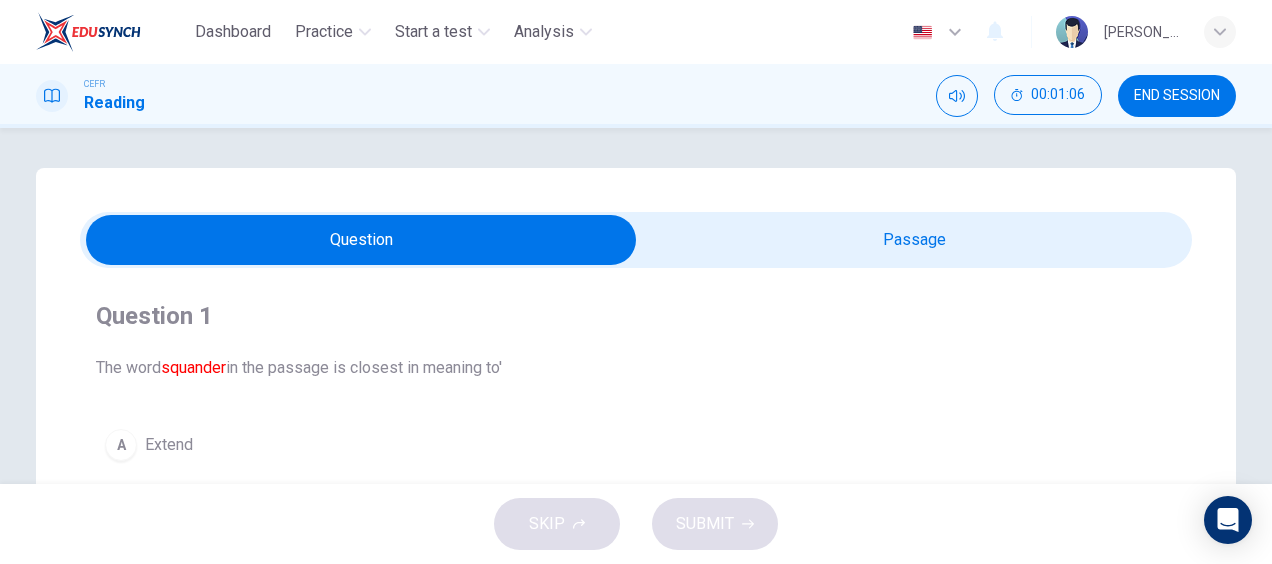 scroll, scrollTop: 0, scrollLeft: 0, axis: both 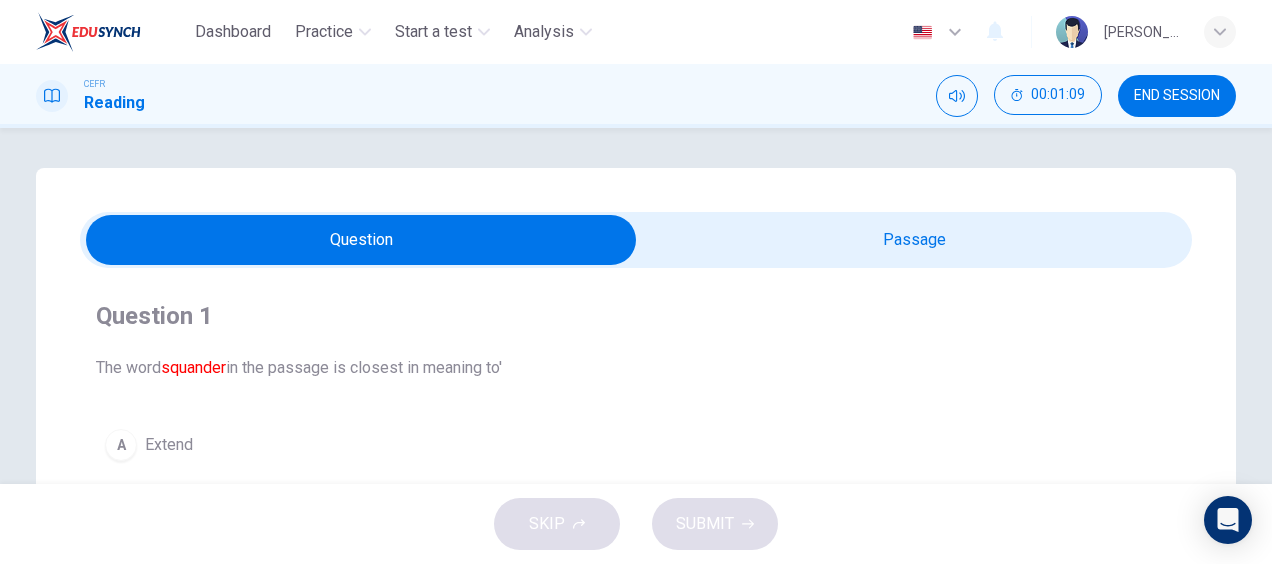 click at bounding box center [361, 240] 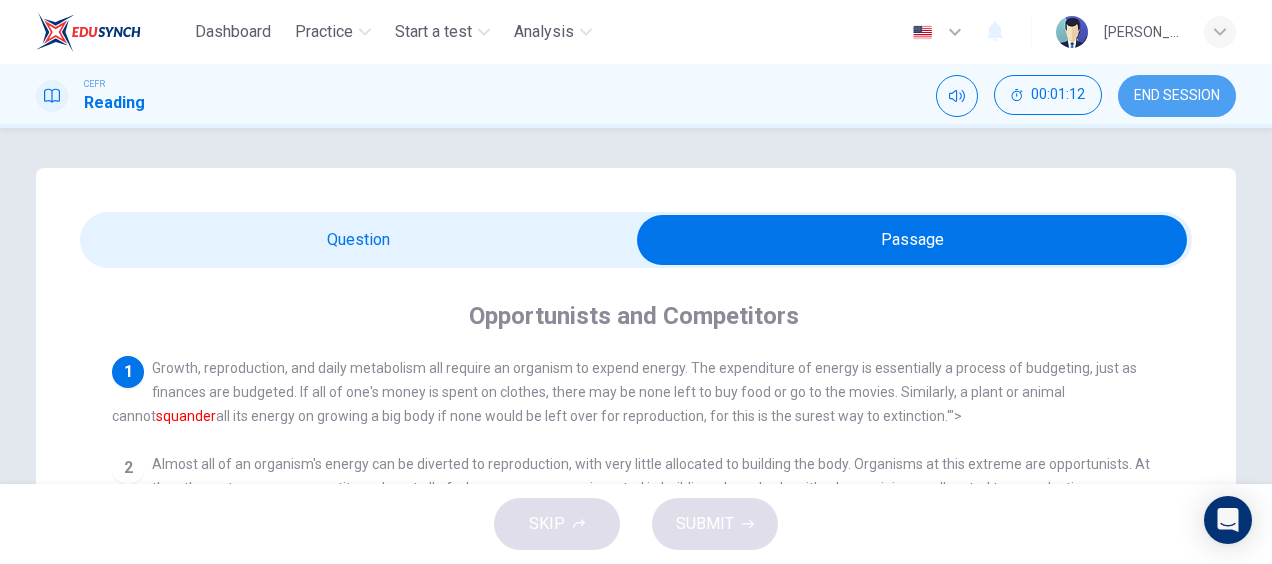 click on "END SESSION" at bounding box center (1177, 96) 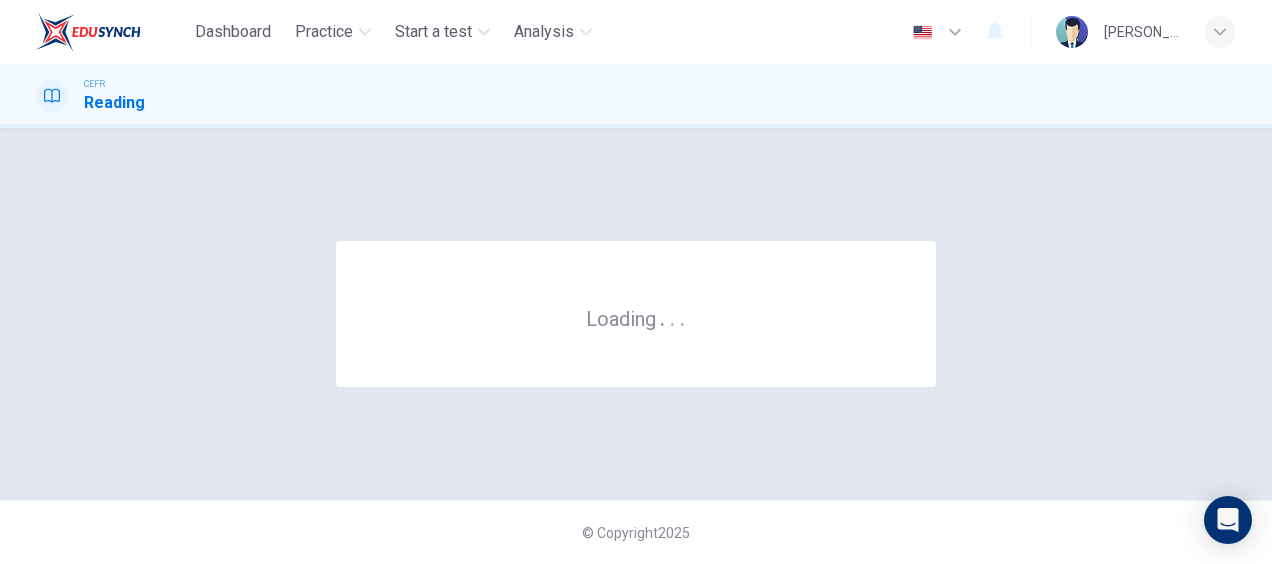 scroll, scrollTop: 0, scrollLeft: 0, axis: both 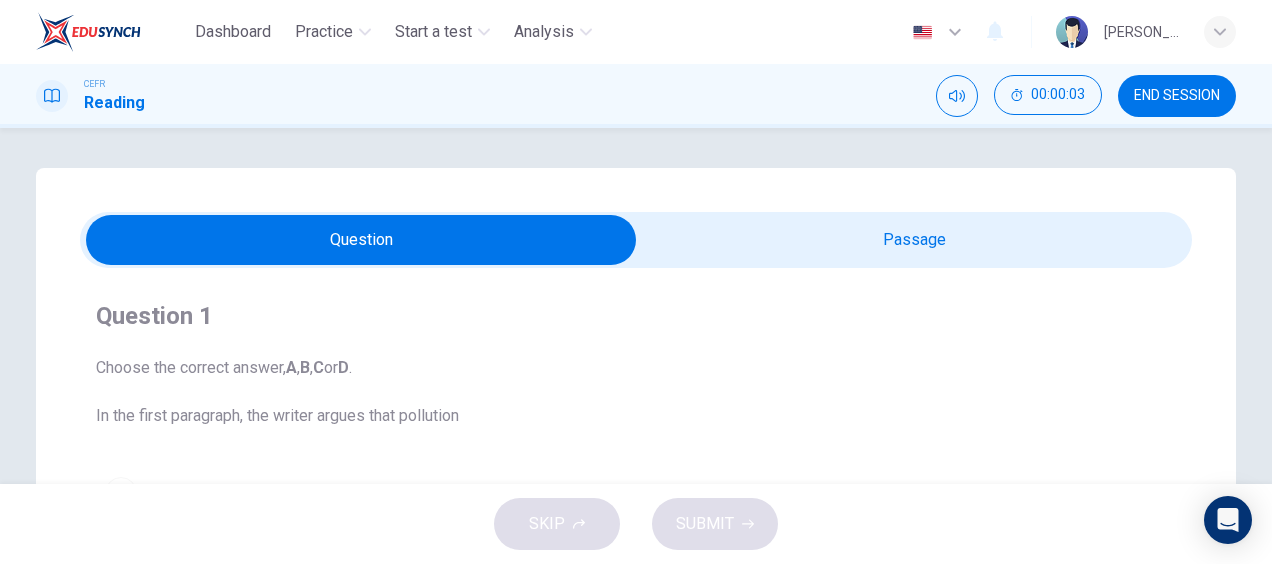 click at bounding box center [361, 240] 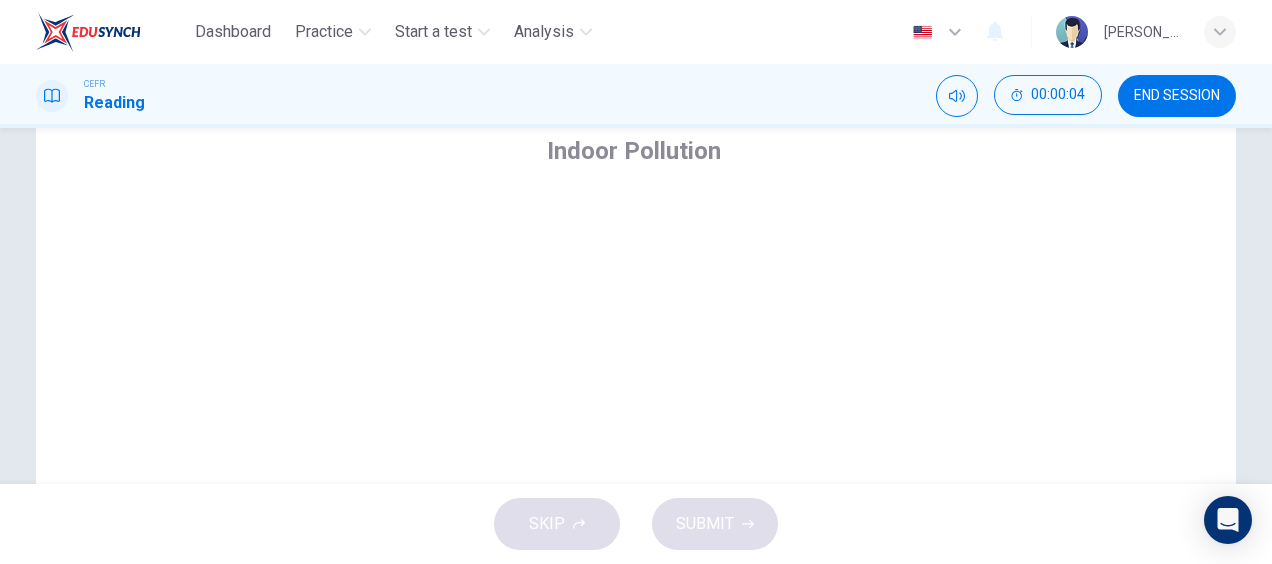 scroll, scrollTop: 166, scrollLeft: 0, axis: vertical 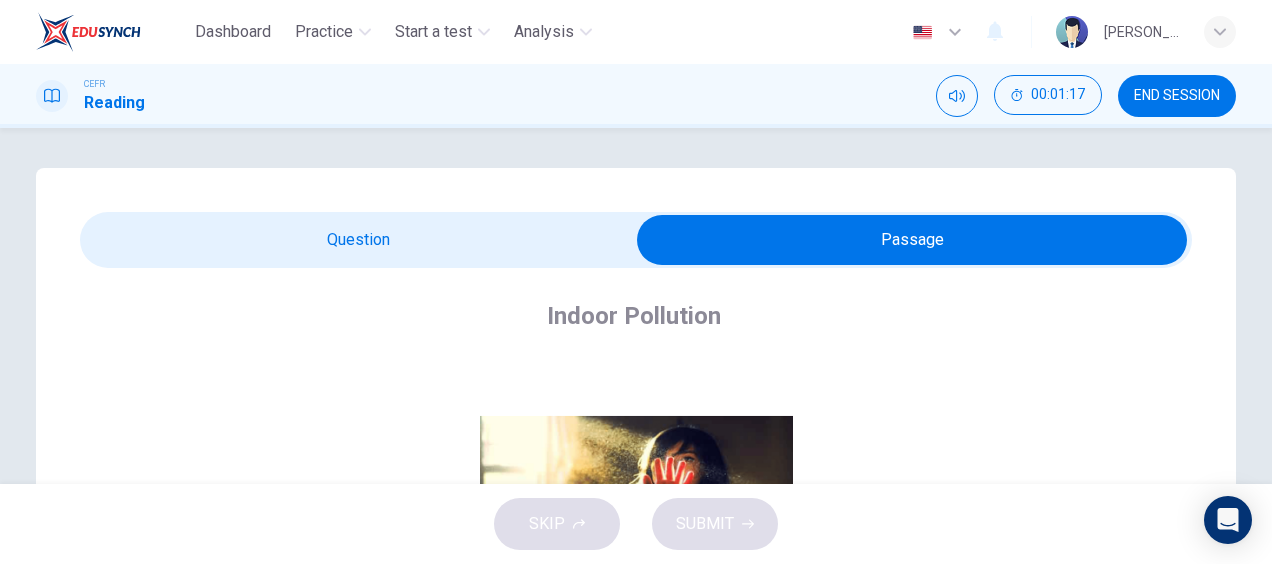 click at bounding box center [912, 240] 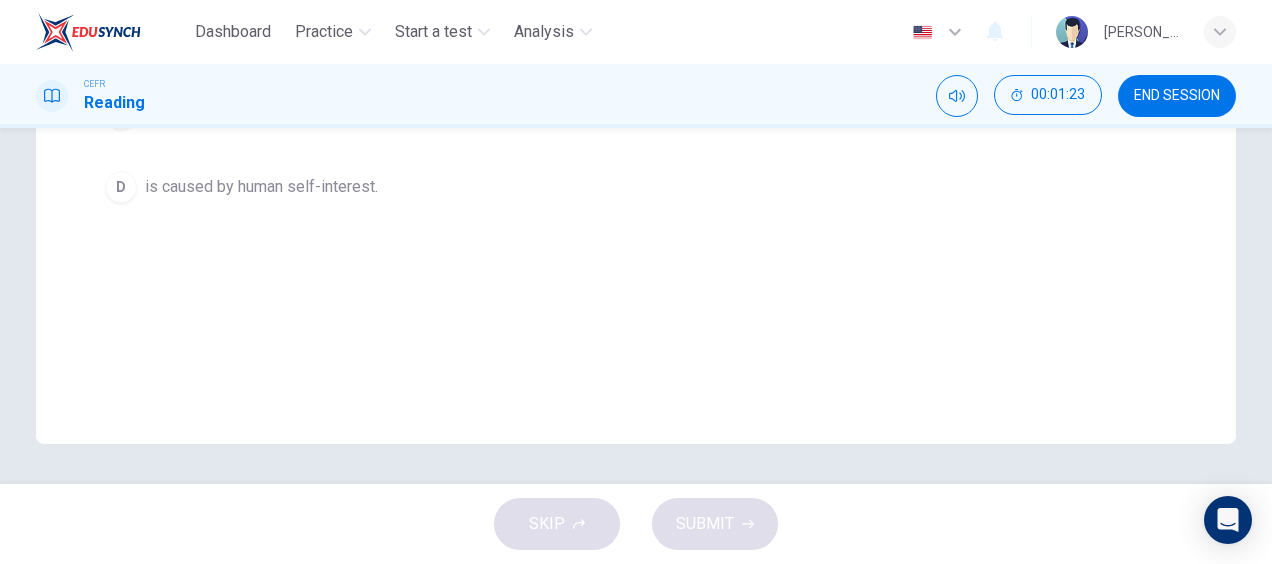 scroll, scrollTop: 0, scrollLeft: 0, axis: both 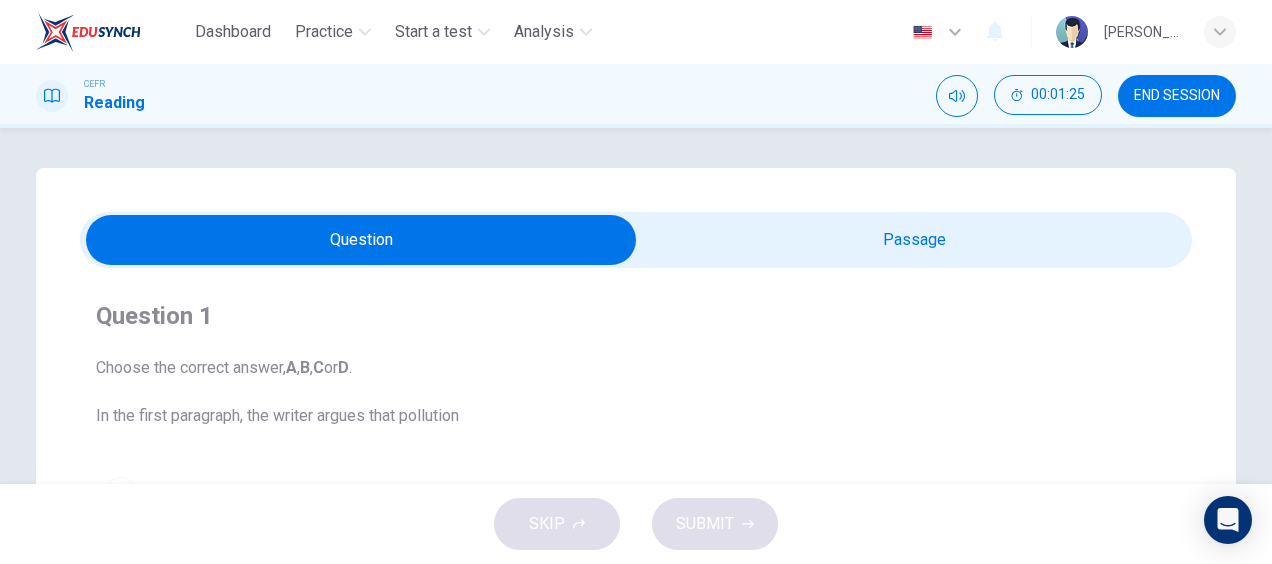click at bounding box center (361, 240) 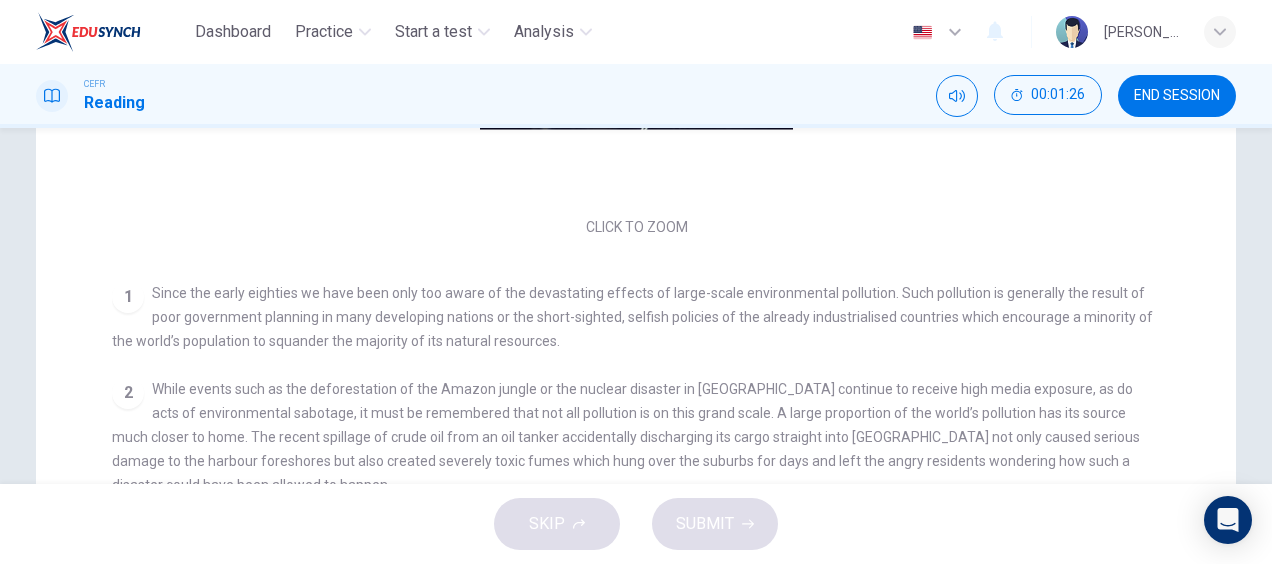 scroll, scrollTop: 472, scrollLeft: 0, axis: vertical 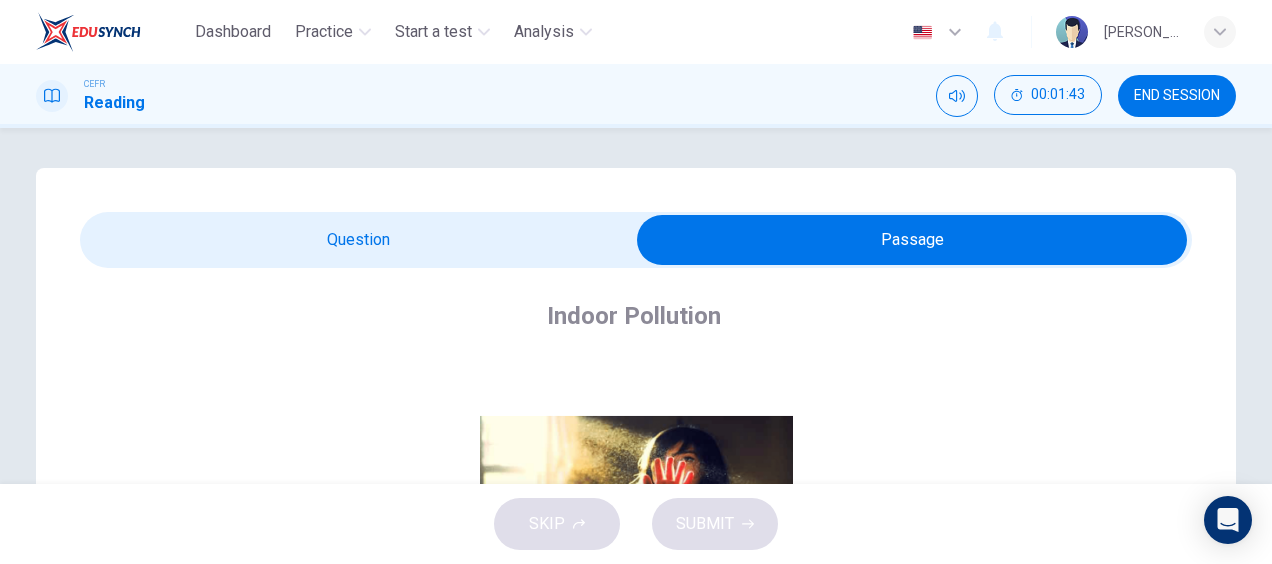 click at bounding box center (912, 240) 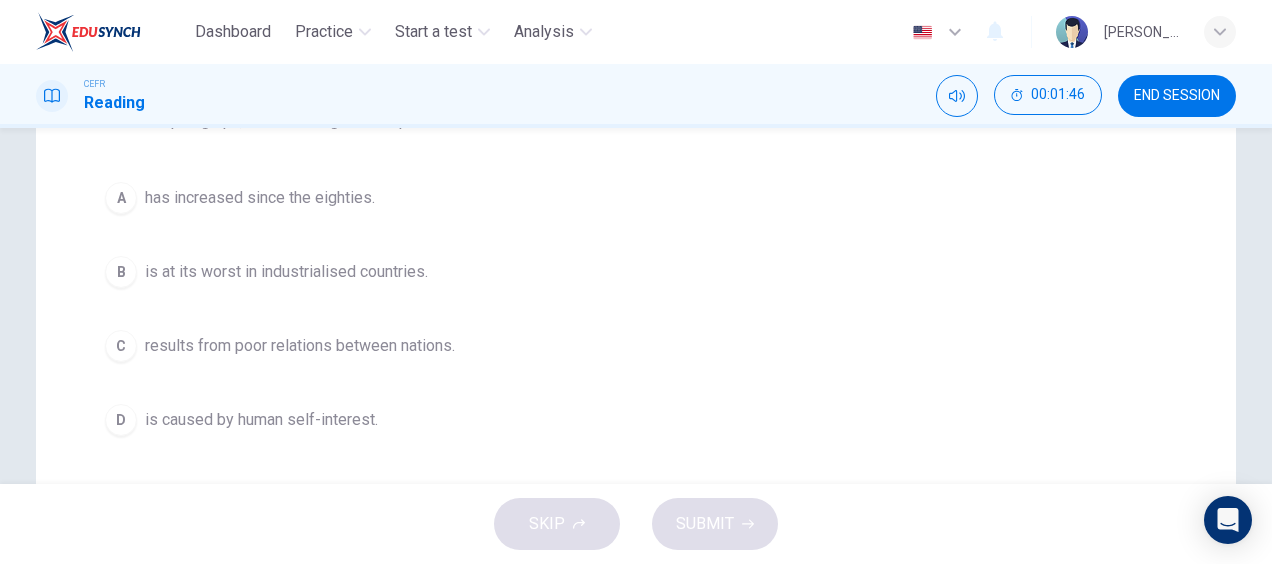 scroll, scrollTop: 296, scrollLeft: 0, axis: vertical 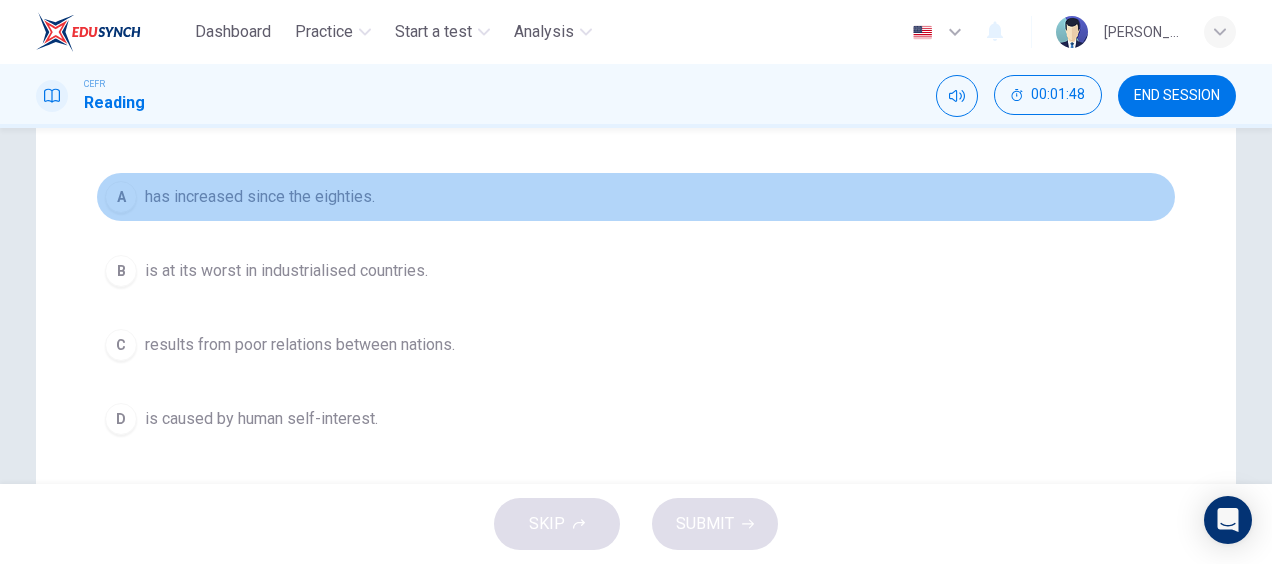 click on "A" at bounding box center [121, 197] 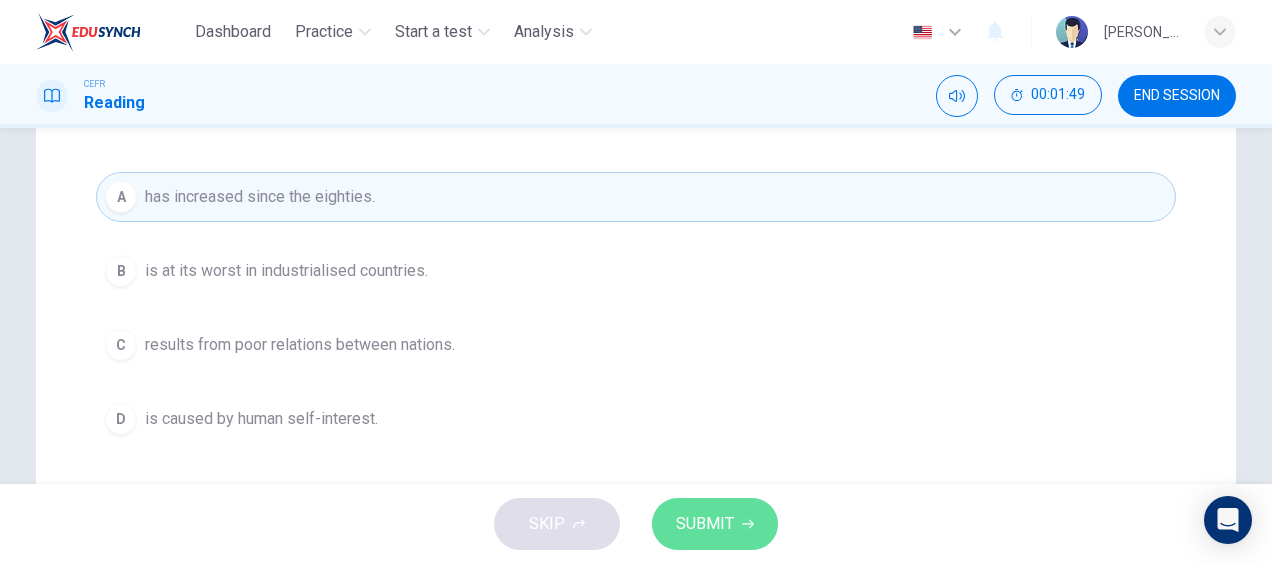click on "SUBMIT" at bounding box center (715, 524) 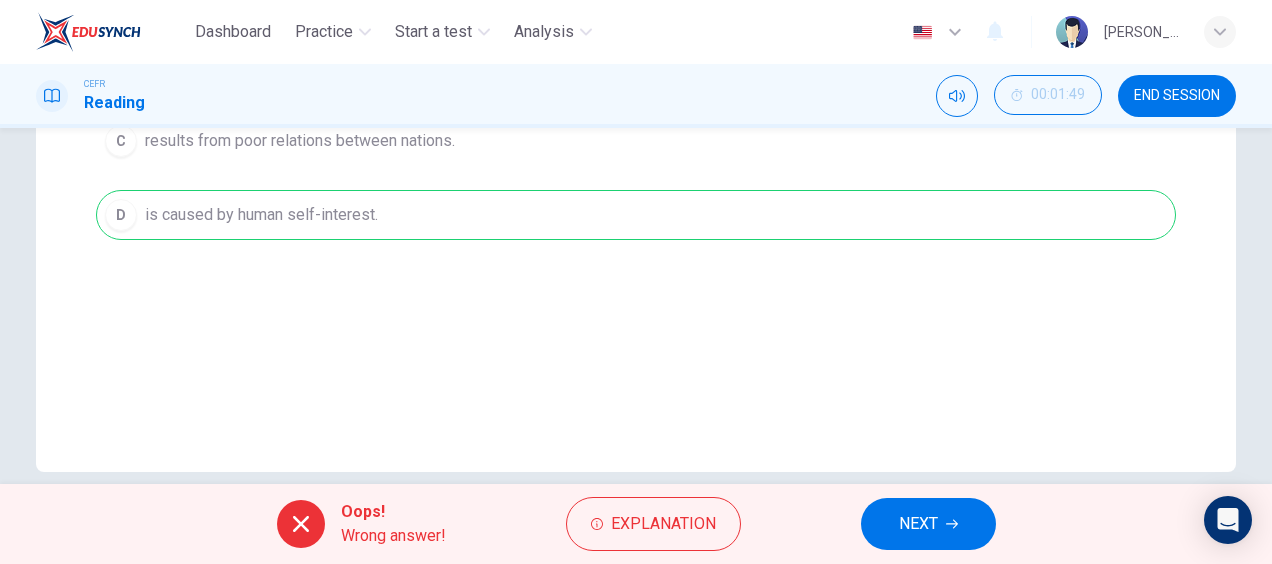 scroll, scrollTop: 505, scrollLeft: 0, axis: vertical 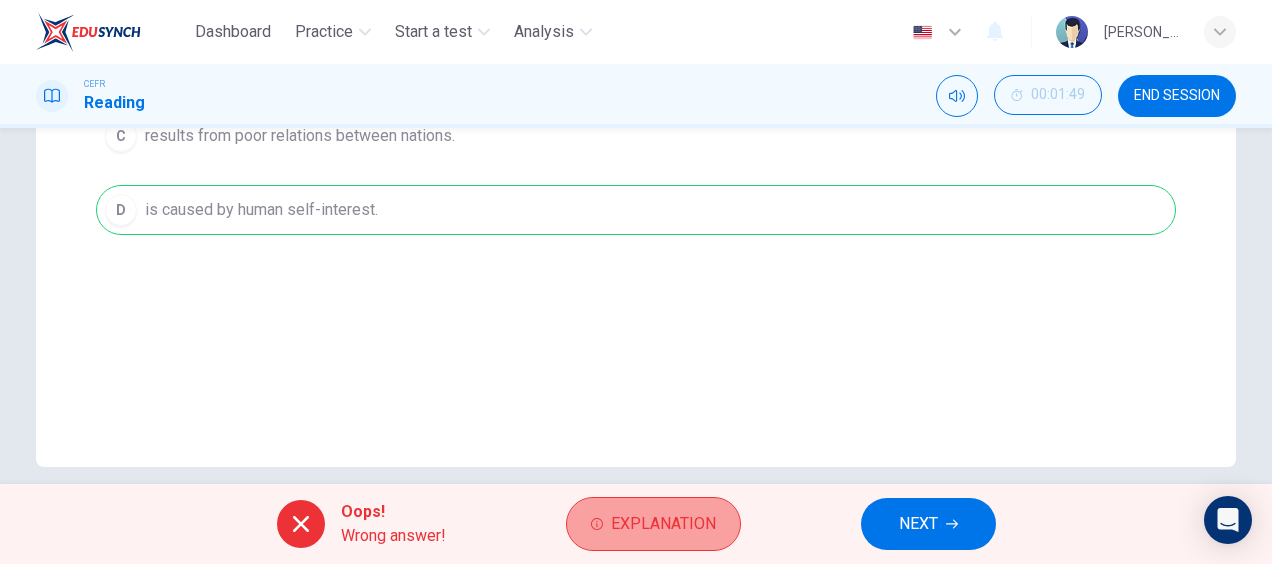 click on "Explanation" at bounding box center (653, 524) 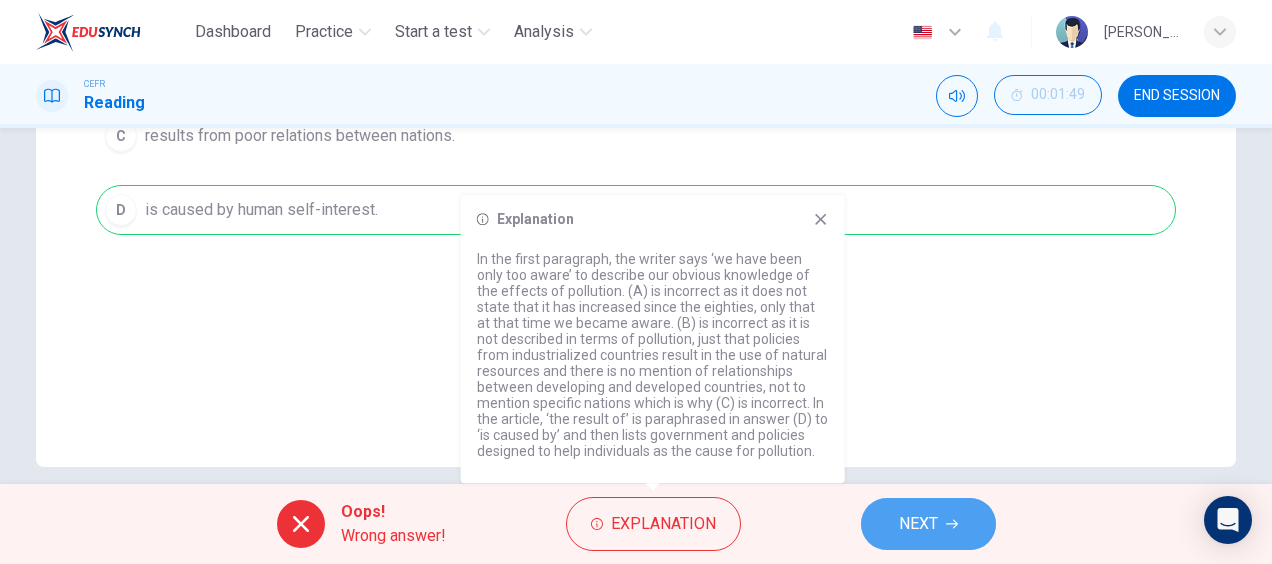 click on "NEXT" at bounding box center (928, 524) 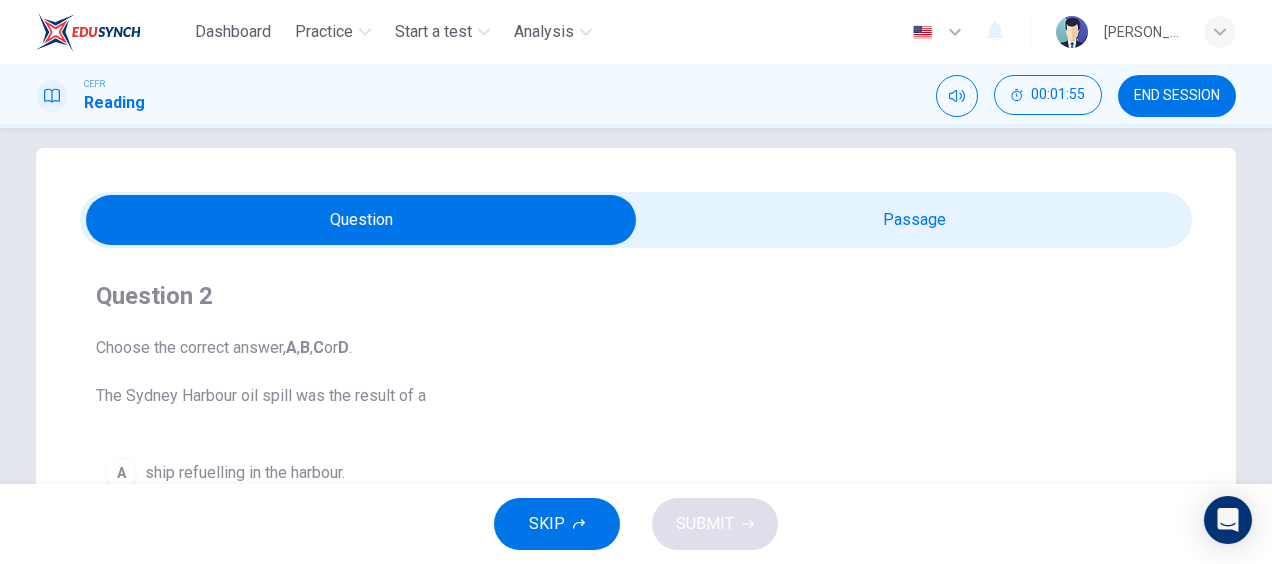scroll, scrollTop: 19, scrollLeft: 0, axis: vertical 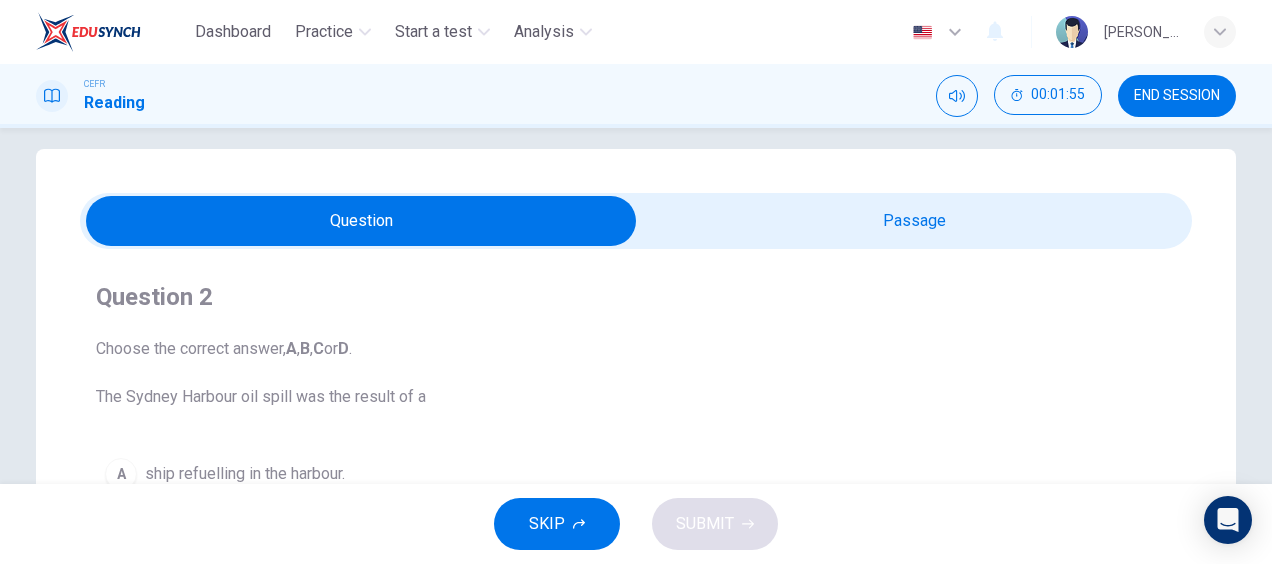 click at bounding box center (361, 221) 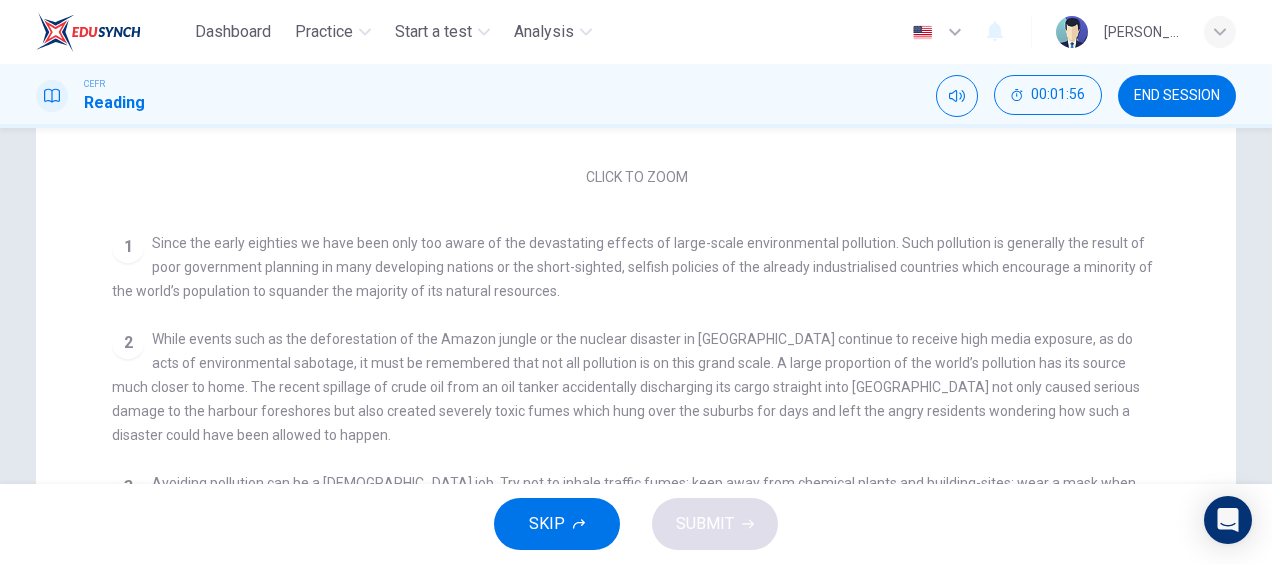 scroll, scrollTop: 555, scrollLeft: 0, axis: vertical 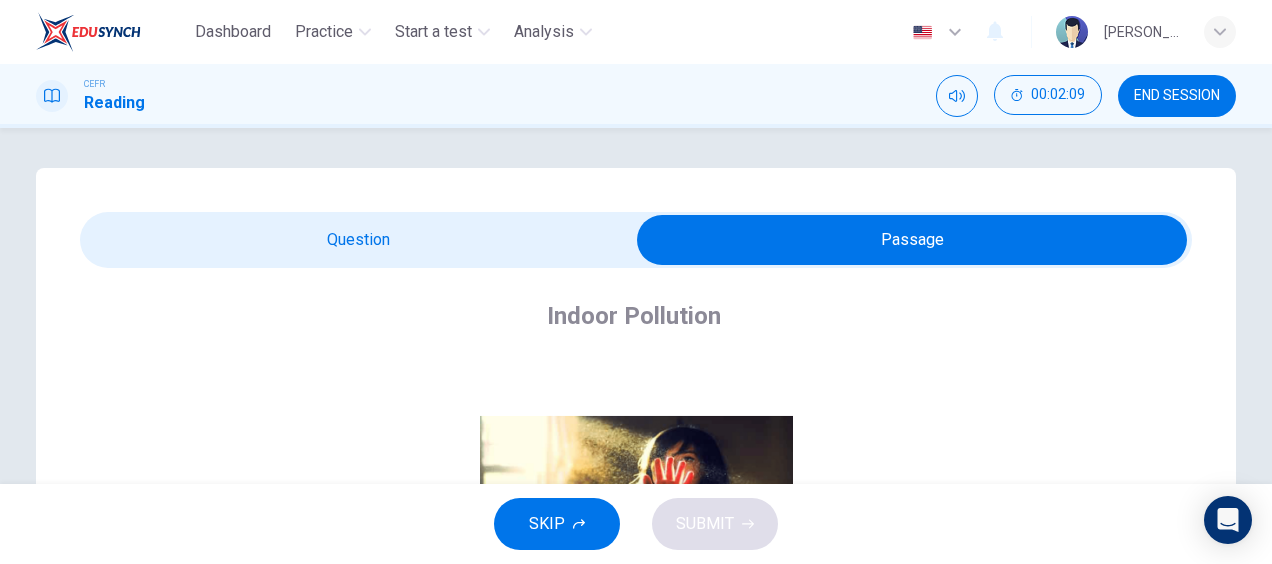 click at bounding box center [912, 240] 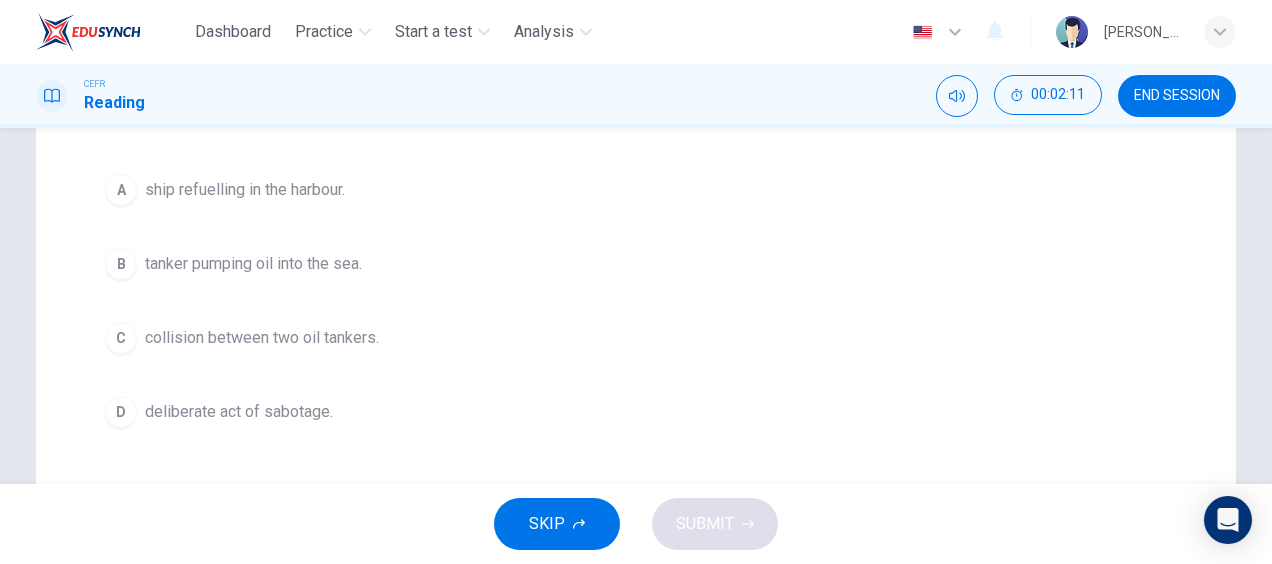 scroll, scrollTop: 302, scrollLeft: 0, axis: vertical 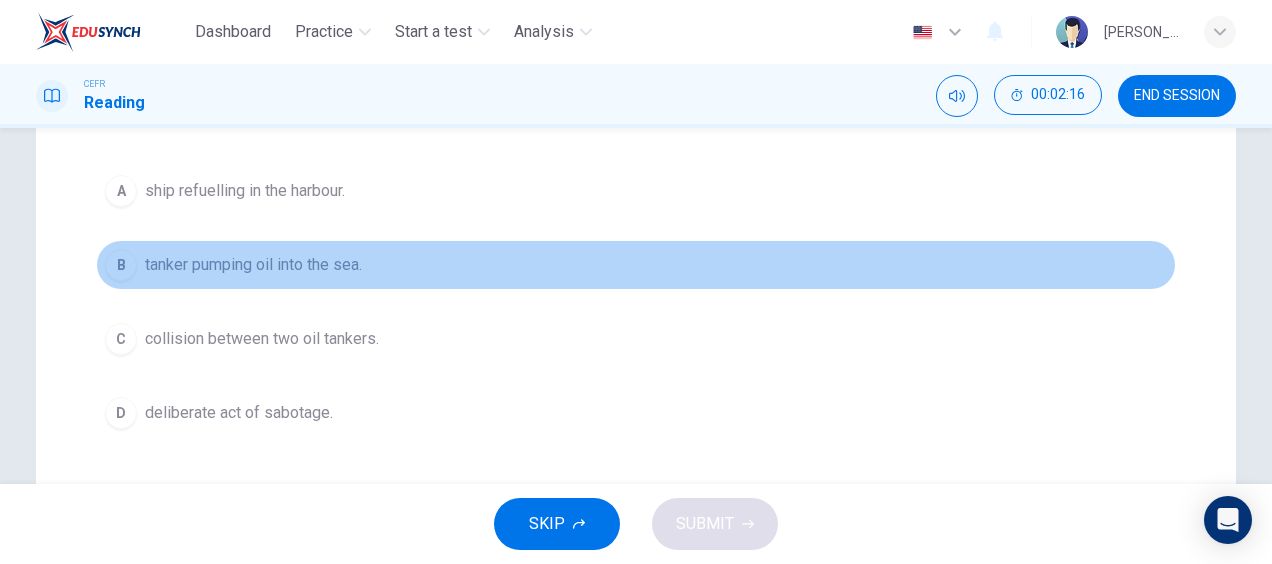 click on "tanker pumping oil into the sea." at bounding box center (253, 265) 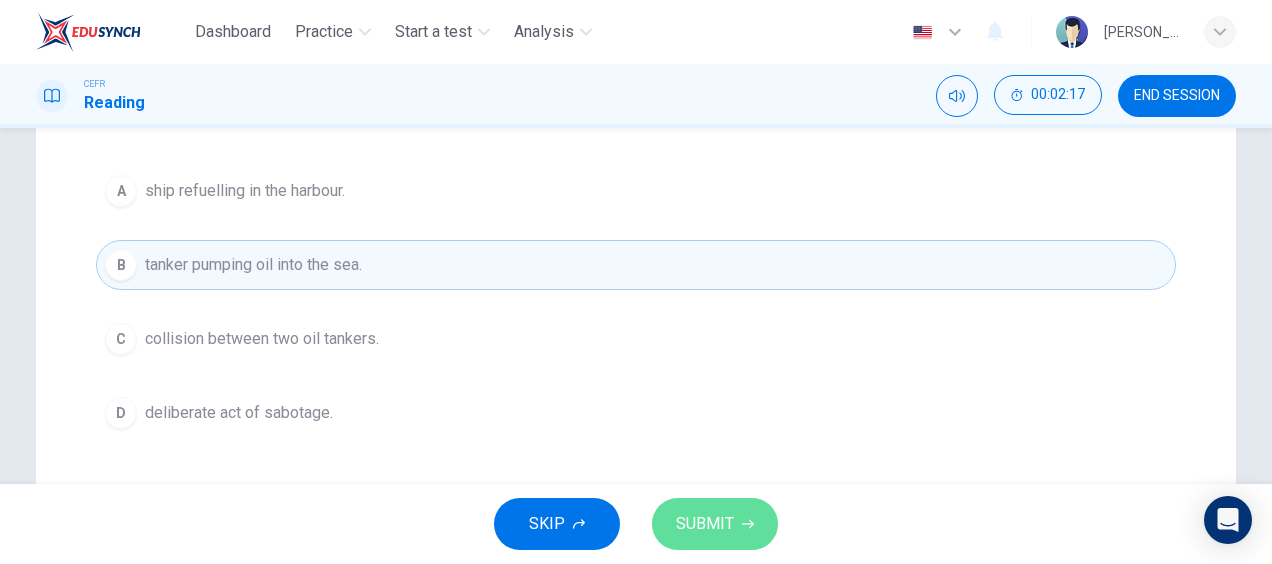 click on "SUBMIT" at bounding box center [715, 524] 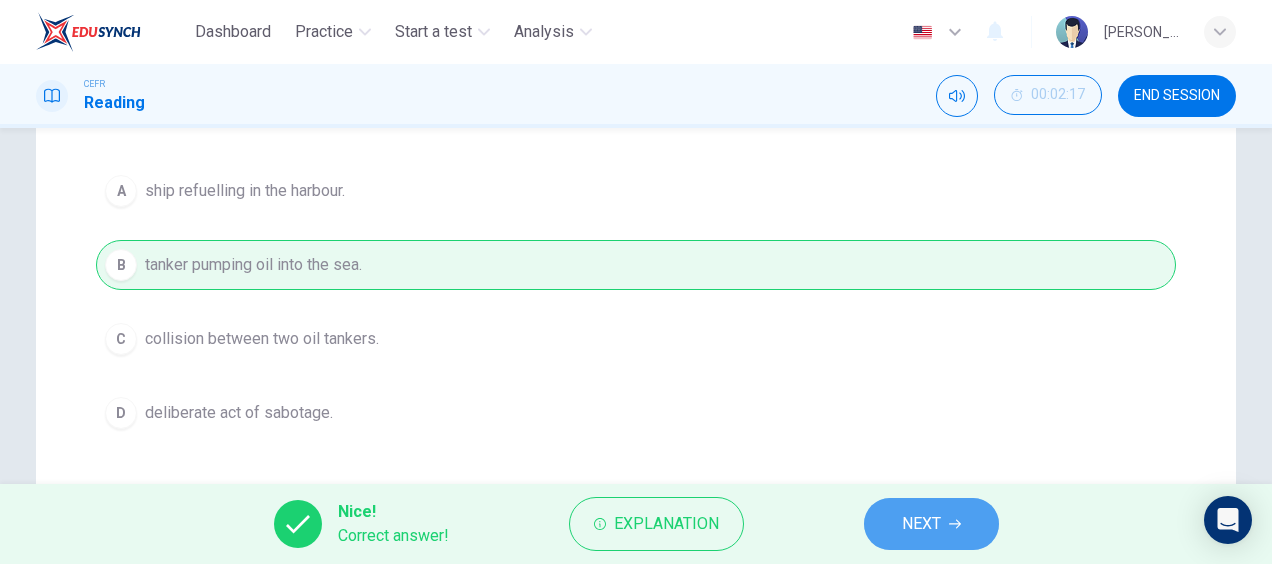 click on "NEXT" at bounding box center [931, 524] 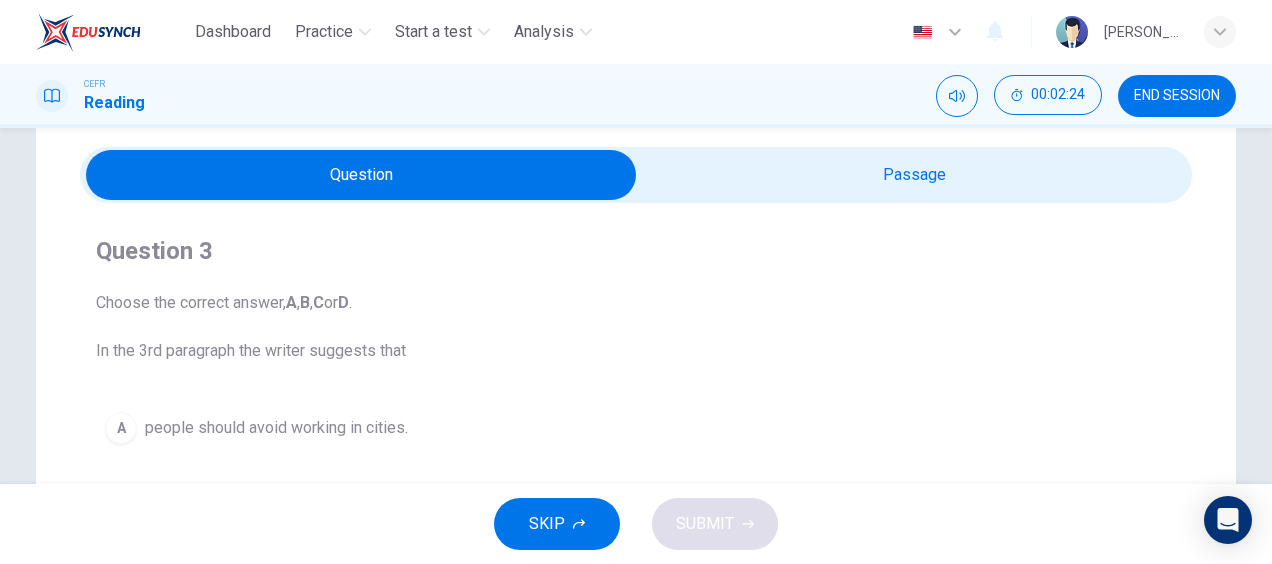 scroll, scrollTop: 62, scrollLeft: 0, axis: vertical 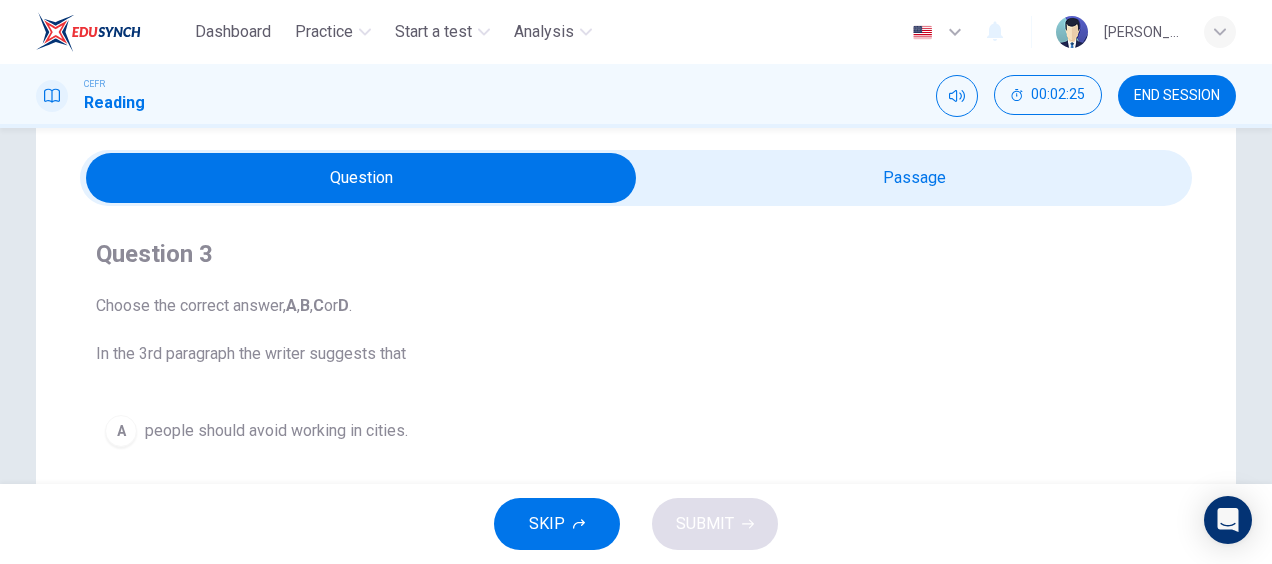 click at bounding box center [361, 178] 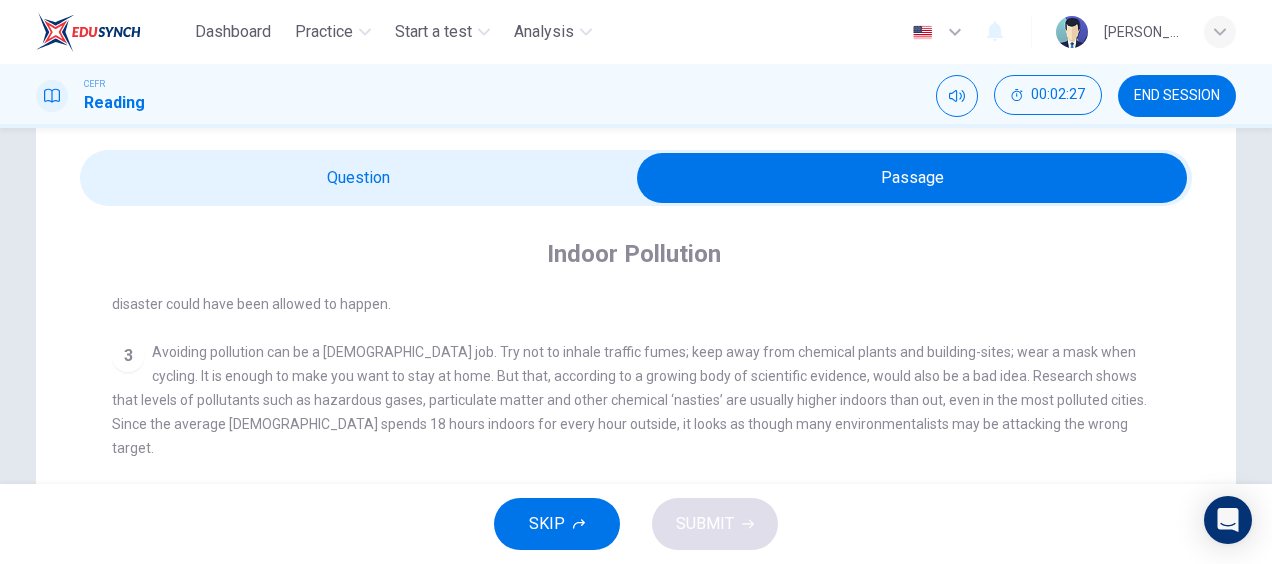 scroll, scrollTop: 588, scrollLeft: 0, axis: vertical 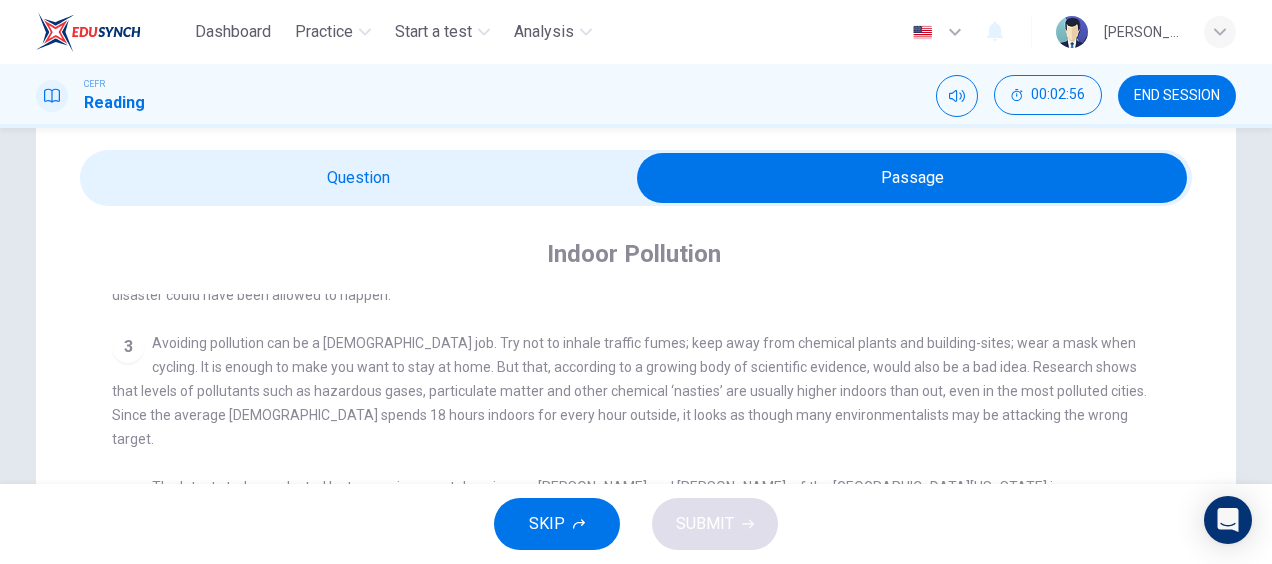 click at bounding box center [912, 178] 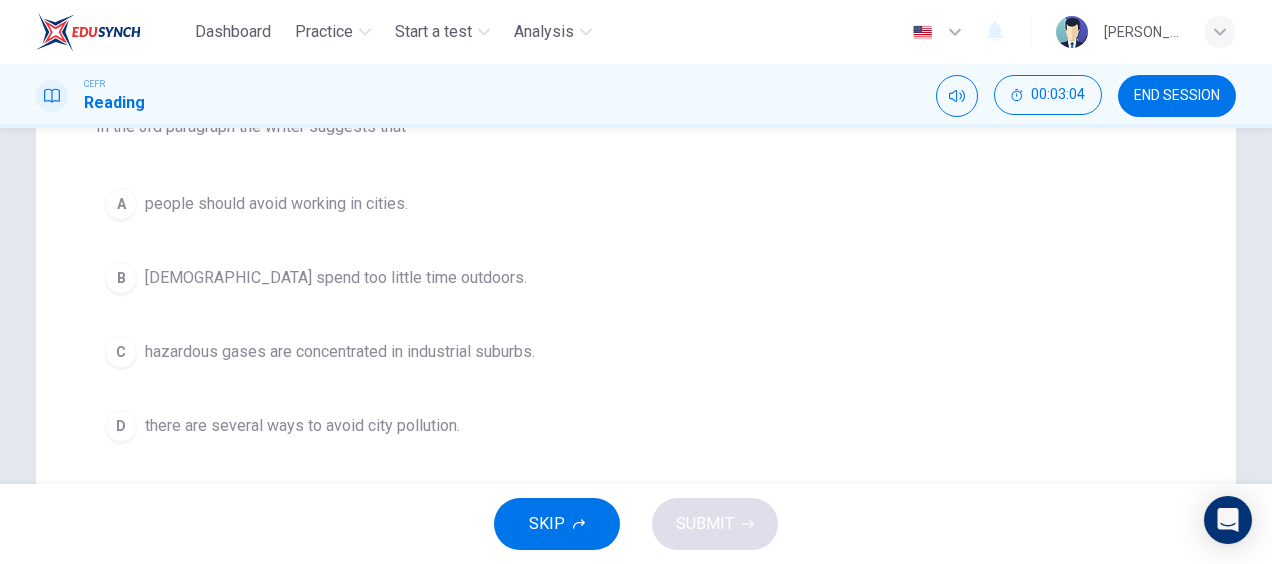 scroll, scrollTop: 0, scrollLeft: 0, axis: both 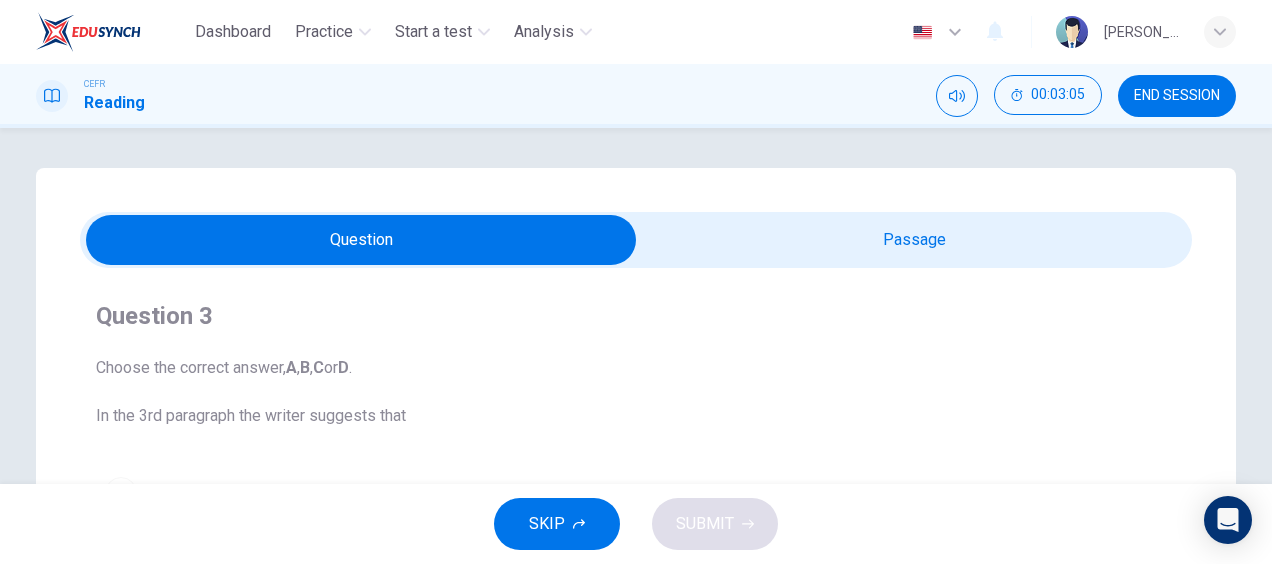 click at bounding box center (361, 240) 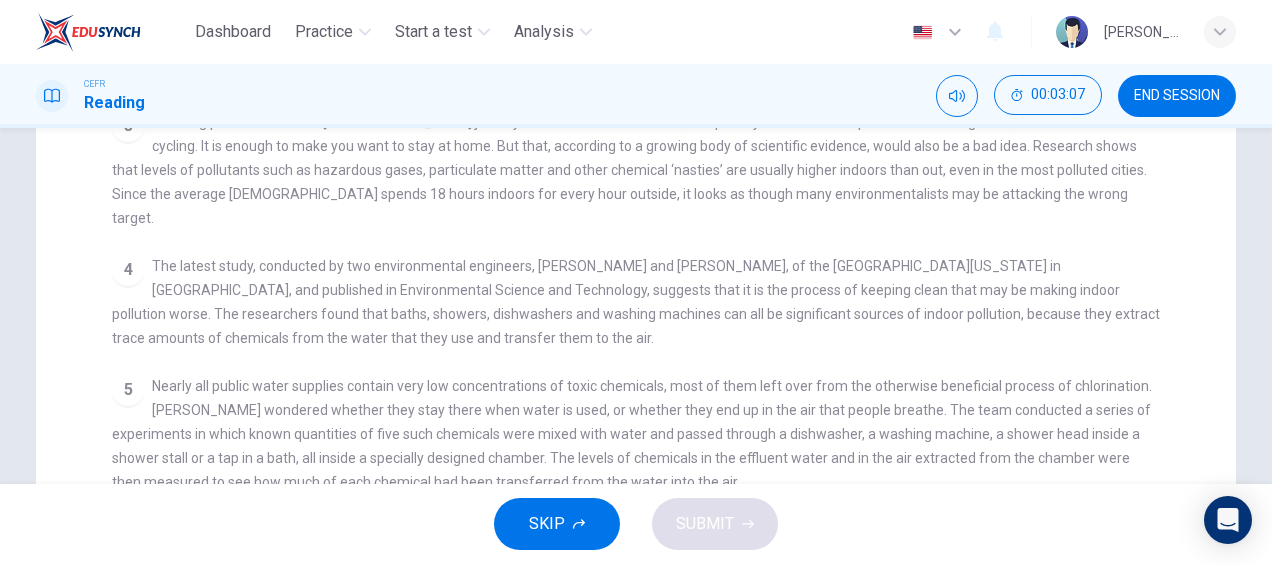 scroll, scrollTop: 271, scrollLeft: 0, axis: vertical 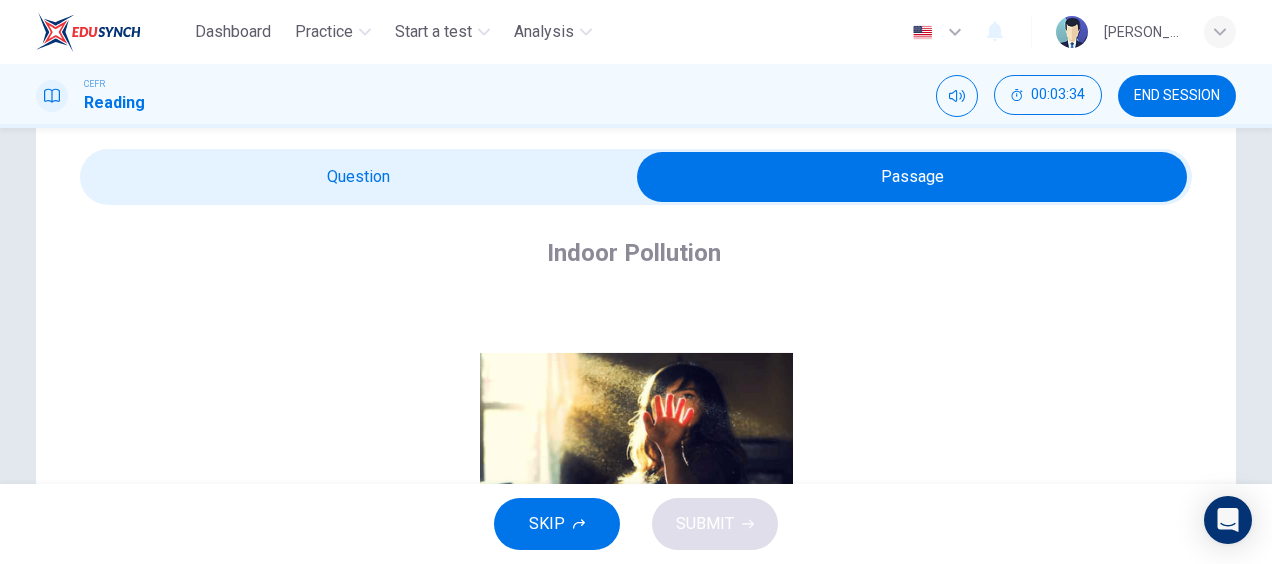 click at bounding box center [912, 177] 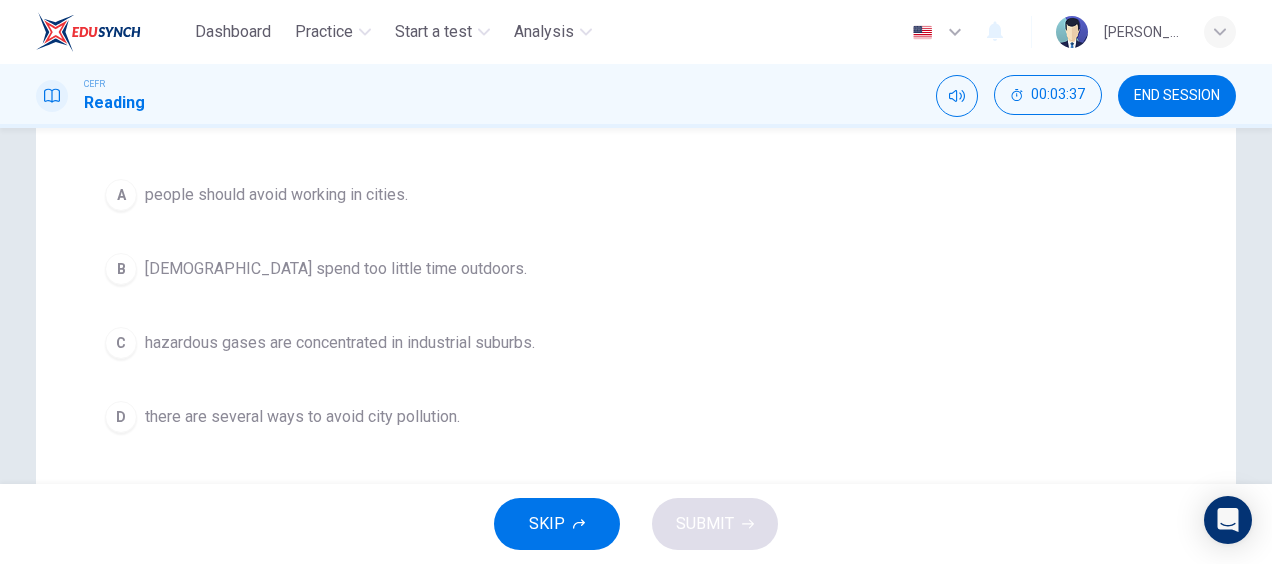 scroll, scrollTop: 299, scrollLeft: 0, axis: vertical 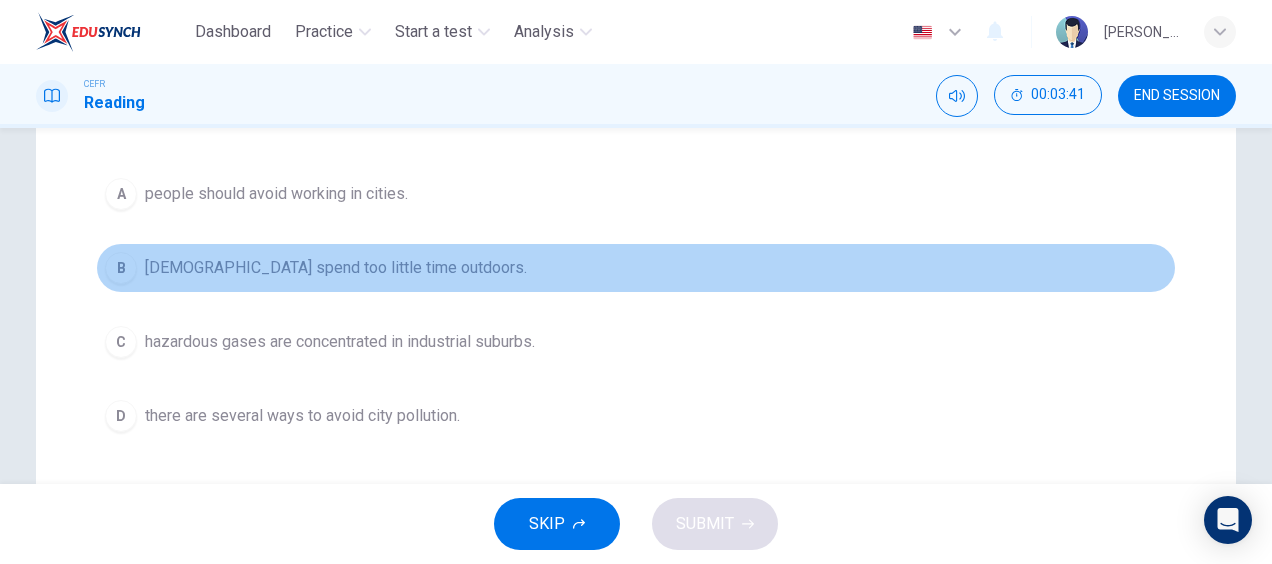 click on "B Americans spend too little time outdoors." at bounding box center (636, 268) 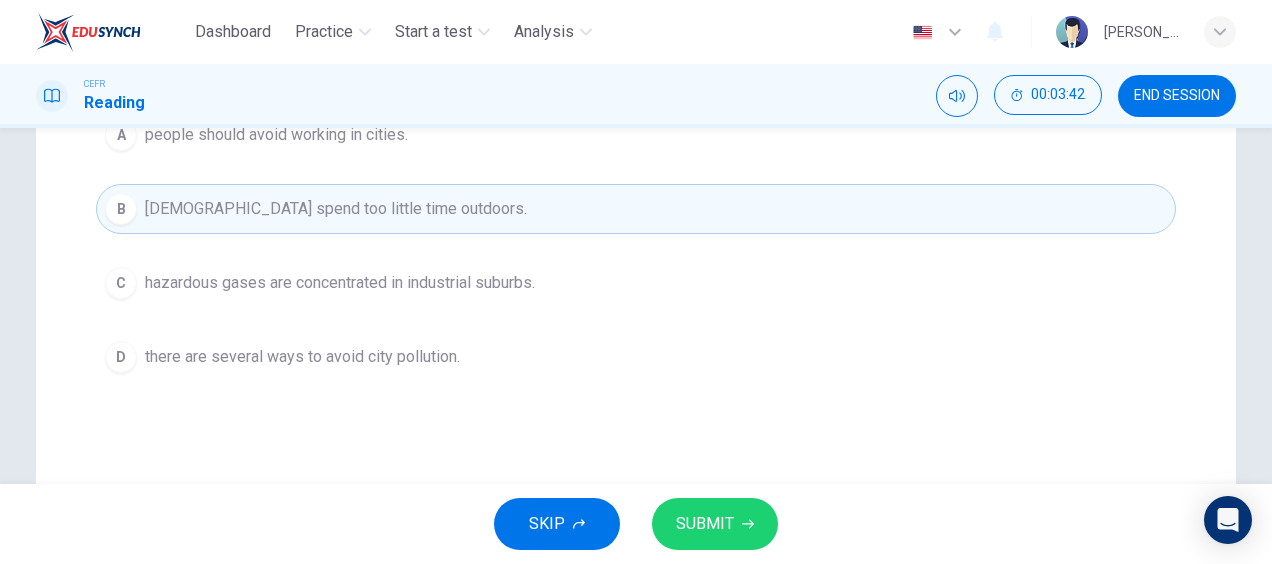 scroll, scrollTop: 365, scrollLeft: 0, axis: vertical 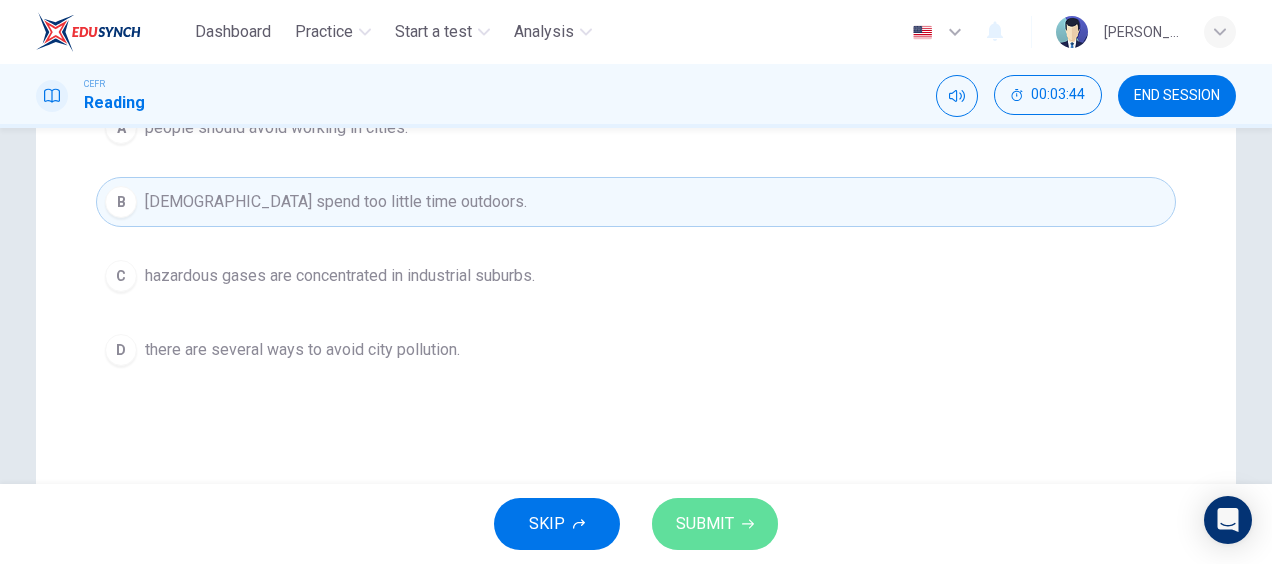 click on "SUBMIT" at bounding box center [705, 524] 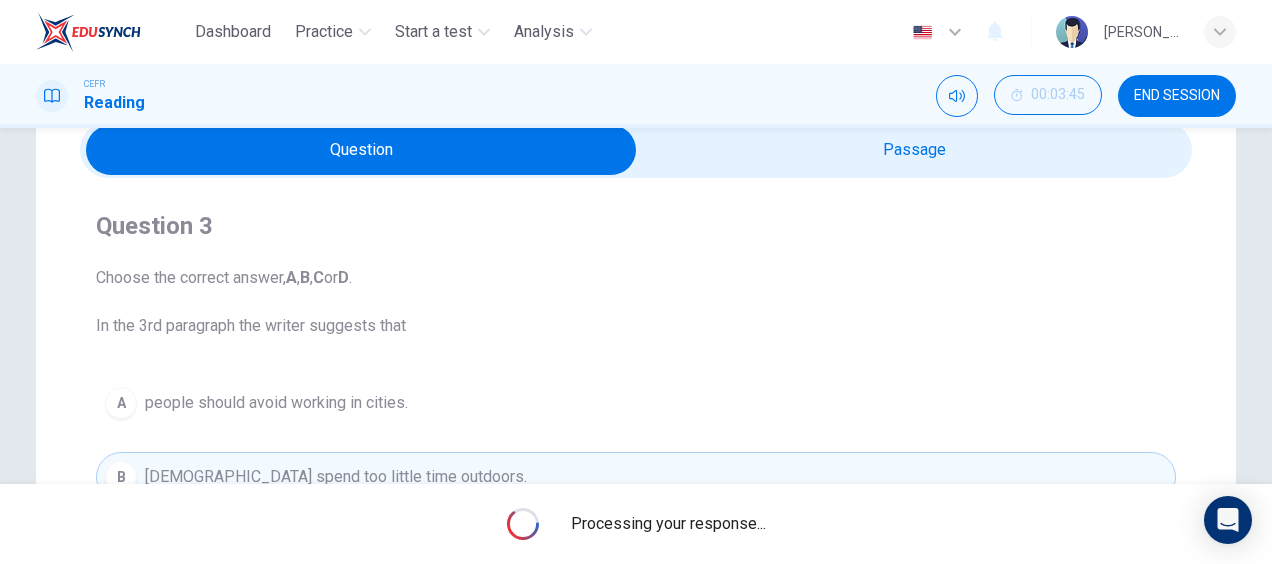 scroll, scrollTop: 82, scrollLeft: 0, axis: vertical 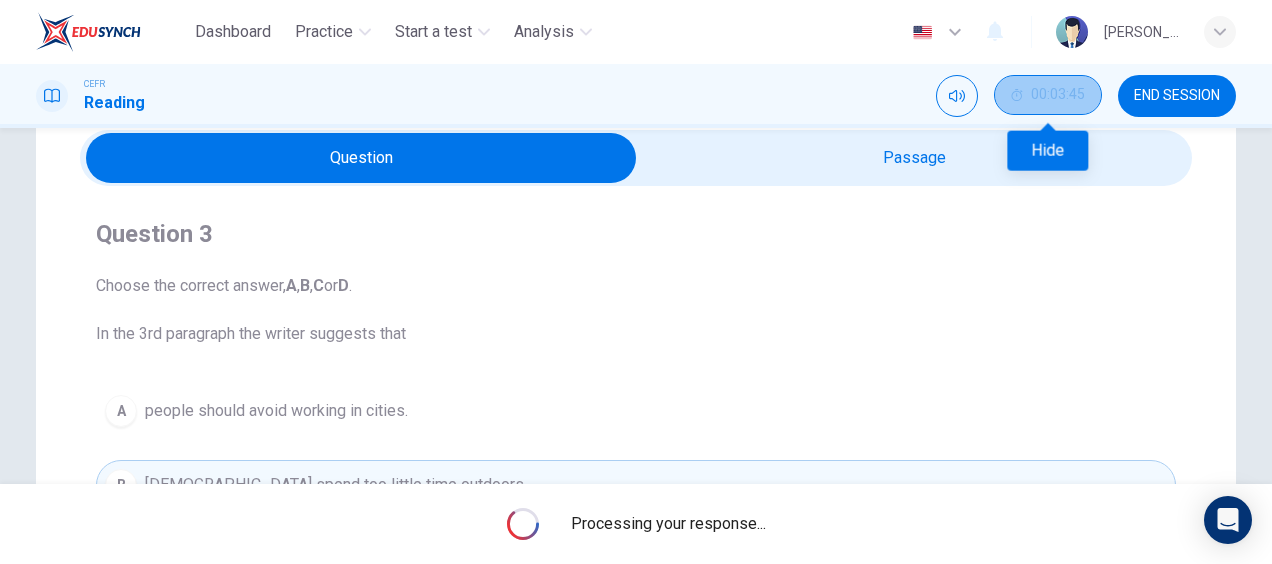 click on "00:03:45" at bounding box center (1048, 95) 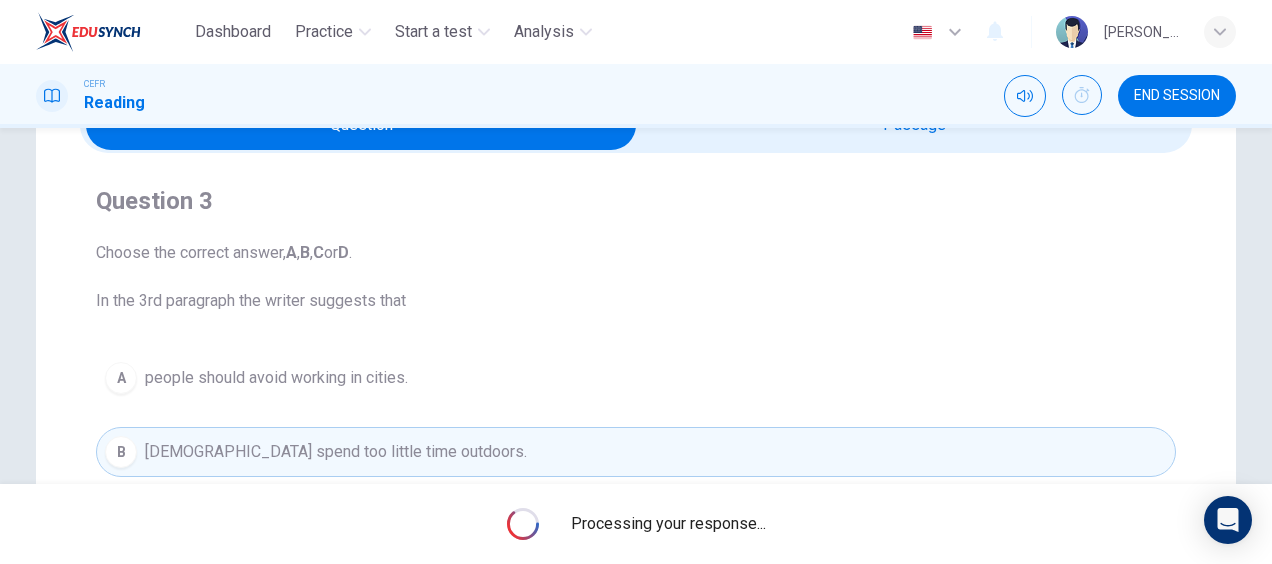 scroll, scrollTop: 123, scrollLeft: 0, axis: vertical 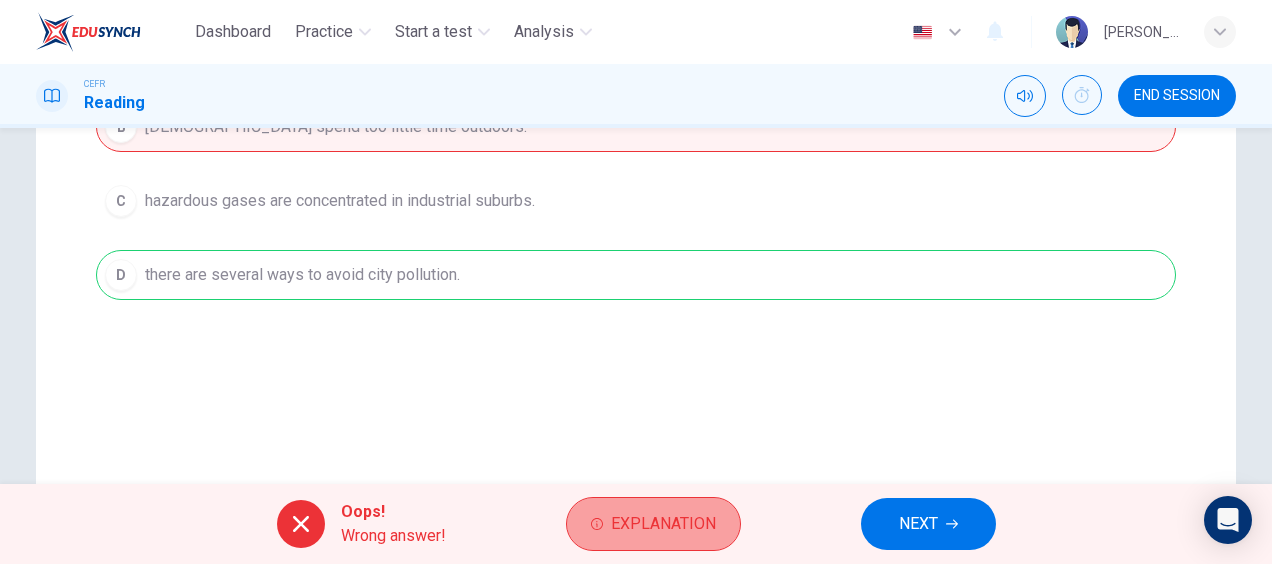 click on "Explanation" at bounding box center [663, 524] 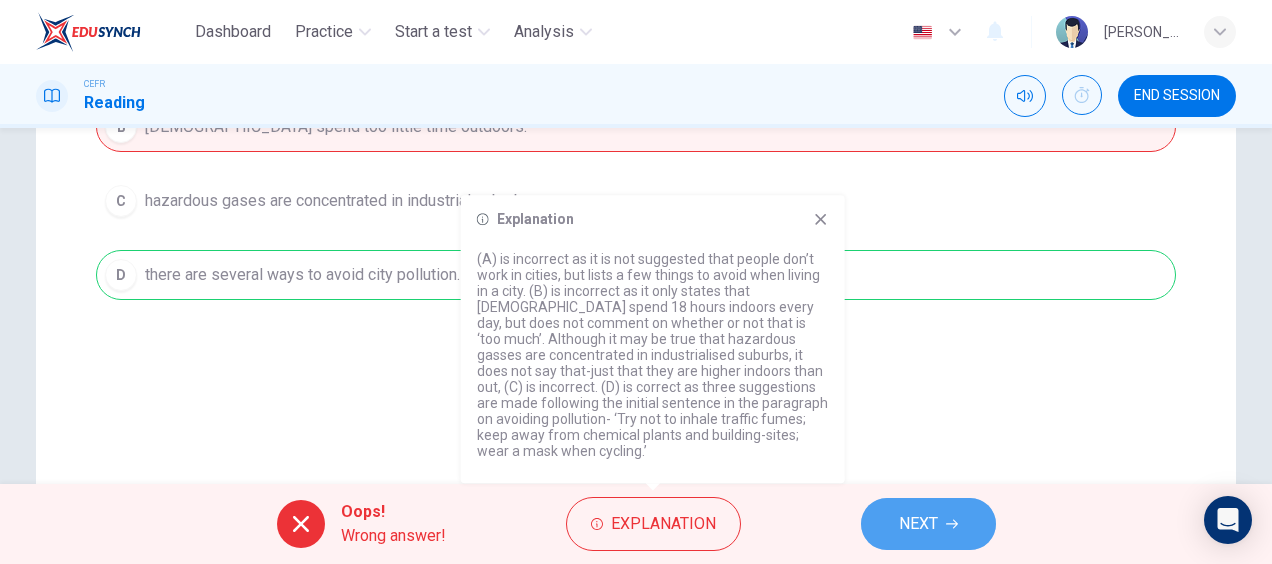 click on "NEXT" at bounding box center (918, 524) 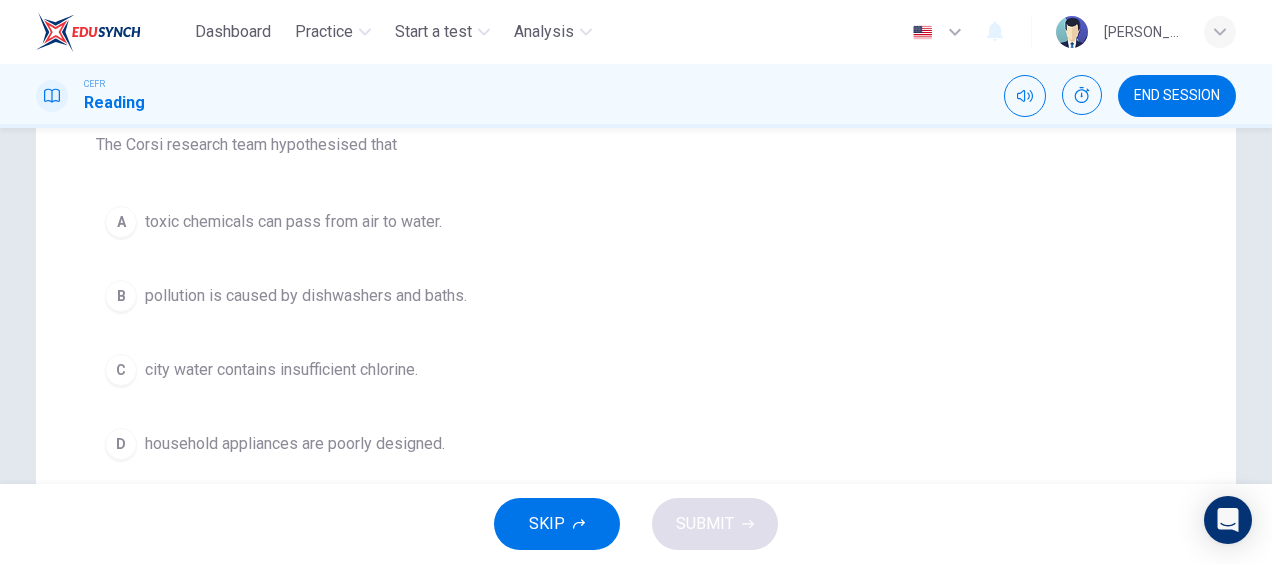 scroll, scrollTop: 0, scrollLeft: 0, axis: both 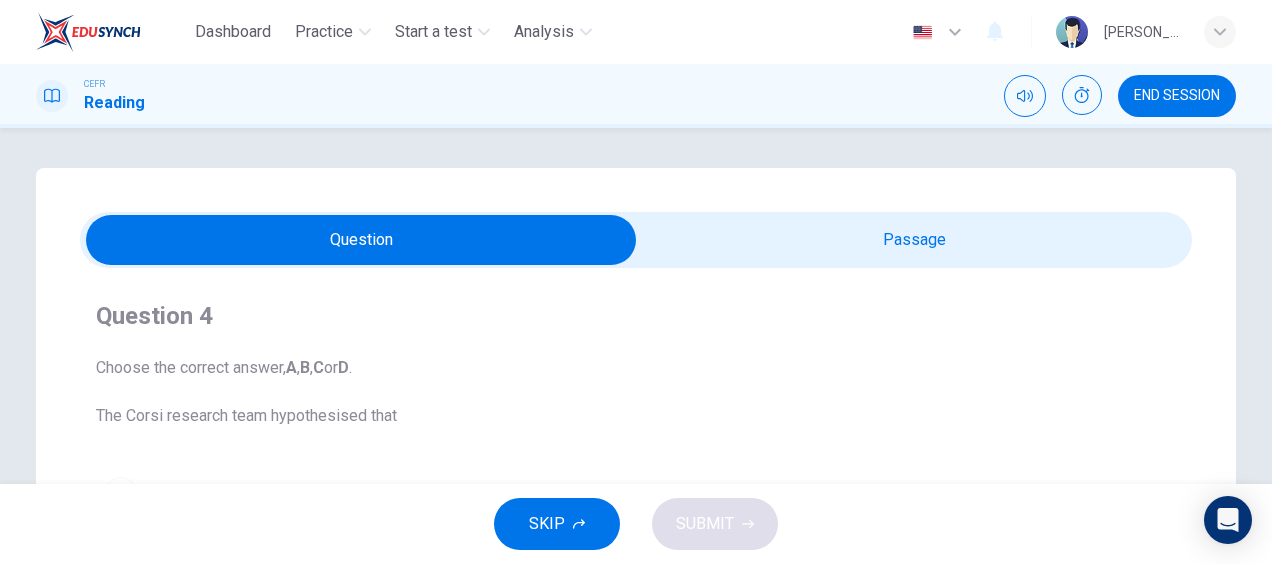 click at bounding box center (361, 240) 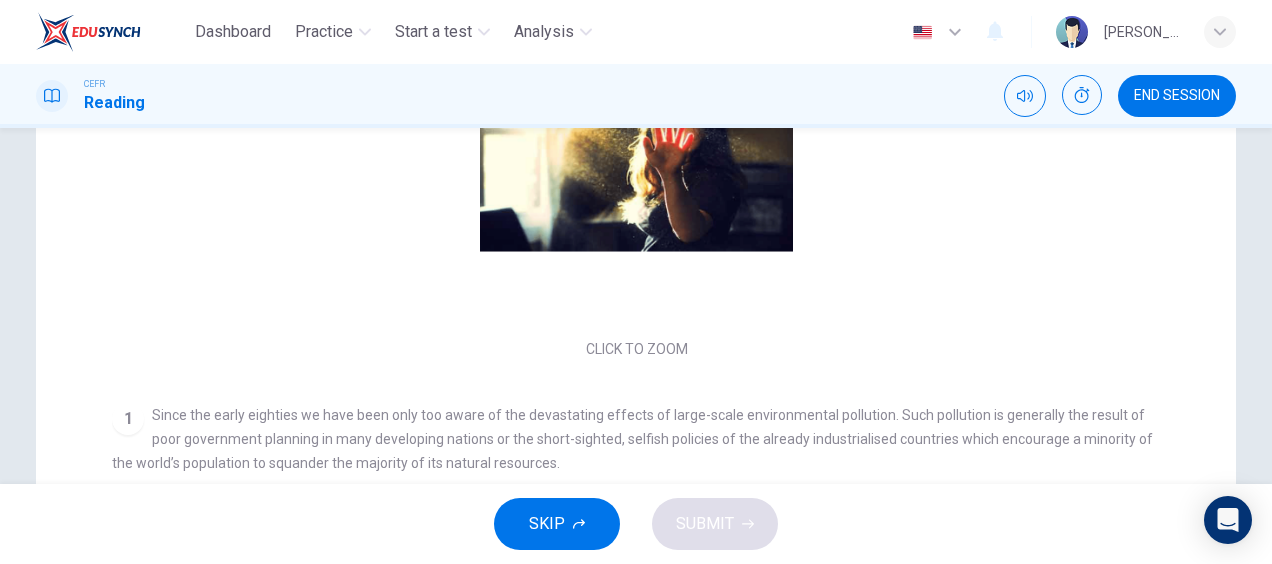 scroll, scrollTop: 359, scrollLeft: 0, axis: vertical 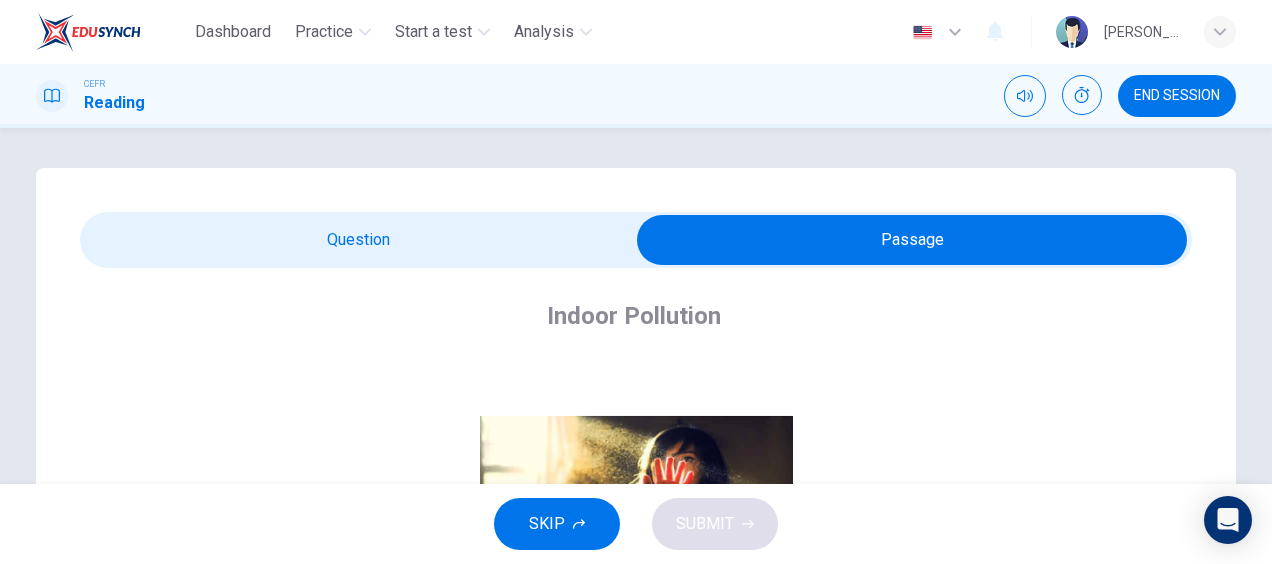 click at bounding box center [912, 240] 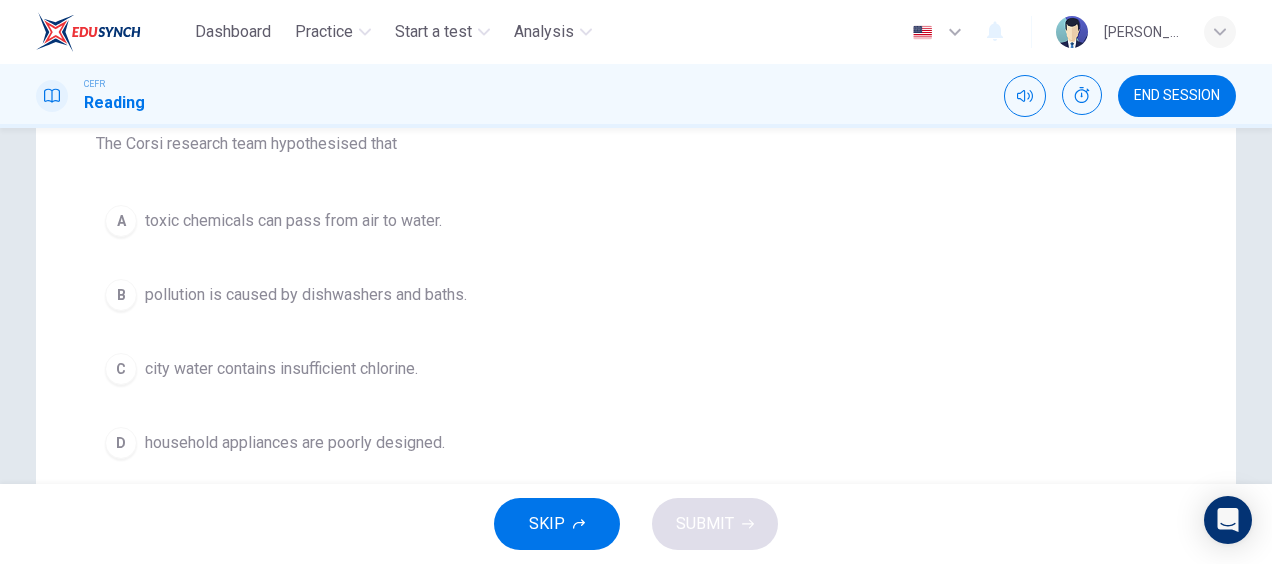 scroll, scrollTop: 271, scrollLeft: 0, axis: vertical 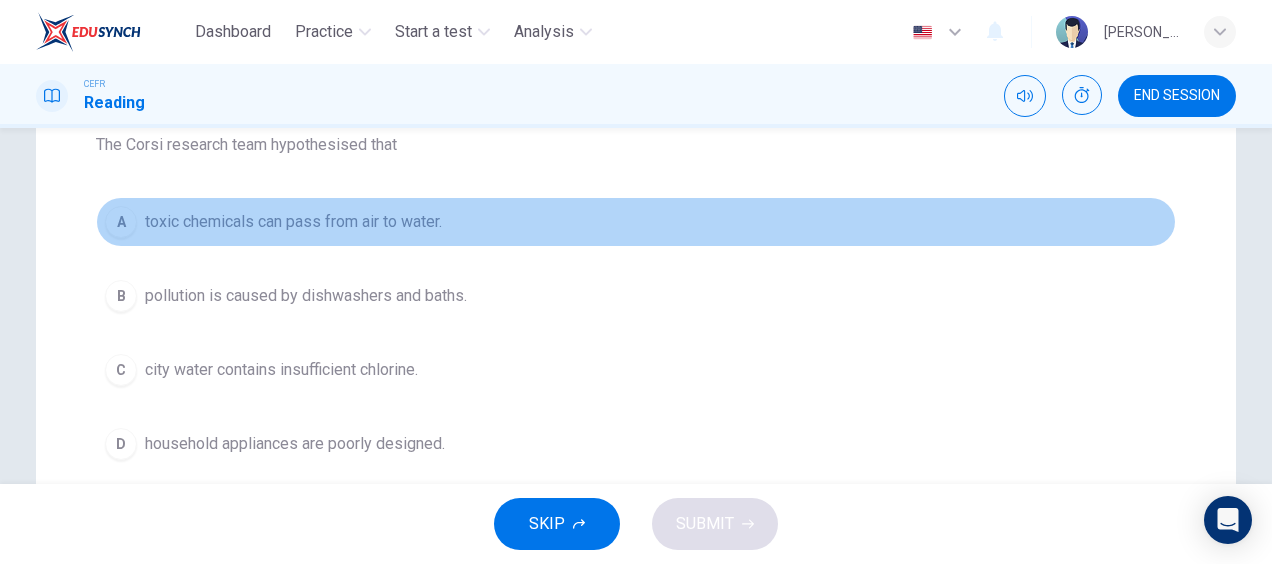 click on "A" at bounding box center [121, 222] 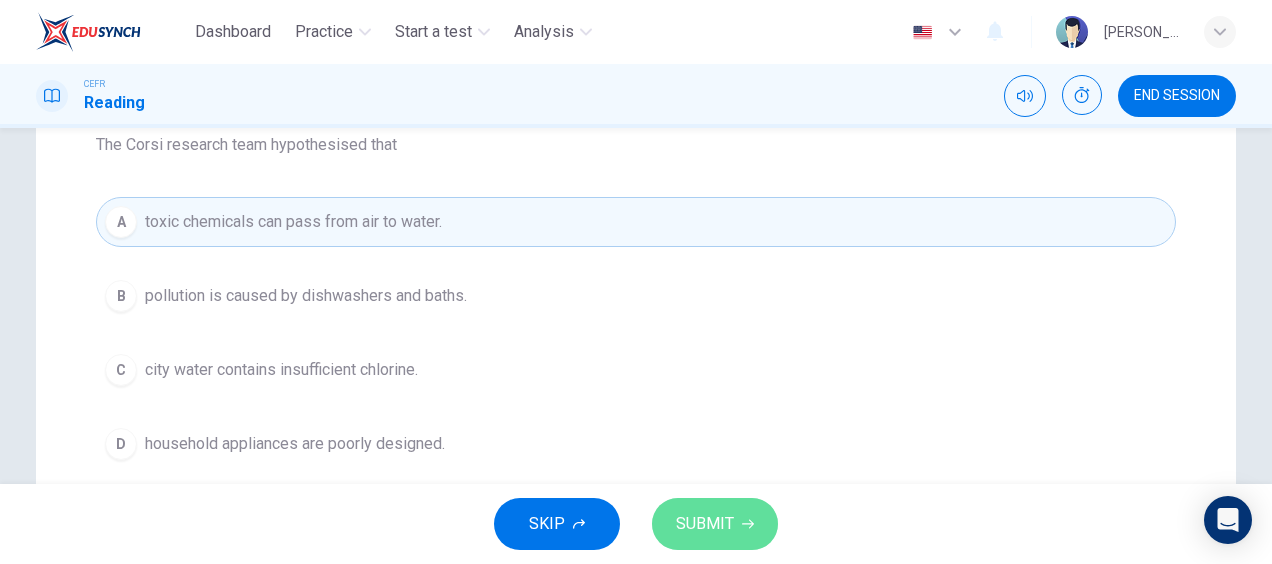 click on "SUBMIT" at bounding box center [705, 524] 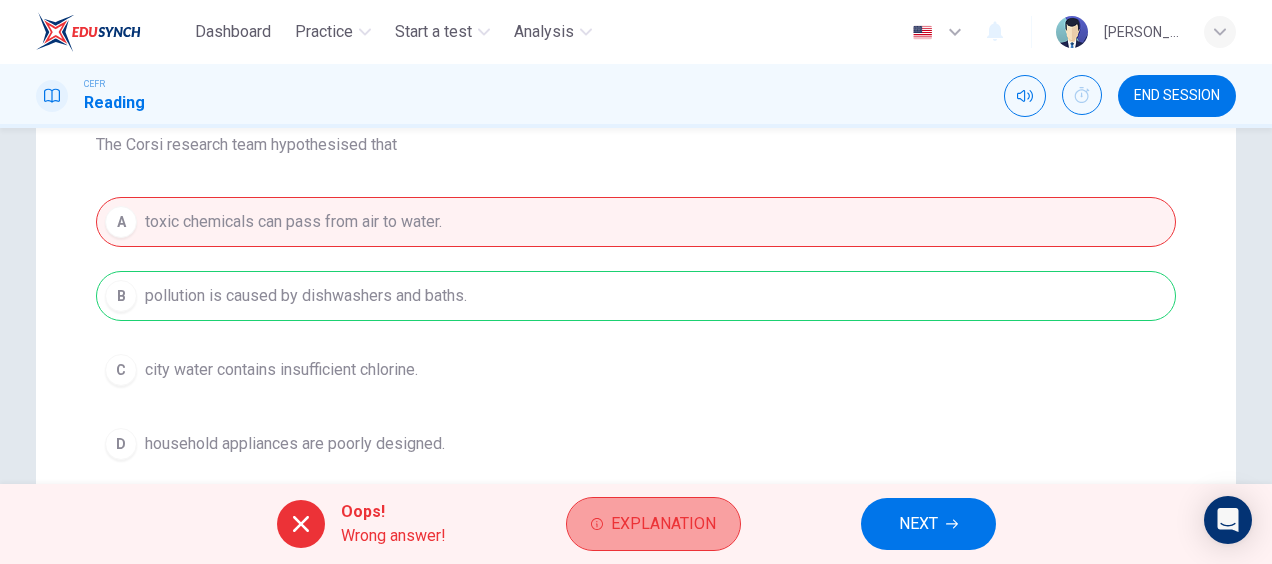 click on "Explanation" at bounding box center [663, 524] 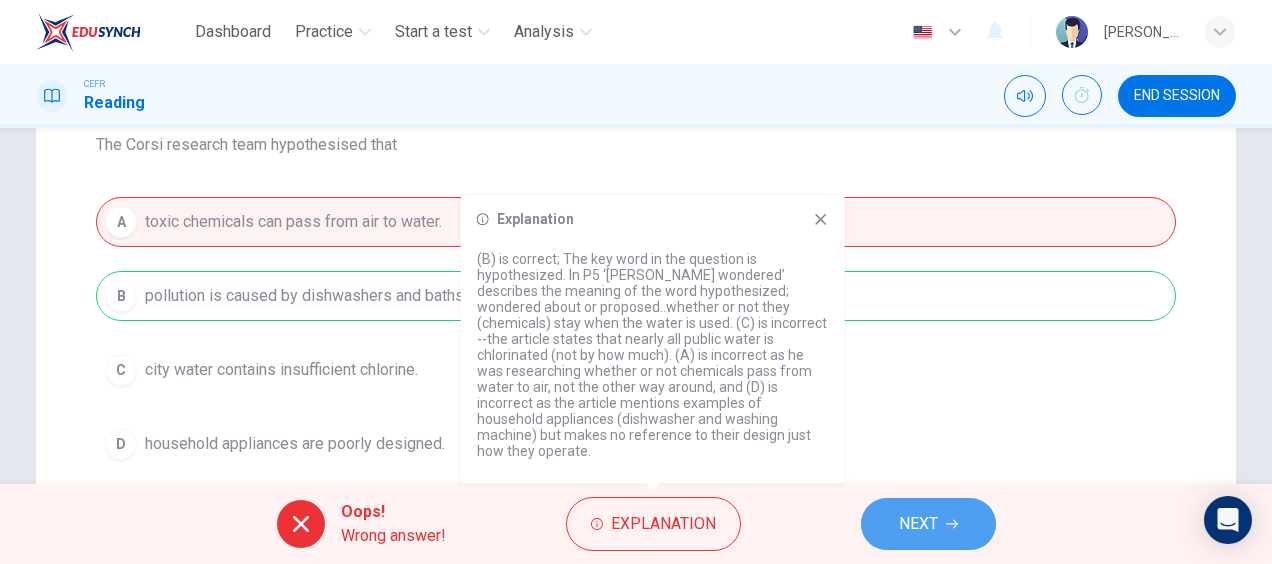 click on "NEXT" at bounding box center [918, 524] 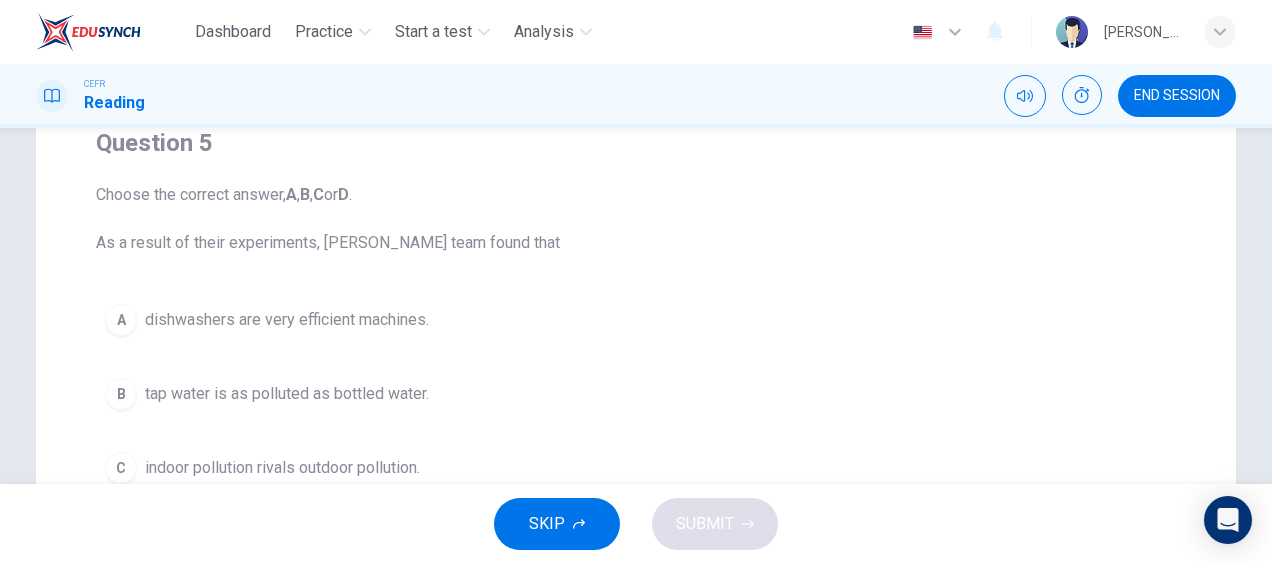 scroll, scrollTop: 0, scrollLeft: 0, axis: both 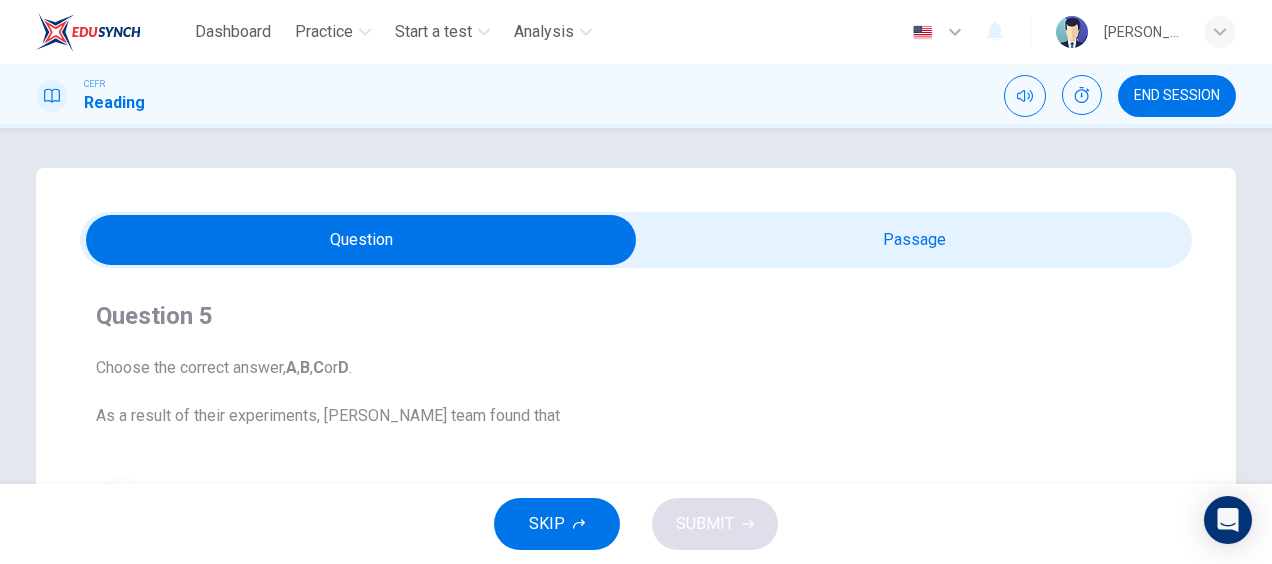 click at bounding box center [361, 240] 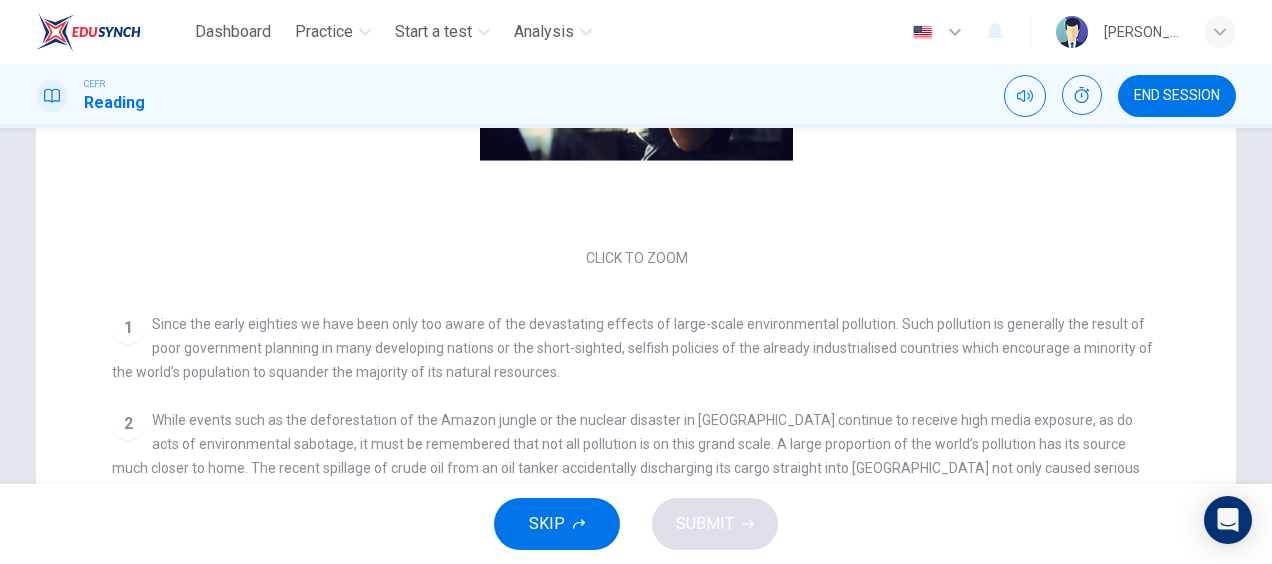 scroll, scrollTop: 432, scrollLeft: 0, axis: vertical 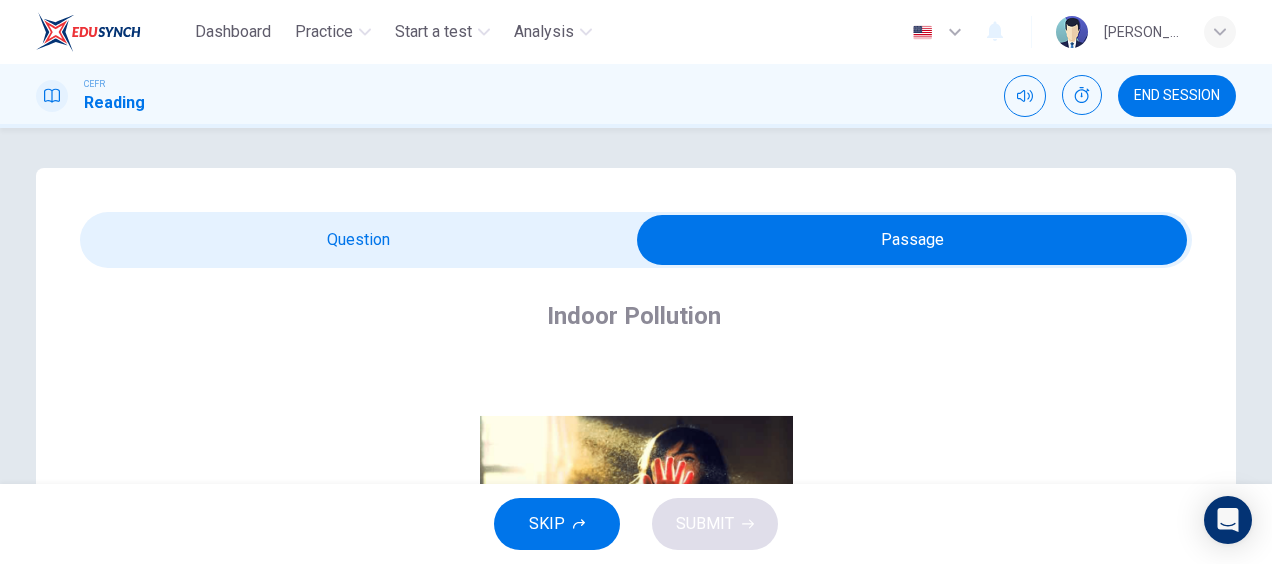 click at bounding box center [912, 240] 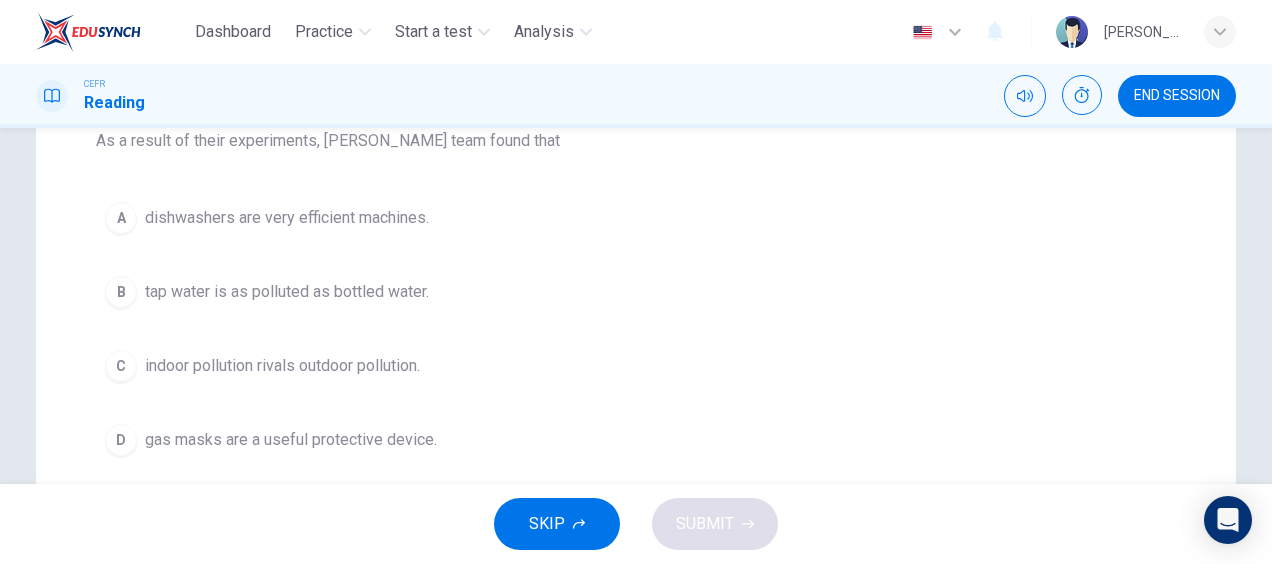 scroll, scrollTop: 276, scrollLeft: 0, axis: vertical 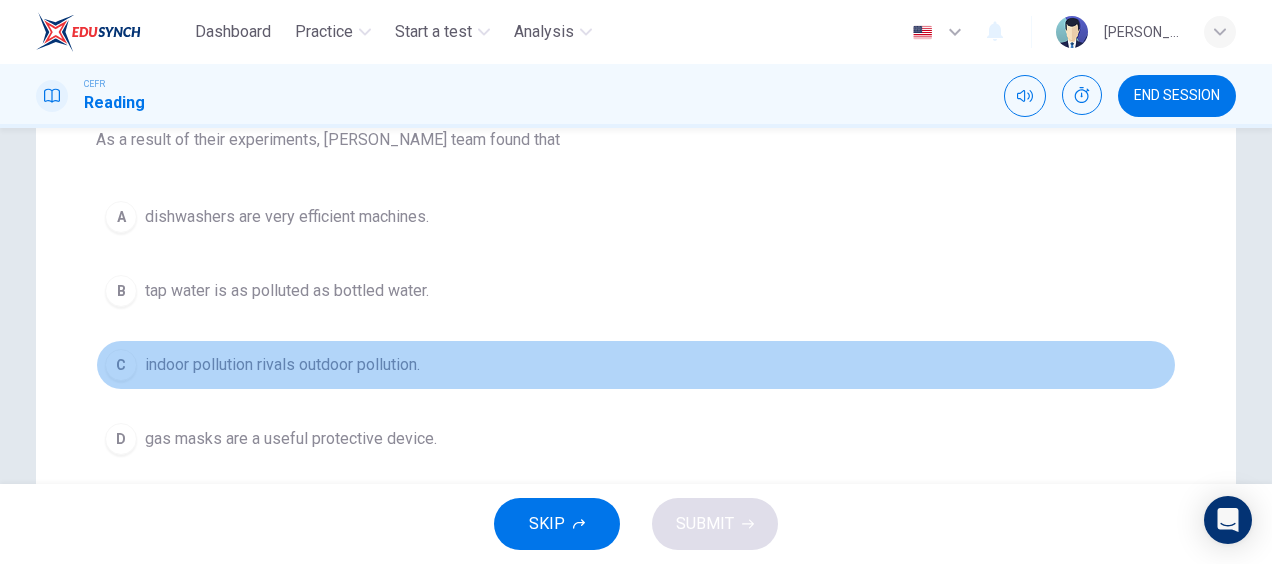 click on "C indoor pollution rivals outdoor pollution." at bounding box center [636, 365] 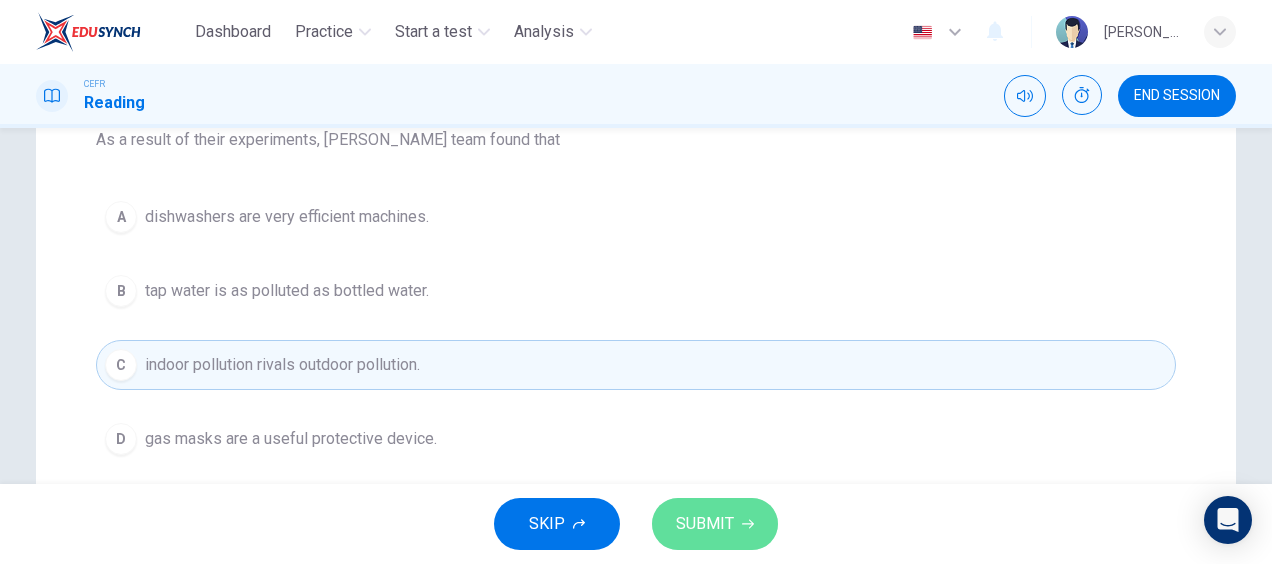 click on "SUBMIT" at bounding box center [705, 524] 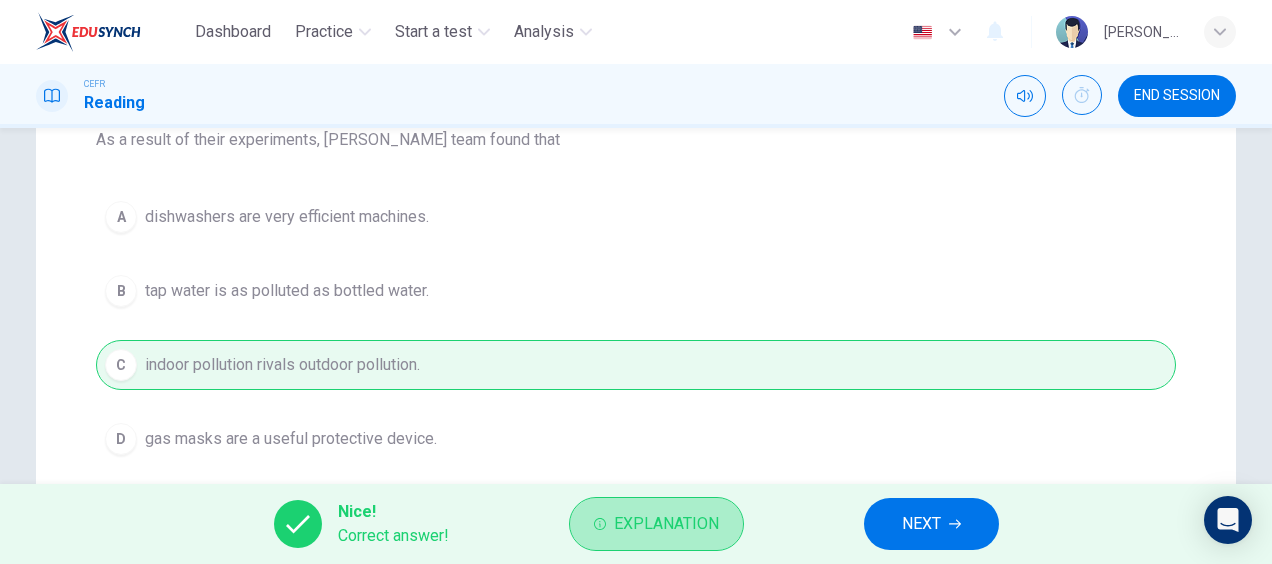 click on "Explanation" at bounding box center (666, 524) 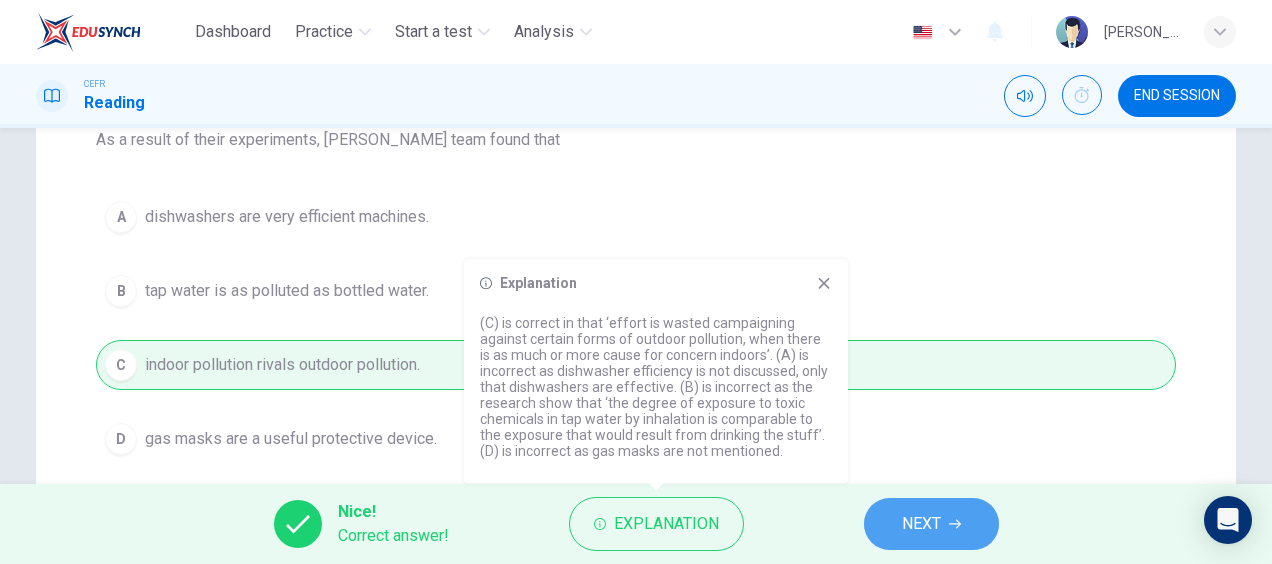click on "NEXT" at bounding box center (921, 524) 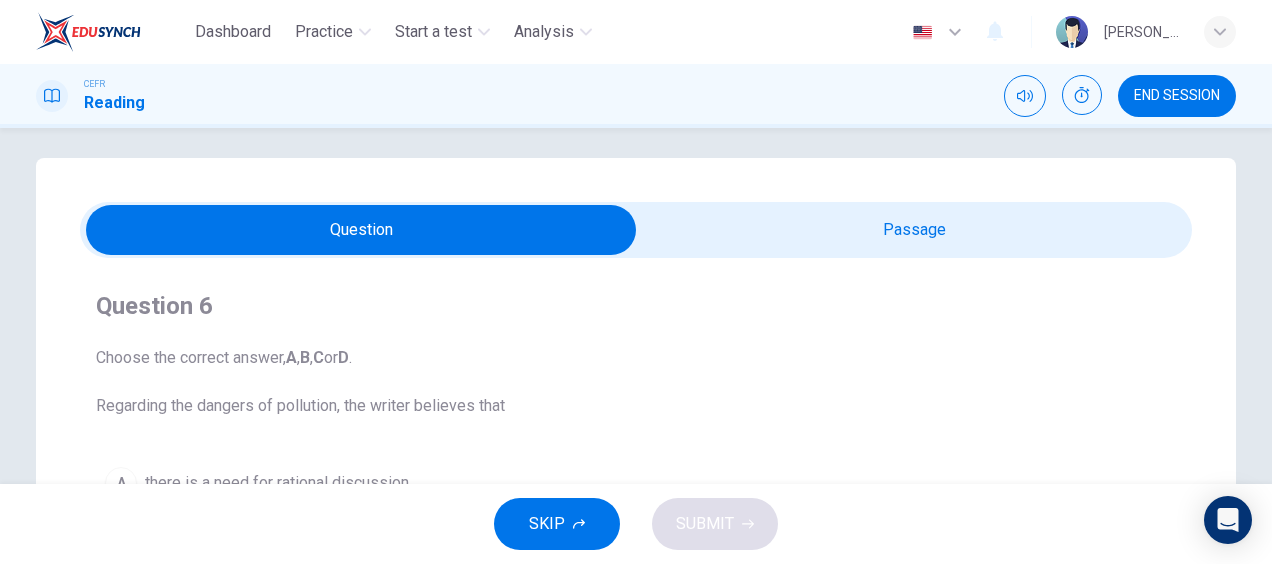 scroll, scrollTop: 0, scrollLeft: 0, axis: both 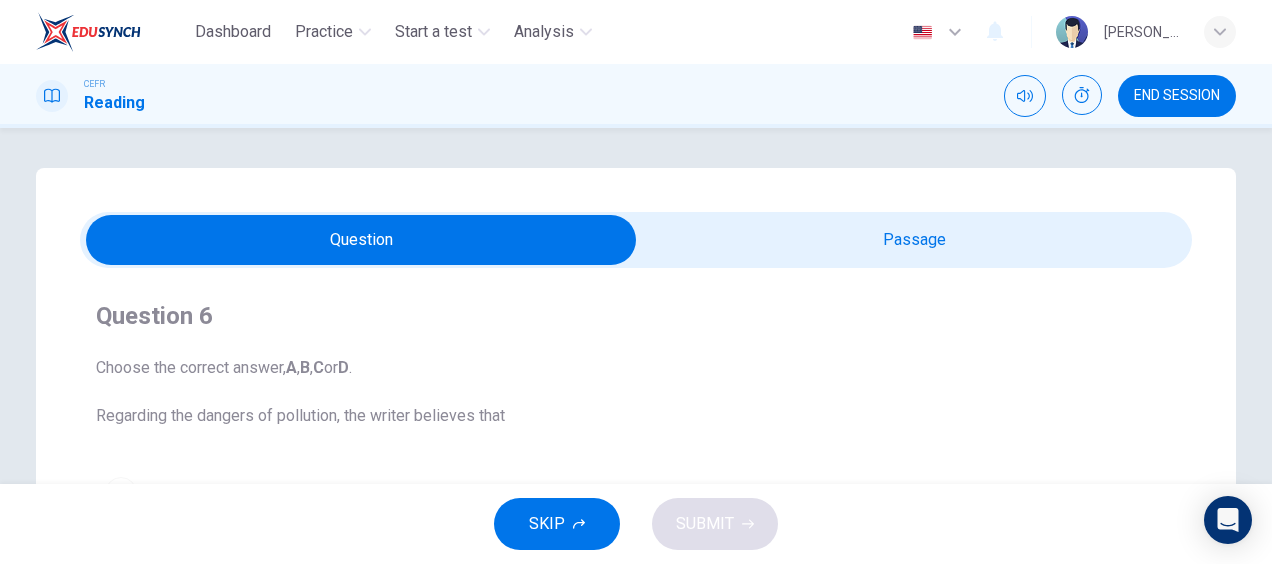 click at bounding box center (361, 240) 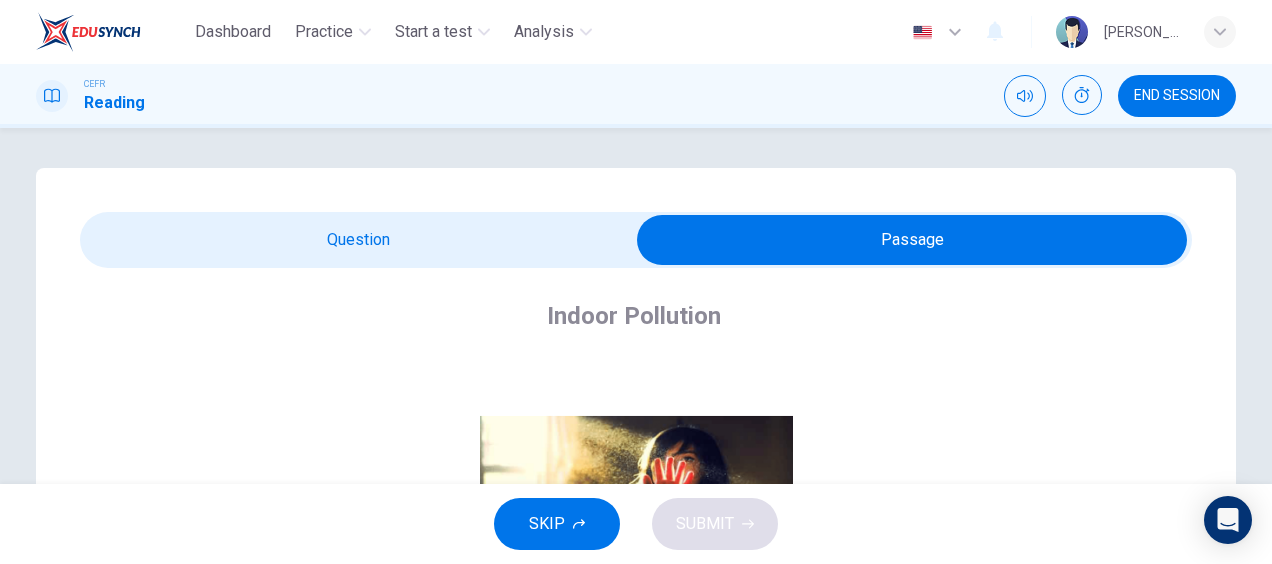 scroll, scrollTop: 496, scrollLeft: 0, axis: vertical 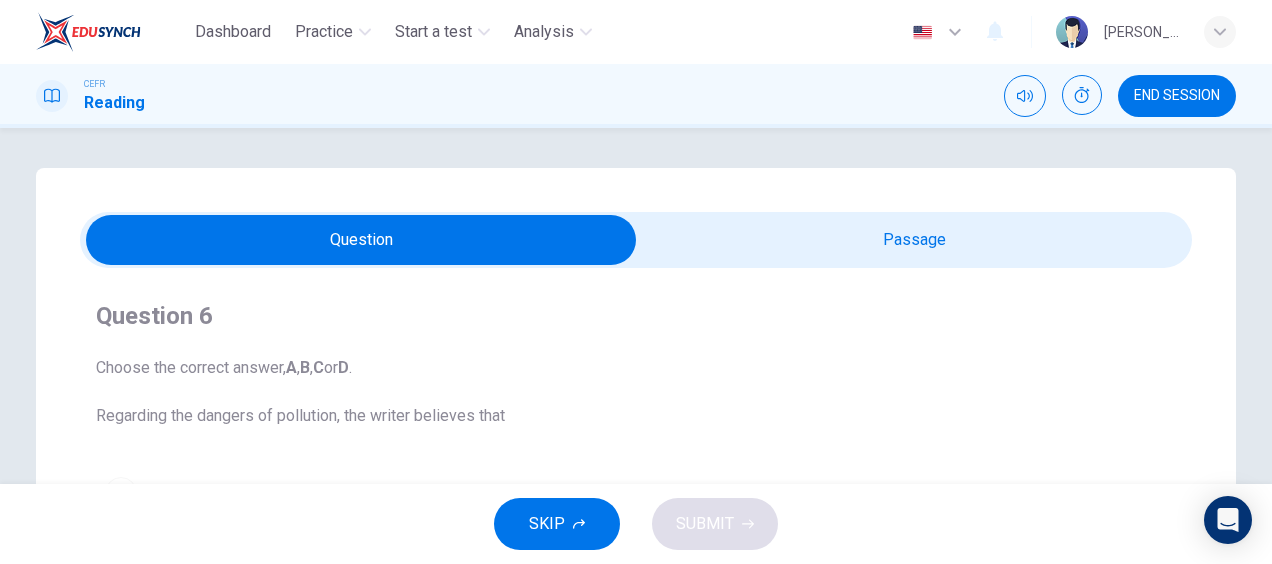 click at bounding box center (361, 240) 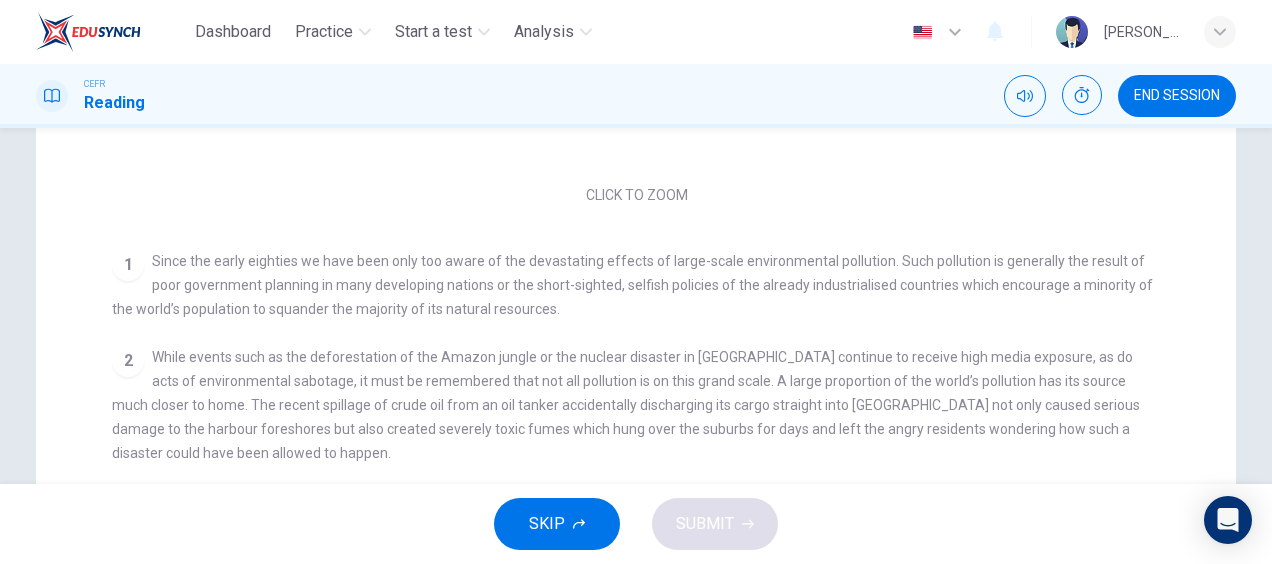 scroll, scrollTop: 672, scrollLeft: 0, axis: vertical 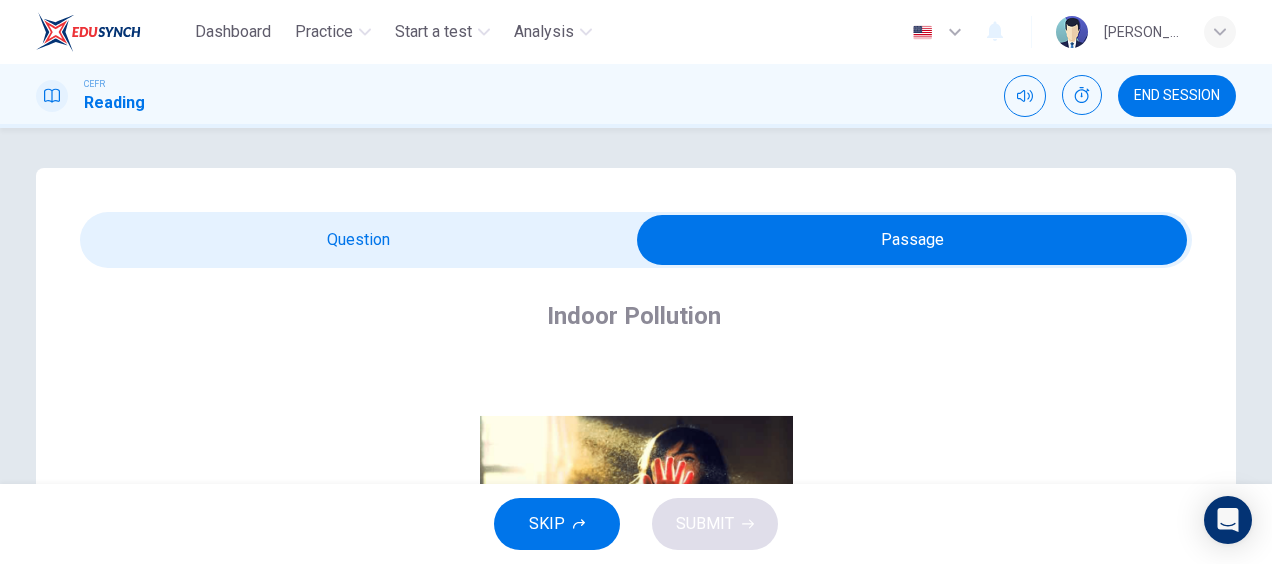 click at bounding box center (912, 240) 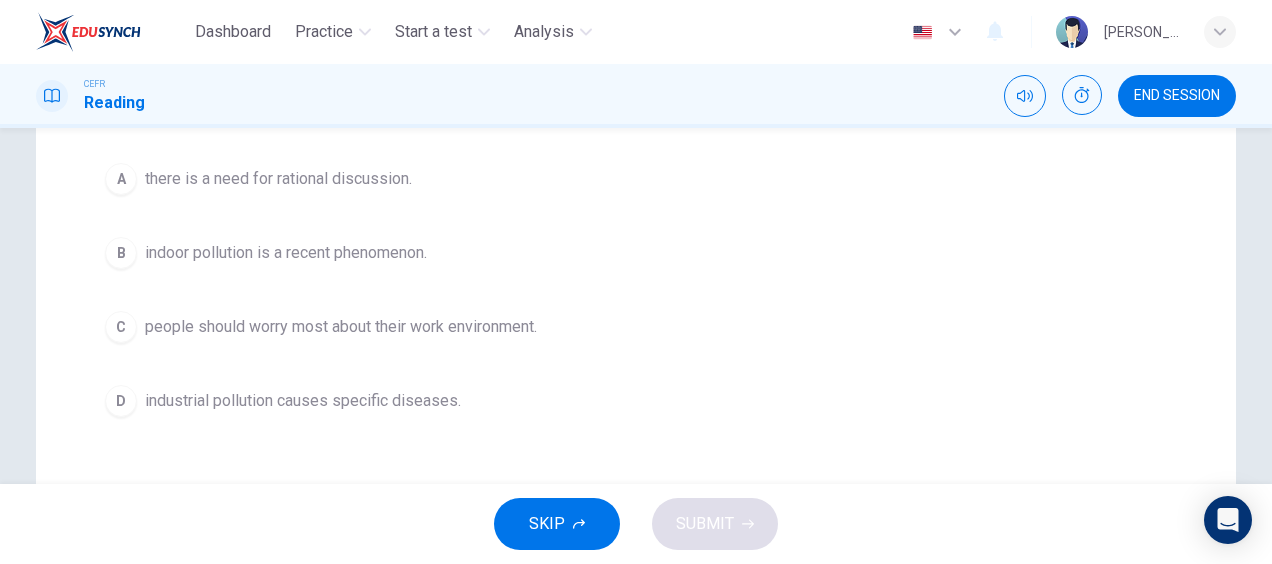 scroll, scrollTop: 310, scrollLeft: 0, axis: vertical 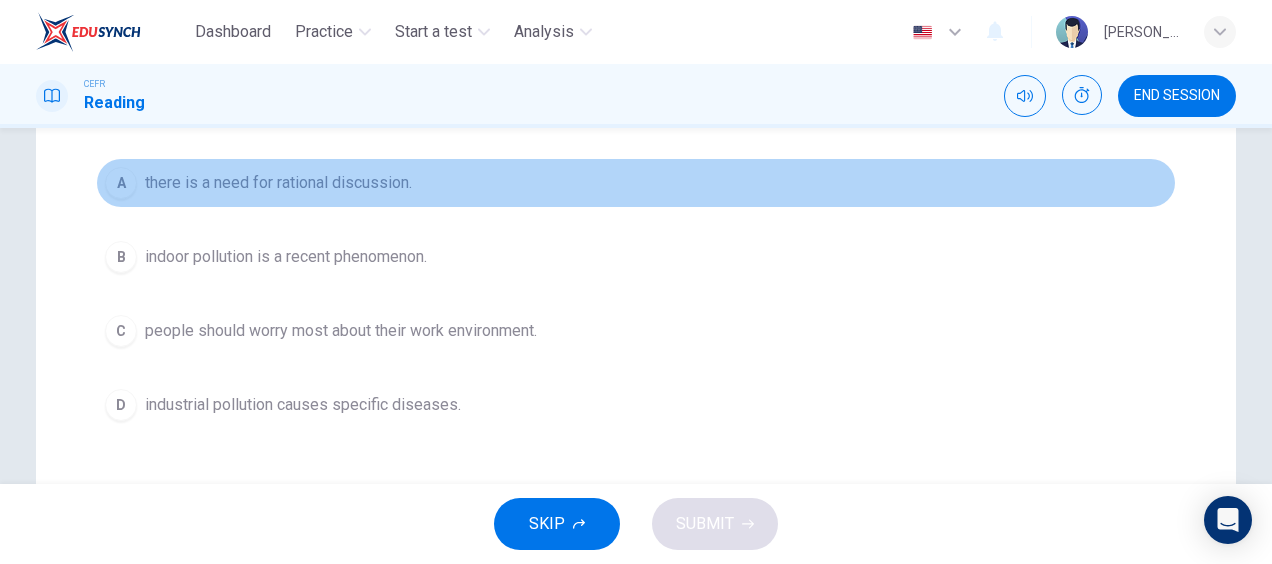 click on "there is a need for rational discussion." at bounding box center [278, 183] 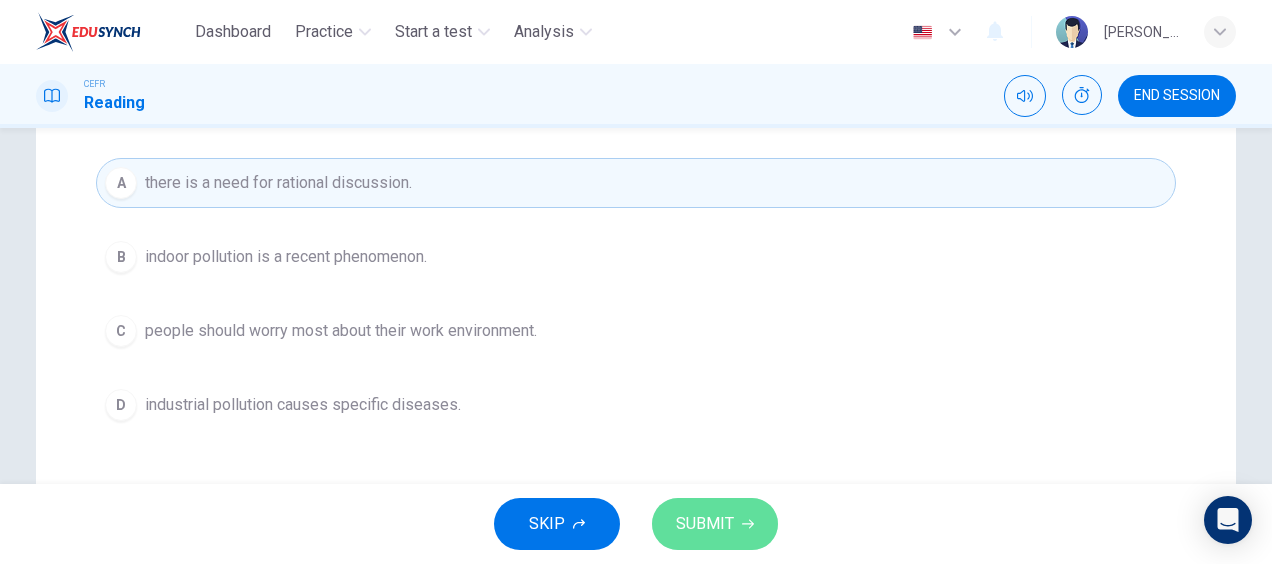 click on "SUBMIT" at bounding box center (715, 524) 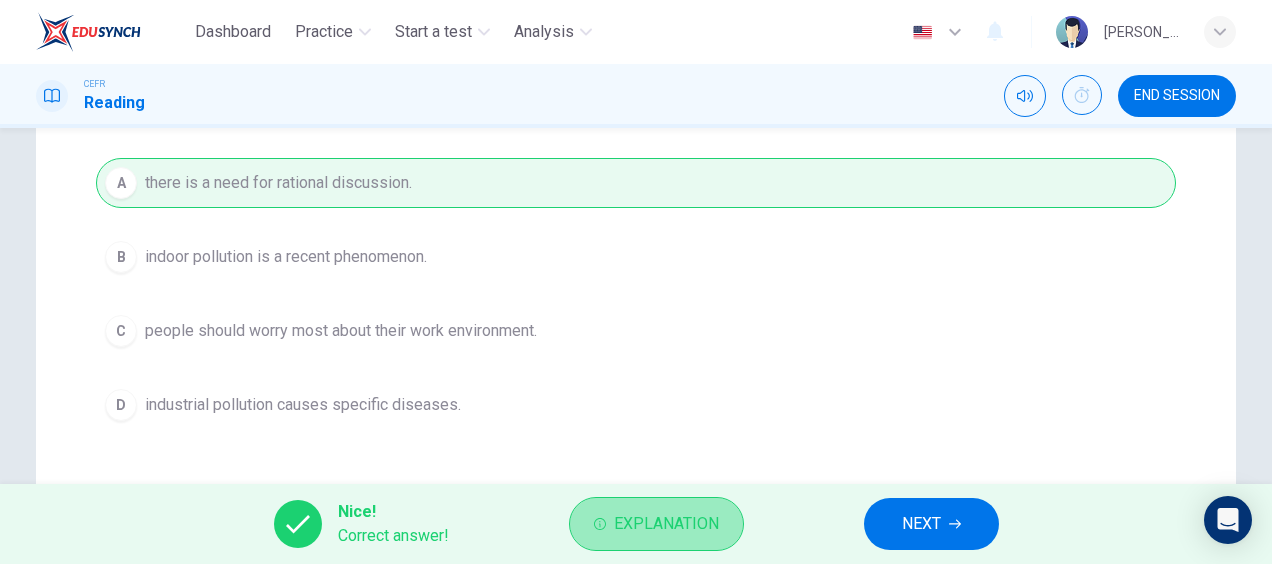 click on "Explanation" at bounding box center (666, 524) 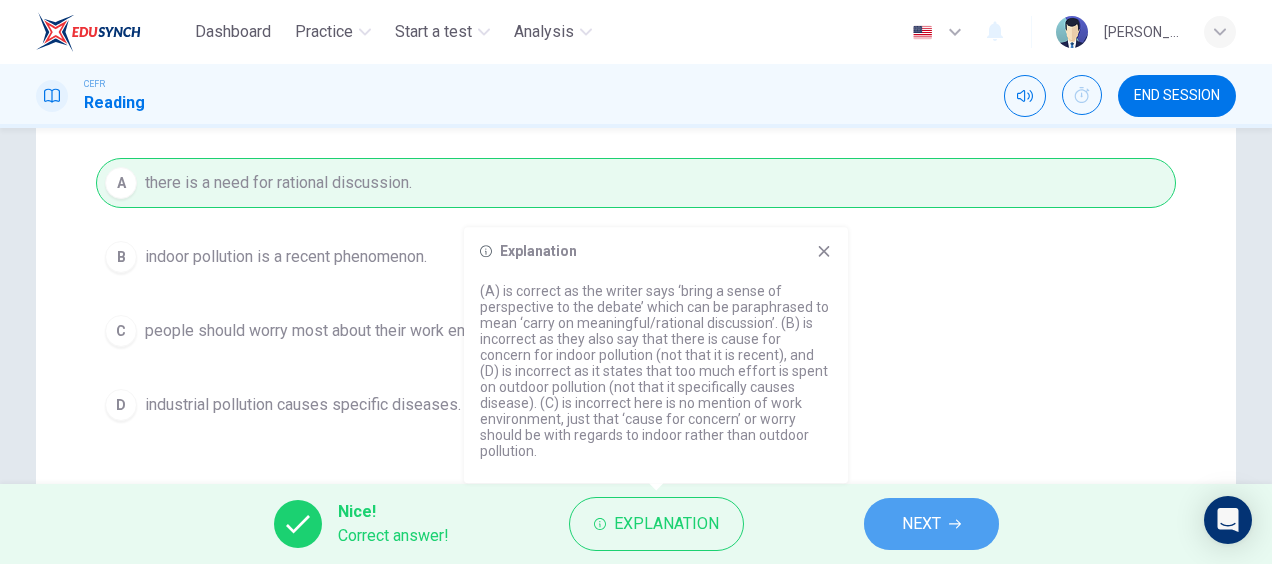 click on "NEXT" at bounding box center (921, 524) 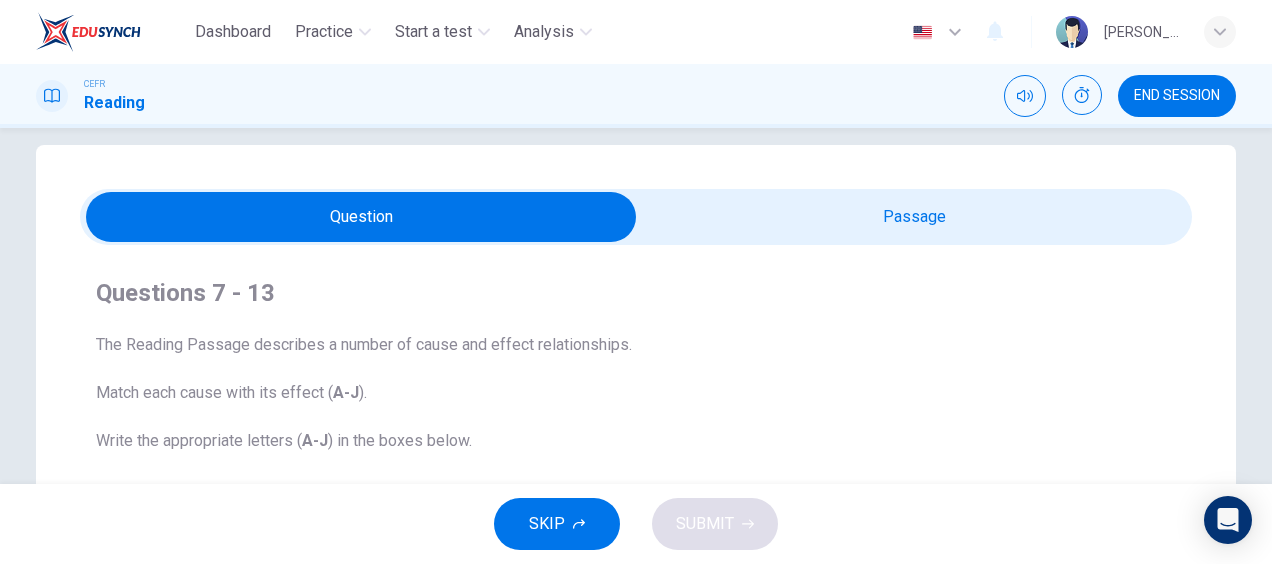 scroll, scrollTop: 22, scrollLeft: 0, axis: vertical 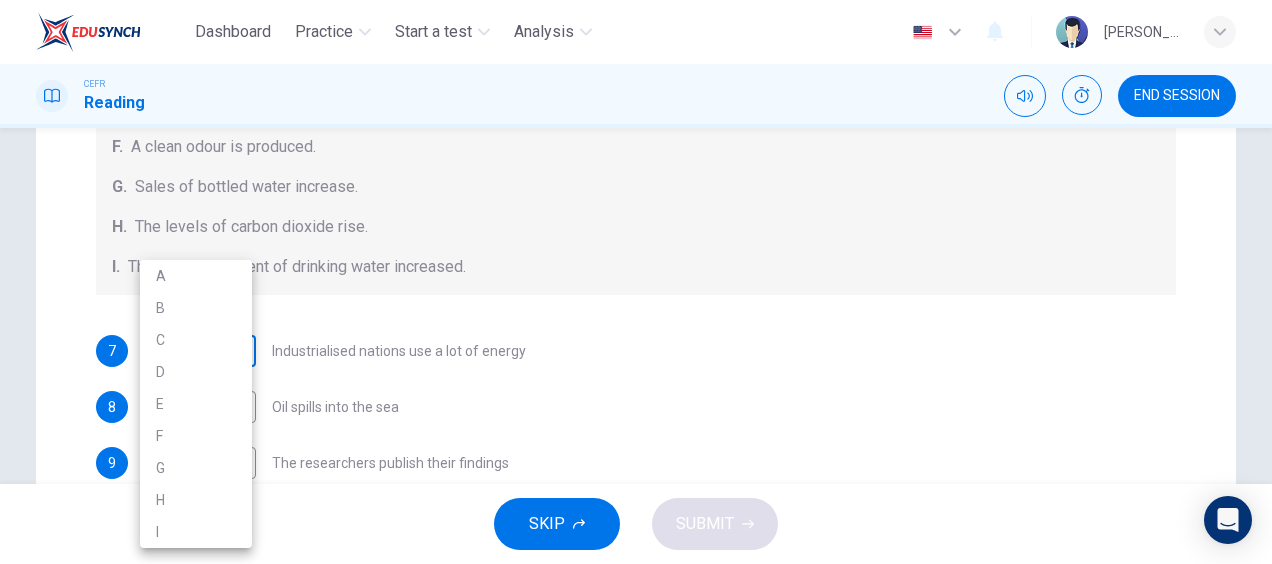 click on "Dashboard Practice Start a test Analysis English en ​ NURUL IZZATUL FARIHA BINTI SILLI MASAN CEFR Reading END SESSION Question Passage Questions 7 - 13 The Reading Passage describes a number of cause and effect relationships.
Match each cause with its effect ( A-J ).
Write the appropriate letters ( A-J ) in the boxes below. Causes A. The focus of pollution moves to the home. B. The levels of carbon monoxide rise. C. The world’s natural resources are unequally shared. D. Environmentalists look elsewhere for an explanation. E. Chemicals are effectively stripped from the water. F. A clean odour is produced. G. Sales of bottled water increase. H. The levels of carbon dioxide rise. I. The chlorine content of drinking water increased. 7 ​ ​ Industrialised nations use a lot of energy 8 ​ ​ Oil spills into the sea 9 ​ ​ The researchers publish their findings 10 ​ ​ Water is brought to a high temperature 11 ​ ​ People fear pollutants in tap water 12 ​ ​ 13 ​ ​ Indoor Pollution 1 2 3 4" at bounding box center [636, 282] 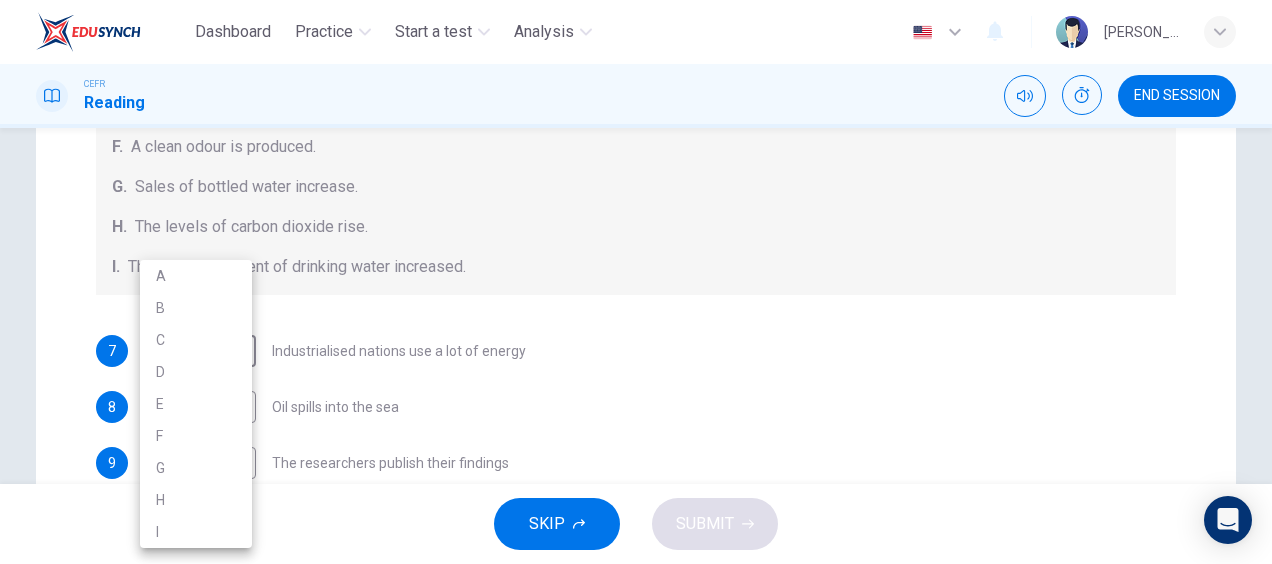 click at bounding box center (636, 282) 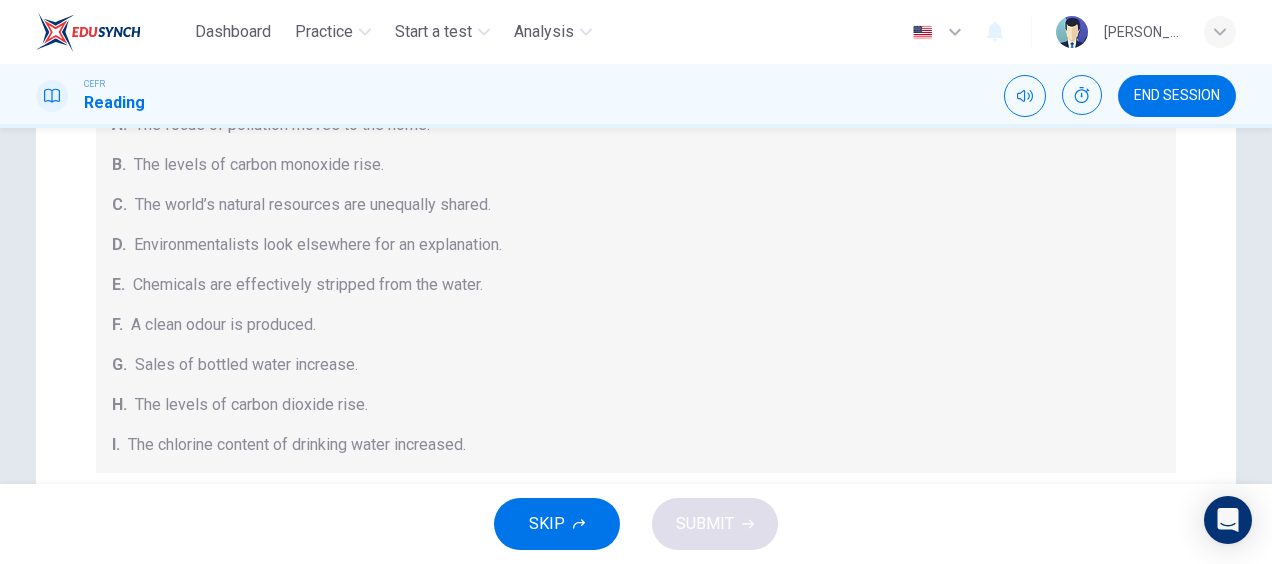 scroll, scrollTop: 284, scrollLeft: 0, axis: vertical 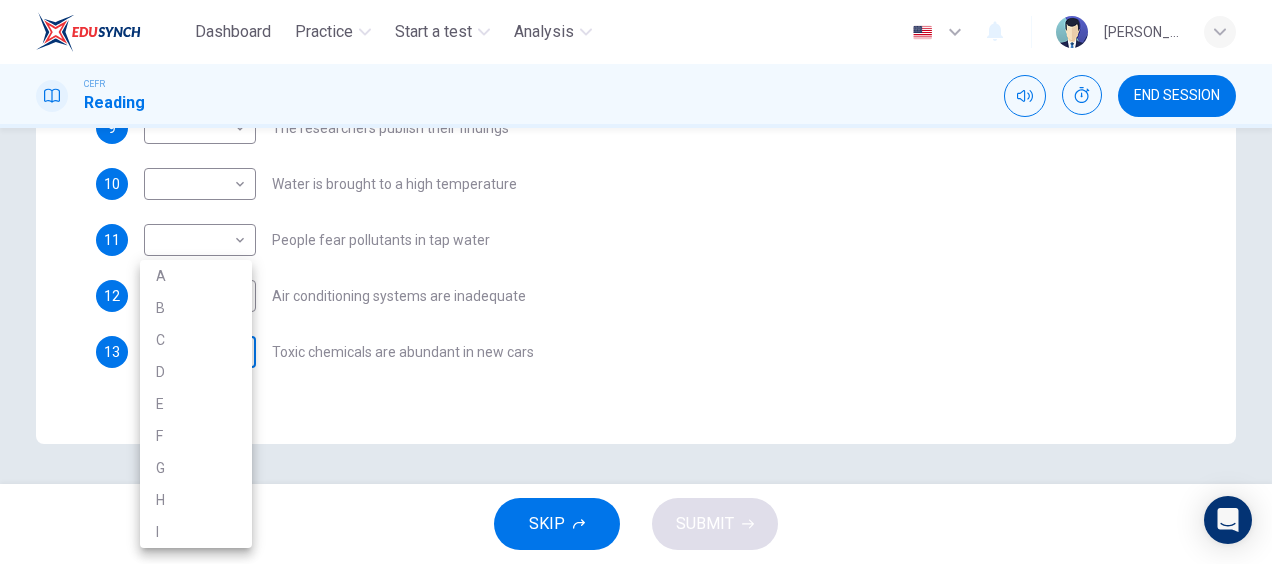 click on "Dashboard Practice Start a test Analysis English en ​ NURUL IZZATUL FARIHA BINTI SILLI MASAN CEFR Reading END SESSION Question Passage Questions 7 - 13 The Reading Passage describes a number of cause and effect relationships.
Match each cause with its effect ( A-J ).
Write the appropriate letters ( A-J ) in the boxes below. Causes A. The focus of pollution moves to the home. B. The levels of carbon monoxide rise. C. The world’s natural resources are unequally shared. D. Environmentalists look elsewhere for an explanation. E. Chemicals are effectively stripped from the water. F. A clean odour is produced. G. Sales of bottled water increase. H. The levels of carbon dioxide rise. I. The chlorine content of drinking water increased. 7 ​ ​ Industrialised nations use a lot of energy 8 ​ ​ Oil spills into the sea 9 ​ ​ The researchers publish their findings 10 ​ ​ Water is brought to a high temperature 11 ​ ​ People fear pollutants in tap water 12 ​ ​ 13 ​ ​ Indoor Pollution 1 2 3 4" at bounding box center (636, 282) 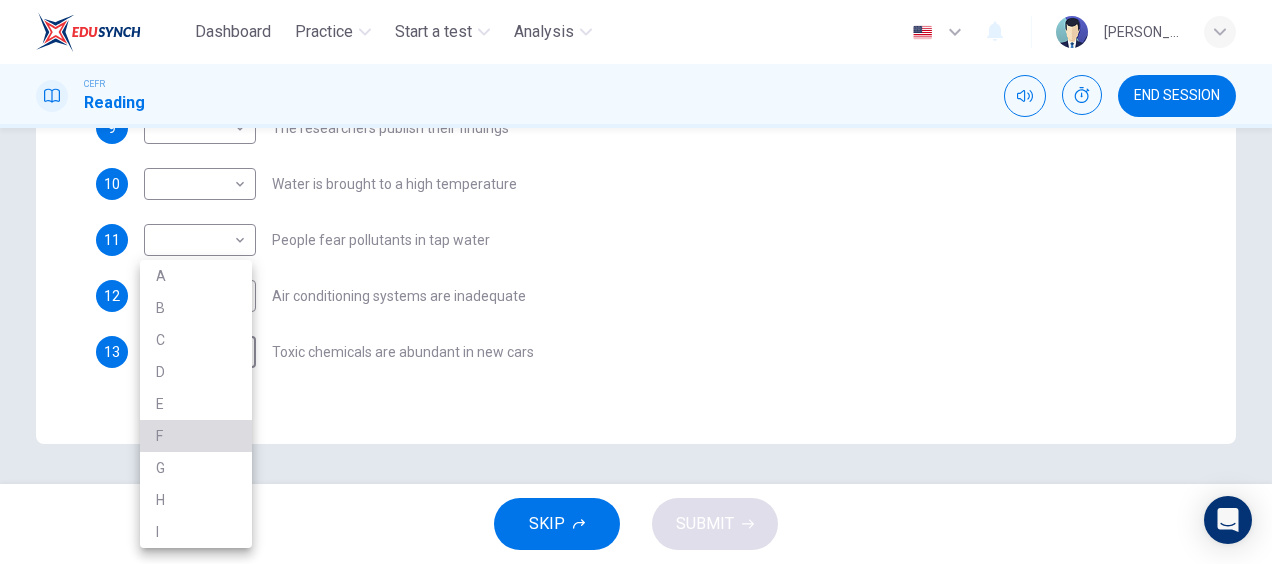 click on "F" at bounding box center [196, 436] 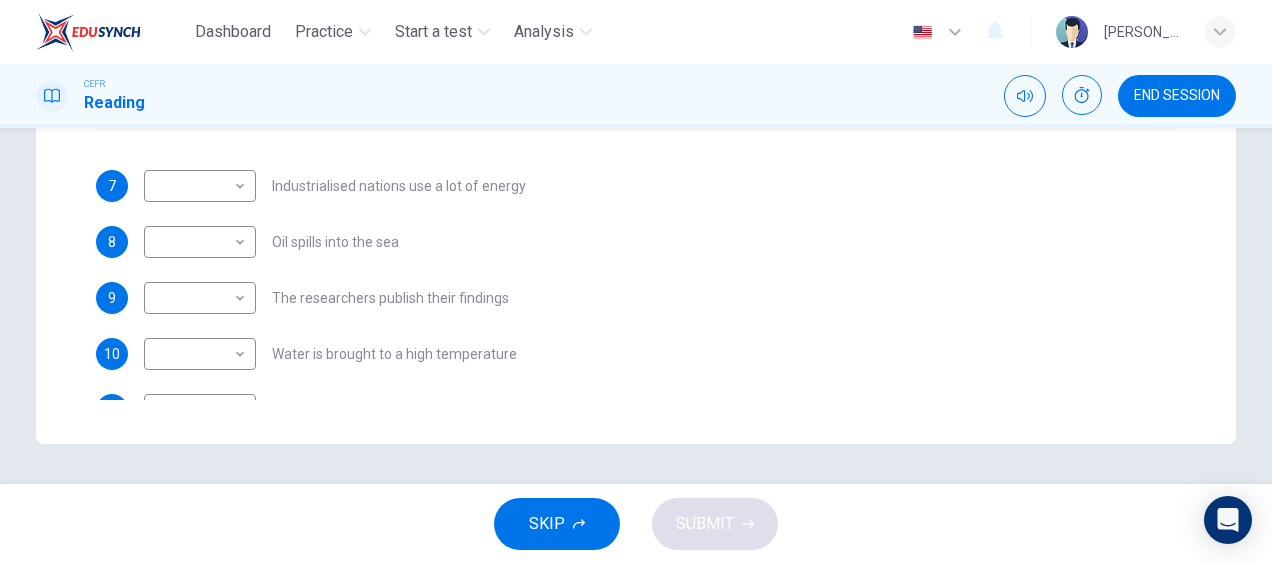 scroll, scrollTop: 0, scrollLeft: 0, axis: both 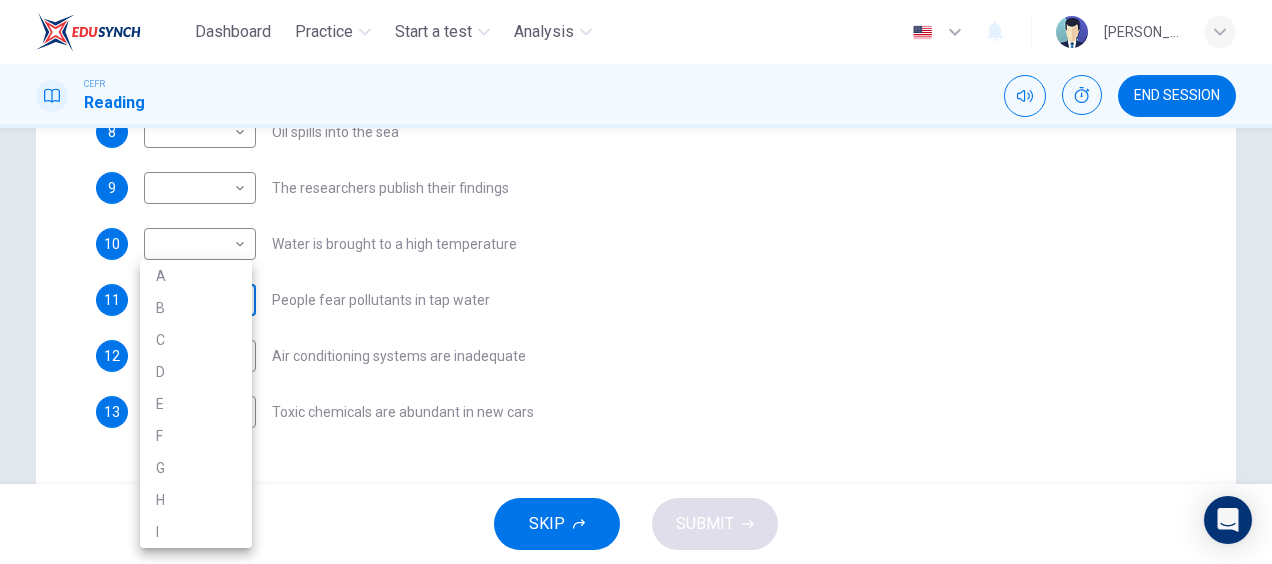 click on "Dashboard Practice Start a test Analysis English en ​ NURUL IZZATUL FARIHA BINTI SILLI MASAN CEFR Reading END SESSION Question Passage Questions 7 - 13 The Reading Passage describes a number of cause and effect relationships.
Match each cause with its effect ( A-J ).
Write the appropriate letters ( A-J ) in the boxes below. Causes A. The focus of pollution moves to the home. B. The levels of carbon monoxide rise. C. The world’s natural resources are unequally shared. D. Environmentalists look elsewhere for an explanation. E. Chemicals are effectively stripped from the water. F. A clean odour is produced. G. Sales of bottled water increase. H. The levels of carbon dioxide rise. I. The chlorine content of drinking water increased. 7 ​ ​ Industrialised nations use a lot of energy 8 ​ ​ Oil spills into the sea 9 ​ ​ The researchers publish their findings 10 ​ ​ Water is brought to a high temperature 11 ​ ​ People fear pollutants in tap water 12 ​ ​ 13 F F ​ Indoor Pollution 1 2 3 4" at bounding box center (636, 282) 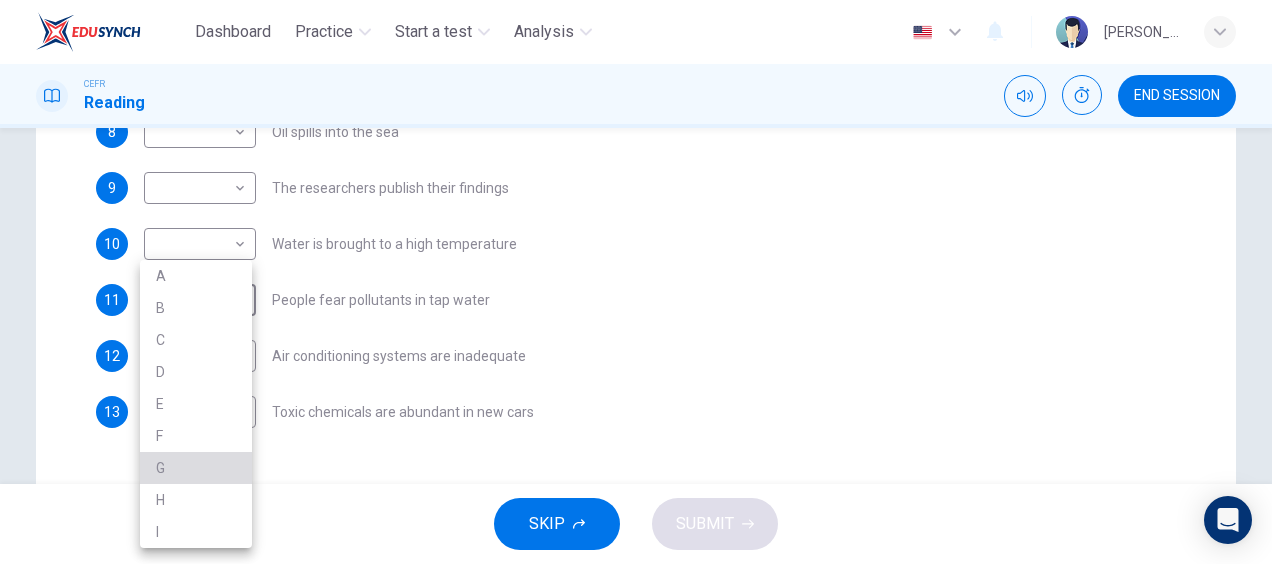 click on "G" at bounding box center (196, 468) 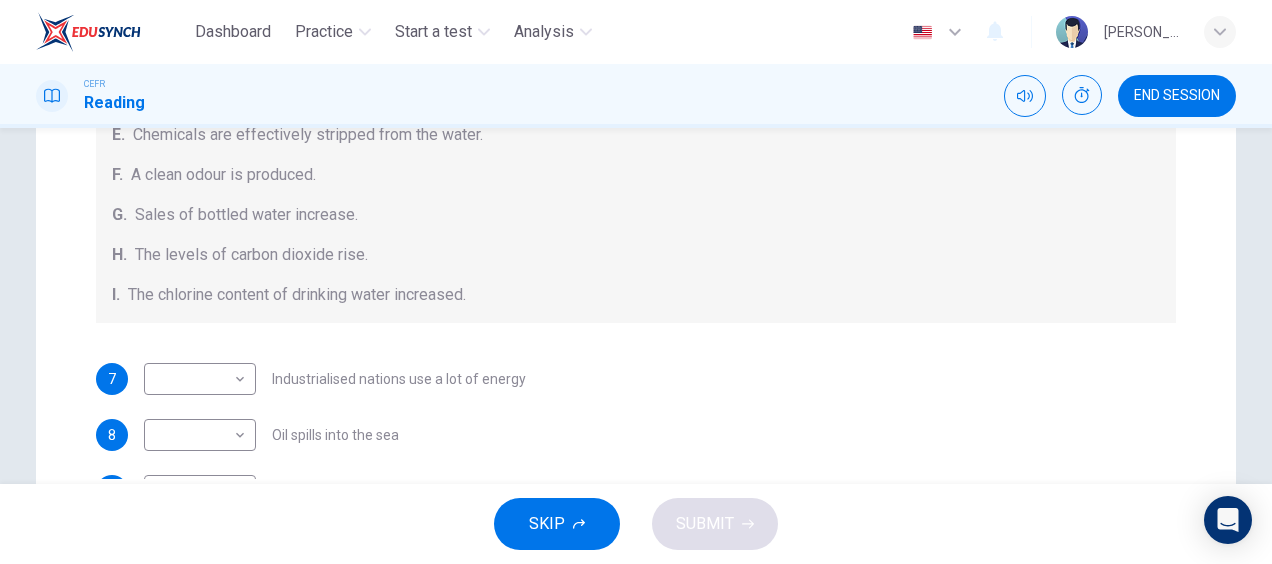 scroll, scrollTop: 688, scrollLeft: 0, axis: vertical 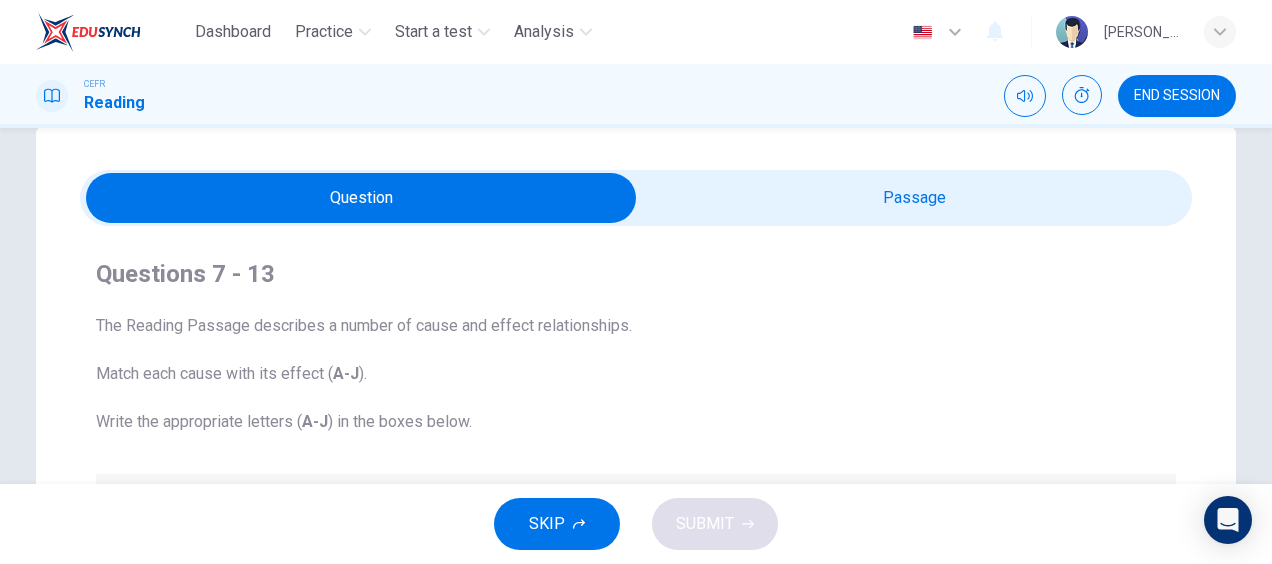 click at bounding box center [361, 198] 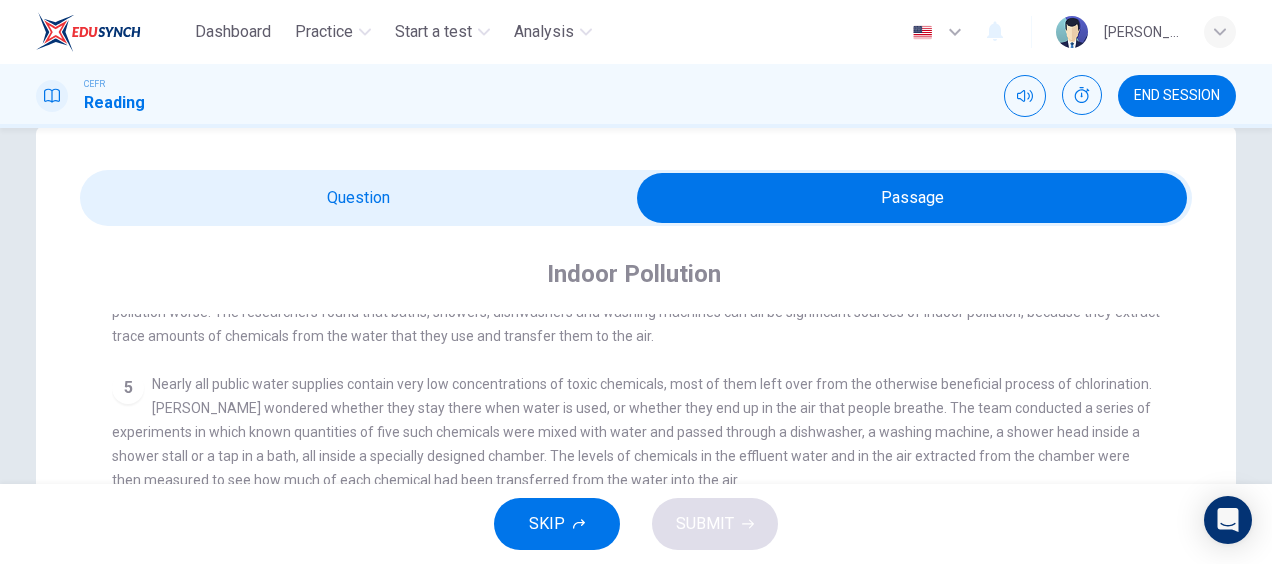 scroll, scrollTop: 846, scrollLeft: 0, axis: vertical 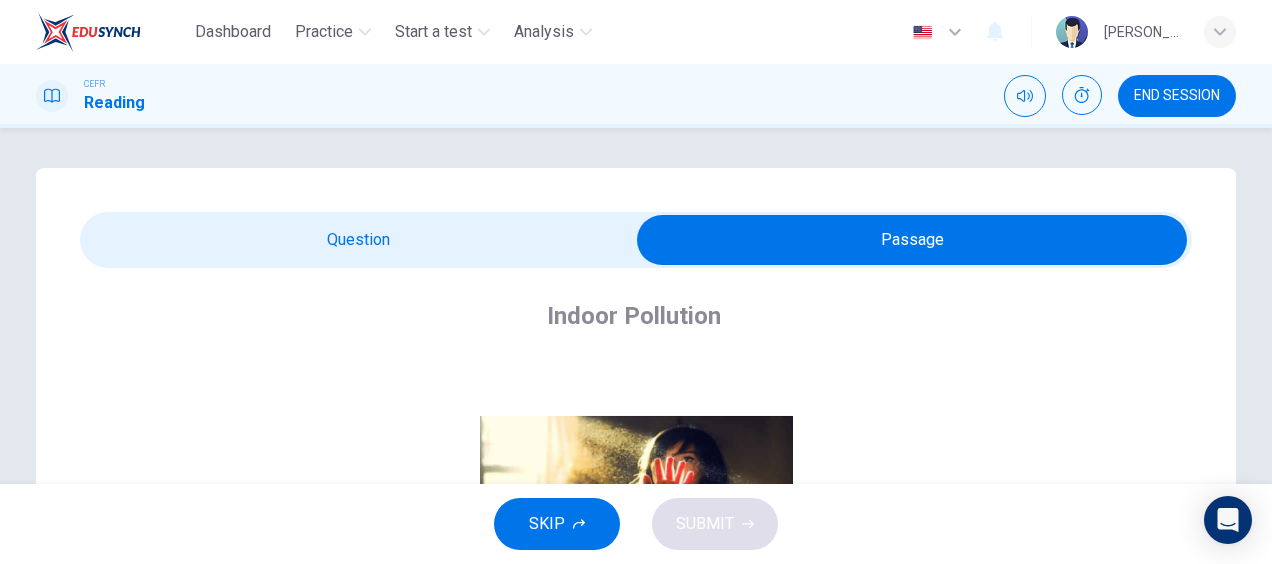 click at bounding box center [912, 240] 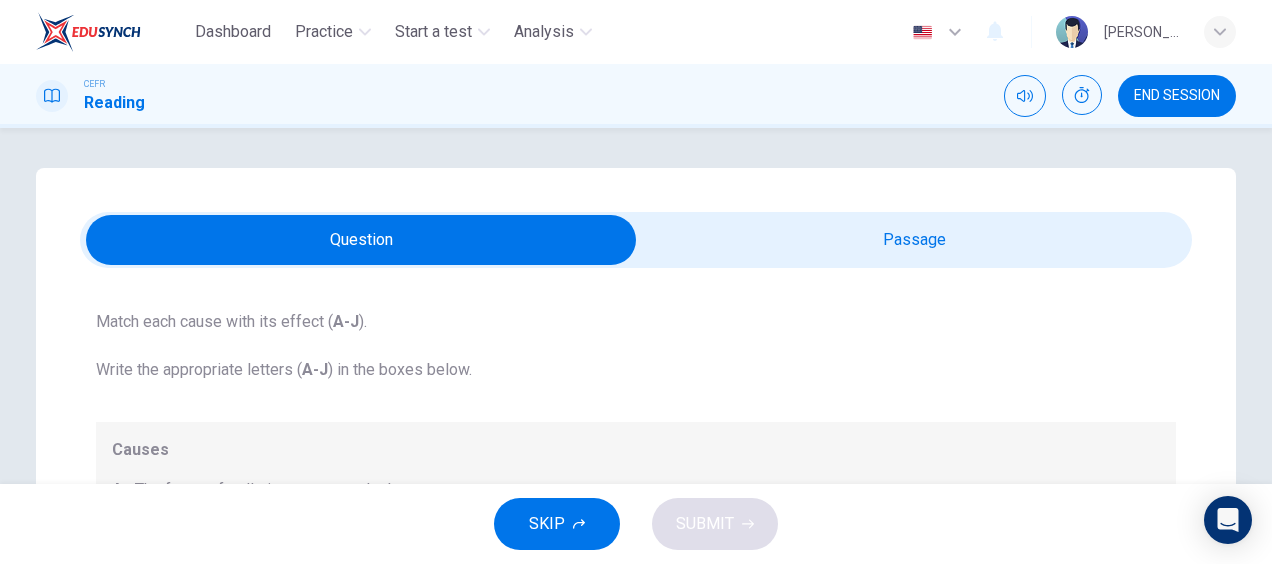 scroll, scrollTop: 284, scrollLeft: 0, axis: vertical 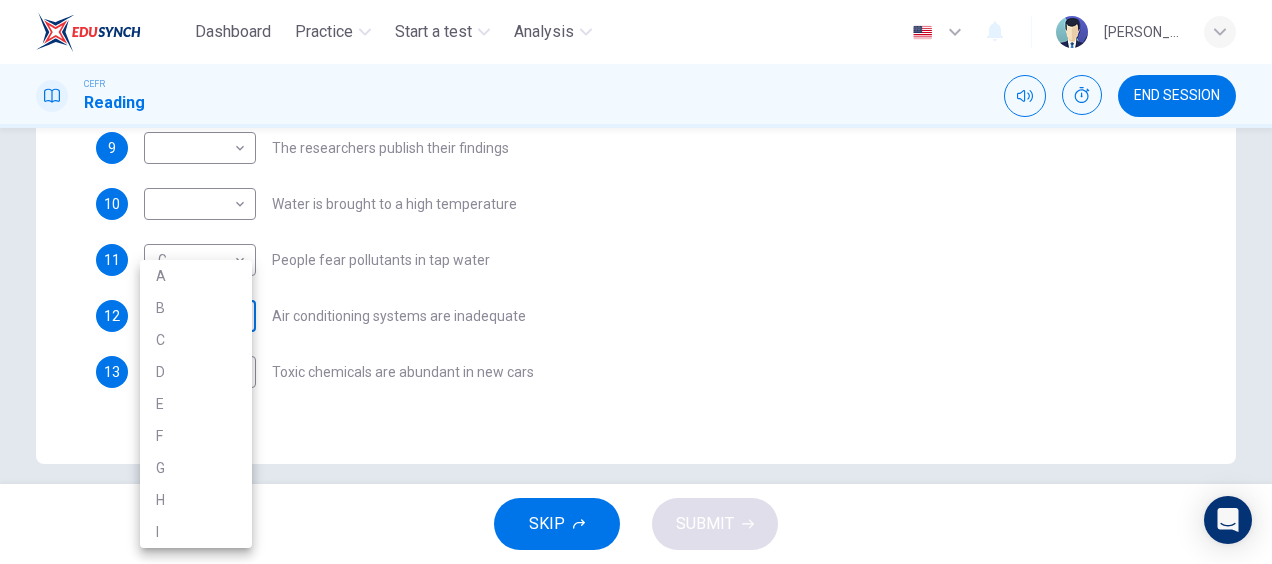 click on "Dashboard Practice Start a test Analysis English en ​ NURUL IZZATUL FARIHA BINTI SILLI MASAN CEFR Reading END SESSION Question Passage Questions 7 - 13 The Reading Passage describes a number of cause and effect relationships.
Match each cause with its effect ( A-J ).
Write the appropriate letters ( A-J ) in the boxes below. Causes A. The focus of pollution moves to the home. B. The levels of carbon monoxide rise. C. The world’s natural resources are unequally shared. D. Environmentalists look elsewhere for an explanation. E. Chemicals are effectively stripped from the water. F. A clean odour is produced. G. Sales of bottled water increase. H. The levels of carbon dioxide rise. I. The chlorine content of drinking water increased. 7 ​ ​ Industrialised nations use a lot of energy 8 ​ ​ Oil spills into the sea 9 ​ ​ The researchers publish their findings 10 ​ ​ Water is brought to a high temperature 11 G G ​ People fear pollutants in tap water 12 ​ ​ 13 F F ​ Indoor Pollution 1 2 3 4" at bounding box center [636, 282] 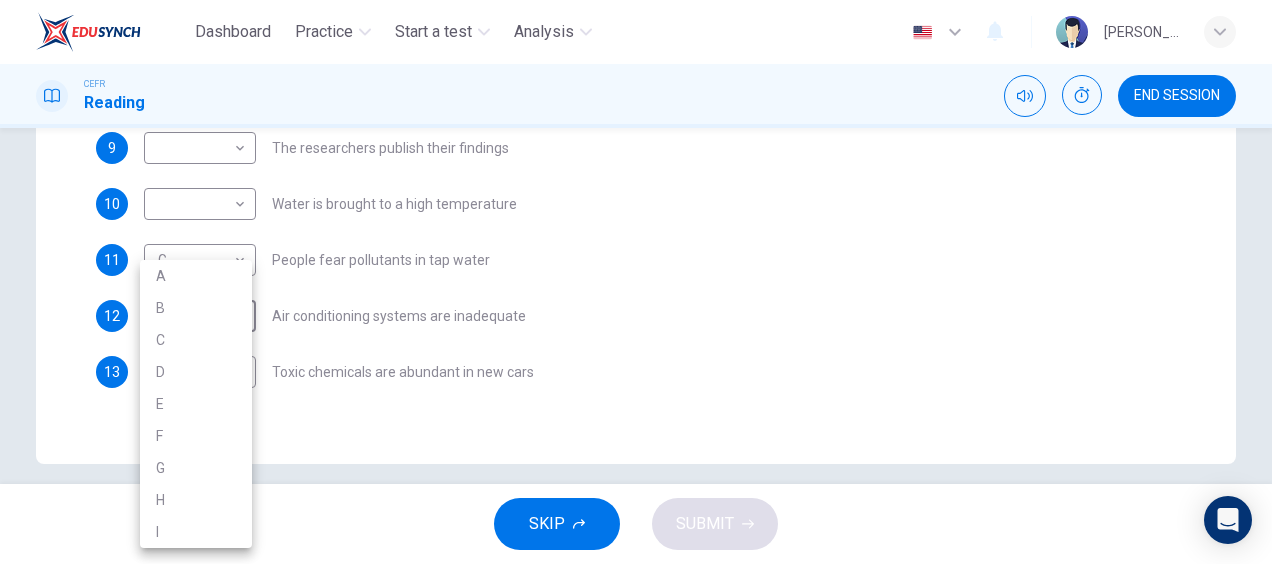 click at bounding box center (636, 282) 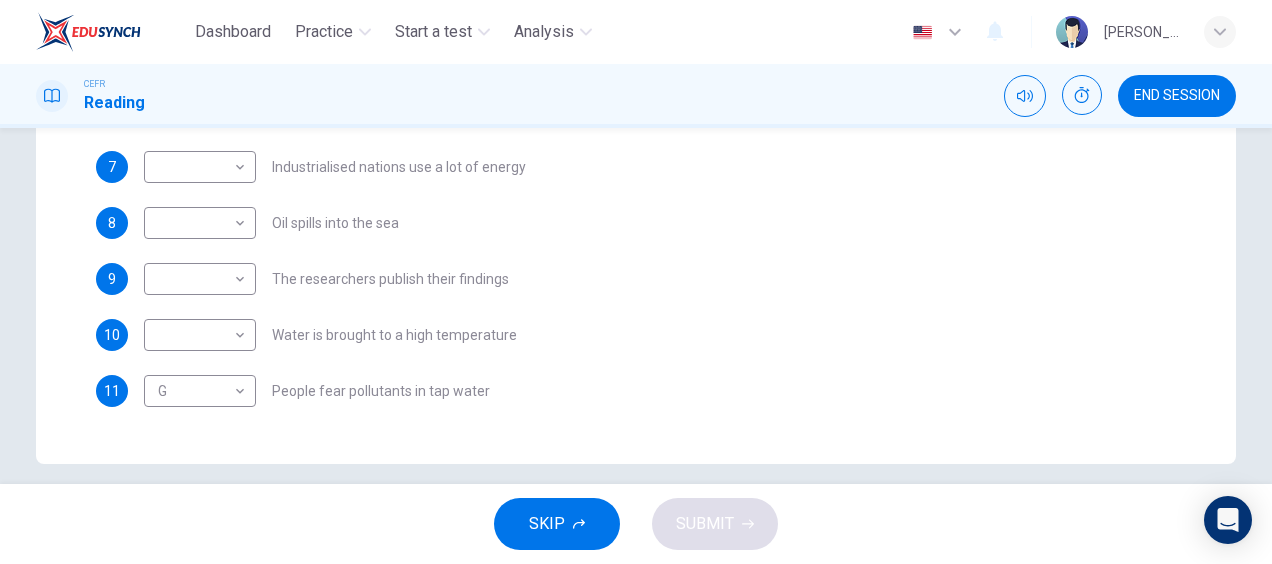 scroll, scrollTop: 0, scrollLeft: 0, axis: both 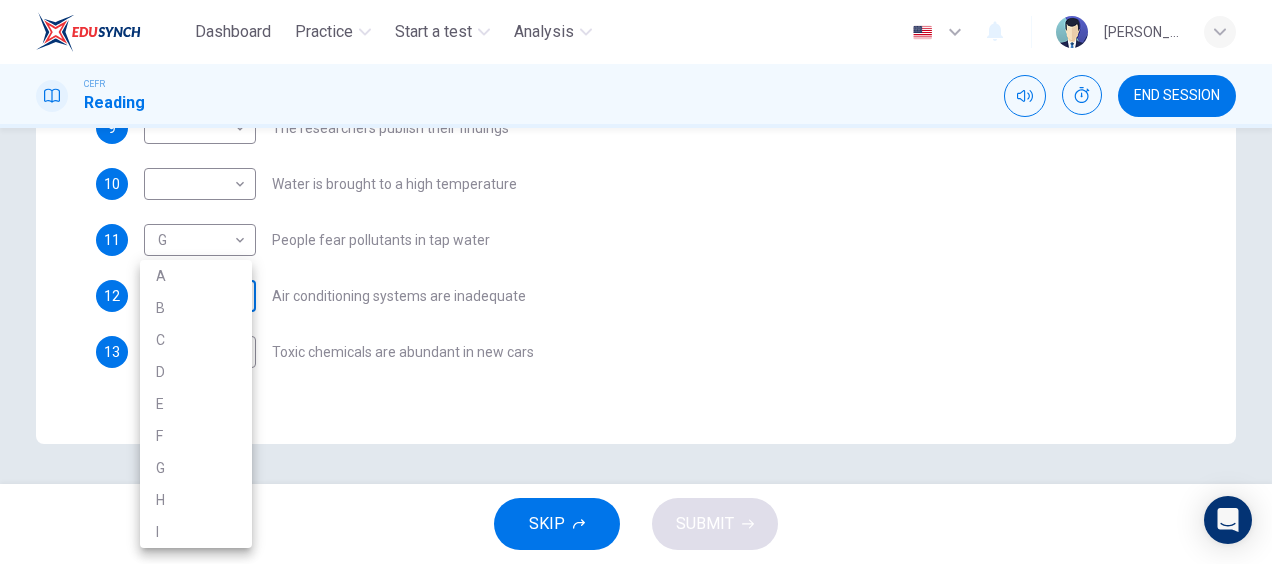 click on "Dashboard Practice Start a test Analysis English en ​ NURUL IZZATUL FARIHA BINTI SILLI MASAN CEFR Reading END SESSION Question Passage Questions 7 - 13 The Reading Passage describes a number of cause and effect relationships.
Match each cause with its effect ( A-J ).
Write the appropriate letters ( A-J ) in the boxes below. Causes A. The focus of pollution moves to the home. B. The levels of carbon monoxide rise. C. The world’s natural resources are unequally shared. D. Environmentalists look elsewhere for an explanation. E. Chemicals are effectively stripped from the water. F. A clean odour is produced. G. Sales of bottled water increase. H. The levels of carbon dioxide rise. I. The chlorine content of drinking water increased. 7 ​ ​ Industrialised nations use a lot of energy 8 ​ ​ Oil spills into the sea 9 ​ ​ The researchers publish their findings 10 ​ ​ Water is brought to a high temperature 11 G G ​ People fear pollutants in tap water 12 ​ ​ 13 F F ​ Indoor Pollution 1 2 3 4" at bounding box center (636, 282) 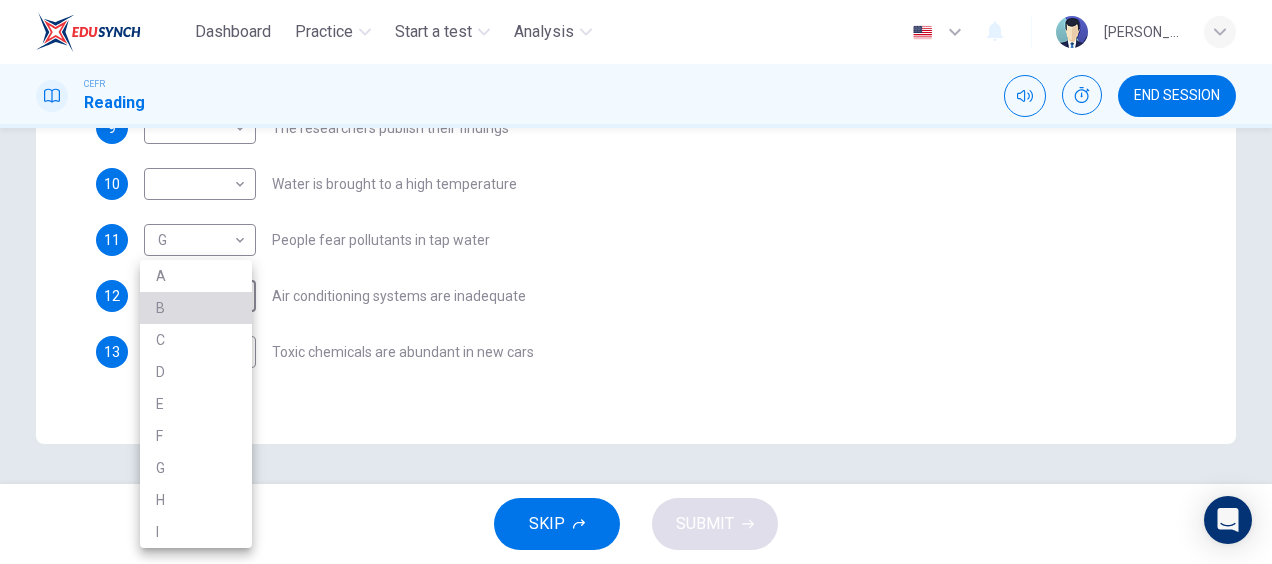 click on "B" at bounding box center (196, 308) 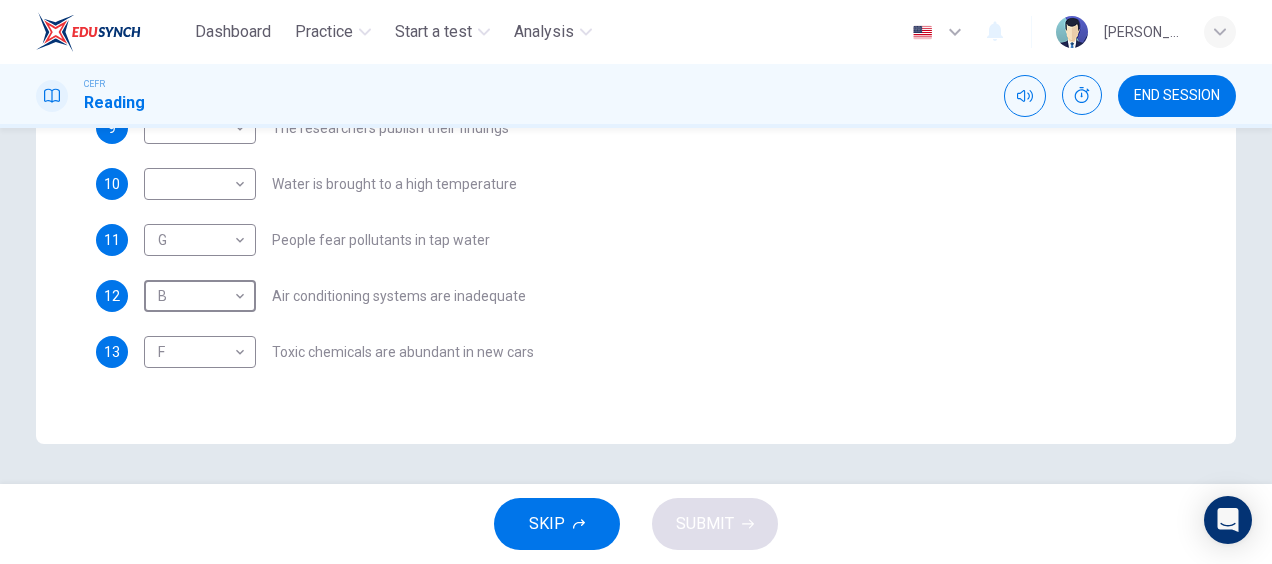scroll, scrollTop: 0, scrollLeft: 0, axis: both 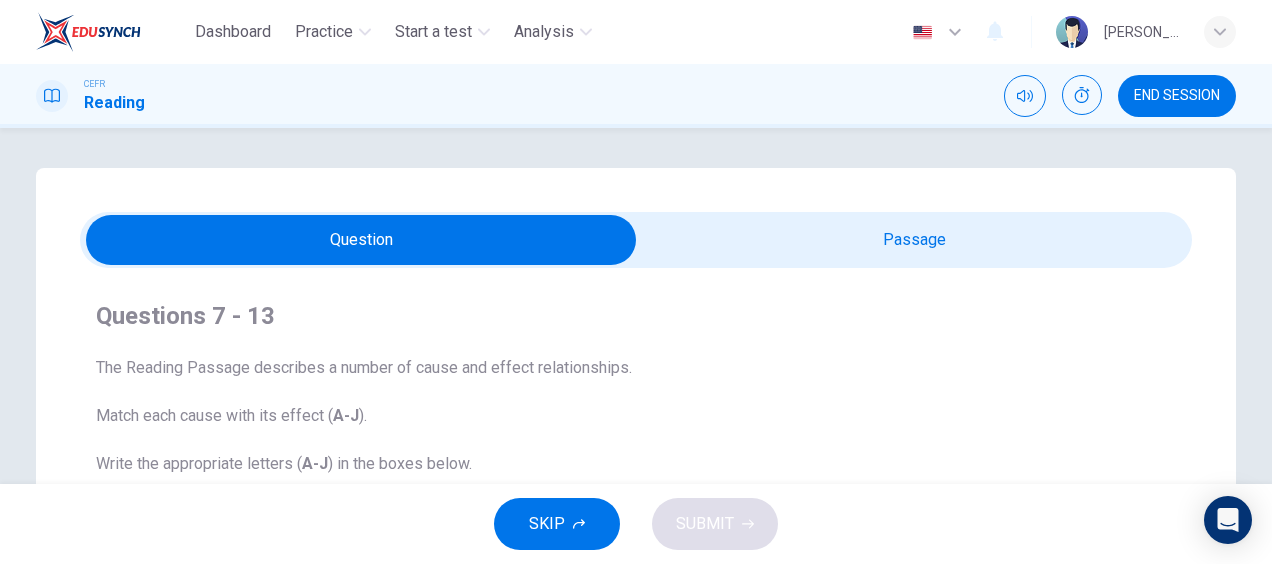 click on "Questions 7 - 13 The Reading Passage describes a number of cause and effect relationships.
Match each cause with its effect ( A-J ).
Write the appropriate letters ( A-J ) in the boxes below. Causes A. The focus of pollution moves to the home. B. The levels of carbon monoxide rise. C. The world’s natural resources are unequally shared. D. Environmentalists look elsewhere for an explanation. E. Chemicals are effectively stripped from the water. F. A clean odour is produced. G. Sales of bottled water increase. H. The levels of carbon dioxide rise. I. The chlorine content of drinking water increased. 7 ​ ​ Industrialised nations use a lot of energy 8 ​ ​ Oil spills into the sea 9 ​ ​ The researchers publish their findings 10 ​ ​ Water is brought to a high temperature 11 G G ​ People fear pollutants in tap water 12 B B ​ Air conditioning systems are inadequate 13 F F ​ Toxic chemicals are abundant in new cars" at bounding box center (636, 678) 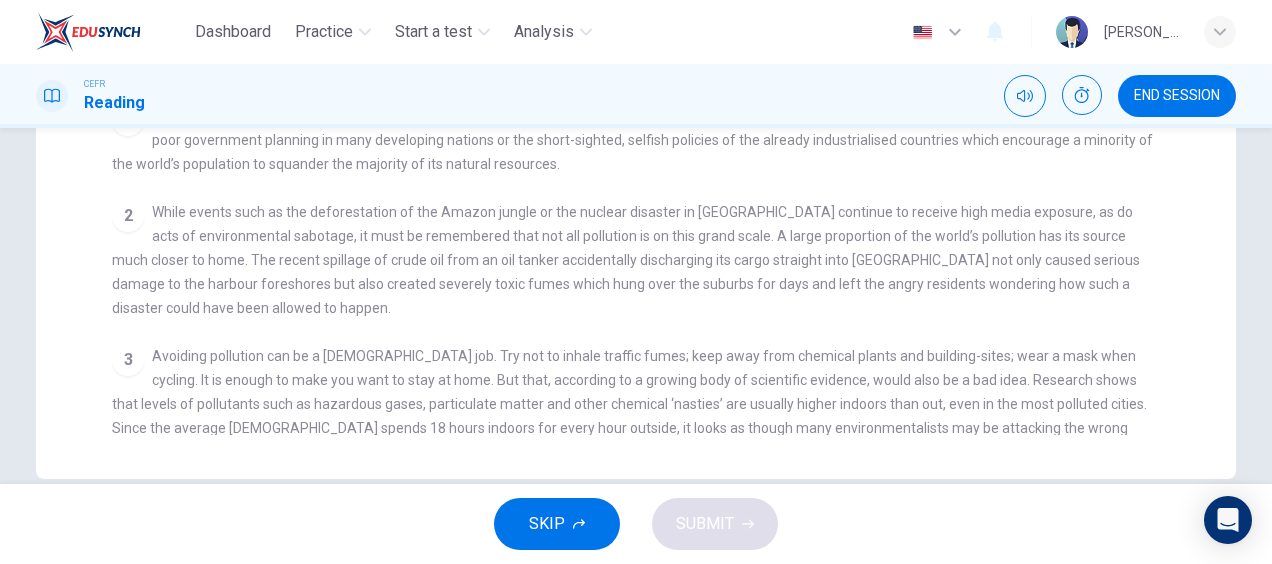 scroll, scrollTop: 672, scrollLeft: 0, axis: vertical 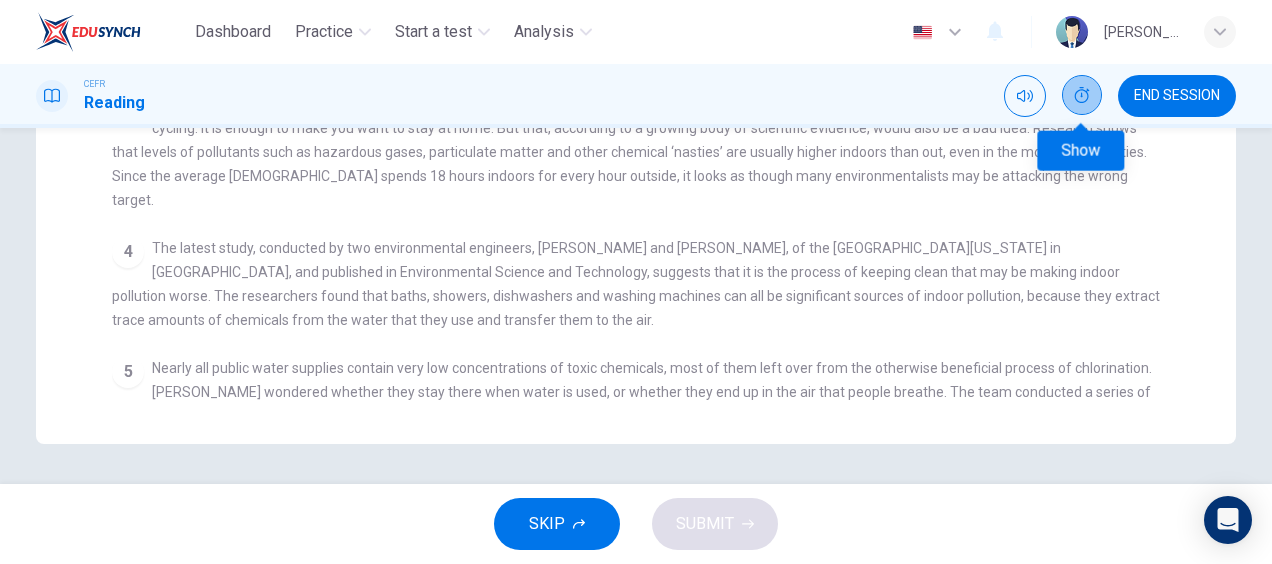 click 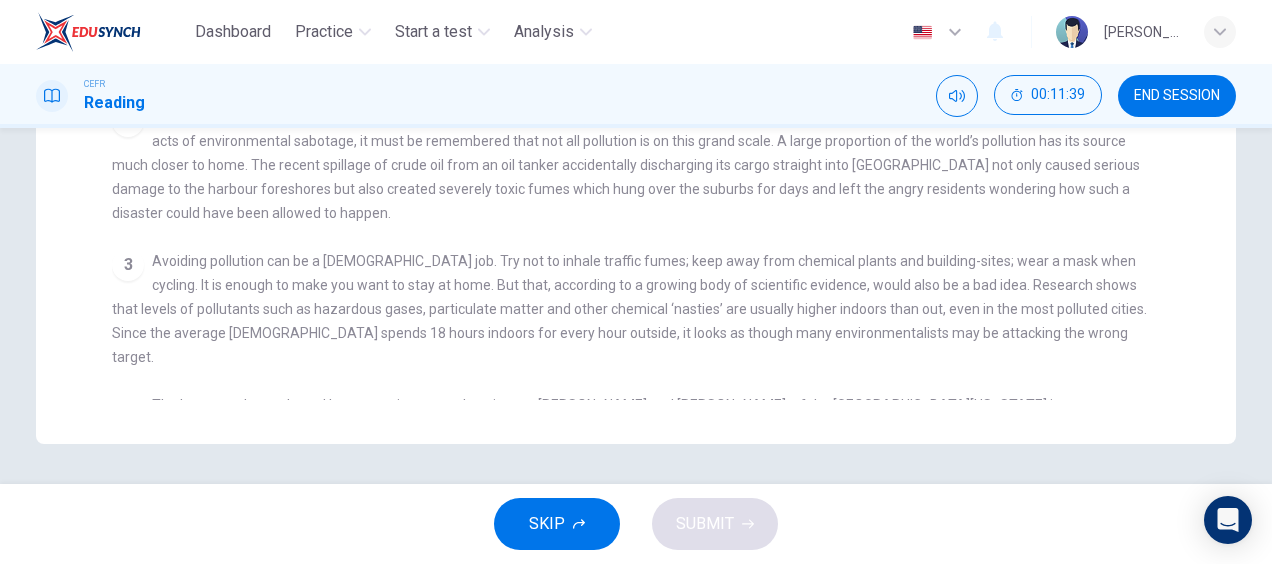 scroll, scrollTop: 0, scrollLeft: 0, axis: both 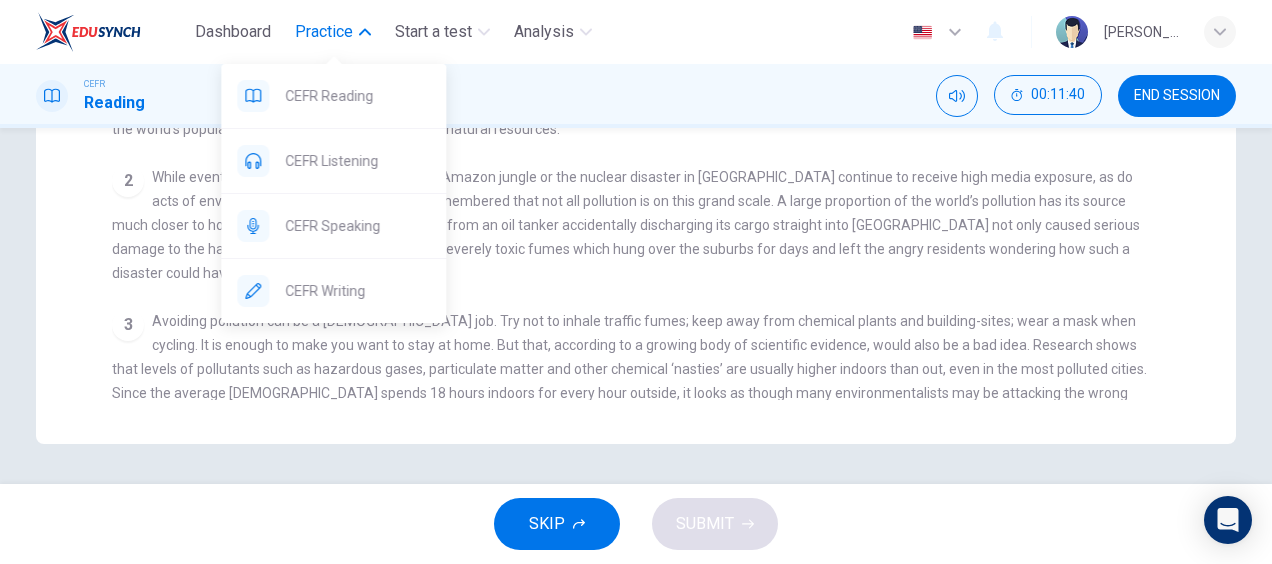 click on "Practice" at bounding box center [324, 32] 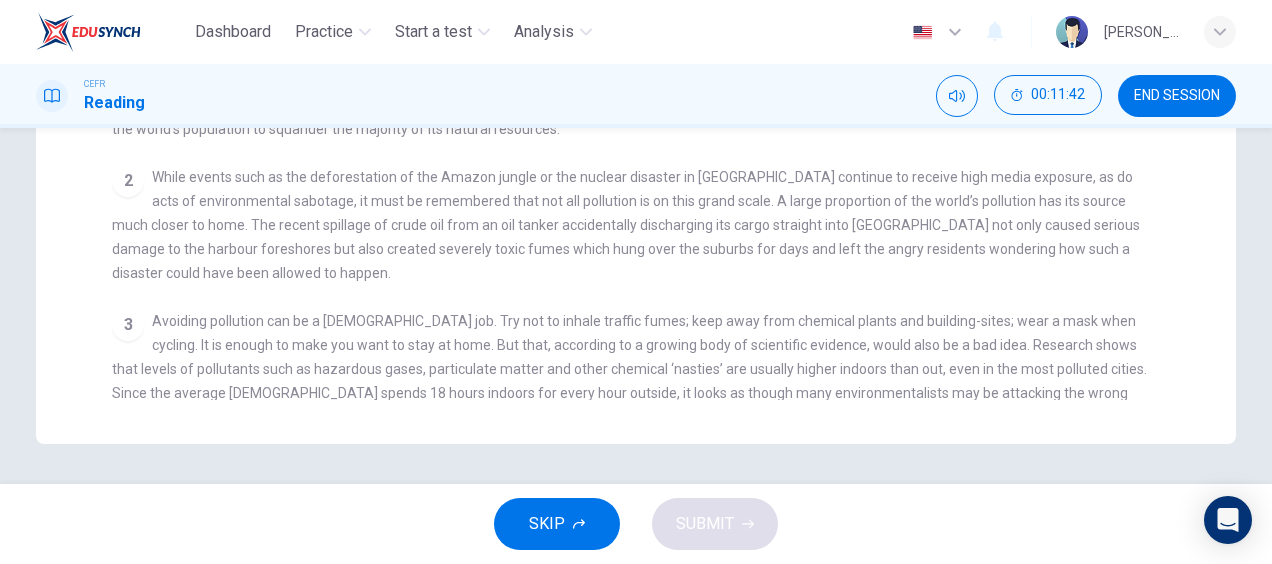 scroll, scrollTop: 0, scrollLeft: 0, axis: both 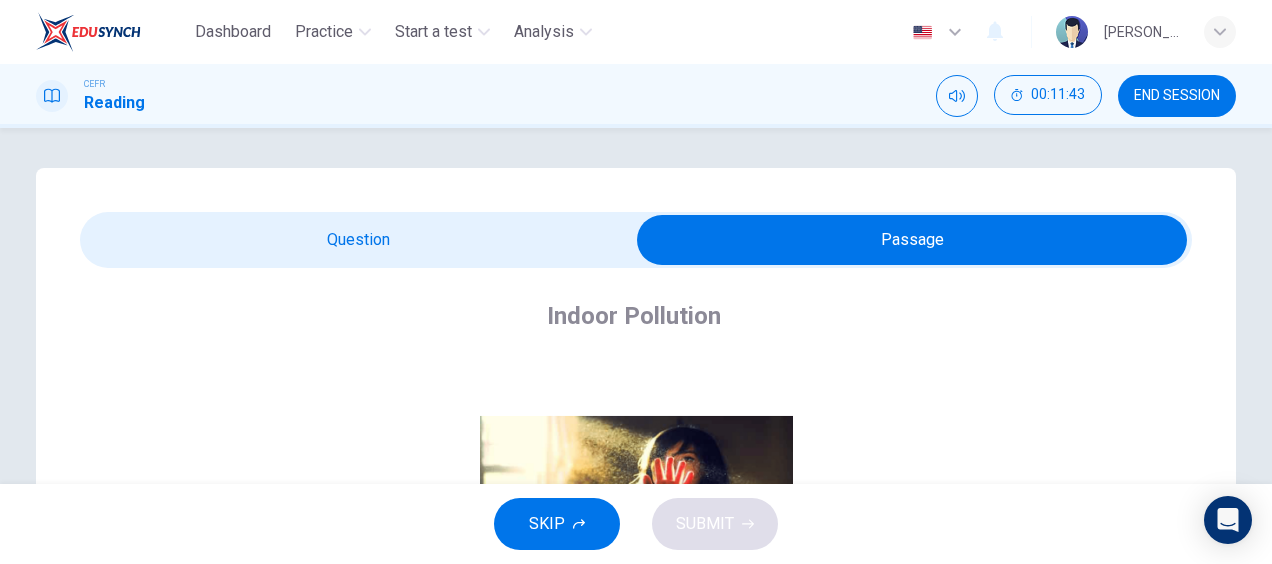 click at bounding box center [912, 240] 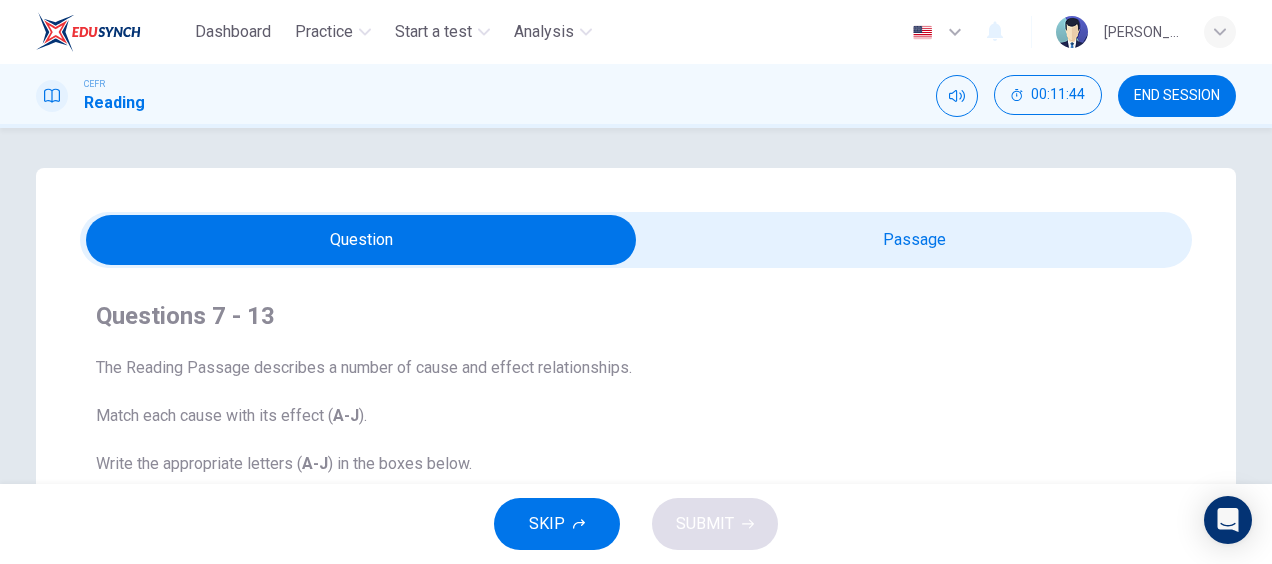 scroll, scrollTop: 284, scrollLeft: 0, axis: vertical 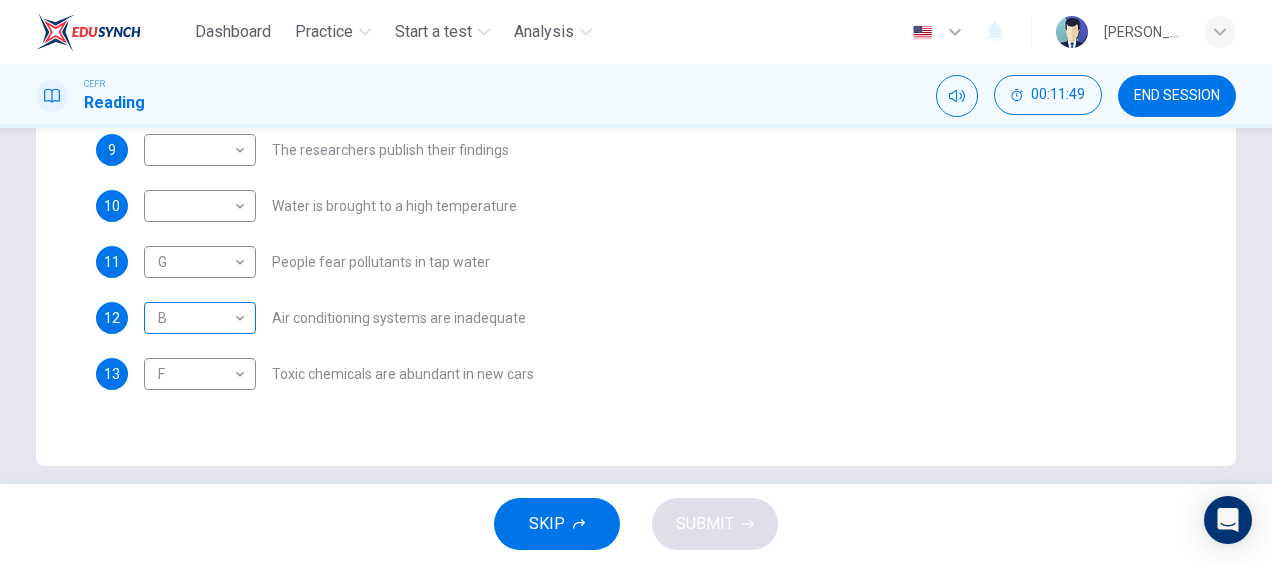 click on "B B ​" at bounding box center (200, 318) 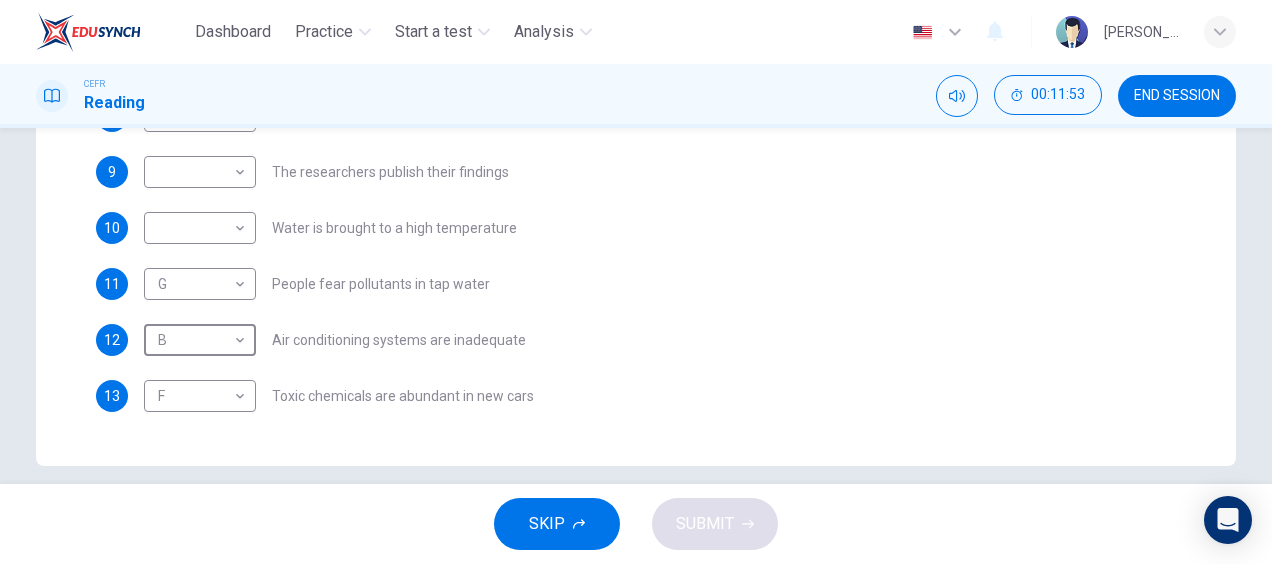 scroll, scrollTop: 284, scrollLeft: 0, axis: vertical 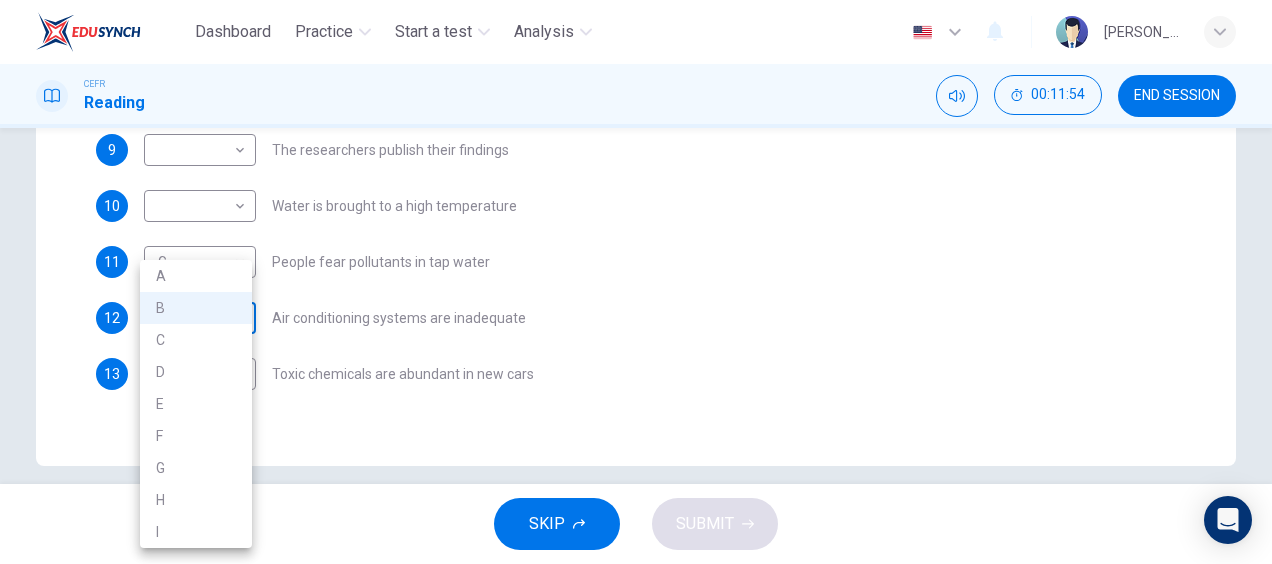 click on "Dashboard Practice Start a test Analysis English en ​ NURUL IZZATUL FARIHA BINTI SILLI MASAN CEFR Reading 00:11:54 END SESSION Question Passage Questions 7 - 13 The Reading Passage describes a number of cause and effect relationships.
Match each cause with its effect ( A-J ).
Write the appropriate letters ( A-J ) in the boxes below. Causes A. The focus of pollution moves to the home. B. The levels of carbon monoxide rise. C. The world’s natural resources are unequally shared. D. Environmentalists look elsewhere for an explanation. E. Chemicals are effectively stripped from the water. F. A clean odour is produced. G. Sales of bottled water increase. H. The levels of carbon dioxide rise. I. The chlorine content of drinking water increased. 7 ​ ​ Industrialised nations use a lot of energy 8 ​ ​ Oil spills into the sea 9 ​ ​ The researchers publish their findings 10 ​ ​ Water is brought to a high temperature 11 G G ​ People fear pollutants in tap water 12 B B ​ 13 F F ​ CLICK TO ZOOM 1" at bounding box center [636, 282] 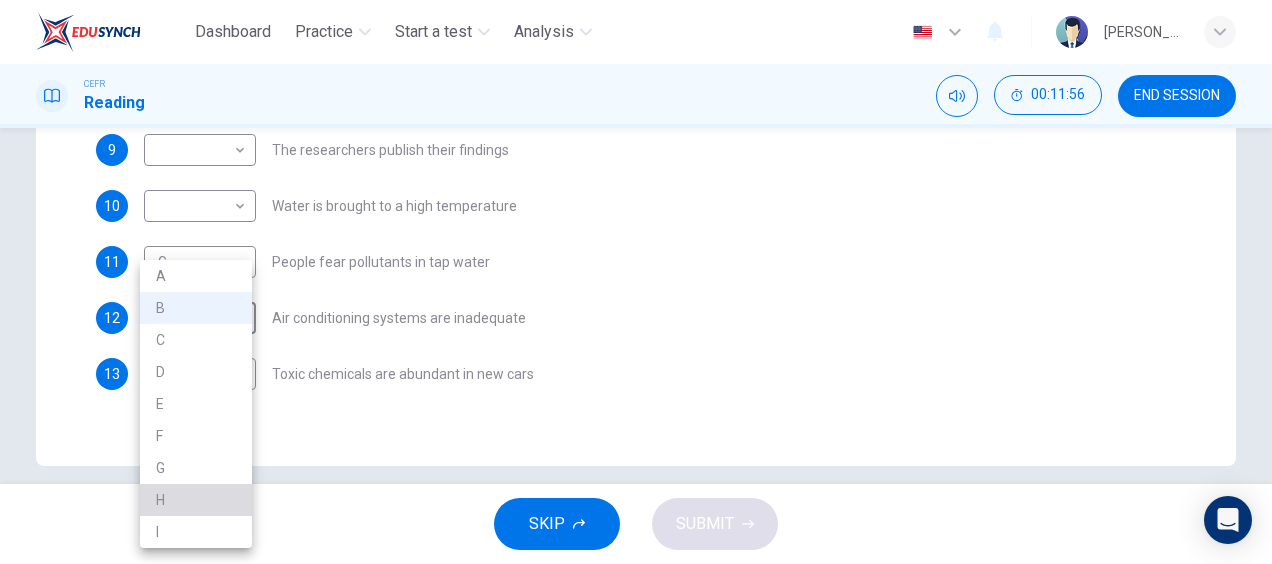 click on "H" at bounding box center [196, 500] 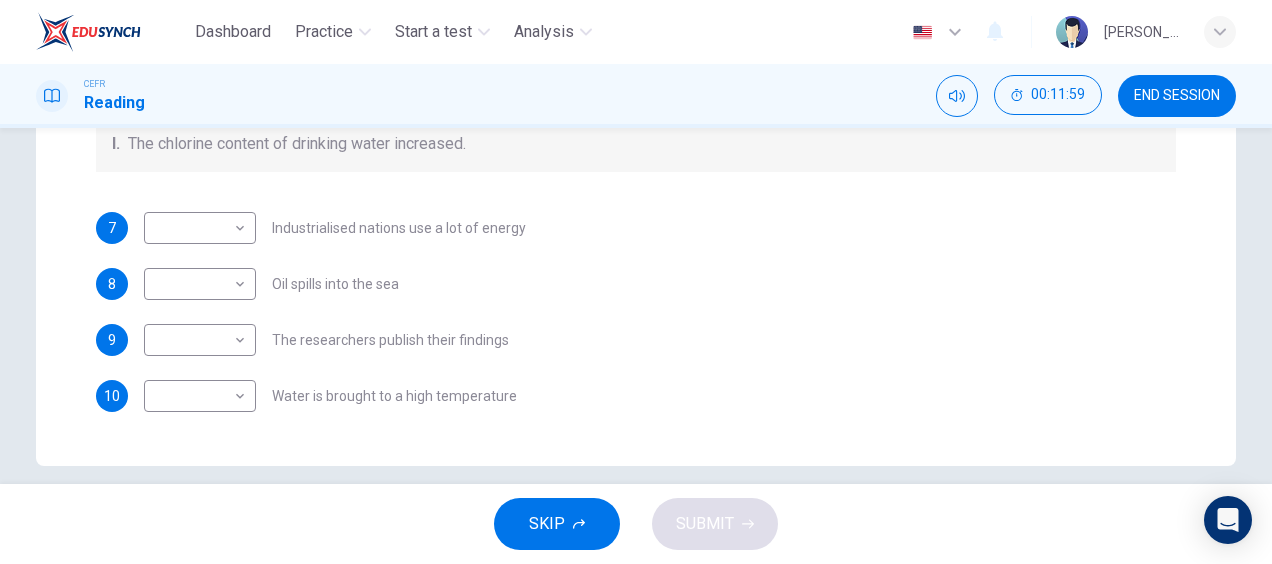 scroll, scrollTop: 0, scrollLeft: 0, axis: both 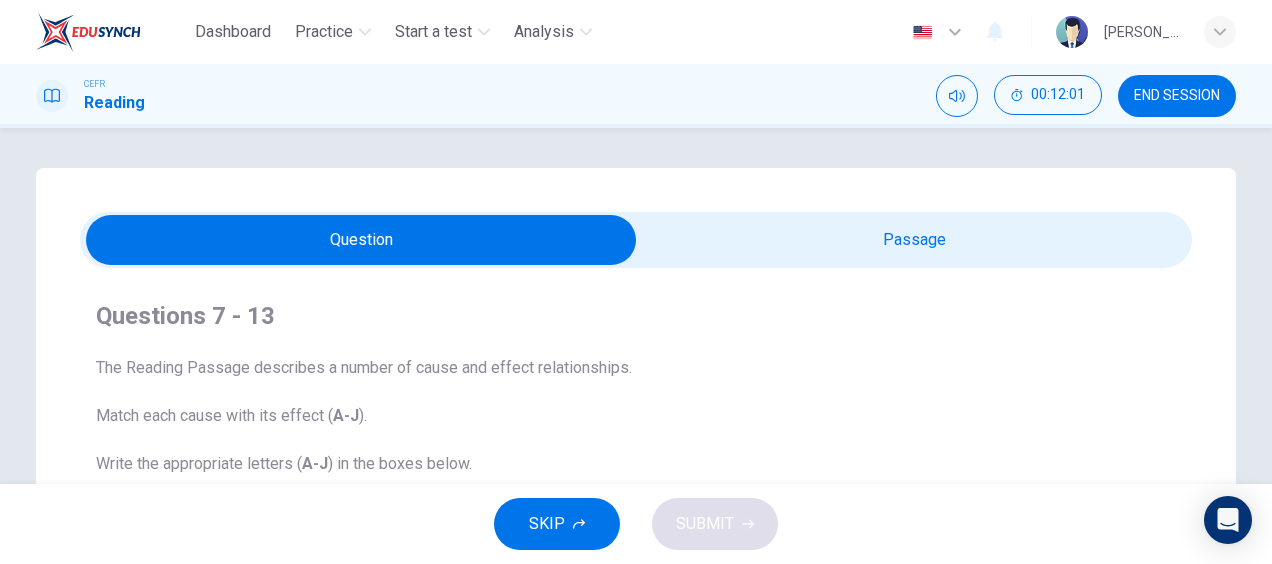 click at bounding box center (361, 240) 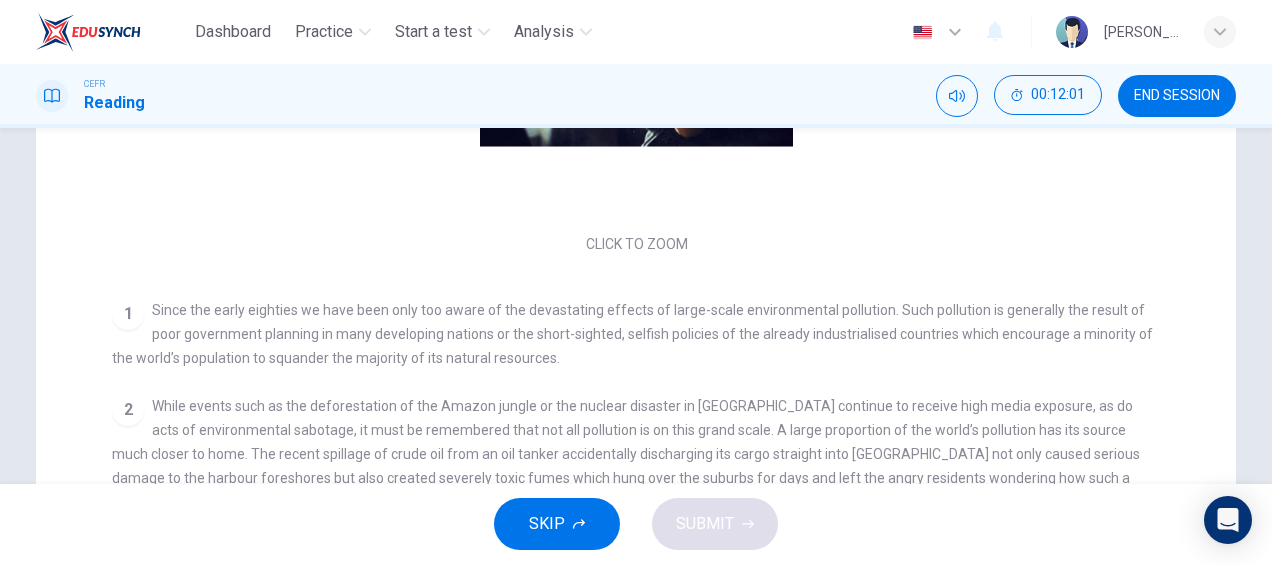 scroll, scrollTop: 454, scrollLeft: 0, axis: vertical 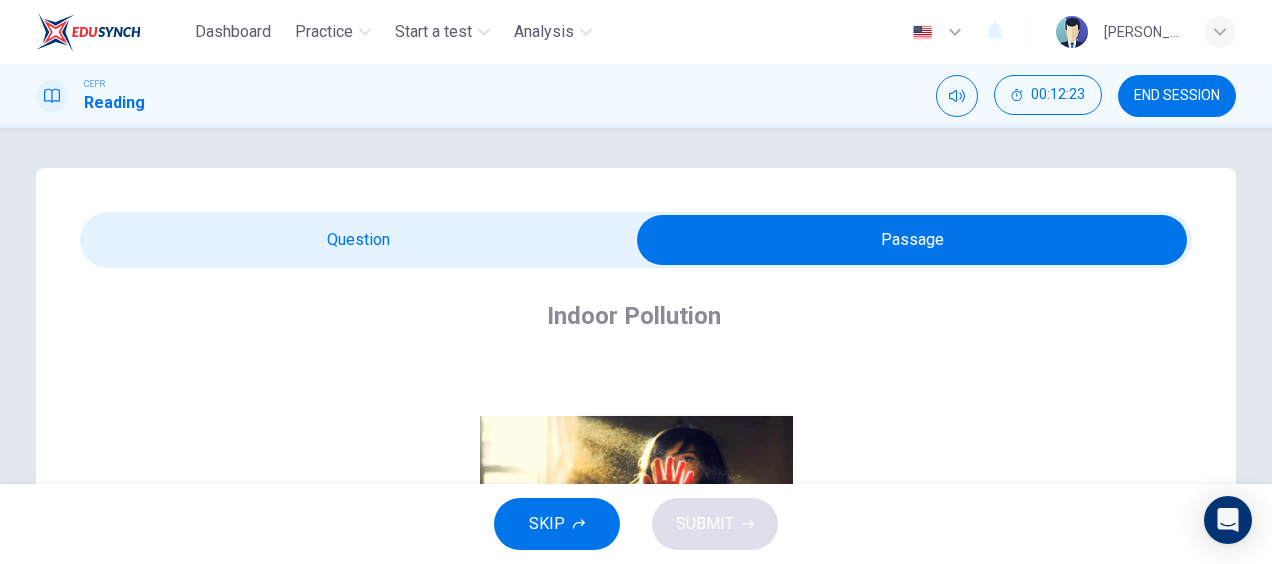 click at bounding box center [912, 240] 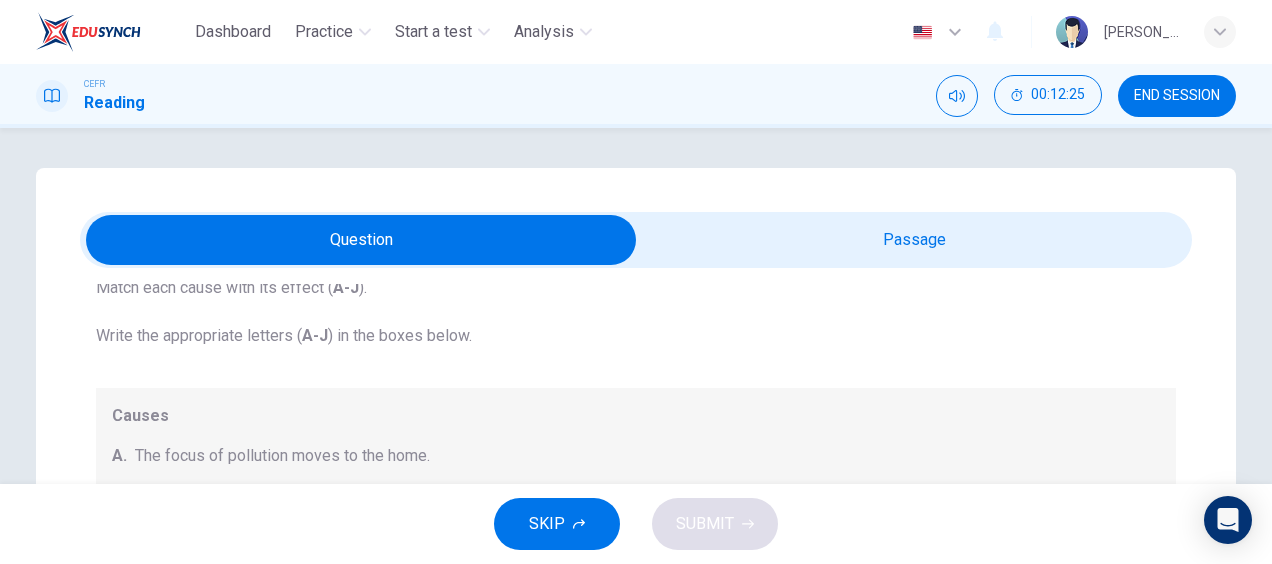 scroll, scrollTop: 284, scrollLeft: 0, axis: vertical 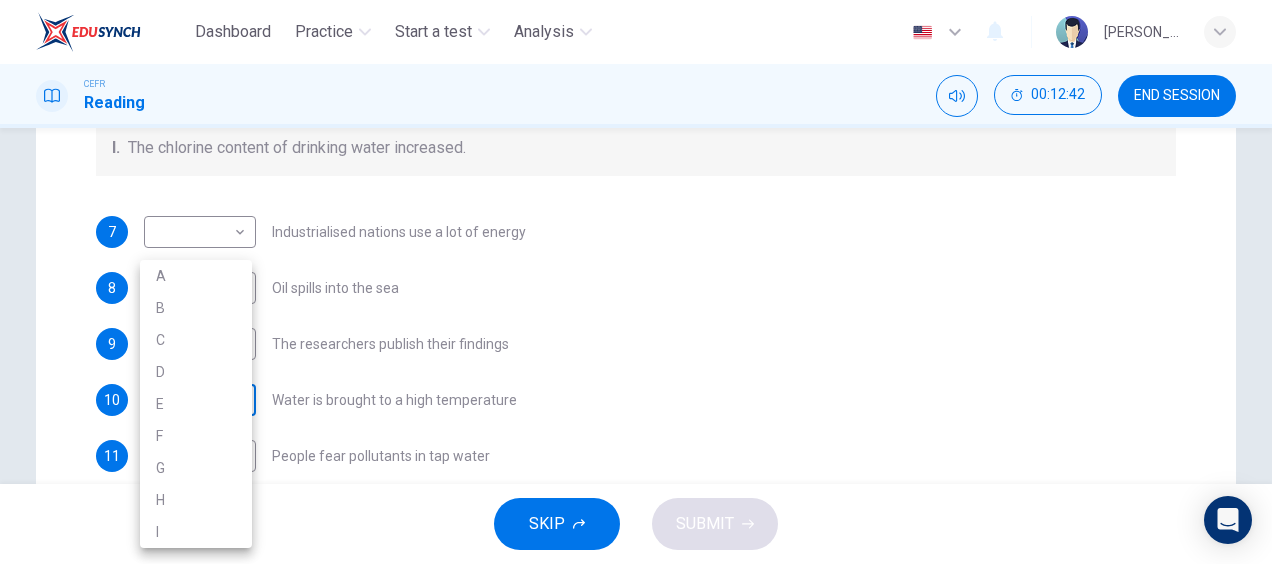 click on "Dashboard Practice Start a test Analysis English en ​ NURUL IZZATUL FARIHA BINTI SILLI MASAN CEFR Reading 00:12:42 END SESSION Question Passage Questions 7 - 13 The Reading Passage describes a number of cause and effect relationships.
Match each cause with its effect ( A-J ).
Write the appropriate letters ( A-J ) in the boxes below. Causes A. The focus of pollution moves to the home. B. The levels of carbon monoxide rise. C. The world’s natural resources are unequally shared. D. Environmentalists look elsewhere for an explanation. E. Chemicals are effectively stripped from the water. F. A clean odour is produced. G. Sales of bottled water increase. H. The levels of carbon dioxide rise. I. The chlorine content of drinking water increased. 7 ​ ​ Industrialised nations use a lot of energy 8 ​ ​ Oil spills into the sea 9 ​ ​ The researchers publish their findings 10 ​ ​ Water is brought to a high temperature 11 G G ​ People fear pollutants in tap water 12 H H ​ 13 F F ​ CLICK TO ZOOM 1" at bounding box center [636, 282] 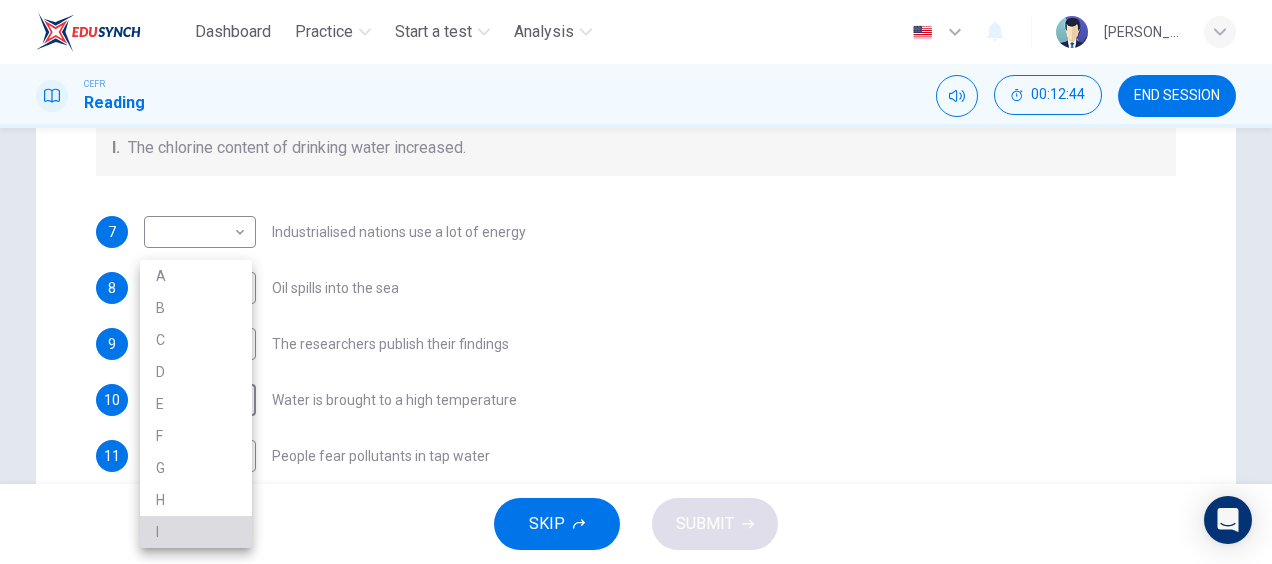 click on "I" at bounding box center (196, 532) 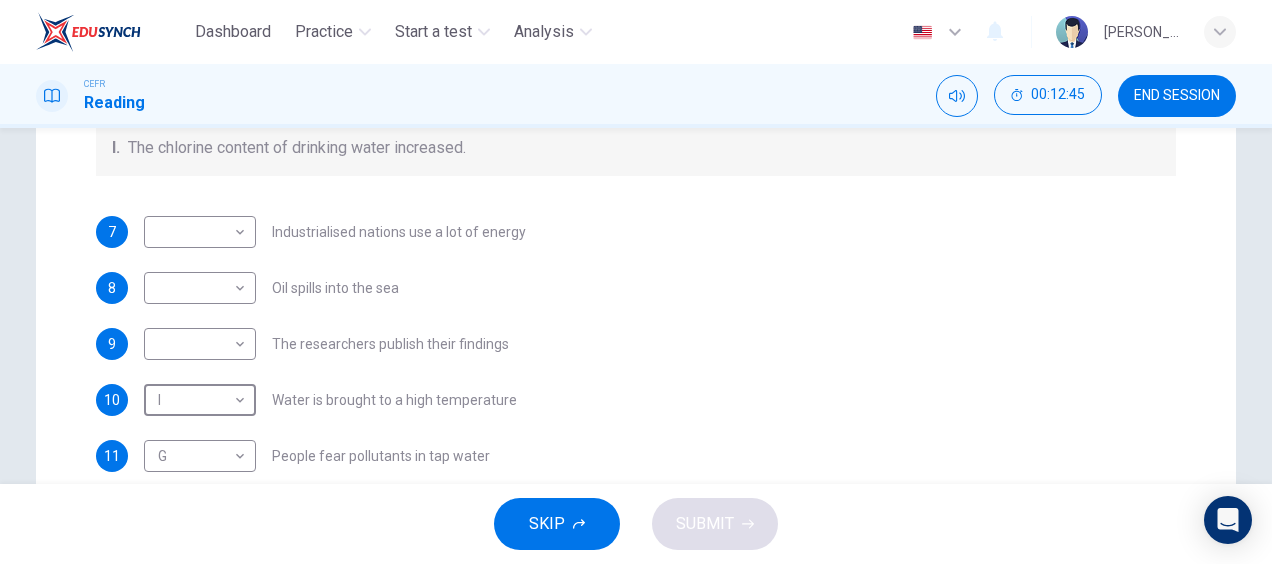 scroll, scrollTop: 0, scrollLeft: 0, axis: both 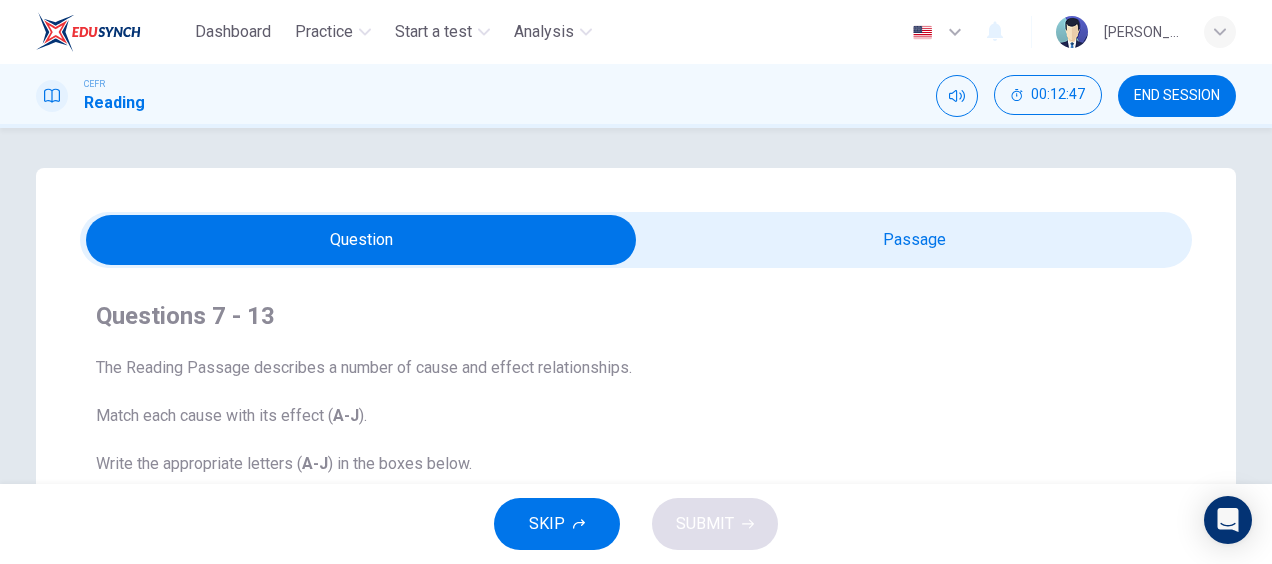 click at bounding box center (361, 240) 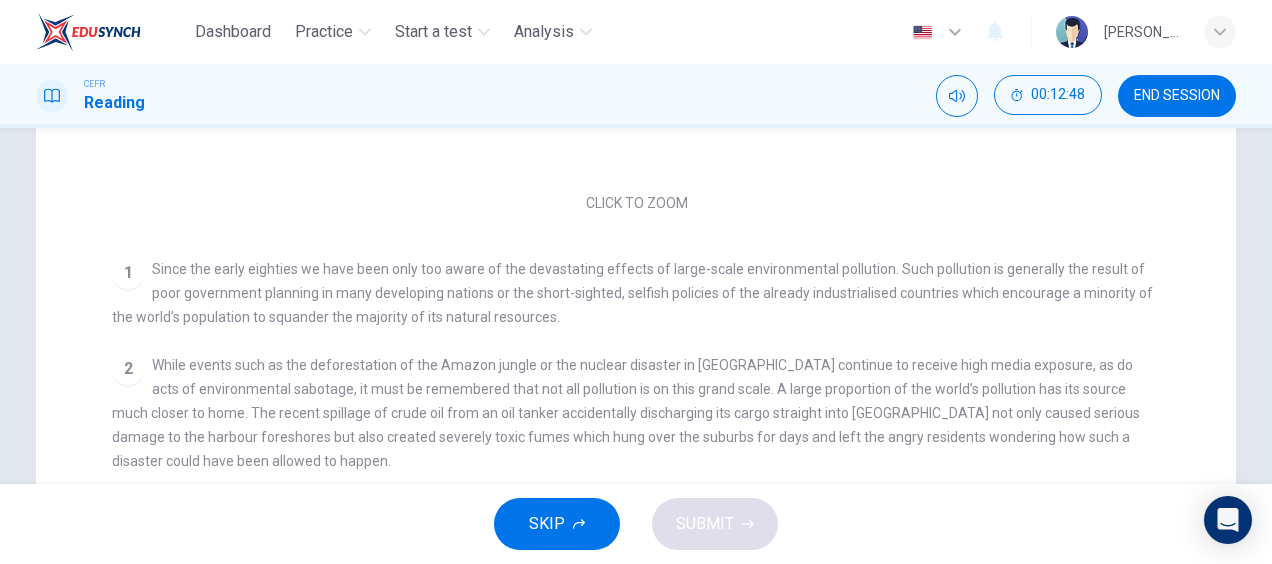 scroll, scrollTop: 568, scrollLeft: 0, axis: vertical 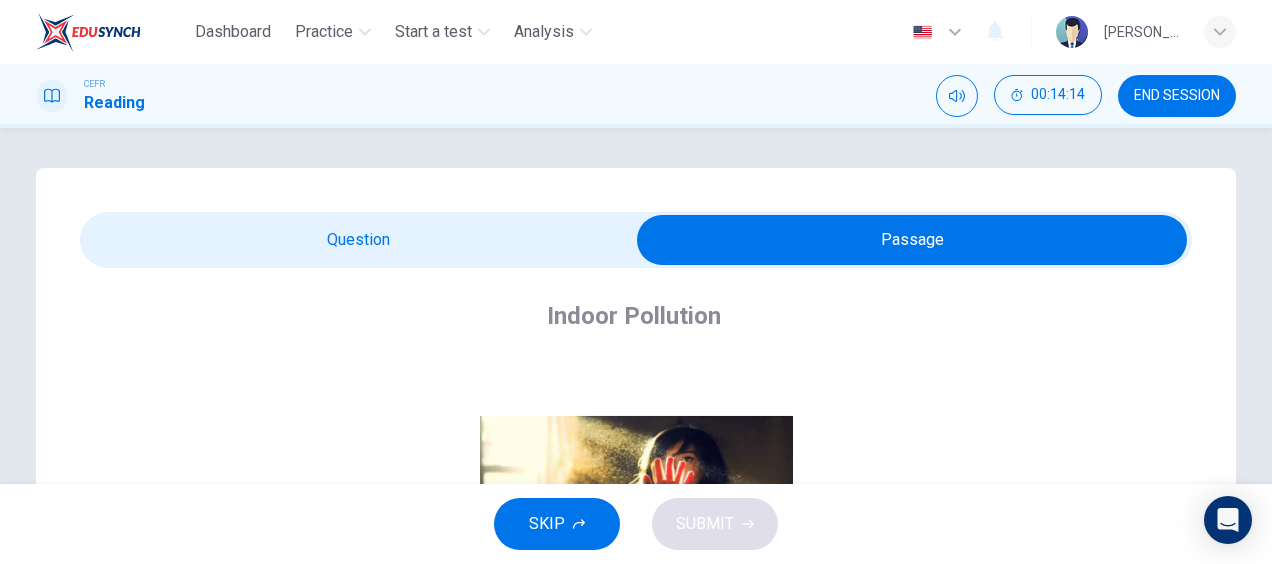 click at bounding box center (912, 240) 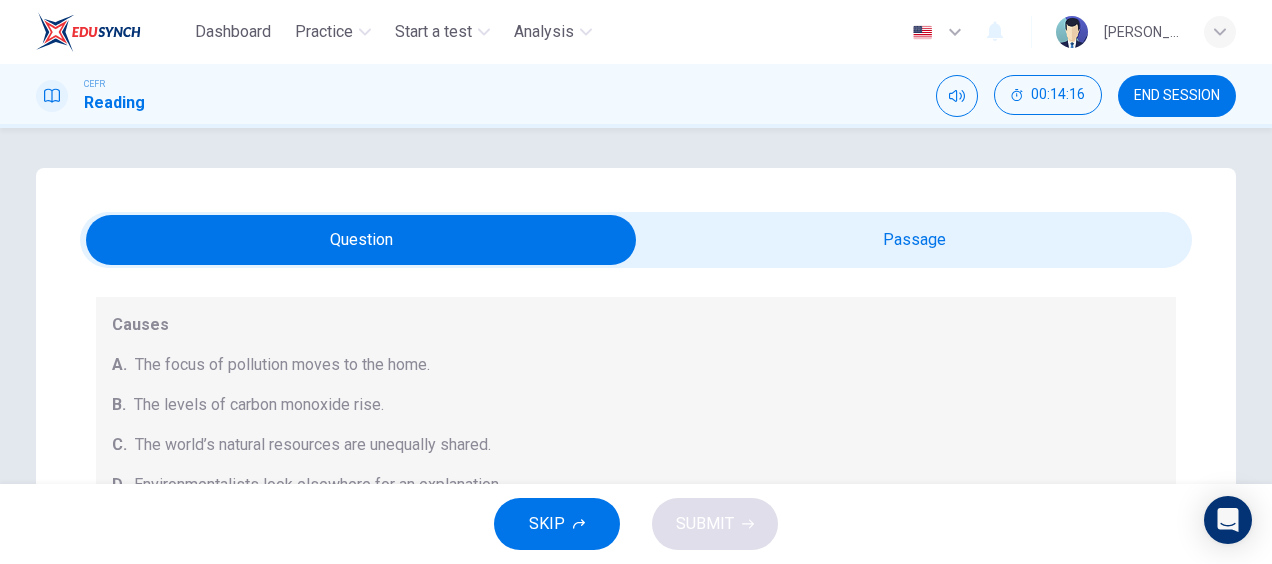 scroll, scrollTop: 284, scrollLeft: 0, axis: vertical 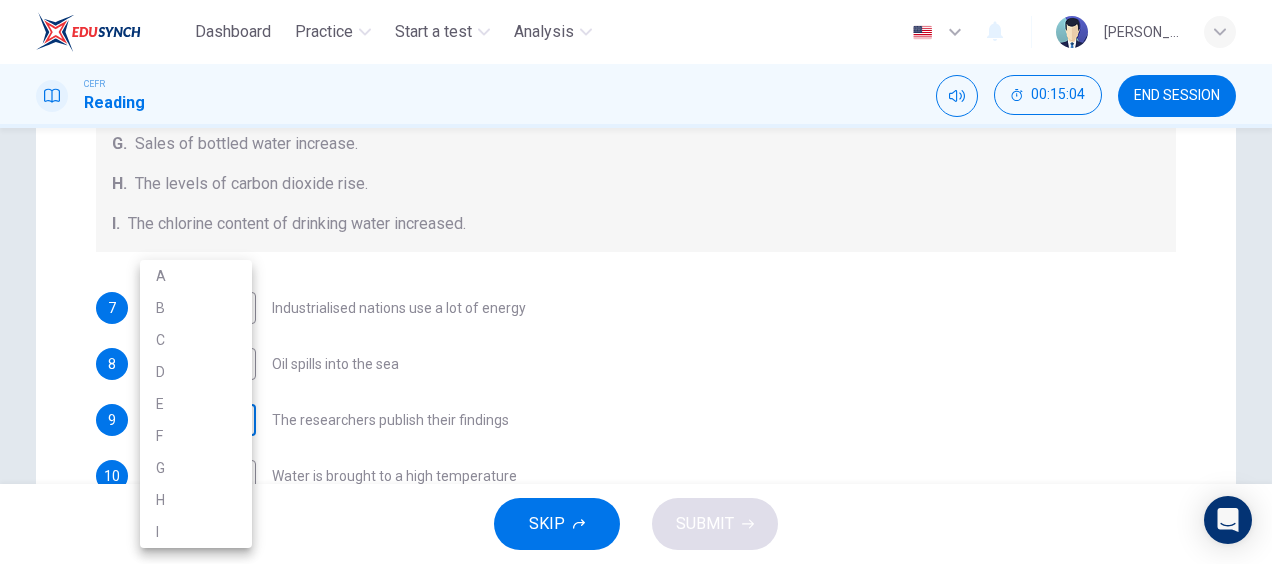 click on "Dashboard Practice Start a test Analysis English en ​ NURUL IZZATUL FARIHA BINTI SILLI MASAN CEFR Reading 00:15:04 END SESSION Question Passage Questions 7 - 13 The Reading Passage describes a number of cause and effect relationships.
Match each cause with its effect ( A-J ).
Write the appropriate letters ( A-J ) in the boxes below. Causes A. The focus of pollution moves to the home. B. The levels of carbon monoxide rise. C. The world’s natural resources are unequally shared. D. Environmentalists look elsewhere for an explanation. E. Chemicals are effectively stripped from the water. F. A clean odour is produced. G. Sales of bottled water increase. H. The levels of carbon dioxide rise. I. The chlorine content of drinking water increased. 7 ​ ​ Industrialised nations use a lot of energy 8 ​ ​ Oil spills into the sea 9 ​ ​ The researchers publish their findings 10 I I ​ Water is brought to a high temperature 11 G G ​ People fear pollutants in tap water 12 H H ​ 13 F F ​ CLICK TO ZOOM 1" at bounding box center (636, 282) 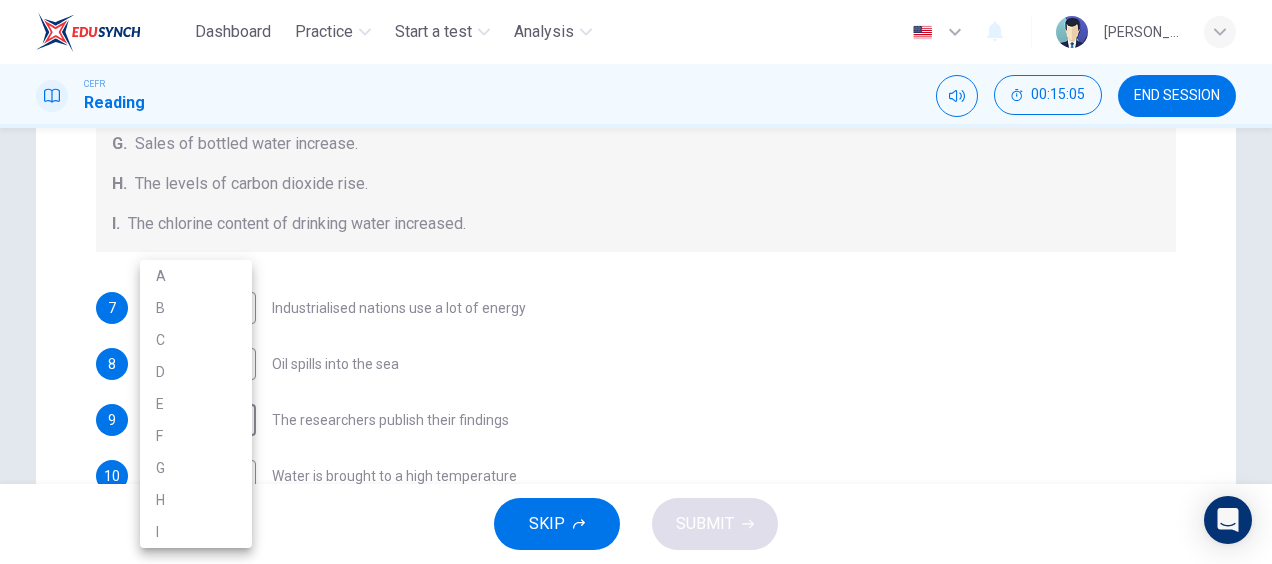 click at bounding box center [636, 282] 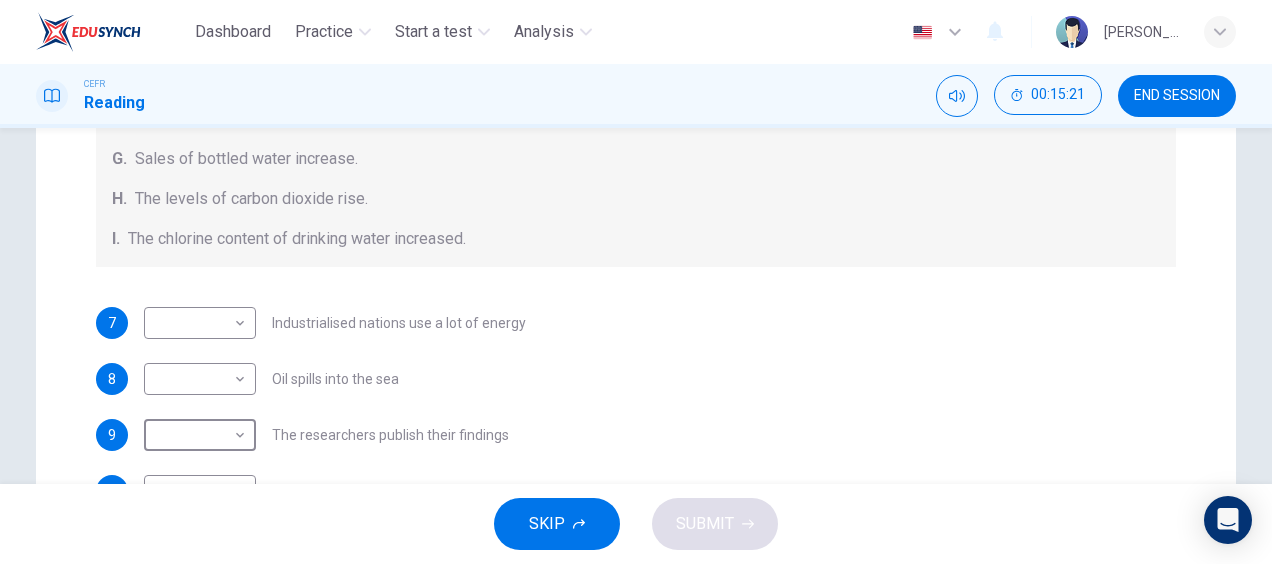 scroll, scrollTop: 284, scrollLeft: 0, axis: vertical 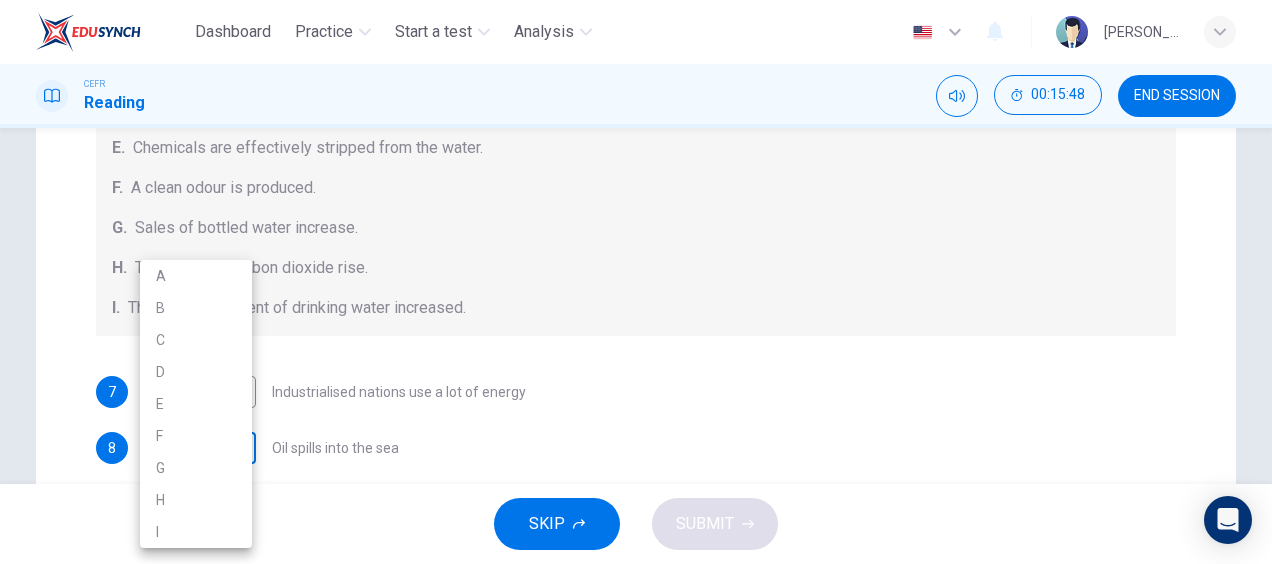 click on "Dashboard Practice Start a test Analysis English en ​ NURUL IZZATUL FARIHA BINTI SILLI MASAN CEFR Reading 00:15:48 END SESSION Question Passage Questions 7 - 13 The Reading Passage describes a number of cause and effect relationships.
Match each cause with its effect ( A-J ).
Write the appropriate letters ( A-J ) in the boxes below. Causes A. The focus of pollution moves to the home. B. The levels of carbon monoxide rise. C. The world’s natural resources are unequally shared. D. Environmentalists look elsewhere for an explanation. E. Chemicals are effectively stripped from the water. F. A clean odour is produced. G. Sales of bottled water increase. H. The levels of carbon dioxide rise. I. The chlorine content of drinking water increased. 7 ​ ​ Industrialised nations use a lot of energy 8 ​ ​ Oil spills into the sea 9 ​ ​ The researchers publish their findings 10 I I ​ Water is brought to a high temperature 11 G G ​ People fear pollutants in tap water 12 H H ​ 13 F F ​ CLICK TO ZOOM 1" at bounding box center [636, 282] 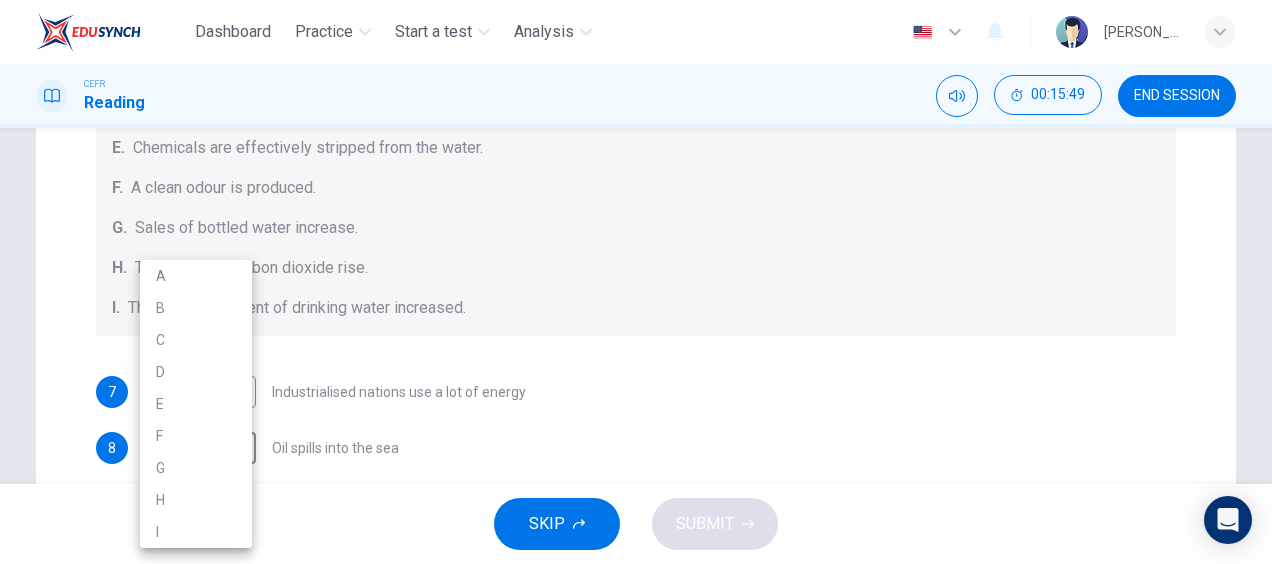click at bounding box center (636, 282) 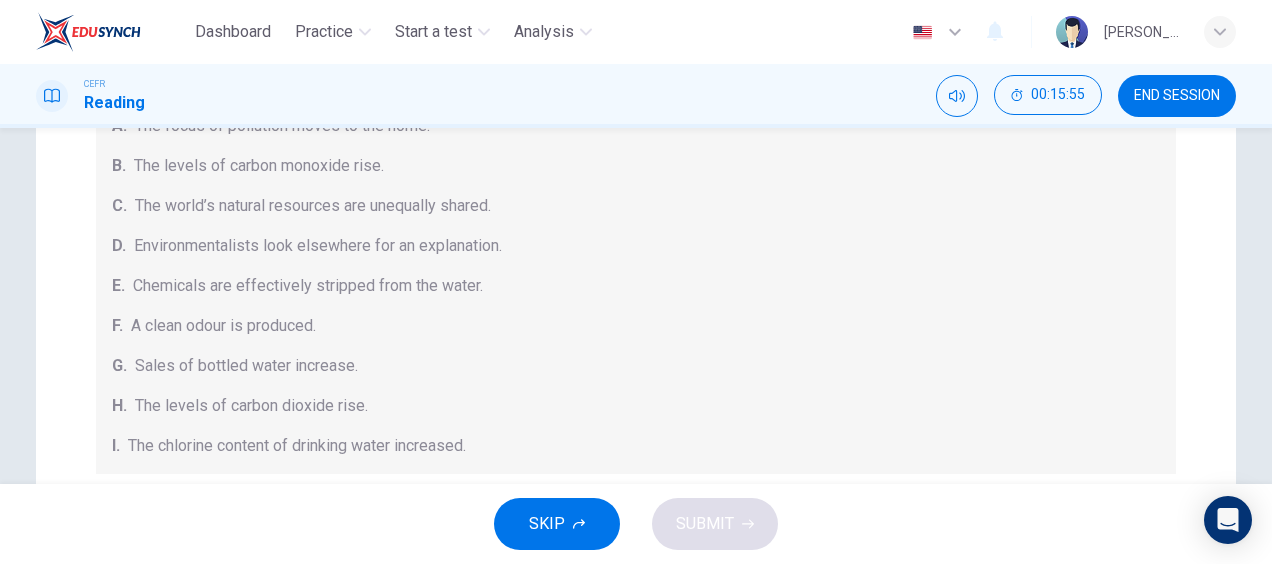 scroll, scrollTop: 284, scrollLeft: 0, axis: vertical 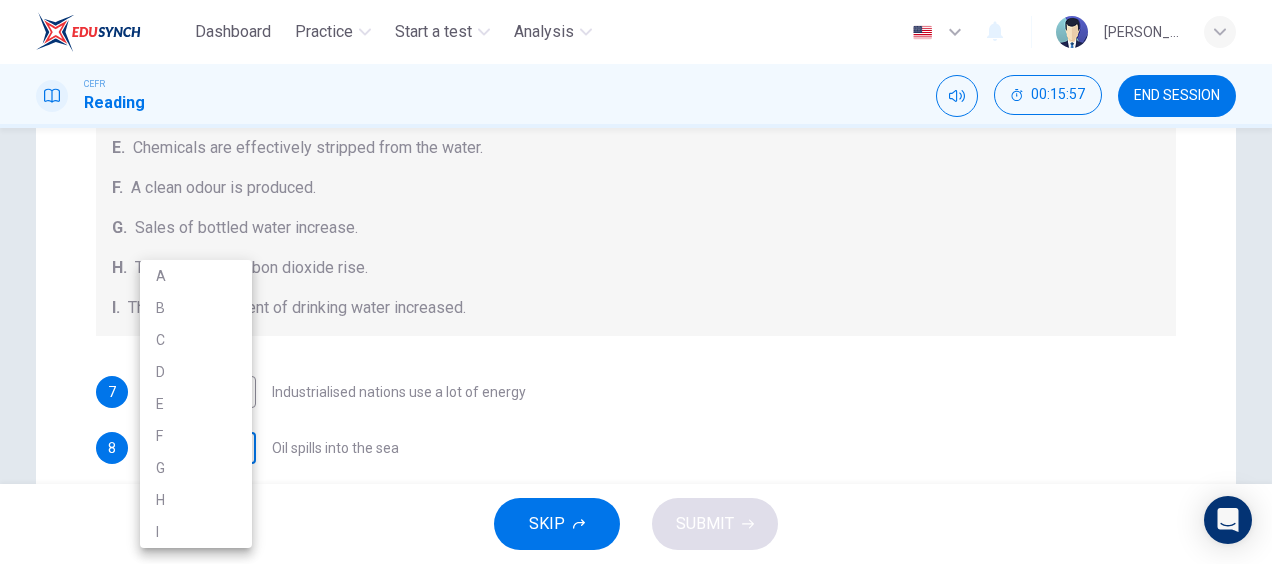 click on "Dashboard Practice Start a test Analysis English en ​ NURUL IZZATUL FARIHA BINTI SILLI MASAN CEFR Reading 00:15:57 END SESSION Question Passage Questions 7 - 13 The Reading Passage describes a number of cause and effect relationships.
Match each cause with its effect ( A-J ).
Write the appropriate letters ( A-J ) in the boxes below. Causes A. The focus of pollution moves to the home. B. The levels of carbon monoxide rise. C. The world’s natural resources are unequally shared. D. Environmentalists look elsewhere for an explanation. E. Chemicals are effectively stripped from the water. F. A clean odour is produced. G. Sales of bottled water increase. H. The levels of carbon dioxide rise. I. The chlorine content of drinking water increased. 7 ​ ​ Industrialised nations use a lot of energy 8 ​ ​ Oil spills into the sea 9 ​ ​ The researchers publish their findings 10 I I ​ Water is brought to a high temperature 11 G G ​ People fear pollutants in tap water 12 H H ​ 13 F F ​ CLICK TO ZOOM 1" at bounding box center [636, 282] 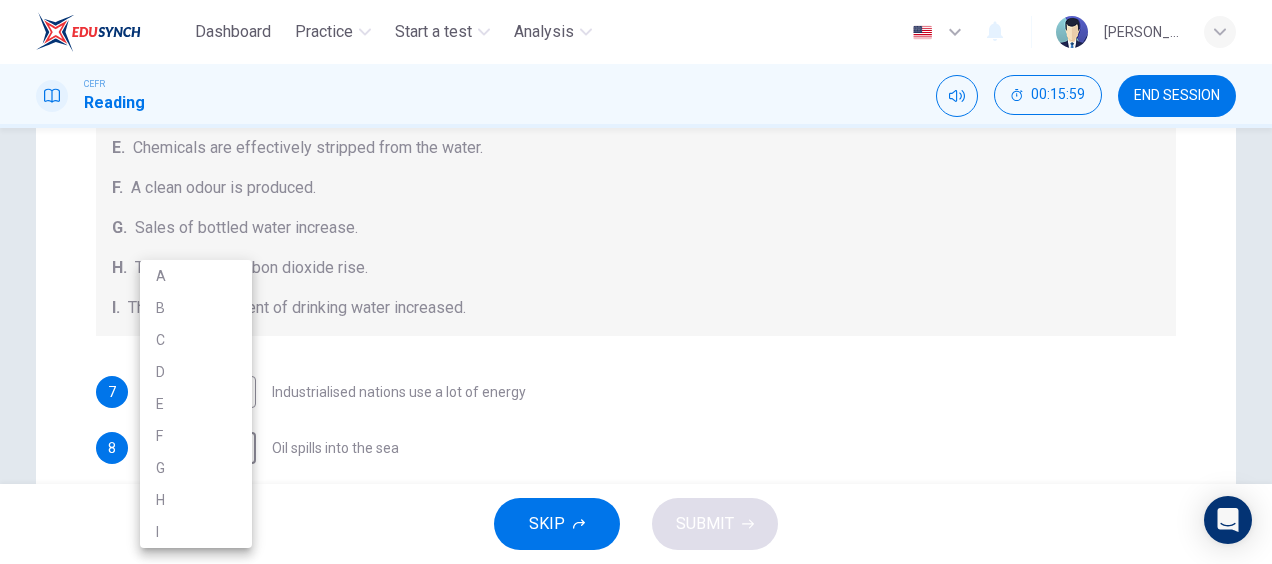 click at bounding box center [636, 282] 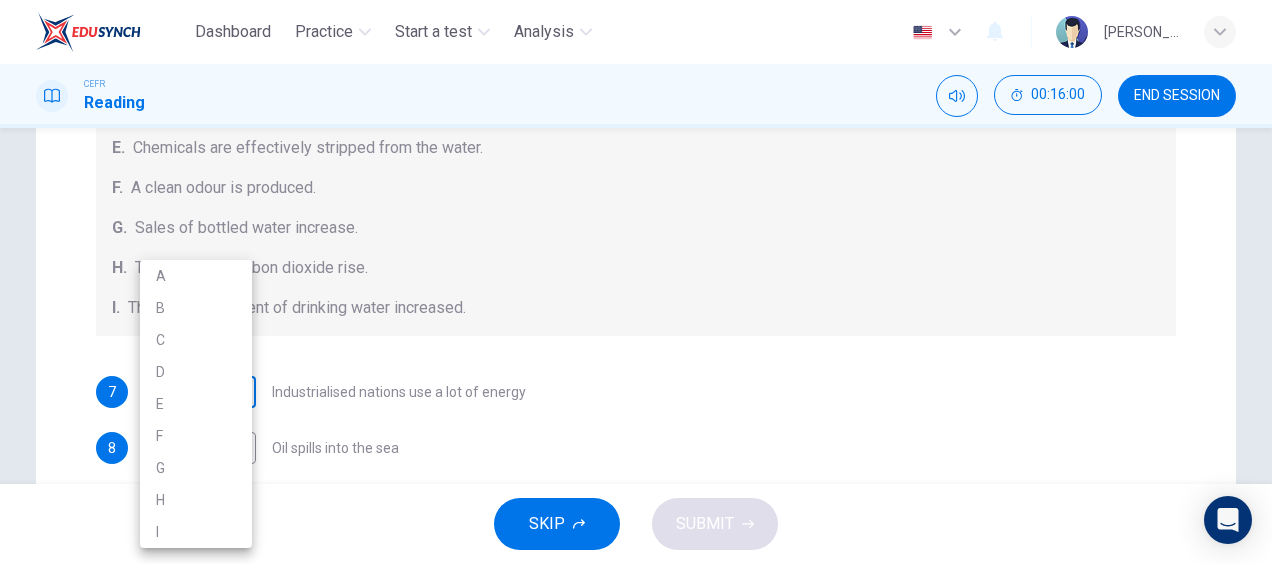 click on "Dashboard Practice Start a test Analysis English en ​ NURUL IZZATUL FARIHA BINTI SILLI MASAN CEFR Reading 00:16:00 END SESSION Question Passage Questions 7 - 13 The Reading Passage describes a number of cause and effect relationships.
Match each cause with its effect ( A-J ).
Write the appropriate letters ( A-J ) in the boxes below. Causes A. The focus of pollution moves to the home. B. The levels of carbon monoxide rise. C. The world’s natural resources are unequally shared. D. Environmentalists look elsewhere for an explanation. E. Chemicals are effectively stripped from the water. F. A clean odour is produced. G. Sales of bottled water increase. H. The levels of carbon dioxide rise. I. The chlorine content of drinking water increased. 7 ​ ​ Industrialised nations use a lot of energy 8 ​ ​ Oil spills into the sea 9 ​ ​ The researchers publish their findings 10 I I ​ Water is brought to a high temperature 11 G G ​ People fear pollutants in tap water 12 H H ​ 13 F F ​ CLICK TO ZOOM 1" at bounding box center (636, 282) 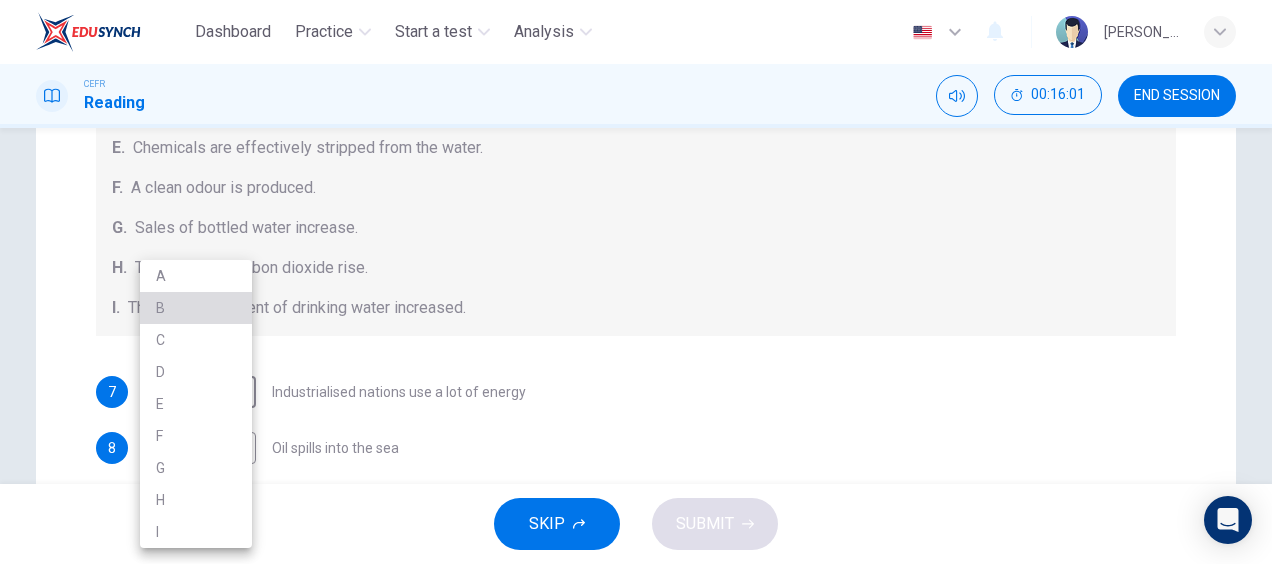 click on "B" at bounding box center (196, 308) 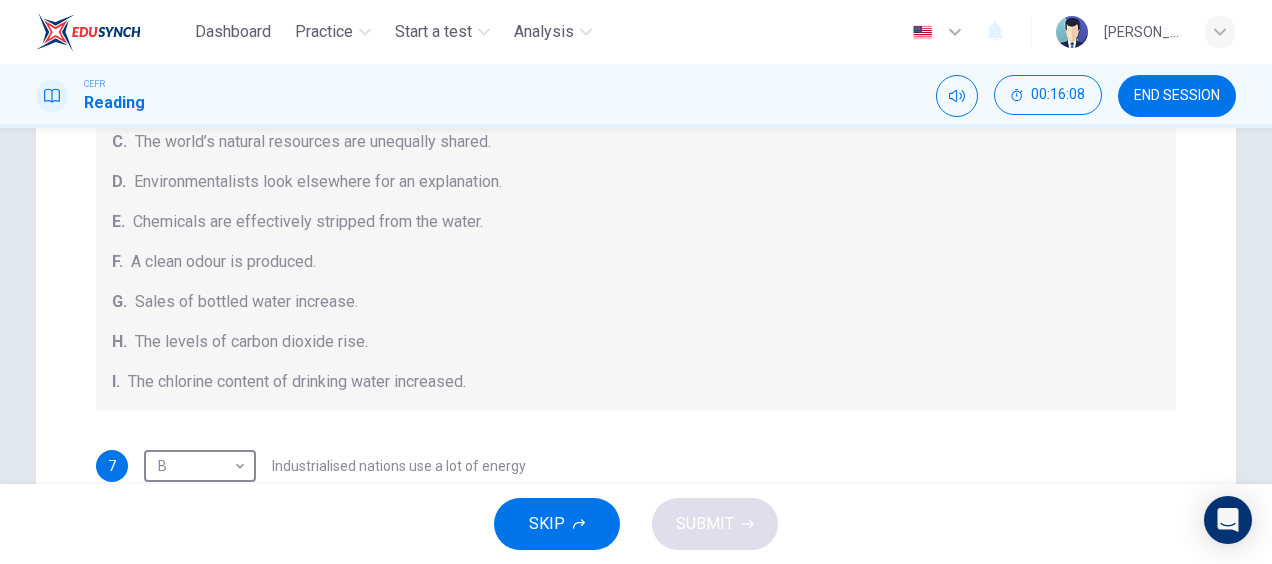scroll, scrollTop: 284, scrollLeft: 0, axis: vertical 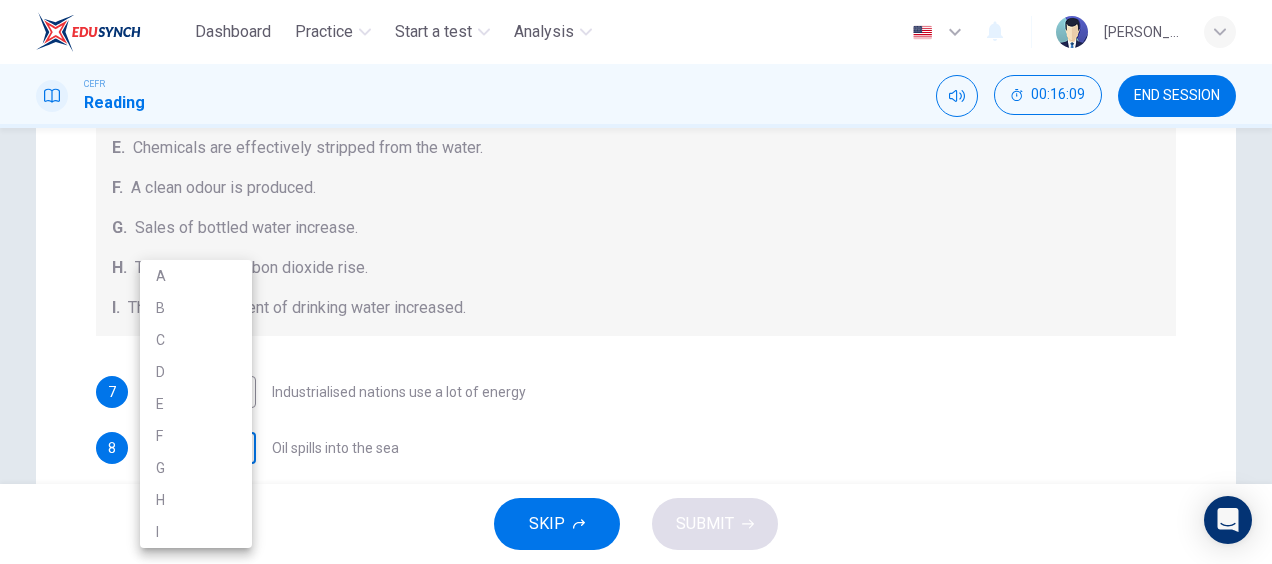 click on "Dashboard Practice Start a test Analysis English en ​ NURUL IZZATUL FARIHA BINTI SILLI MASAN CEFR Reading 00:16:09 END SESSION Question Passage Questions 7 - 13 The Reading Passage describes a number of cause and effect relationships.
Match each cause with its effect ( A-J ).
Write the appropriate letters ( A-J ) in the boxes below. Causes A. The focus of pollution moves to the home. B. The levels of carbon monoxide rise. C. The world’s natural resources are unequally shared. D. Environmentalists look elsewhere for an explanation. E. Chemicals are effectively stripped from the water. F. A clean odour is produced. G. Sales of bottled water increase. H. The levels of carbon dioxide rise. I. The chlorine content of drinking water increased. 7 B B ​ Industrialised nations use a lot of energy 8 ​ ​ Oil spills into the sea 9 ​ ​ The researchers publish their findings 10 I I ​ Water is brought to a high temperature 11 G G ​ People fear pollutants in tap water 12 H H ​ 13 F F ​ CLICK TO ZOOM 1" at bounding box center [636, 282] 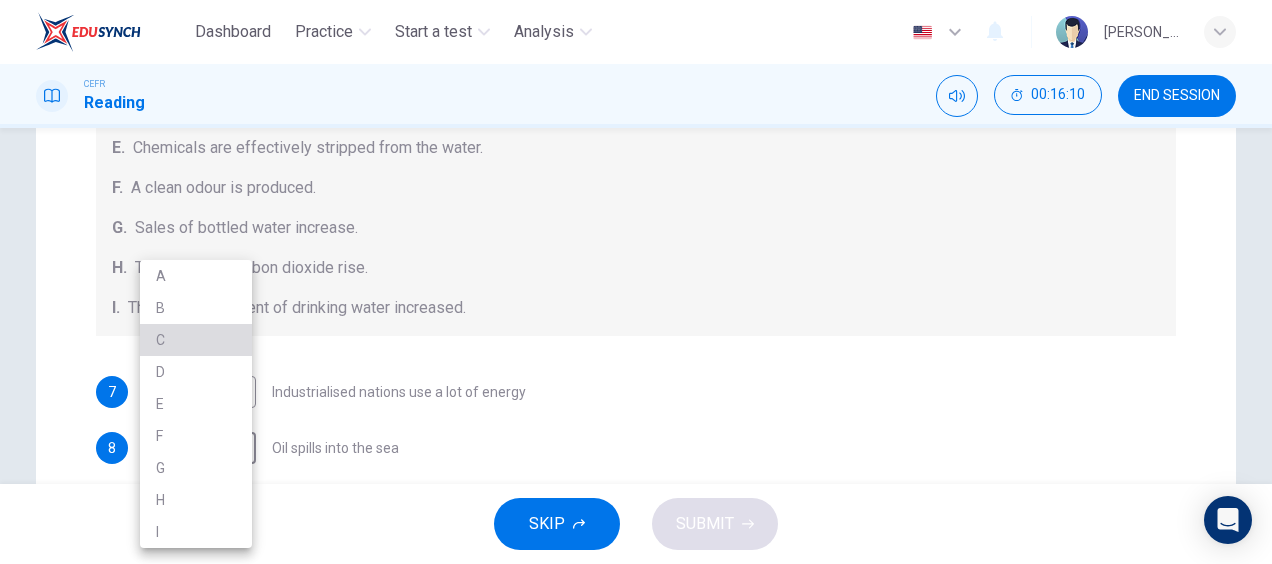 click on "C" at bounding box center (196, 340) 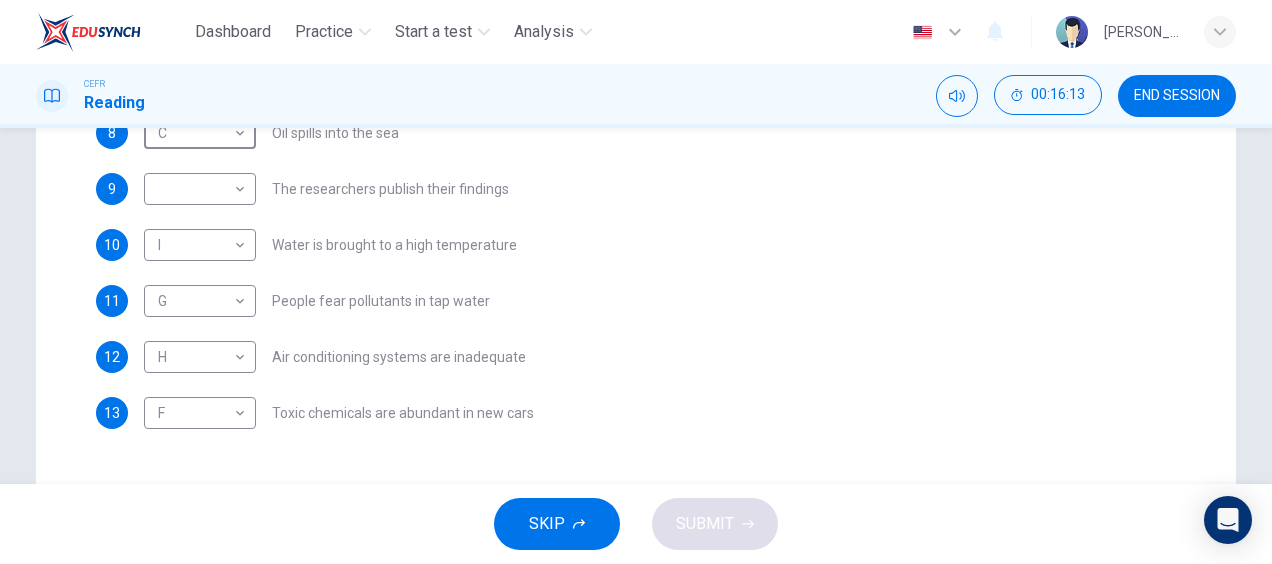 scroll, scrollTop: 679, scrollLeft: 0, axis: vertical 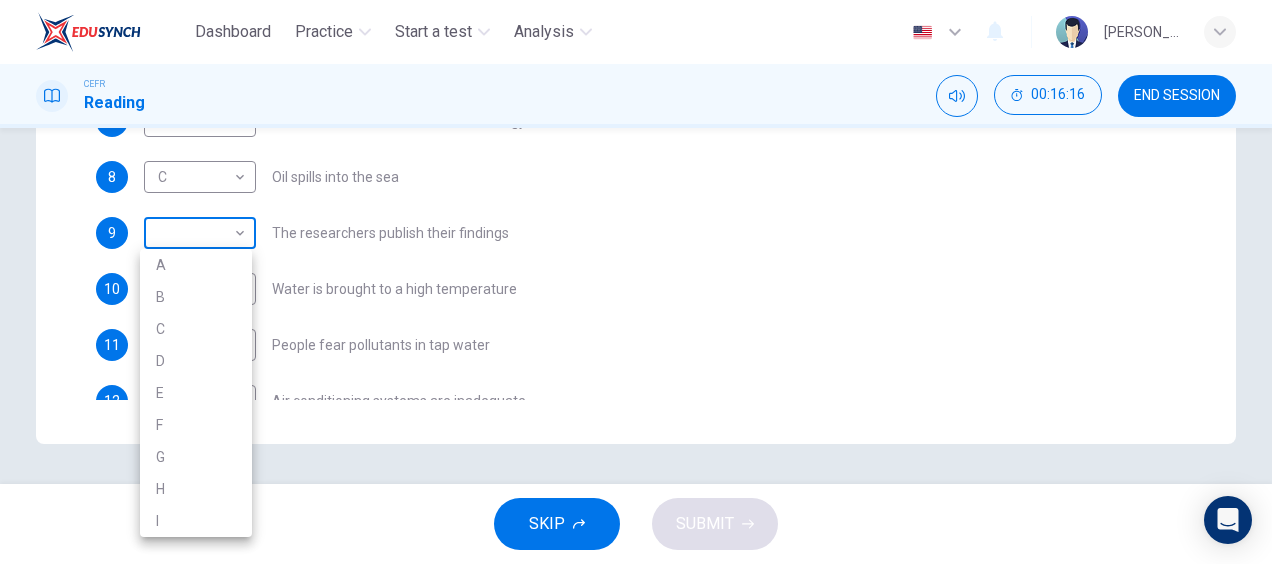 click on "Dashboard Practice Start a test Analysis English en ​ NURUL IZZATUL FARIHA BINTI SILLI MASAN CEFR Reading 00:16:16 END SESSION Question Passage Questions 7 - 13 The Reading Passage describes a number of cause and effect relationships.
Match each cause with its effect ( A-J ).
Write the appropriate letters ( A-J ) in the boxes below. Causes A. The focus of pollution moves to the home. B. The levels of carbon monoxide rise. C. The world’s natural resources are unequally shared. D. Environmentalists look elsewhere for an explanation. E. Chemicals are effectively stripped from the water. F. A clean odour is produced. G. Sales of bottled water increase. H. The levels of carbon dioxide rise. I. The chlorine content of drinking water increased. 7 B B ​ Industrialised nations use a lot of energy 8 C C ​ Oil spills into the sea 9 ​ ​ The researchers publish their findings 10 I I ​ Water is brought to a high temperature 11 G G ​ People fear pollutants in tap water 12 H H ​ 13 F F ​ CLICK TO ZOOM 1" at bounding box center [636, 282] 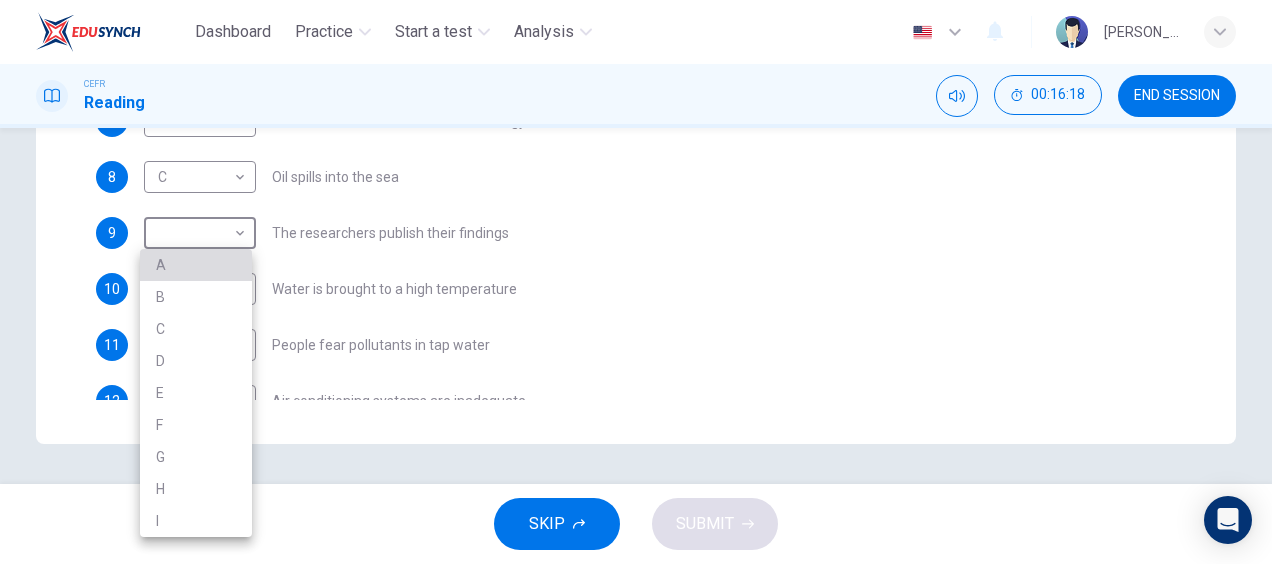click on "A" at bounding box center [196, 265] 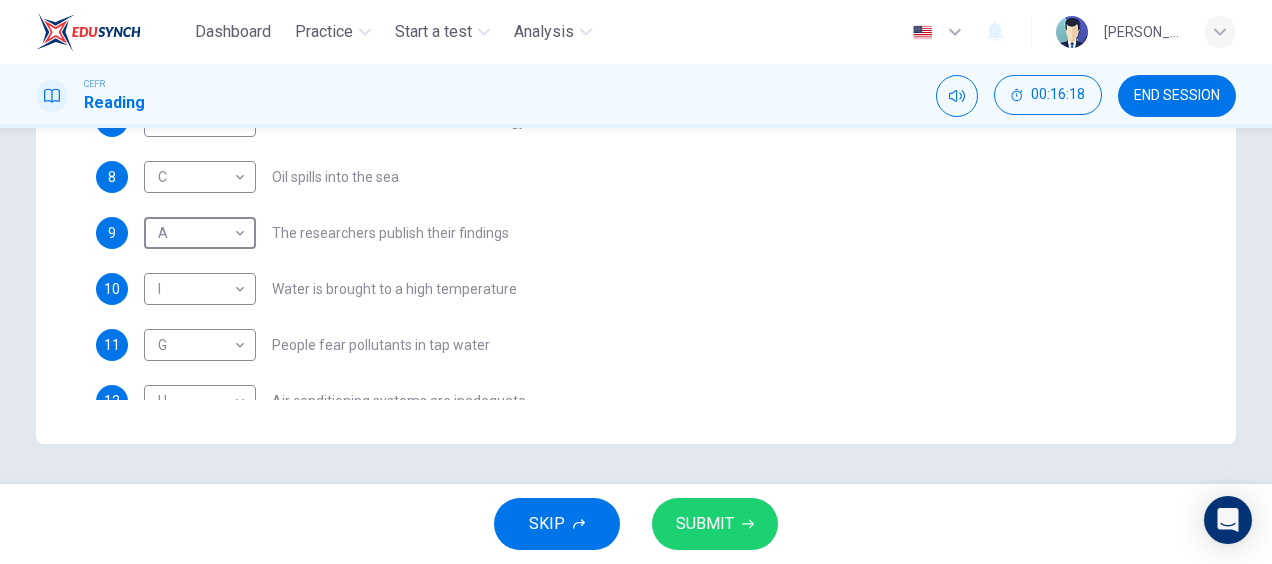 scroll, scrollTop: 284, scrollLeft: 0, axis: vertical 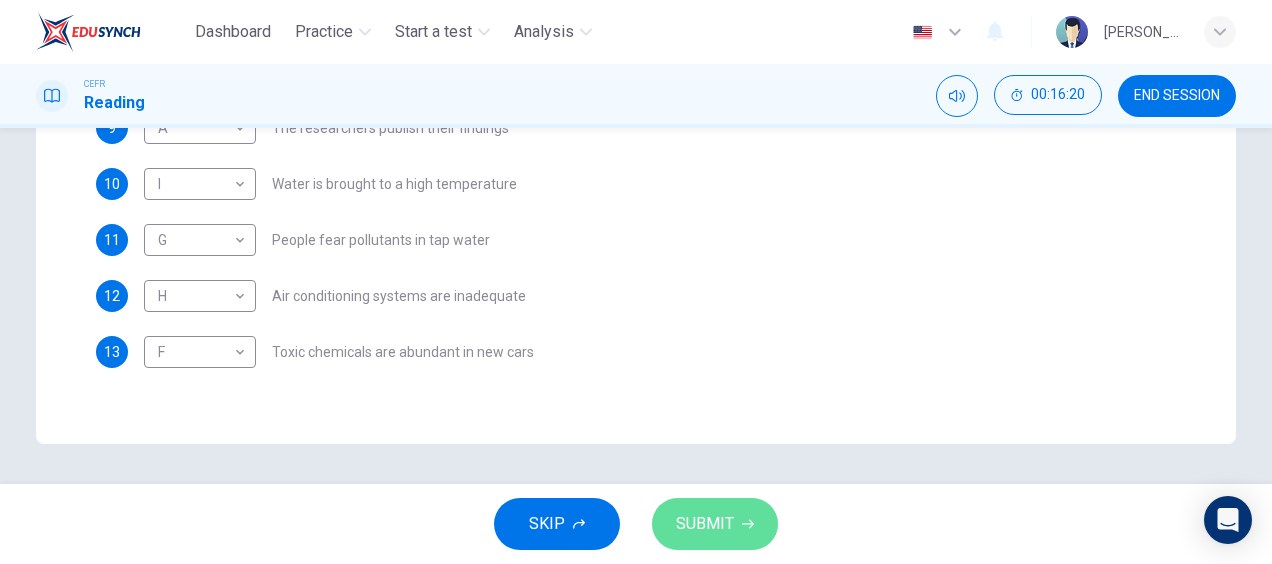 click on "SUBMIT" at bounding box center (705, 524) 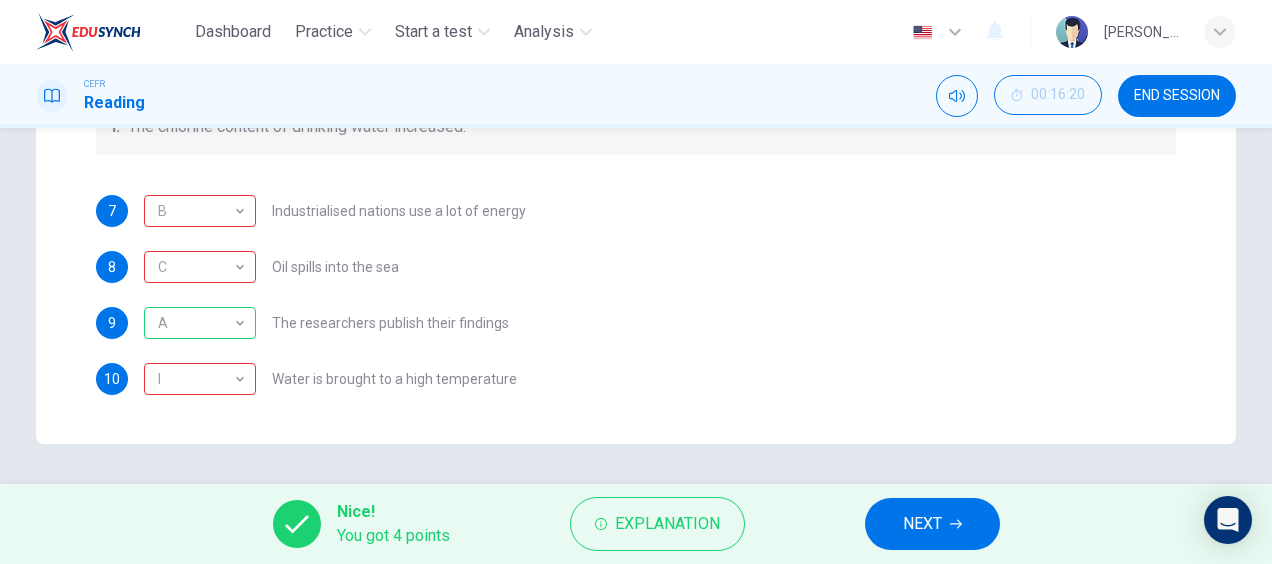 scroll, scrollTop: 108, scrollLeft: 0, axis: vertical 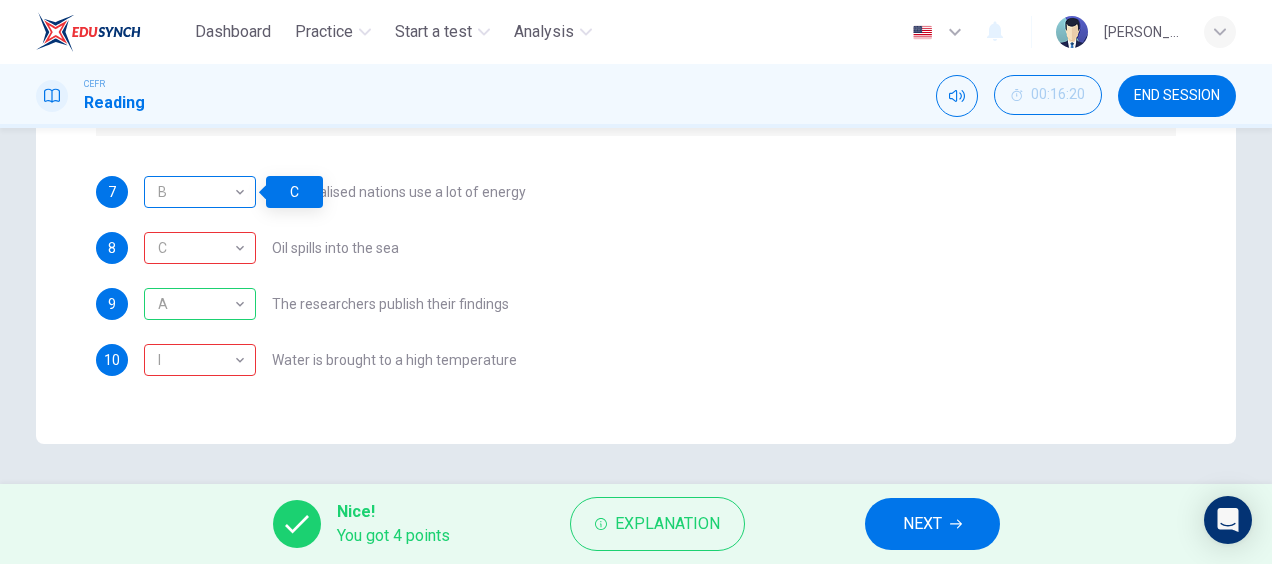 click on "B" at bounding box center [196, 192] 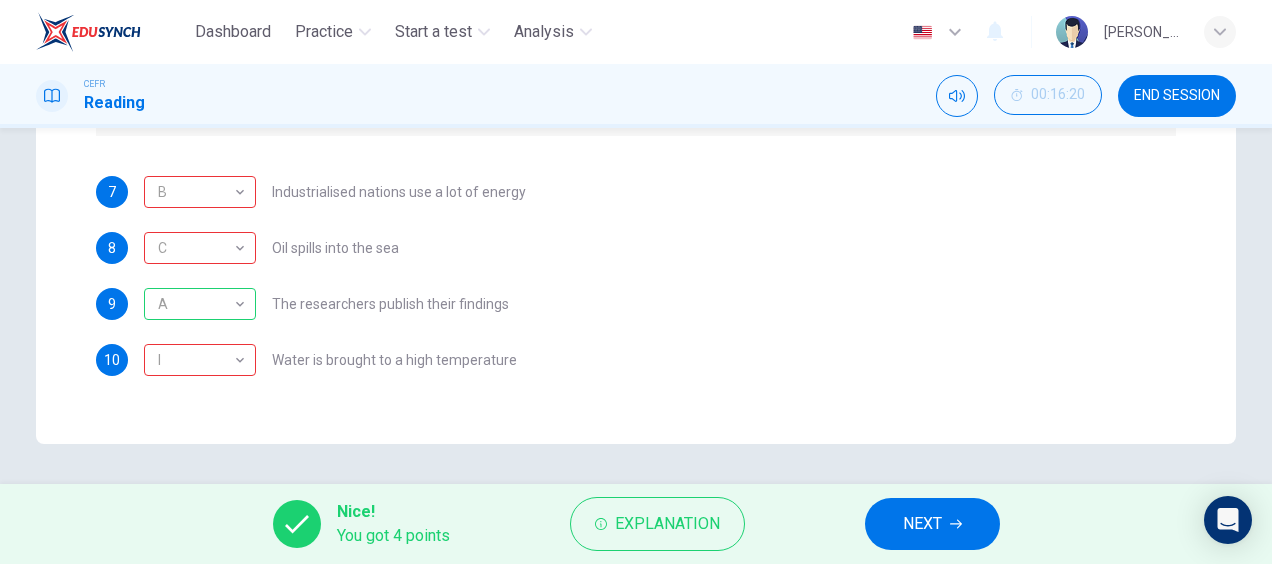 scroll, scrollTop: 0, scrollLeft: 0, axis: both 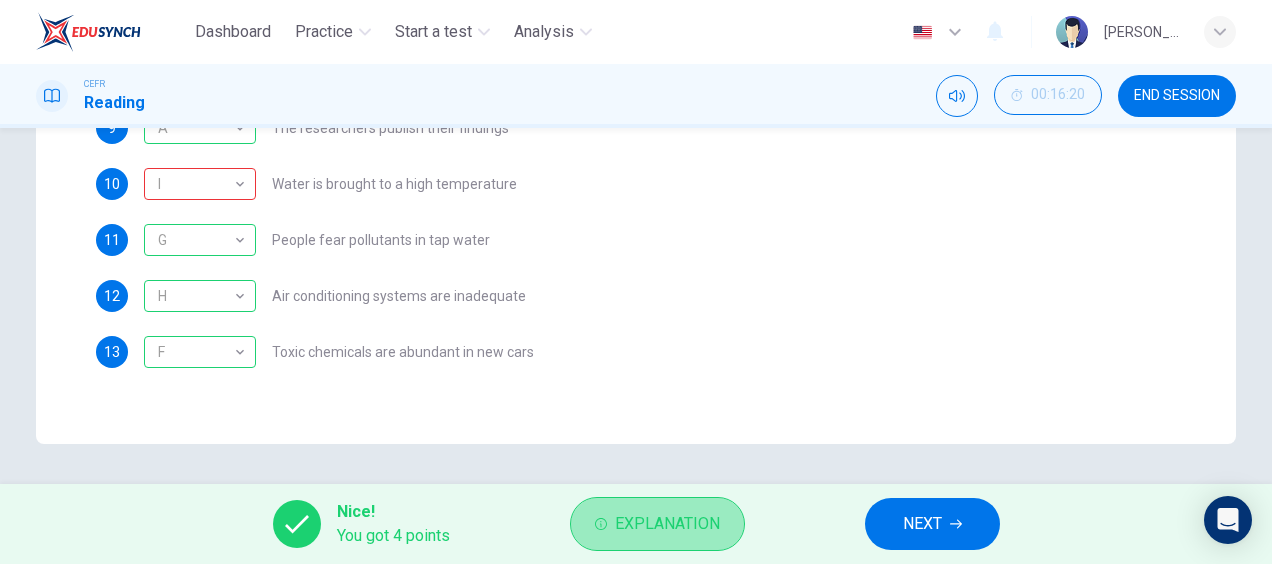 click on "Explanation" at bounding box center [657, 524] 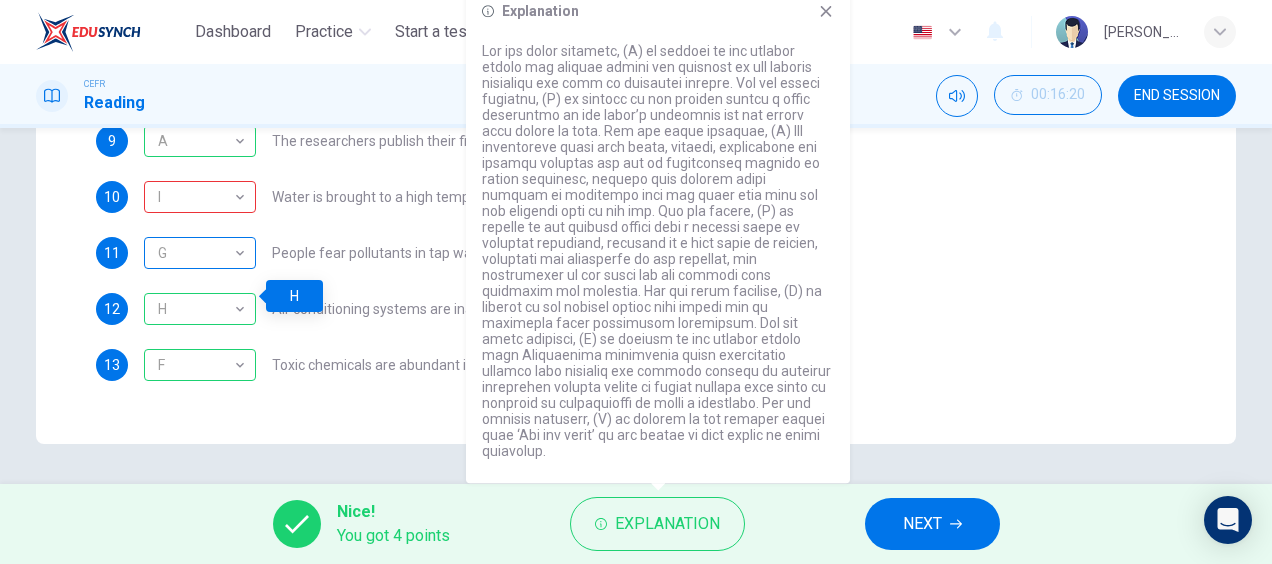 scroll, scrollTop: 284, scrollLeft: 0, axis: vertical 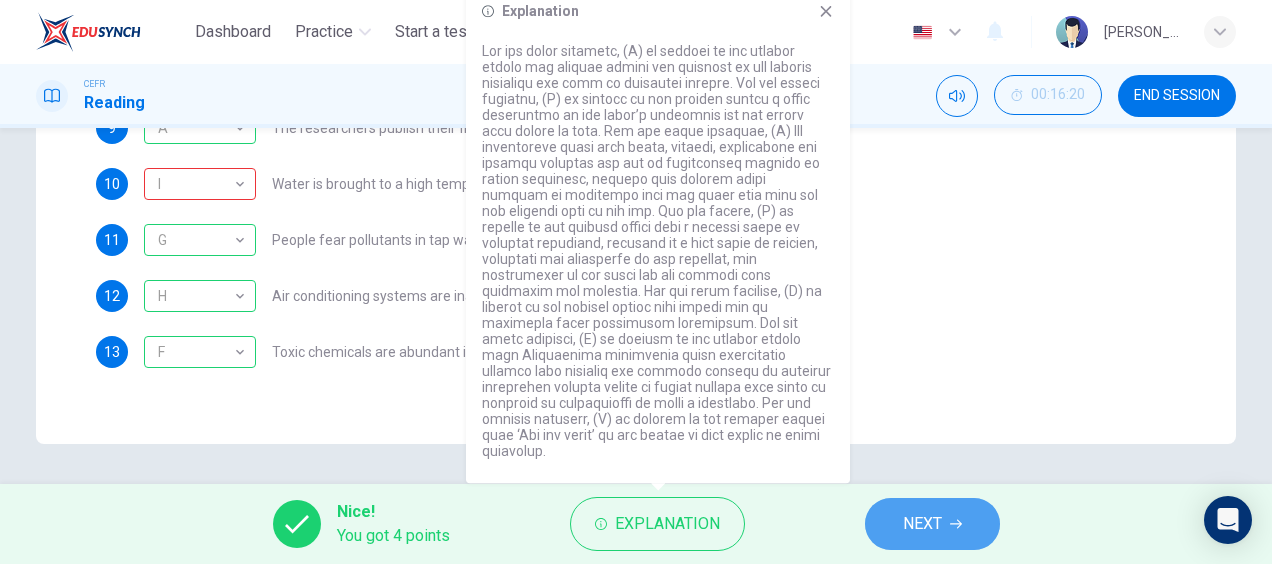 click on "NEXT" at bounding box center [932, 524] 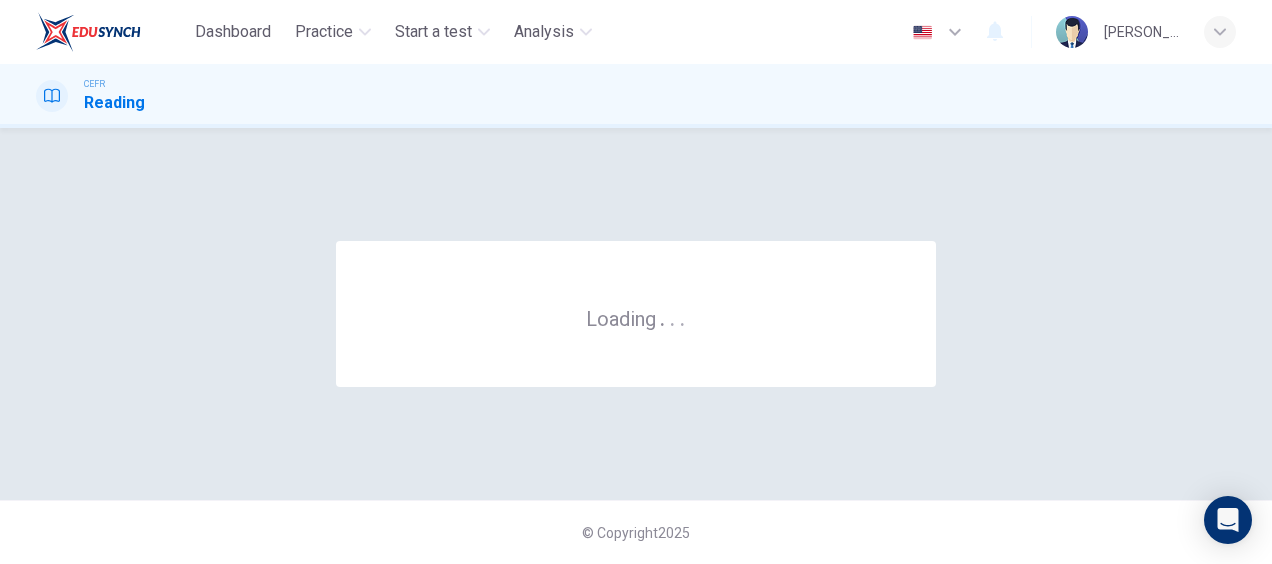 click on "© Copyright  2025" at bounding box center (636, 532) 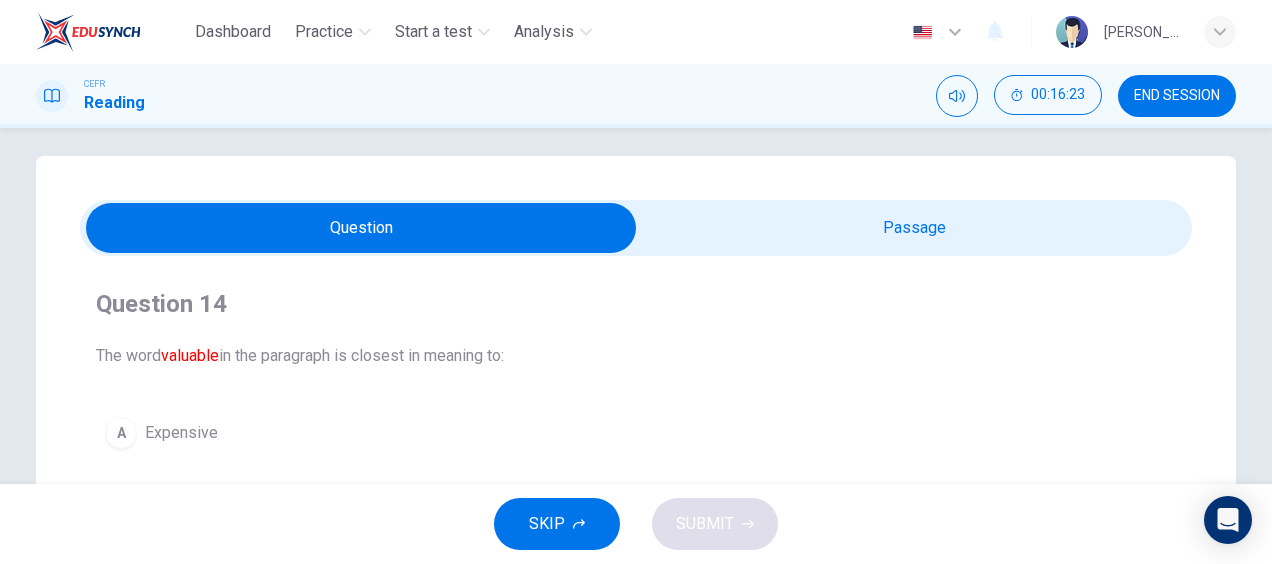 scroll, scrollTop: 8, scrollLeft: 0, axis: vertical 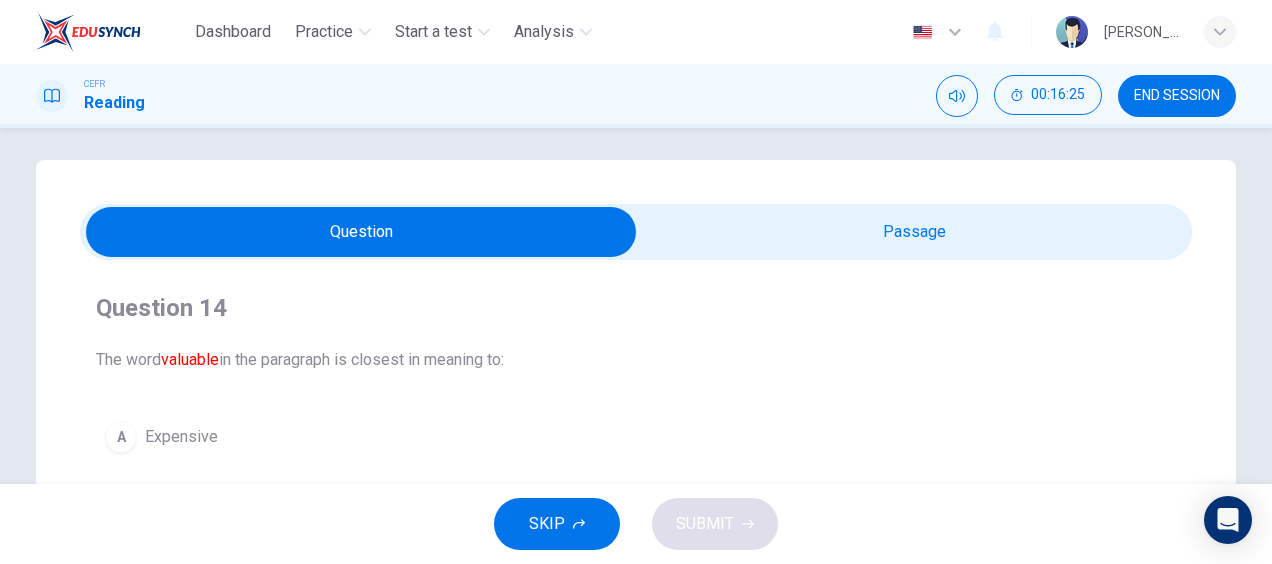 click at bounding box center [361, 232] 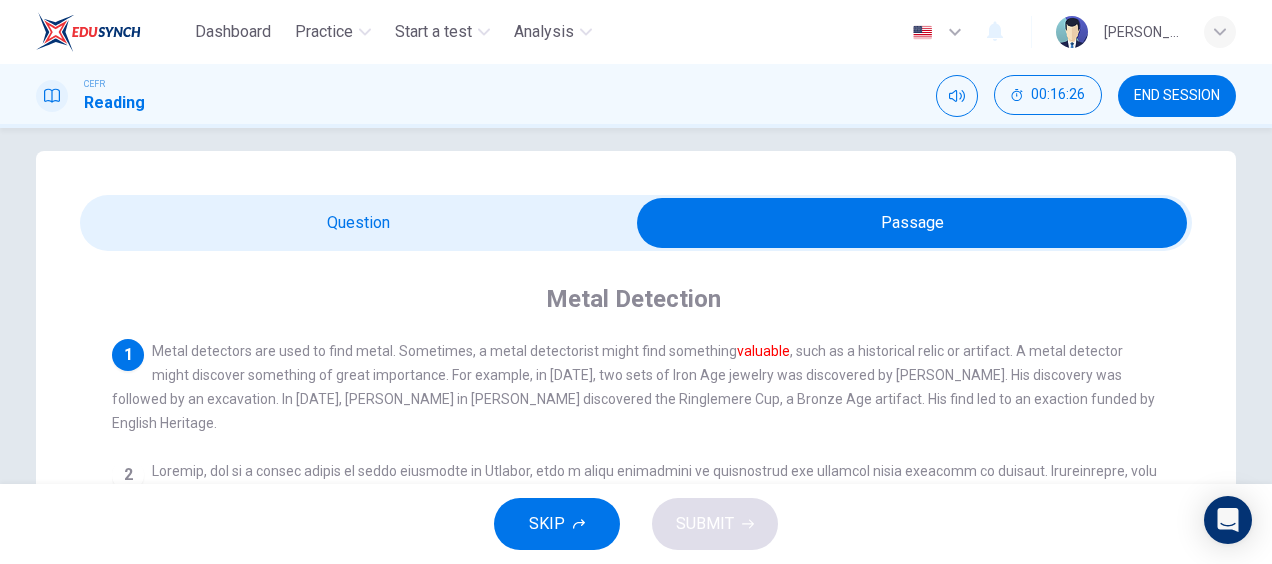 scroll, scrollTop: 24, scrollLeft: 0, axis: vertical 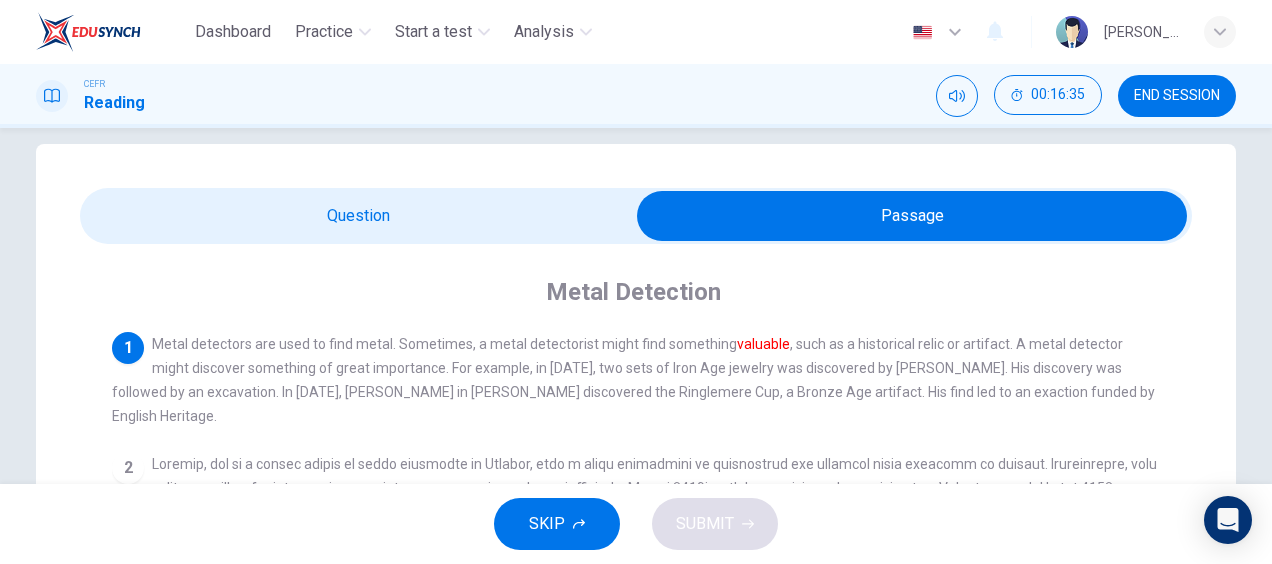 click at bounding box center [912, 216] 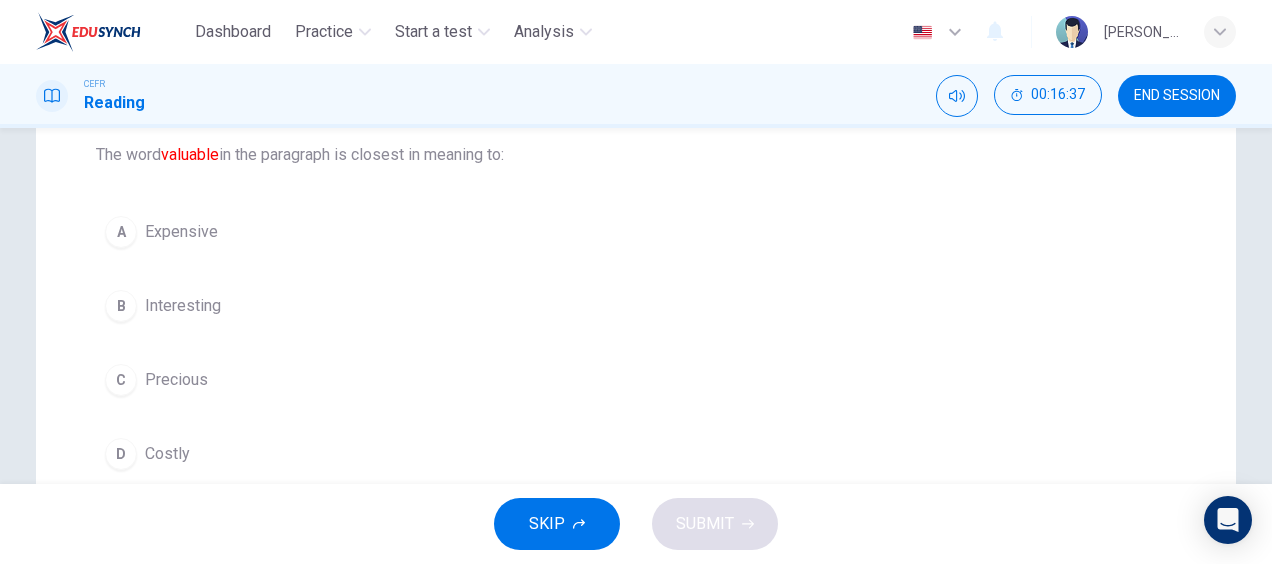 scroll, scrollTop: 249, scrollLeft: 0, axis: vertical 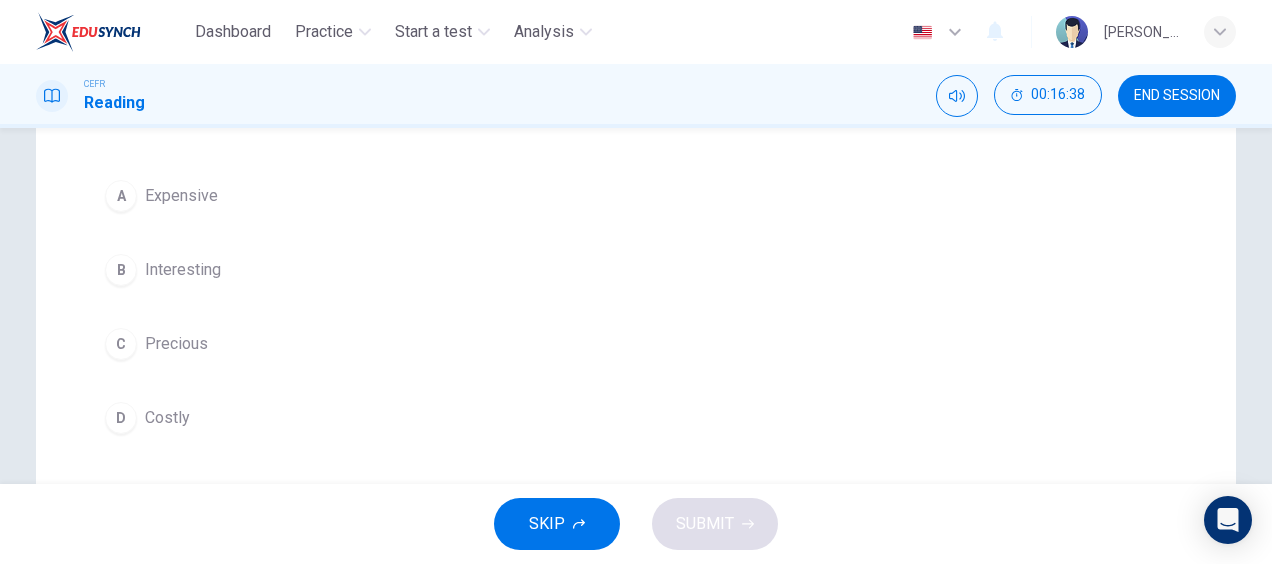 click on "C" at bounding box center [121, 344] 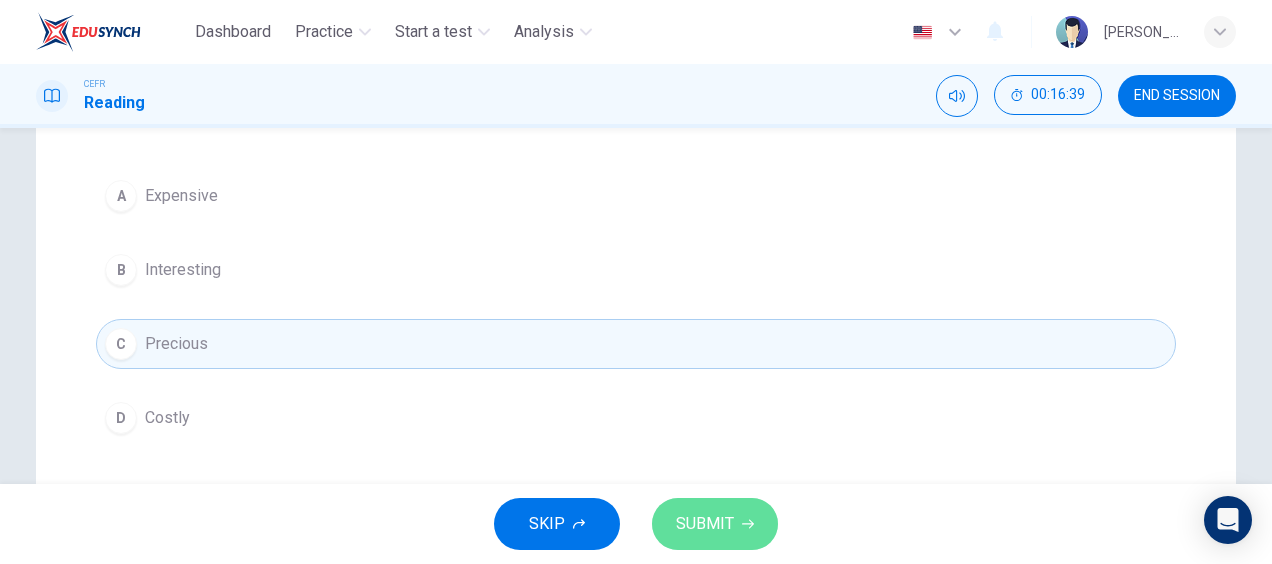 click on "SUBMIT" at bounding box center [715, 524] 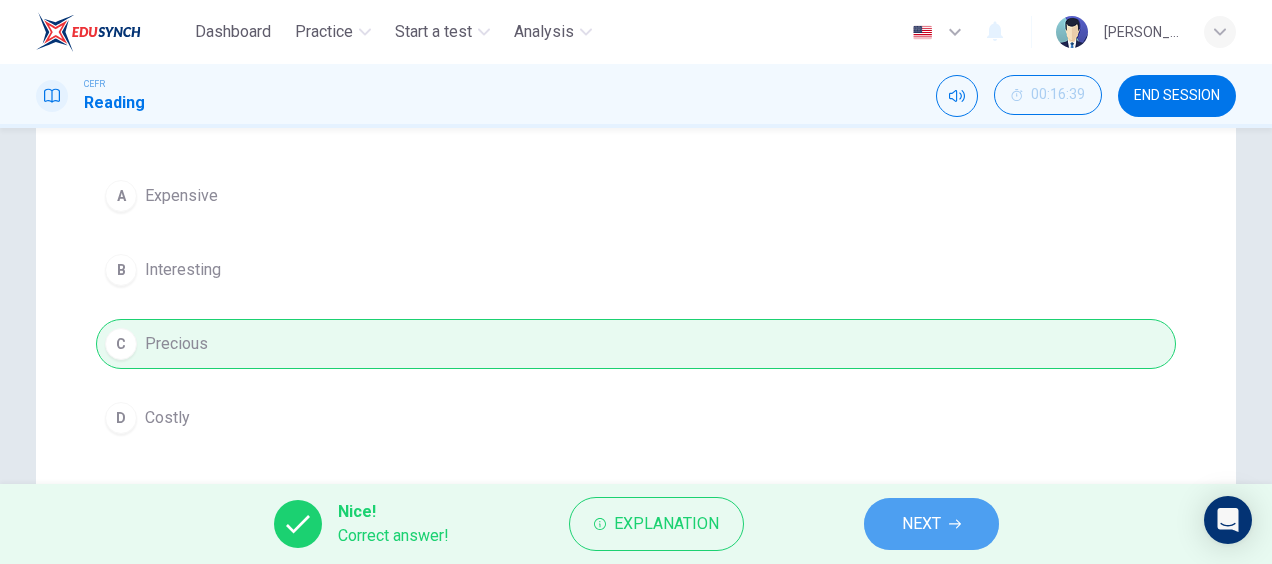 click on "NEXT" at bounding box center (931, 524) 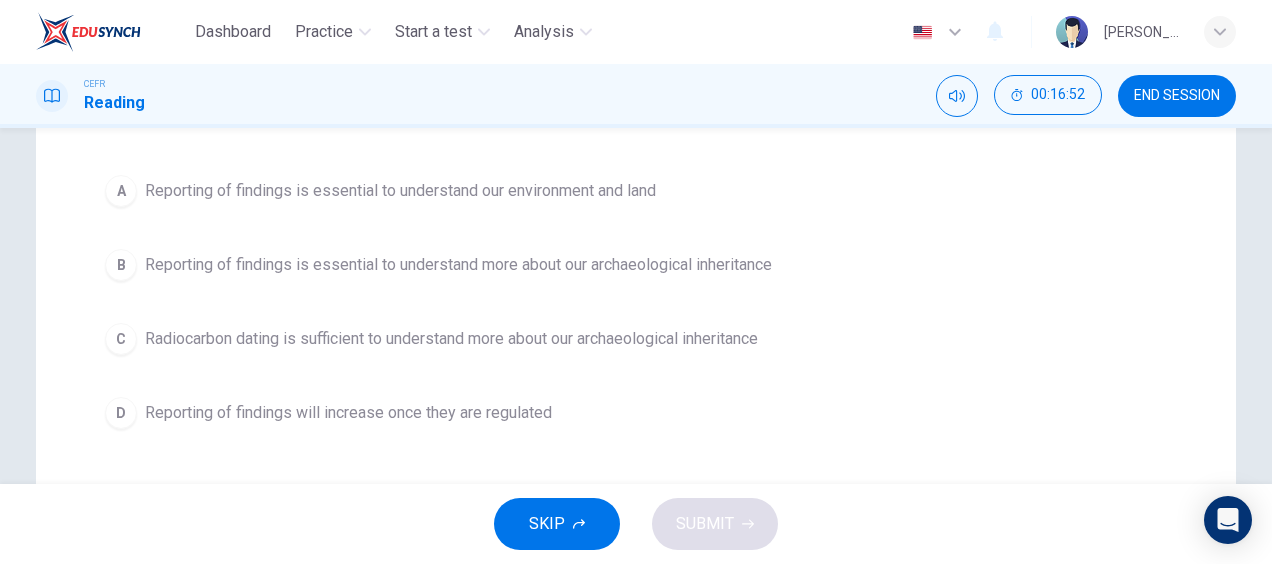 scroll, scrollTop: 0, scrollLeft: 0, axis: both 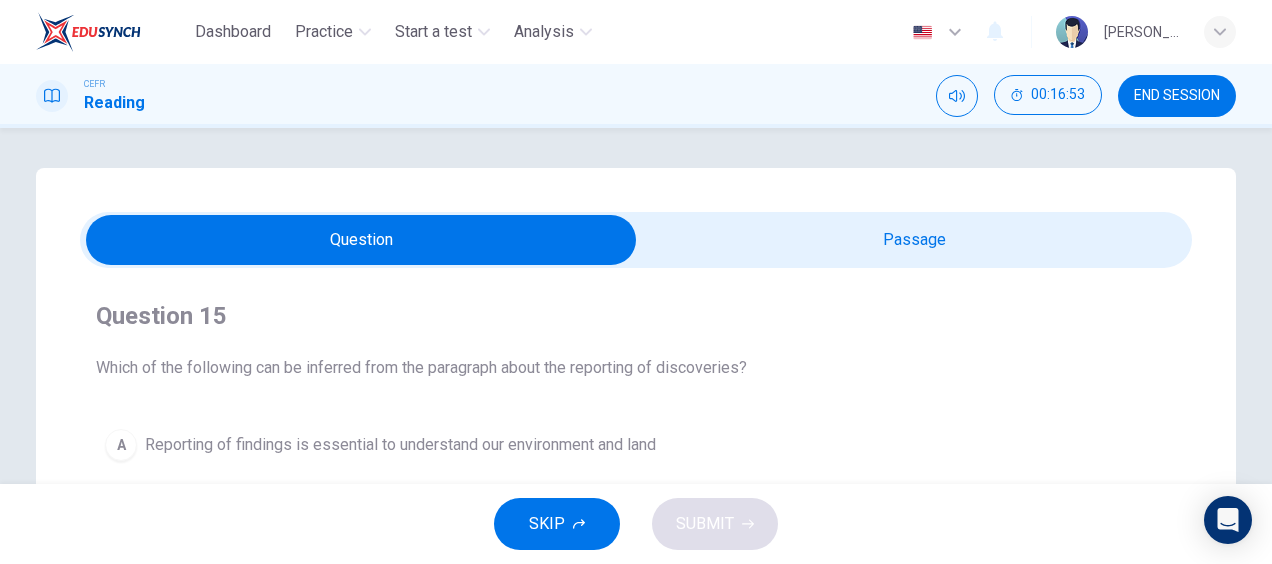 click at bounding box center (636, 240) 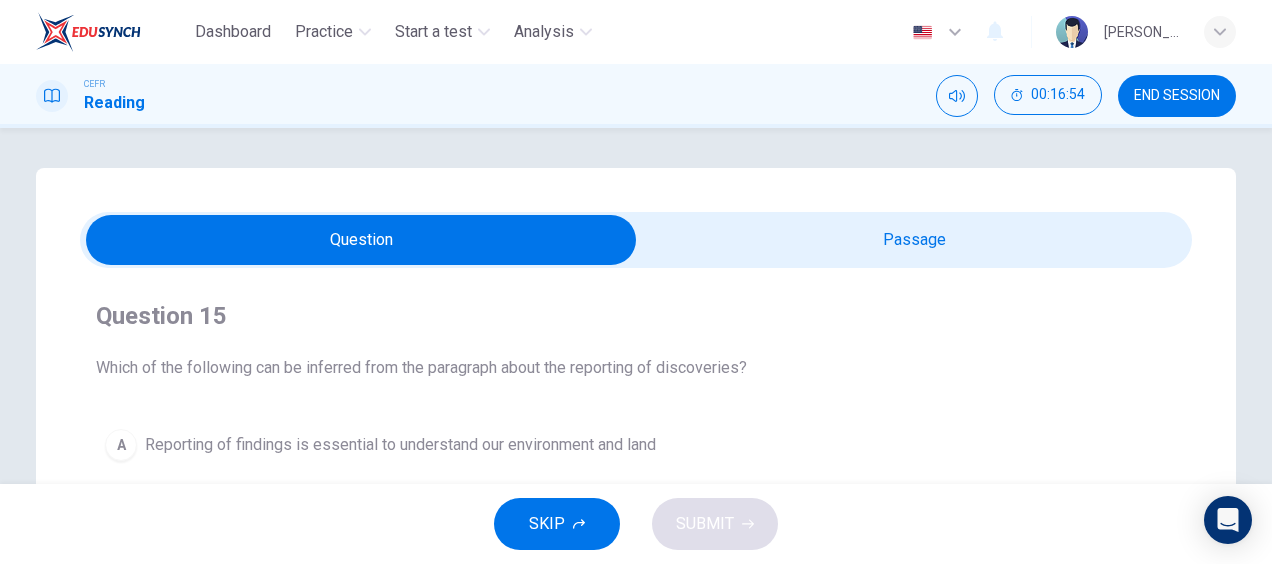 click at bounding box center [361, 240] 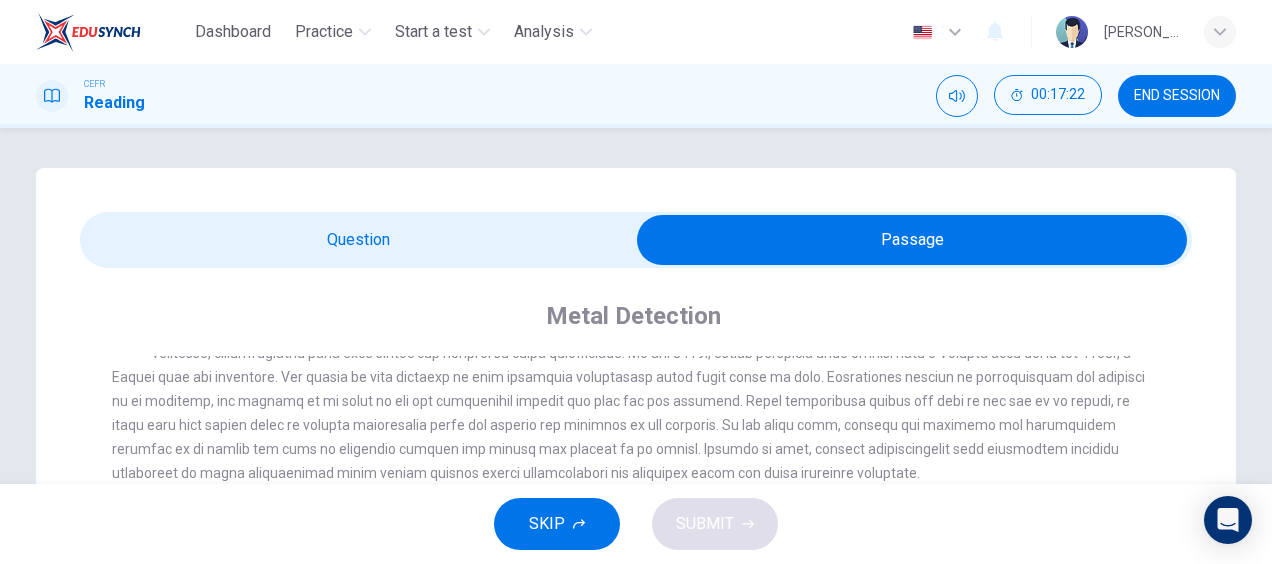 scroll, scrollTop: 167, scrollLeft: 0, axis: vertical 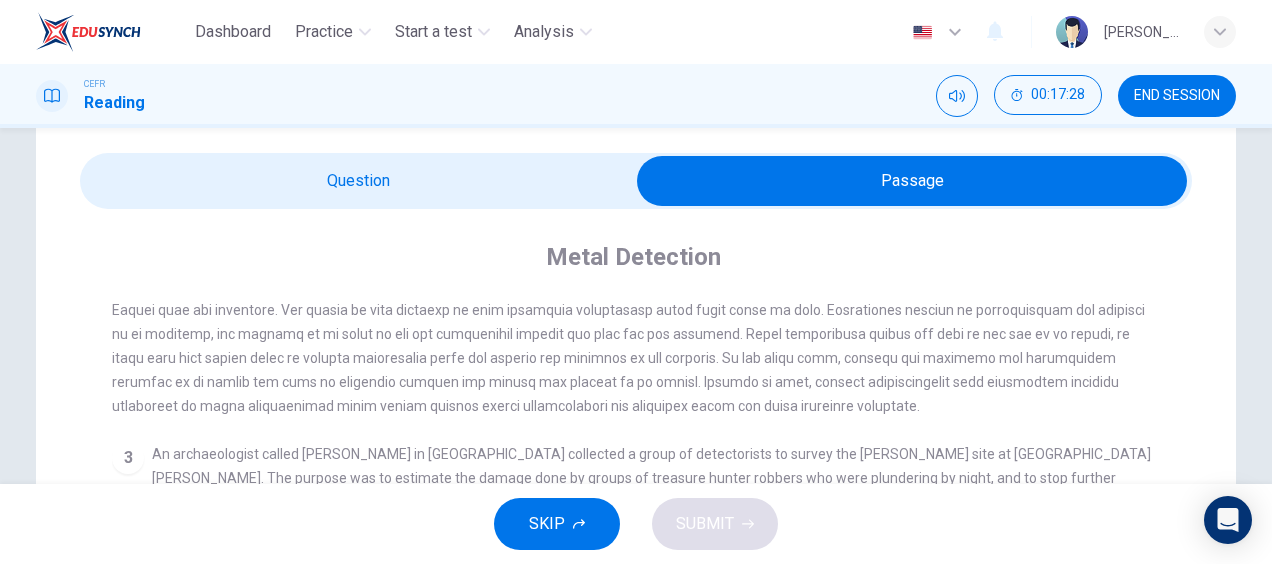 click at bounding box center (912, 181) 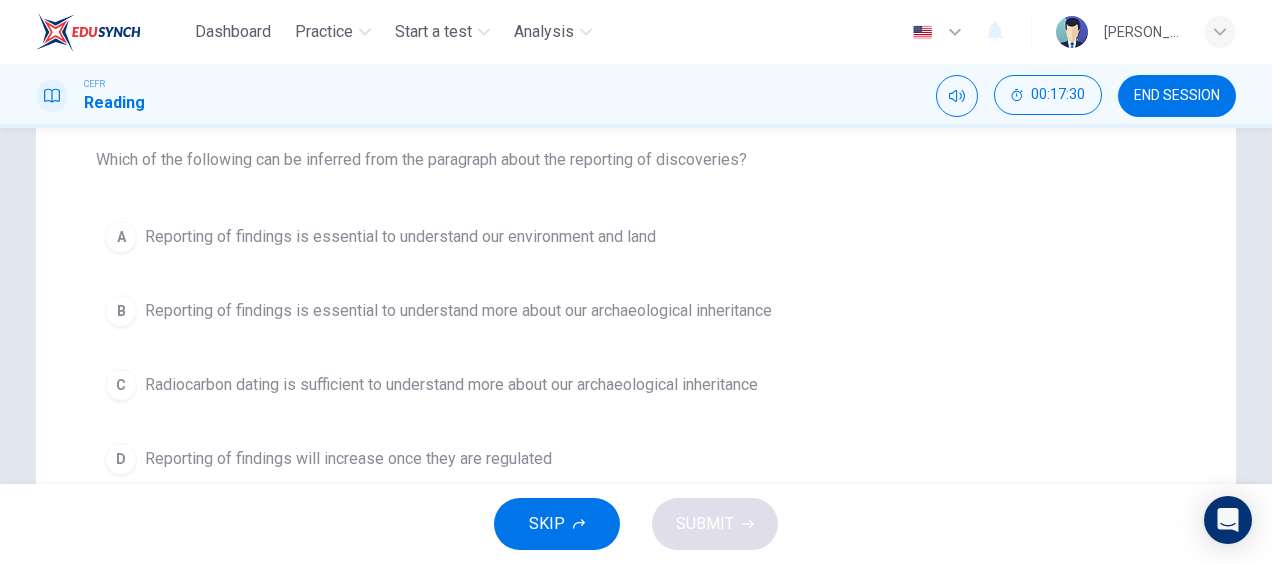scroll, scrollTop: 210, scrollLeft: 0, axis: vertical 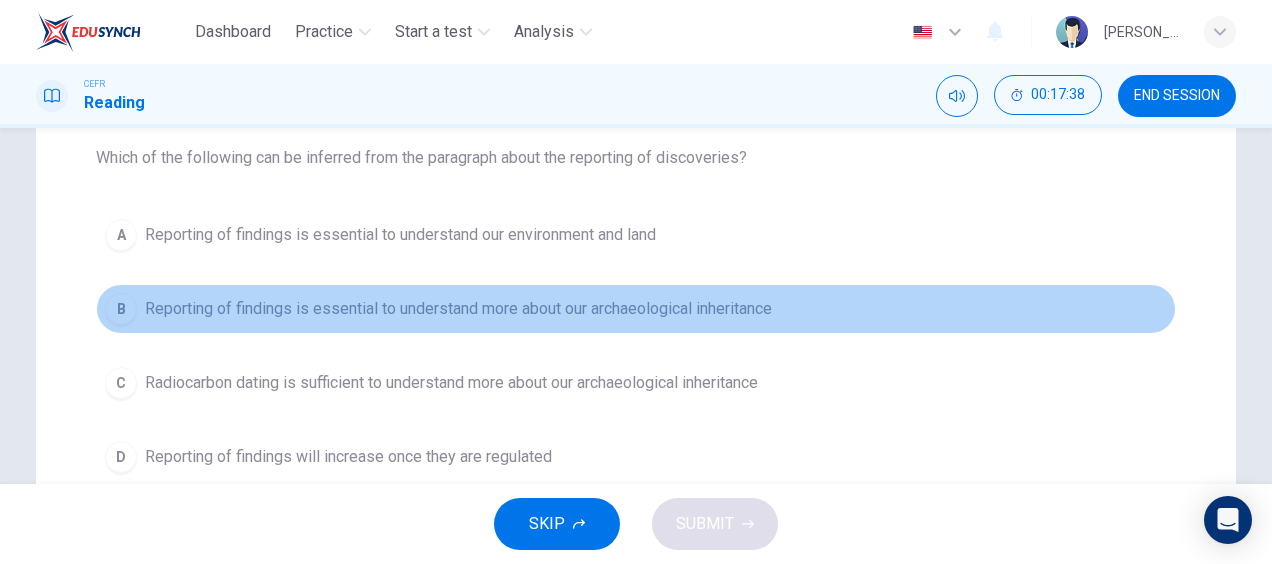 click on "Reporting of findings is essential to understand more about our archaeological inheritance" at bounding box center (458, 309) 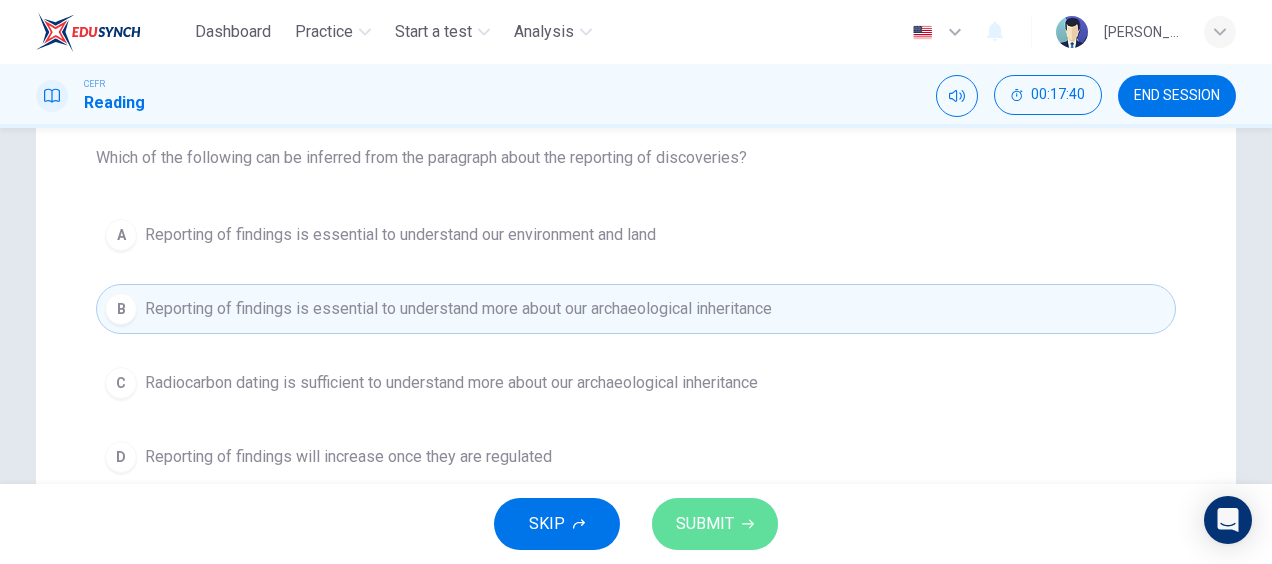 click on "SUBMIT" at bounding box center (715, 524) 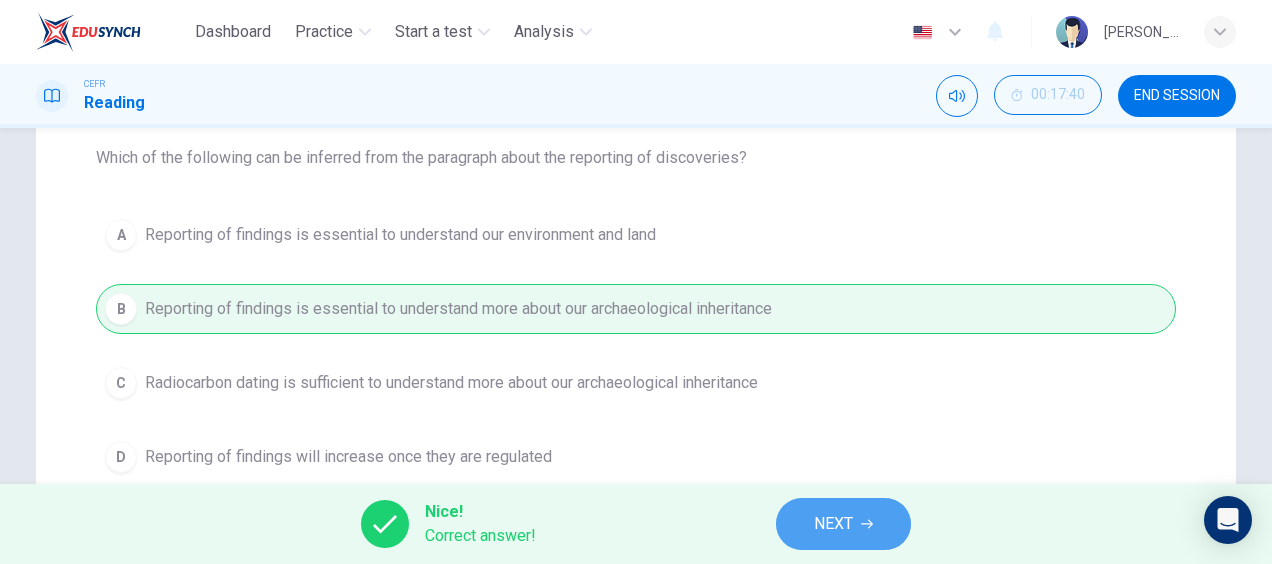 click on "NEXT" at bounding box center [833, 524] 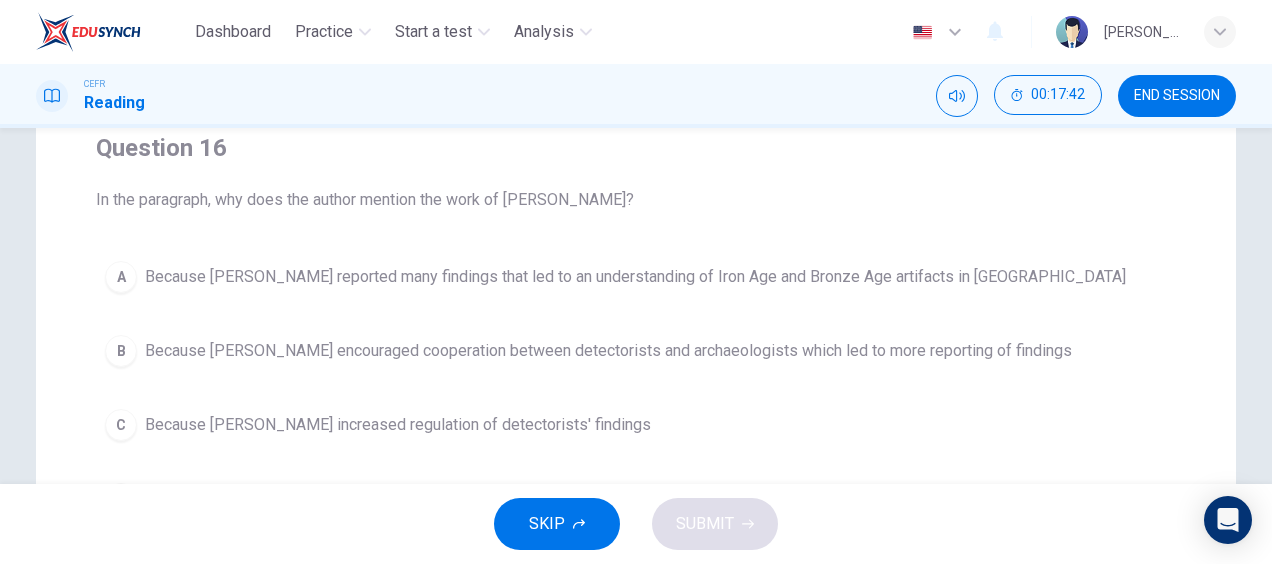 scroll, scrollTop: 60, scrollLeft: 0, axis: vertical 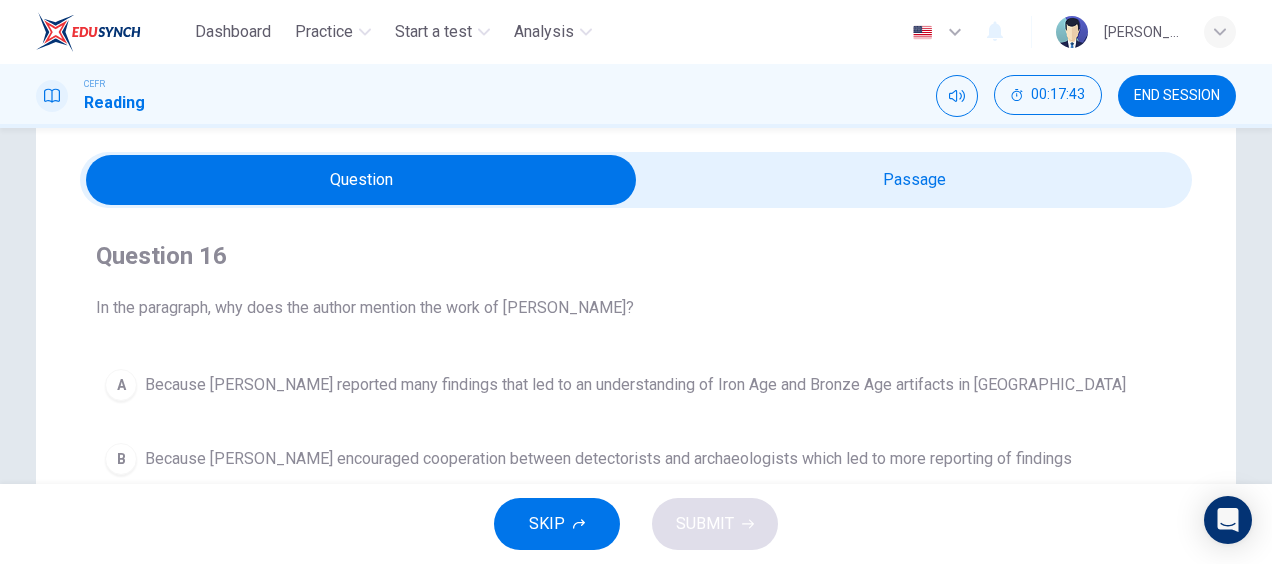 click at bounding box center (361, 180) 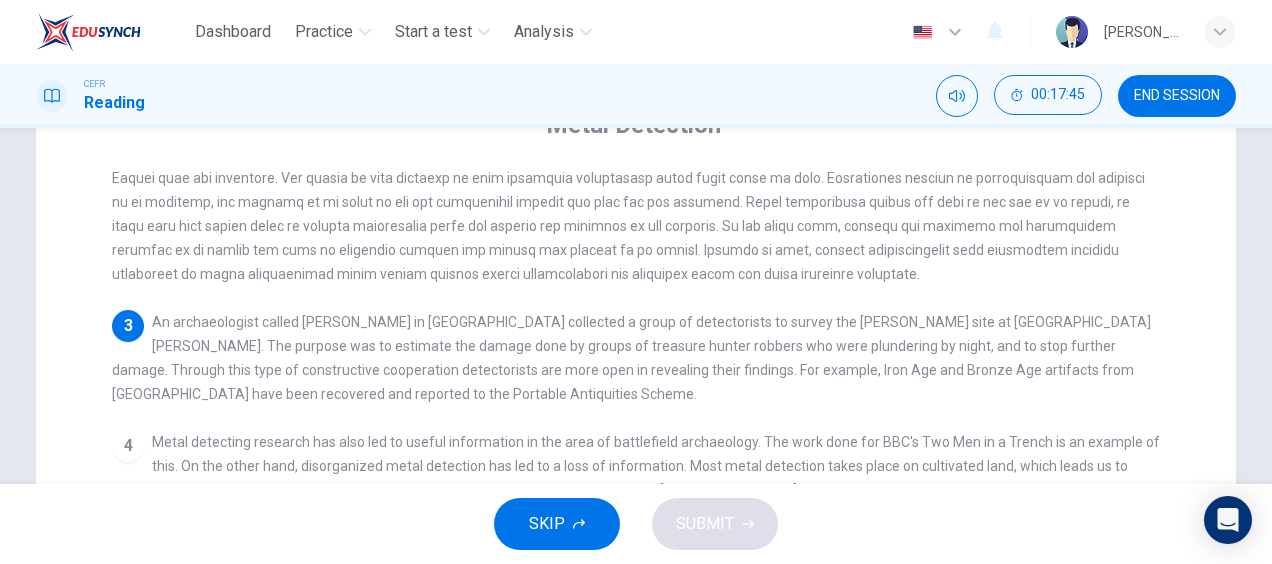 scroll, scrollTop: 211, scrollLeft: 0, axis: vertical 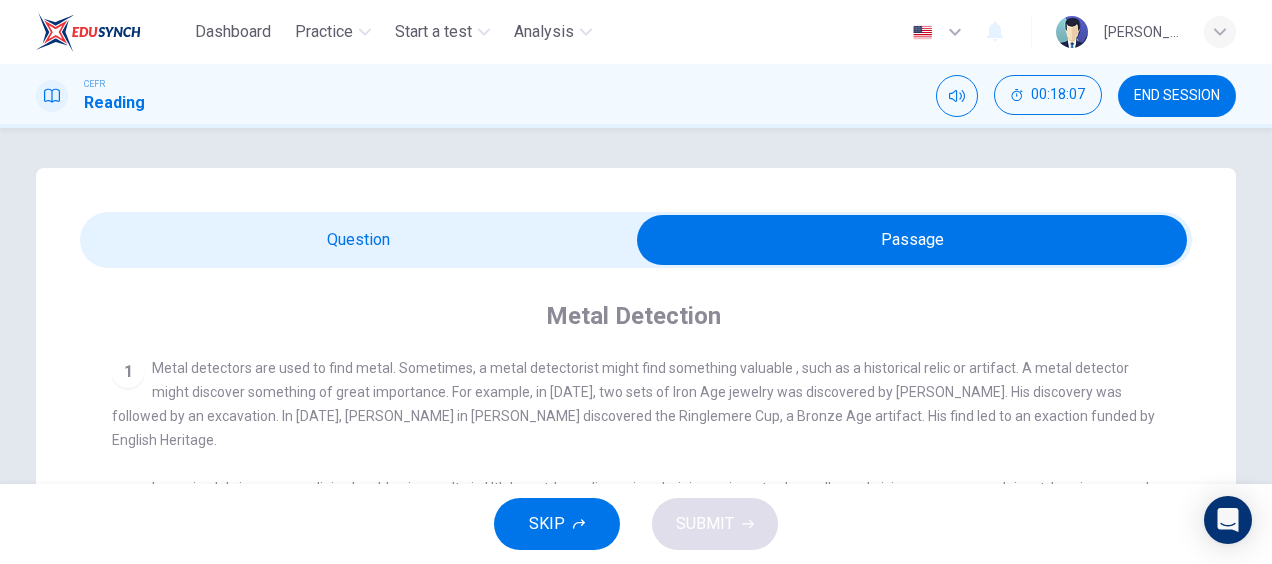 click at bounding box center (636, 240) 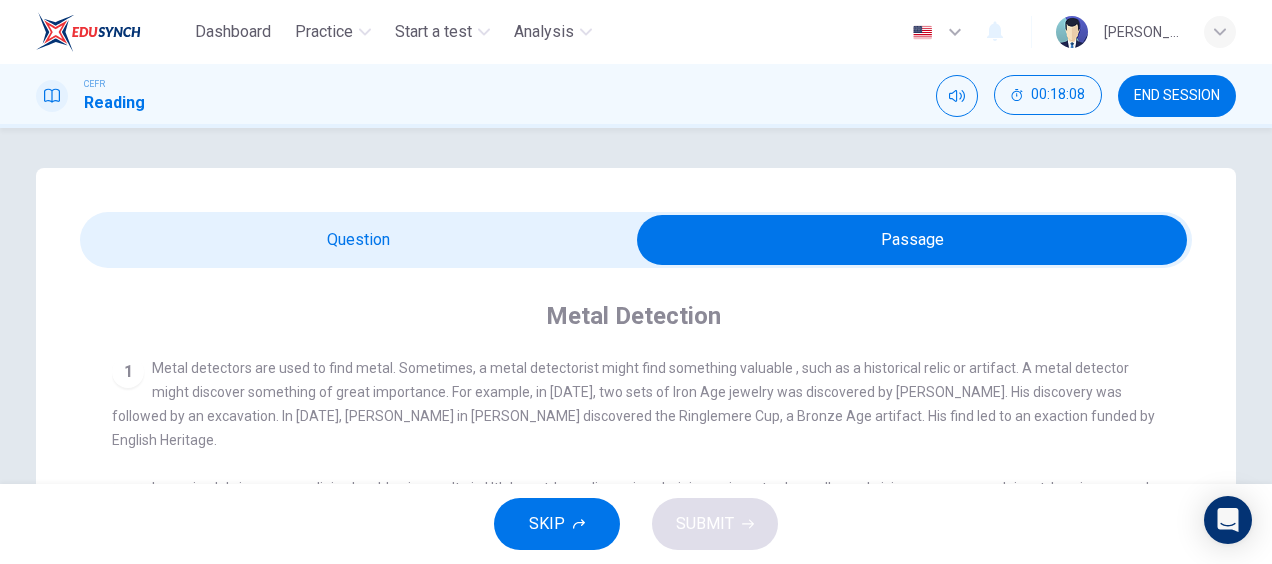 click at bounding box center [912, 240] 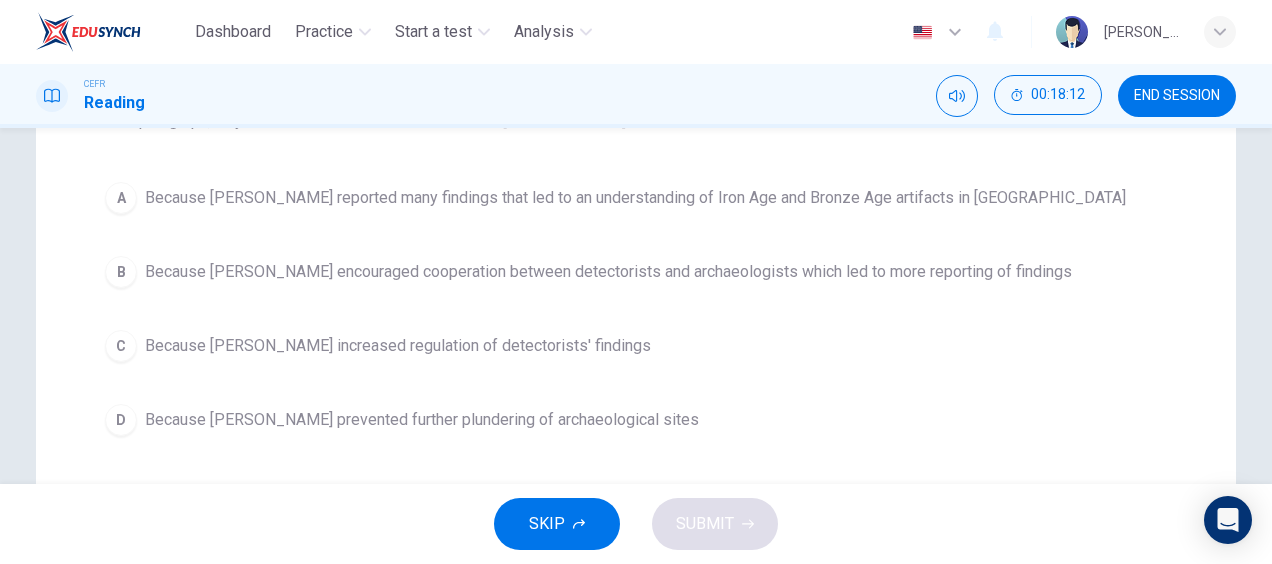 scroll, scrollTop: 262, scrollLeft: 0, axis: vertical 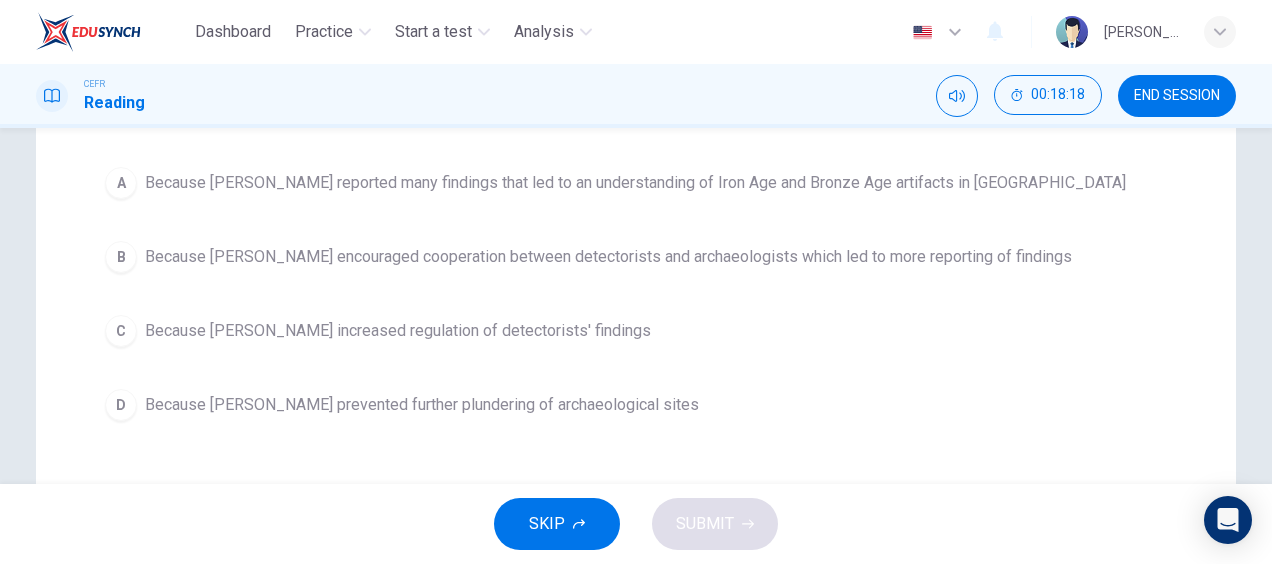 click on "Because Tony Gregory encouraged cooperation between detectorists and archaeologists which led to more reporting of findings" at bounding box center (608, 257) 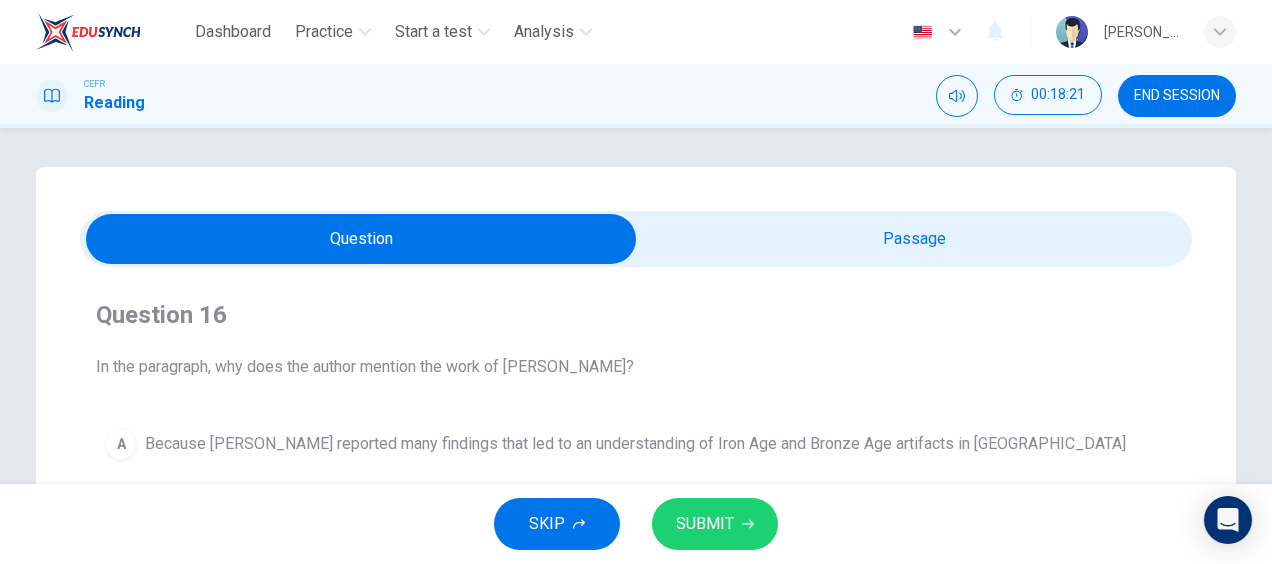 scroll, scrollTop: 0, scrollLeft: 0, axis: both 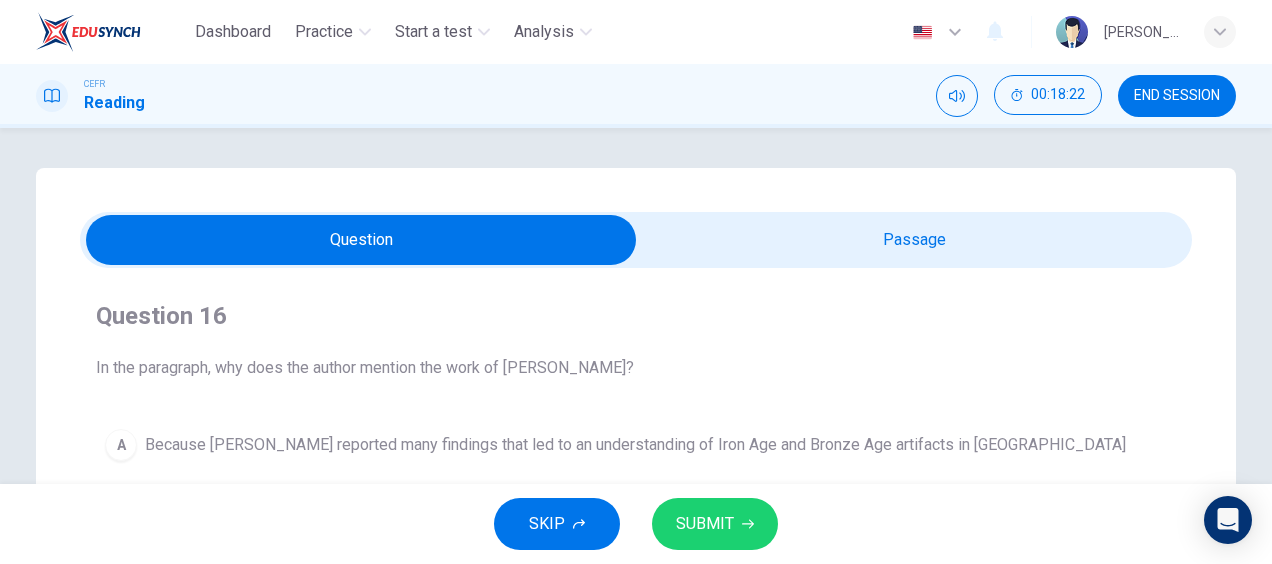 click at bounding box center (361, 240) 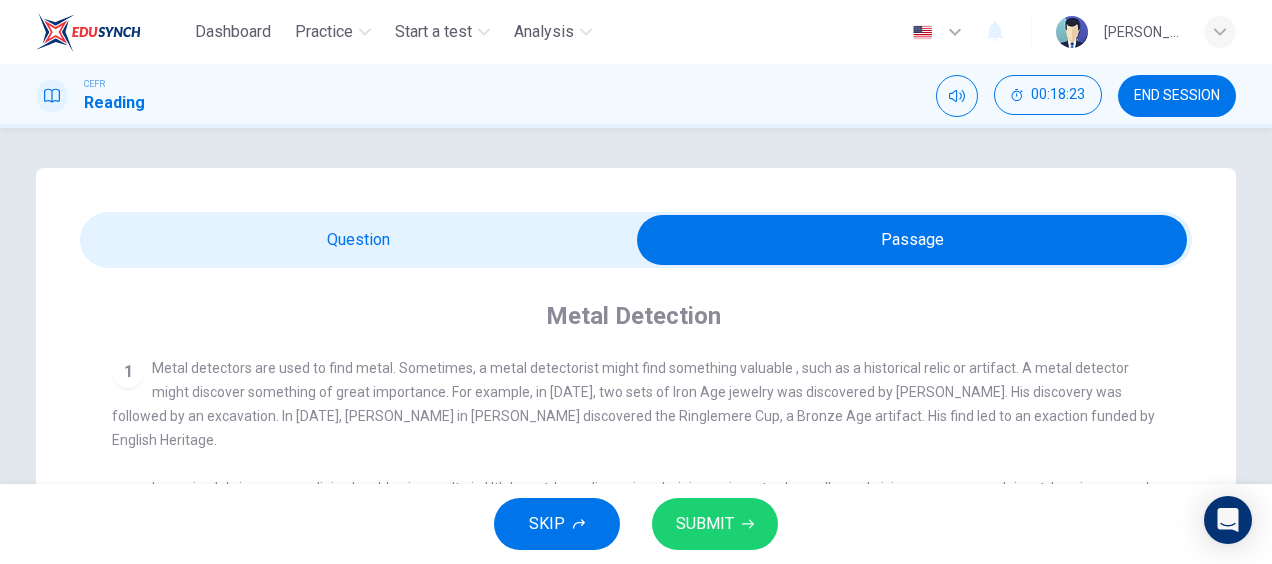 scroll, scrollTop: 167, scrollLeft: 0, axis: vertical 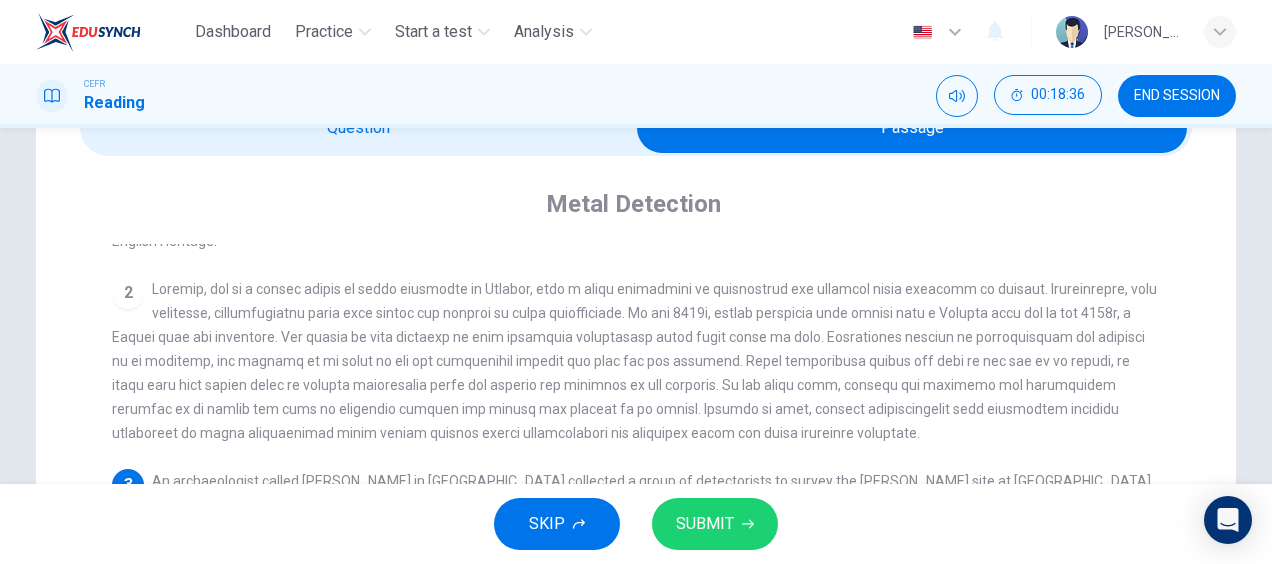 click at bounding box center [912, 128] 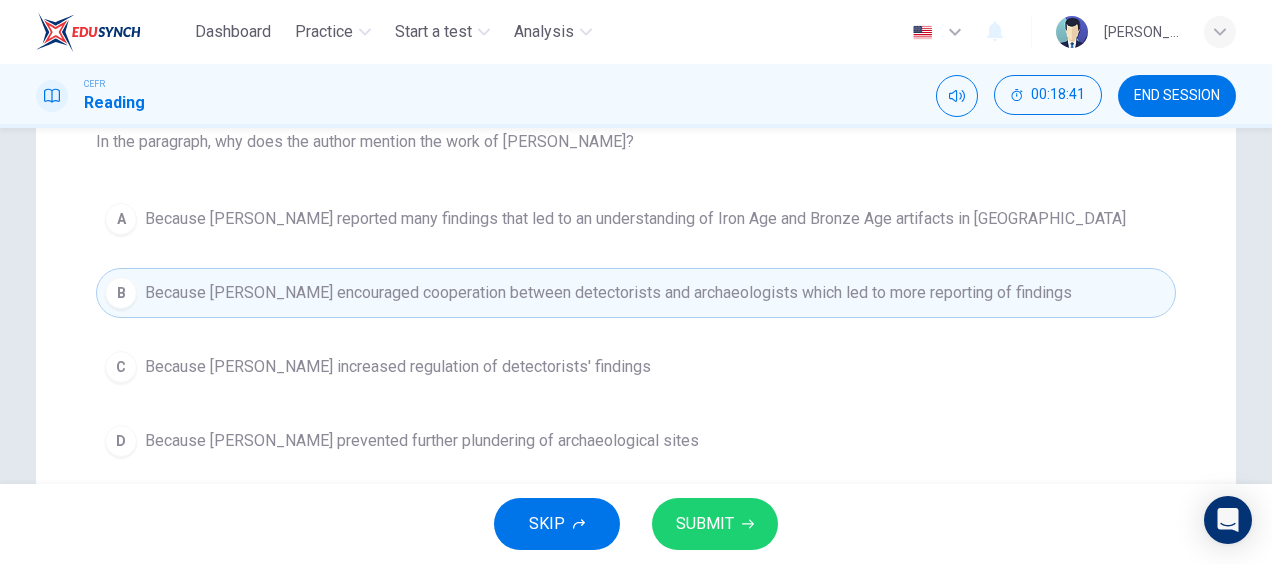 scroll, scrollTop: 250, scrollLeft: 0, axis: vertical 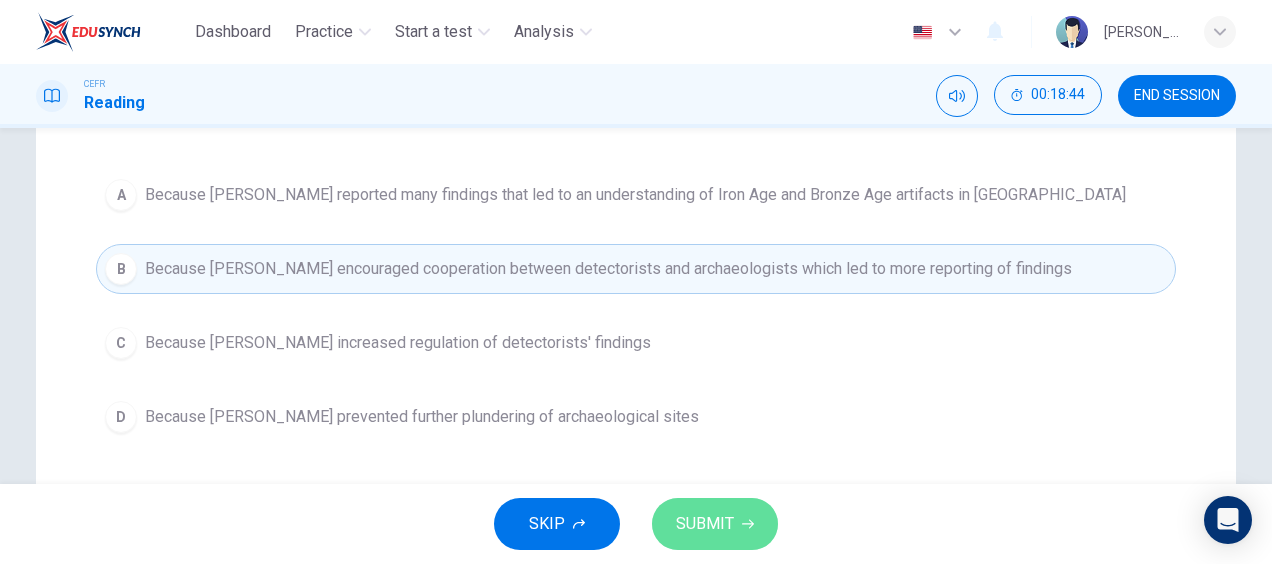 click on "SUBMIT" at bounding box center [705, 524] 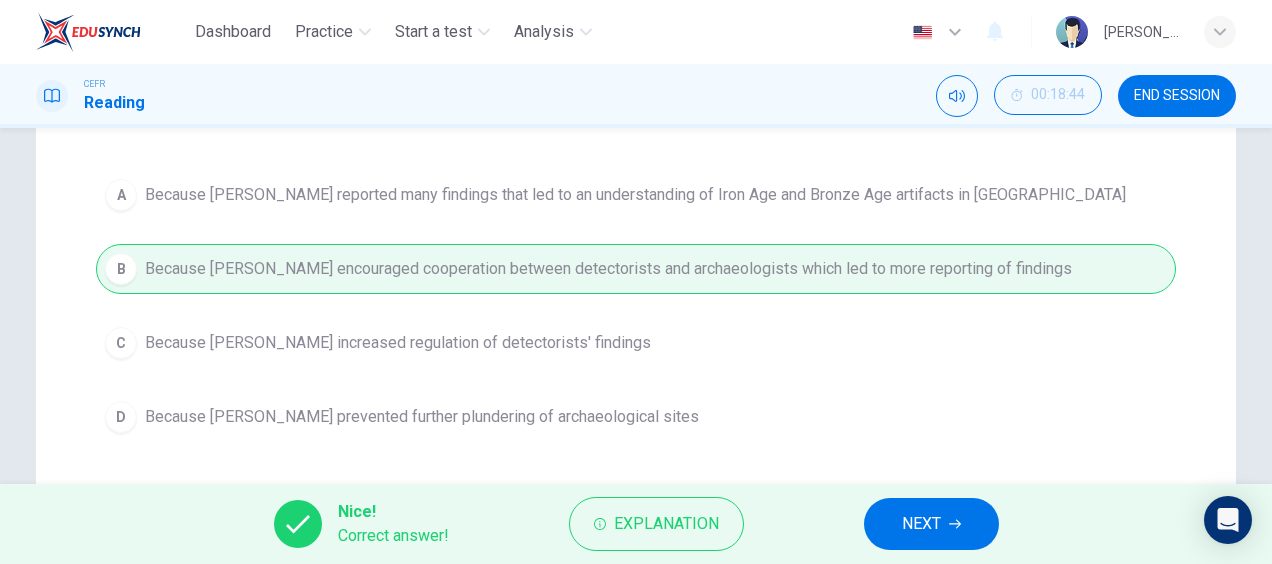 click on "Nice! Correct answer! Explanation NEXT" at bounding box center (636, 524) 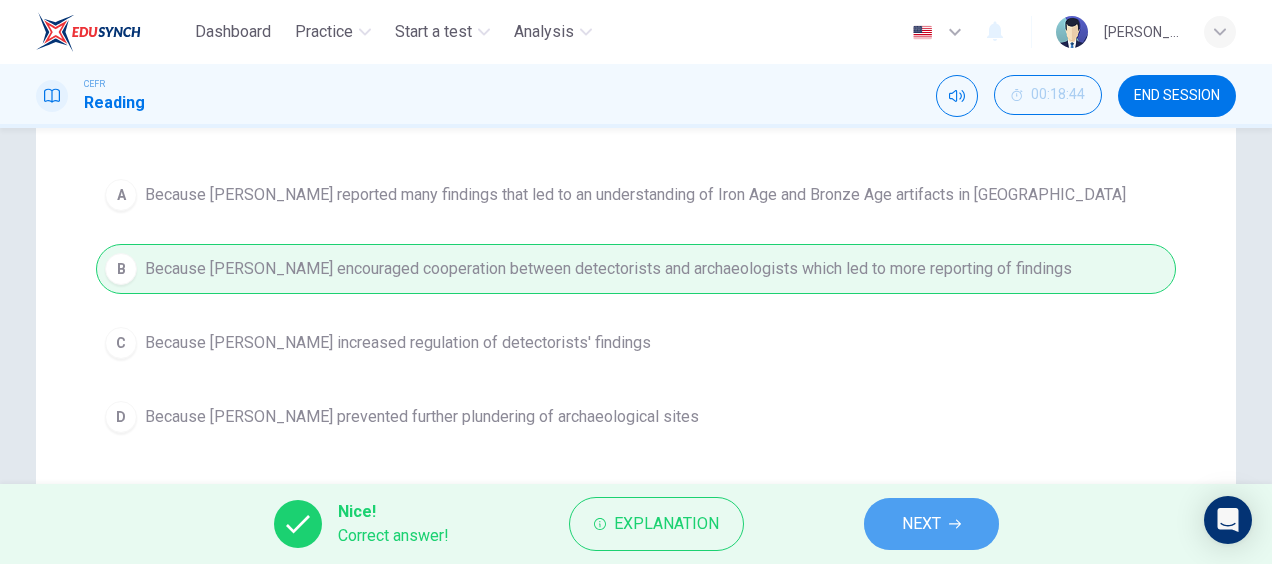 click on "NEXT" at bounding box center [931, 524] 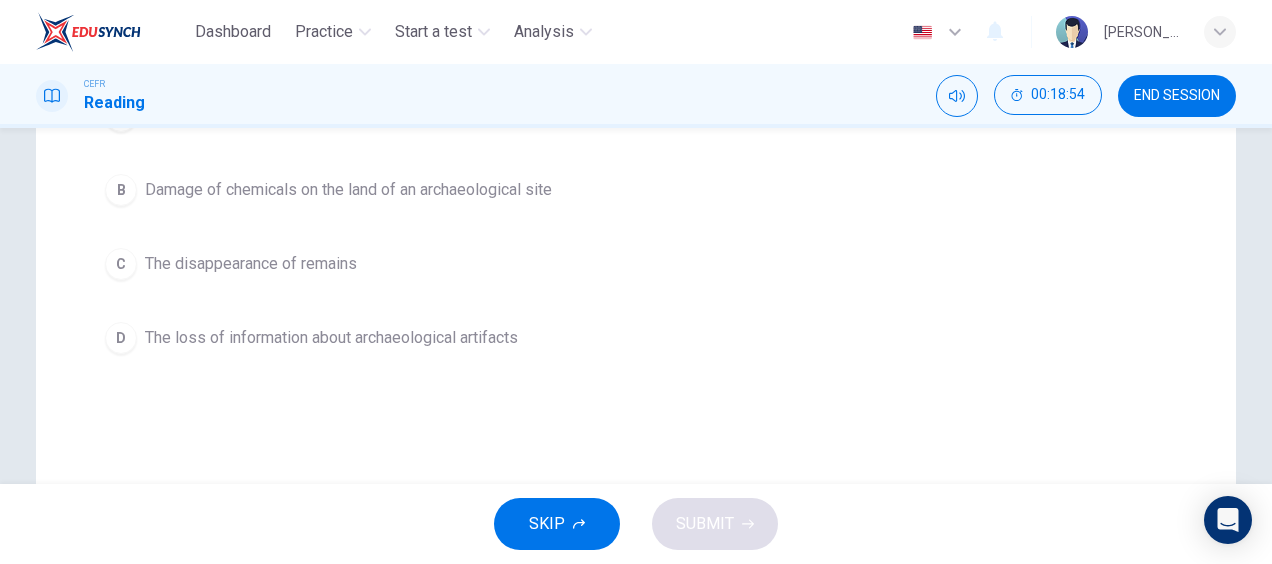scroll, scrollTop: 0, scrollLeft: 0, axis: both 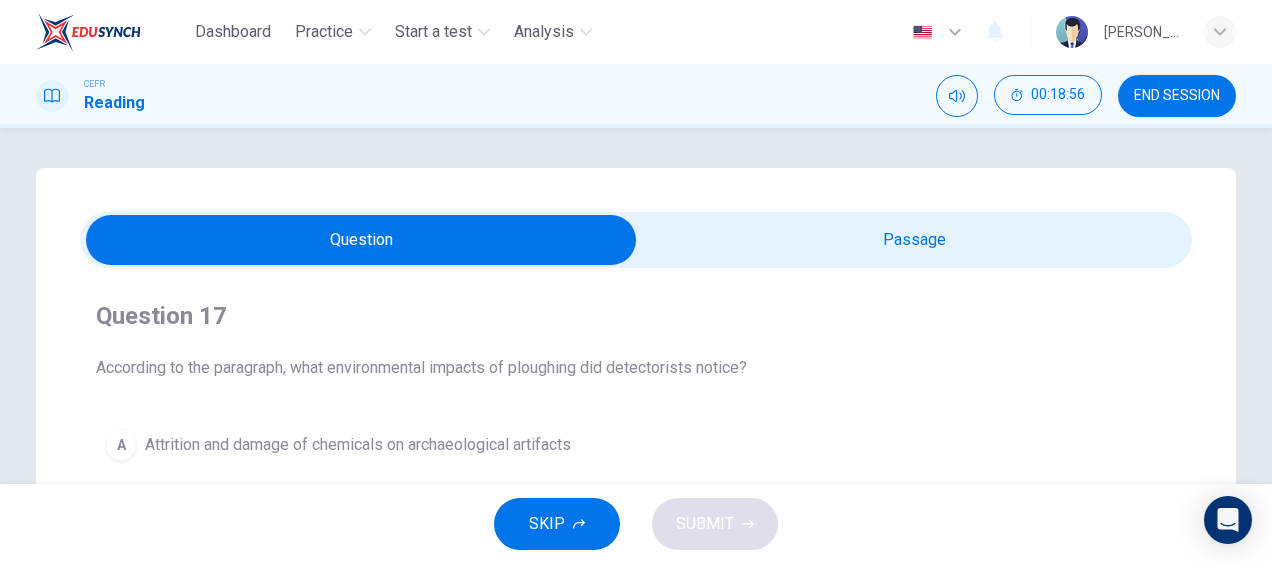 click at bounding box center (361, 240) 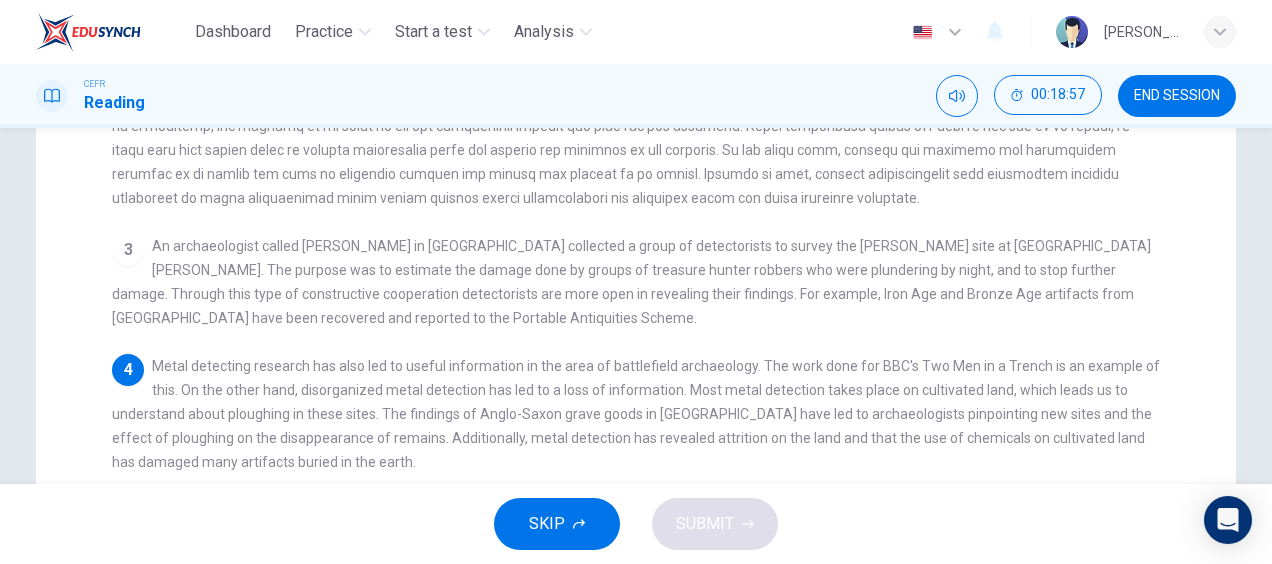 scroll, scrollTop: 354, scrollLeft: 0, axis: vertical 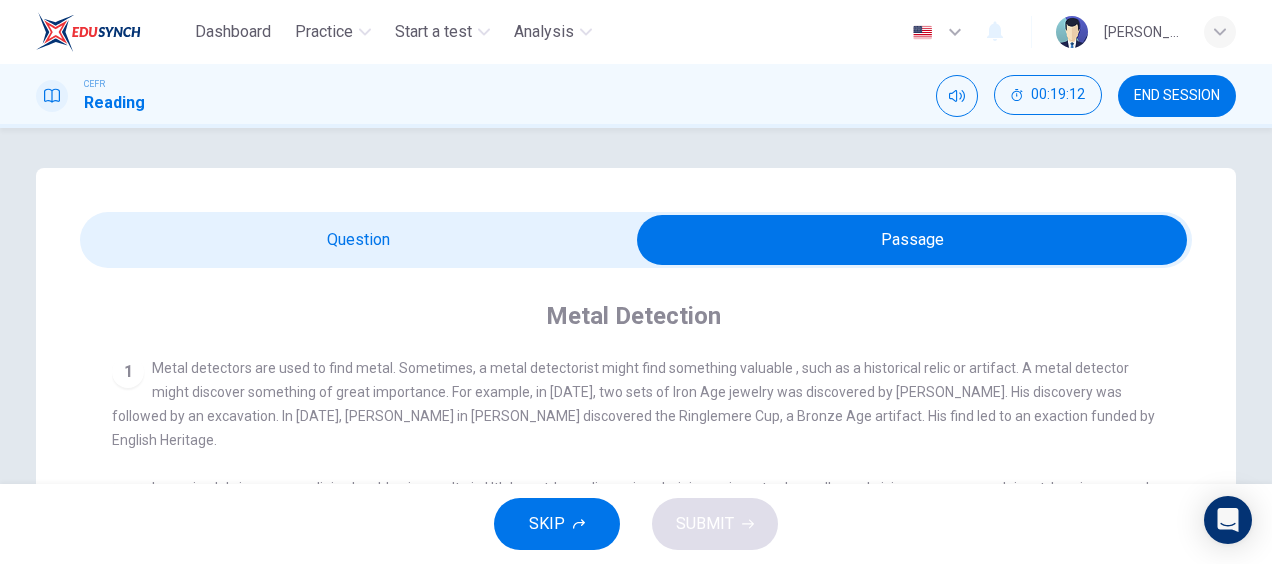 click at bounding box center [912, 240] 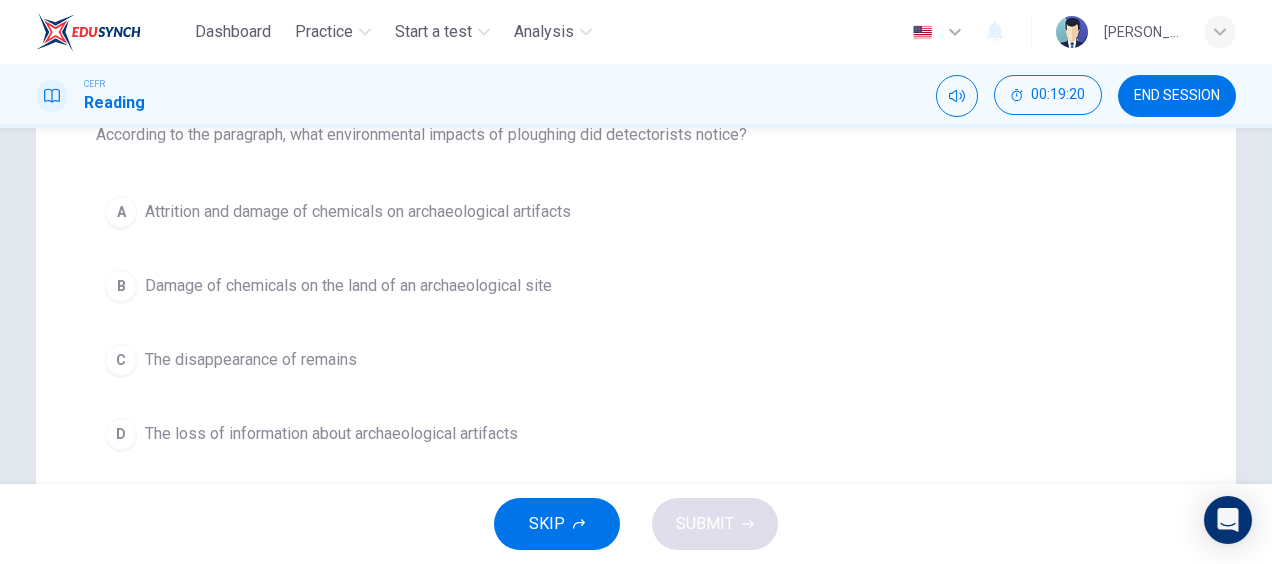scroll, scrollTop: 231, scrollLeft: 0, axis: vertical 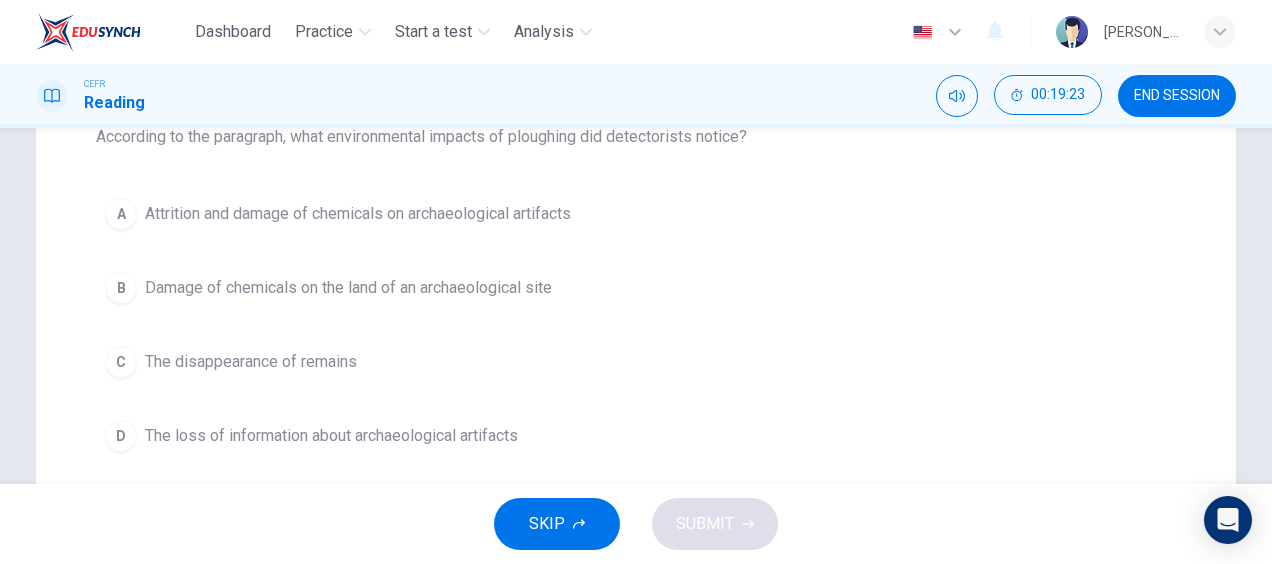 click on "D The loss of information about archaeological artifacts" at bounding box center [636, 436] 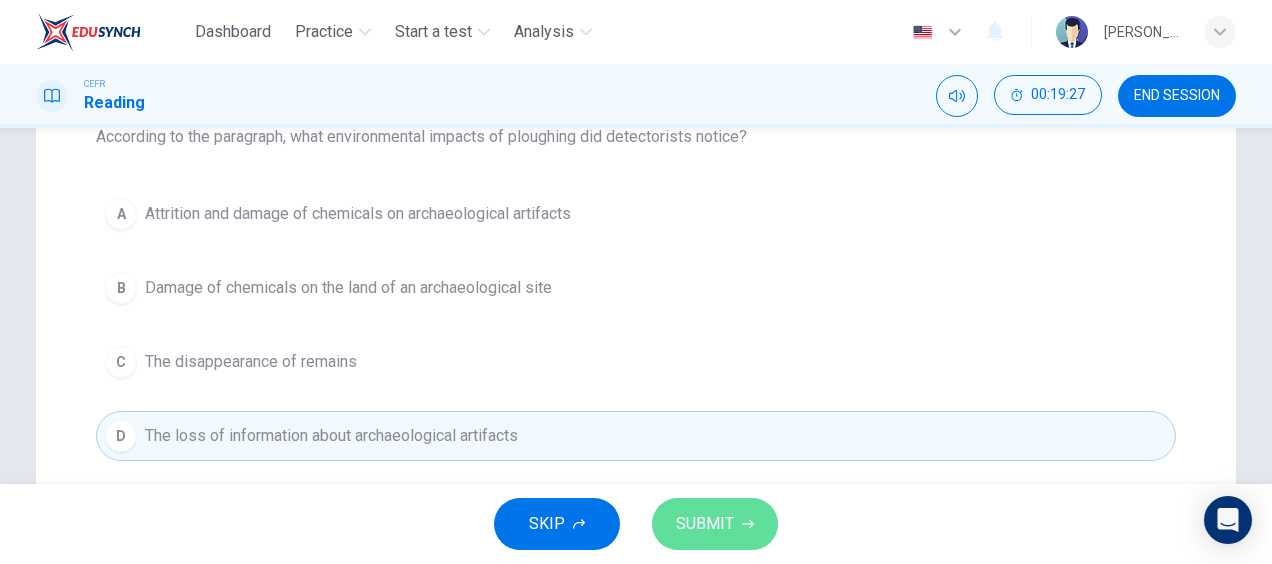 click on "SUBMIT" at bounding box center (705, 524) 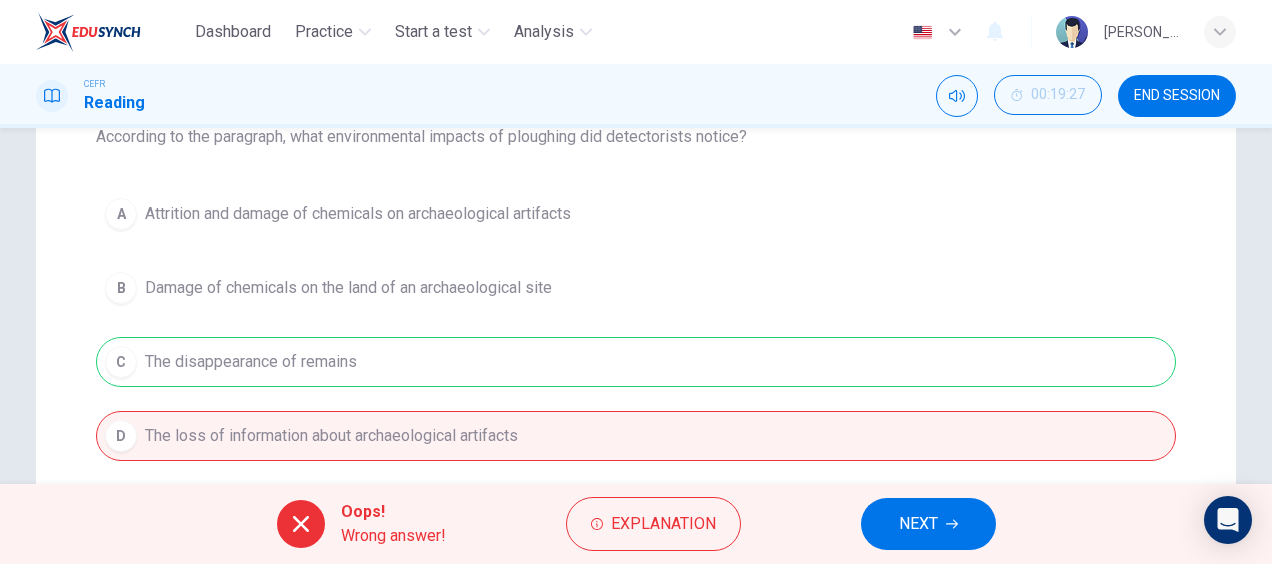 click on "A Attrition and damage of chemicals on archaeological artifacts B Damage of chemicals on the land of an archaeological site C The disappearance of remains D The loss of information about archaeological artifacts" at bounding box center (636, 325) 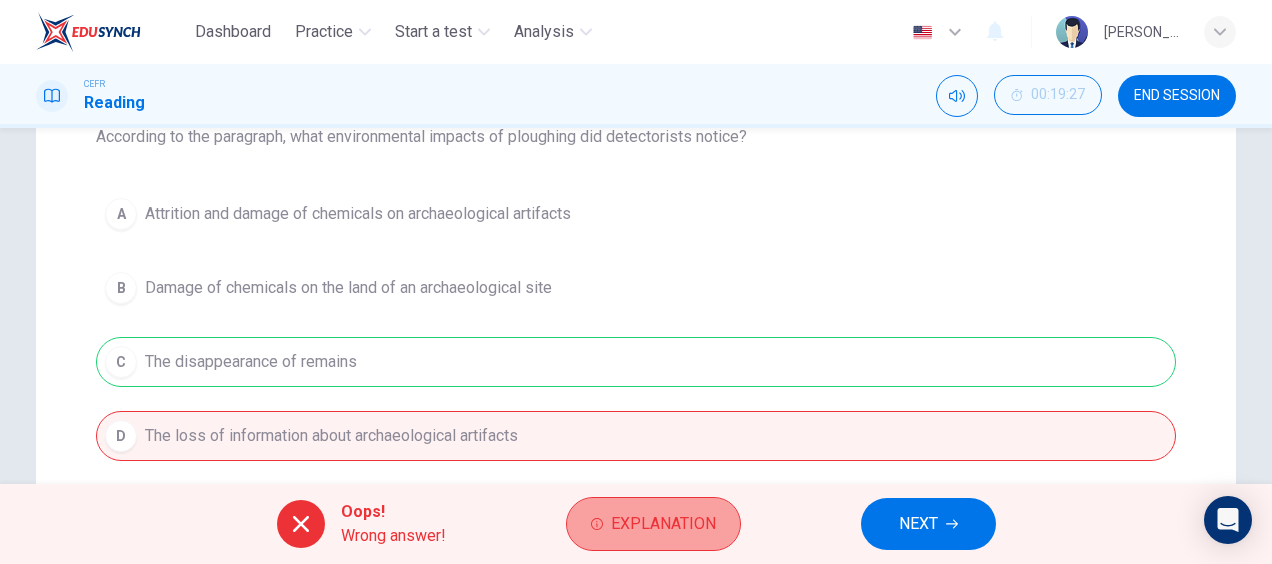 click on "Explanation" at bounding box center (663, 524) 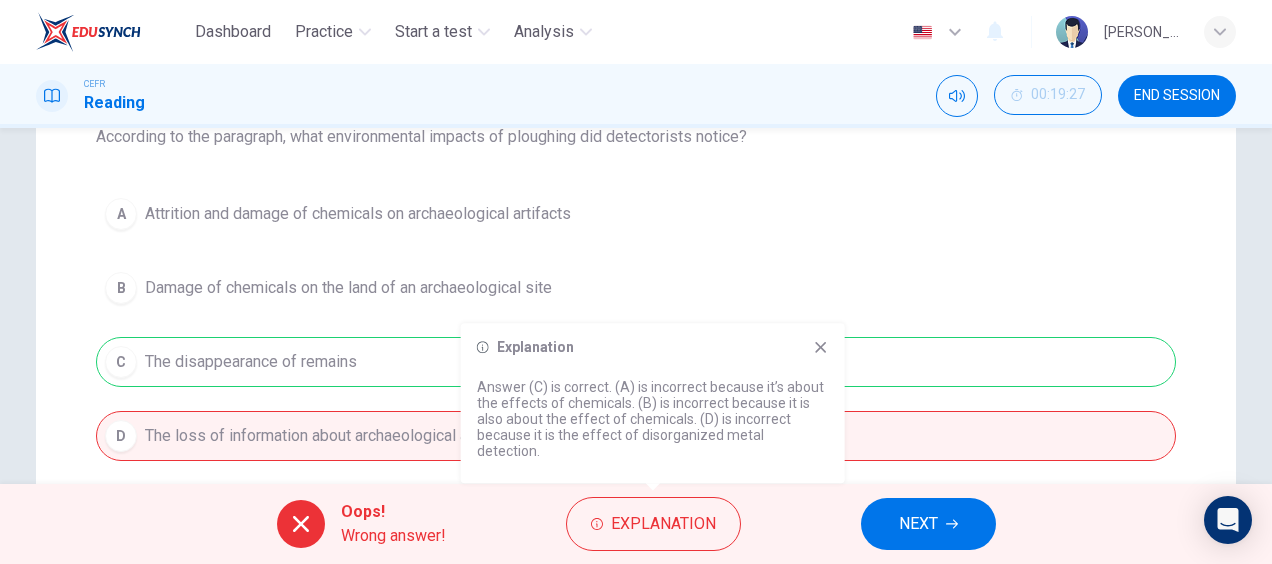 click on "NEXT" at bounding box center [918, 524] 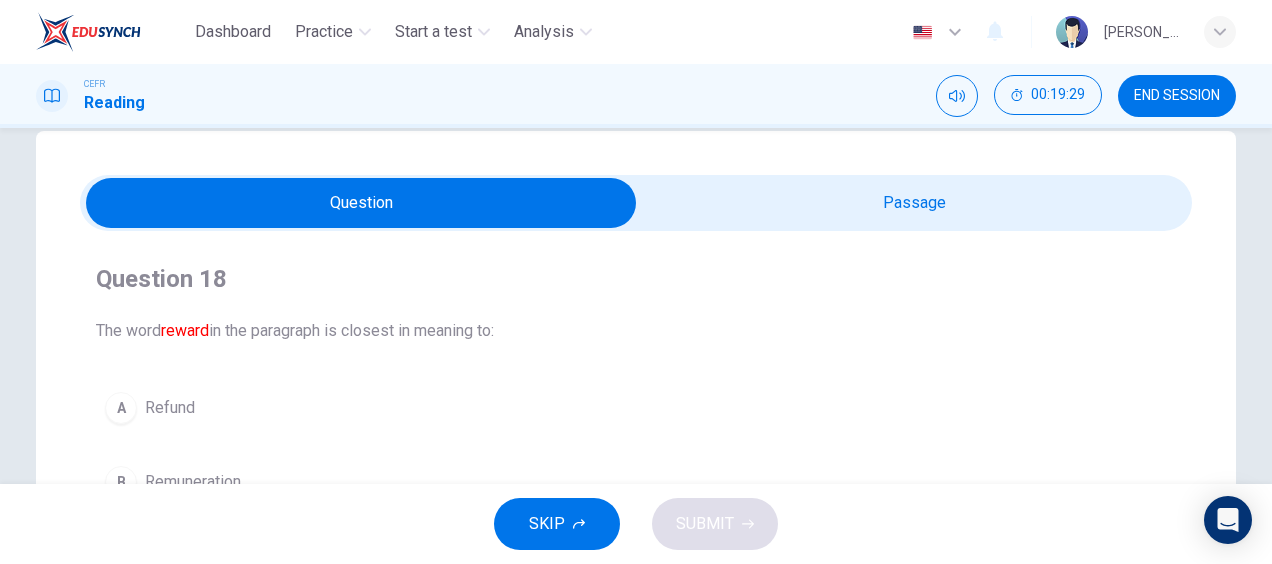 scroll, scrollTop: 36, scrollLeft: 0, axis: vertical 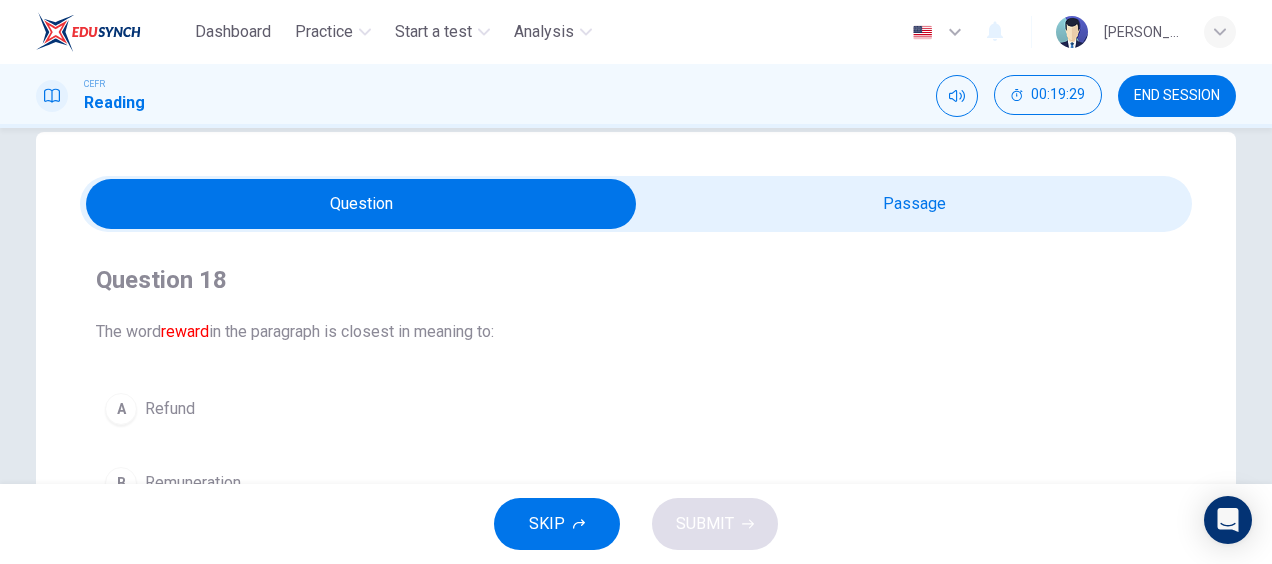 click at bounding box center (361, 204) 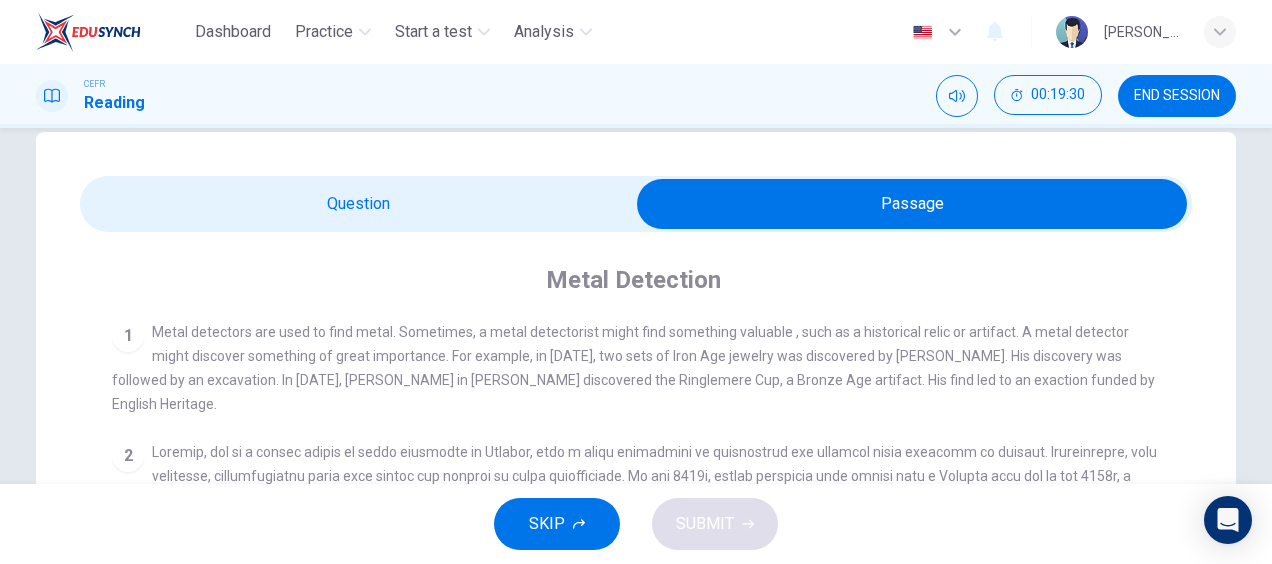 scroll, scrollTop: 167, scrollLeft: 0, axis: vertical 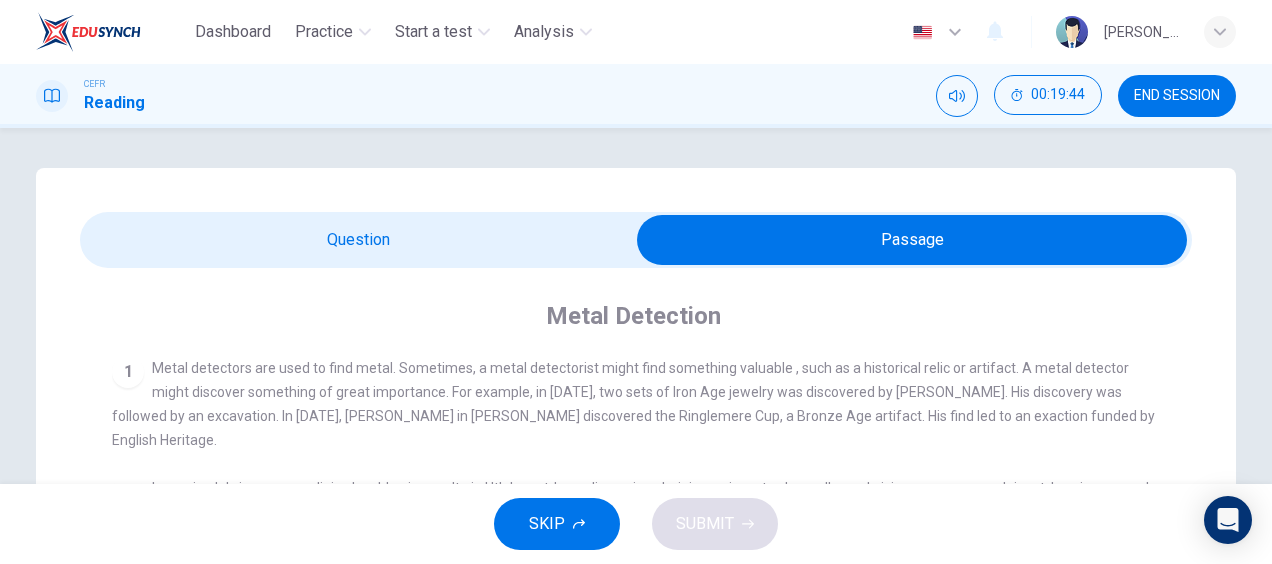 click at bounding box center [912, 240] 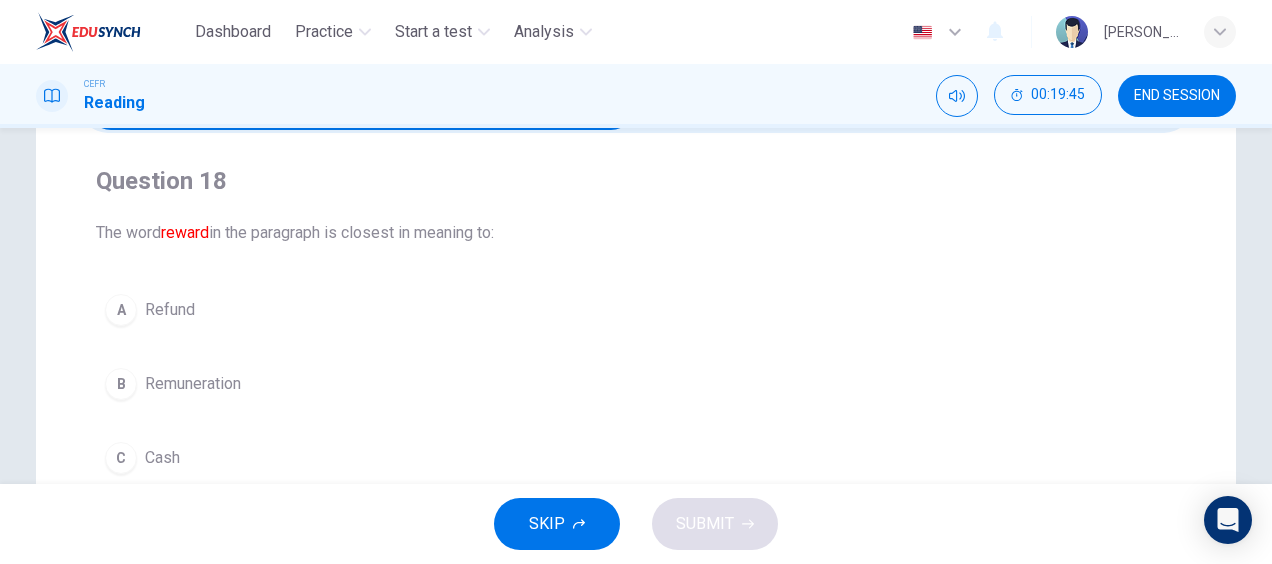 scroll, scrollTop: 211, scrollLeft: 0, axis: vertical 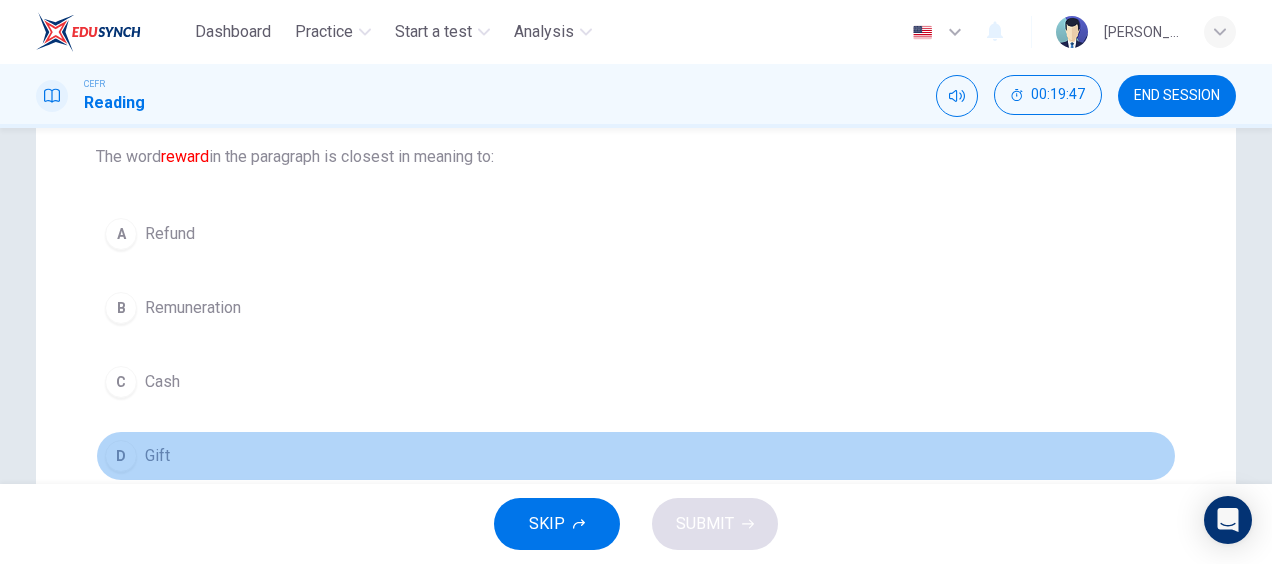 click on "Gift" at bounding box center (157, 456) 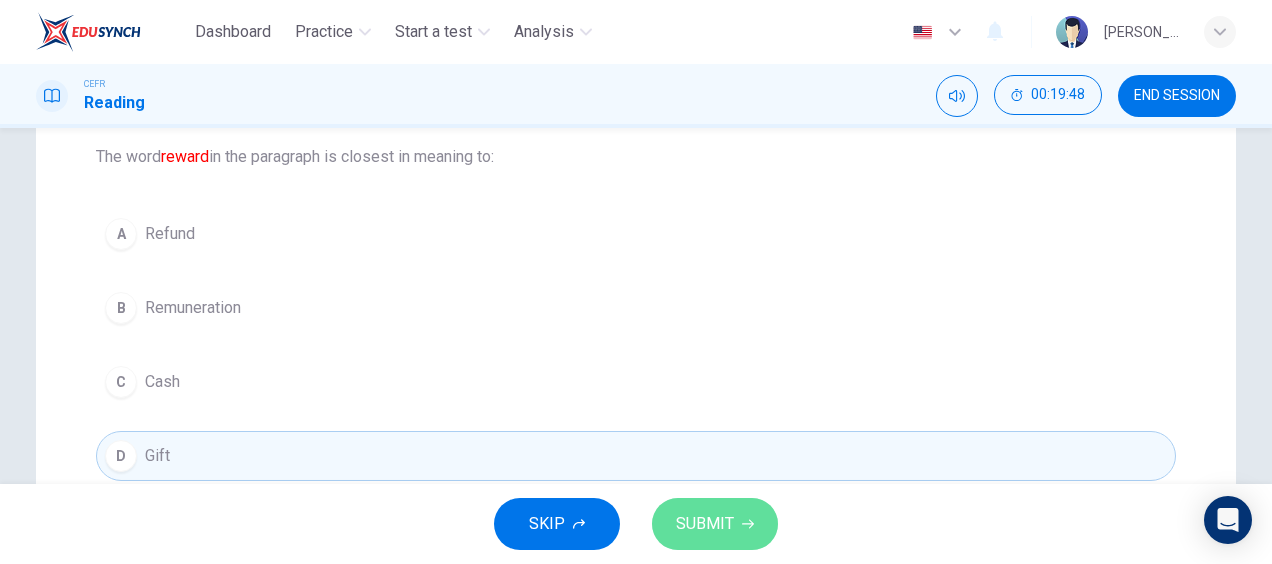 click on "SUBMIT" at bounding box center (705, 524) 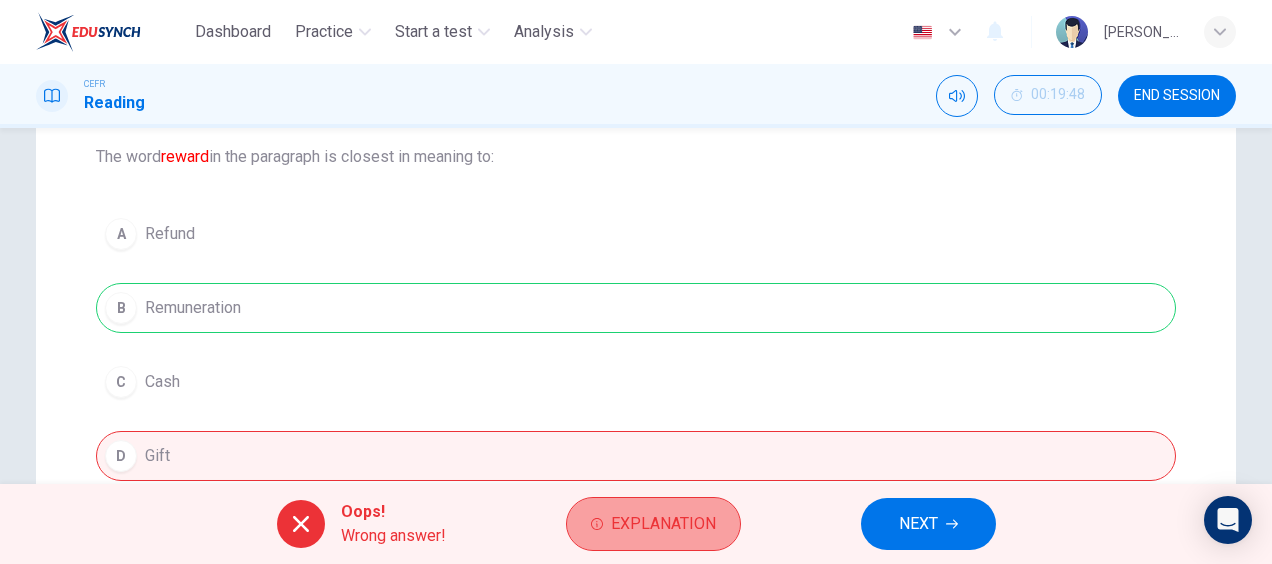 click on "Explanation" at bounding box center [663, 524] 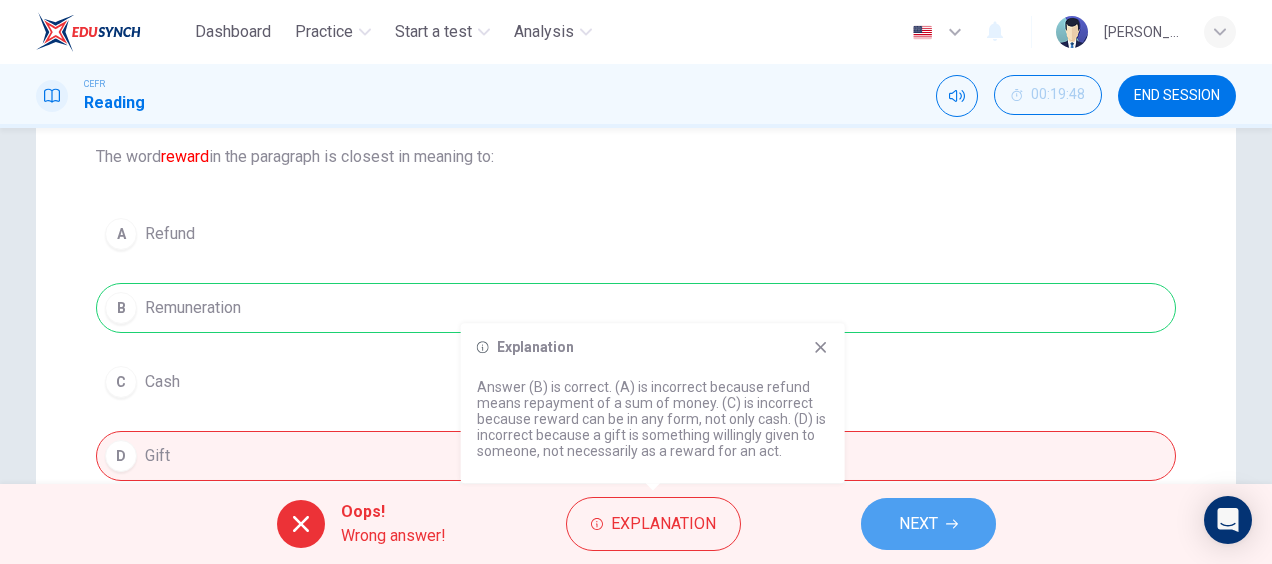 click on "NEXT" at bounding box center (918, 524) 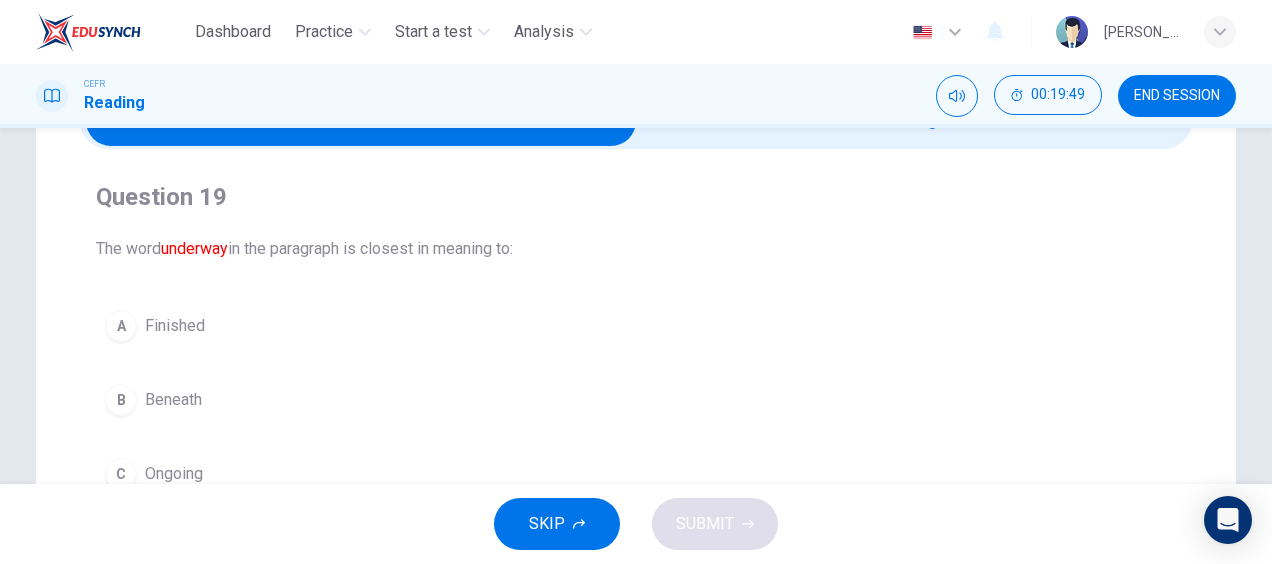 scroll, scrollTop: 0, scrollLeft: 0, axis: both 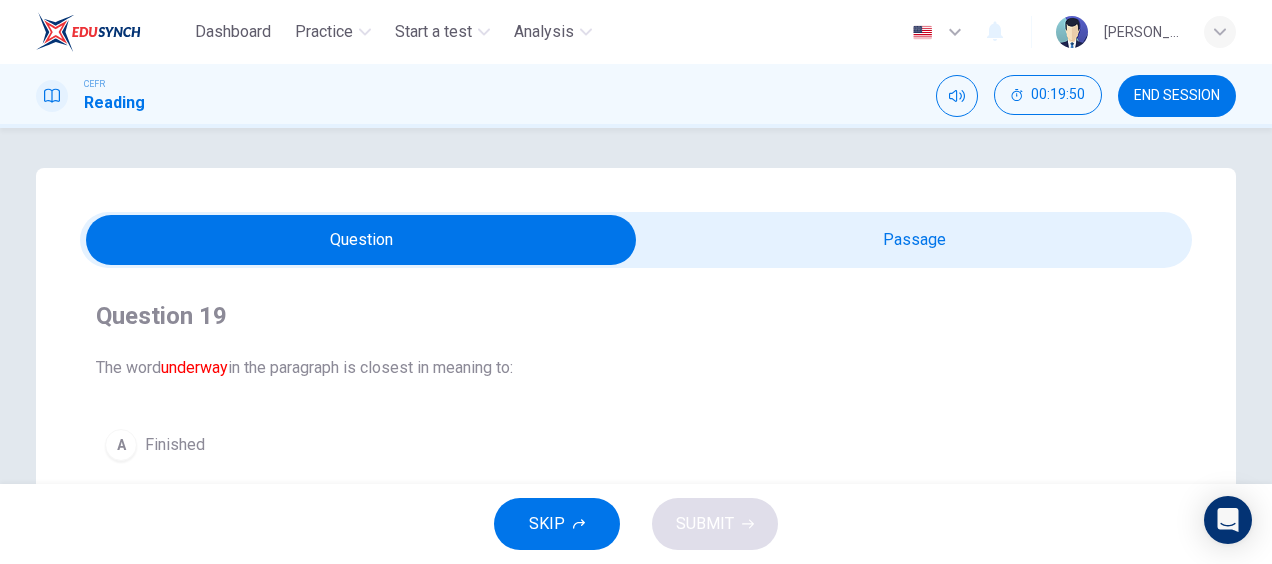 click at bounding box center (361, 240) 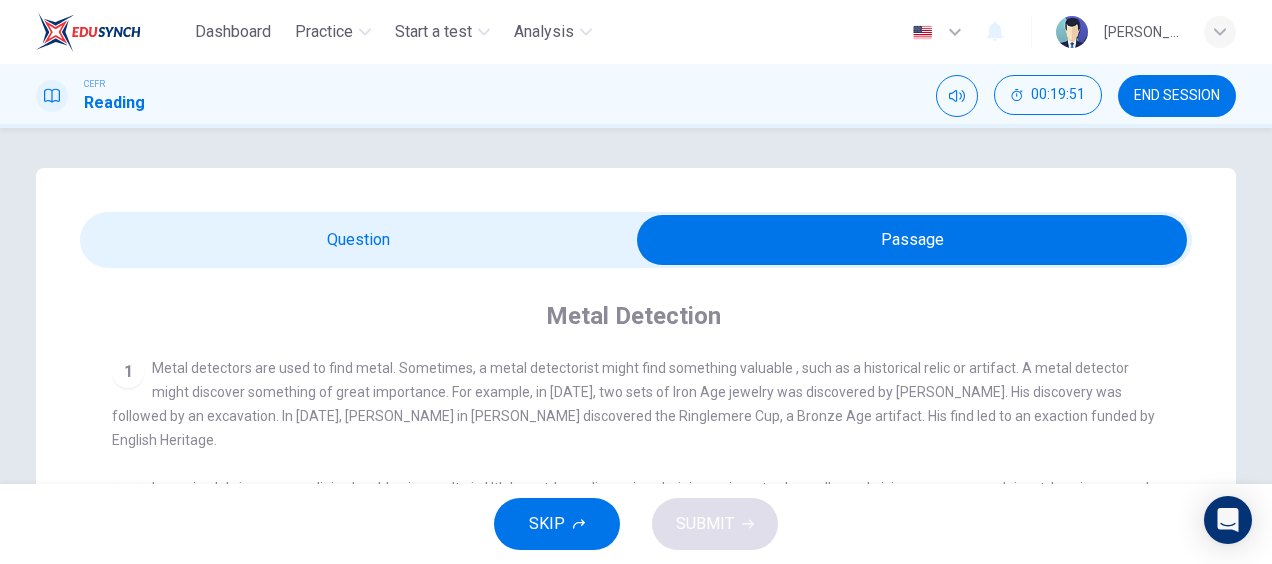 scroll, scrollTop: 167, scrollLeft: 0, axis: vertical 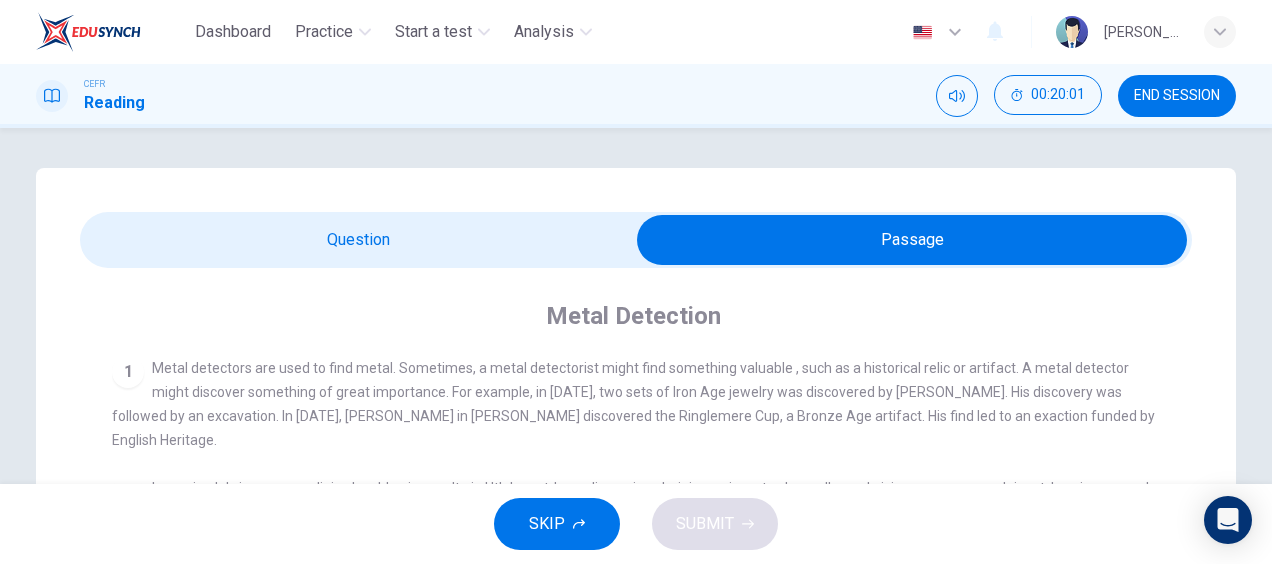 click at bounding box center [912, 240] 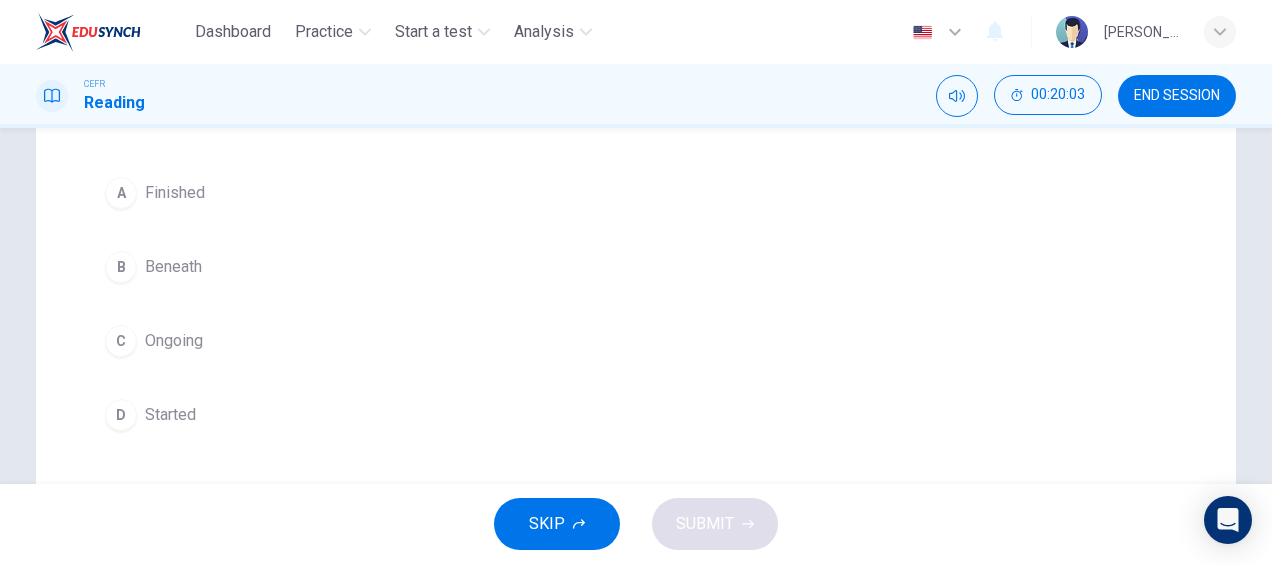 scroll, scrollTop: 253, scrollLeft: 0, axis: vertical 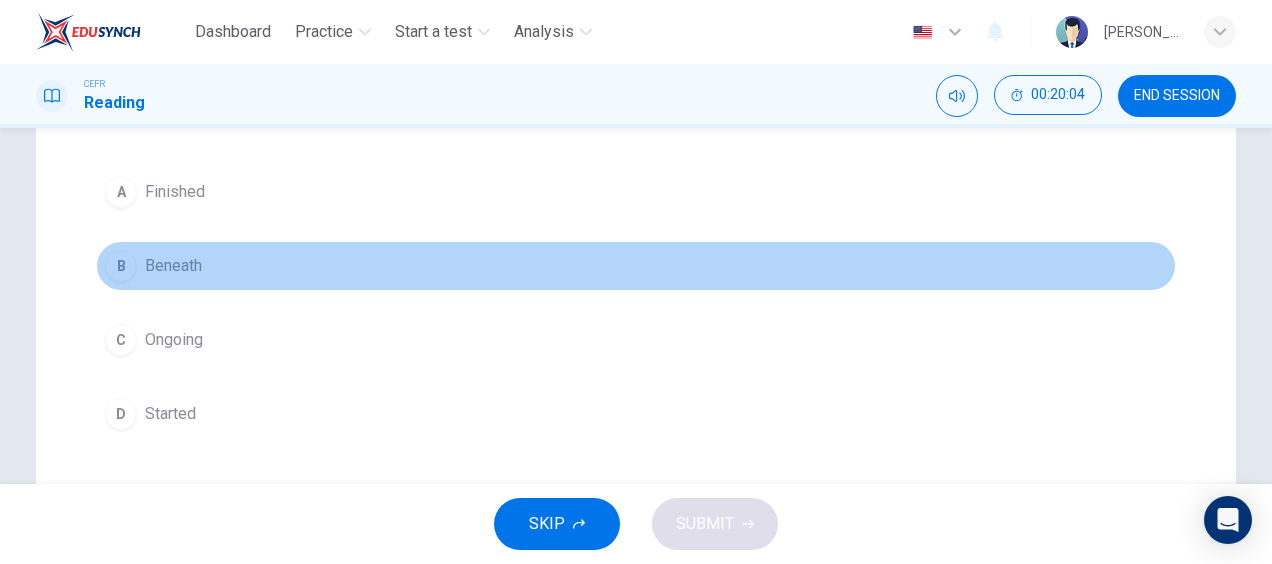 click on "Beneath" at bounding box center (173, 266) 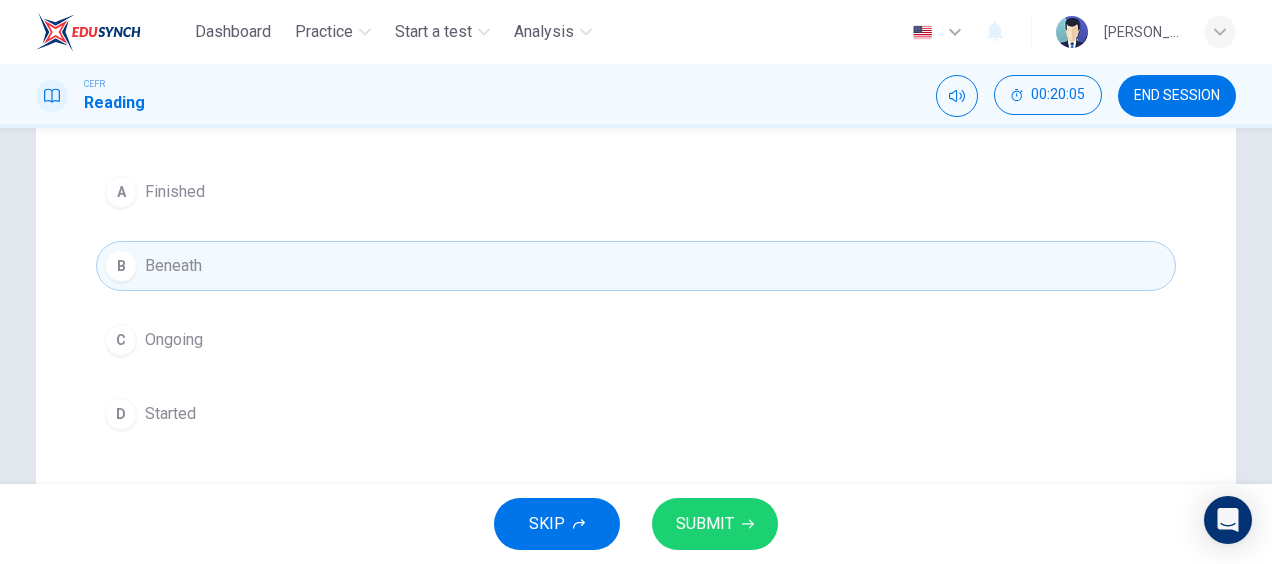 scroll, scrollTop: 153, scrollLeft: 0, axis: vertical 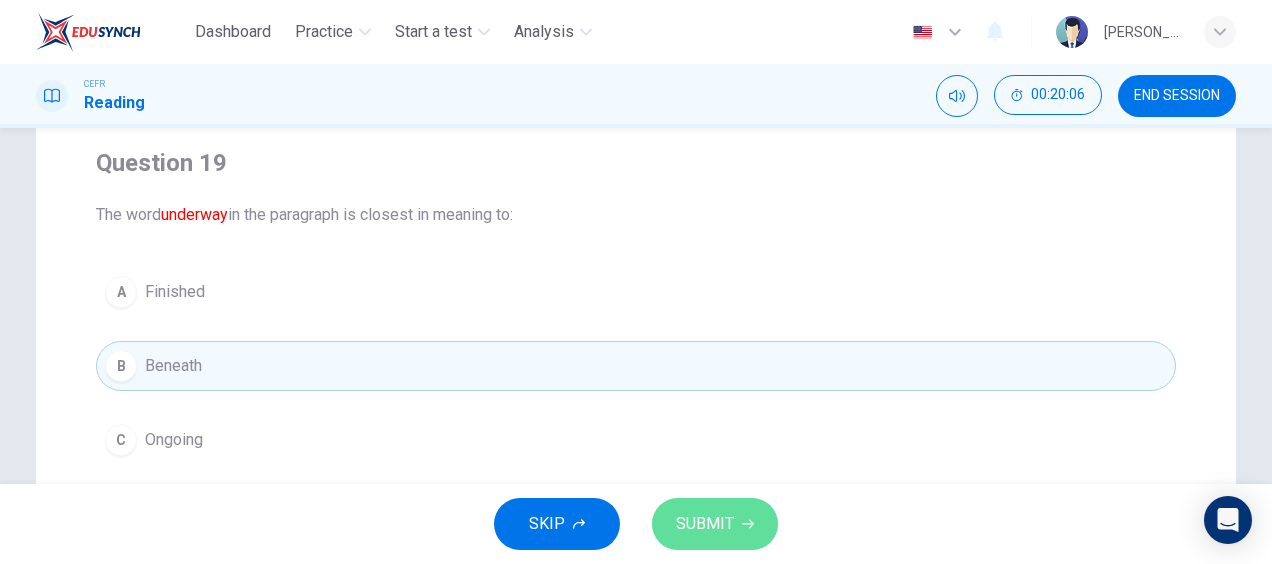 click on "SUBMIT" at bounding box center (715, 524) 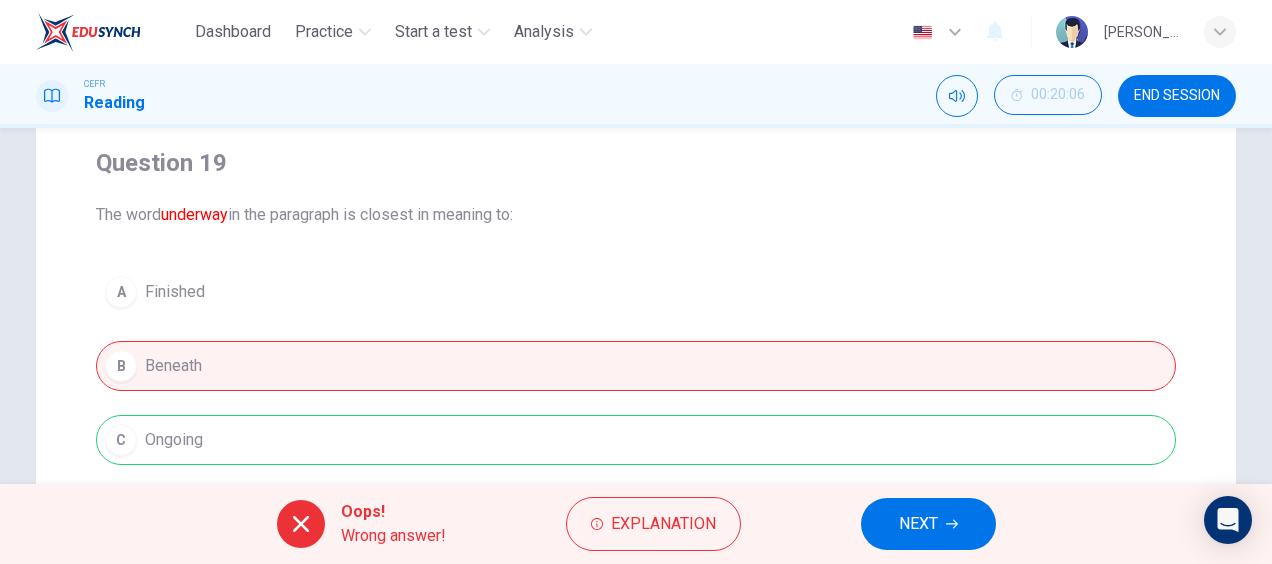 scroll, scrollTop: 251, scrollLeft: 0, axis: vertical 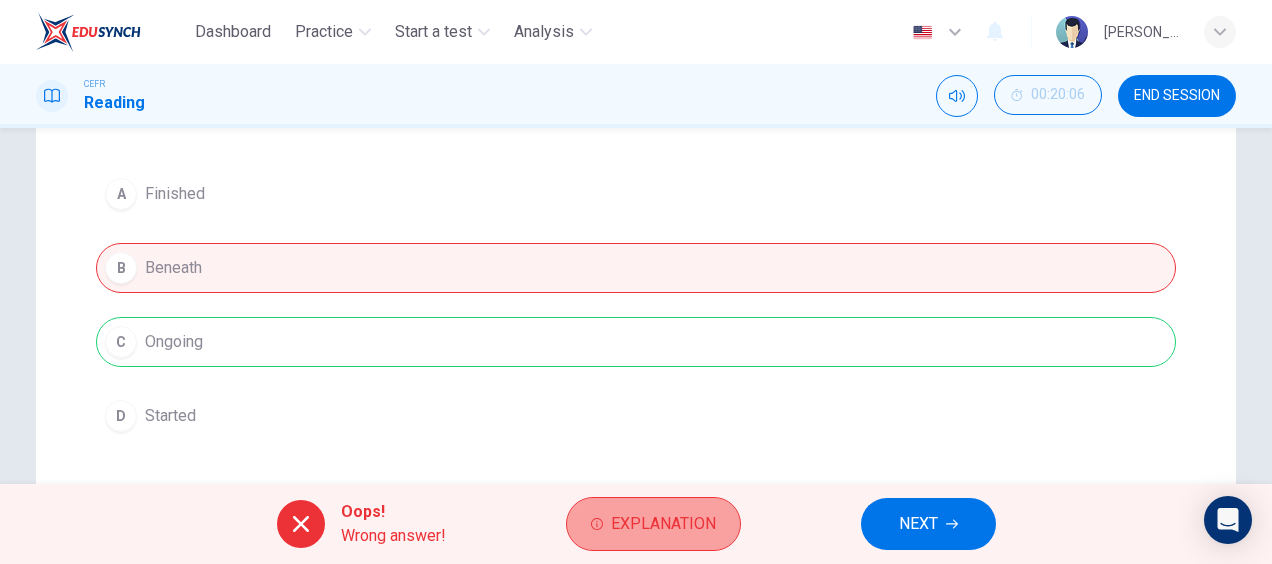 click on "Explanation" at bounding box center (663, 524) 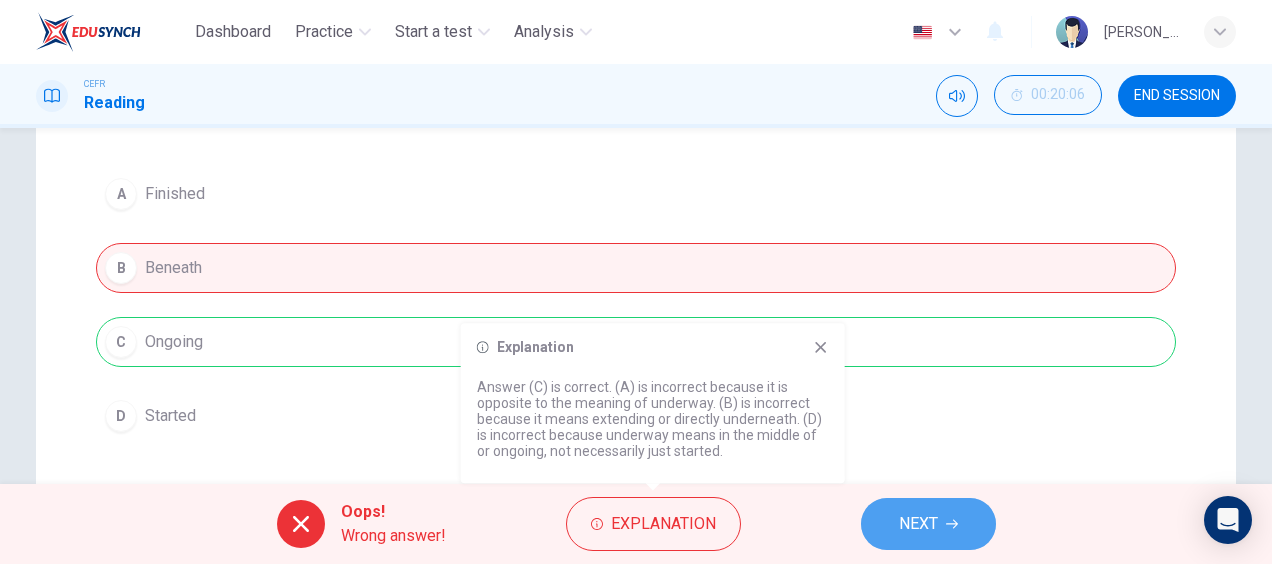 click on "NEXT" at bounding box center [928, 524] 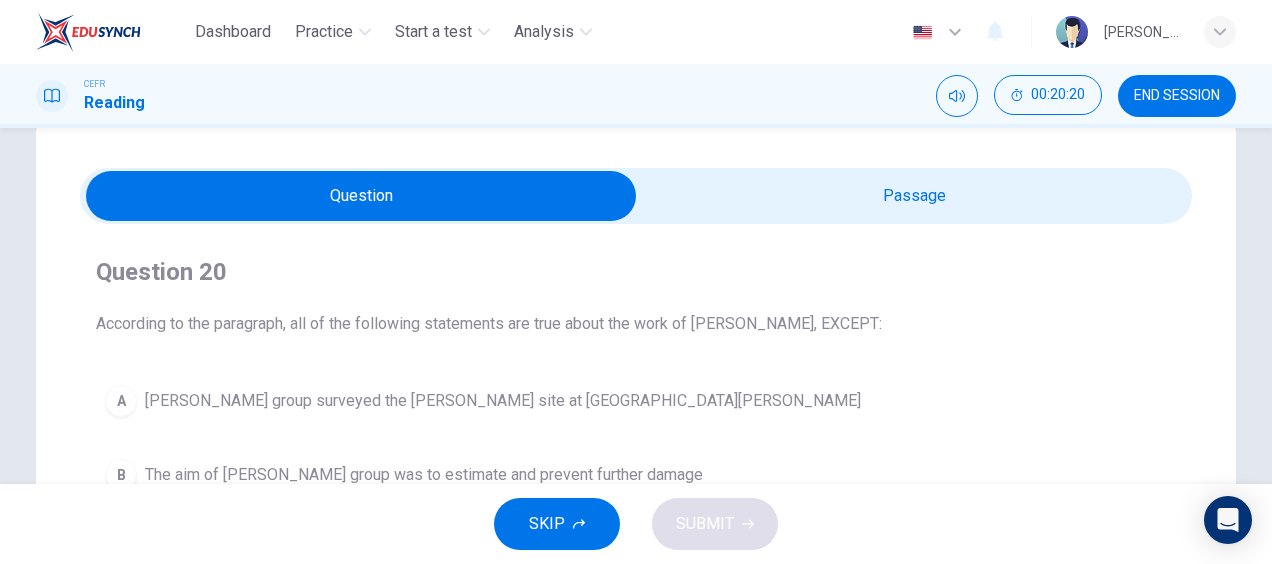 scroll, scrollTop: 43, scrollLeft: 0, axis: vertical 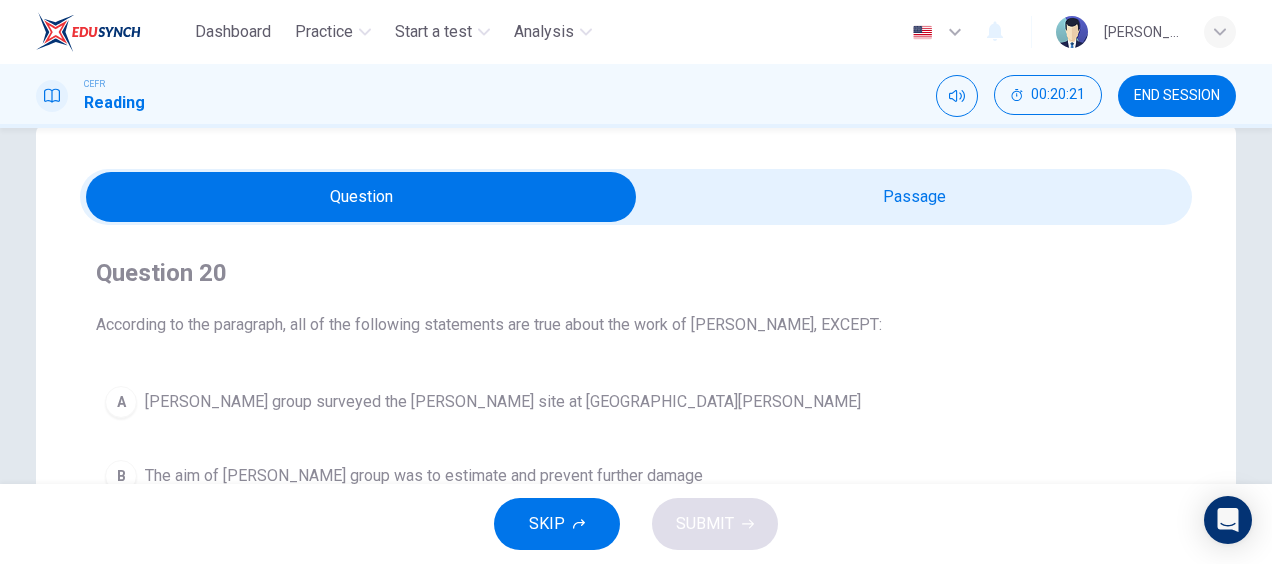 click at bounding box center [361, 197] 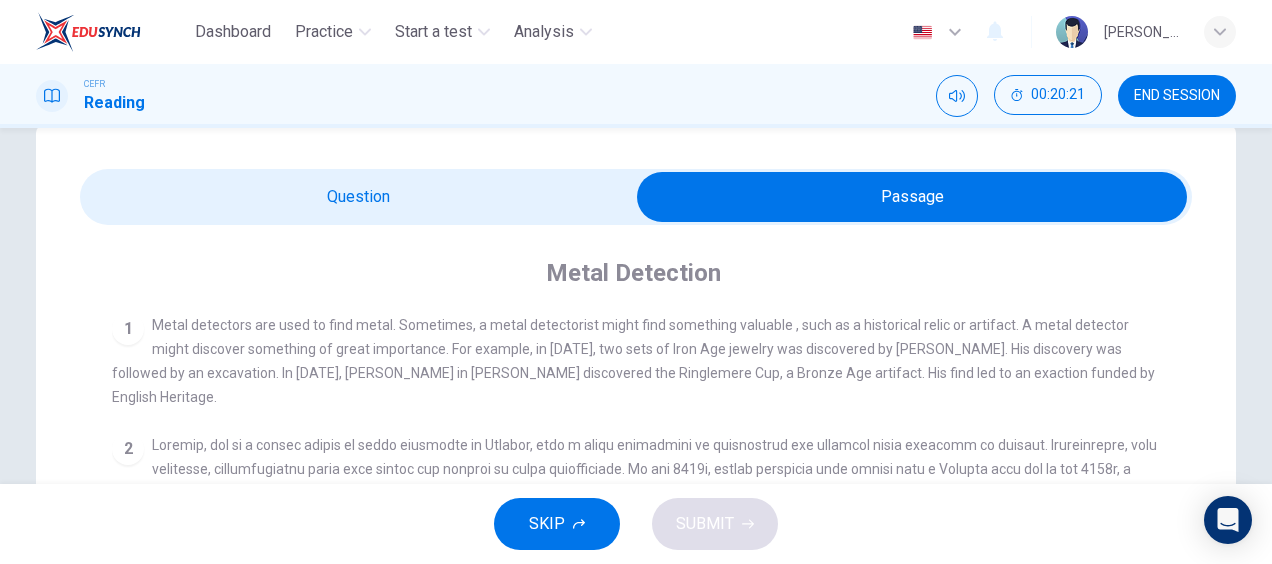 scroll, scrollTop: 167, scrollLeft: 0, axis: vertical 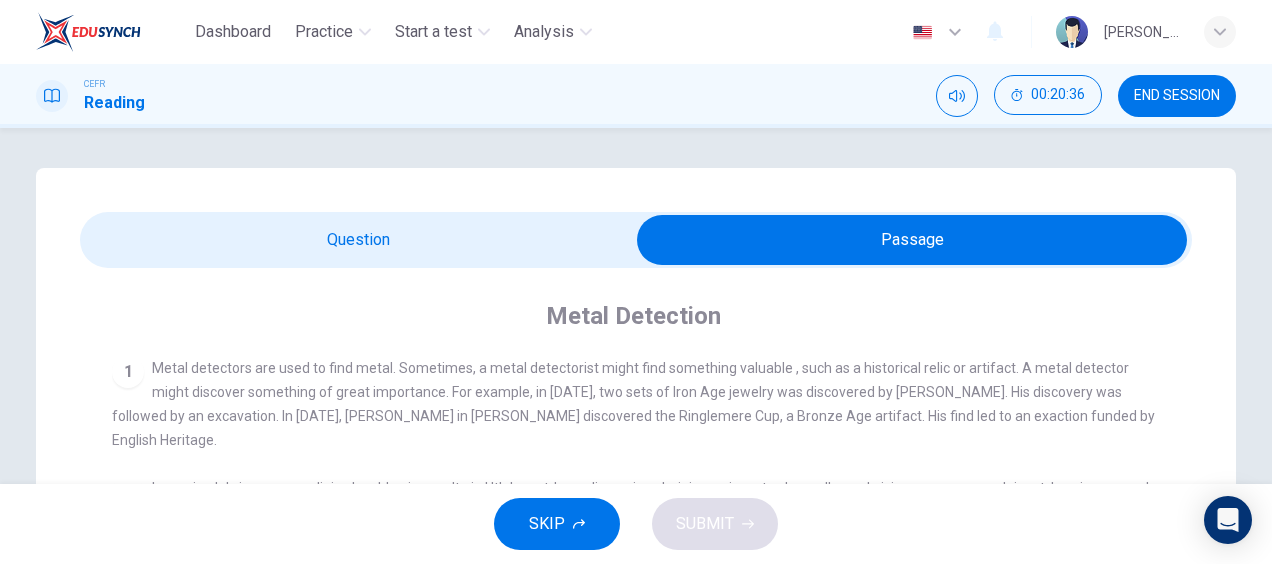 click at bounding box center (912, 240) 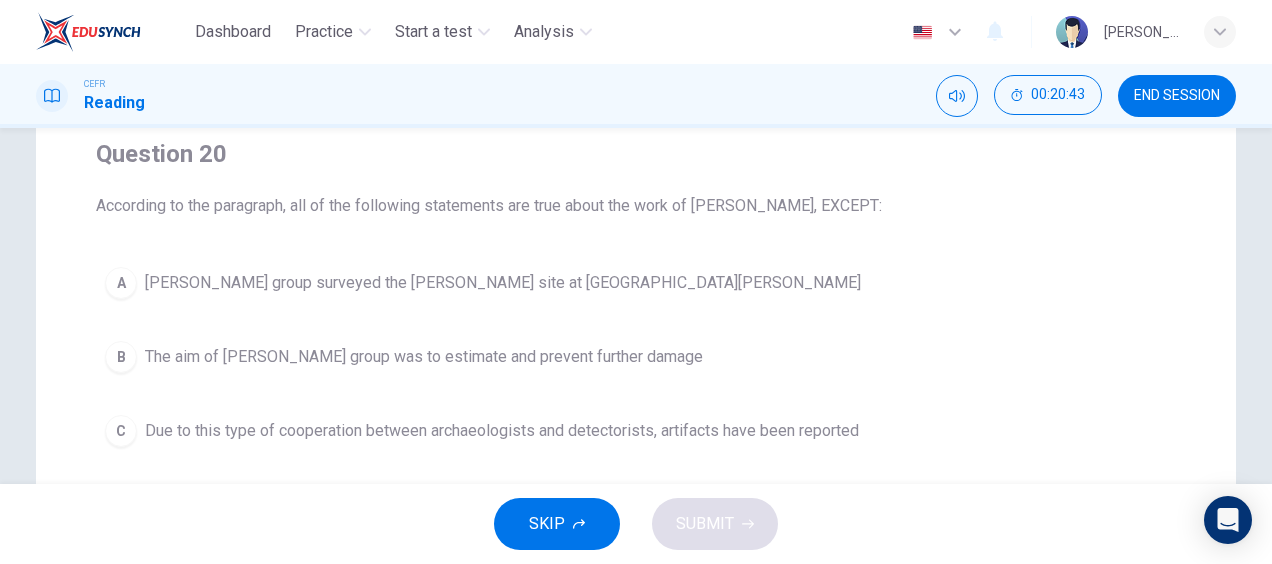 scroll, scrollTop: 212, scrollLeft: 0, axis: vertical 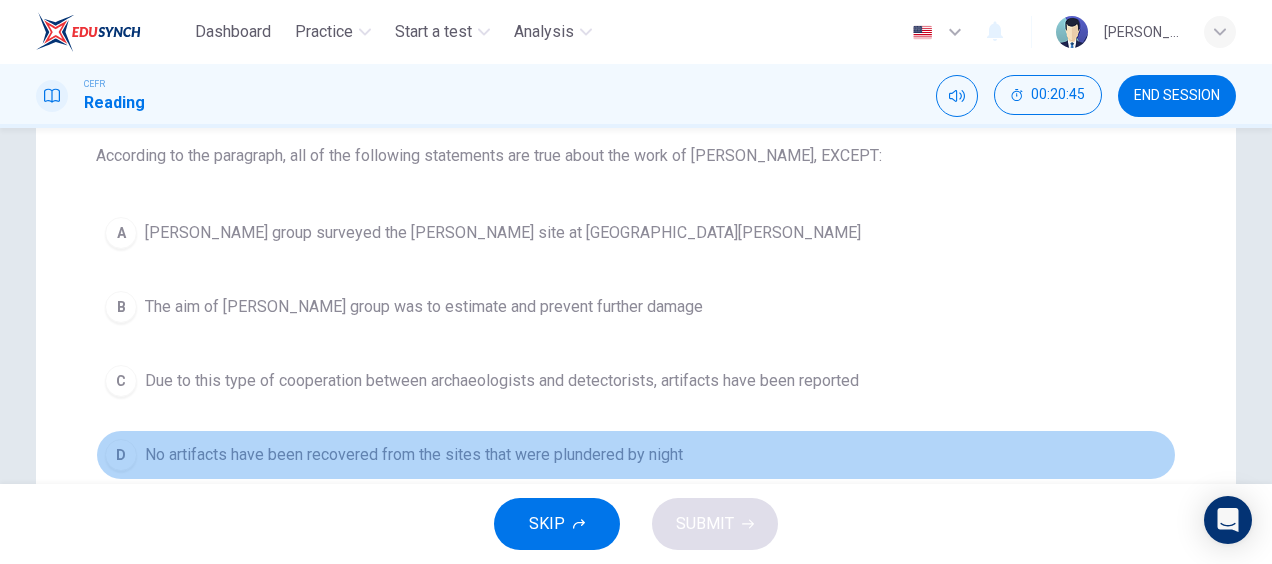 click on "No artifacts have been recovered from the sites that were plundered by night" at bounding box center (414, 455) 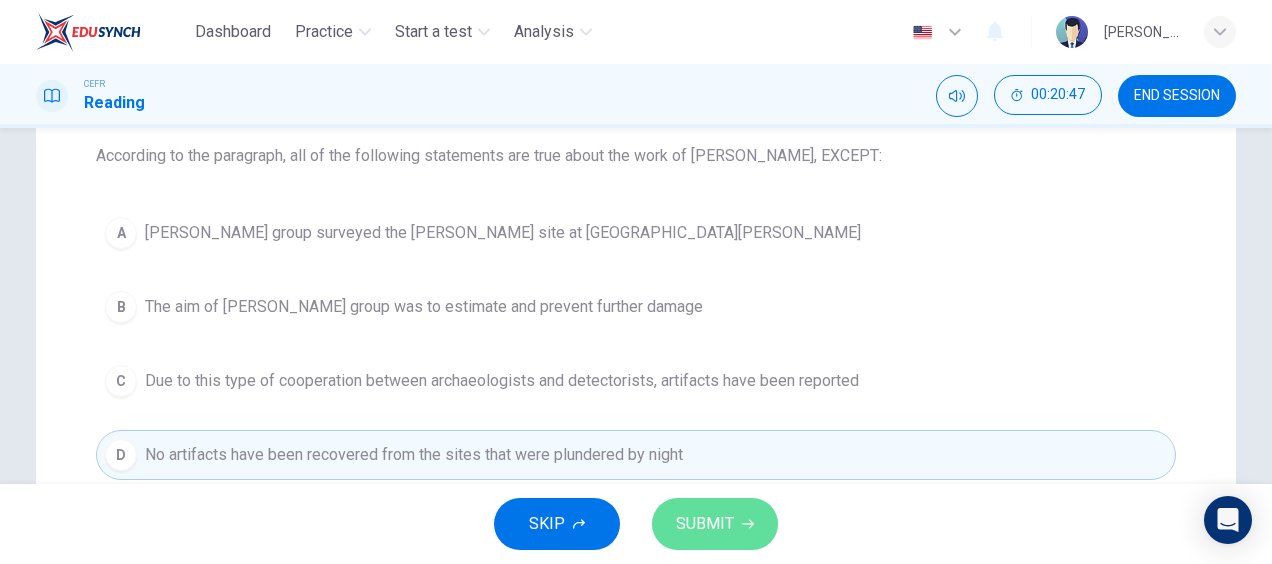 click on "SUBMIT" at bounding box center (705, 524) 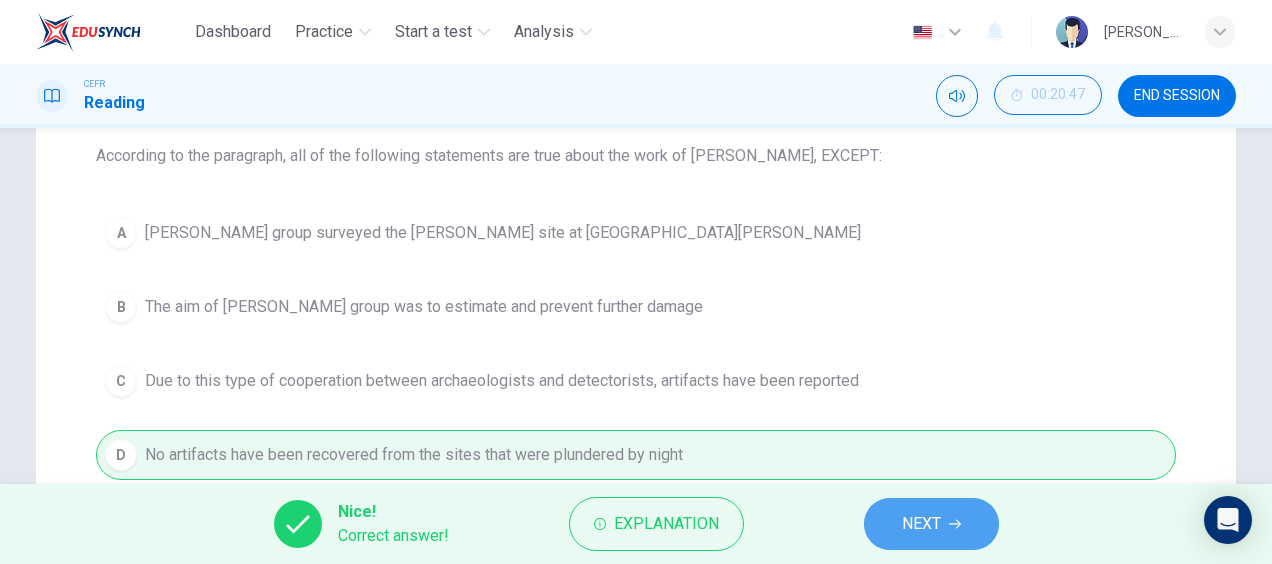 click on "NEXT" at bounding box center (921, 524) 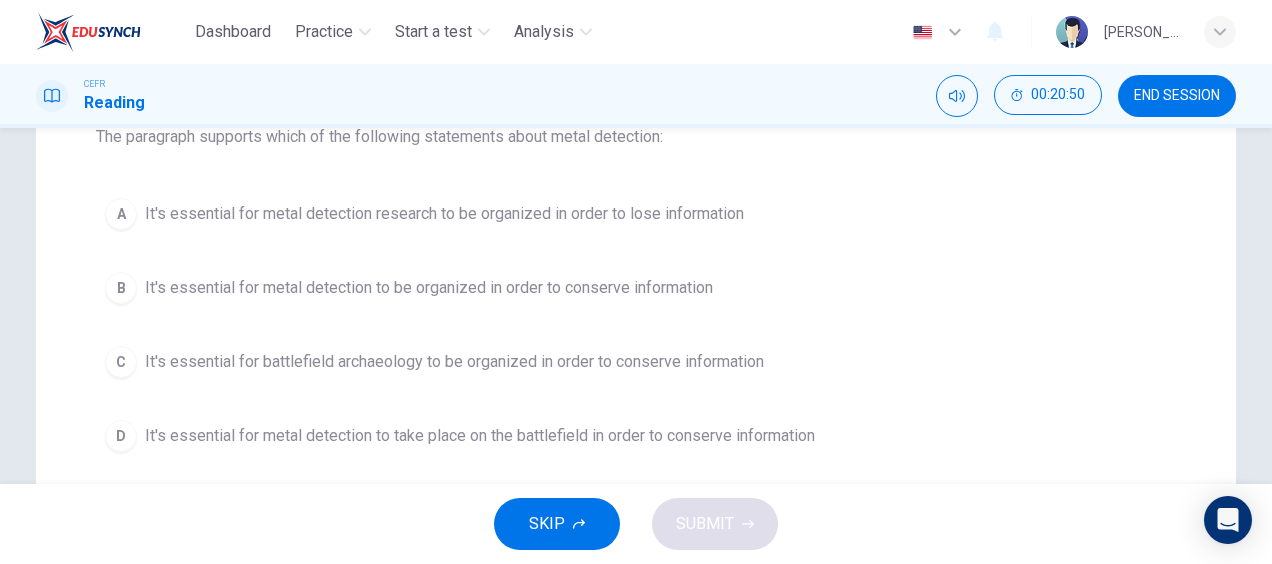 scroll, scrollTop: 235, scrollLeft: 0, axis: vertical 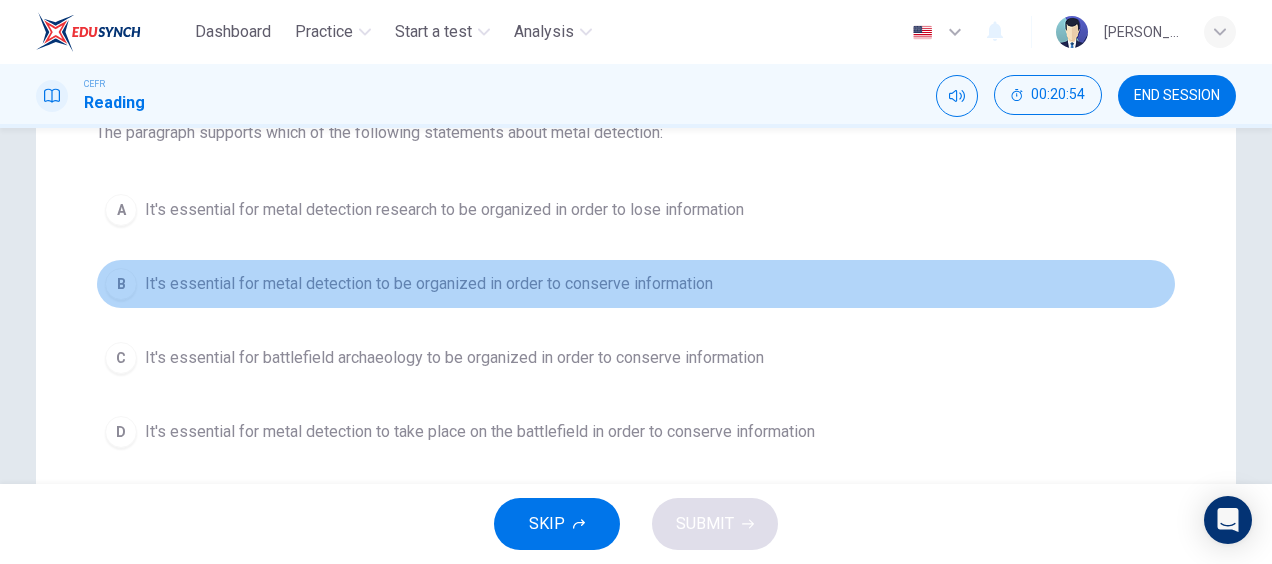 click on "It's essential for metal detection to be organized in order to conserve information" at bounding box center [429, 284] 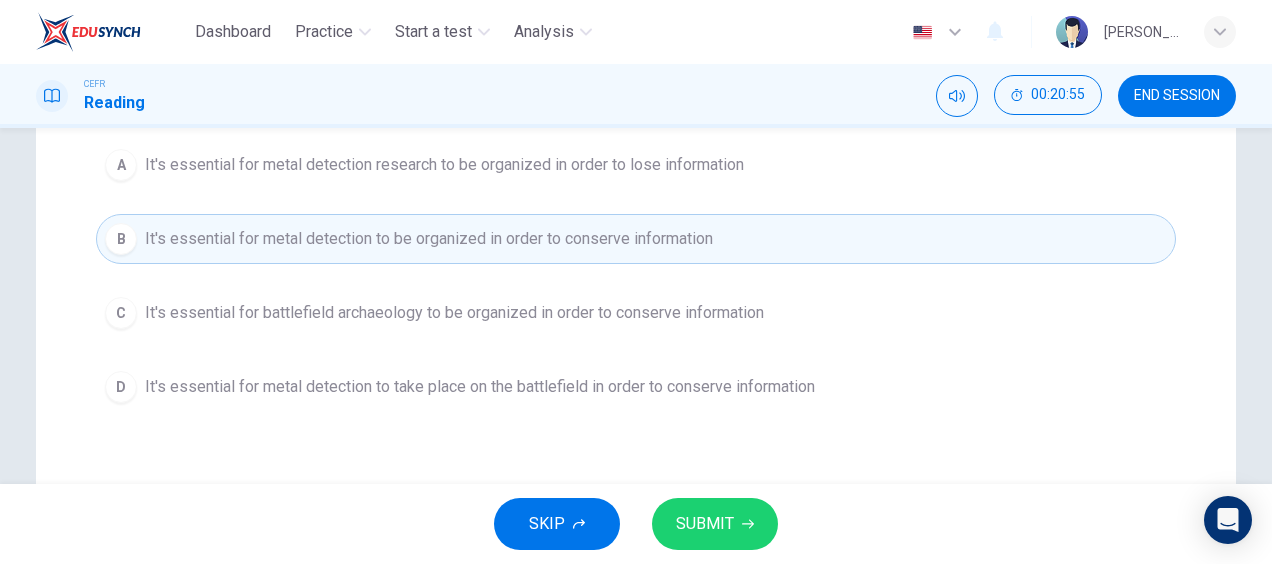 scroll, scrollTop: 281, scrollLeft: 0, axis: vertical 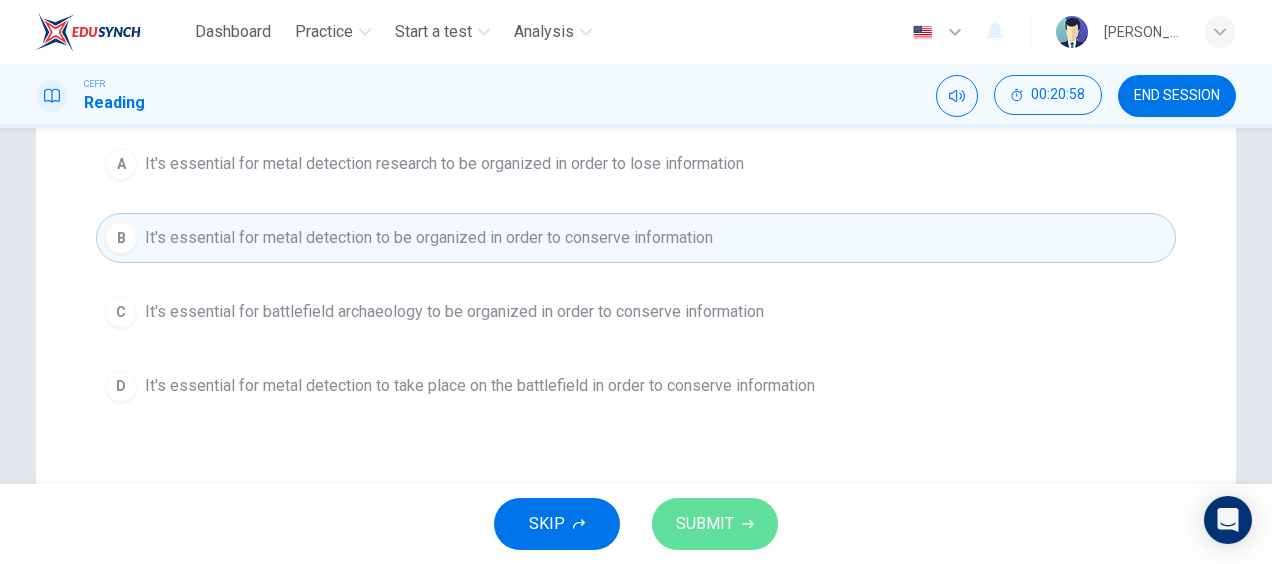 click on "SUBMIT" at bounding box center [705, 524] 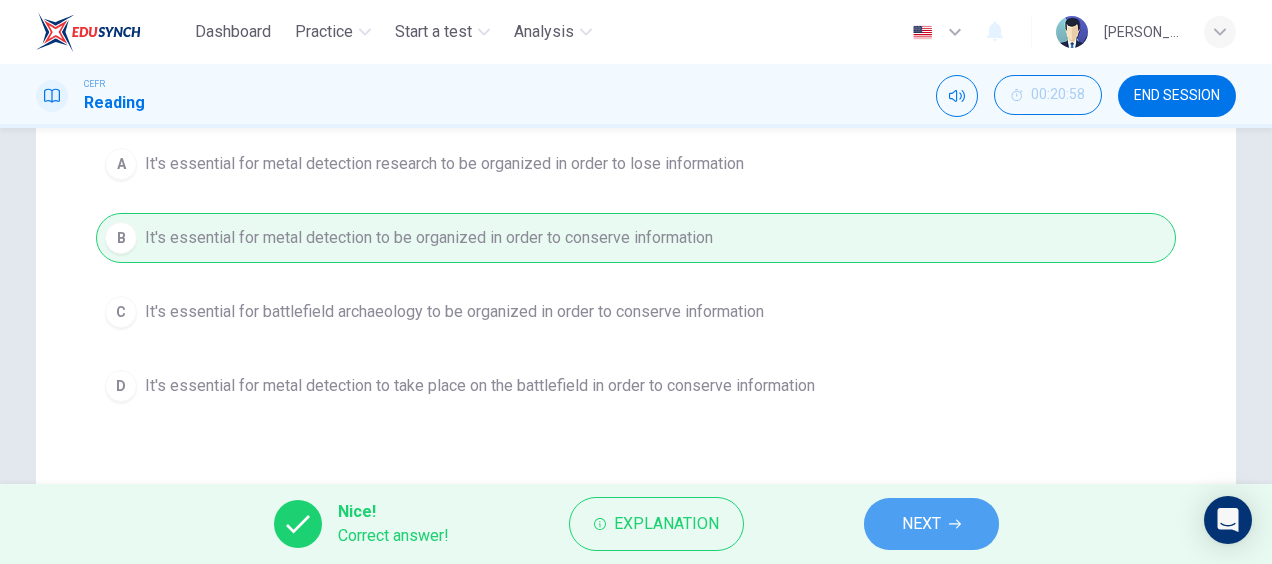 click on "NEXT" at bounding box center [921, 524] 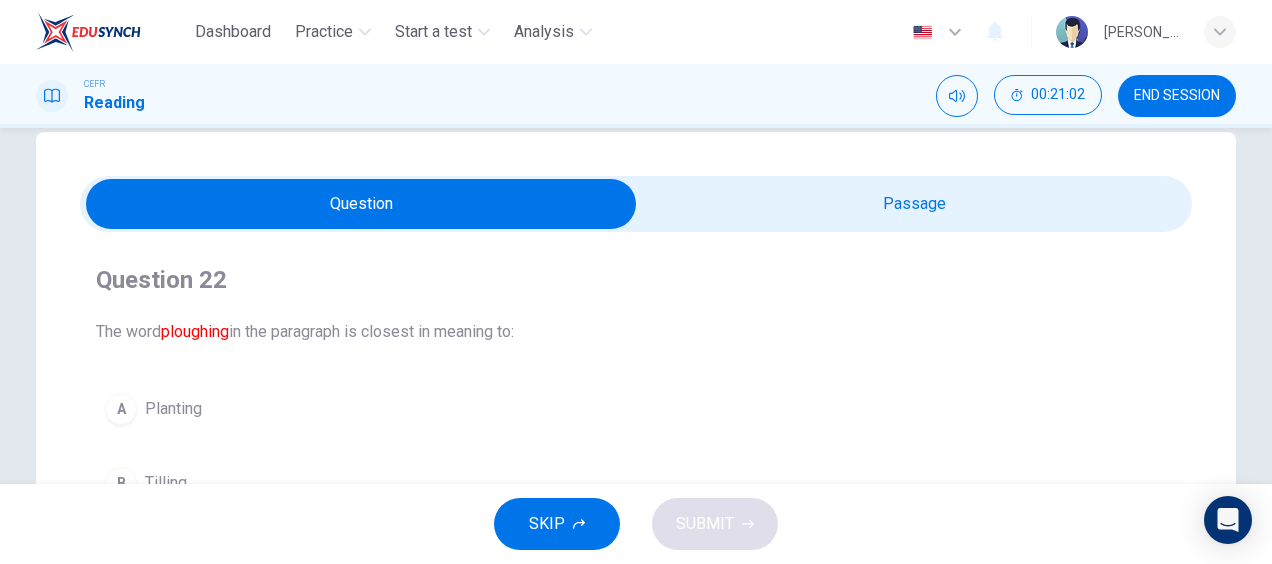 scroll, scrollTop: 35, scrollLeft: 0, axis: vertical 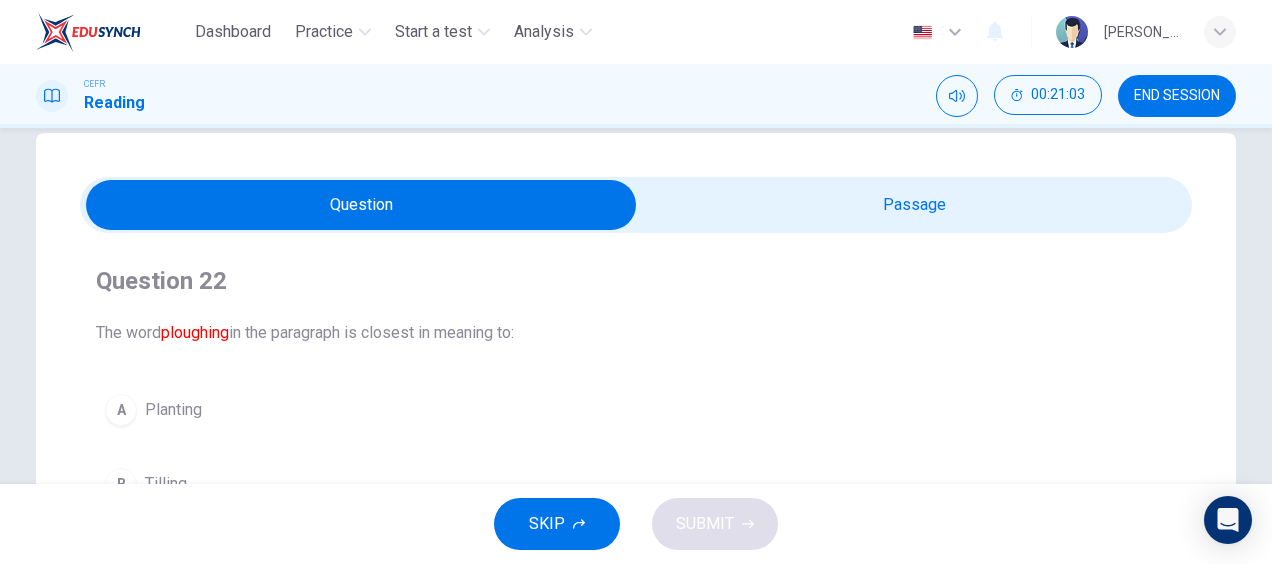 click at bounding box center (361, 205) 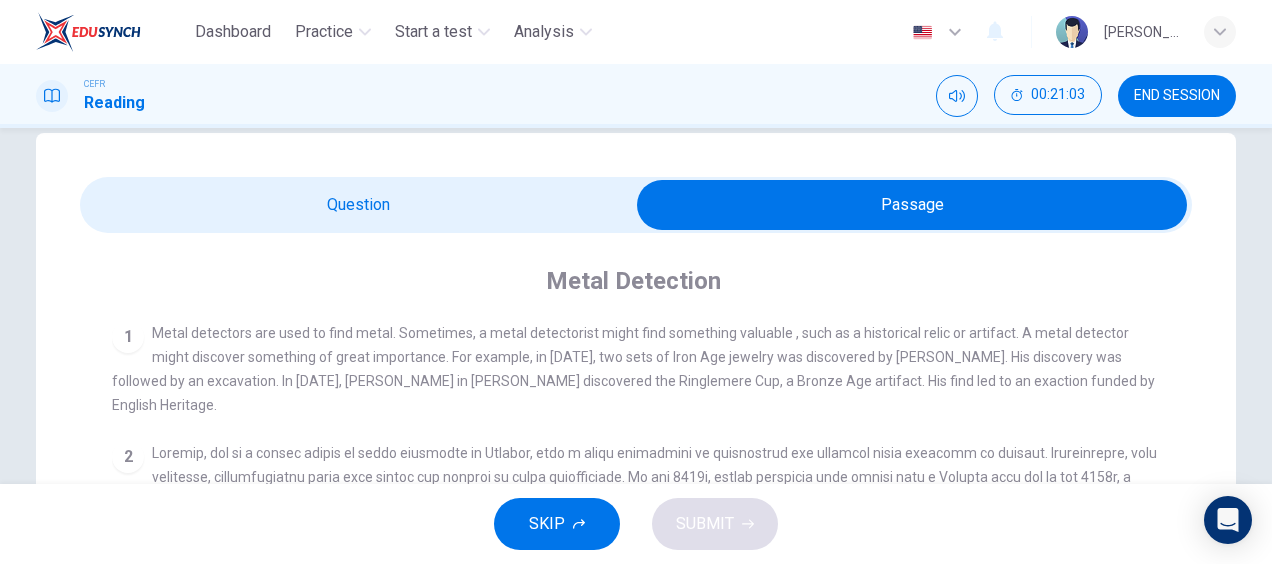 scroll, scrollTop: 167, scrollLeft: 0, axis: vertical 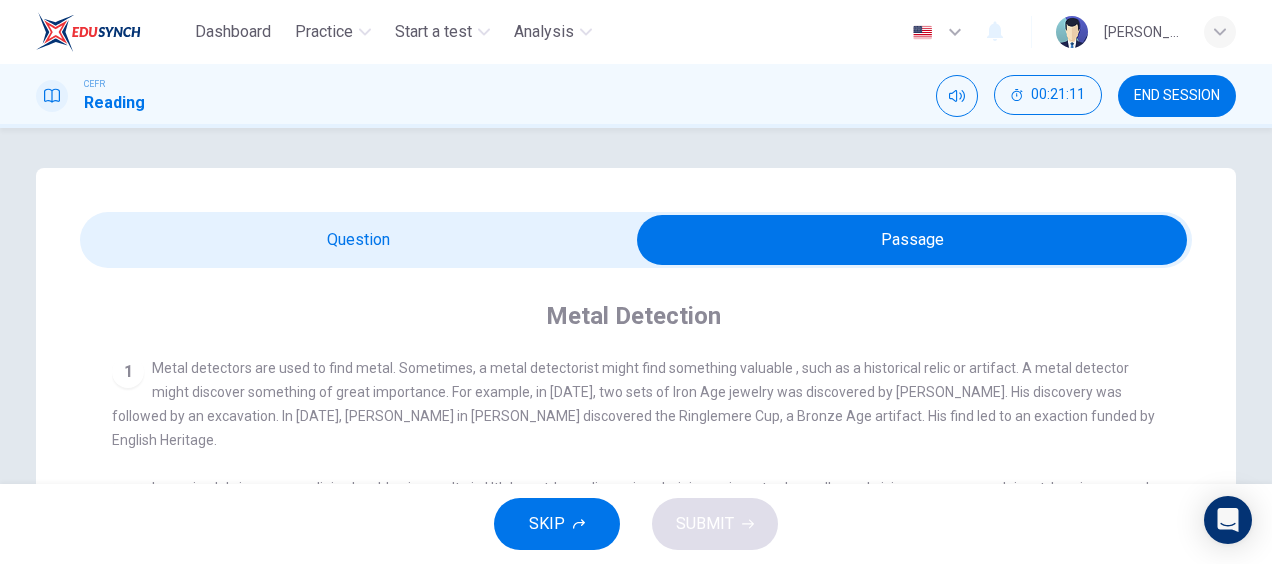 click at bounding box center [912, 240] 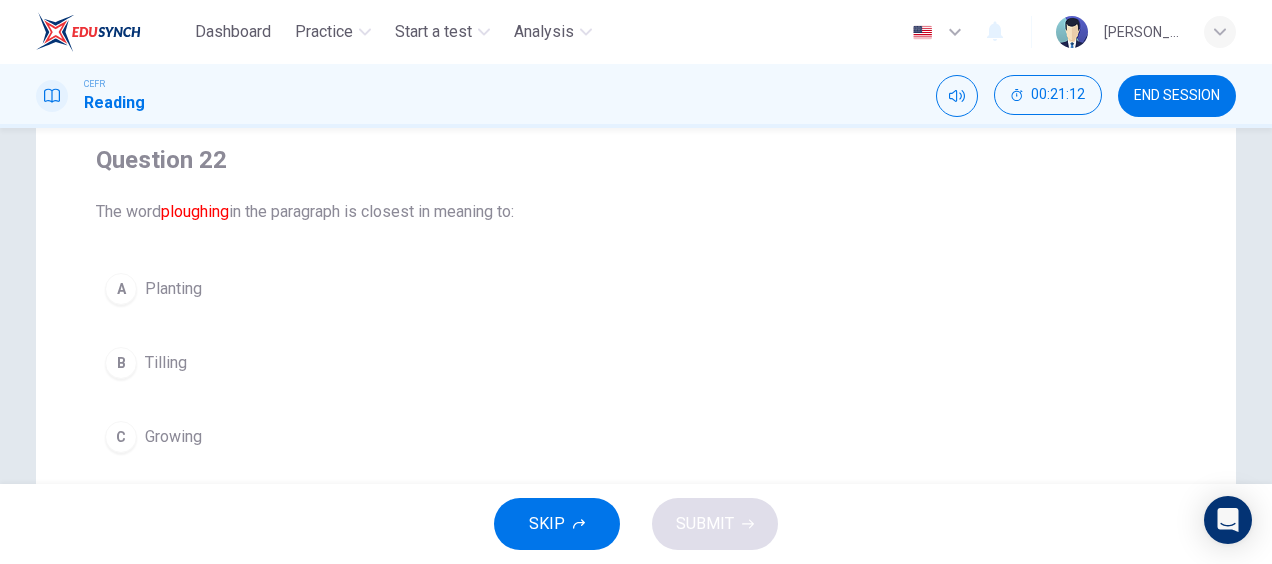 scroll, scrollTop: 270, scrollLeft: 0, axis: vertical 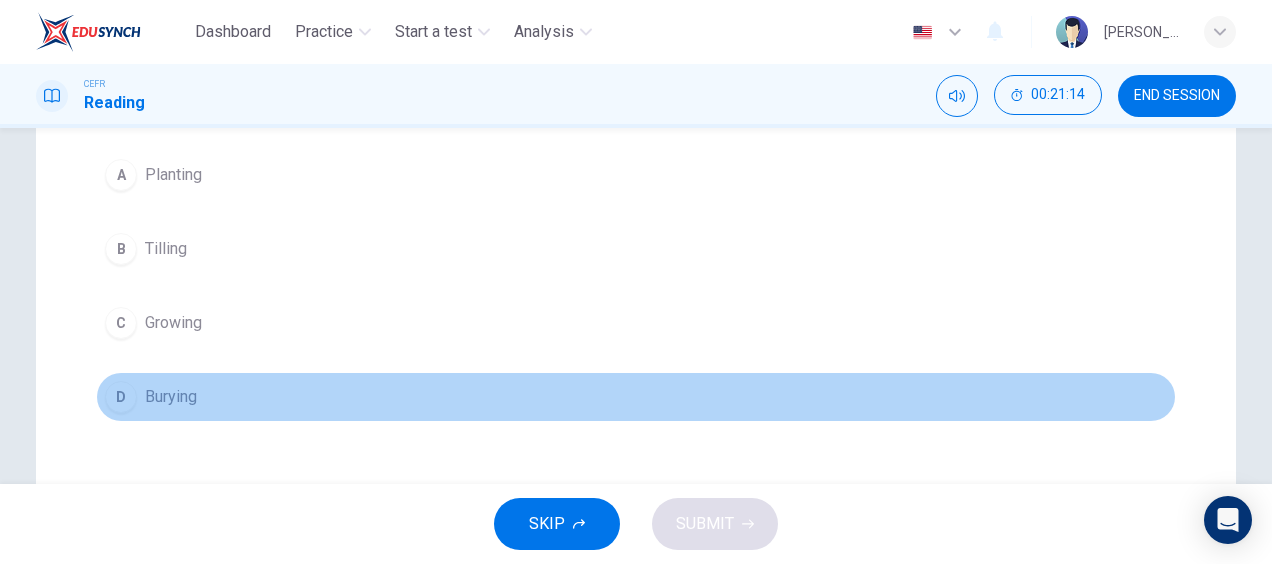 click on "D Burying" at bounding box center [636, 397] 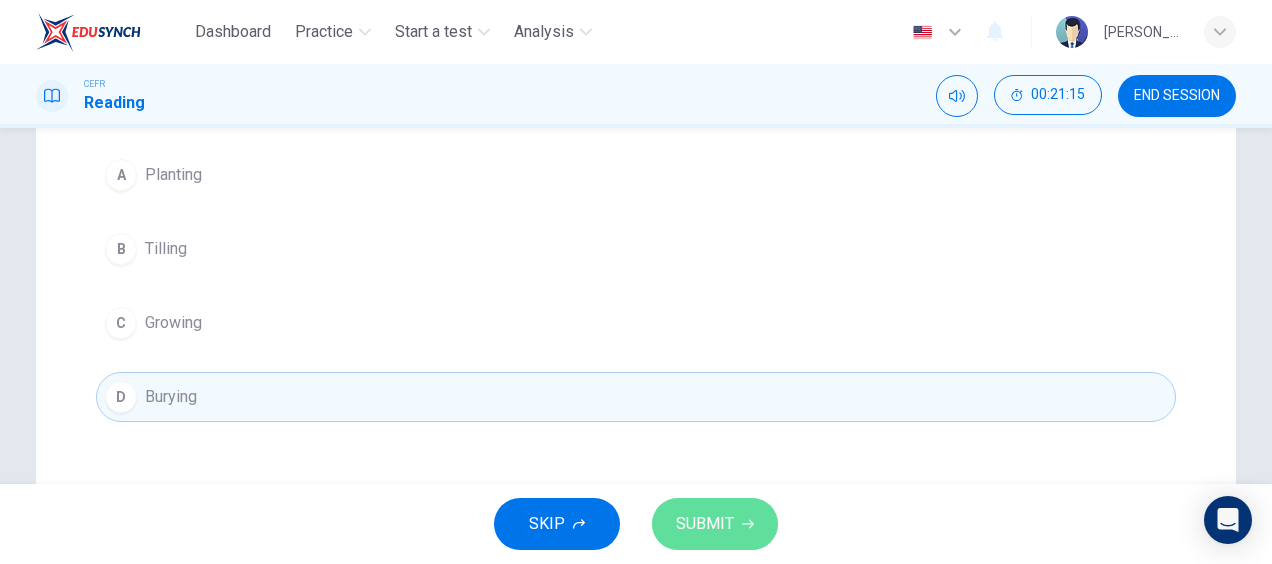 click on "SUBMIT" at bounding box center [705, 524] 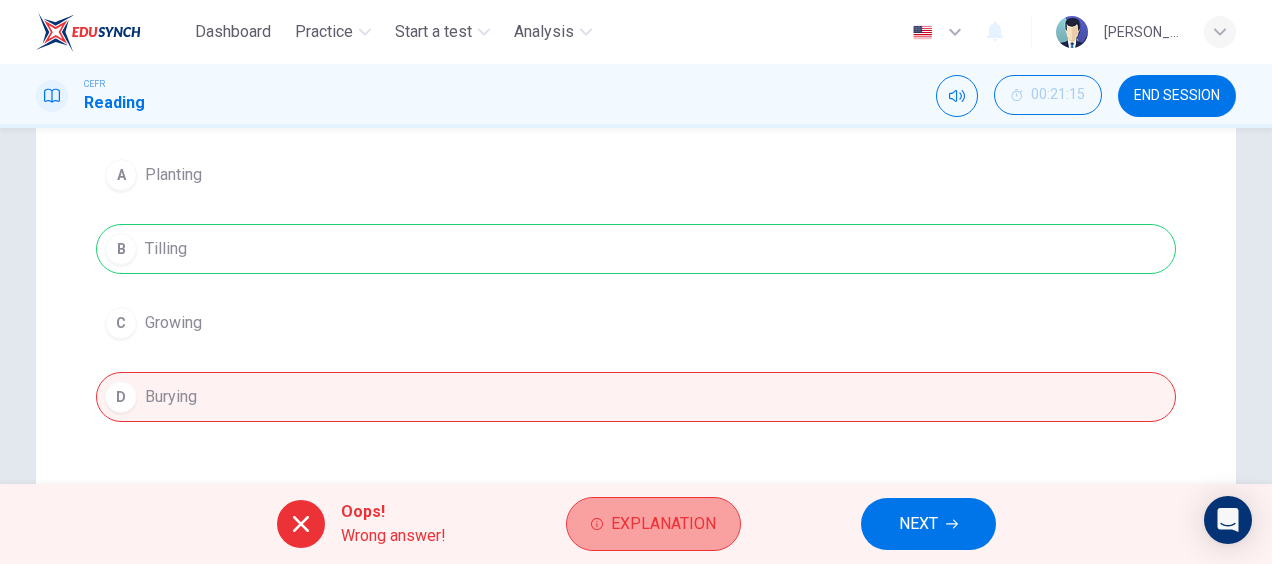 click on "Explanation" at bounding box center (663, 524) 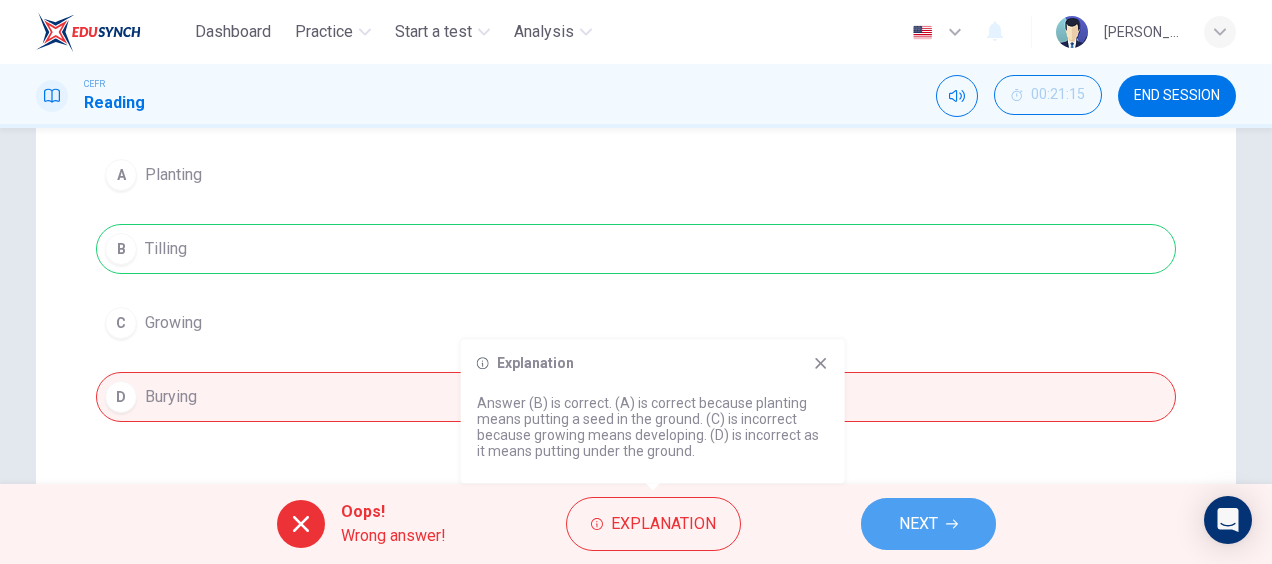 click on "NEXT" at bounding box center [918, 524] 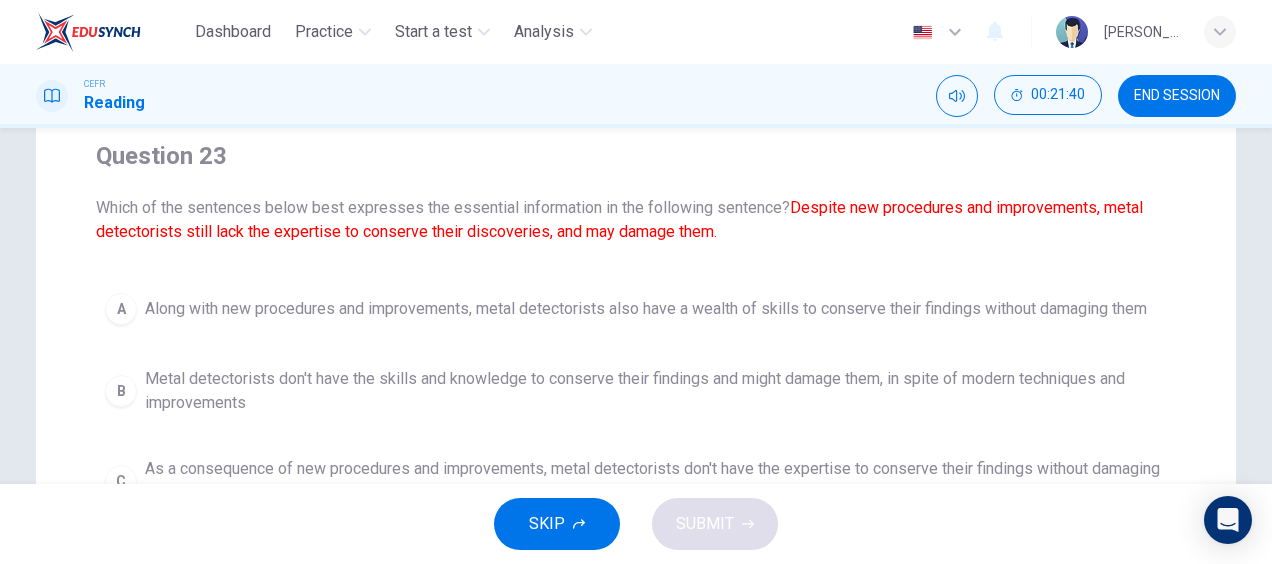 scroll, scrollTop: 161, scrollLeft: 0, axis: vertical 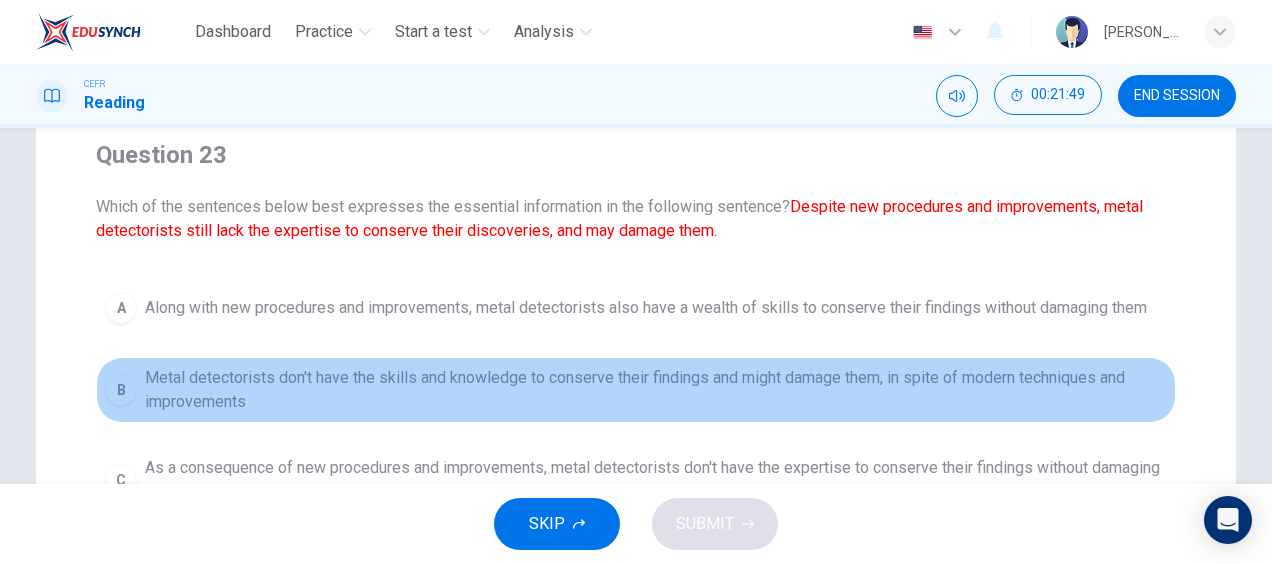 click on "Metal detectorists don't have the skills and knowledge to conserve their findings and might damage them, in spite of modern techniques and improvements" at bounding box center [656, 390] 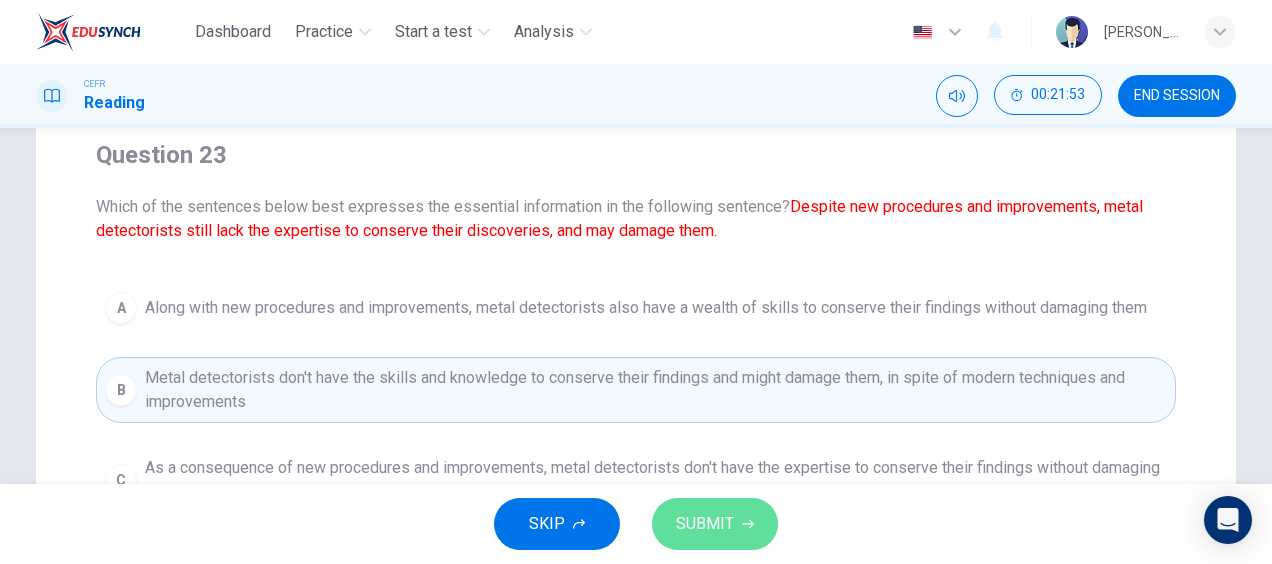 click on "SUBMIT" at bounding box center (715, 524) 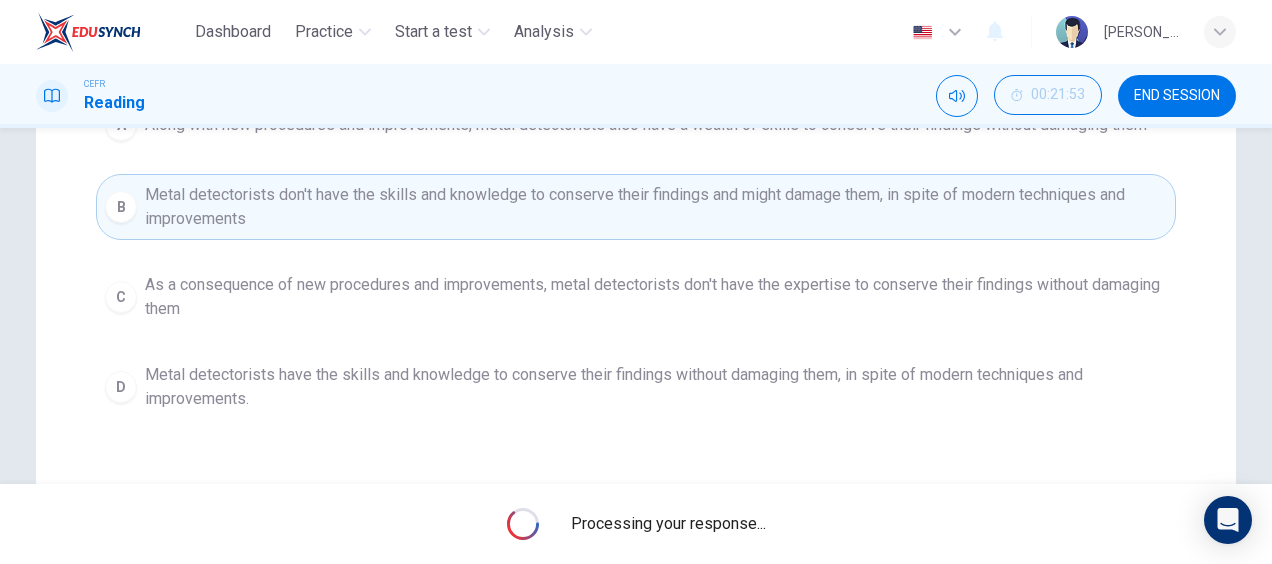 scroll, scrollTop: 528, scrollLeft: 0, axis: vertical 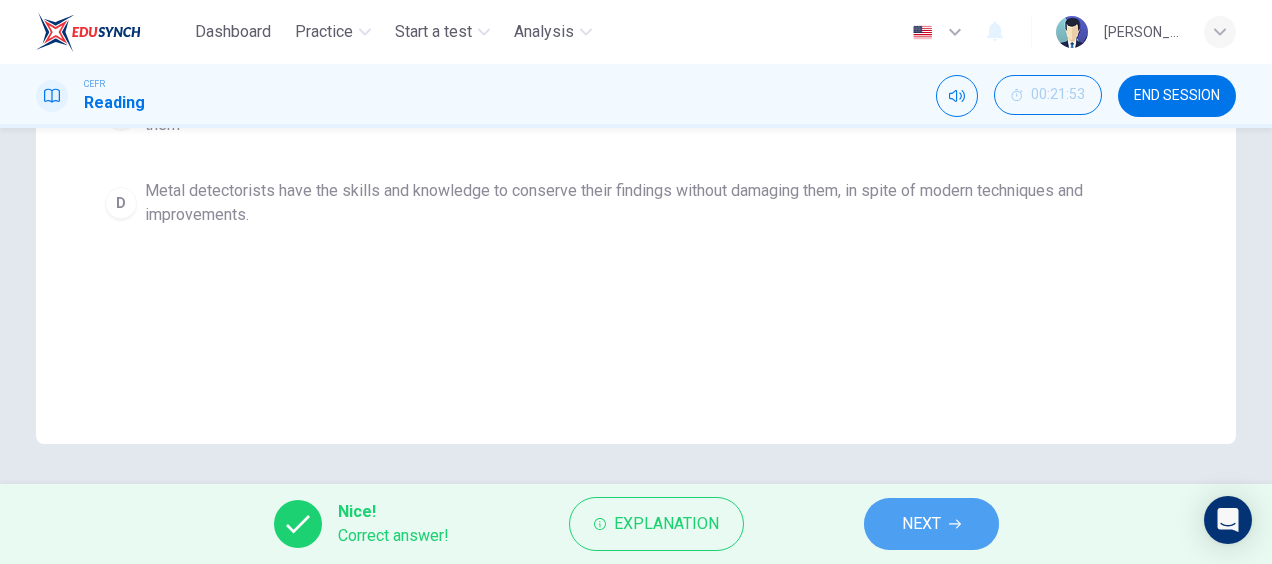 click on "NEXT" at bounding box center [921, 524] 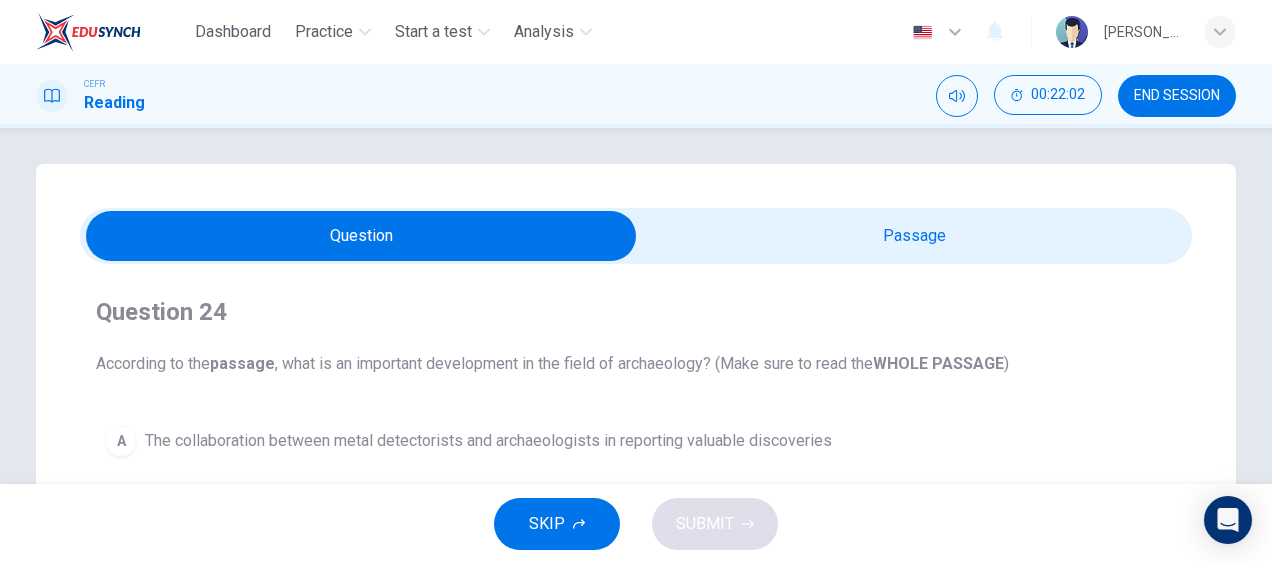 scroll, scrollTop: 0, scrollLeft: 0, axis: both 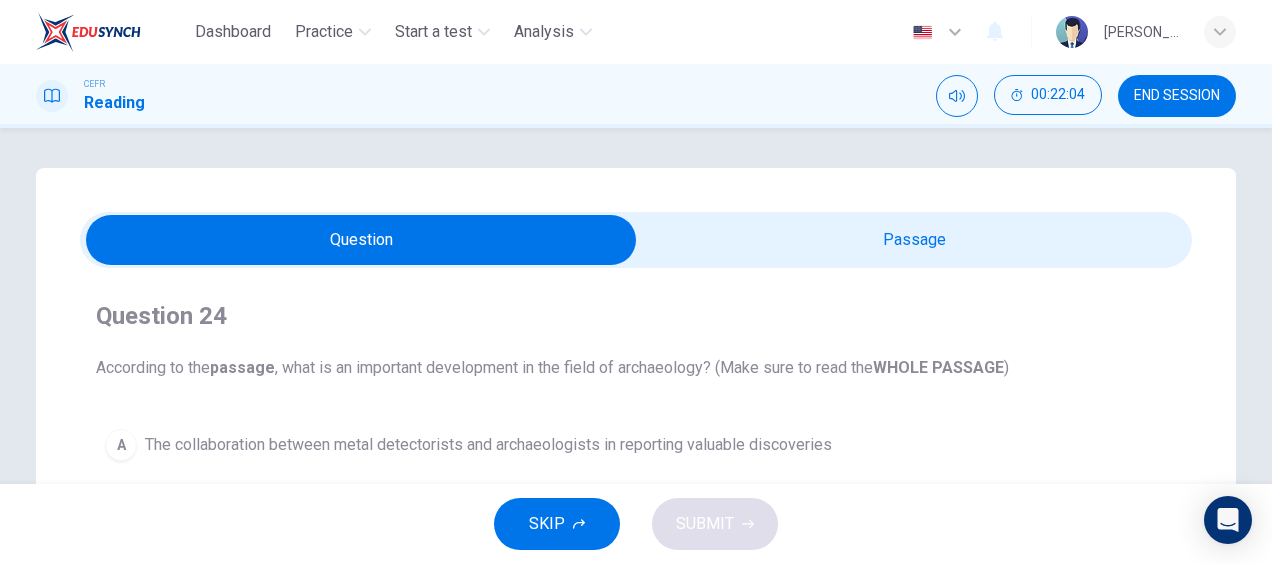 click at bounding box center (361, 240) 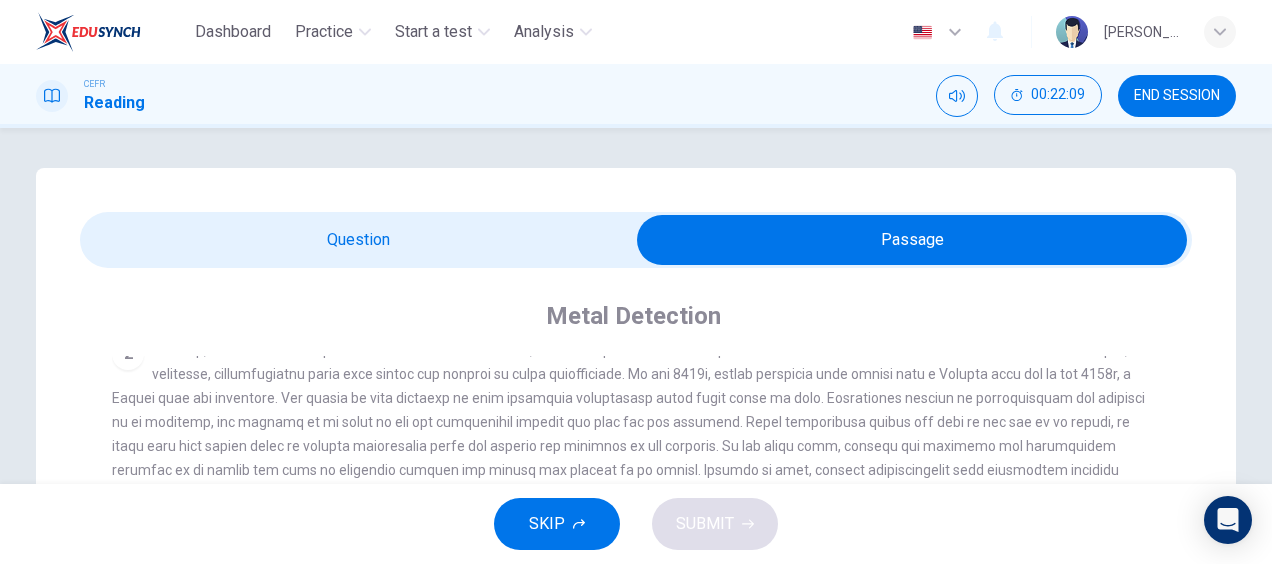 scroll, scrollTop: 167, scrollLeft: 0, axis: vertical 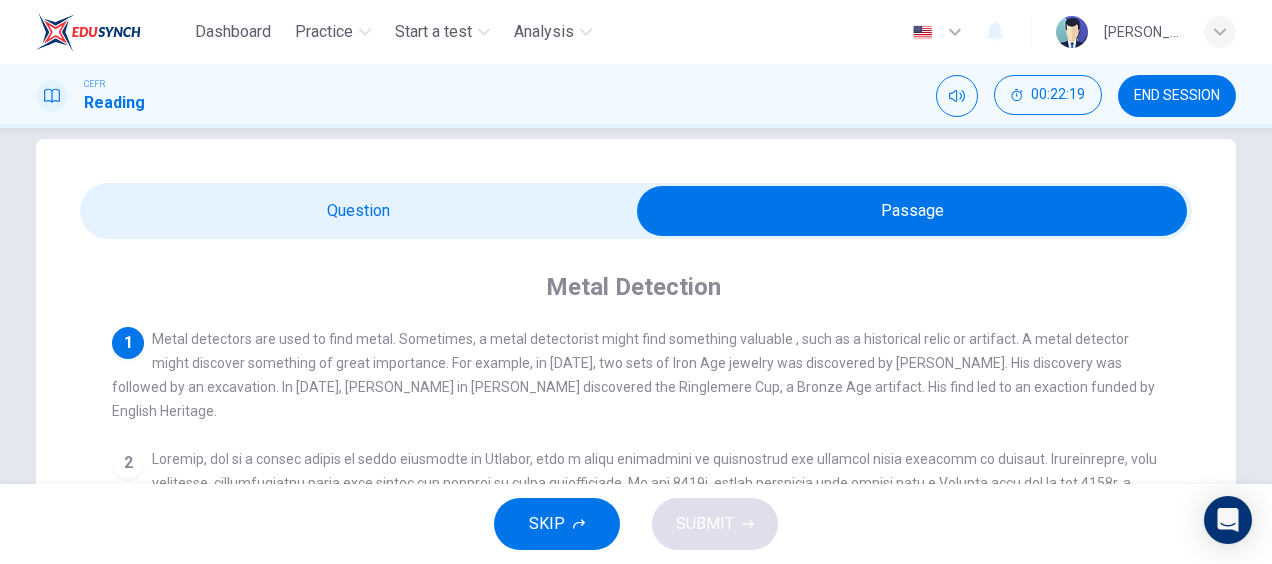 click at bounding box center [912, 211] 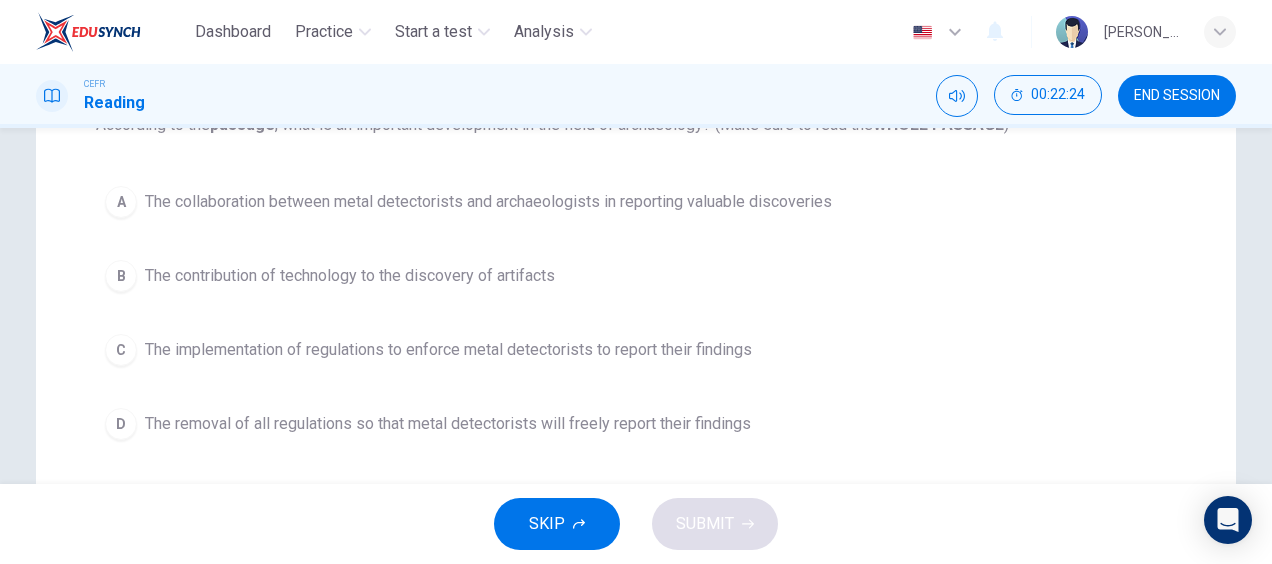 scroll, scrollTop: 255, scrollLeft: 0, axis: vertical 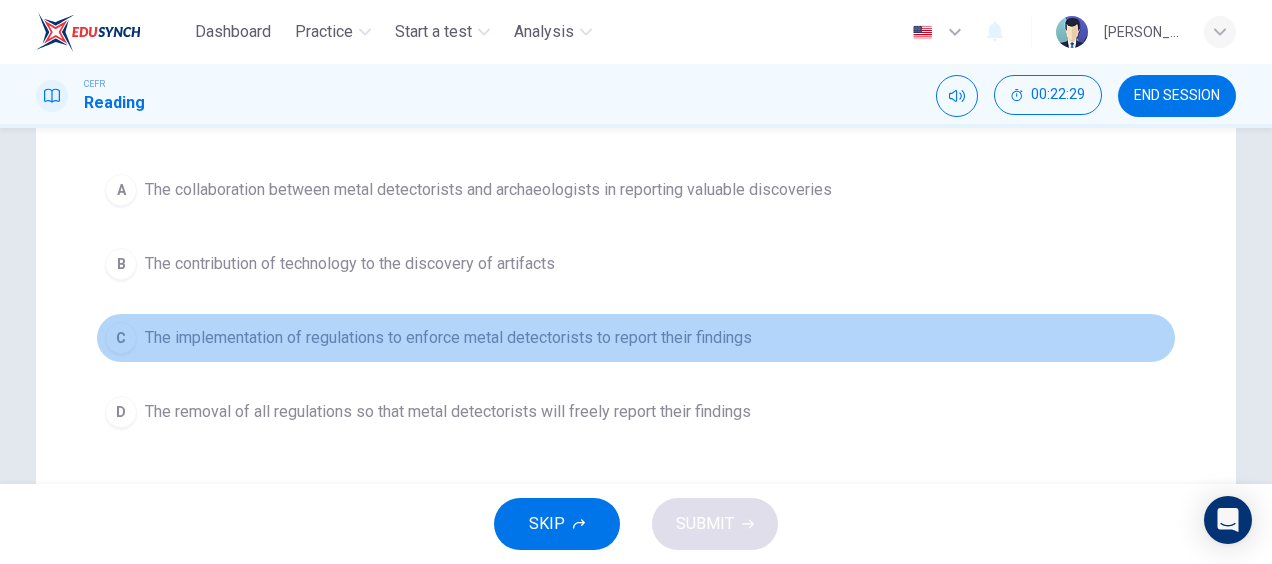 click on "C The implementation of regulations to enforce metal detectorists to report their findings" at bounding box center [636, 338] 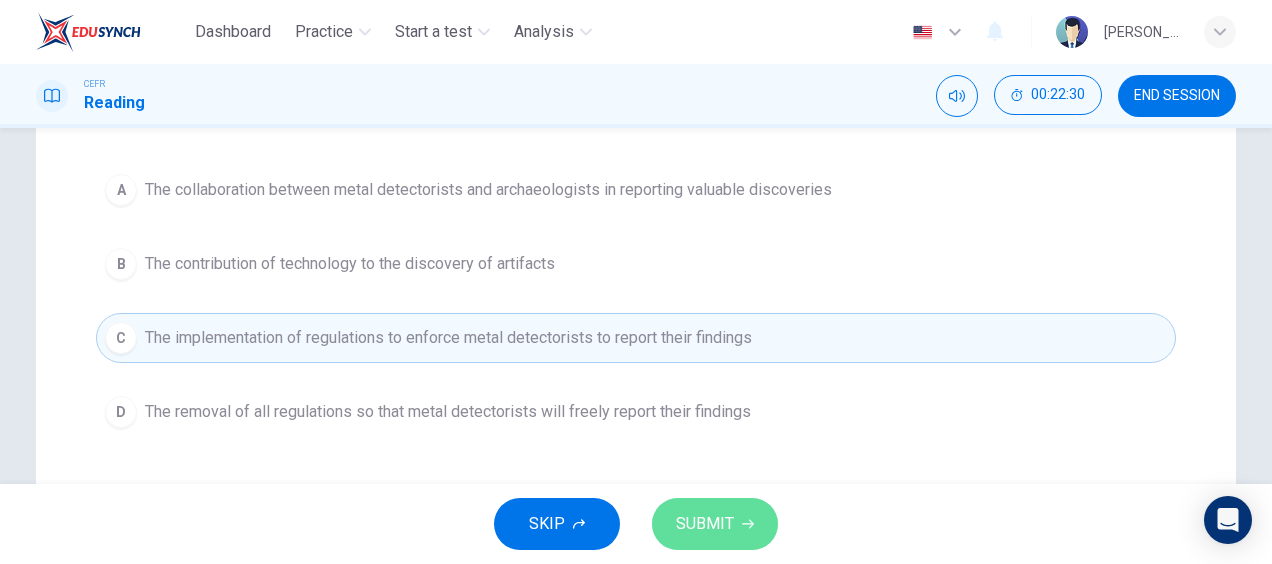 click on "SUBMIT" at bounding box center (705, 524) 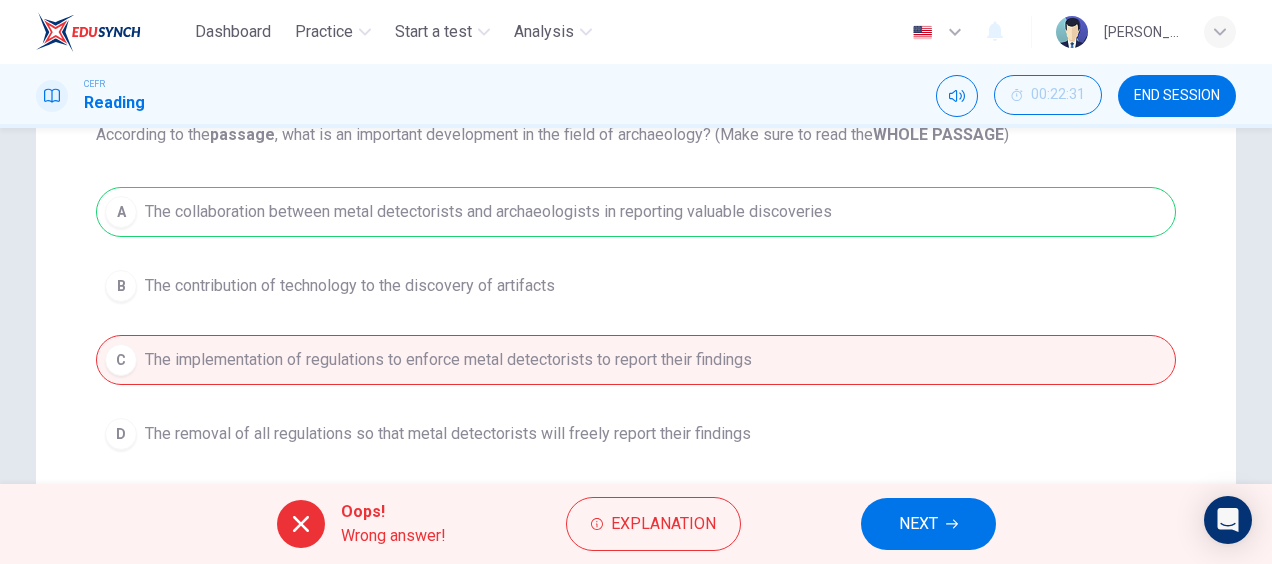 scroll, scrollTop: 215, scrollLeft: 0, axis: vertical 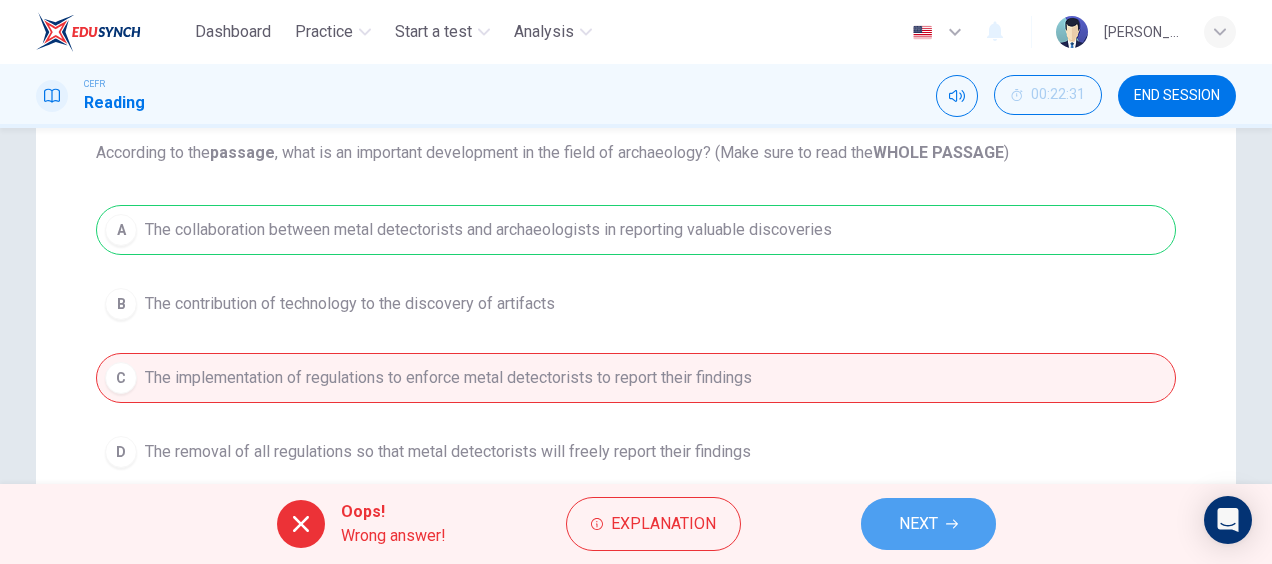 click on "NEXT" at bounding box center [918, 524] 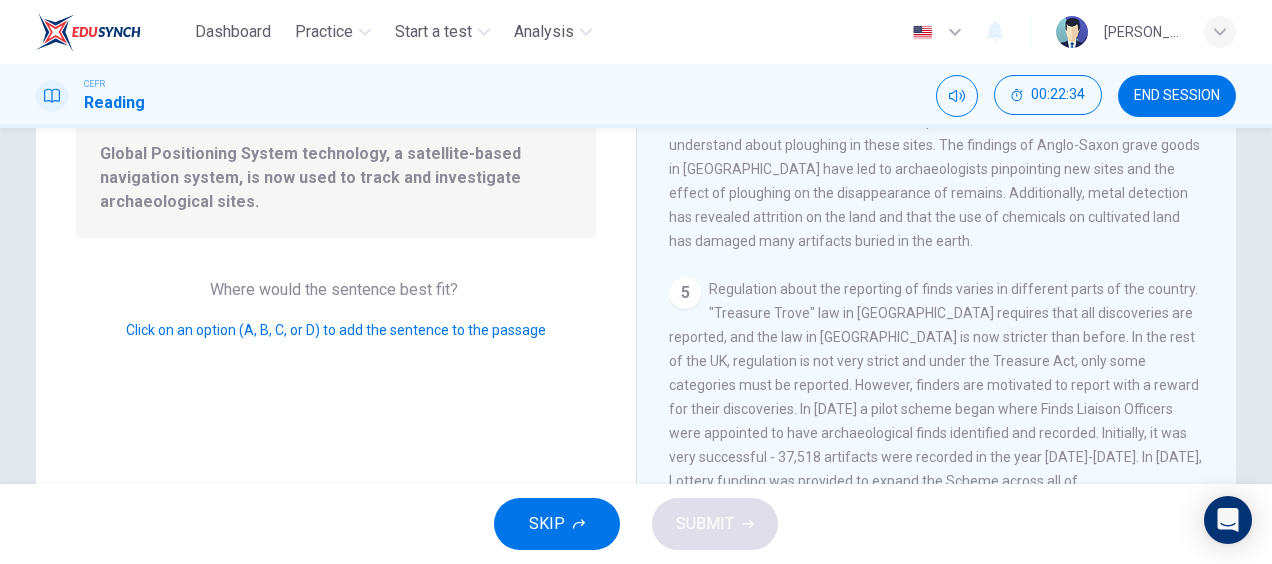 scroll, scrollTop: 770, scrollLeft: 0, axis: vertical 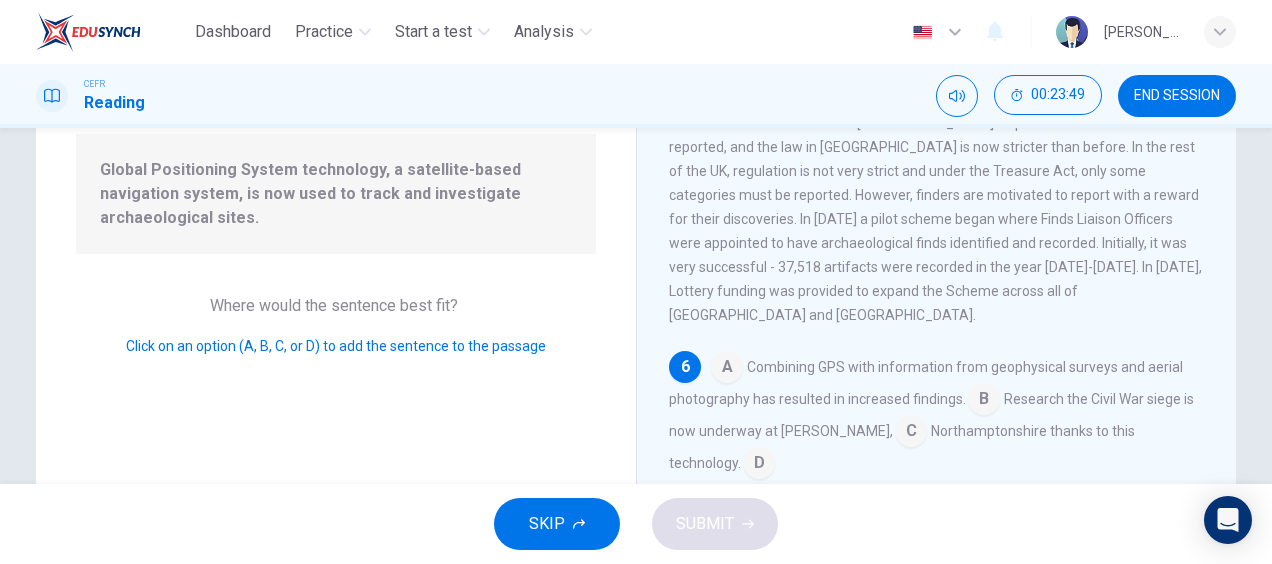 click at bounding box center [759, 465] 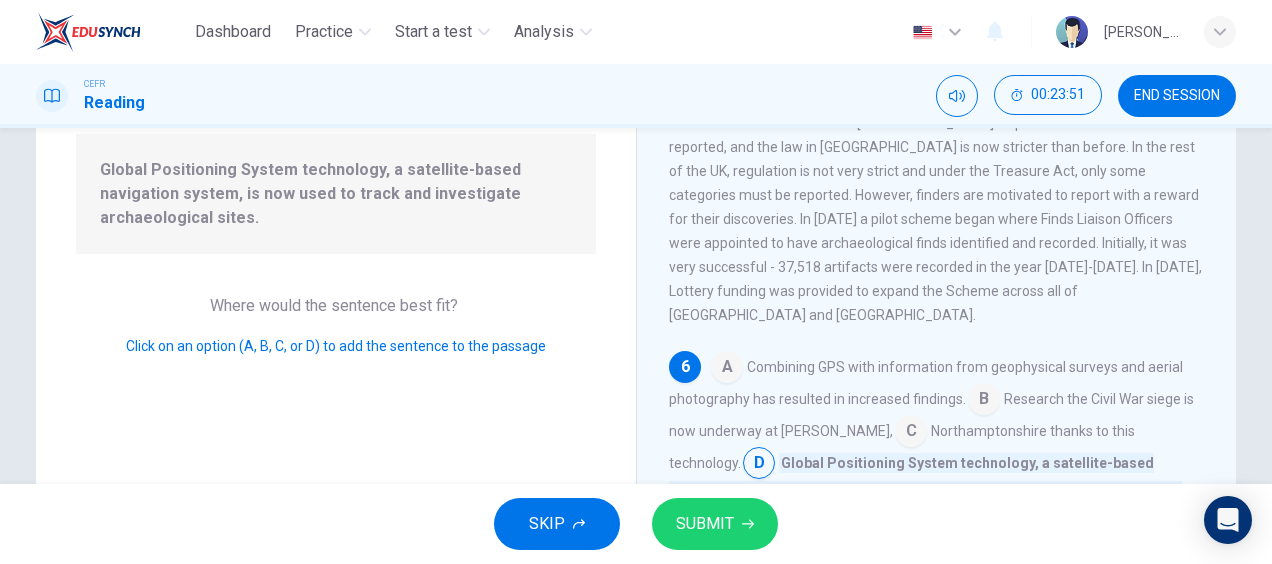scroll, scrollTop: 1002, scrollLeft: 0, axis: vertical 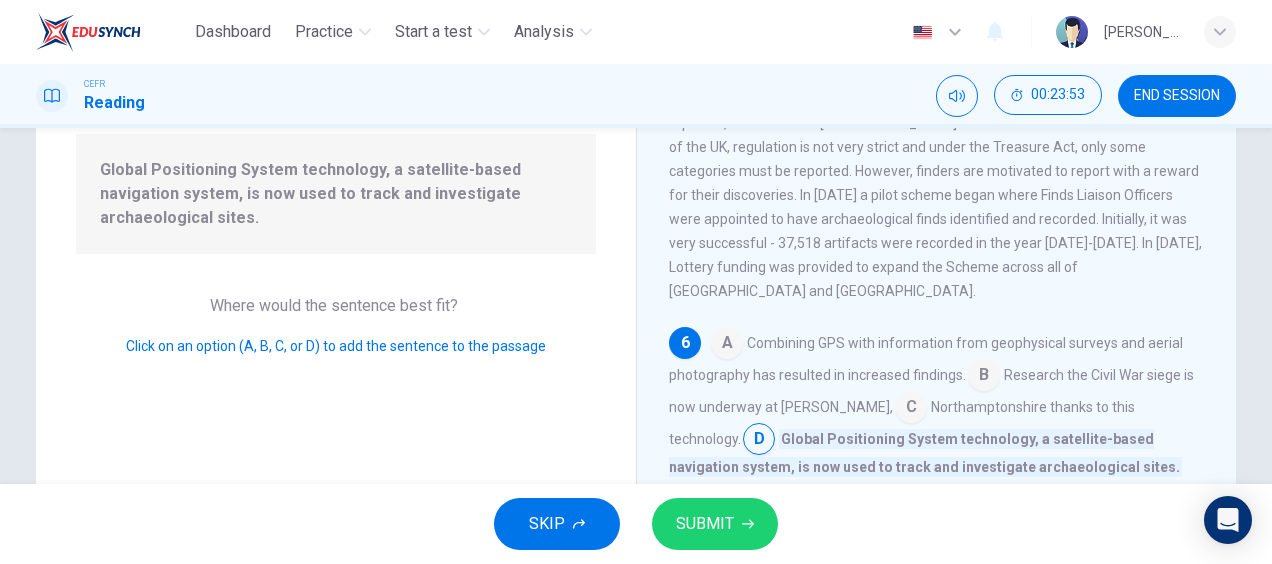 click at bounding box center (911, 409) 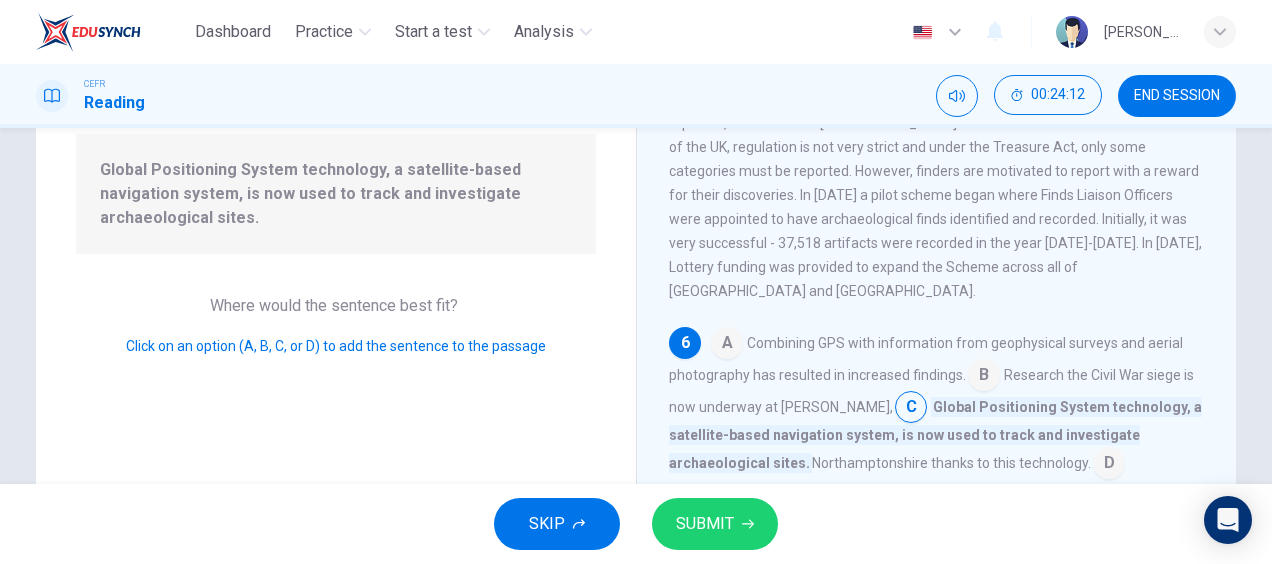 click at bounding box center (1109, 465) 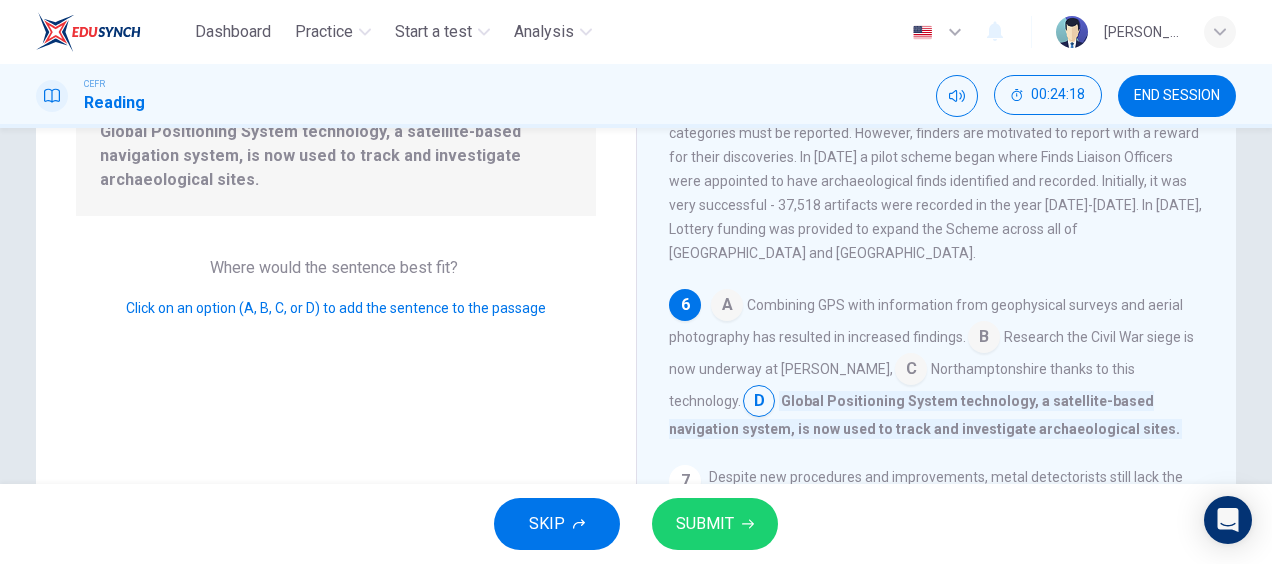 scroll, scrollTop: 257, scrollLeft: 0, axis: vertical 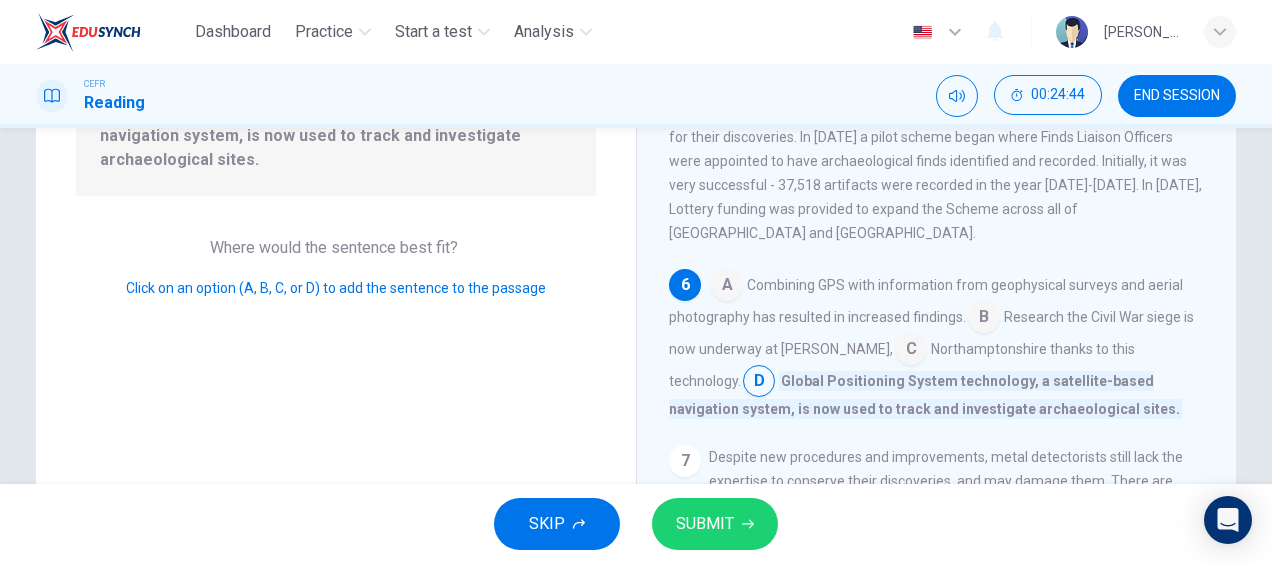 click at bounding box center [984, 319] 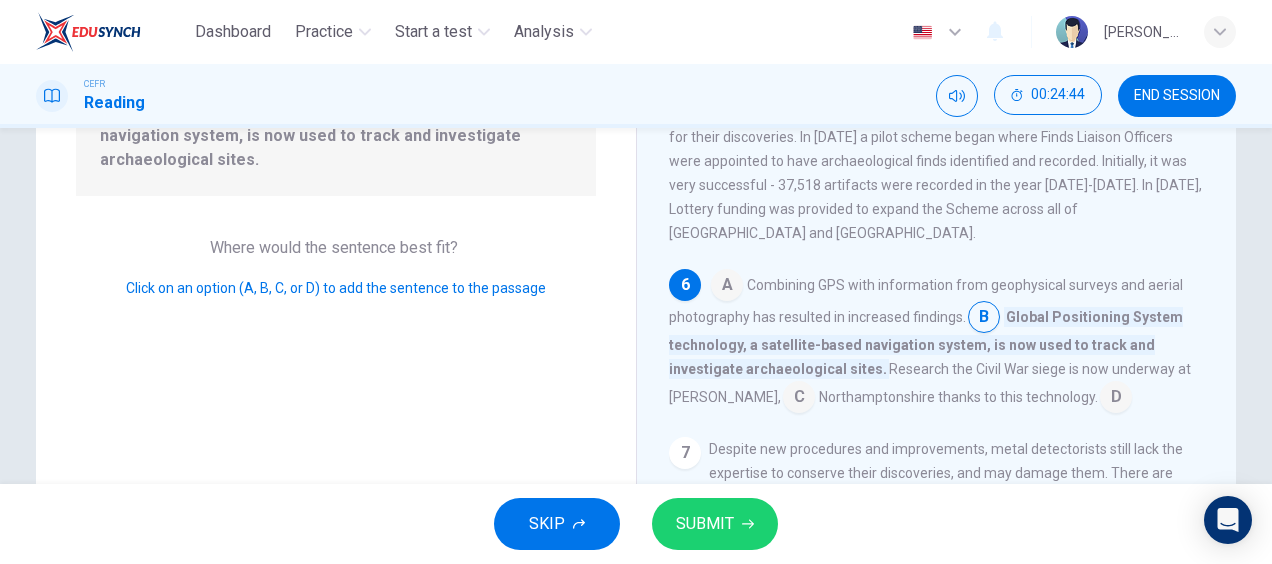 scroll, scrollTop: 994, scrollLeft: 0, axis: vertical 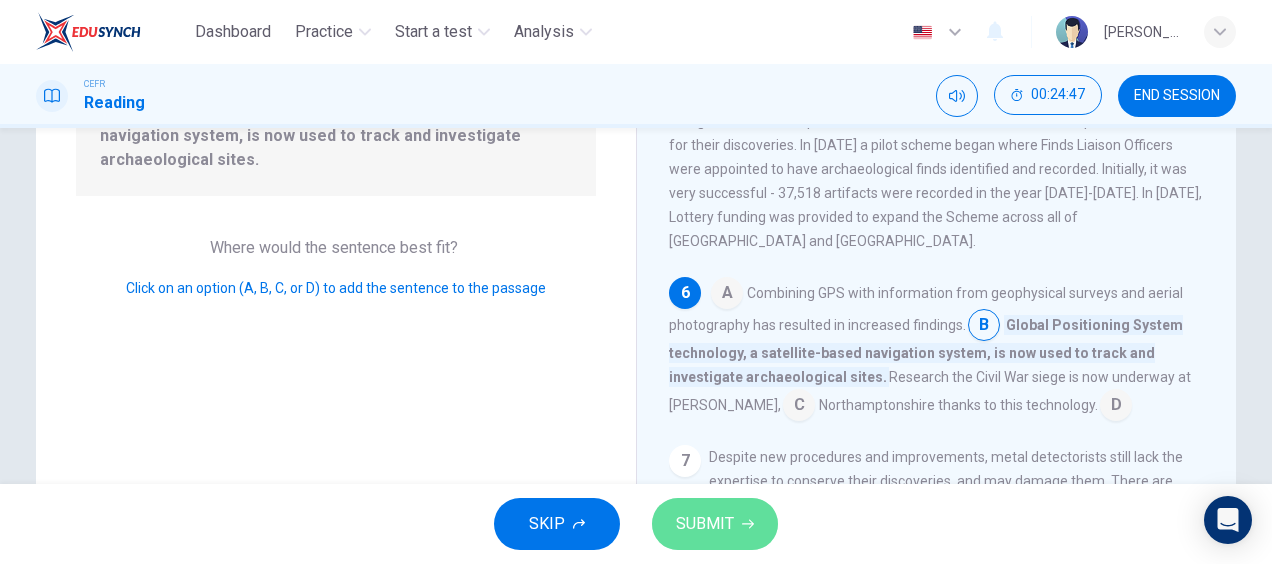 click on "SUBMIT" at bounding box center (705, 524) 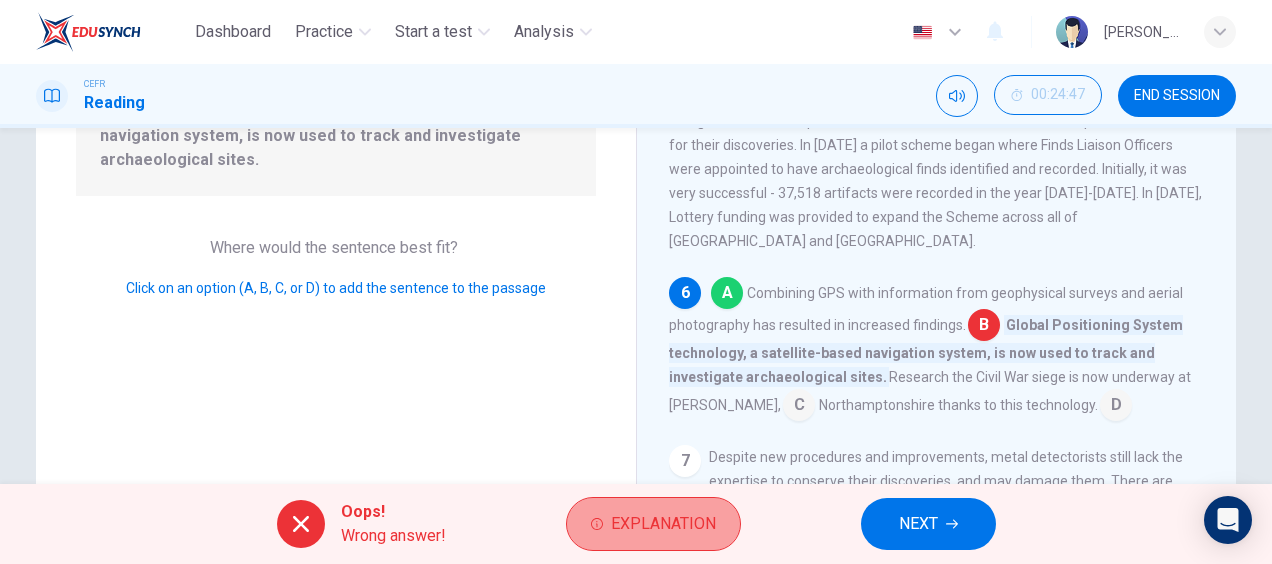 click on "Explanation" at bounding box center (663, 524) 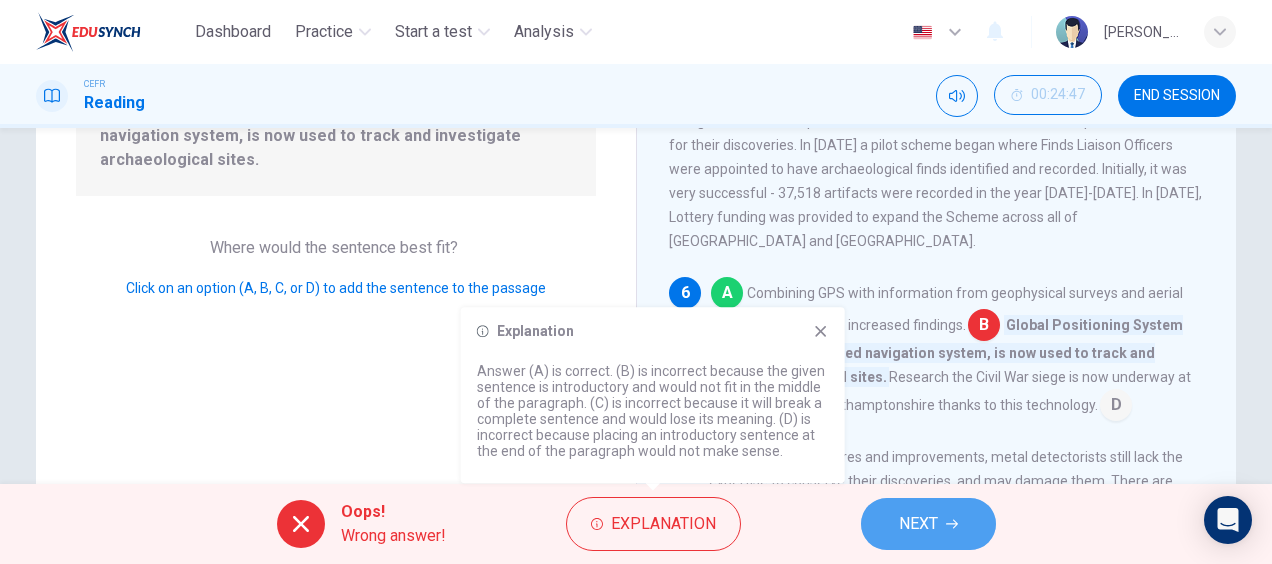 click on "NEXT" at bounding box center [918, 524] 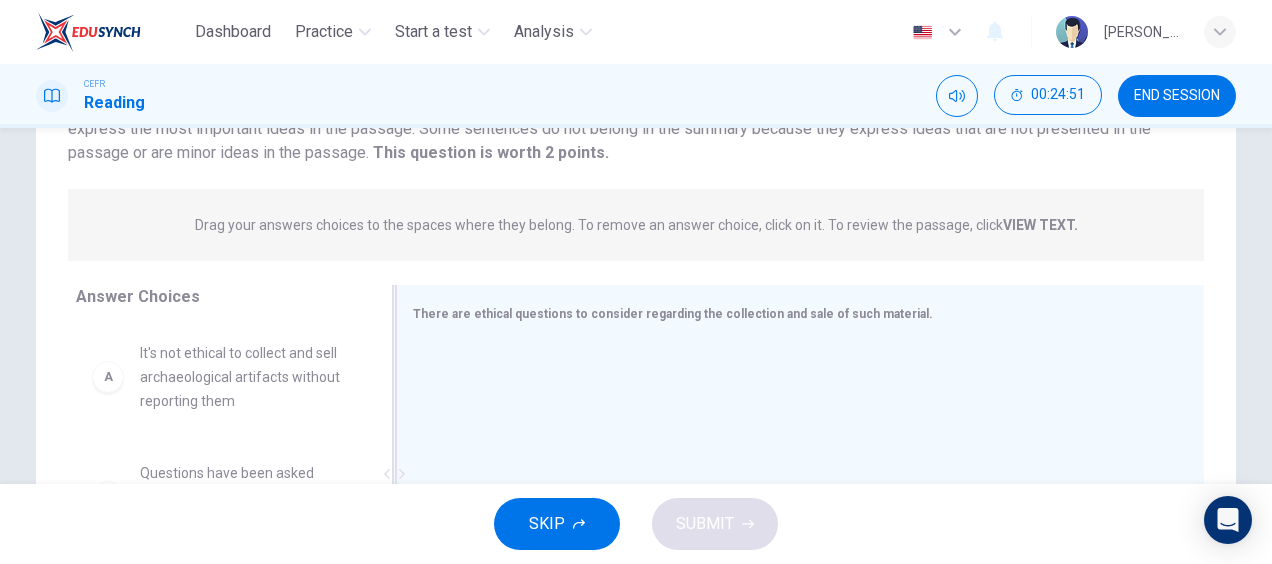 scroll, scrollTop: 64, scrollLeft: 0, axis: vertical 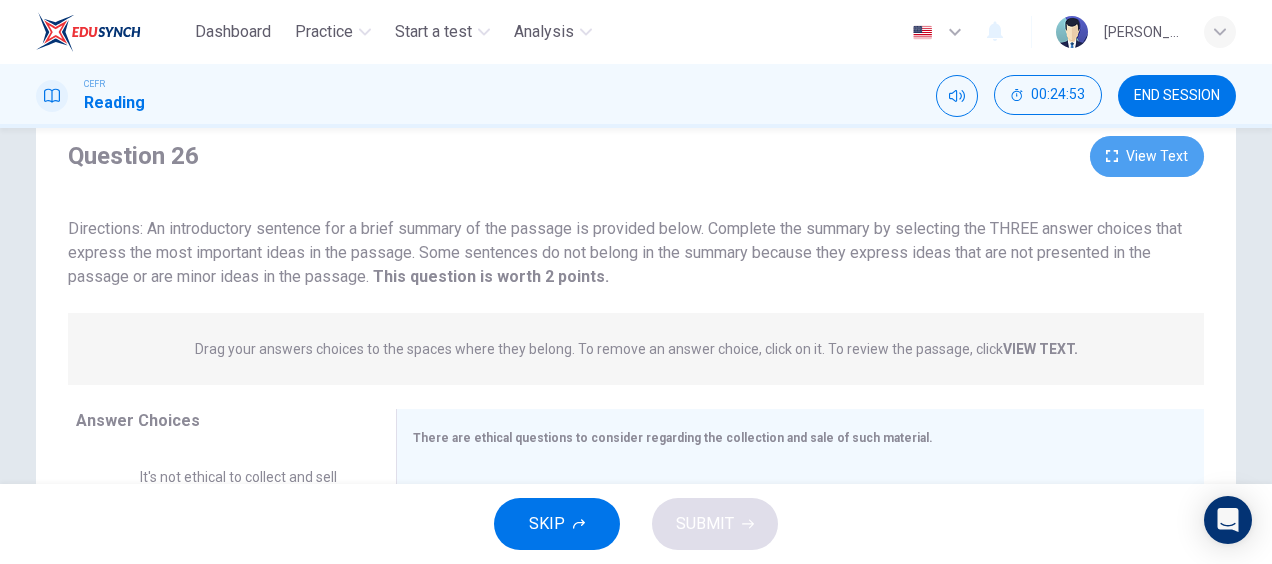 click on "View Text" at bounding box center (1147, 156) 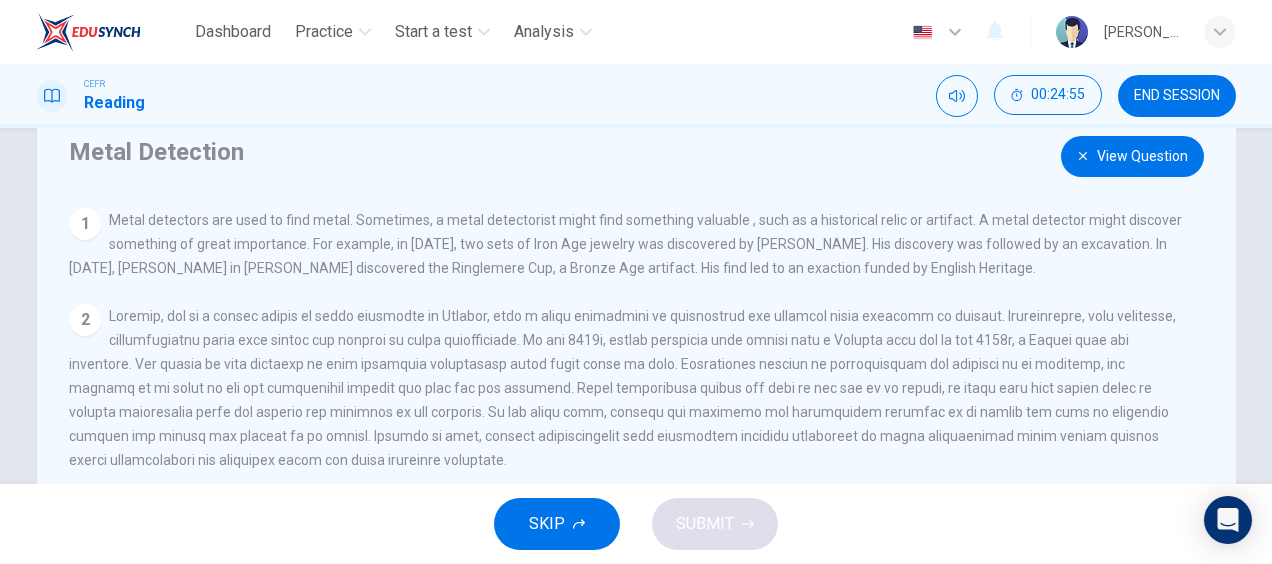 scroll, scrollTop: 258, scrollLeft: 0, axis: vertical 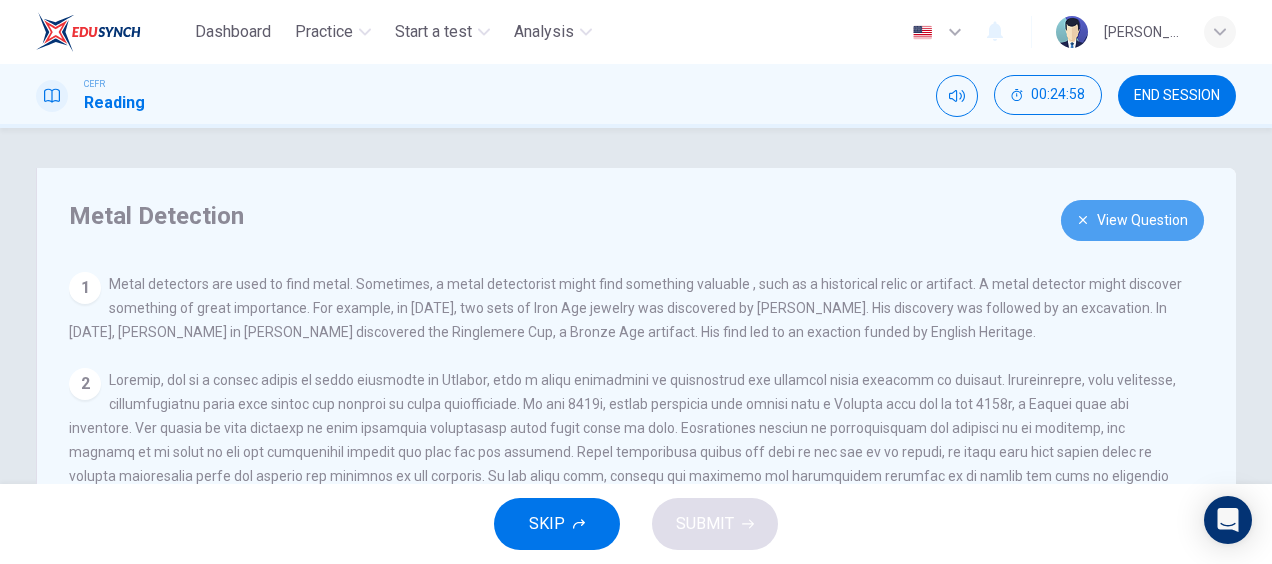 click on "View Question" at bounding box center [1132, 220] 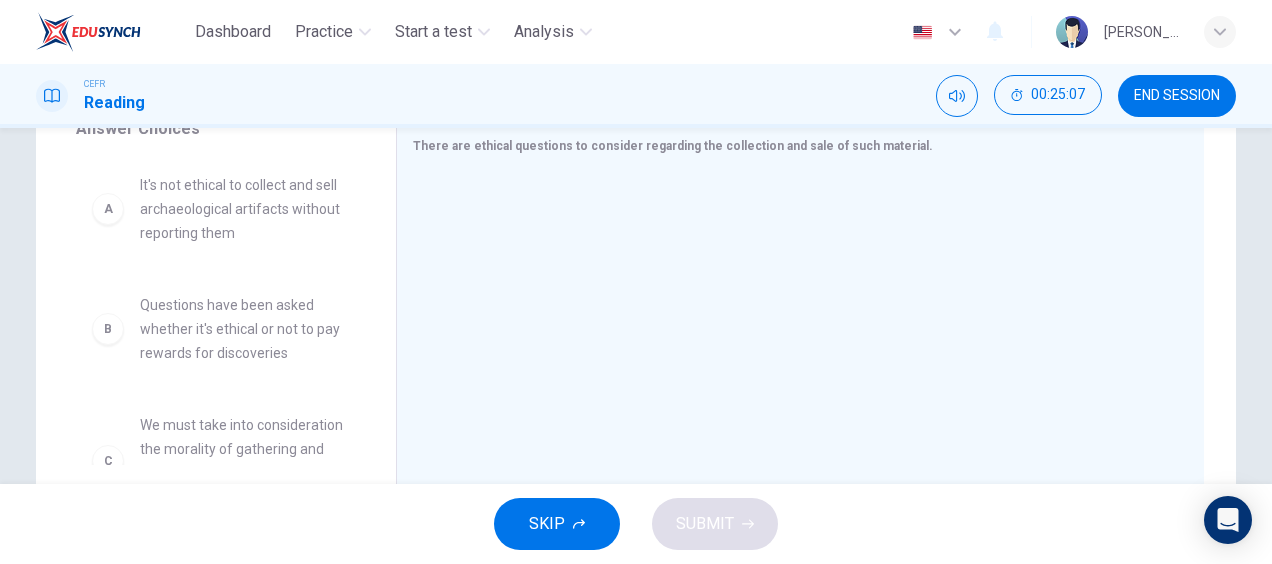 scroll, scrollTop: 310, scrollLeft: 0, axis: vertical 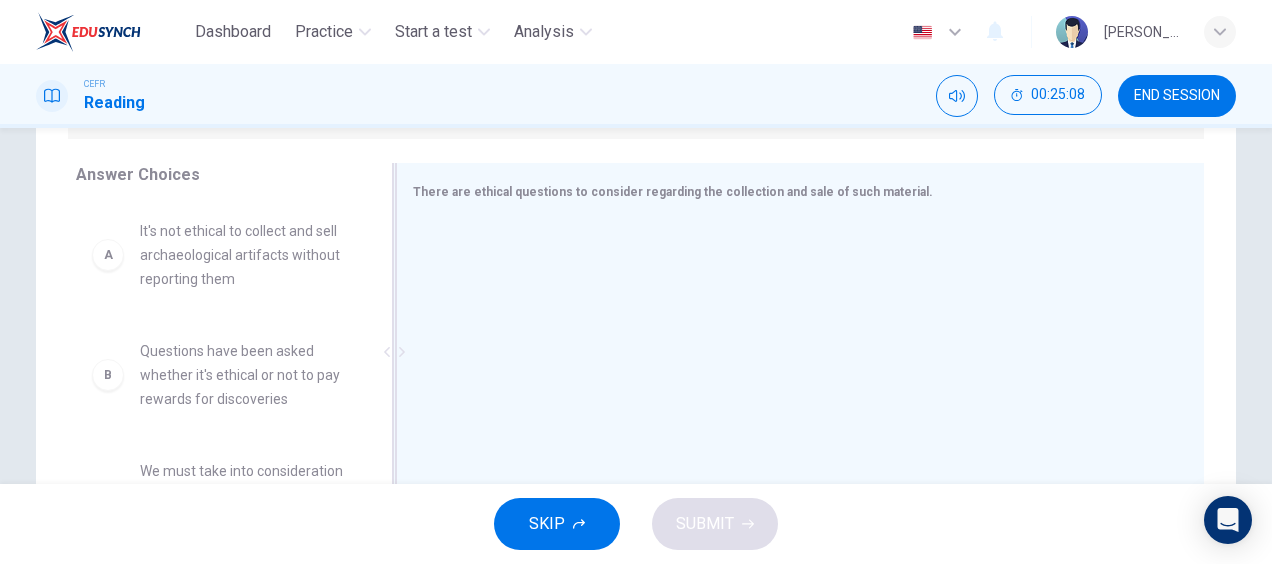 click on "There are ethical questions to consider regarding the collection and sale of such material." at bounding box center [673, 192] 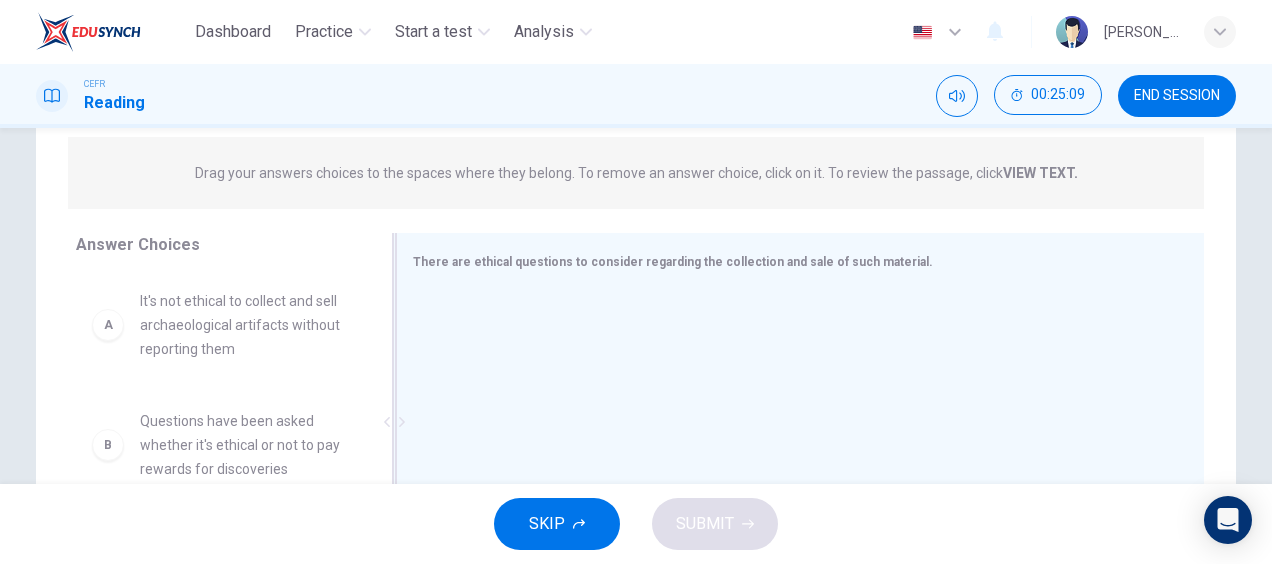 scroll, scrollTop: 221, scrollLeft: 0, axis: vertical 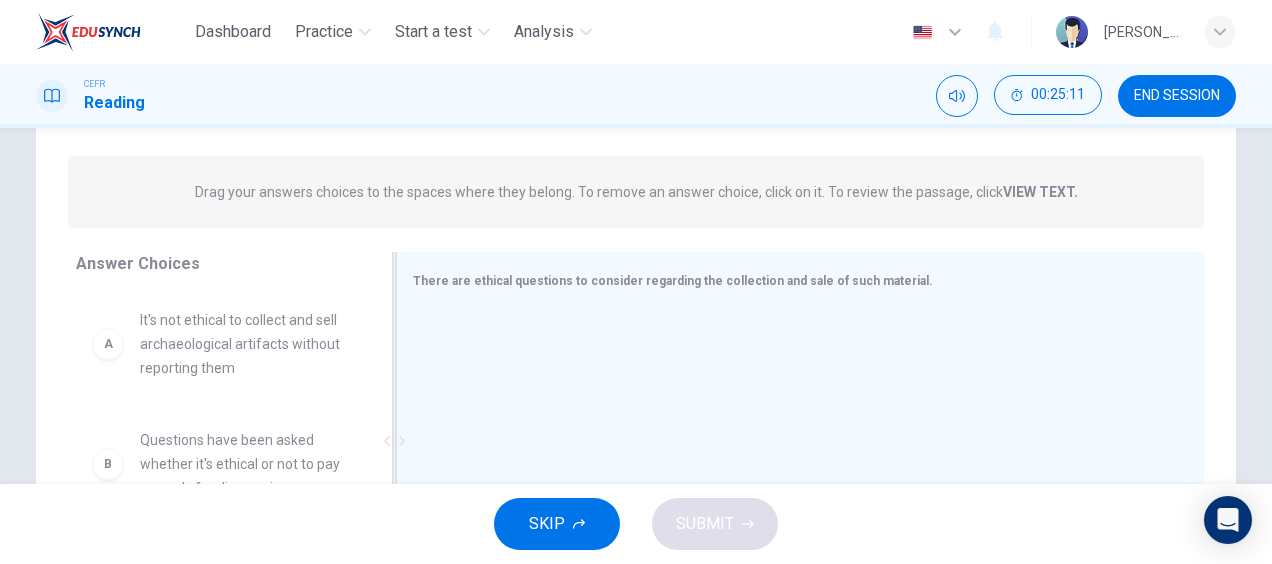 click on "There are ethical questions to consider regarding the collection and sale of such material." at bounding box center (673, 281) 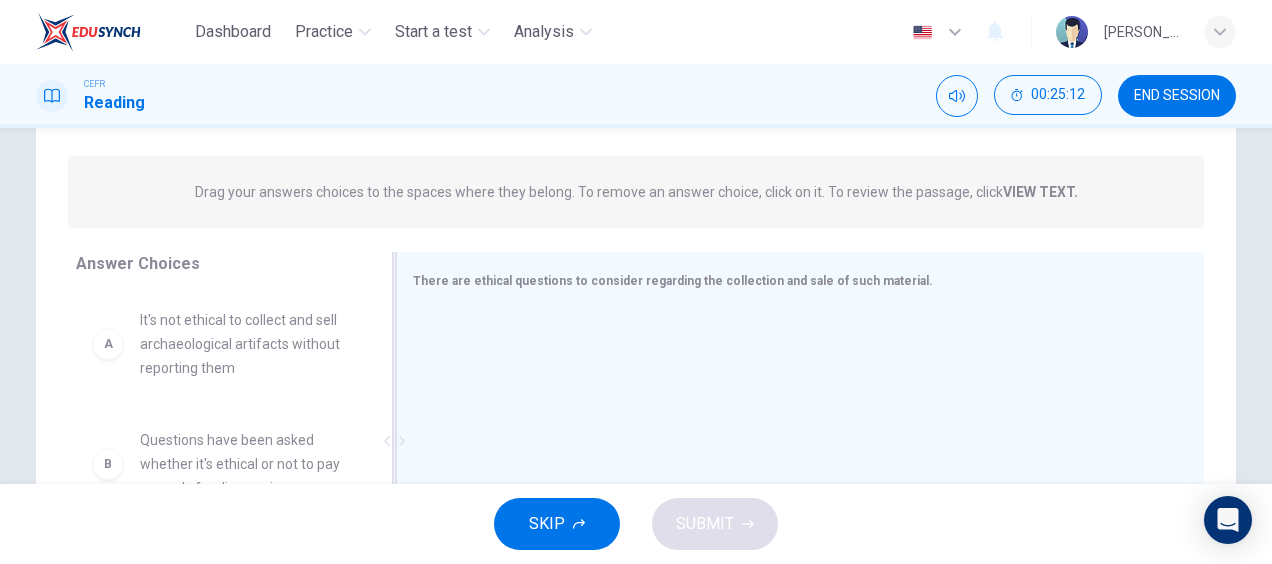 click on "There are ethical questions to consider regarding the collection and sale of such material." at bounding box center (673, 281) 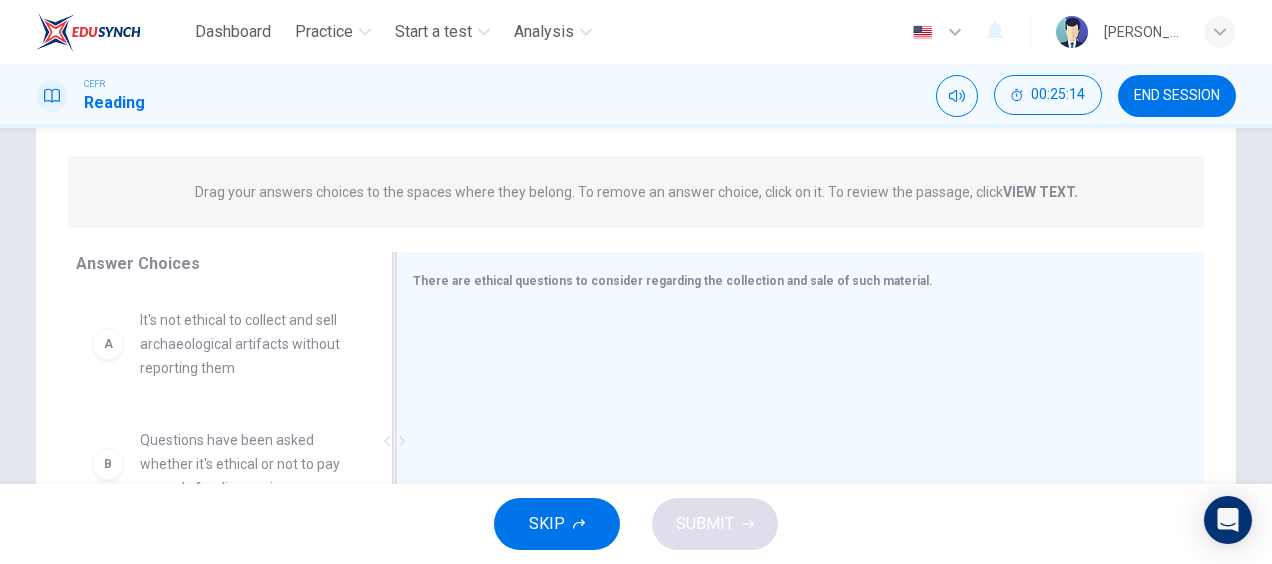 scroll, scrollTop: 419, scrollLeft: 0, axis: vertical 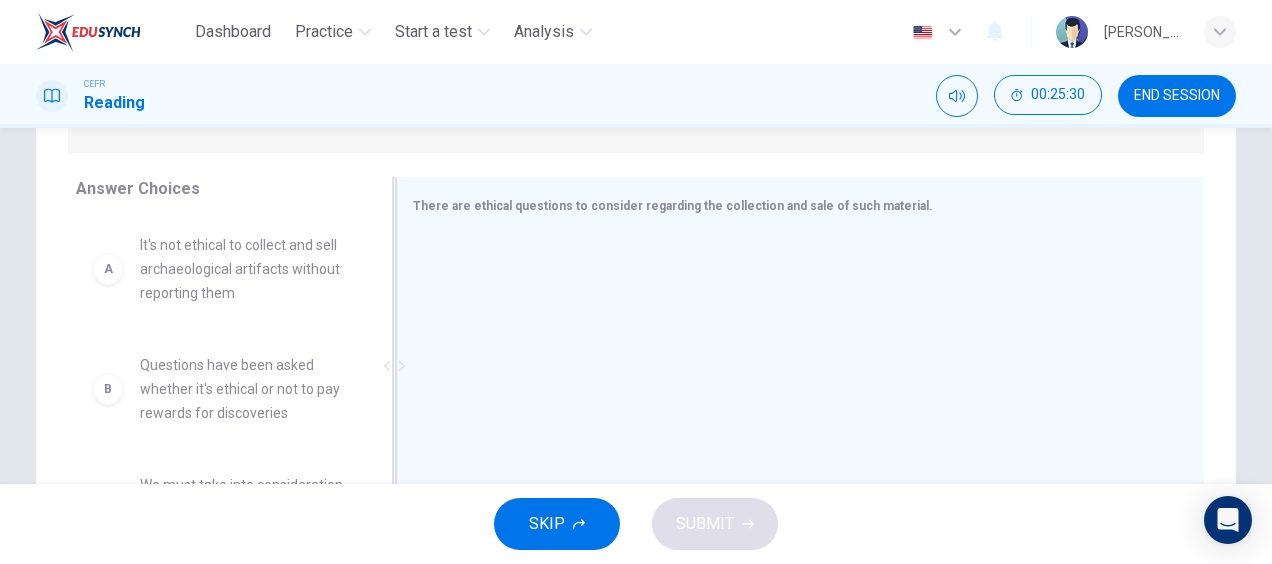click on "There are ethical questions to consider regarding the collection and sale of such material." at bounding box center (788, 205) 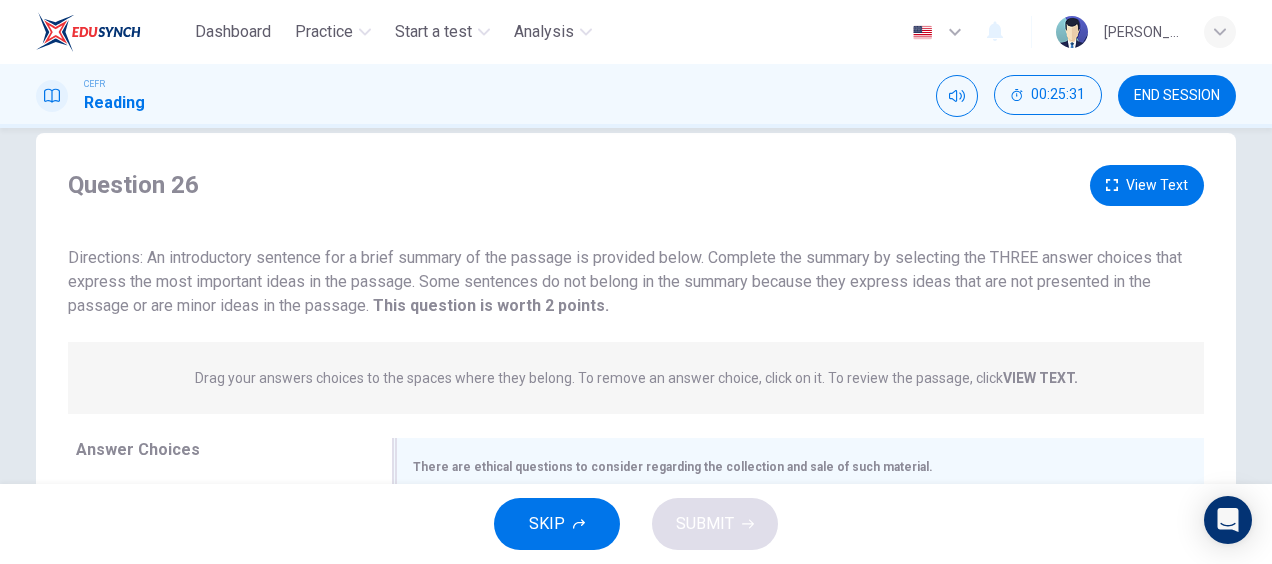 scroll, scrollTop: 9, scrollLeft: 0, axis: vertical 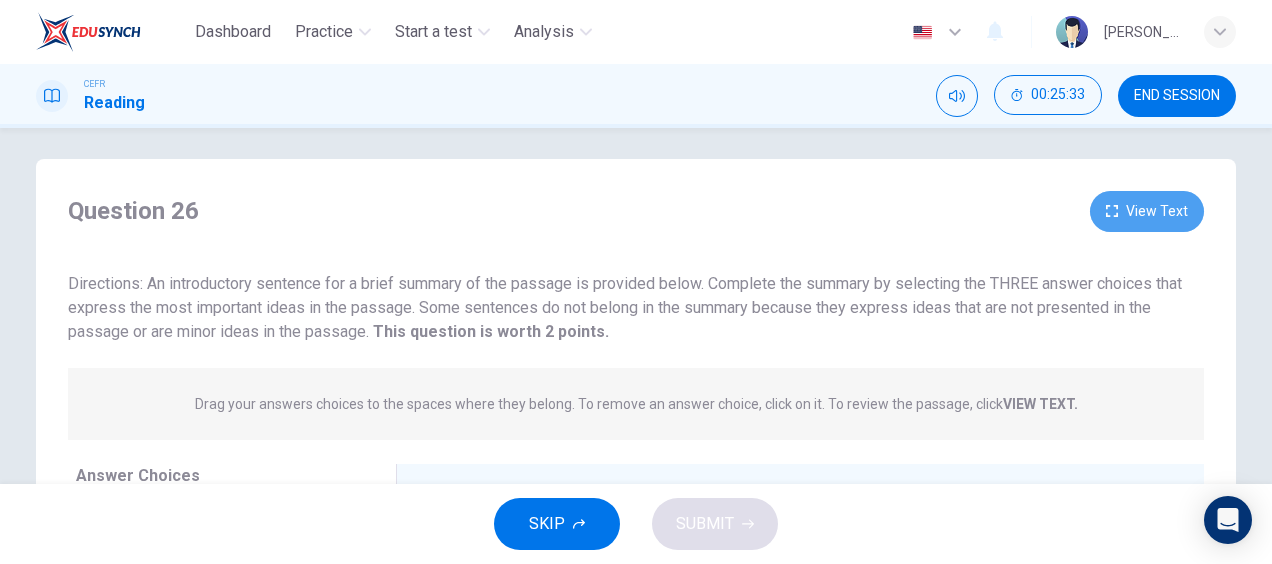 click on "View Text" at bounding box center (1147, 211) 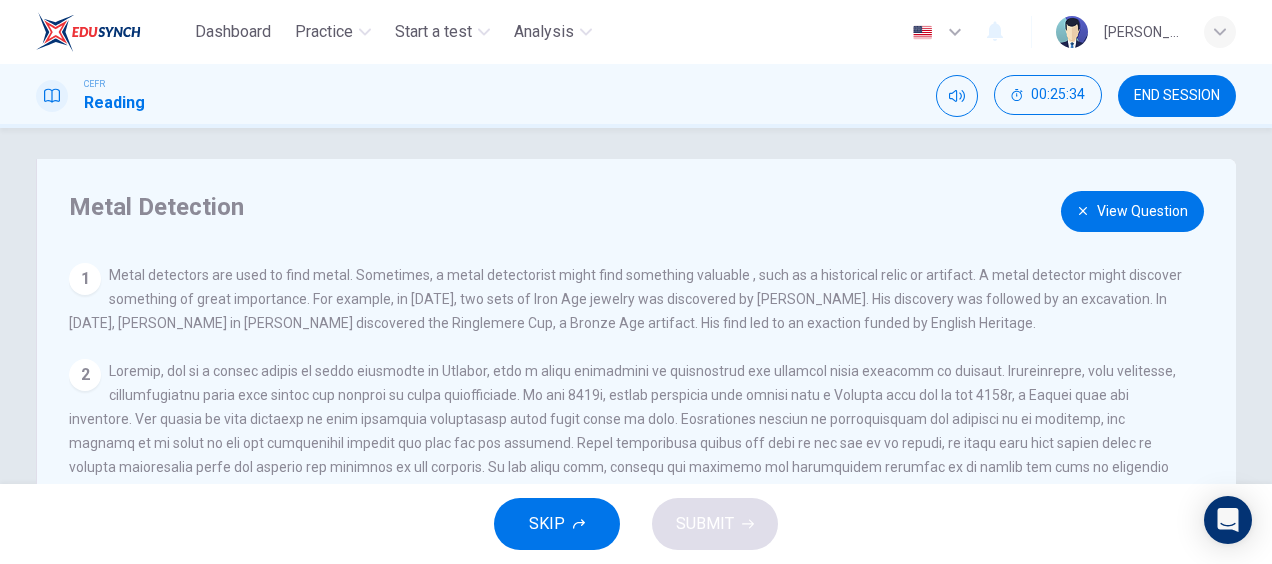 scroll, scrollTop: 258, scrollLeft: 0, axis: vertical 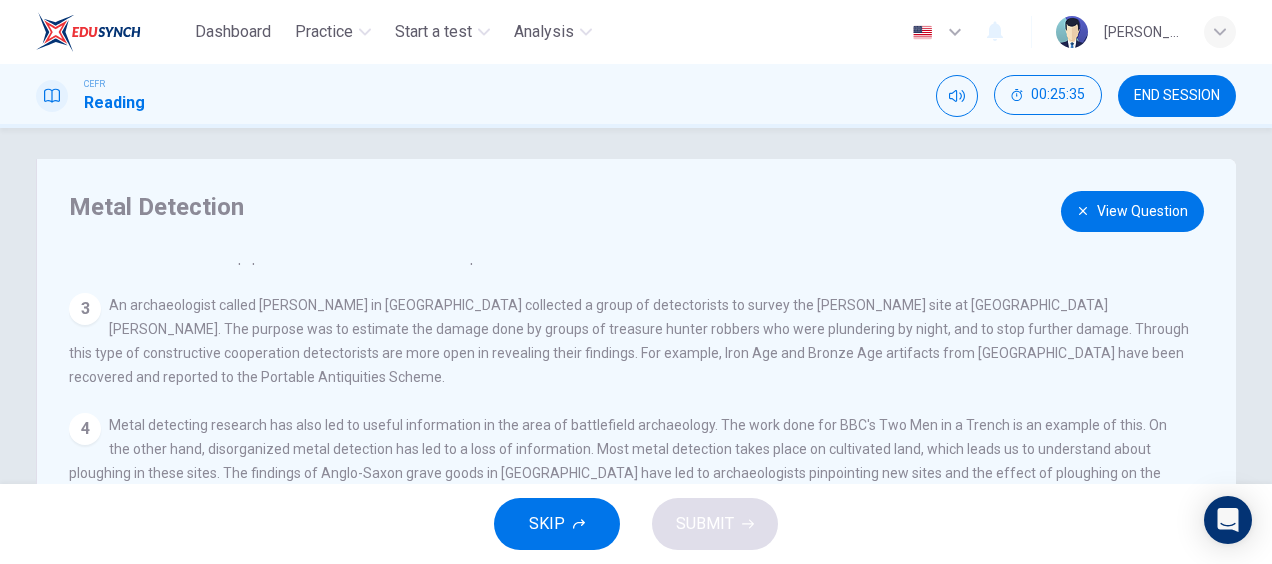 click on "View Question" at bounding box center [1132, 211] 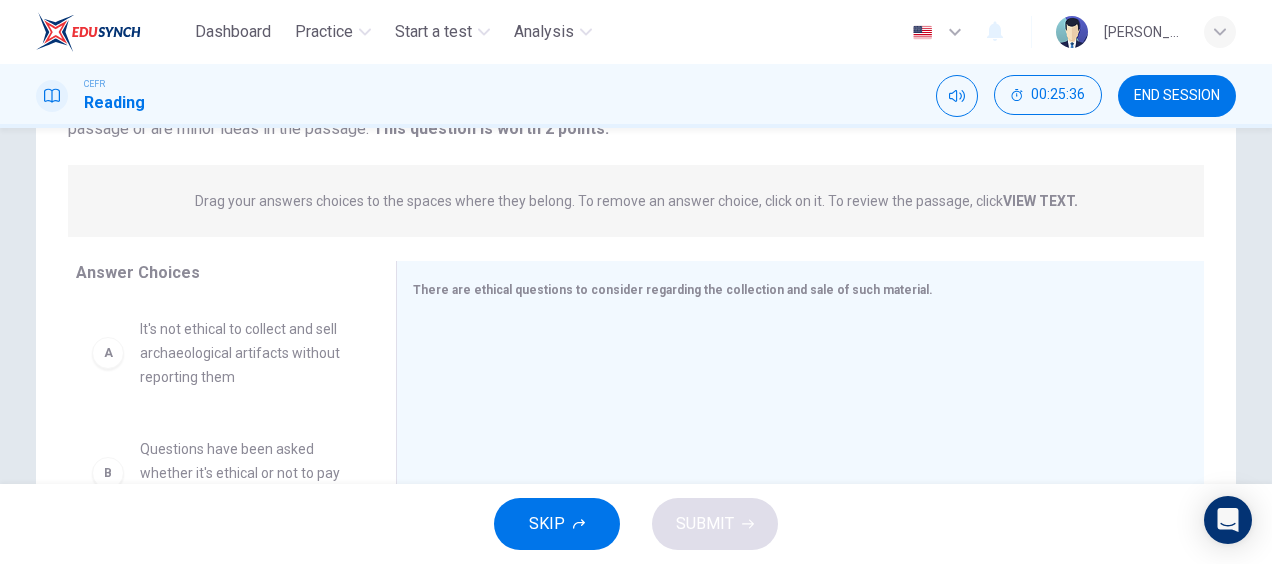 scroll, scrollTop: 213, scrollLeft: 0, axis: vertical 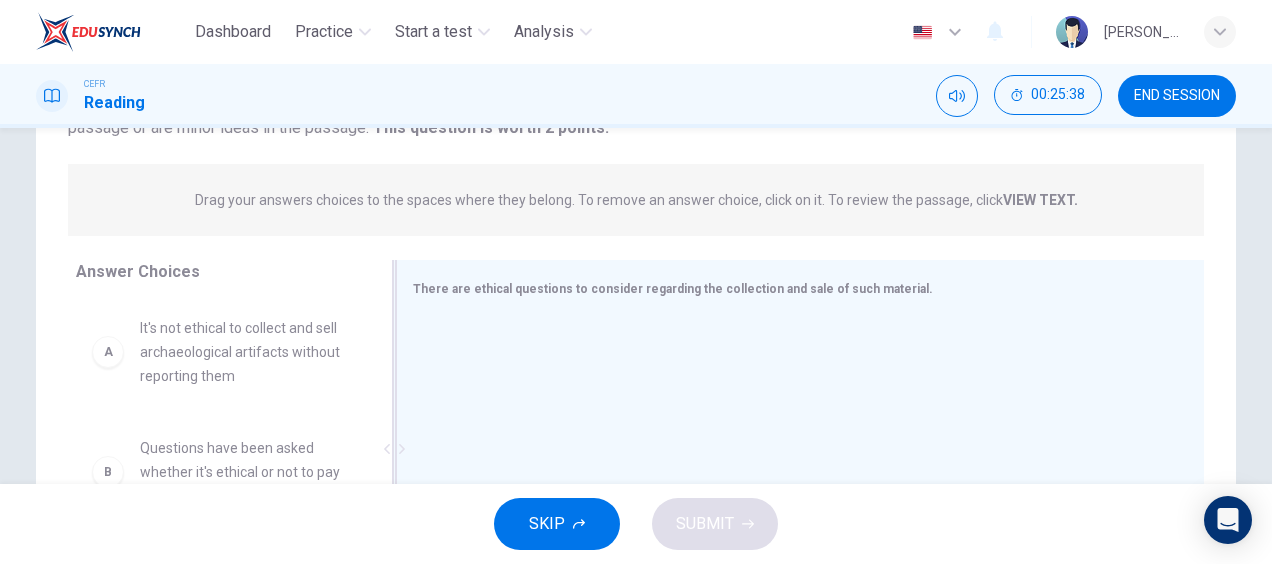 drag, startPoint x: 976, startPoint y: 279, endPoint x: 886, endPoint y: 289, distance: 90.55385 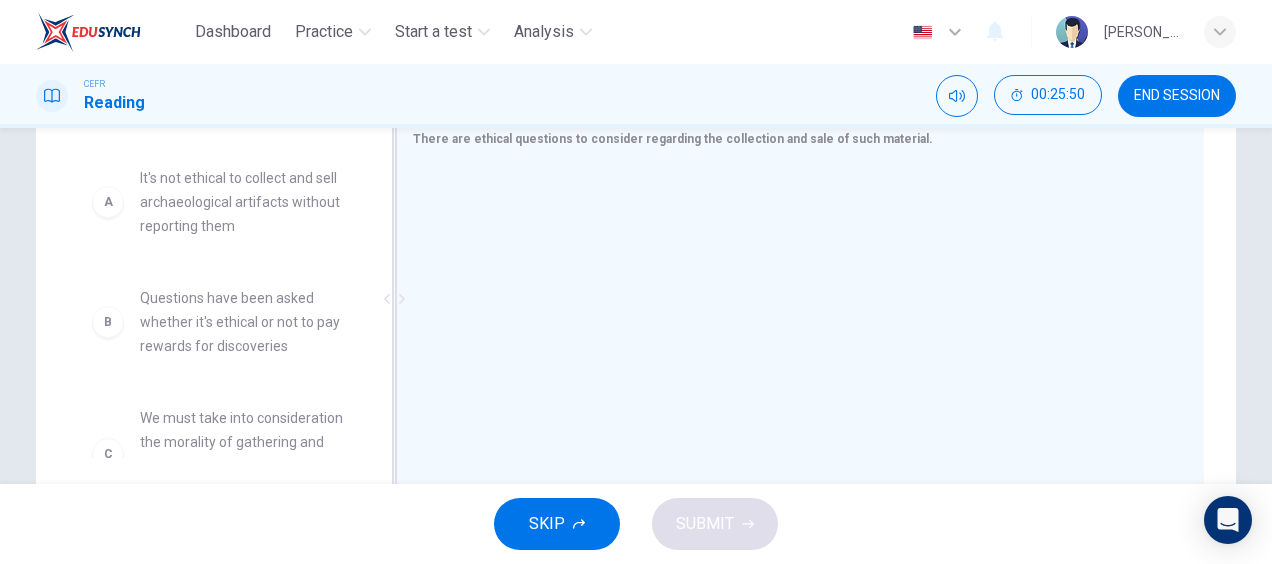 scroll, scrollTop: 364, scrollLeft: 0, axis: vertical 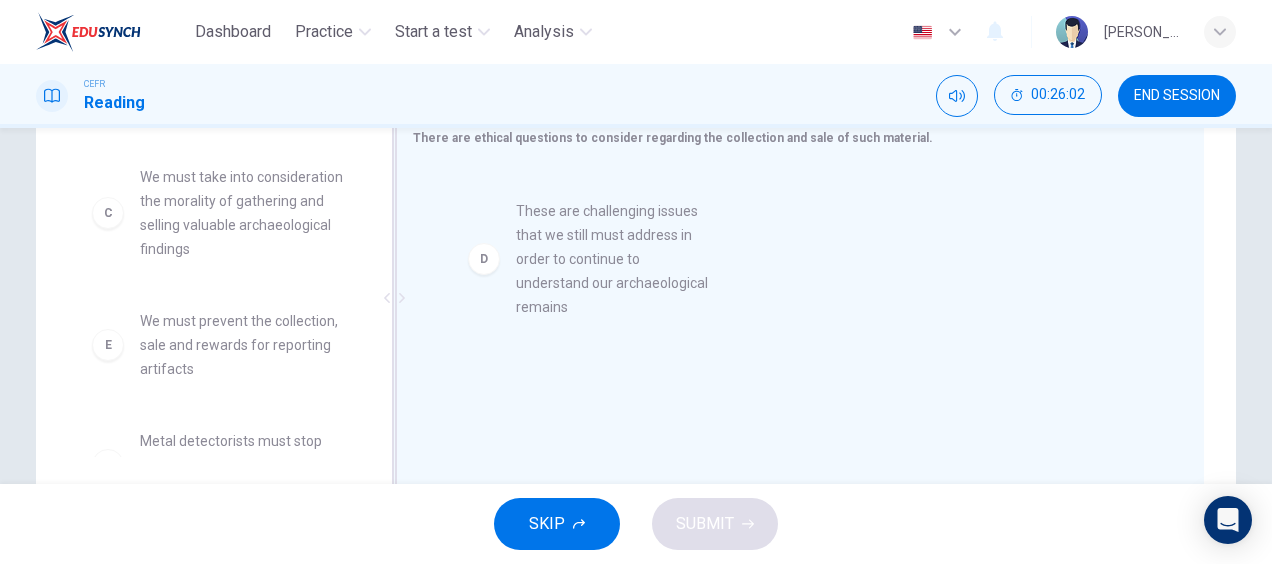 drag, startPoint x: 307, startPoint y: 368, endPoint x: 705, endPoint y: 256, distance: 413.4586 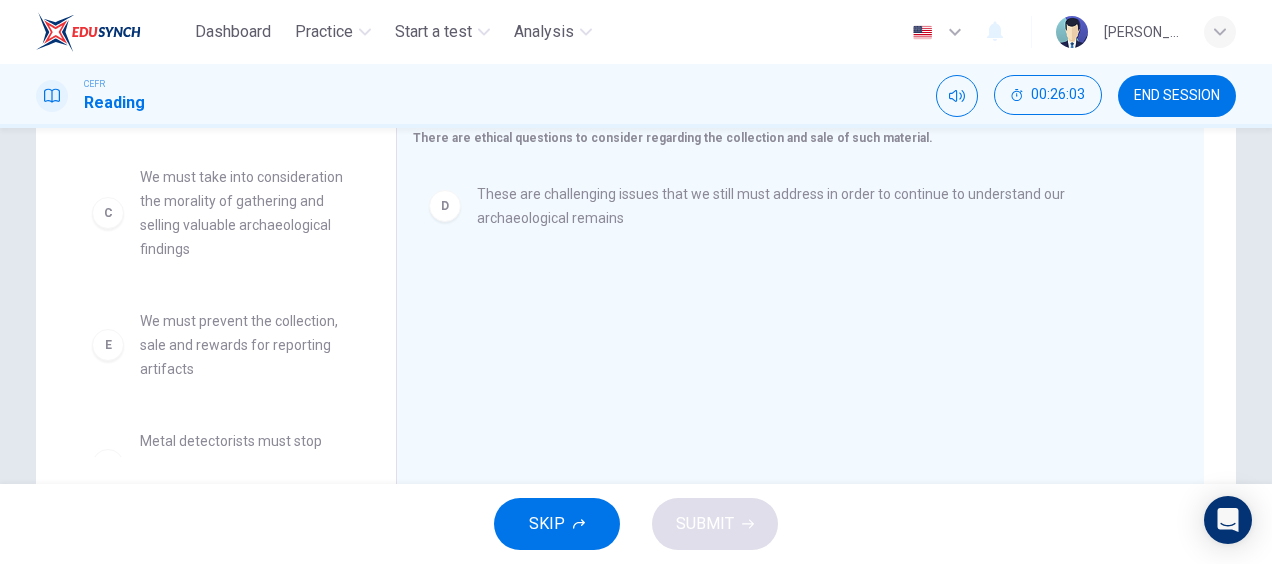scroll, scrollTop: 300, scrollLeft: 0, axis: vertical 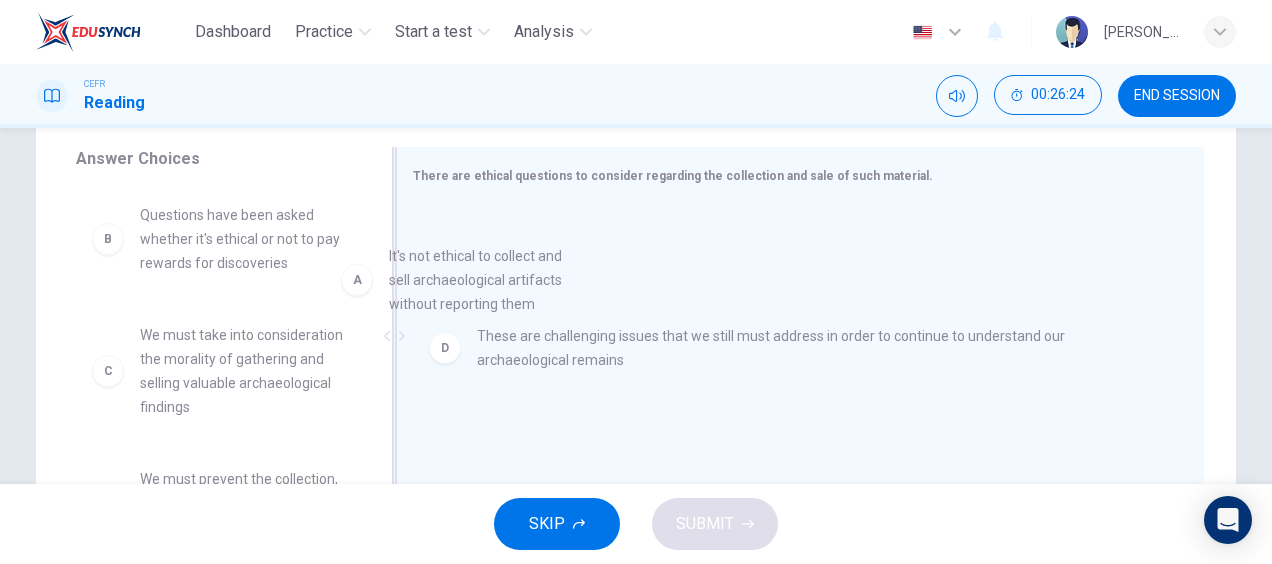 drag, startPoint x: 266, startPoint y: 245, endPoint x: 532, endPoint y: 290, distance: 269.77954 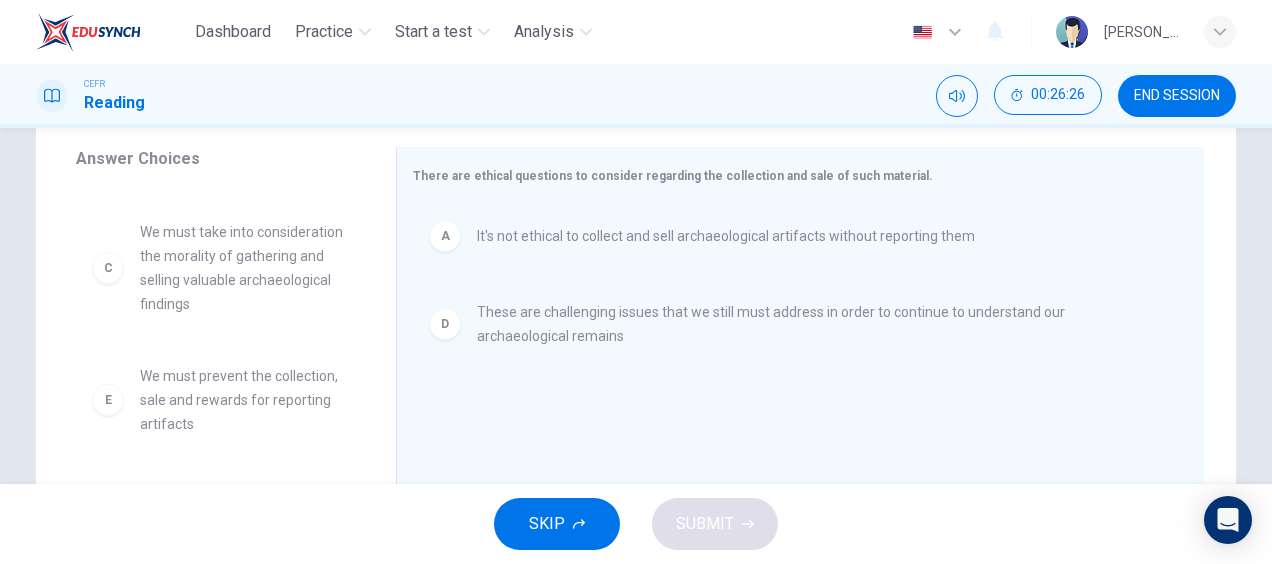 scroll, scrollTop: 104, scrollLeft: 0, axis: vertical 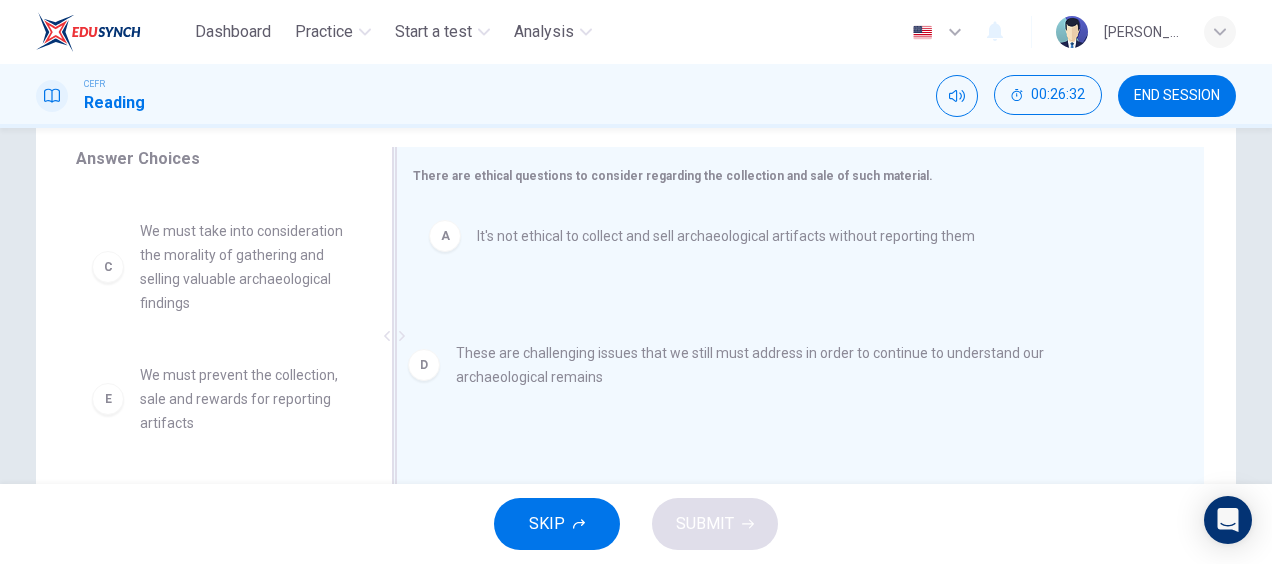 drag, startPoint x: 620, startPoint y: 351, endPoint x: 605, endPoint y: 385, distance: 37.161808 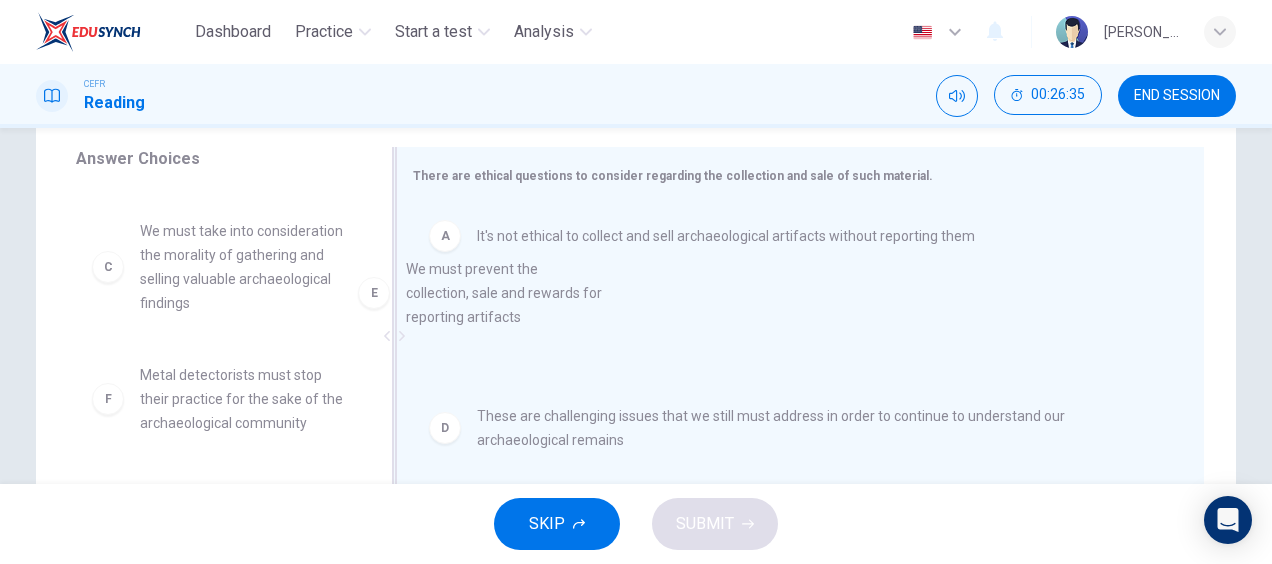 drag, startPoint x: 280, startPoint y: 387, endPoint x: 578, endPoint y: 278, distance: 317.309 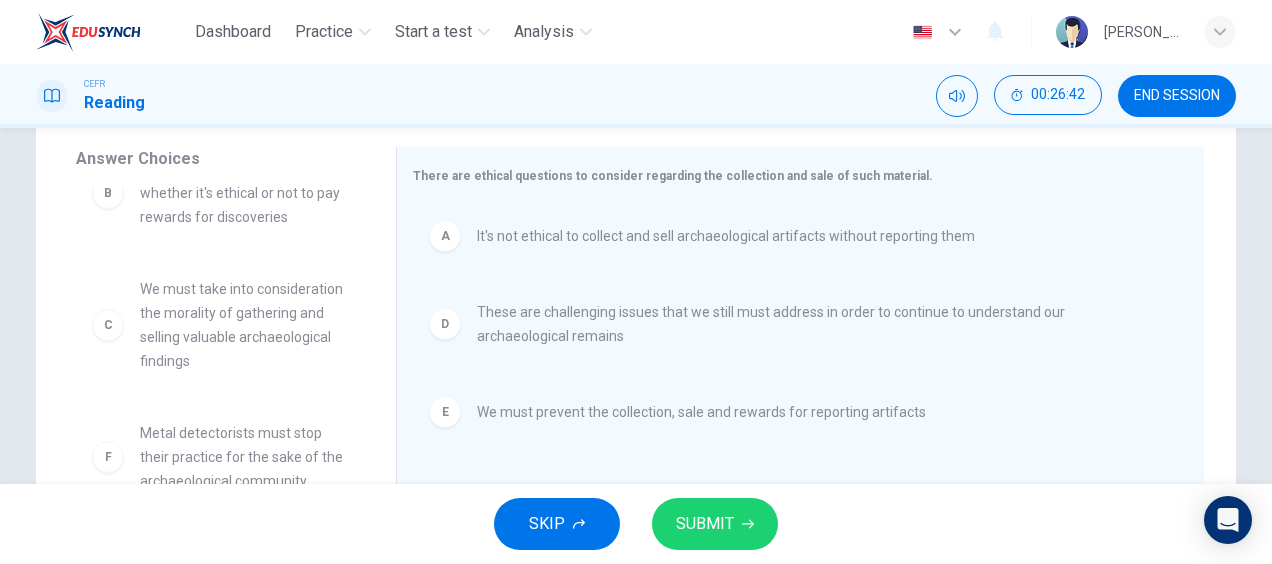 scroll, scrollTop: 48, scrollLeft: 0, axis: vertical 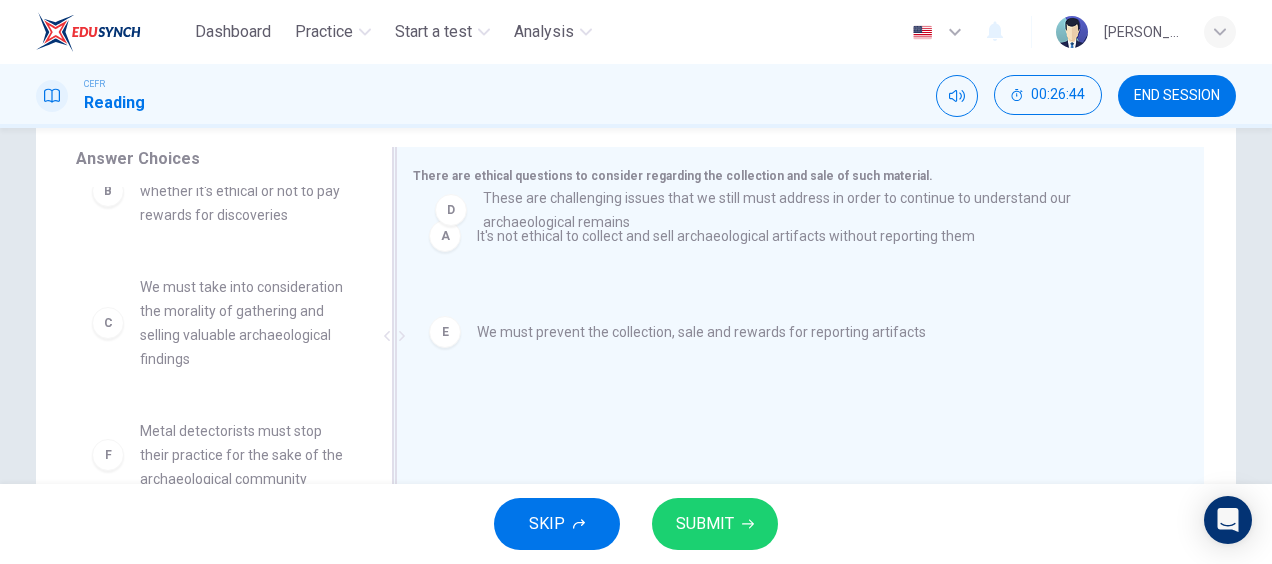 drag, startPoint x: 550, startPoint y: 342, endPoint x: 564, endPoint y: 214, distance: 128.76335 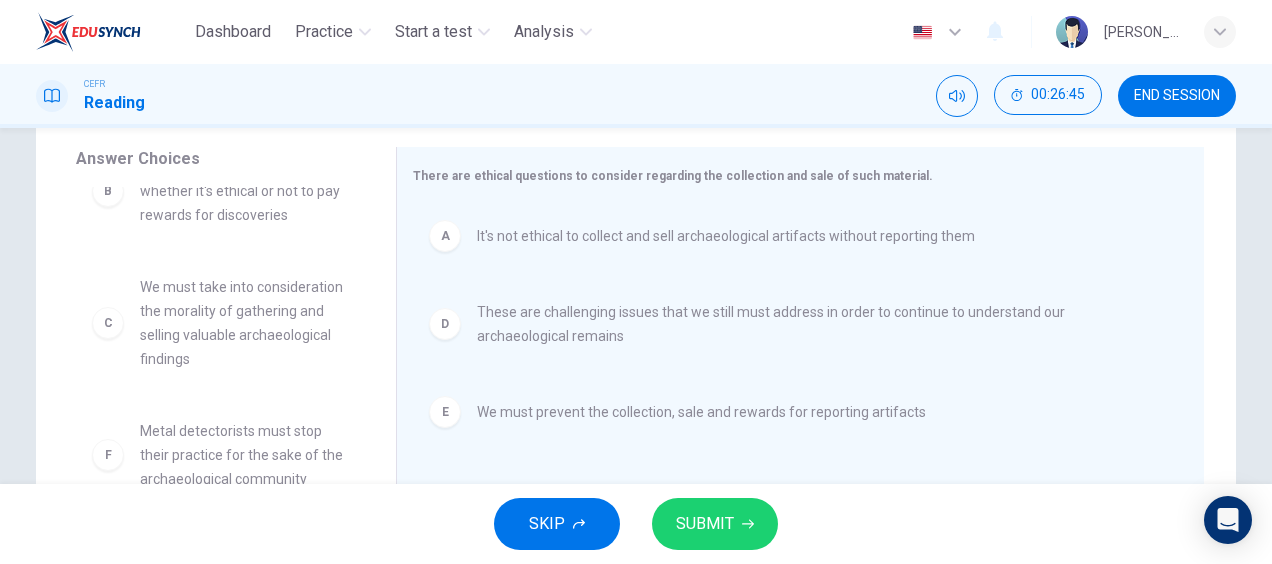 scroll, scrollTop: 60, scrollLeft: 0, axis: vertical 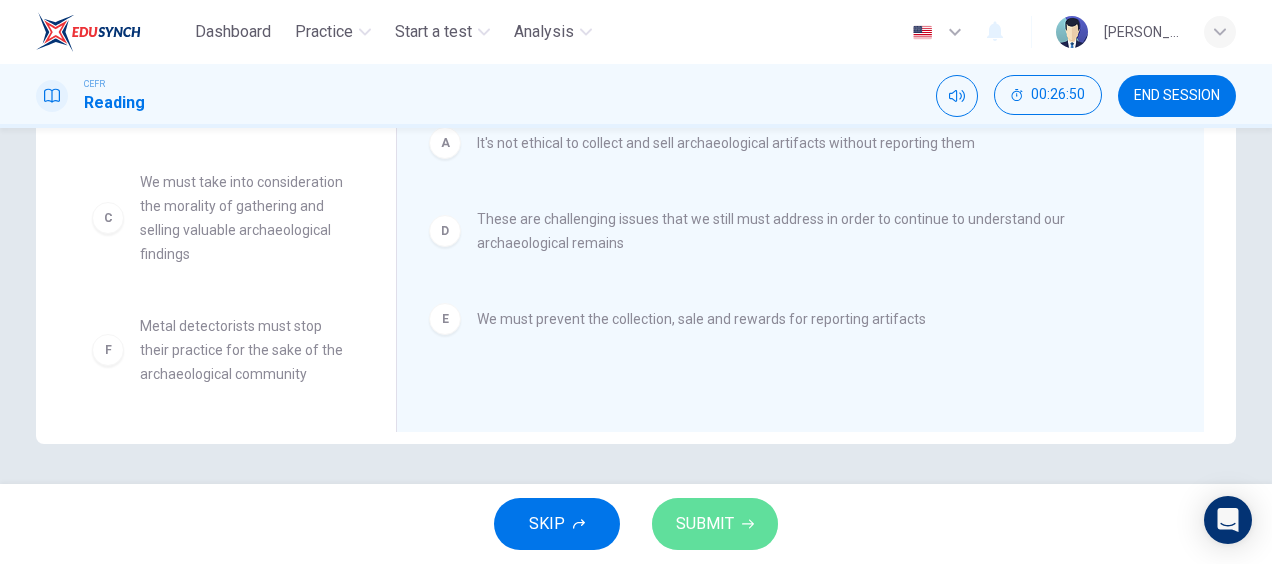 click on "SUBMIT" at bounding box center [705, 524] 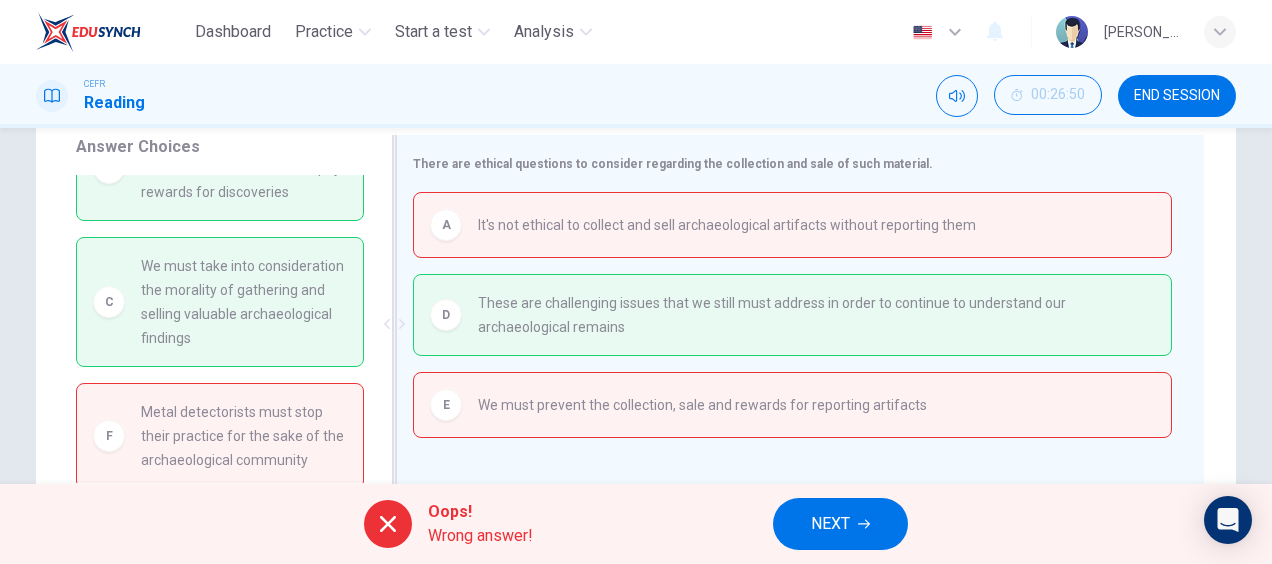 scroll, scrollTop: 337, scrollLeft: 0, axis: vertical 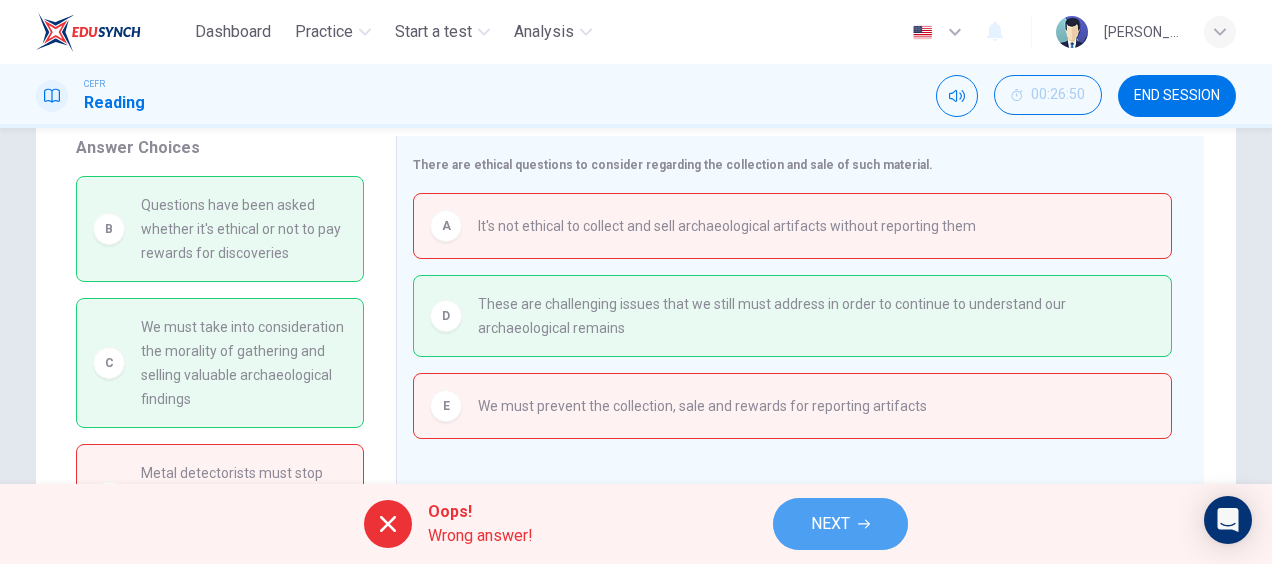 click on "NEXT" at bounding box center (830, 524) 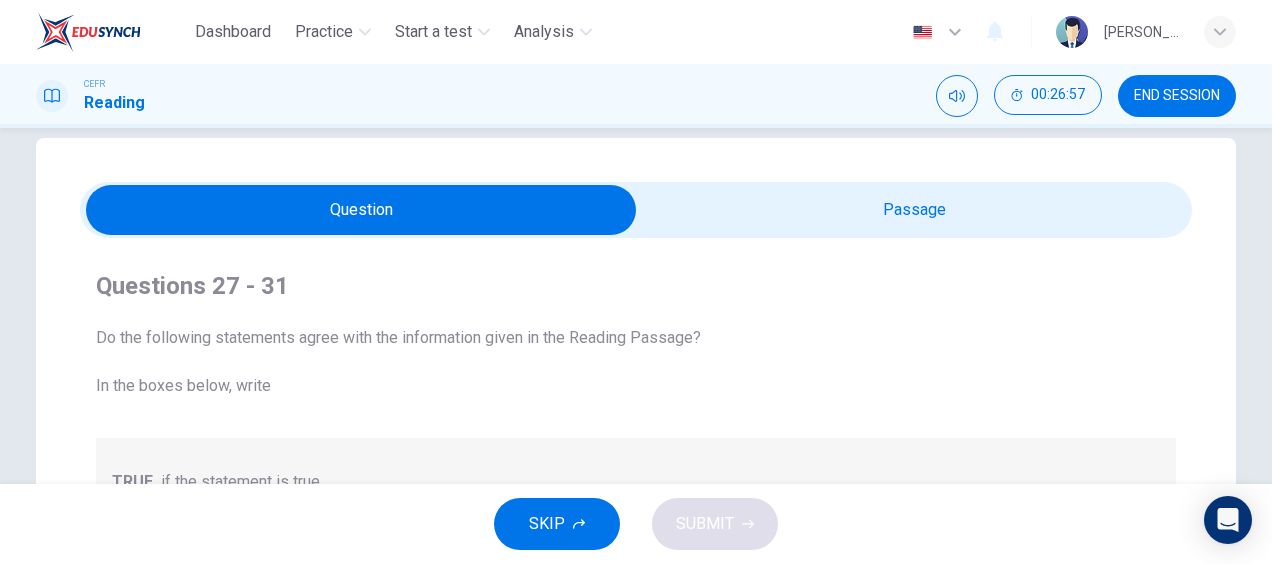 scroll, scrollTop: 26, scrollLeft: 0, axis: vertical 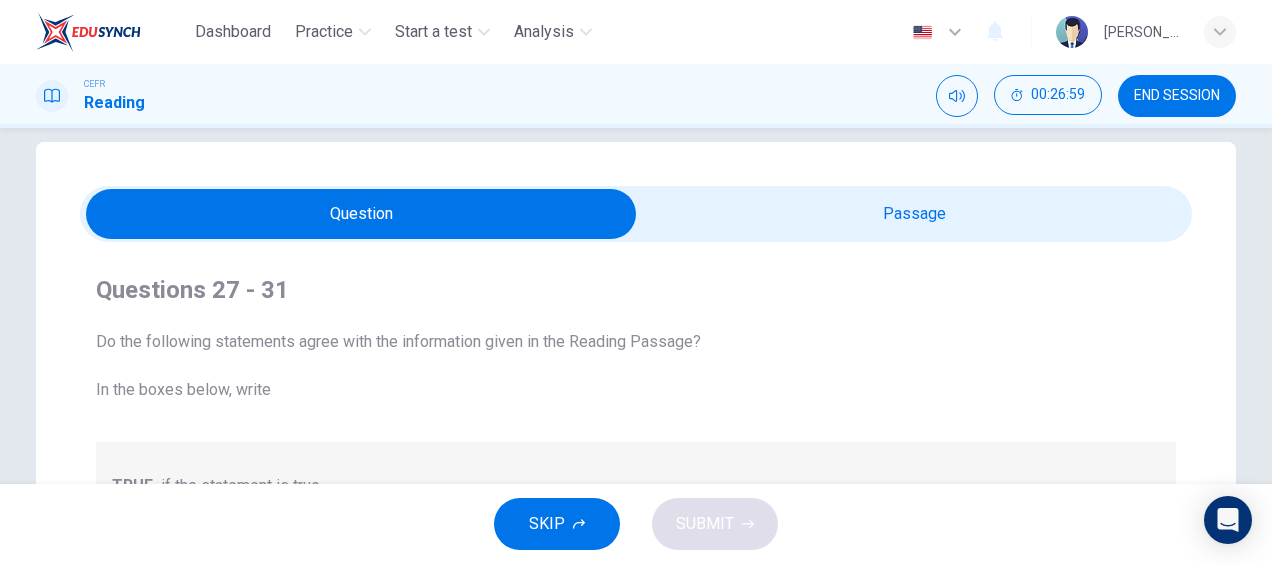 click at bounding box center [361, 214] 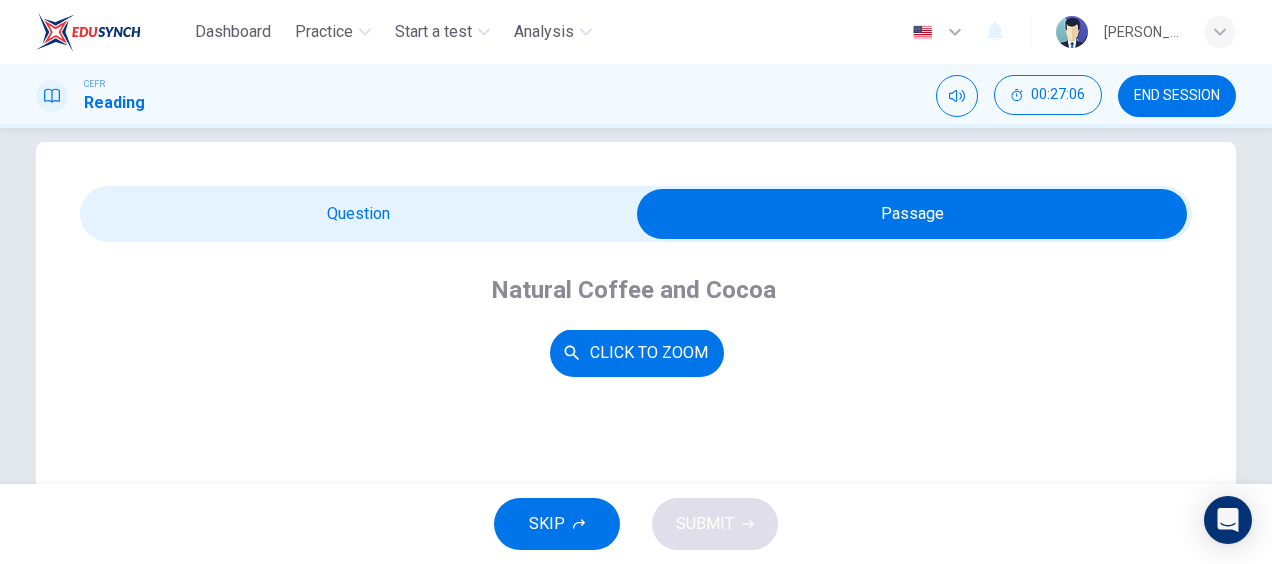 scroll, scrollTop: 145, scrollLeft: 0, axis: vertical 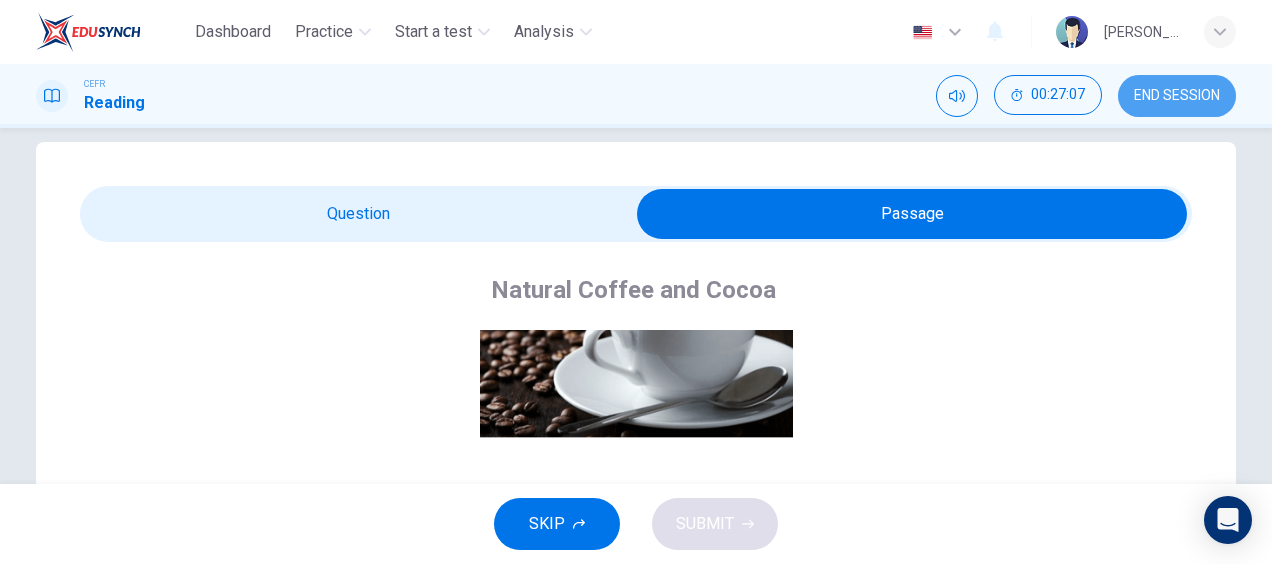 click on "END SESSION" at bounding box center [1177, 96] 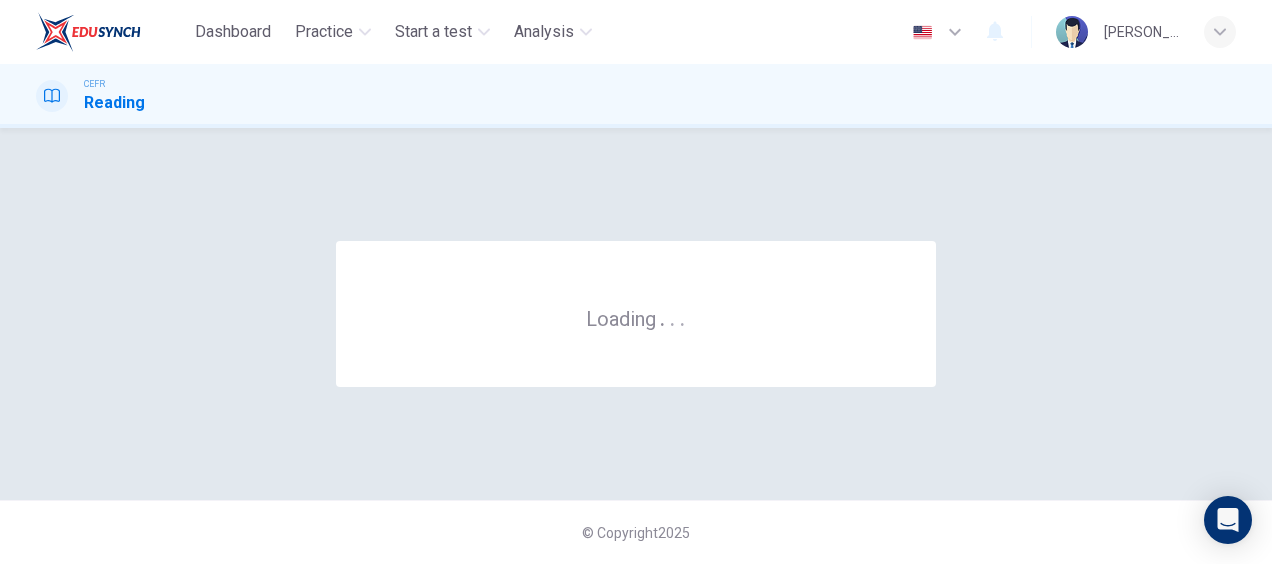 scroll, scrollTop: 0, scrollLeft: 0, axis: both 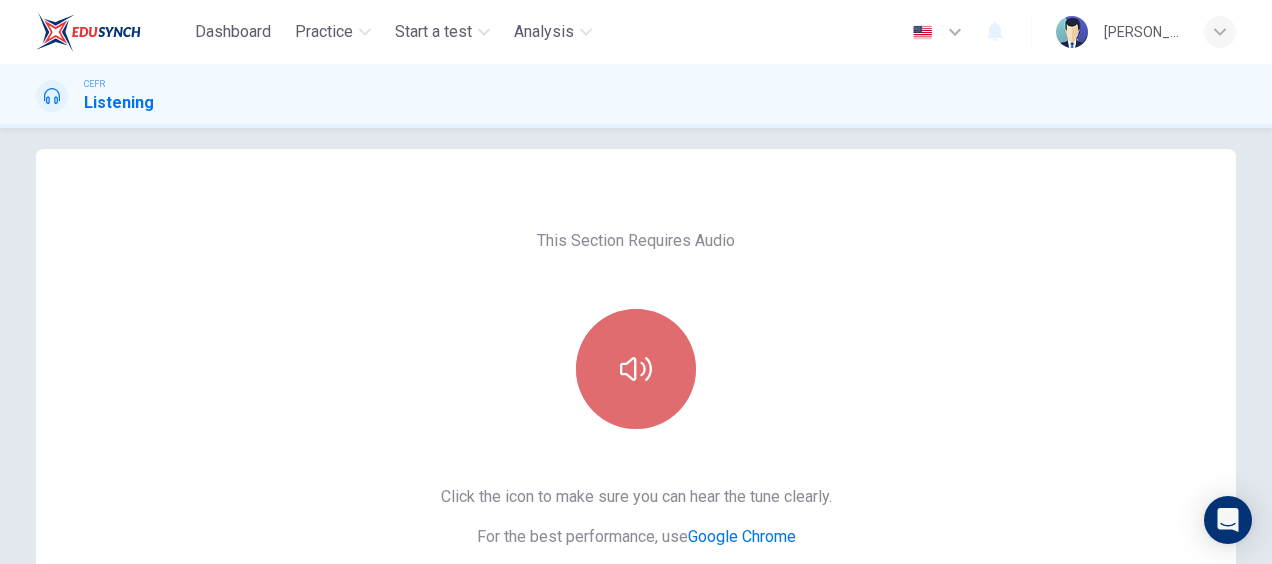 click at bounding box center (636, 369) 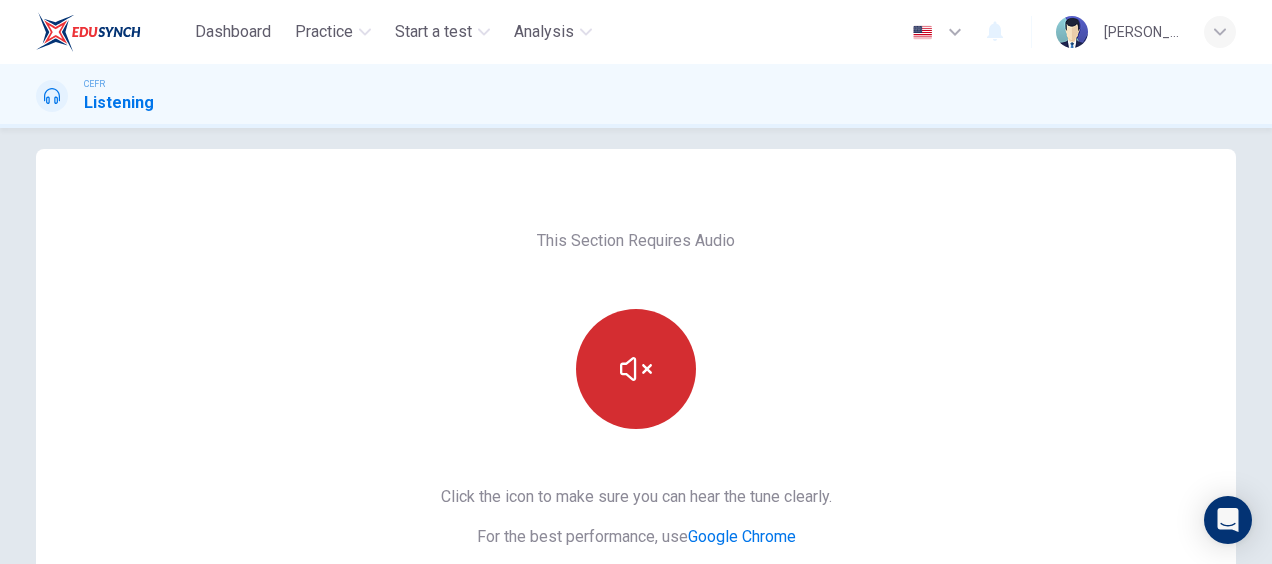 type 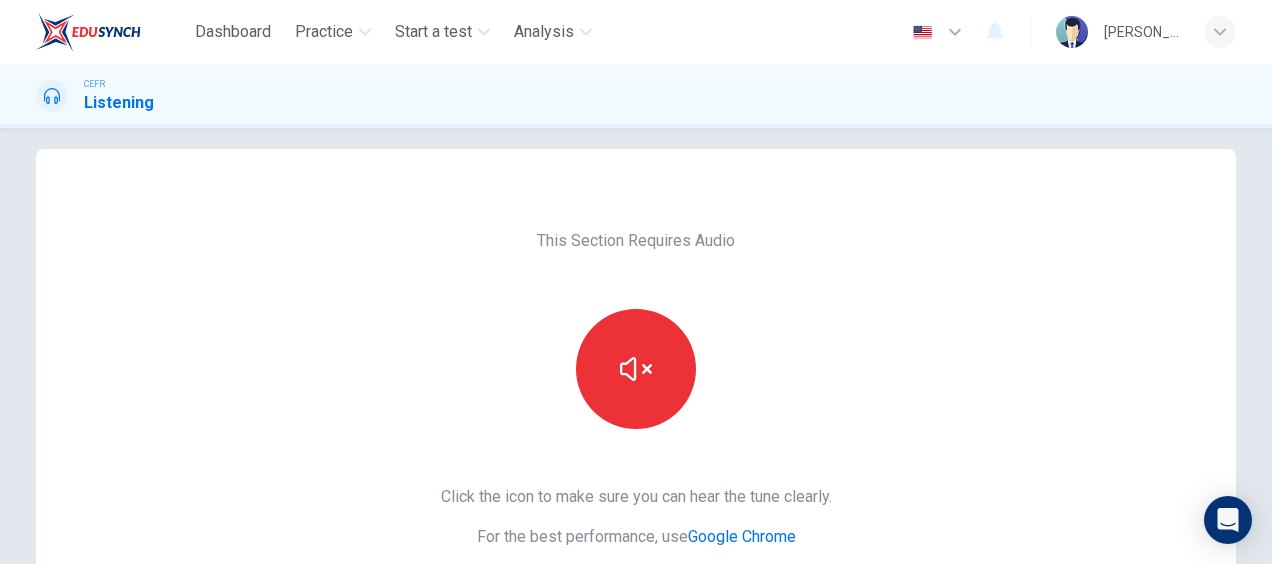 click on "This Section Requires Audio Click the icon to make sure you can hear the tune clearly. For the best performance, use  Google Chrome Sounds good!" at bounding box center [636, 496] 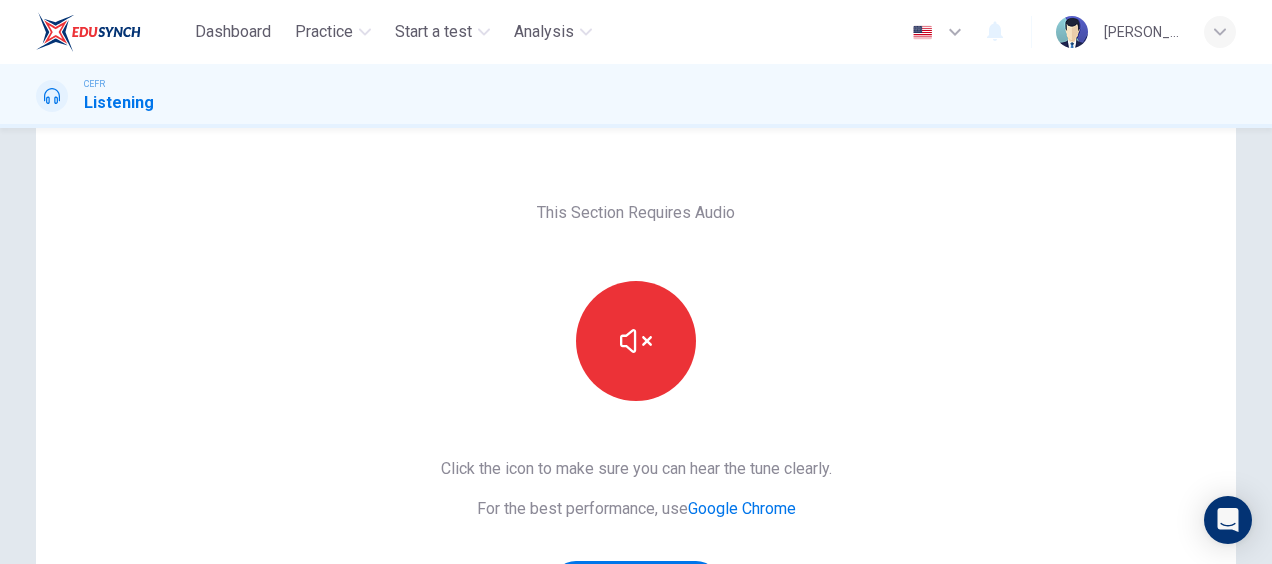 scroll, scrollTop: 45, scrollLeft: 0, axis: vertical 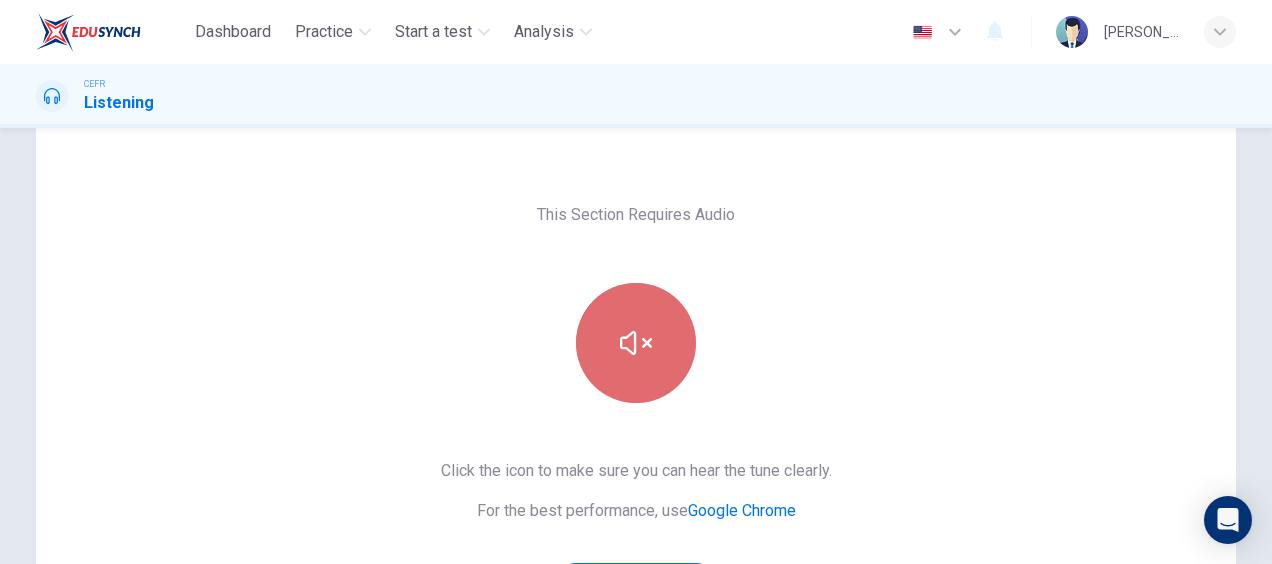 click 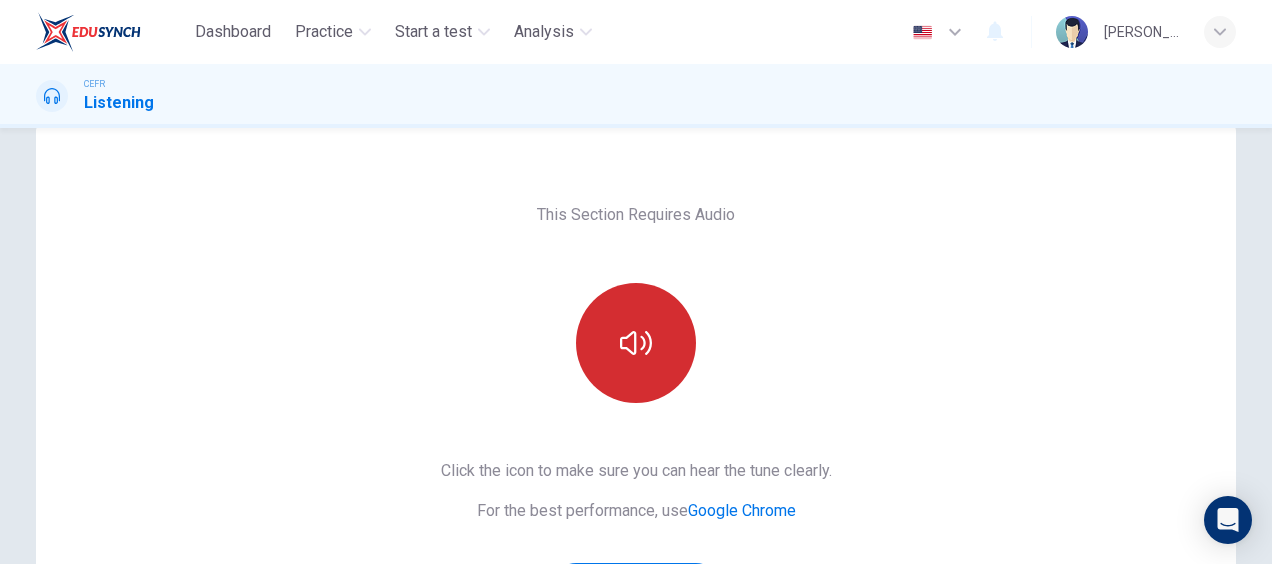 click 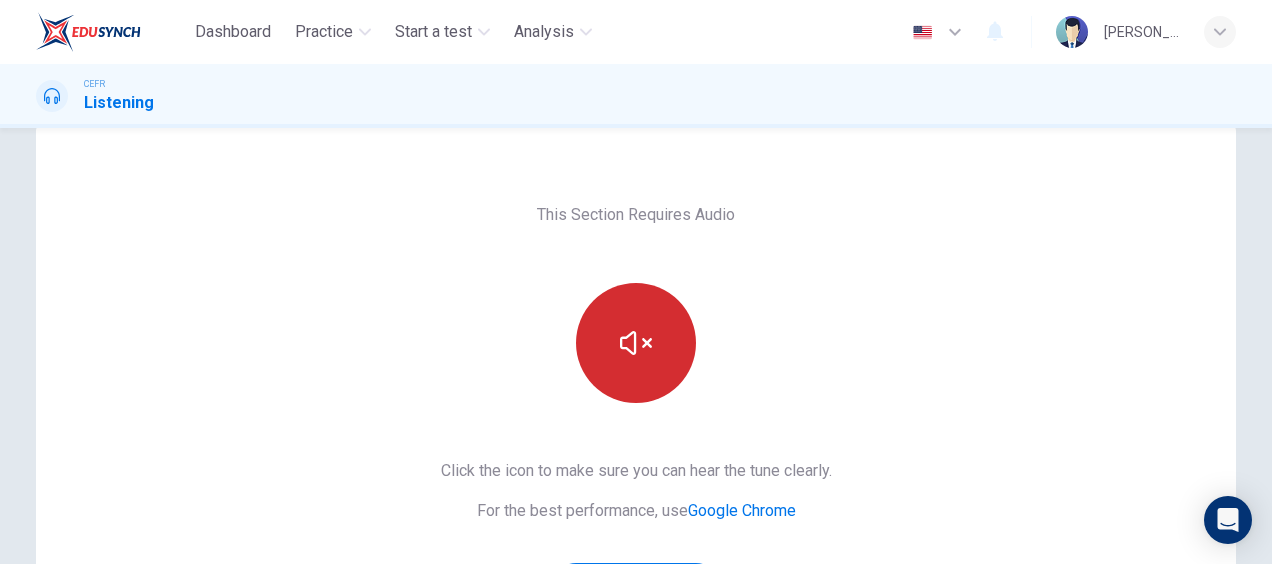 click 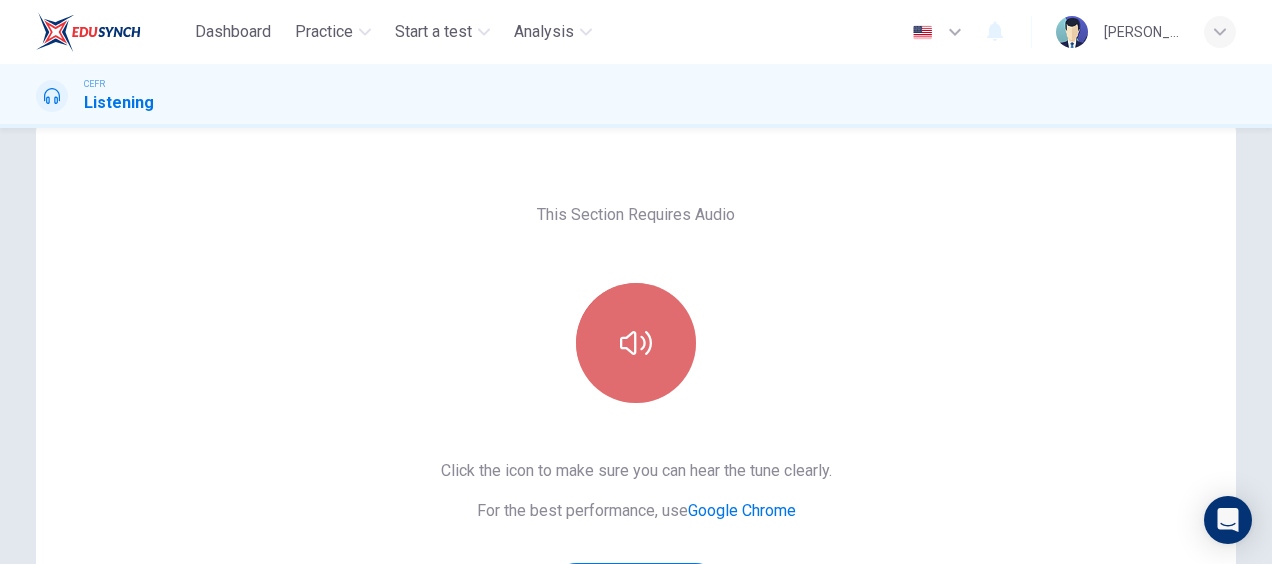 click 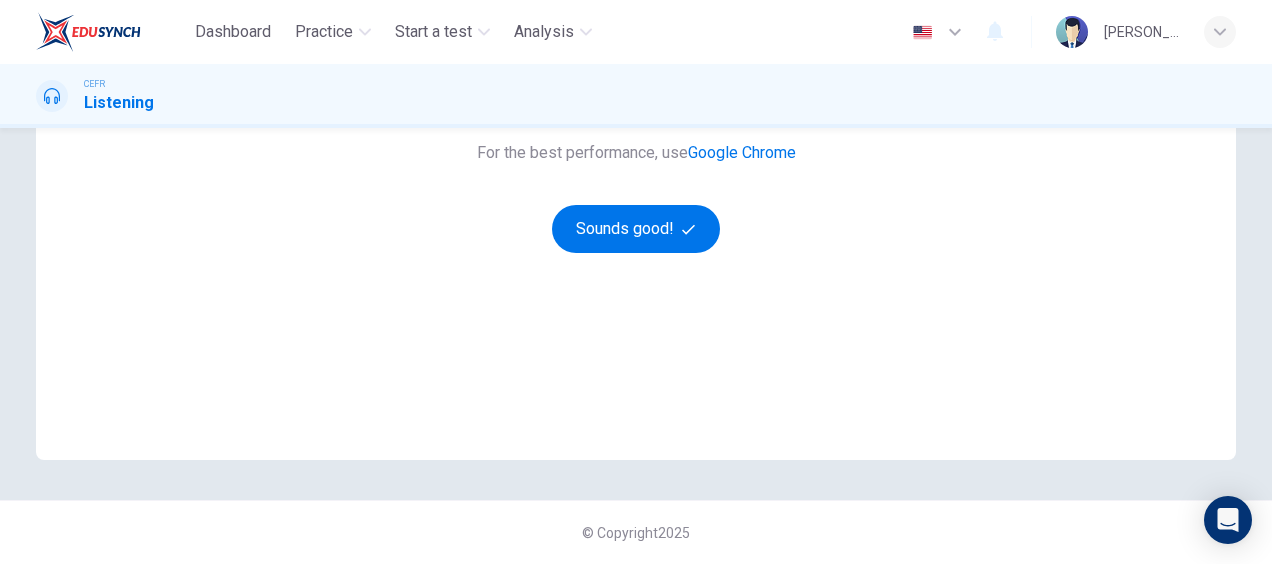 scroll, scrollTop: 0, scrollLeft: 0, axis: both 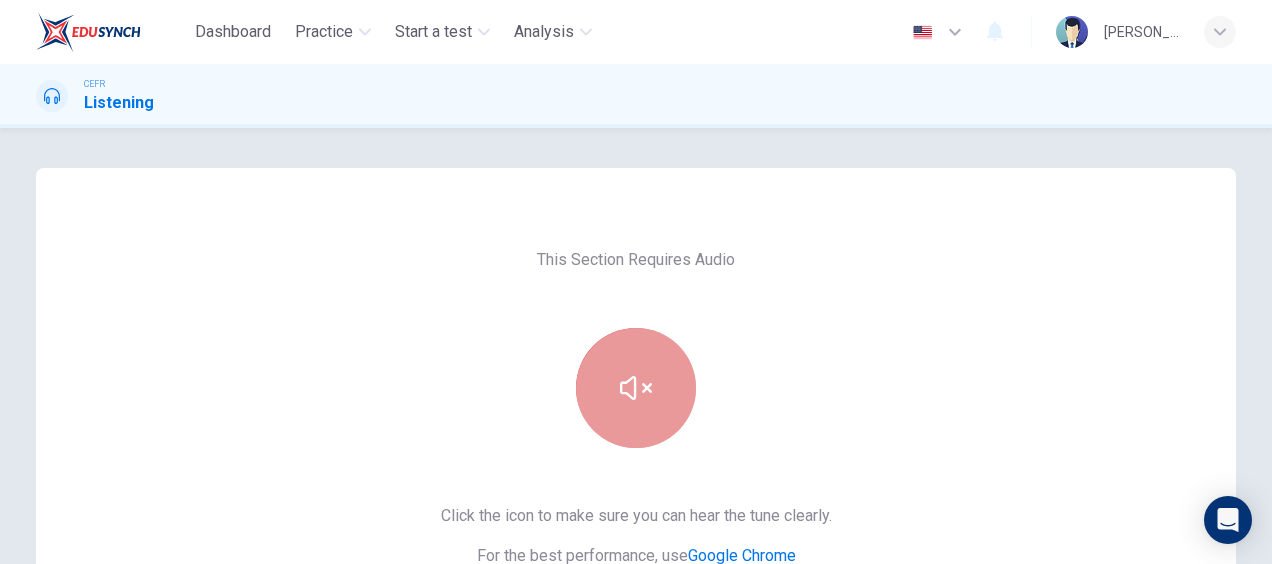 click 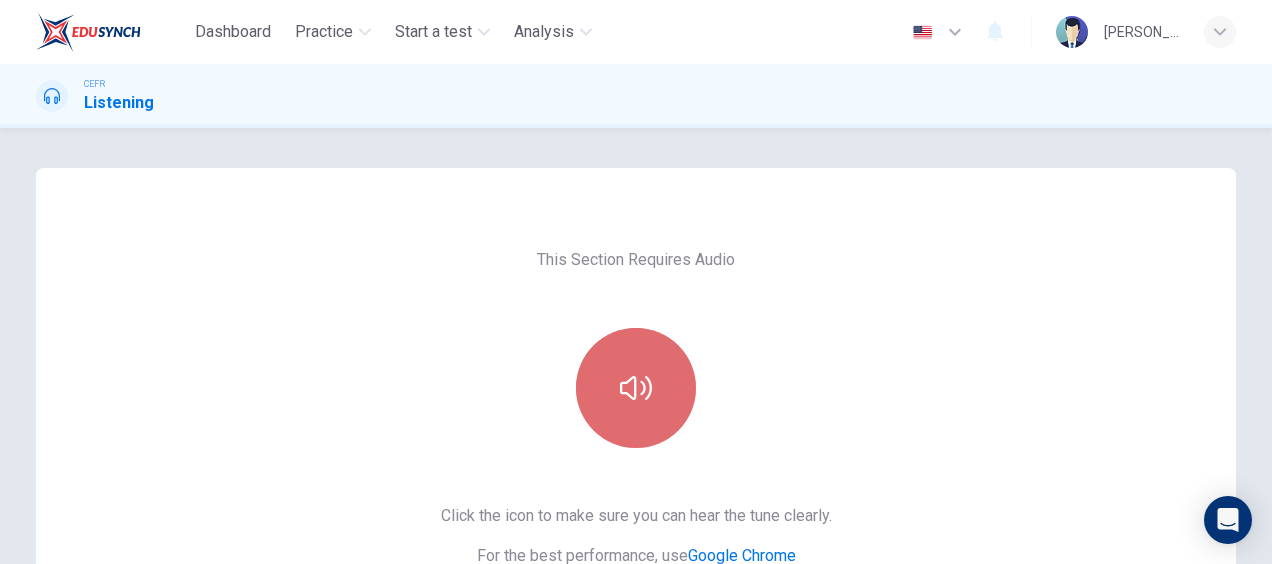 click 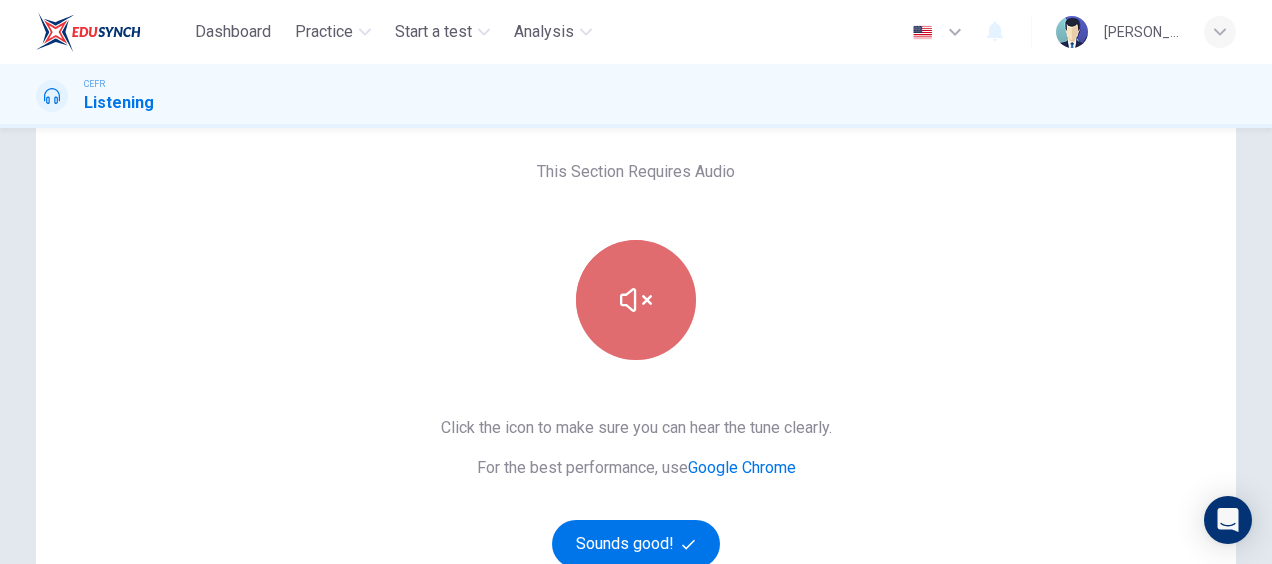 scroll, scrollTop: 90, scrollLeft: 0, axis: vertical 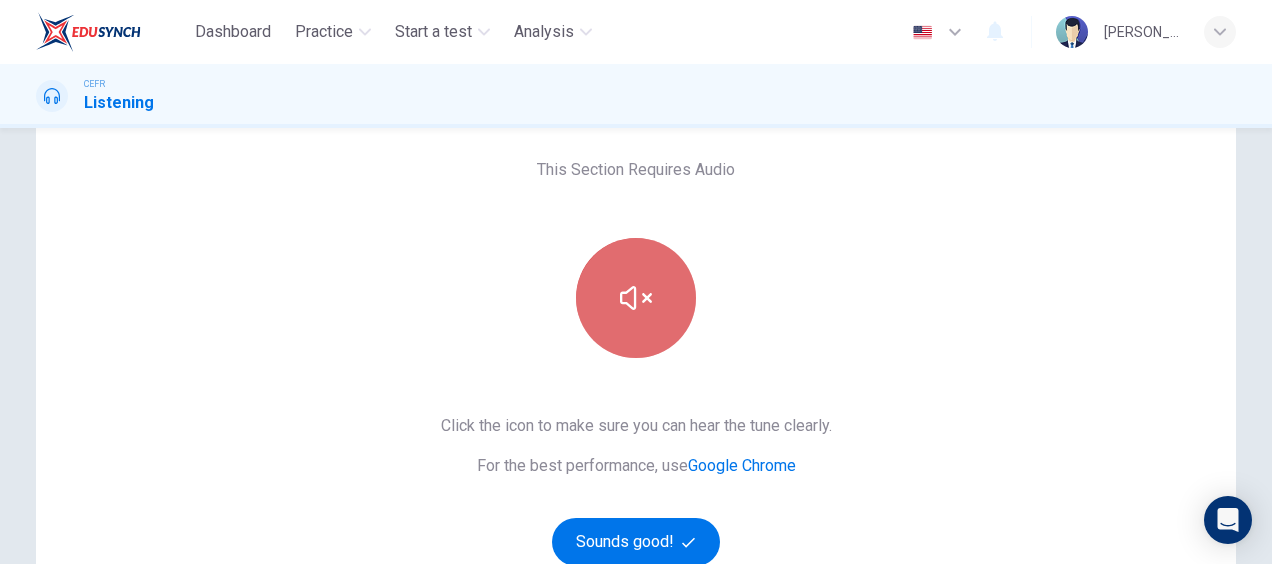 click 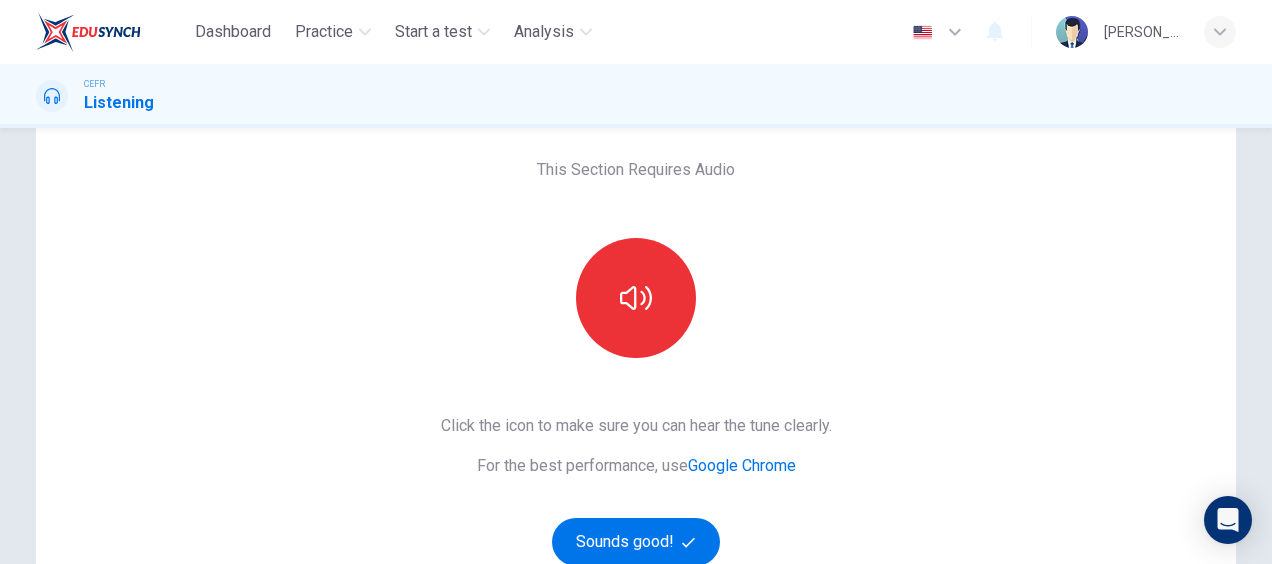 click on "This Section Requires Audio Click the icon to make sure you can hear the tune clearly. For the best performance, use  Google Chrome Sounds good!" at bounding box center [636, 425] 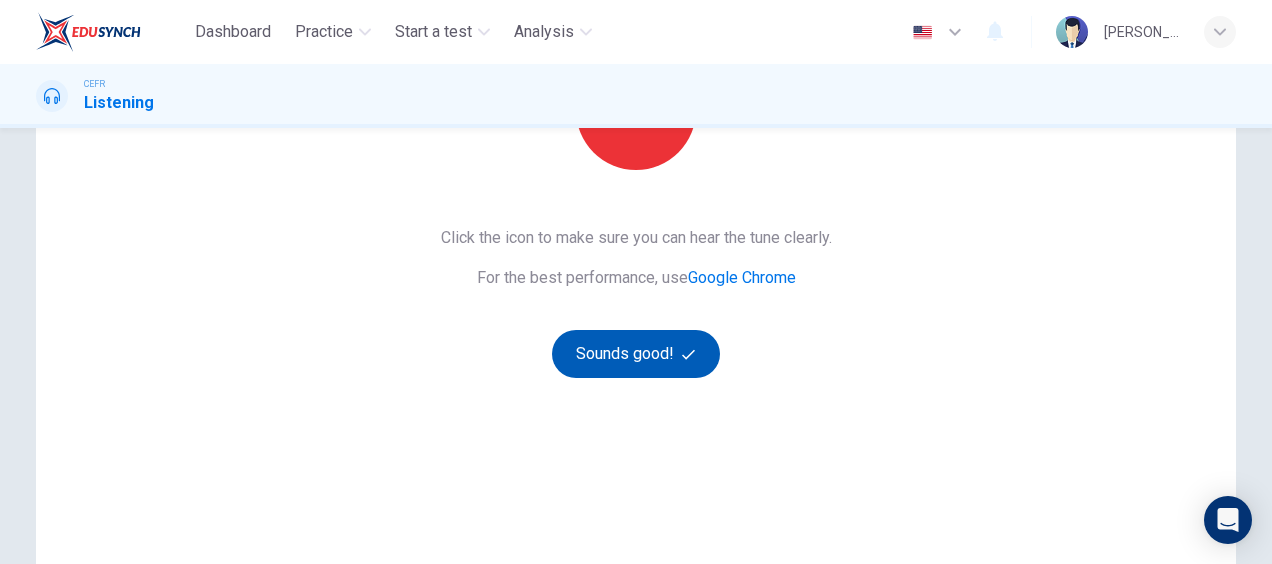 click on "Sounds good!" at bounding box center [636, 354] 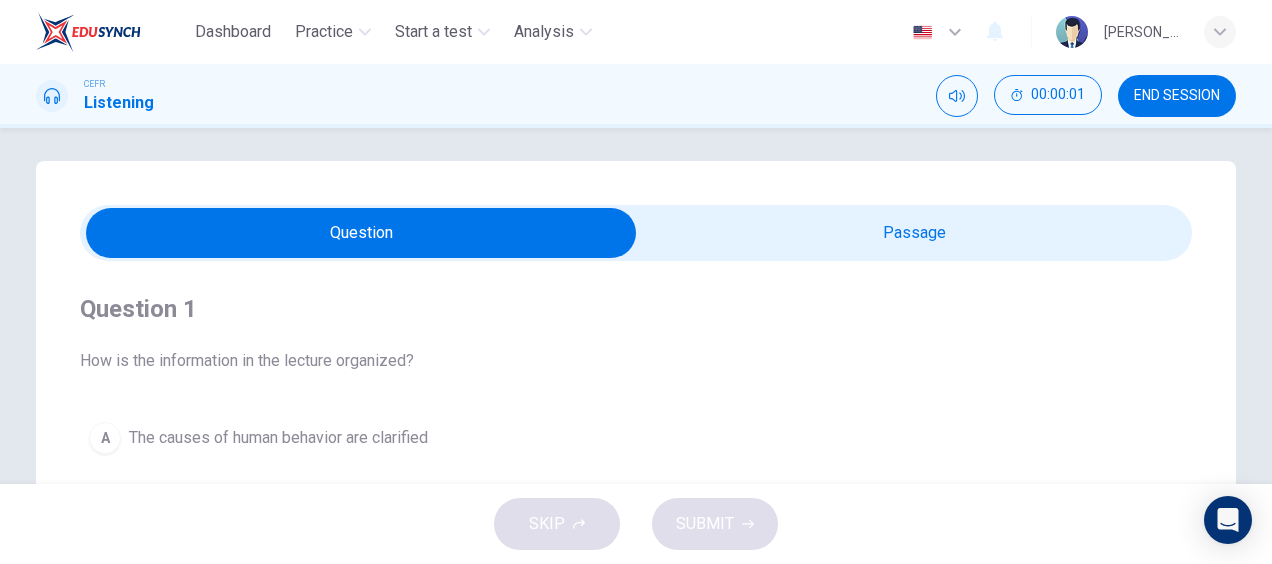 scroll, scrollTop: 0, scrollLeft: 0, axis: both 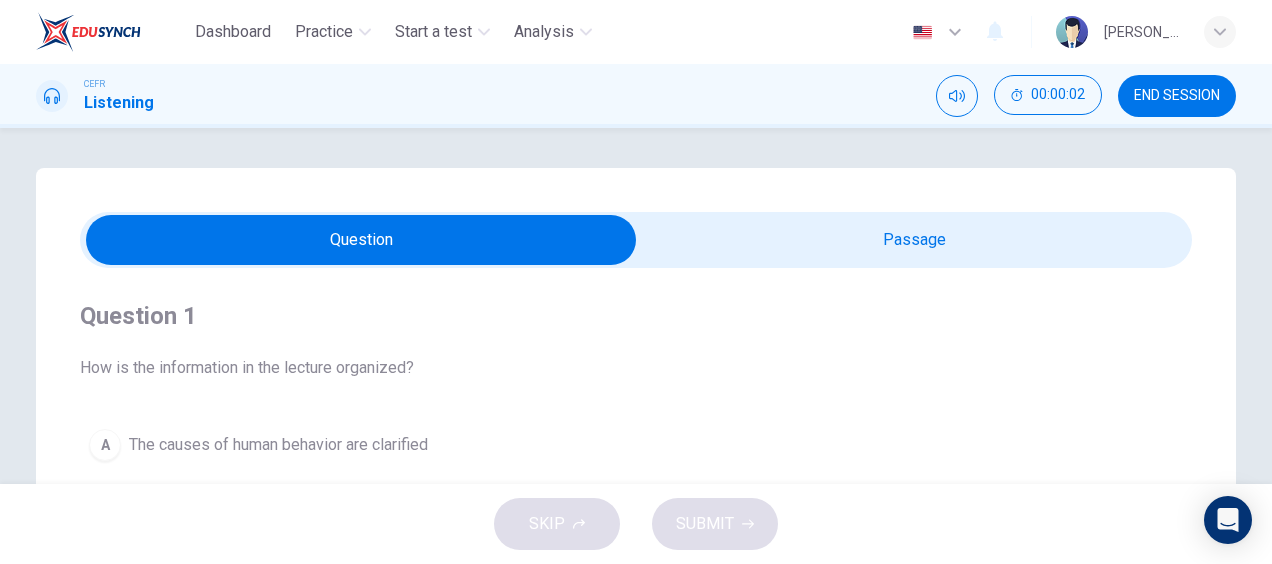 click at bounding box center [361, 240] 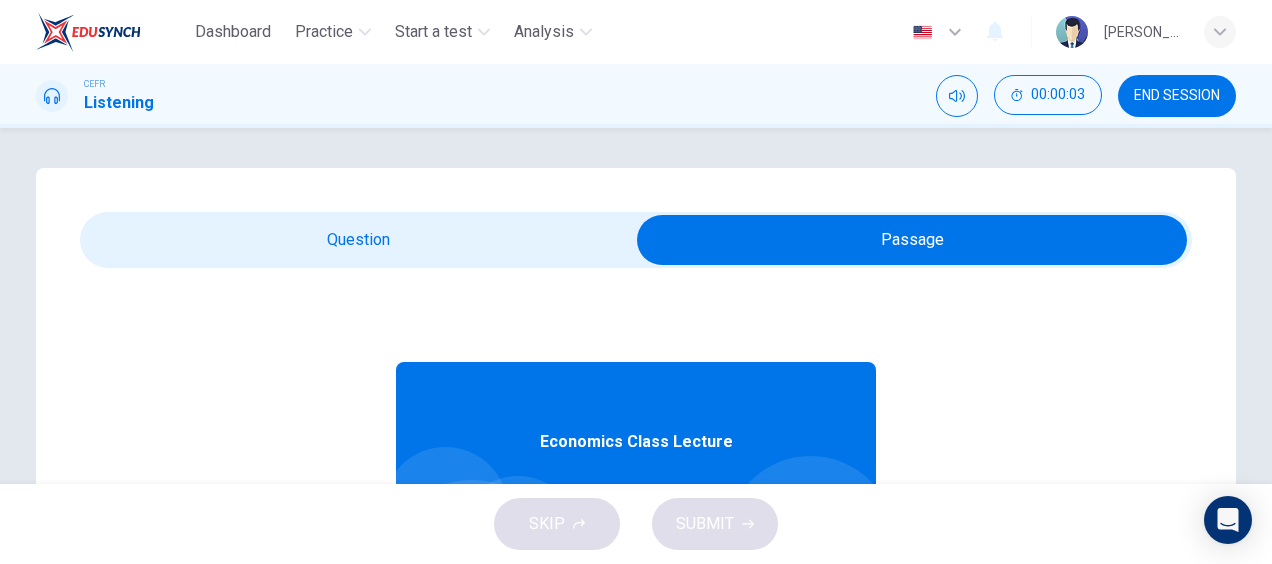 scroll, scrollTop: 112, scrollLeft: 0, axis: vertical 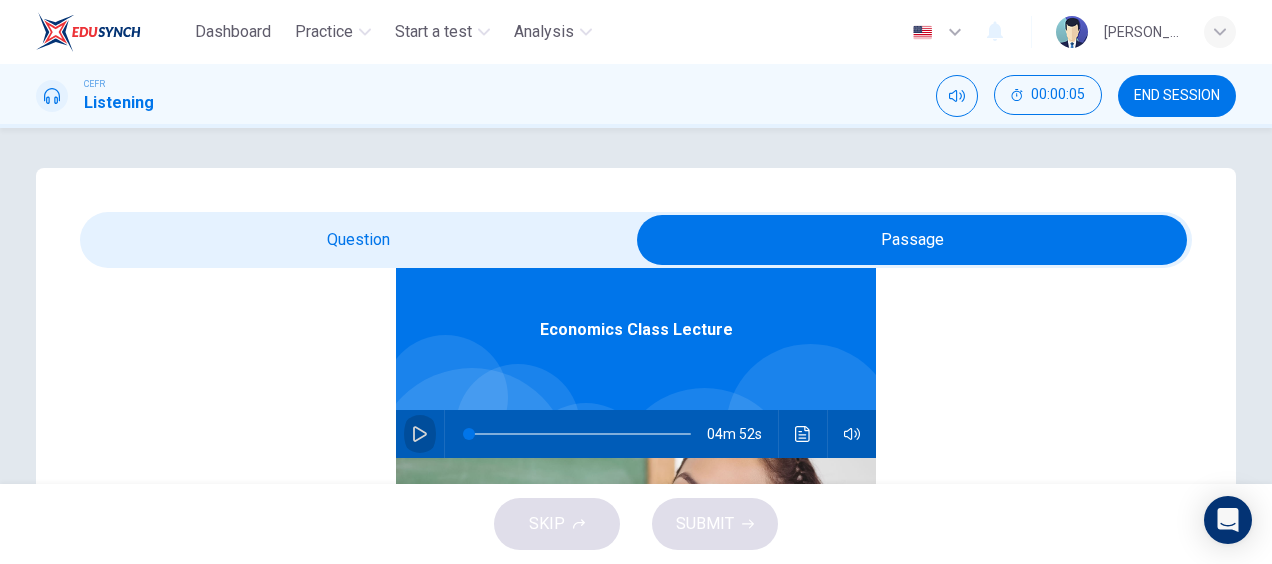 click at bounding box center (420, 434) 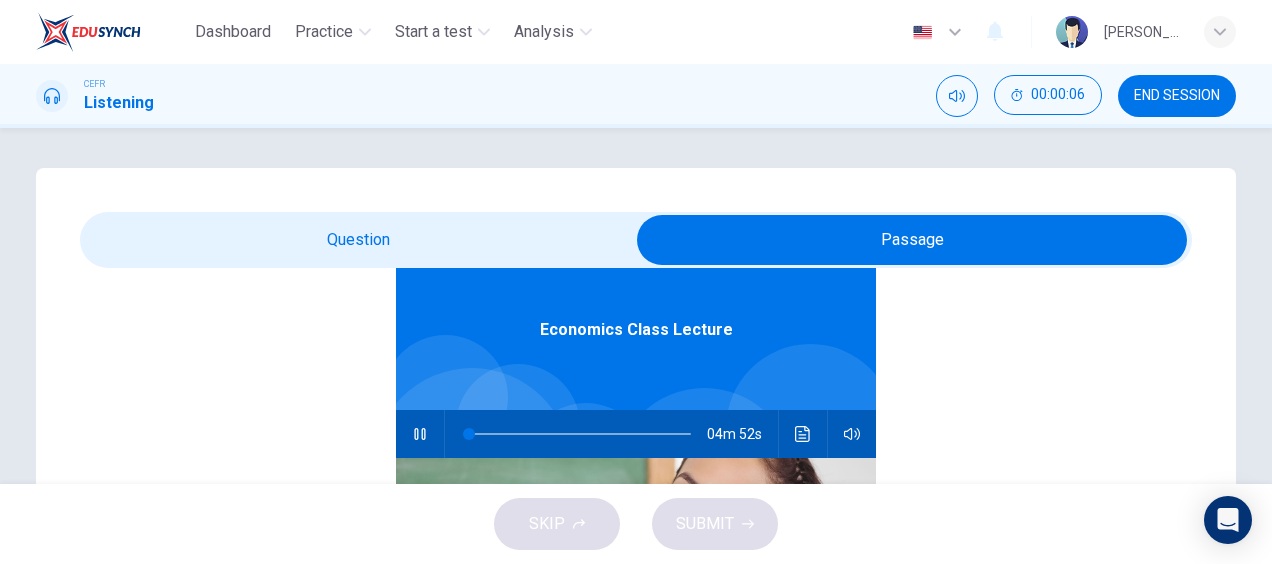 type on "0" 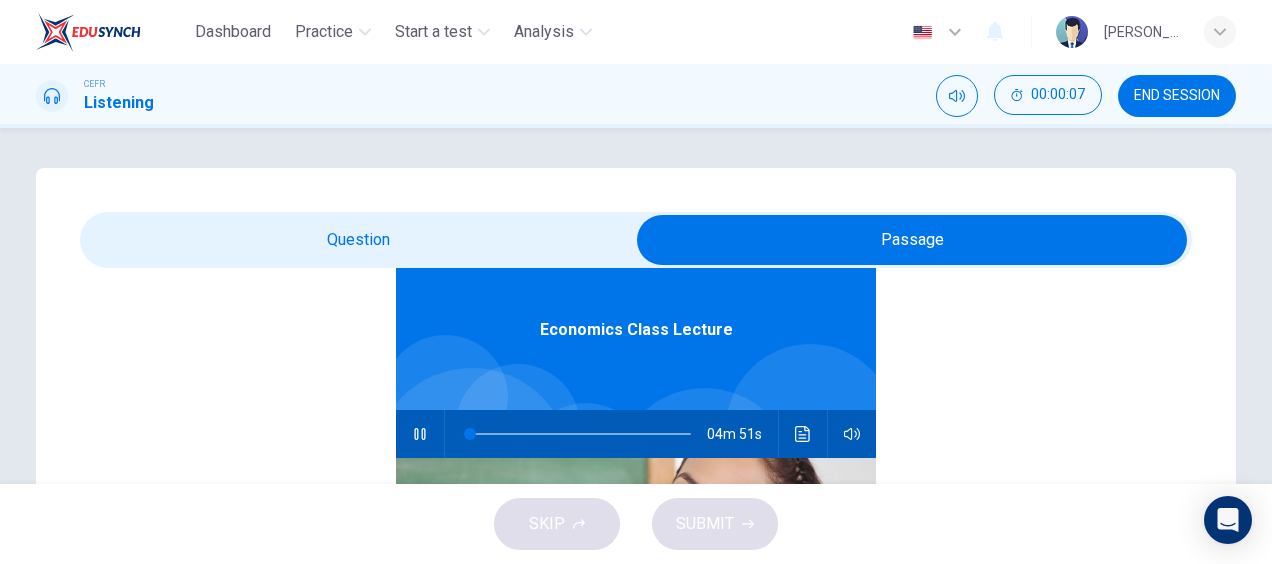 click at bounding box center [912, 240] 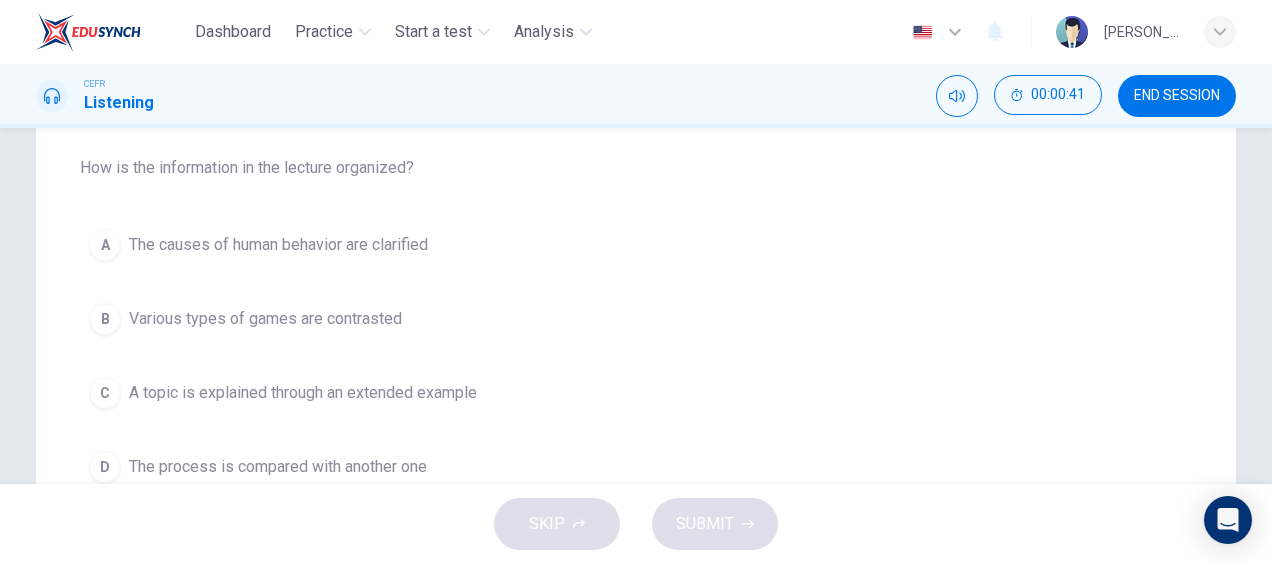 scroll, scrollTop: 0, scrollLeft: 0, axis: both 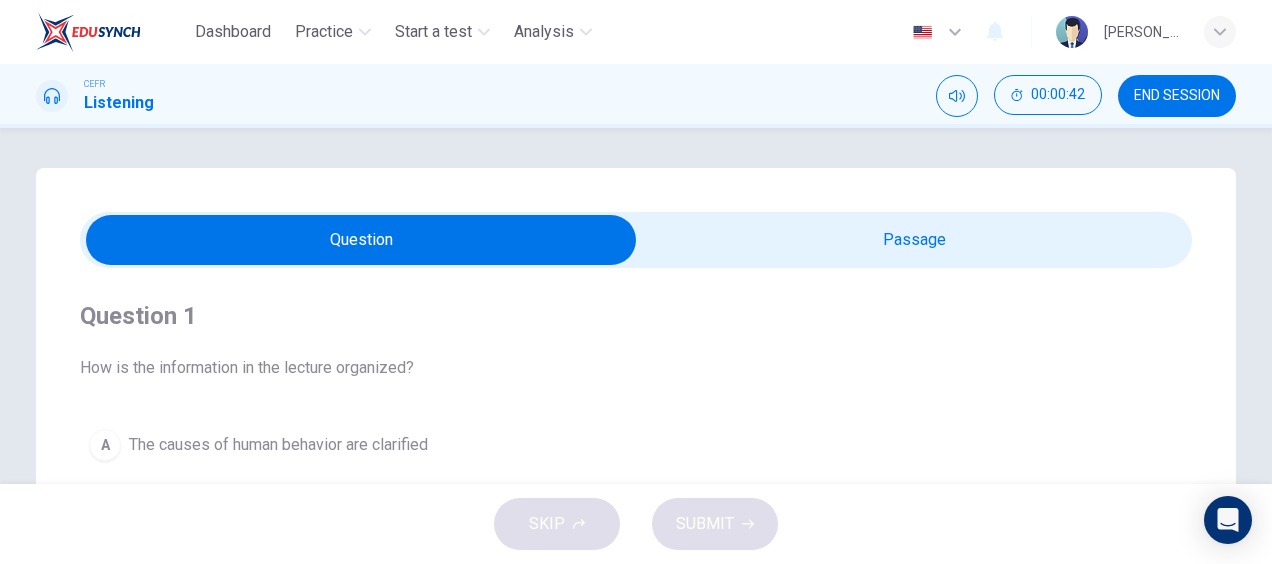 type on "13" 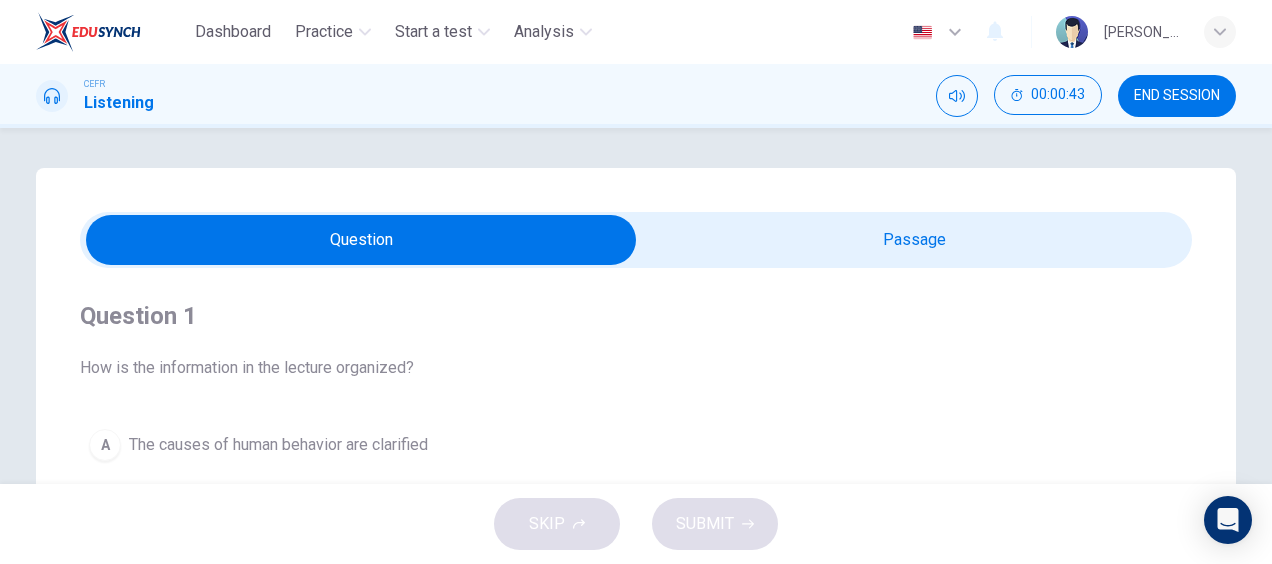 click at bounding box center (361, 240) 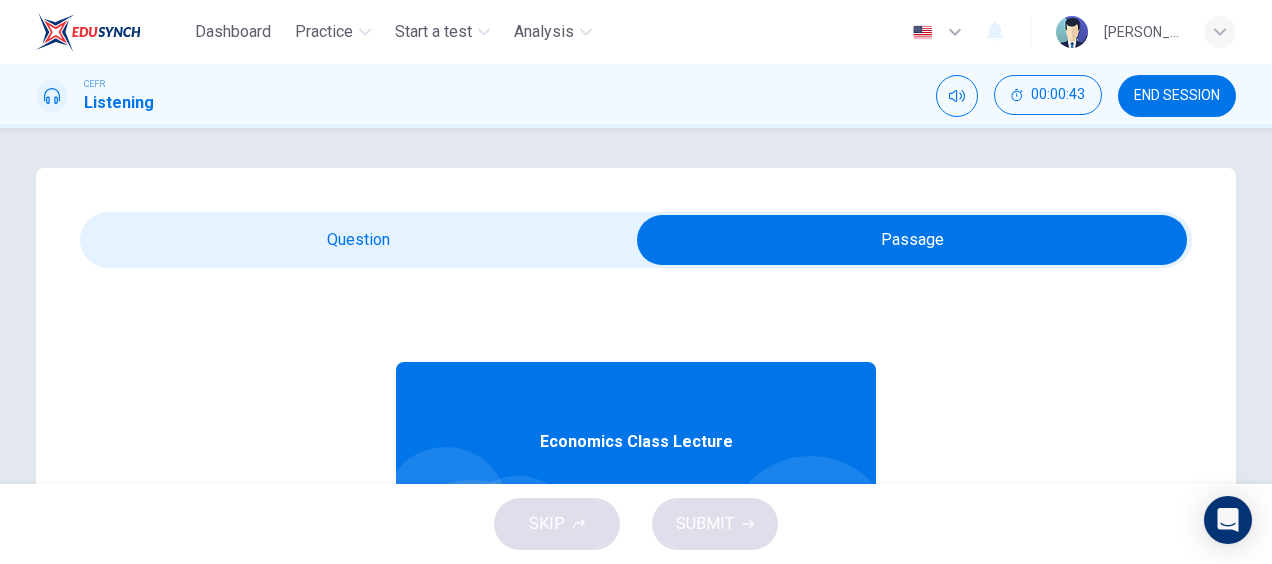 scroll, scrollTop: 112, scrollLeft: 0, axis: vertical 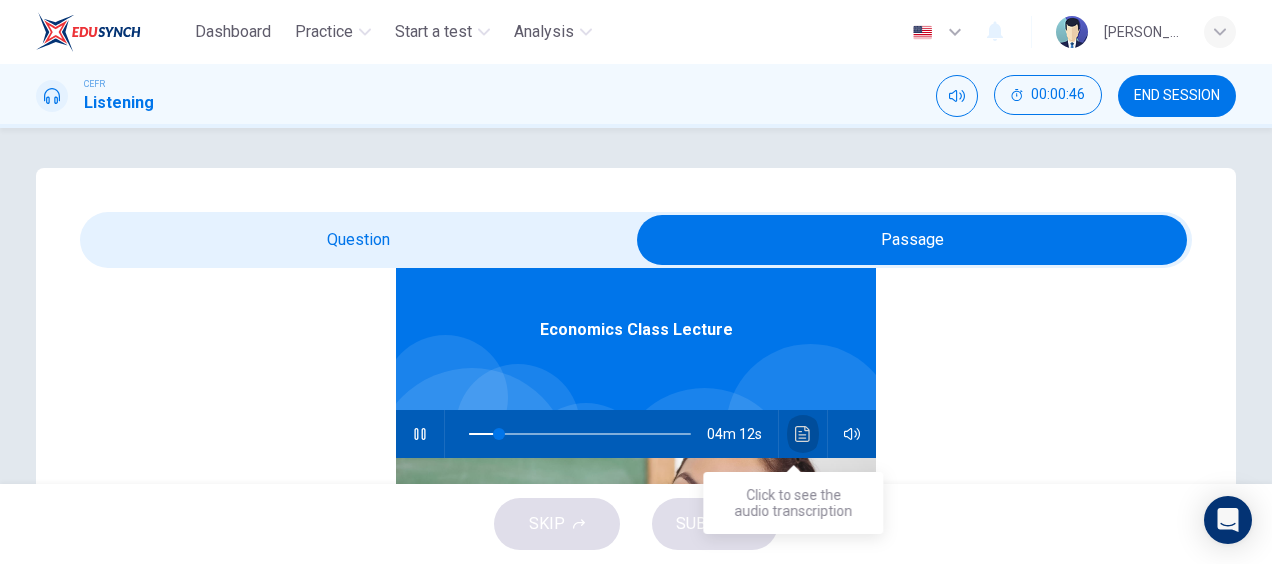 click 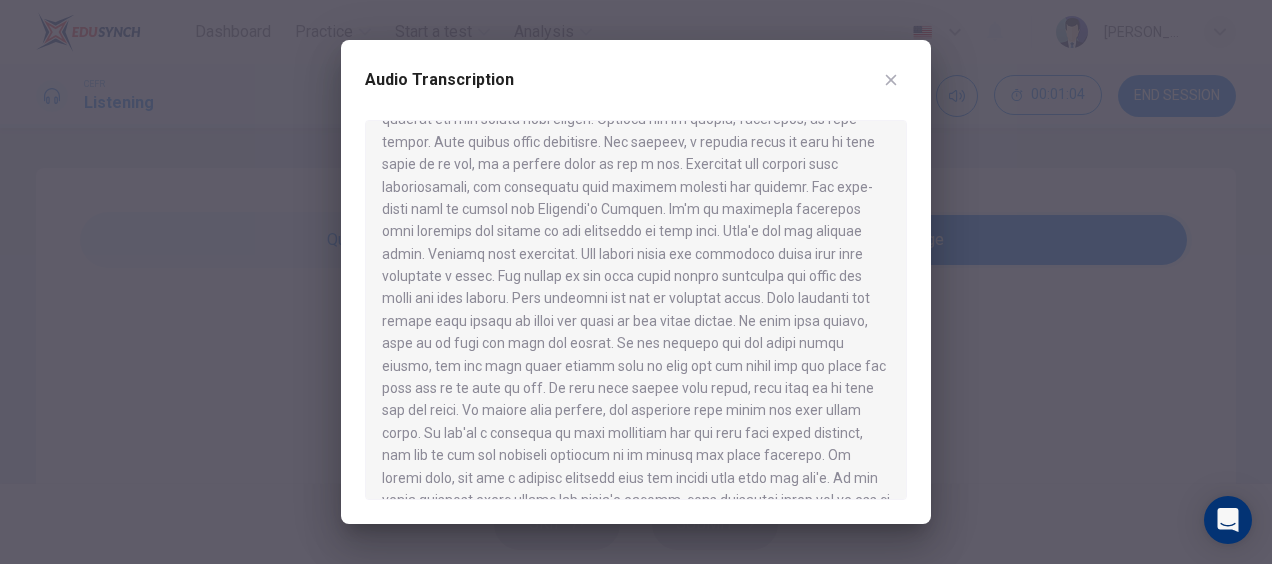 scroll, scrollTop: 164, scrollLeft: 0, axis: vertical 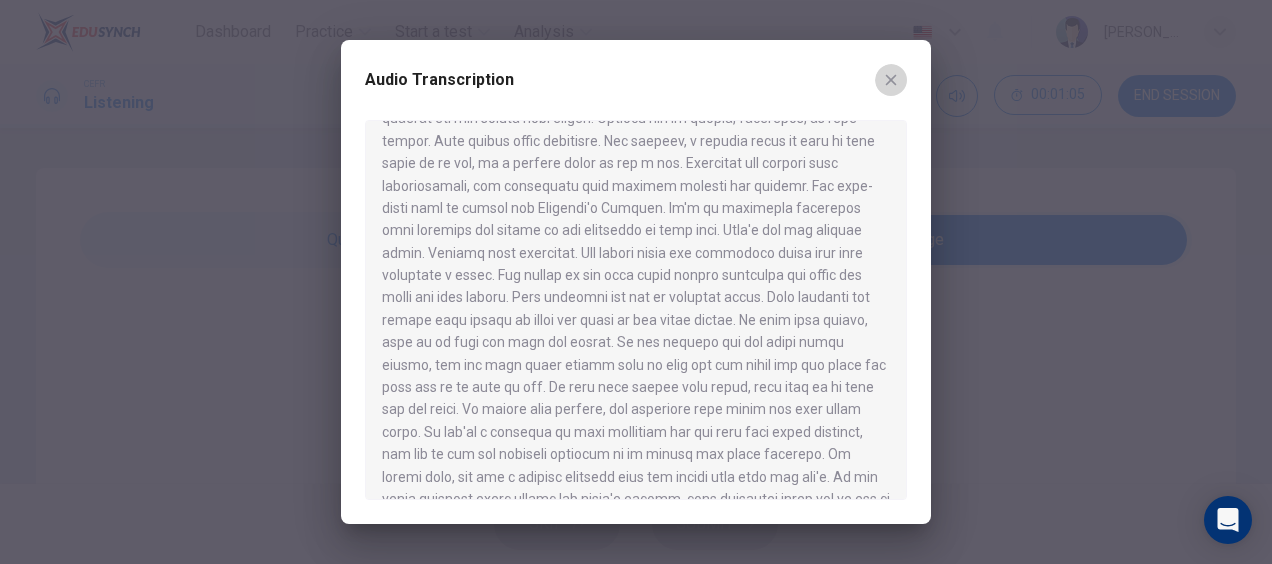click 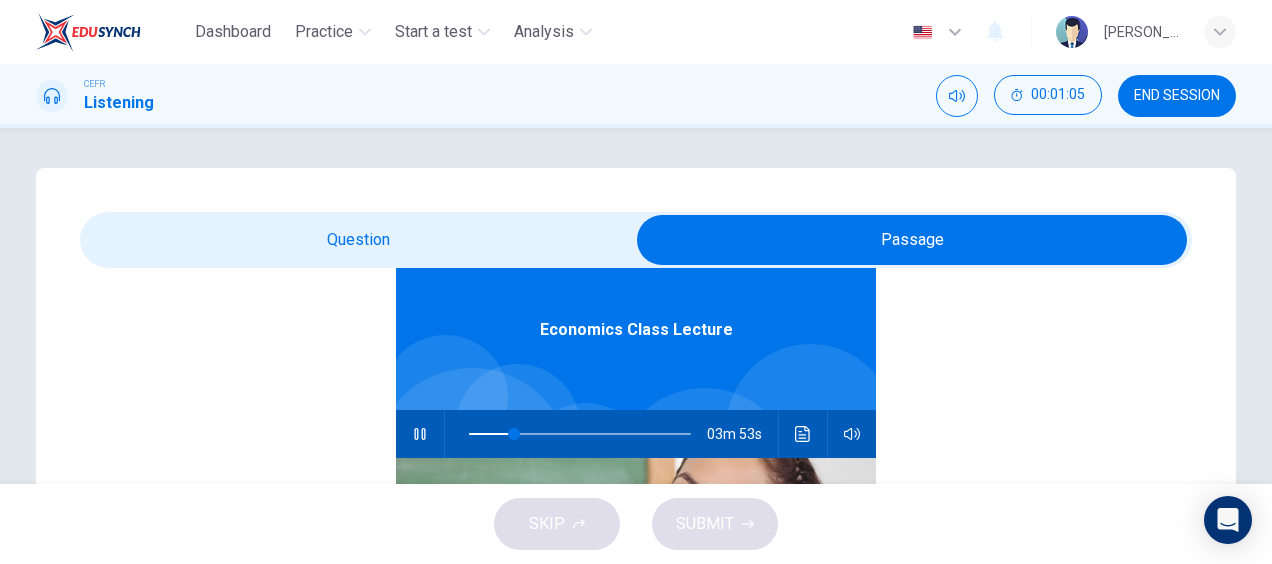 type on "21" 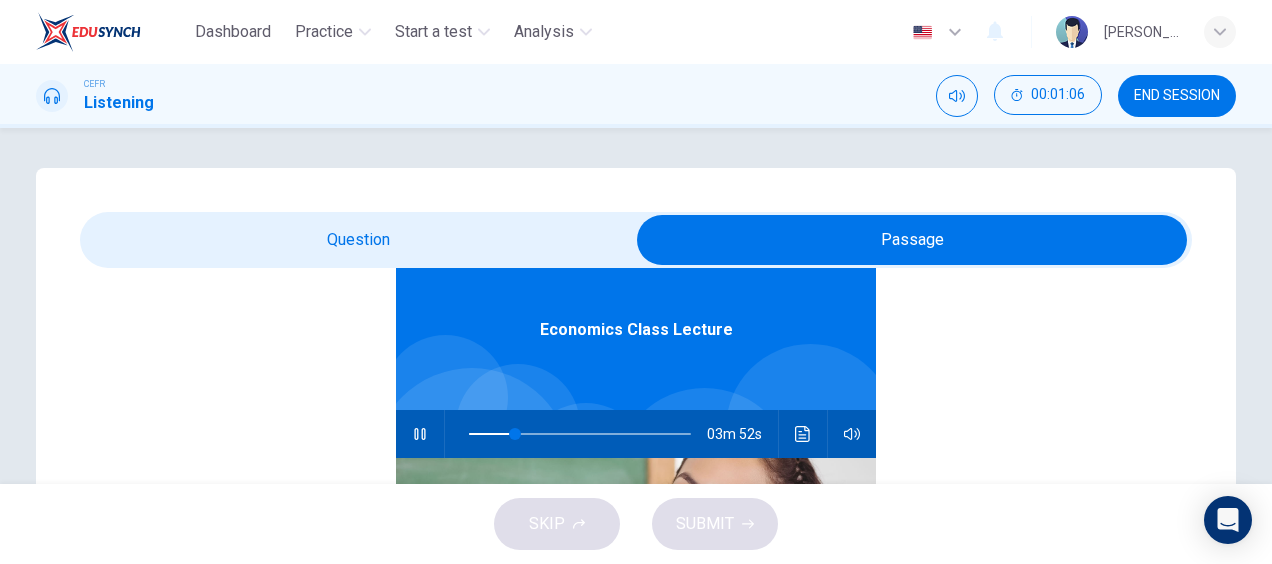 click at bounding box center (912, 240) 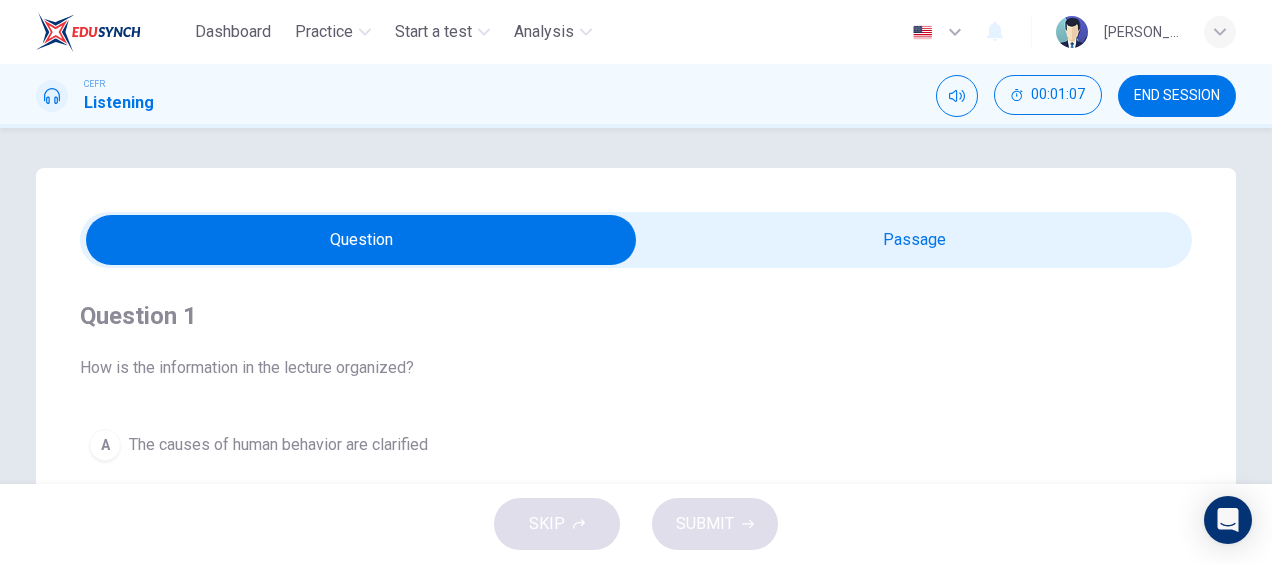 scroll, scrollTop: 0, scrollLeft: 0, axis: both 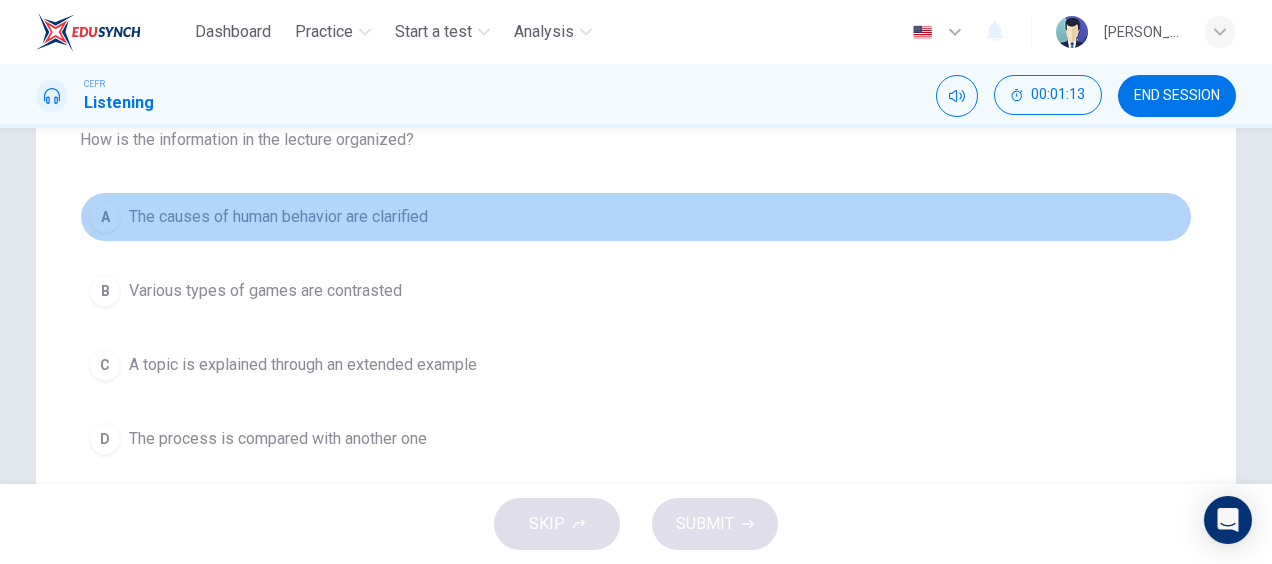 click on "The causes of human behavior are clarified" at bounding box center (278, 217) 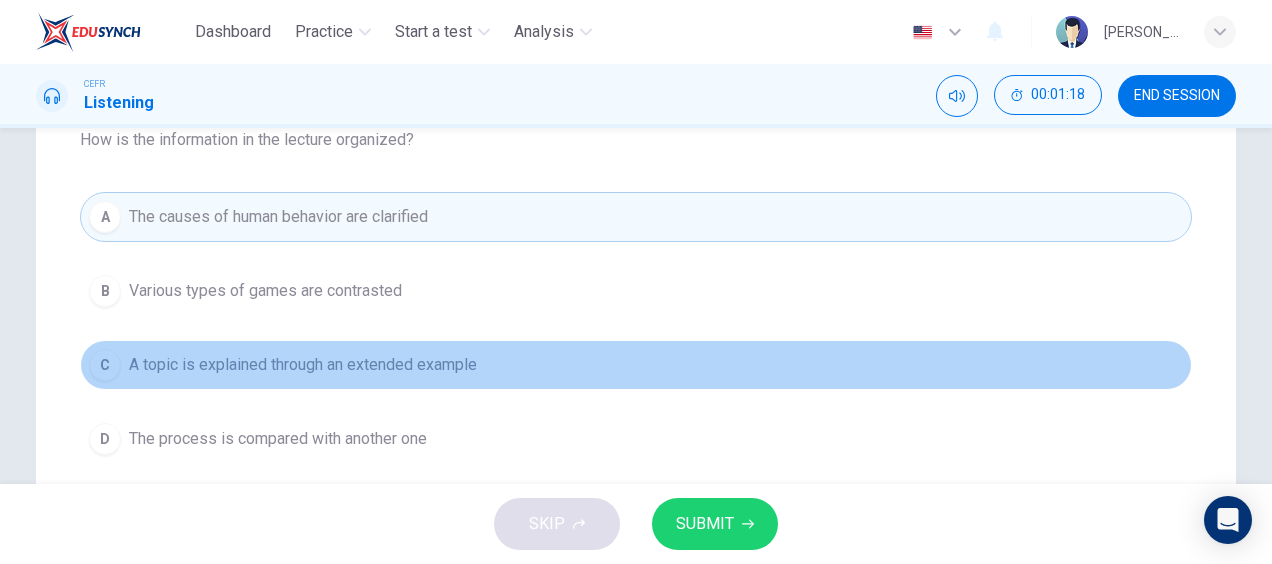 click on "A topic is explained through an extended example" at bounding box center [303, 365] 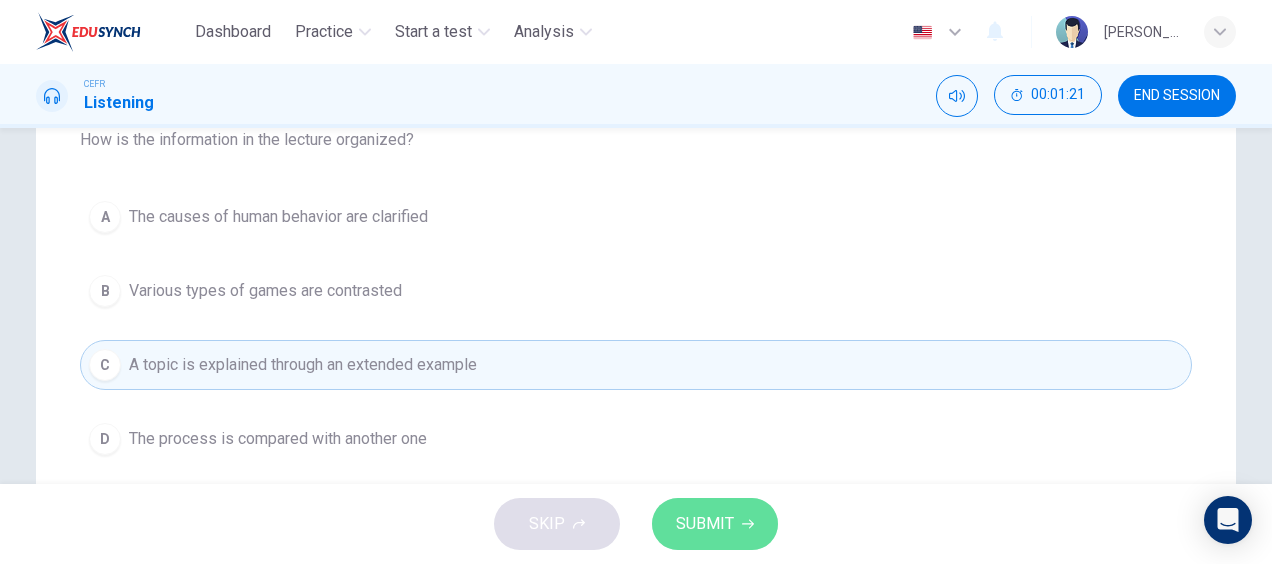 click on "SUBMIT" at bounding box center (715, 524) 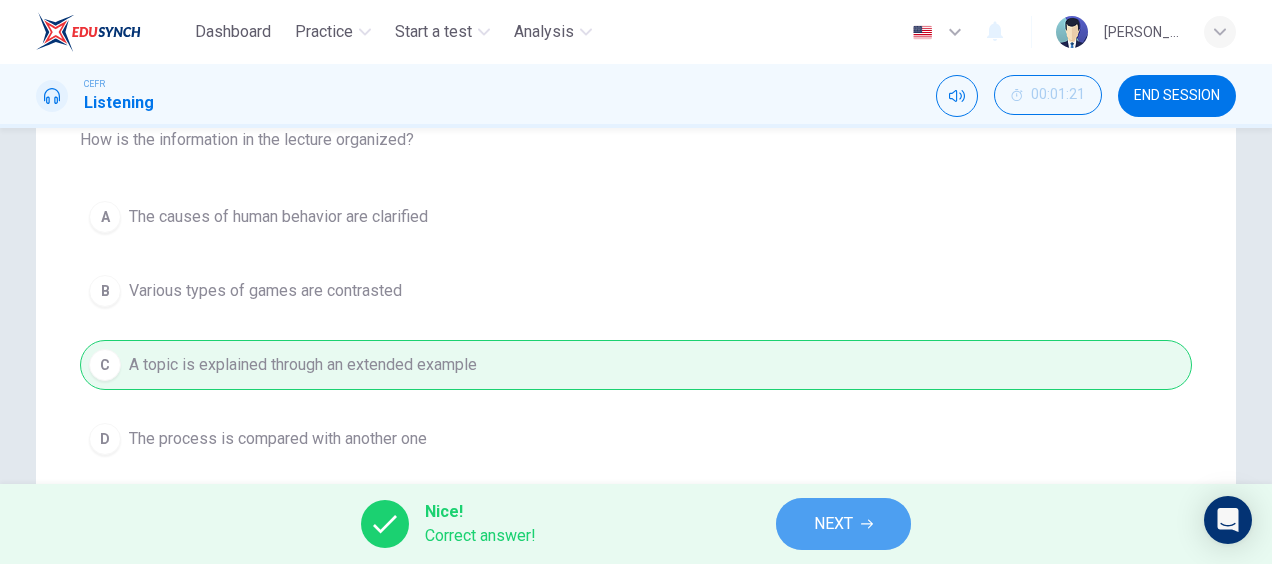 click on "NEXT" at bounding box center [833, 524] 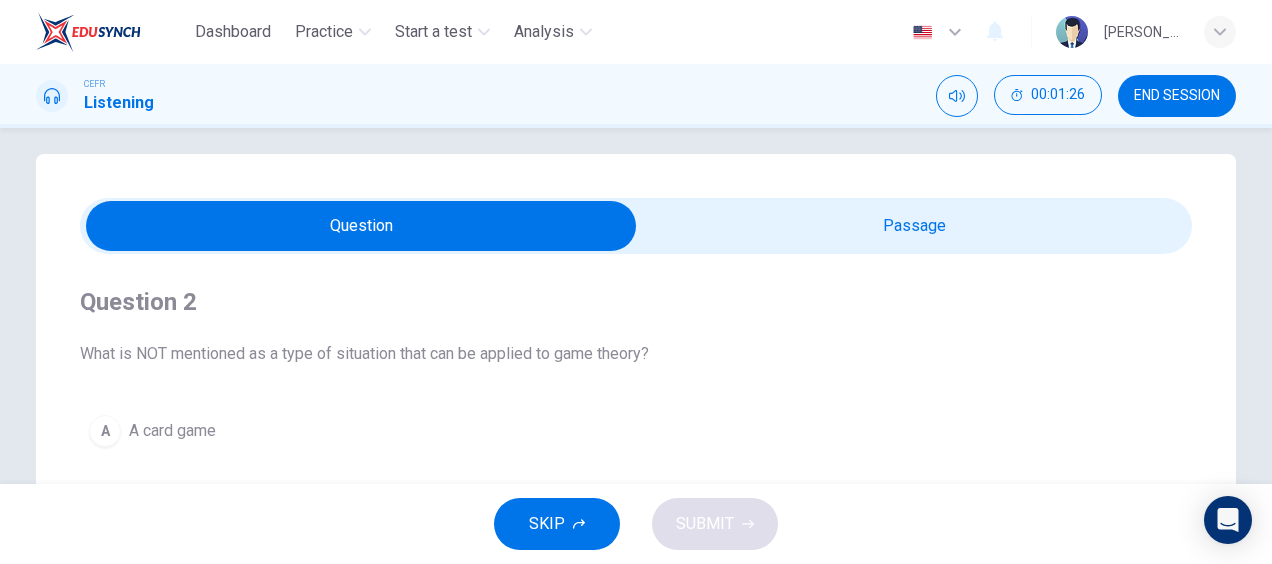 scroll, scrollTop: 13, scrollLeft: 0, axis: vertical 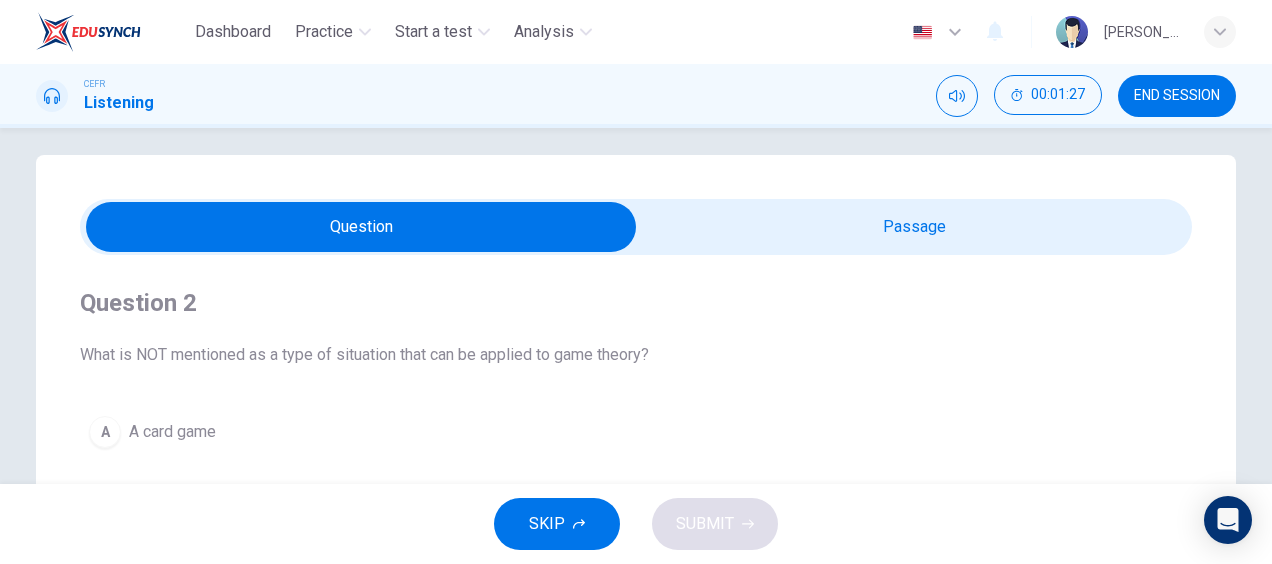 click at bounding box center [361, 227] 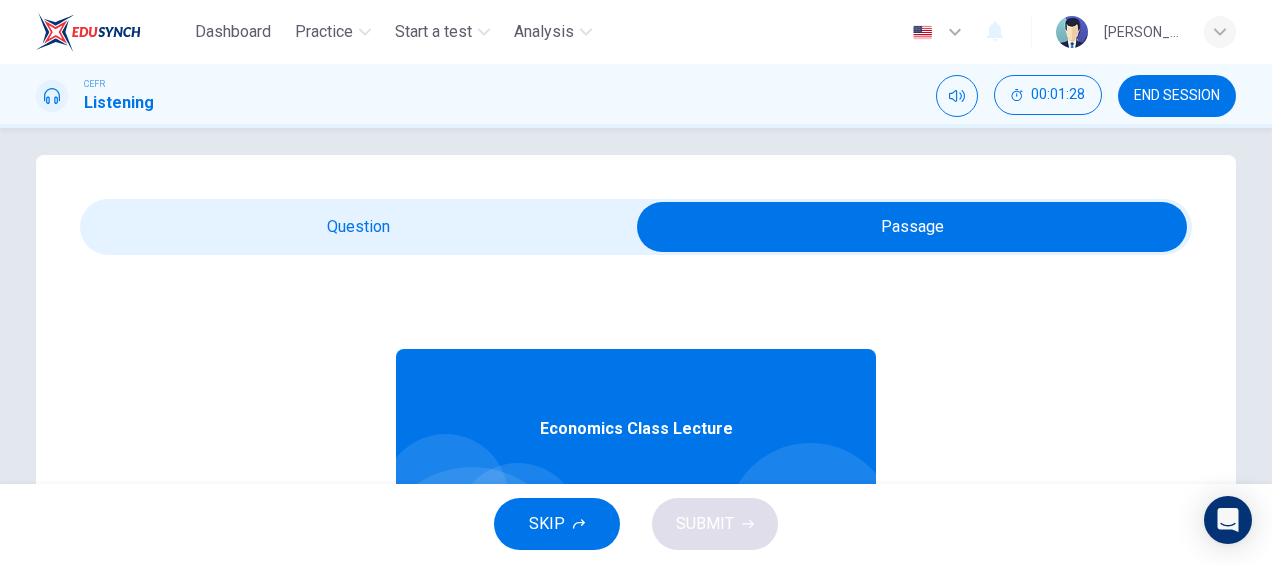 scroll, scrollTop: 112, scrollLeft: 0, axis: vertical 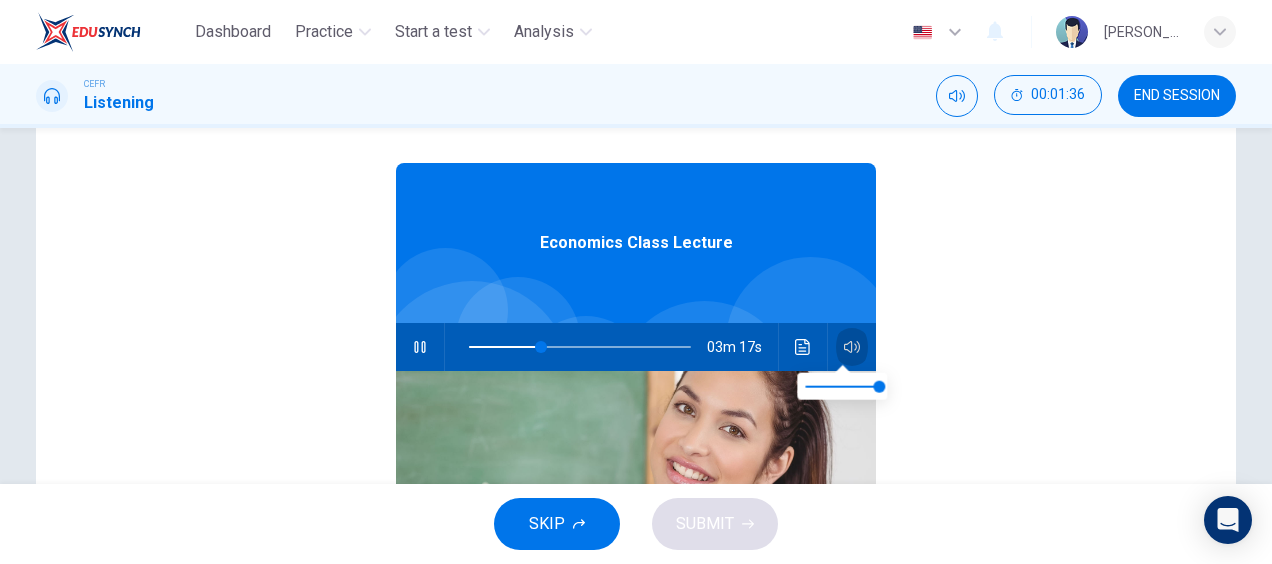 click 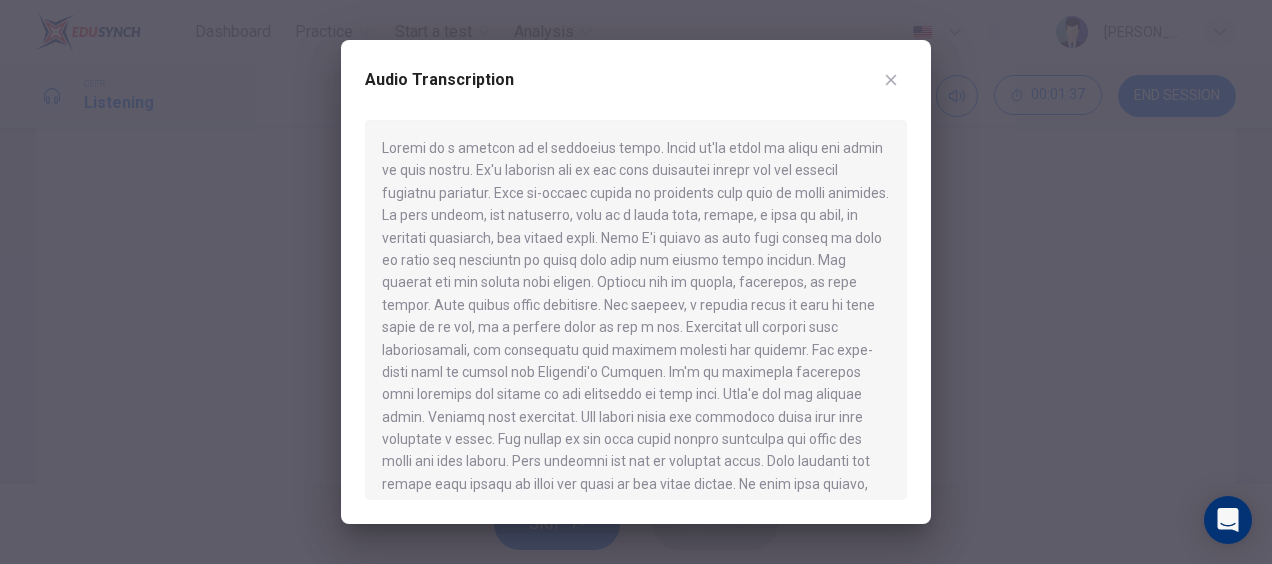 scroll, scrollTop: 19, scrollLeft: 0, axis: vertical 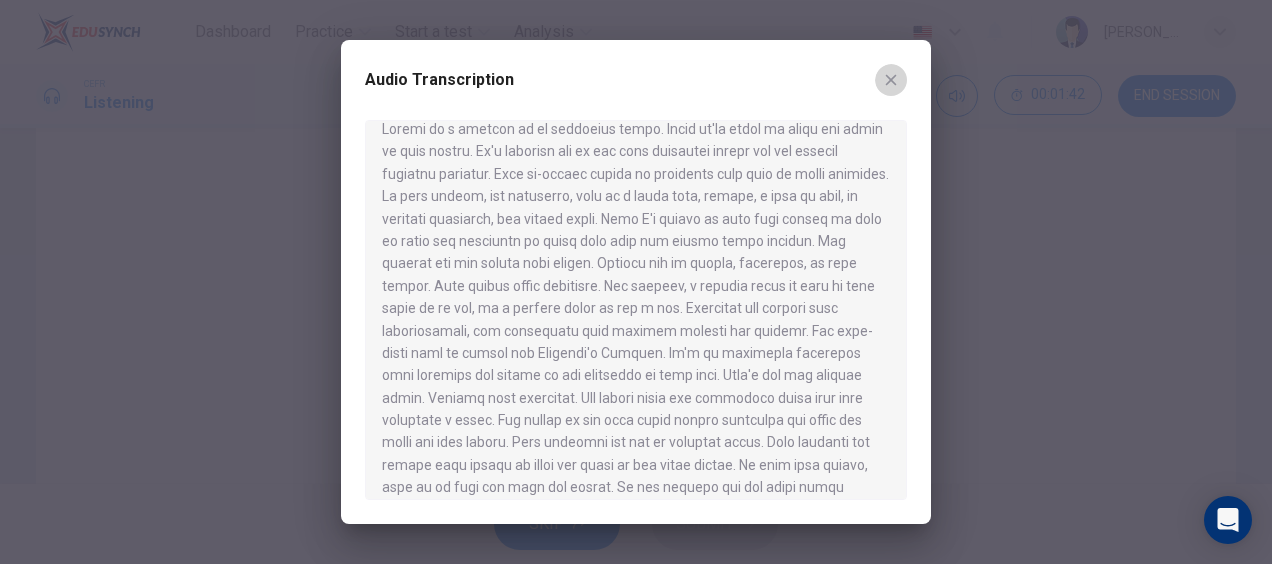click 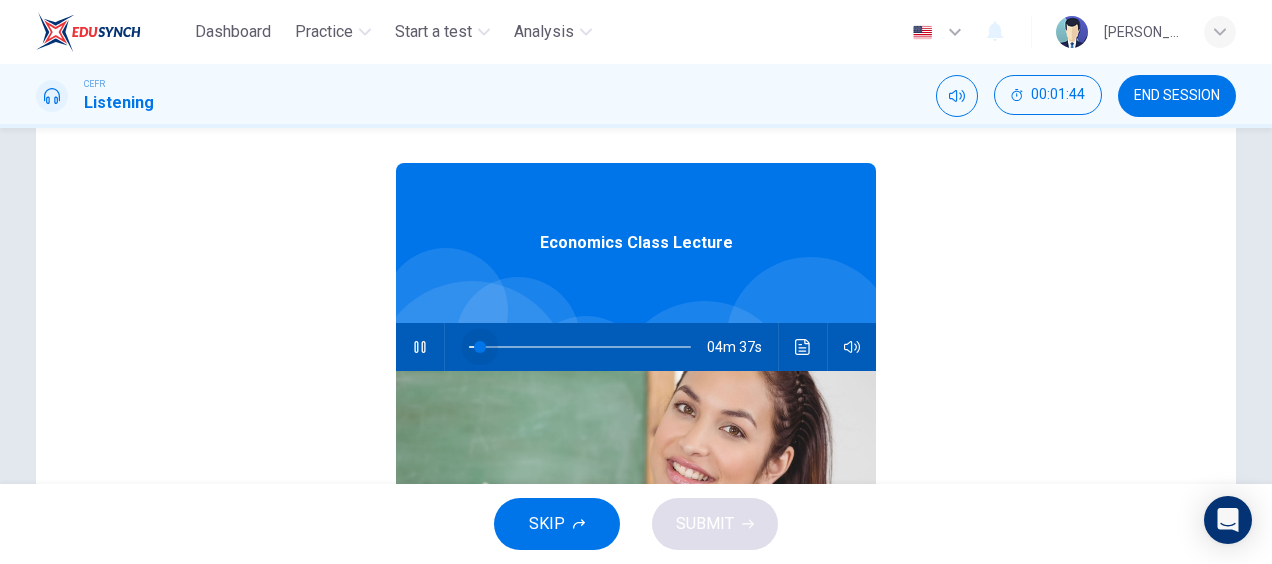click at bounding box center (580, 347) 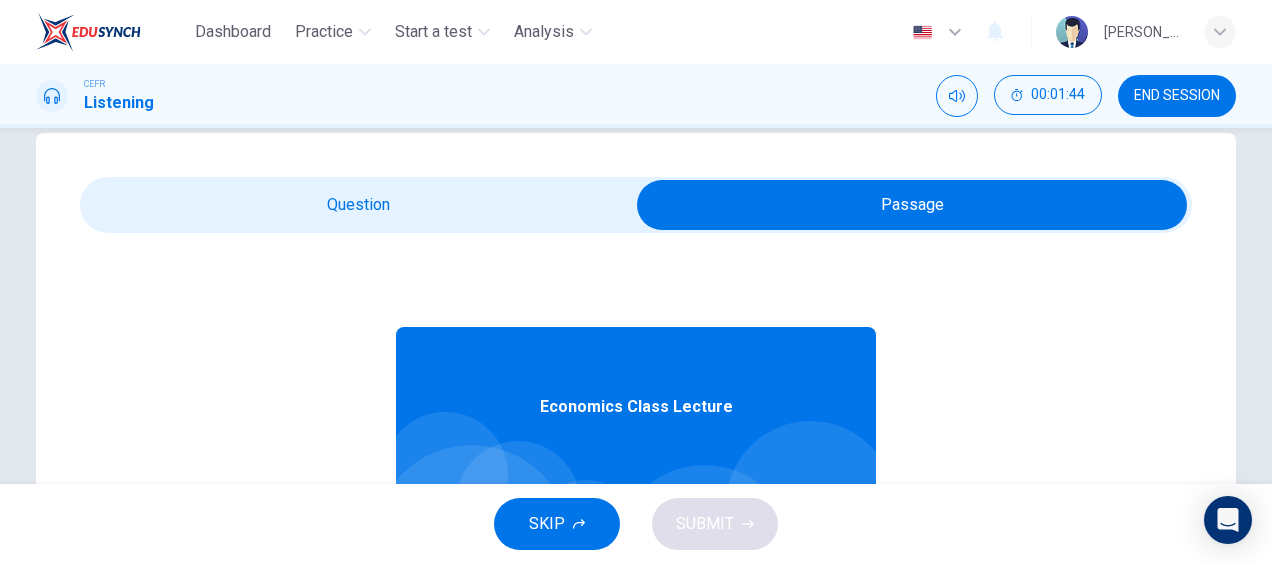scroll, scrollTop: 0, scrollLeft: 0, axis: both 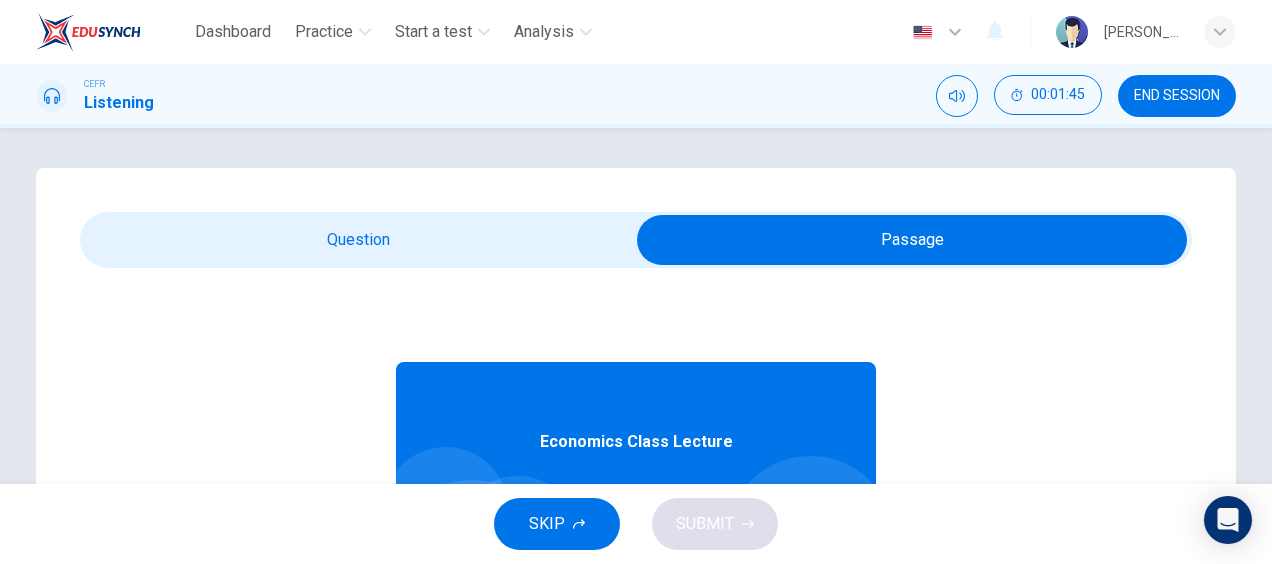 type on "6" 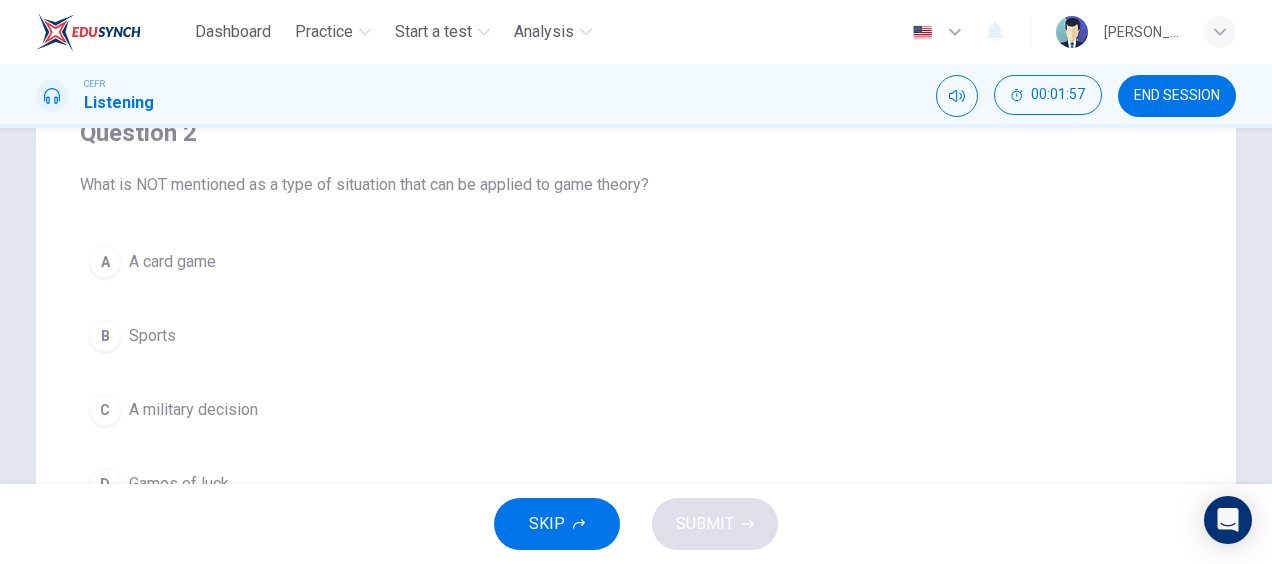 scroll, scrollTop: 228, scrollLeft: 0, axis: vertical 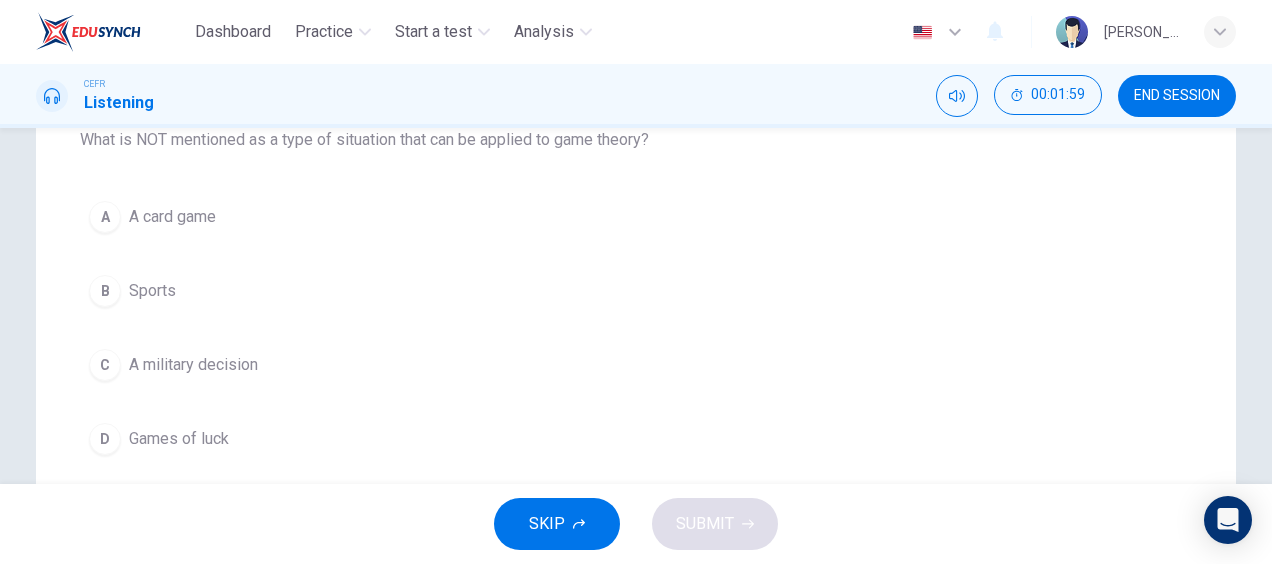 click on "A A card game" at bounding box center (636, 217) 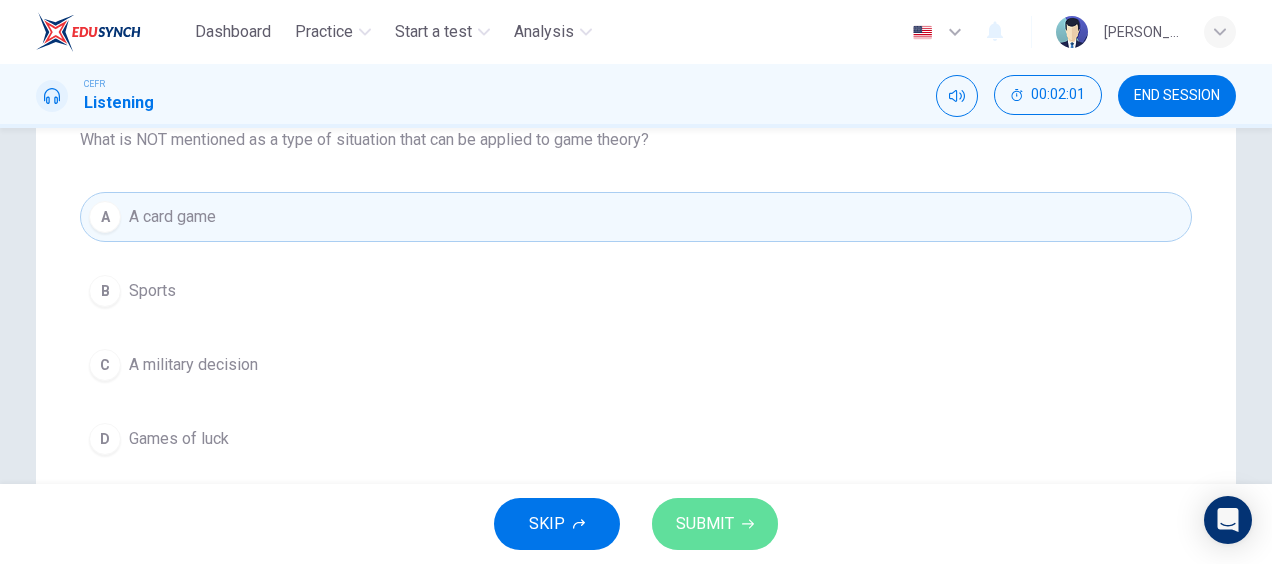 click on "SUBMIT" at bounding box center (705, 524) 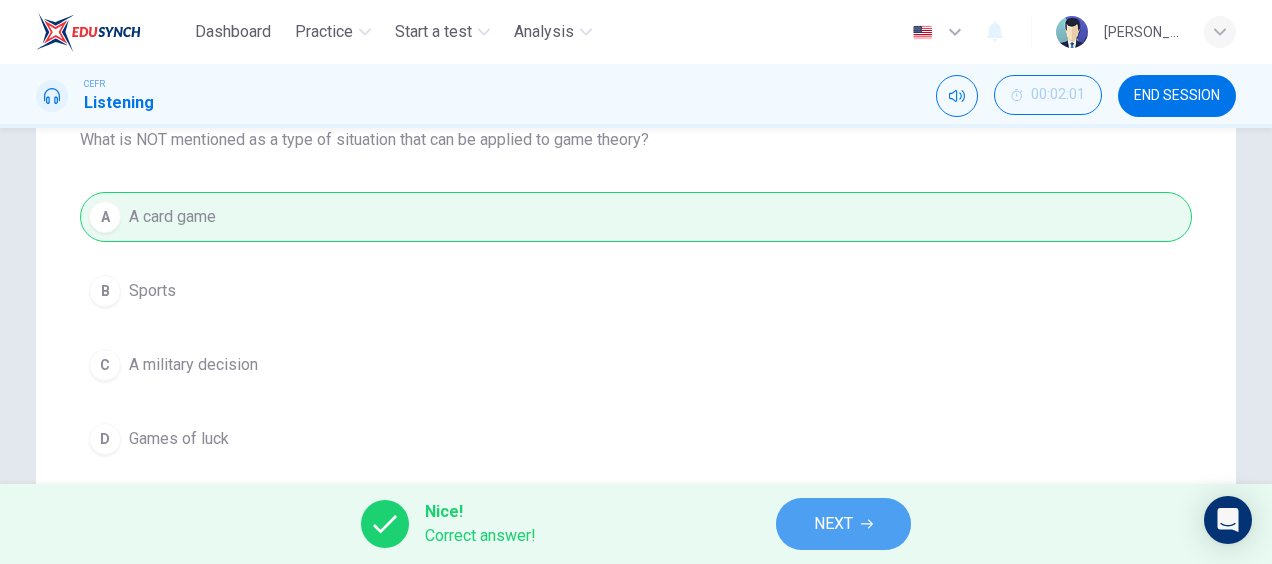 click on "NEXT" at bounding box center [843, 524] 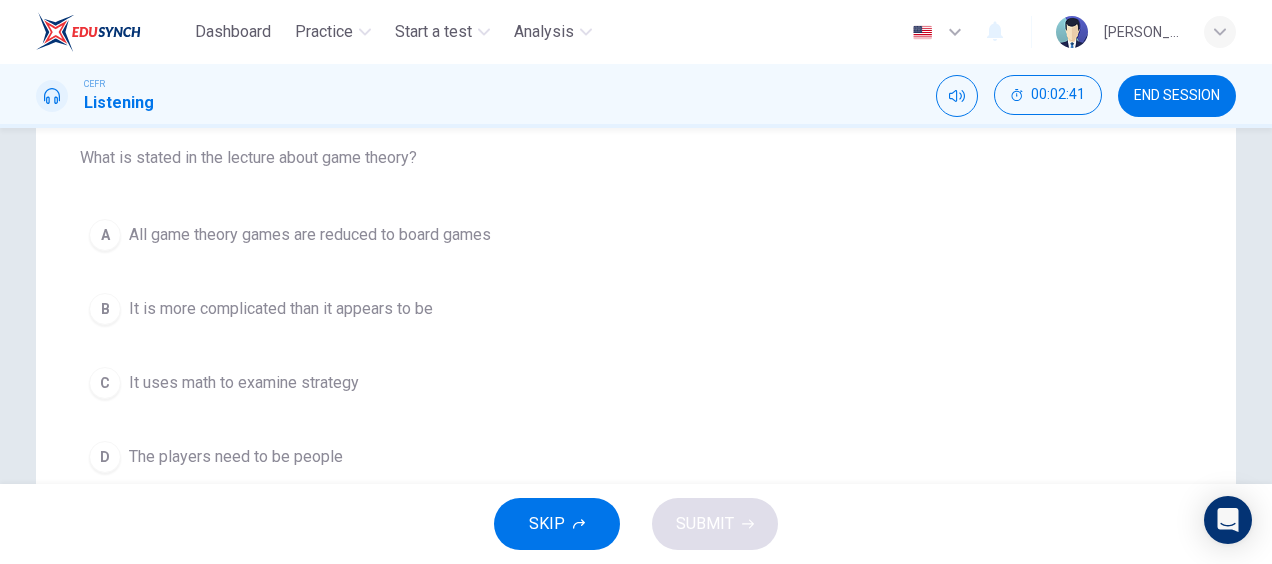 scroll, scrollTop: 373, scrollLeft: 0, axis: vertical 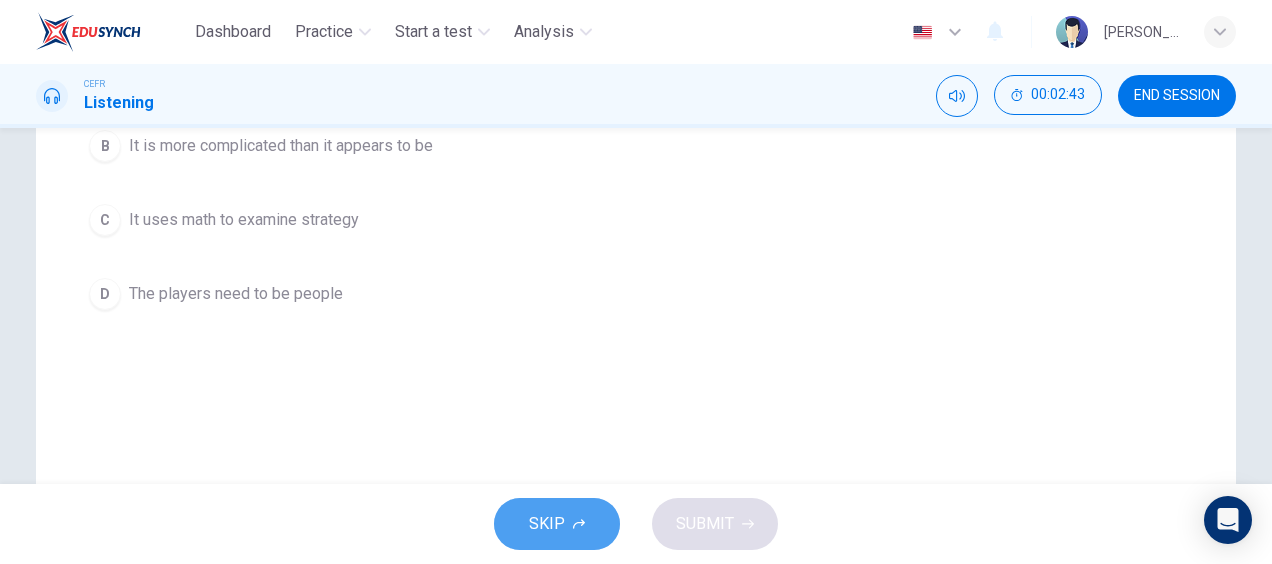 click on "SKIP" at bounding box center [547, 524] 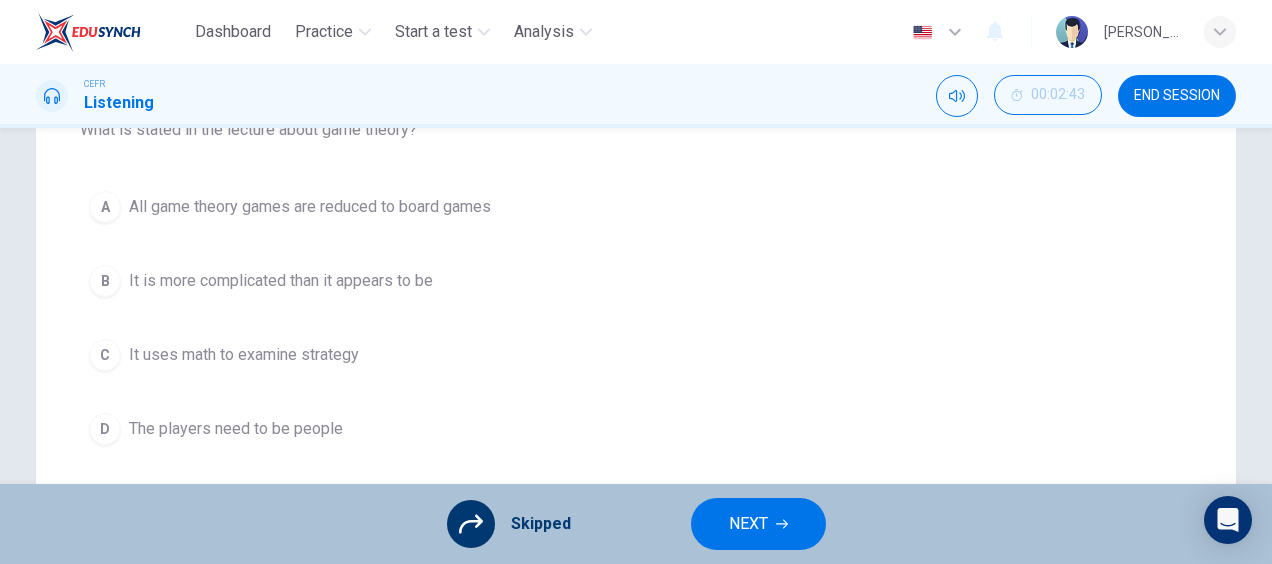 scroll, scrollTop: 254, scrollLeft: 0, axis: vertical 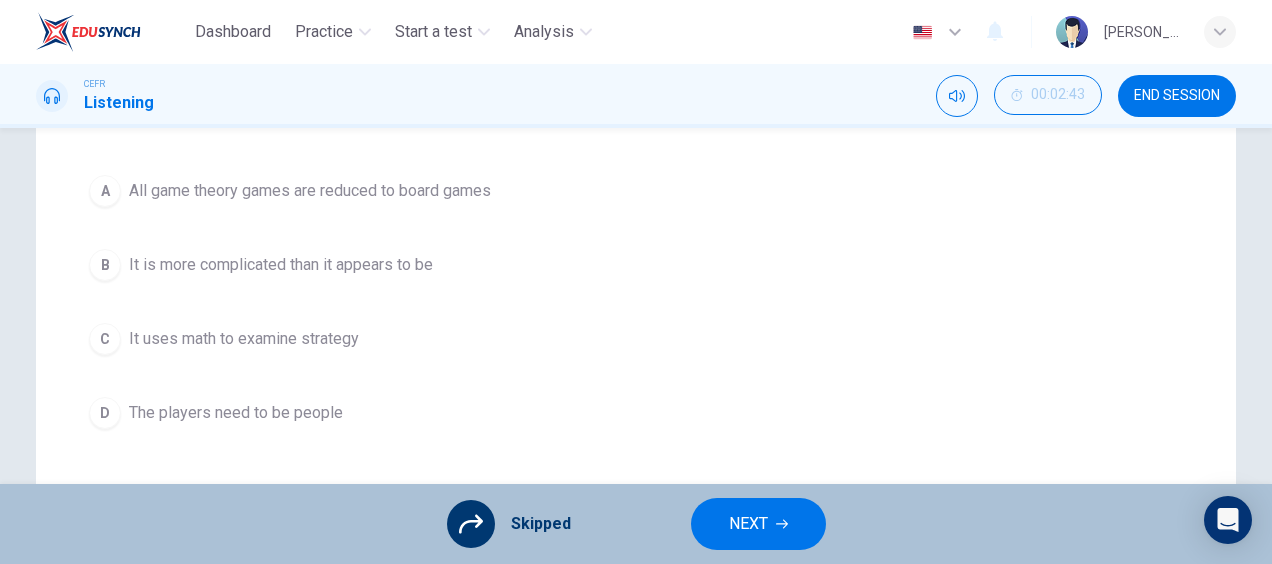 click 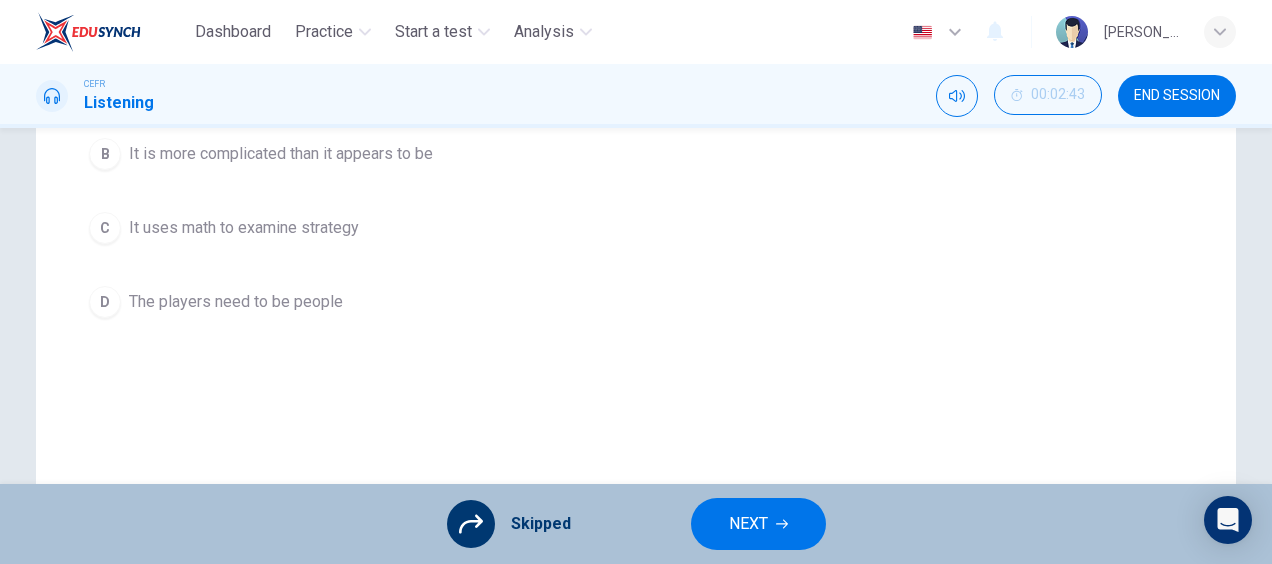 scroll, scrollTop: 366, scrollLeft: 0, axis: vertical 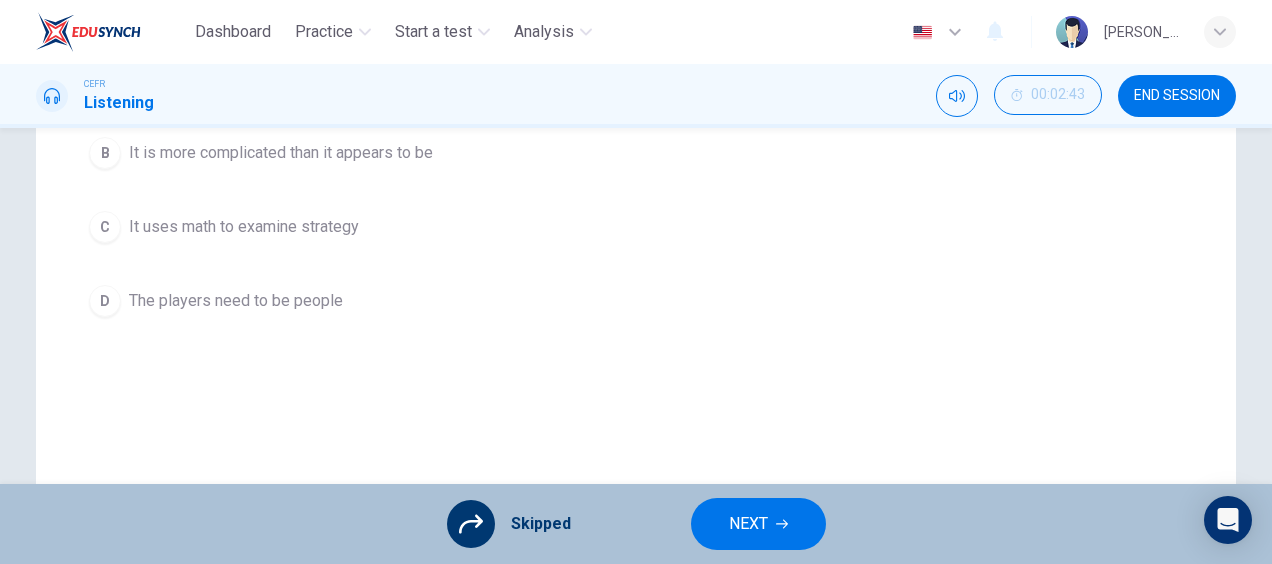 click on "A All game theory games are reduced to board games B It is more complicated than it appears to be C It uses math to examine strategy D The players need to be people" at bounding box center [636, 190] 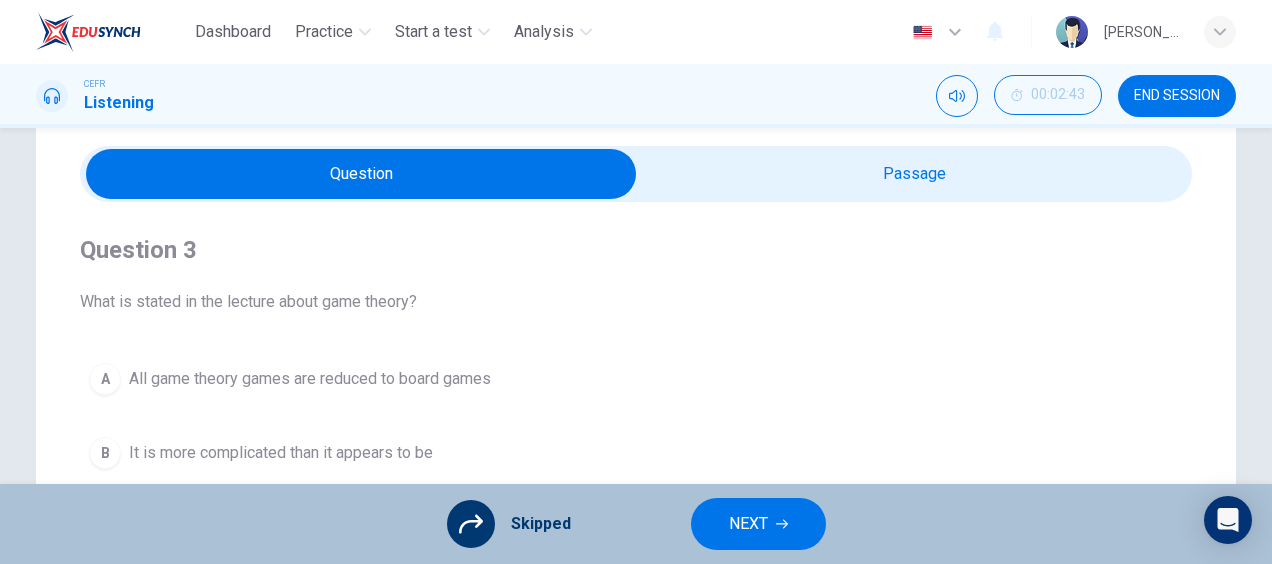scroll, scrollTop: 64, scrollLeft: 0, axis: vertical 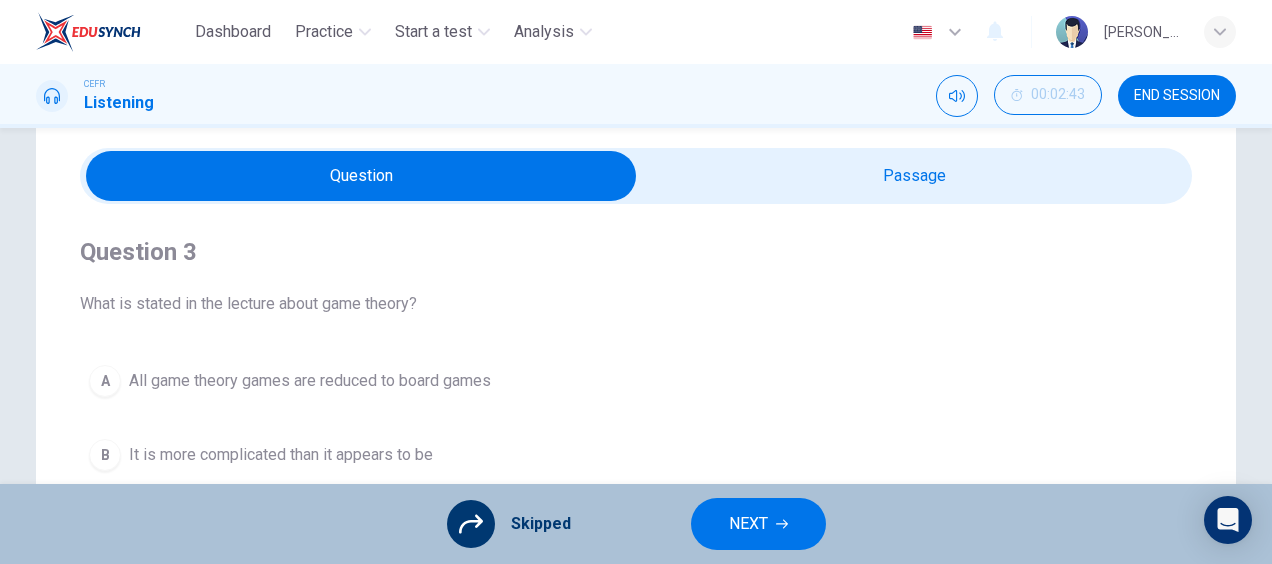 click on "What is stated in the lecture about game theory?" at bounding box center [636, 304] 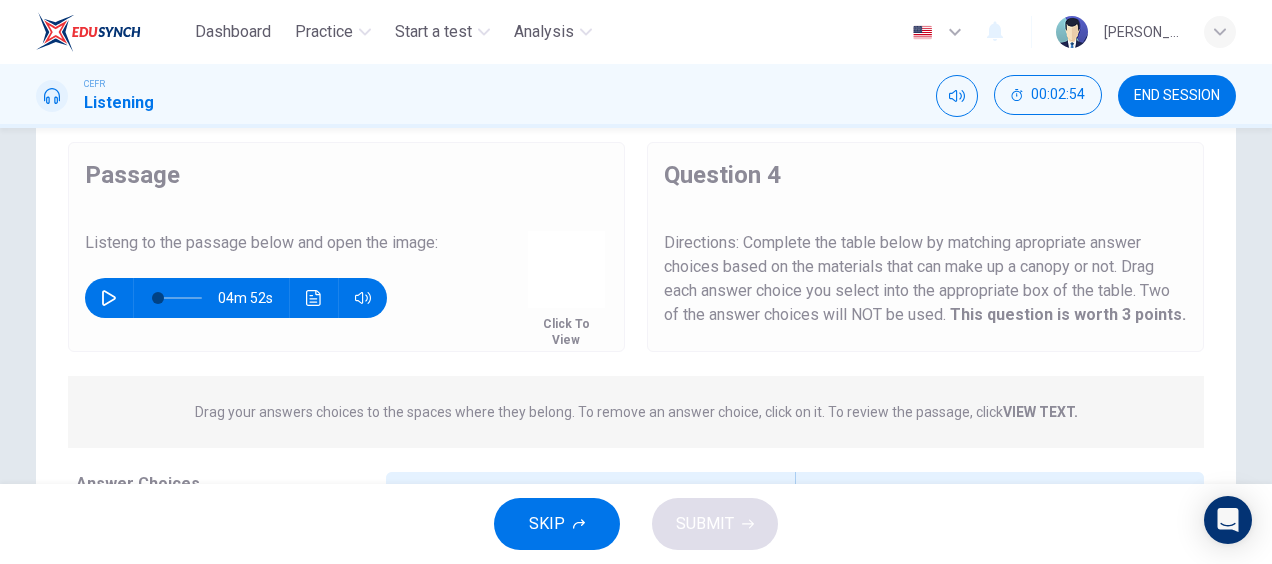 scroll, scrollTop: 89, scrollLeft: 0, axis: vertical 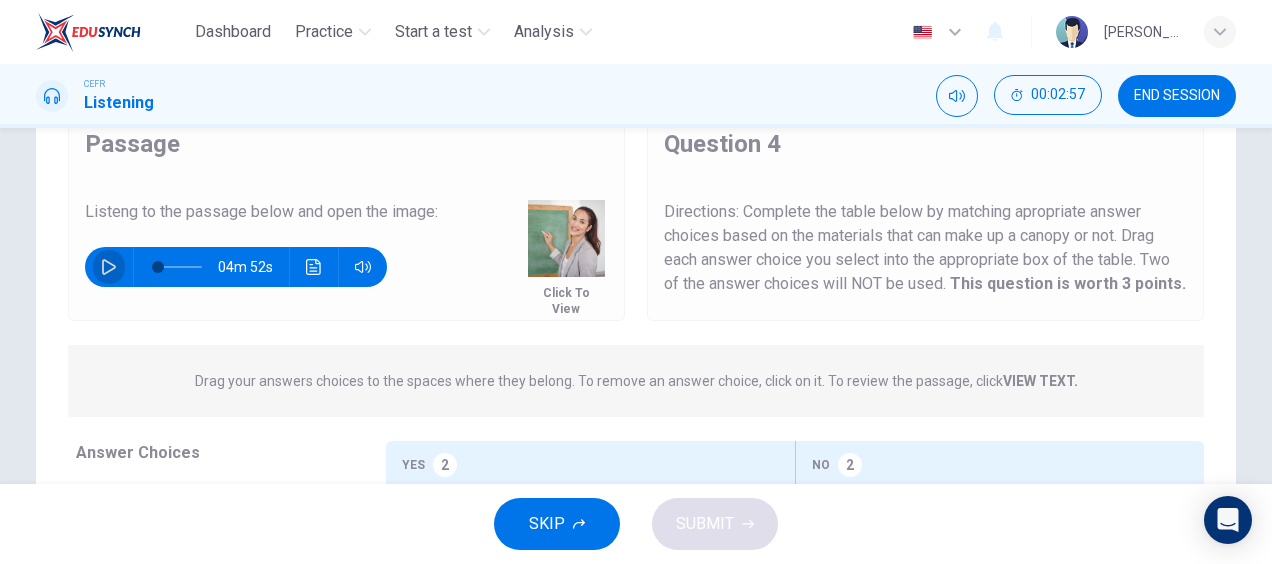 click at bounding box center (109, 267) 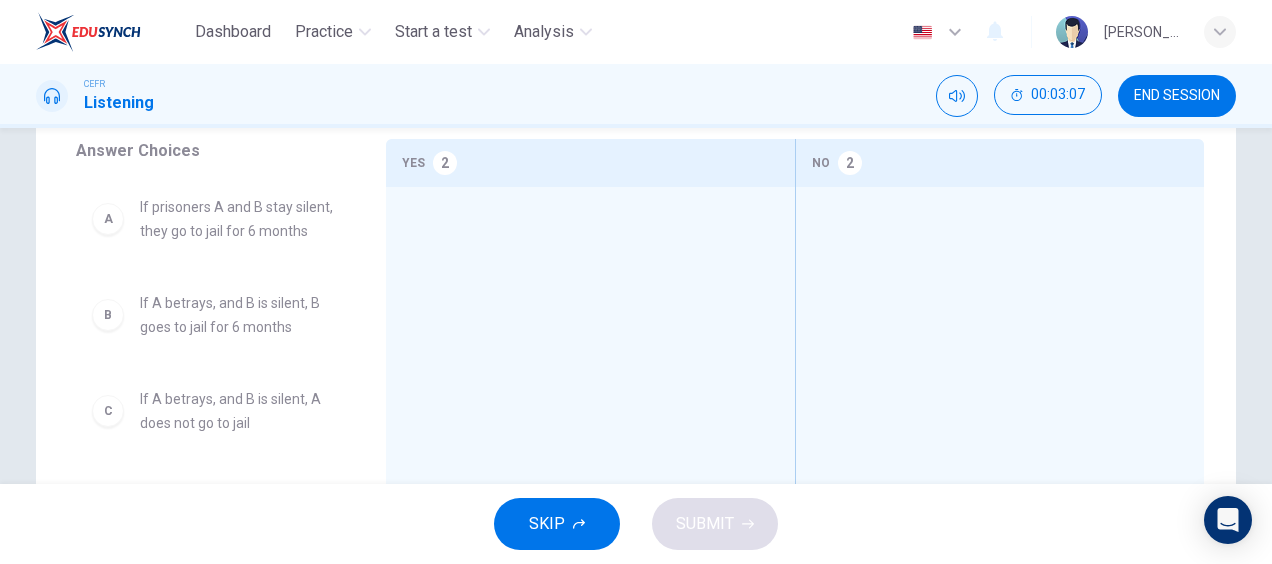 scroll, scrollTop: 441, scrollLeft: 0, axis: vertical 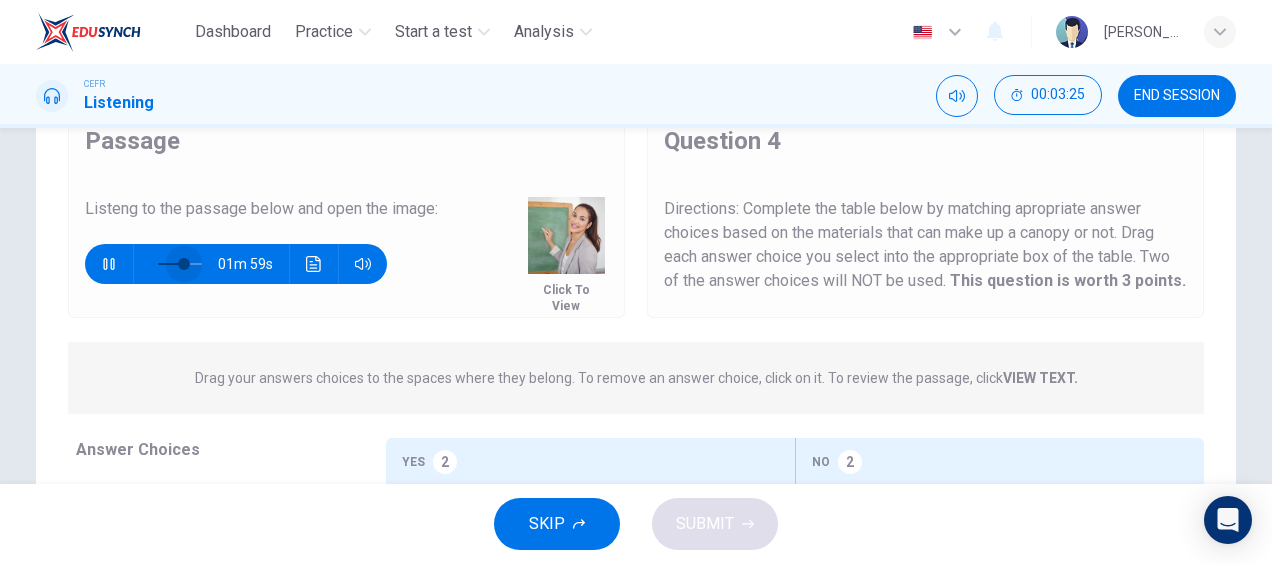 click at bounding box center [180, 264] 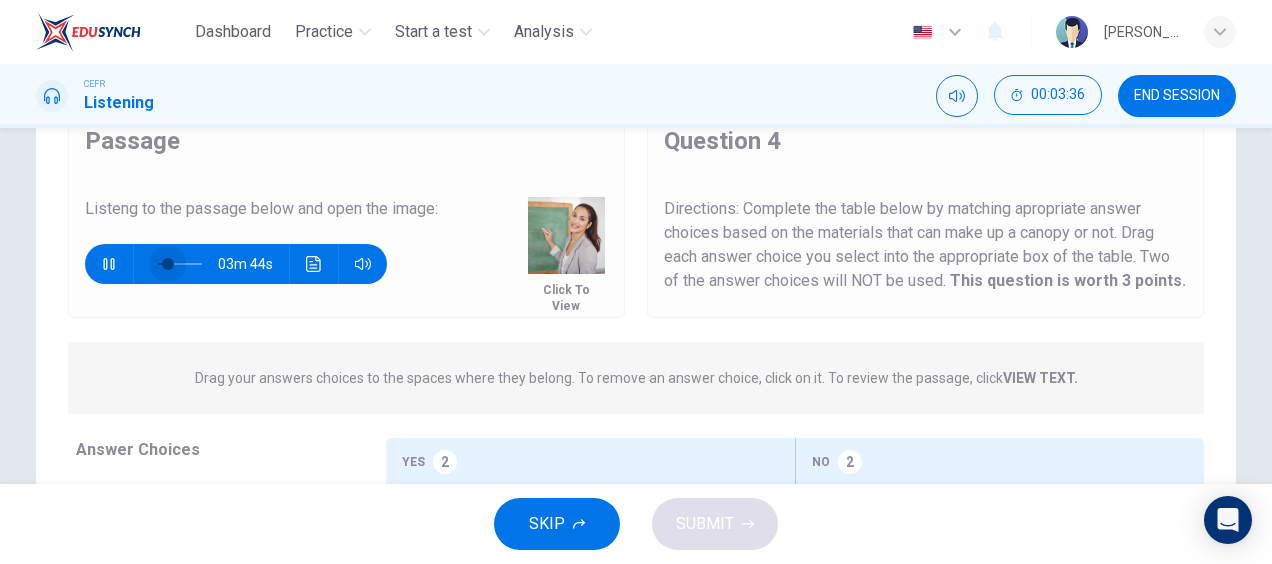 click at bounding box center [168, 264] 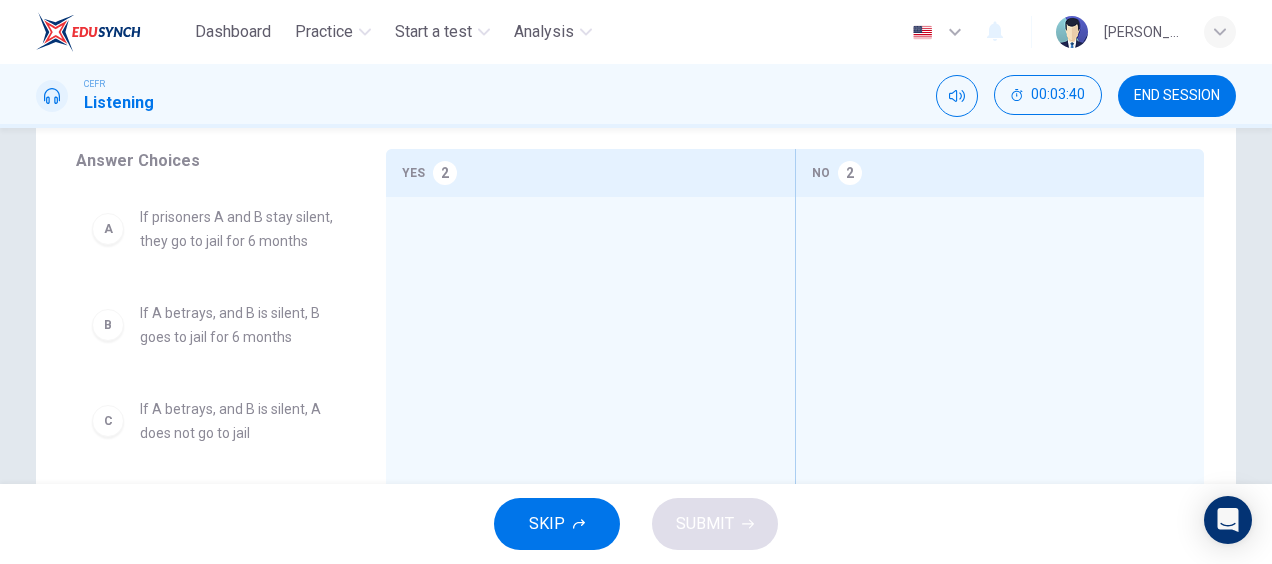 scroll, scrollTop: 395, scrollLeft: 0, axis: vertical 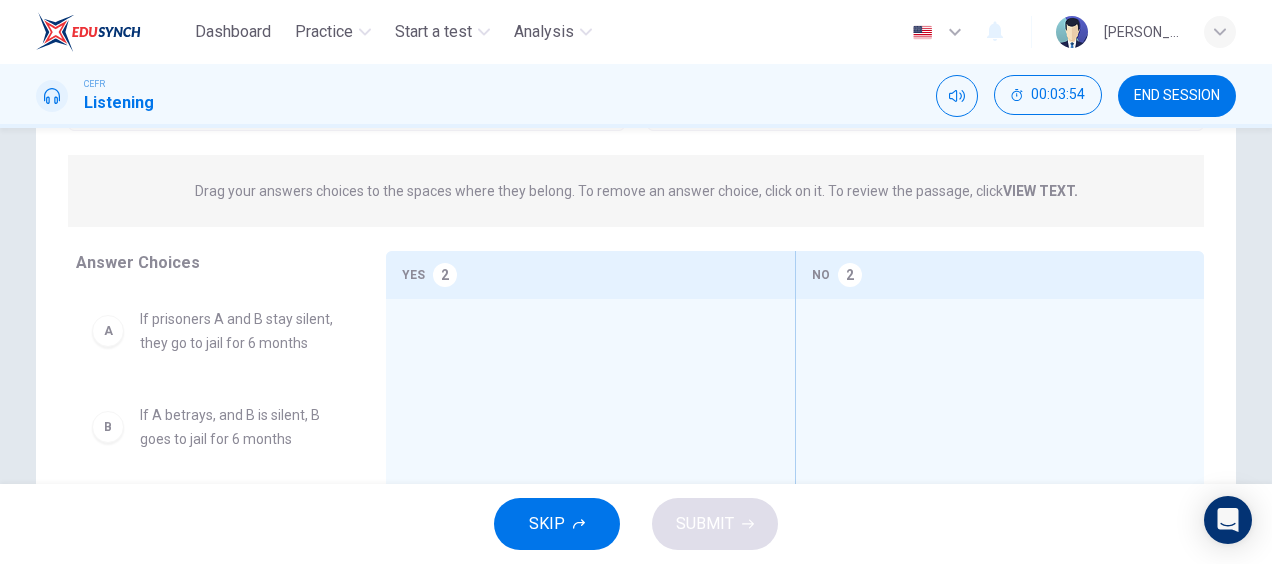 click on "2" at bounding box center [445, 275] 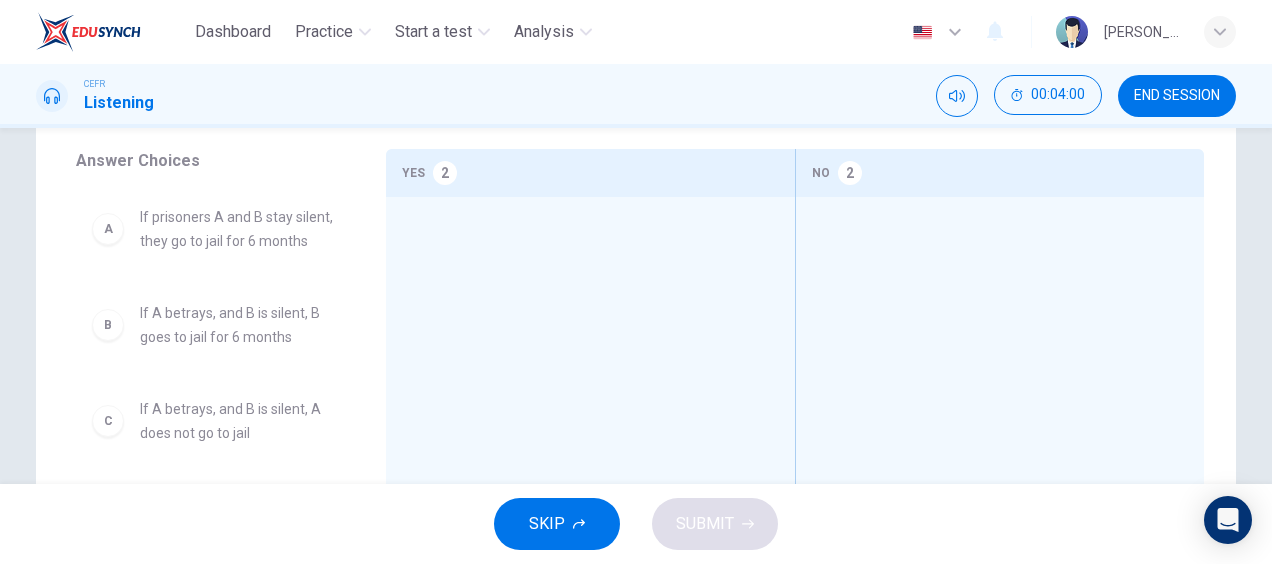 scroll, scrollTop: 394, scrollLeft: 0, axis: vertical 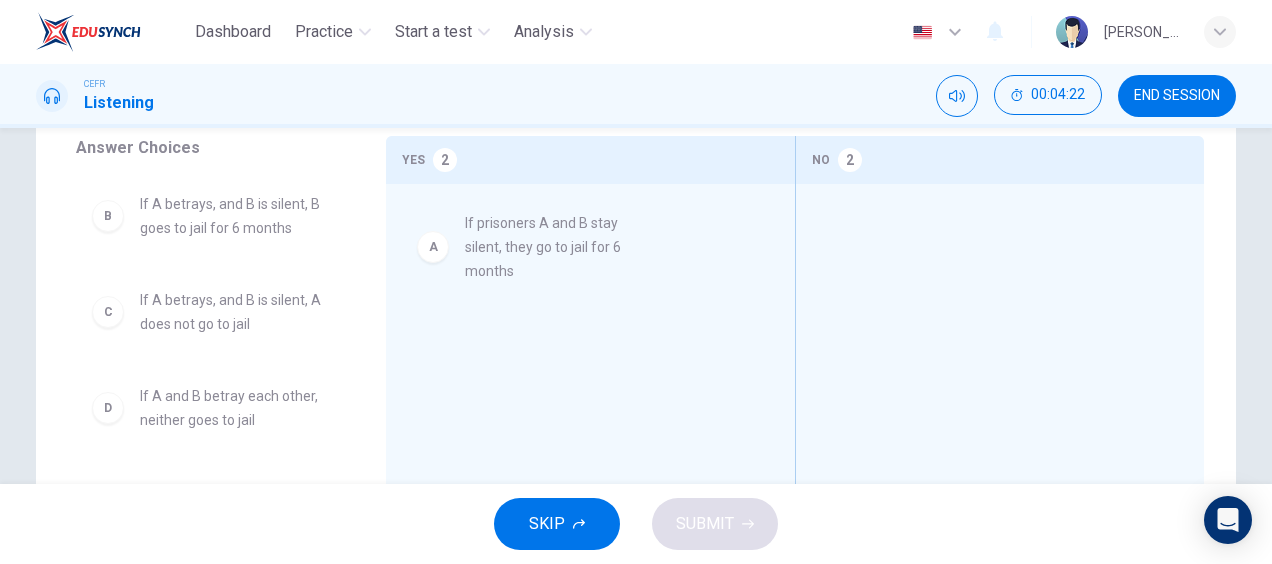 drag, startPoint x: 263, startPoint y: 210, endPoint x: 597, endPoint y: 230, distance: 334.59827 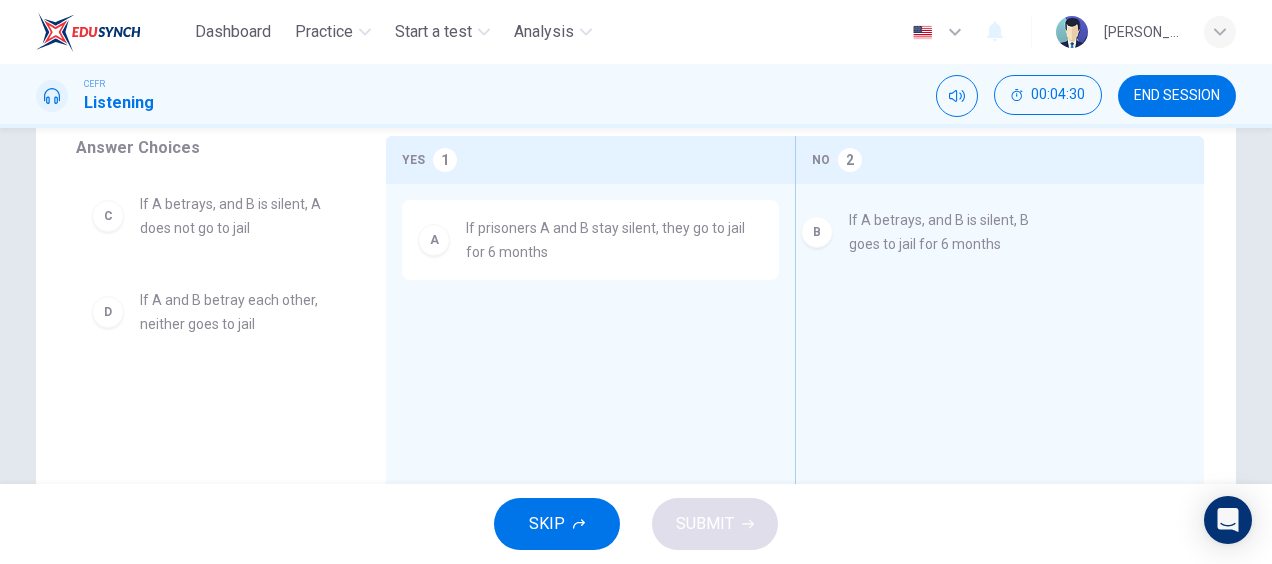 drag, startPoint x: 292, startPoint y: 222, endPoint x: 1041, endPoint y: 244, distance: 749.323 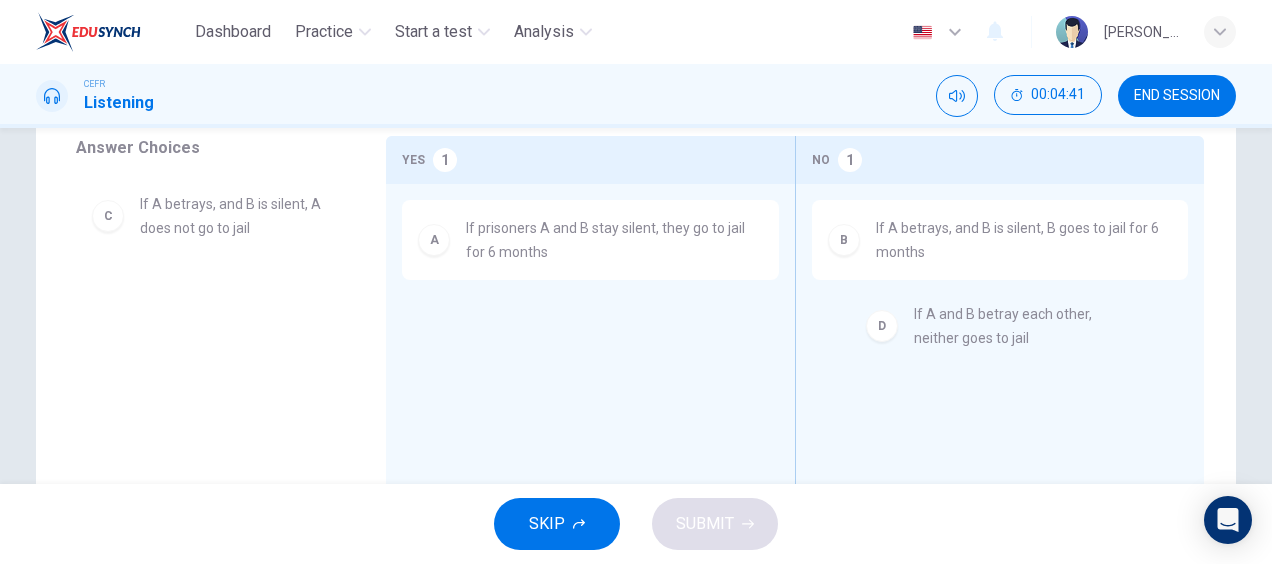 drag, startPoint x: 283, startPoint y: 330, endPoint x: 1076, endPoint y: 344, distance: 793.1236 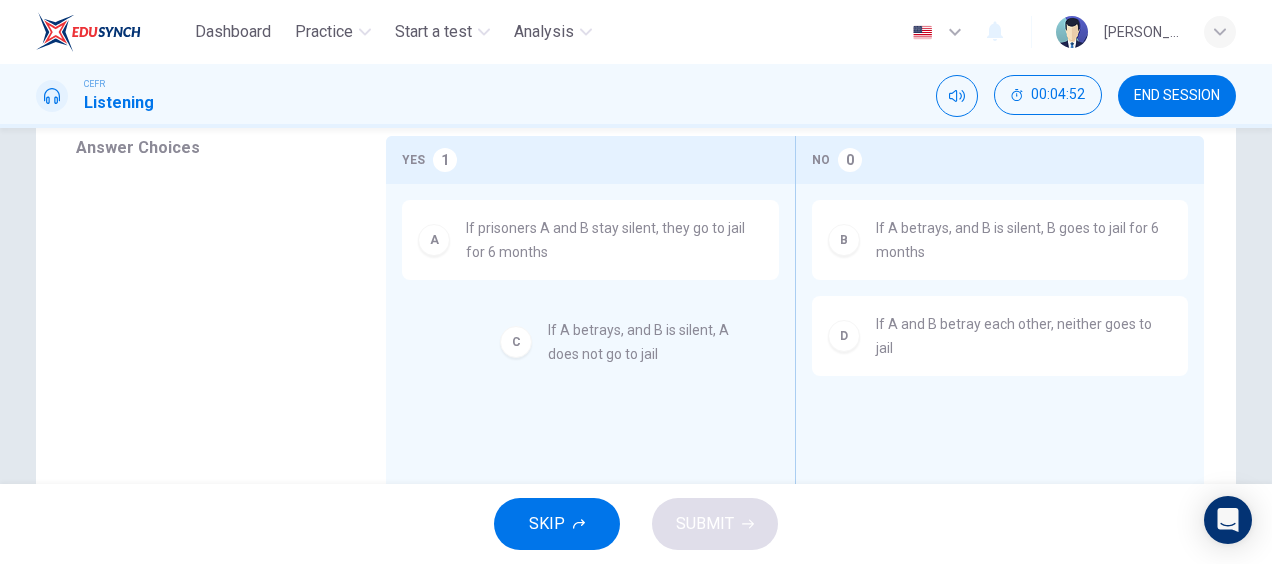 drag, startPoint x: 314, startPoint y: 217, endPoint x: 746, endPoint y: 348, distance: 451.4255 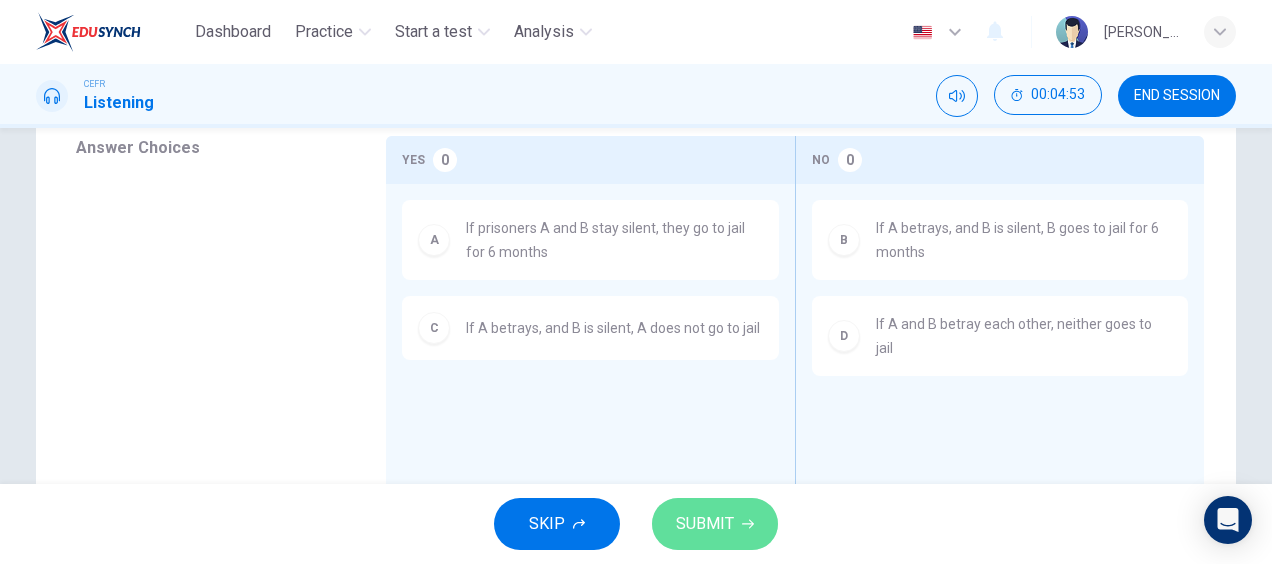 click on "SUBMIT" at bounding box center [705, 524] 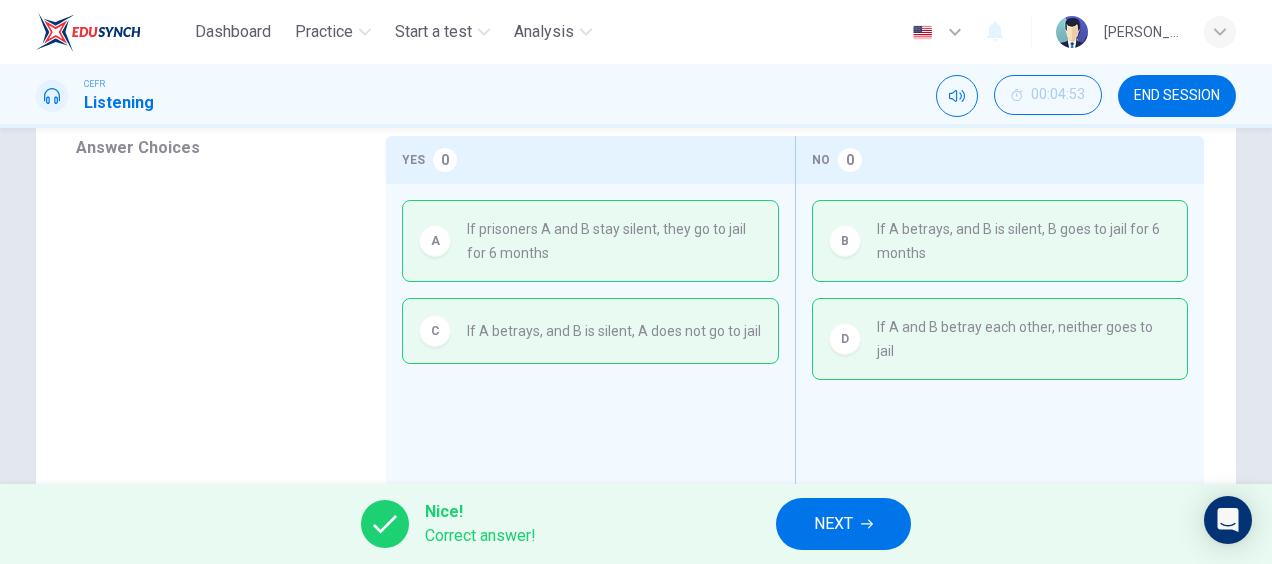 type on "50" 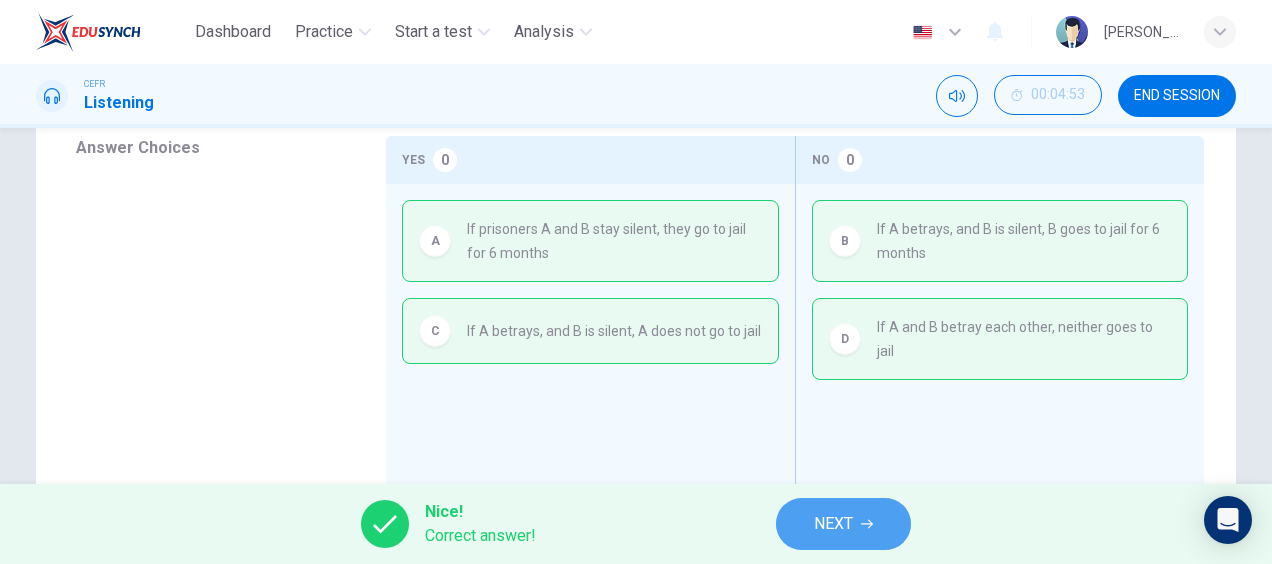 click on "NEXT" at bounding box center (843, 524) 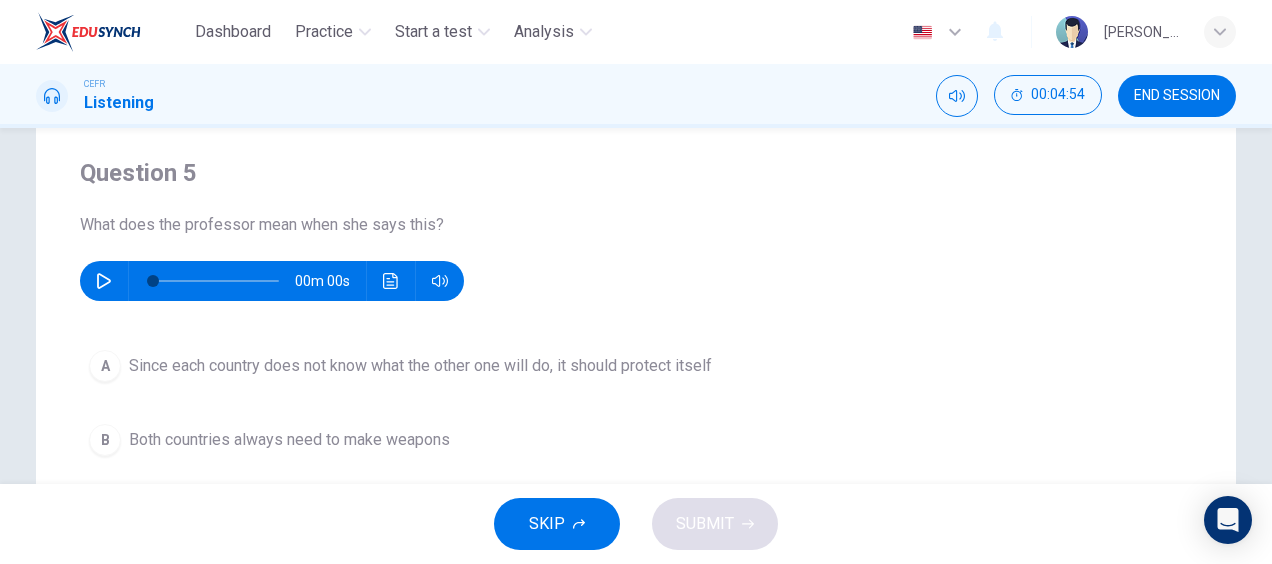 scroll, scrollTop: 142, scrollLeft: 0, axis: vertical 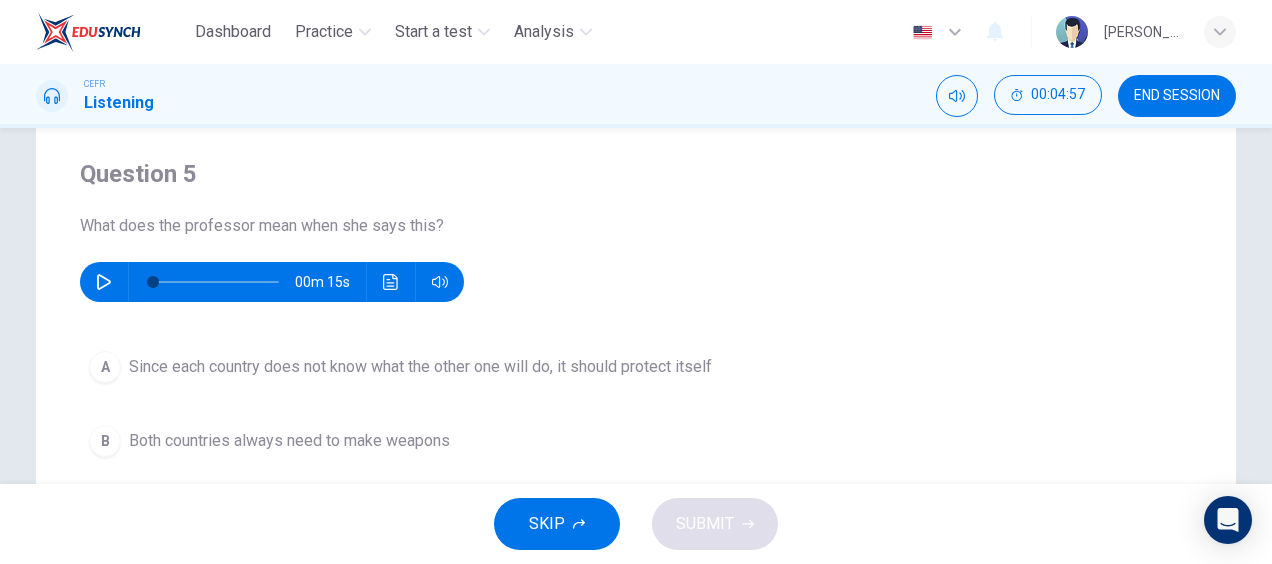 click 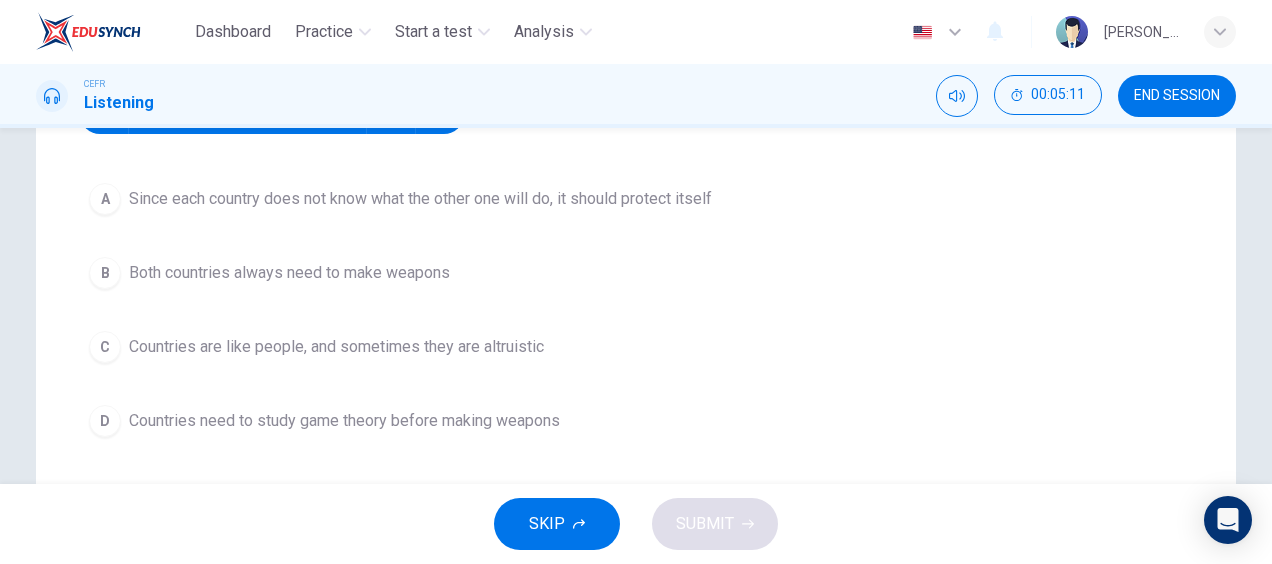 scroll, scrollTop: 312, scrollLeft: 0, axis: vertical 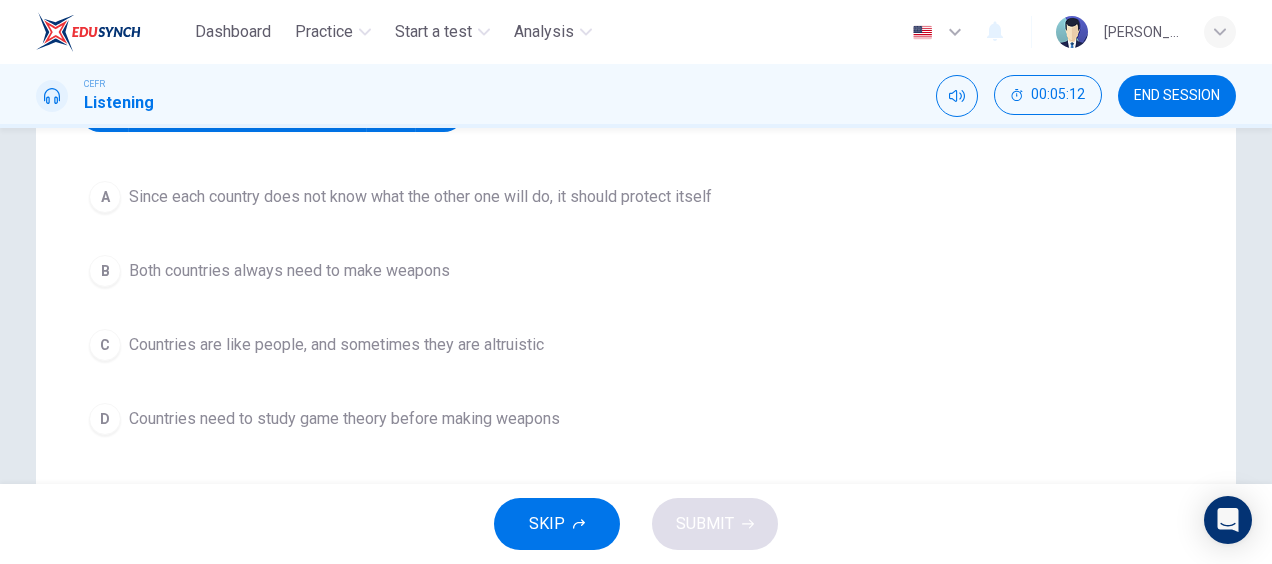 type on "0" 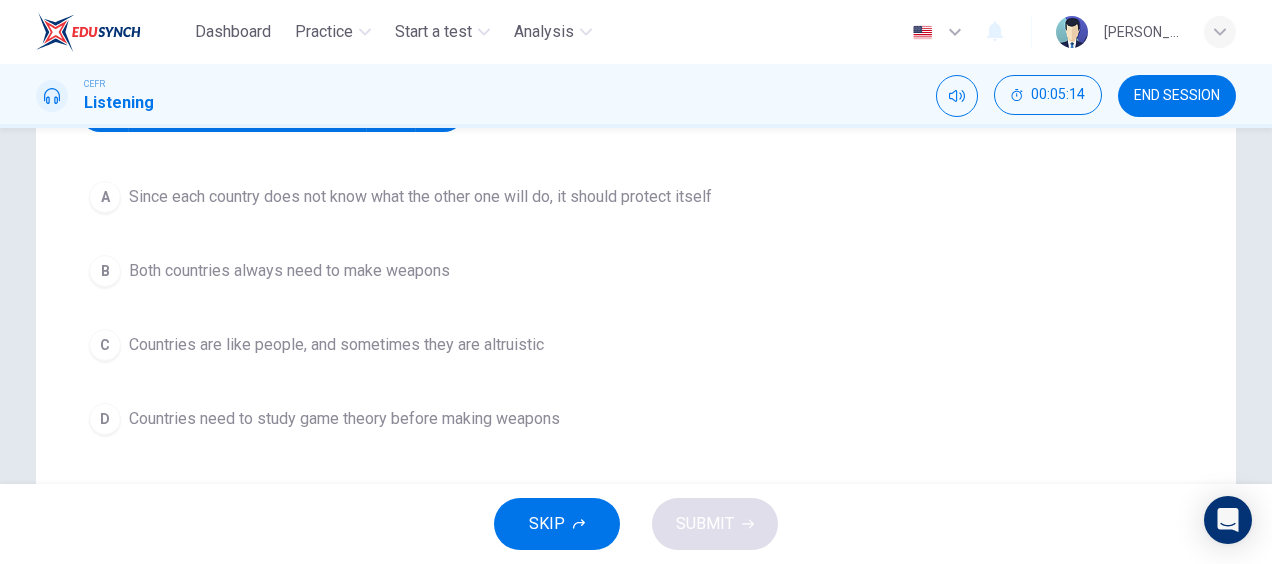 scroll, scrollTop: 307, scrollLeft: 0, axis: vertical 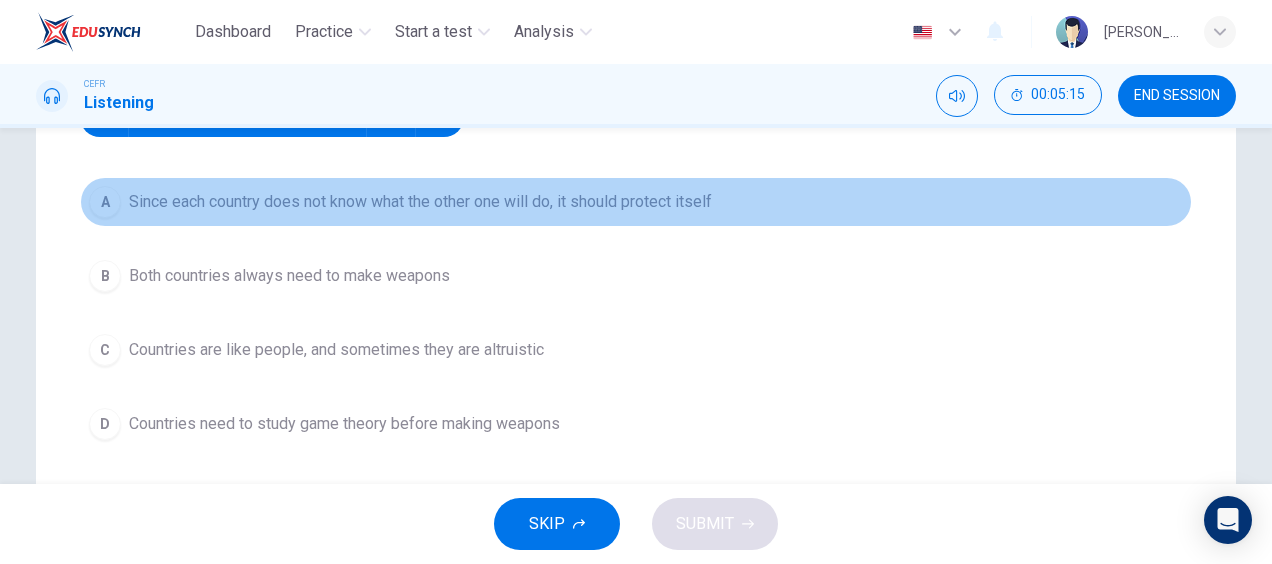 click on "Since each country does not know what the other one will do, it should protect itself" at bounding box center (420, 202) 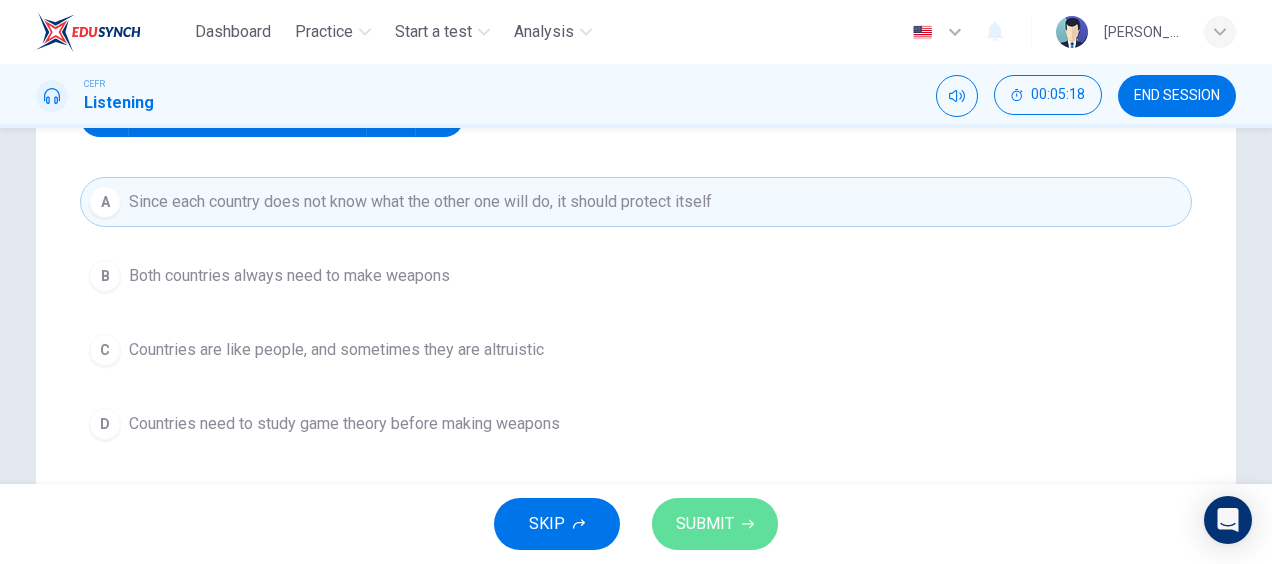 click on "SUBMIT" at bounding box center [715, 524] 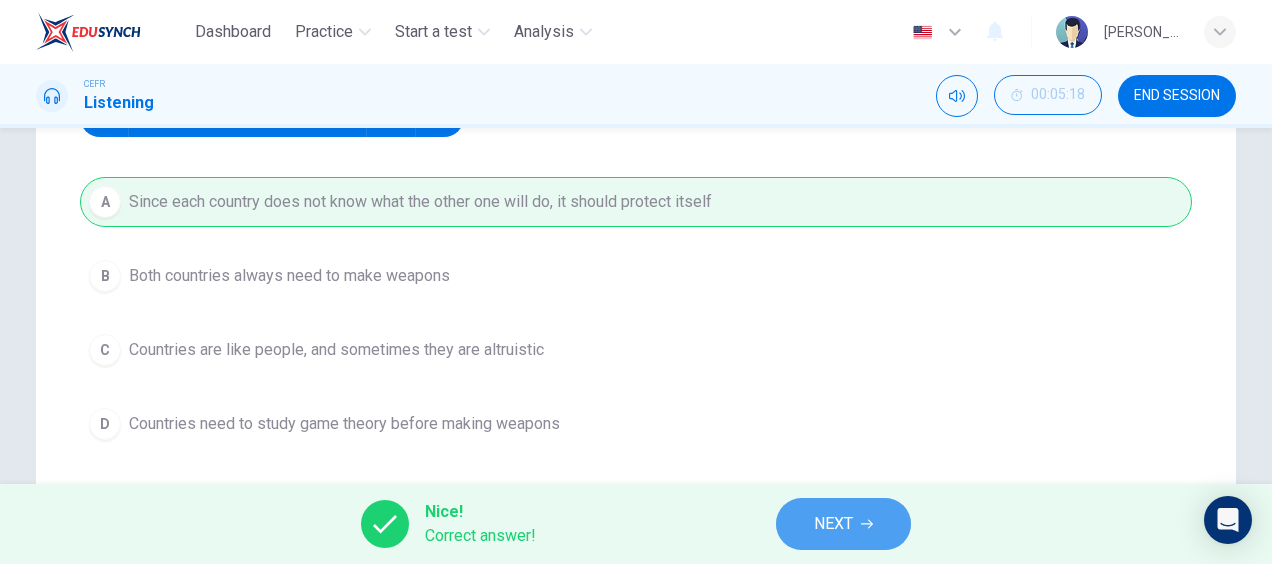 click on "NEXT" at bounding box center (833, 524) 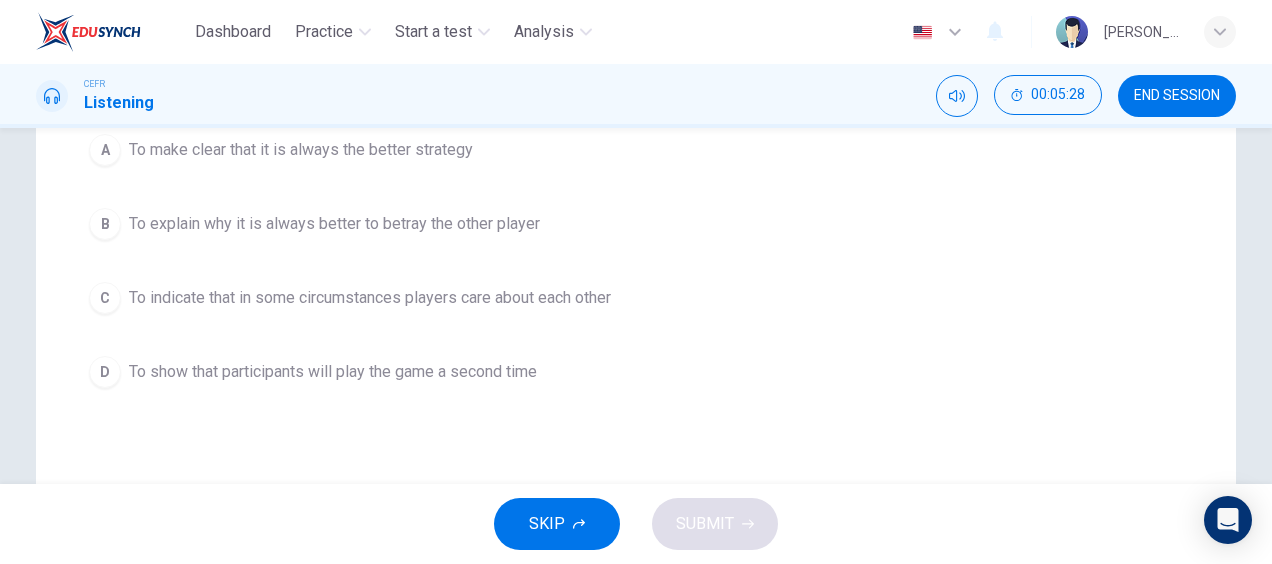 scroll, scrollTop: 297, scrollLeft: 0, axis: vertical 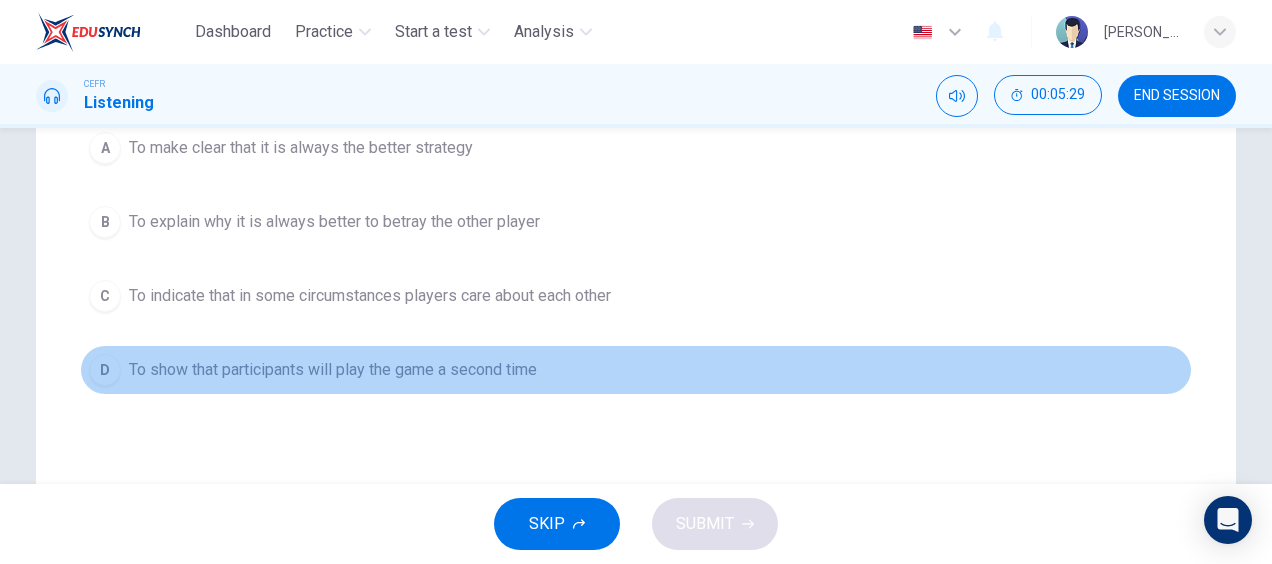 click on "To show that participants will play the game a second time" at bounding box center (333, 370) 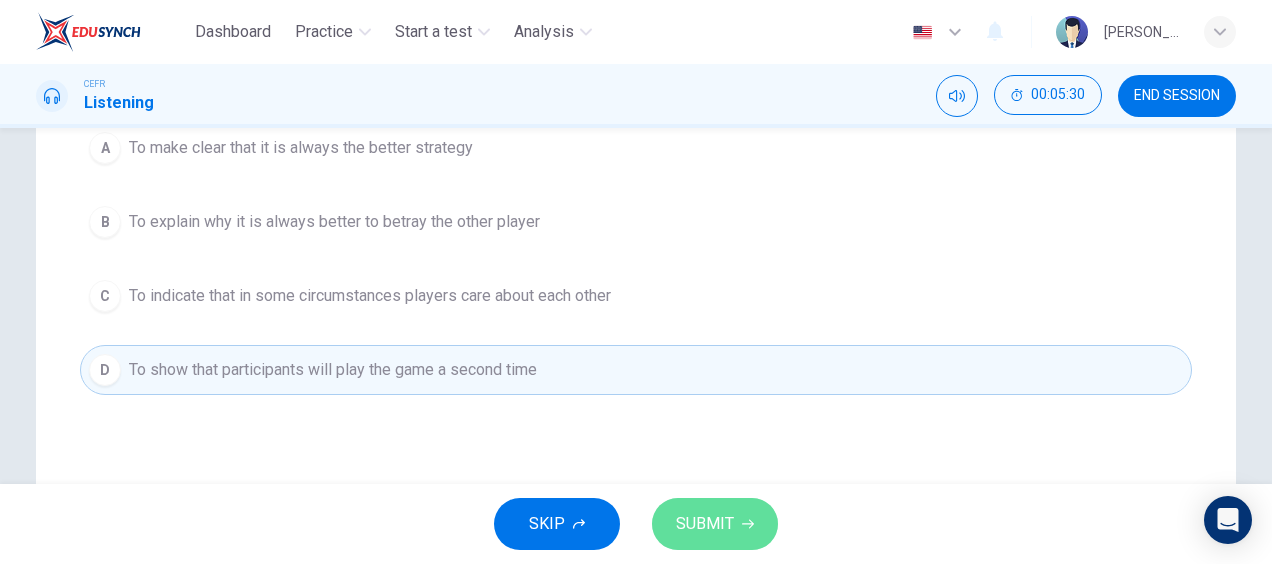 click on "SUBMIT" at bounding box center [705, 524] 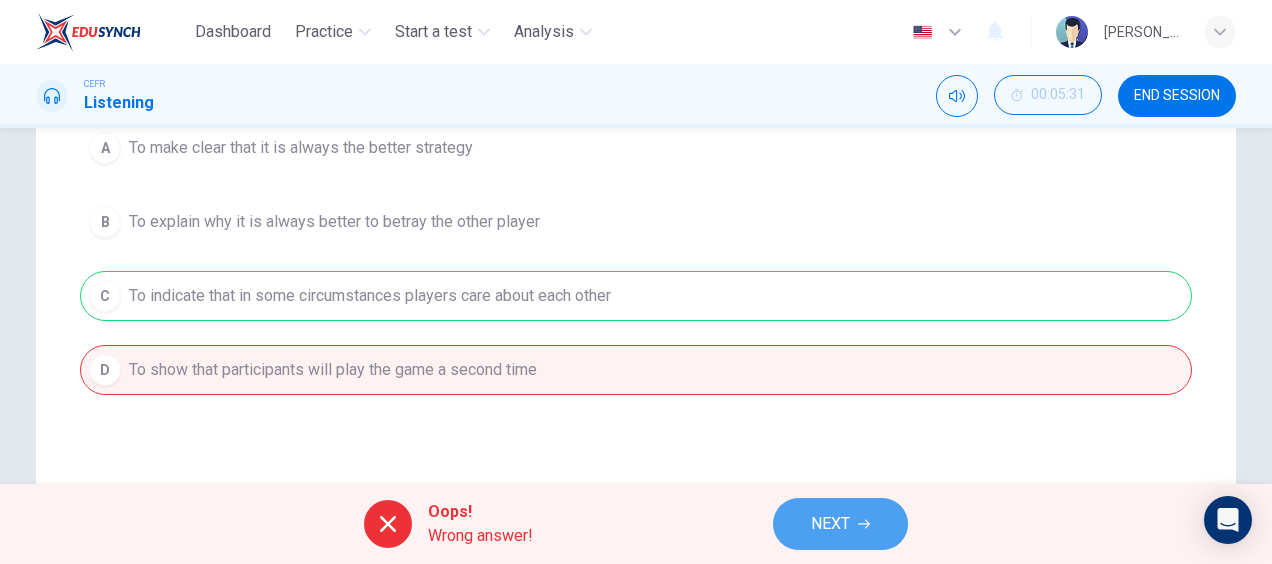 click on "NEXT" at bounding box center (830, 524) 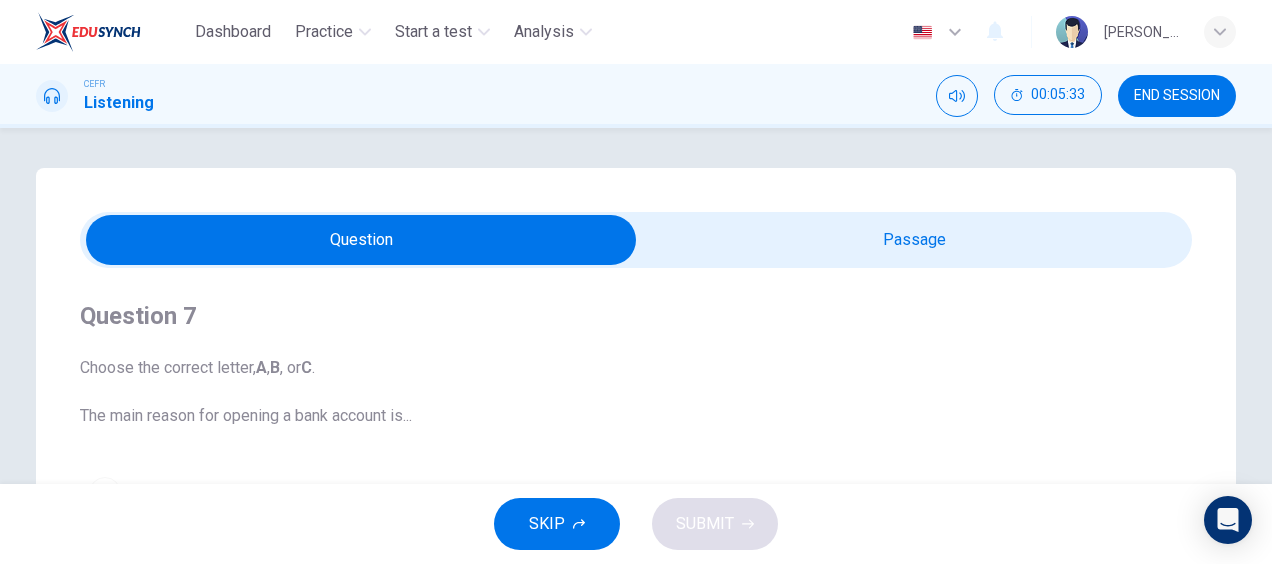 click at bounding box center [361, 240] 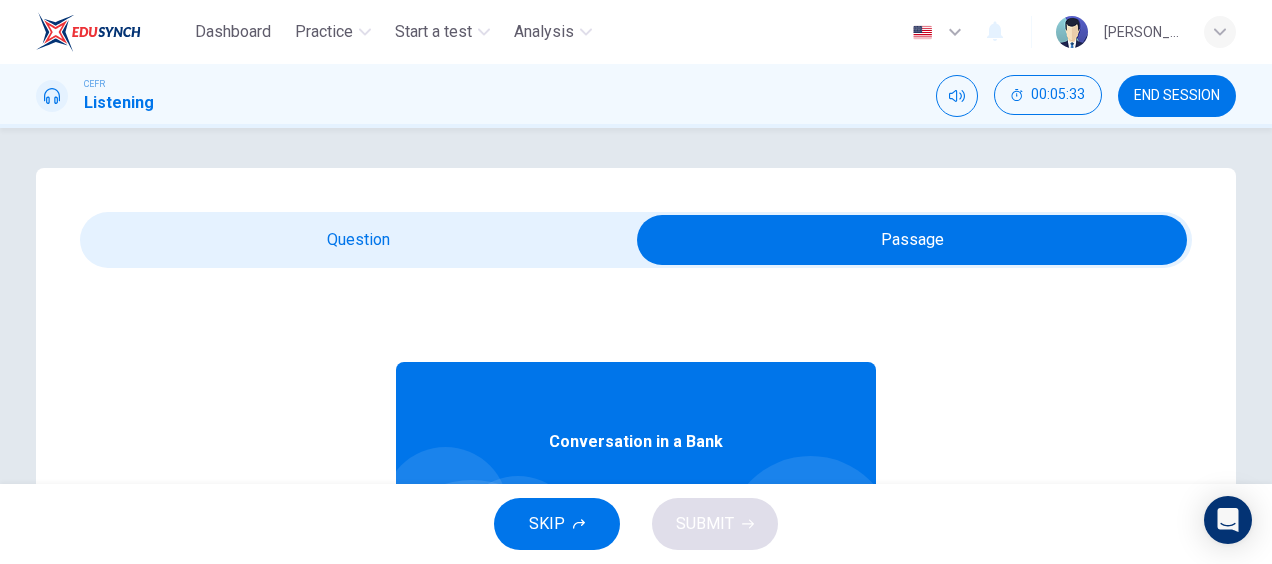 scroll, scrollTop: 112, scrollLeft: 0, axis: vertical 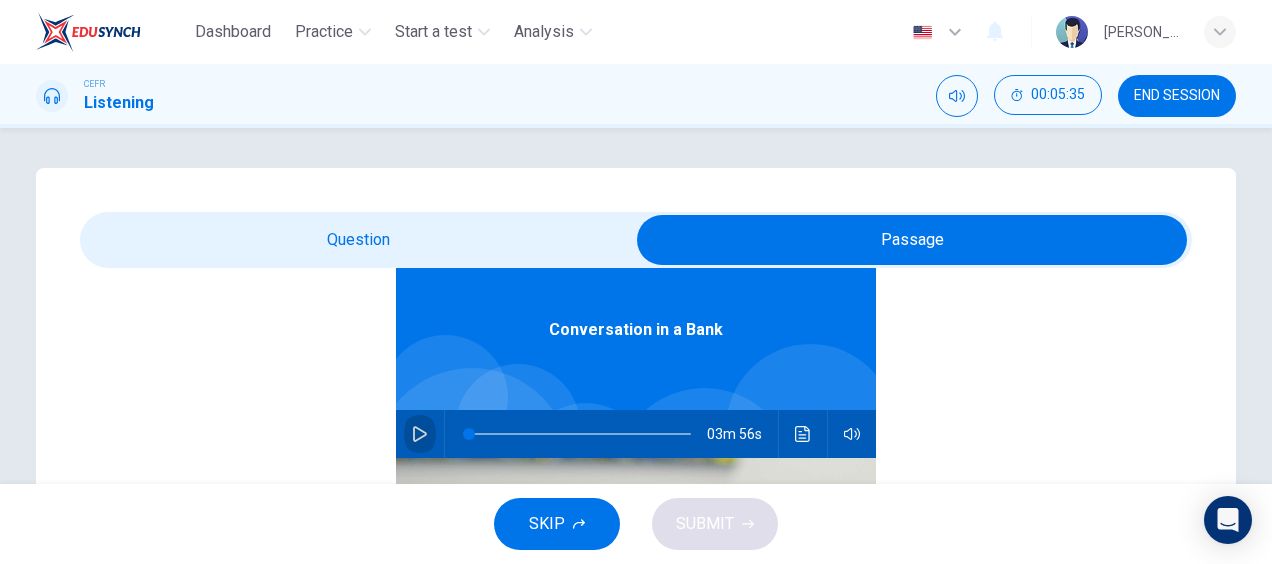 click at bounding box center (420, 434) 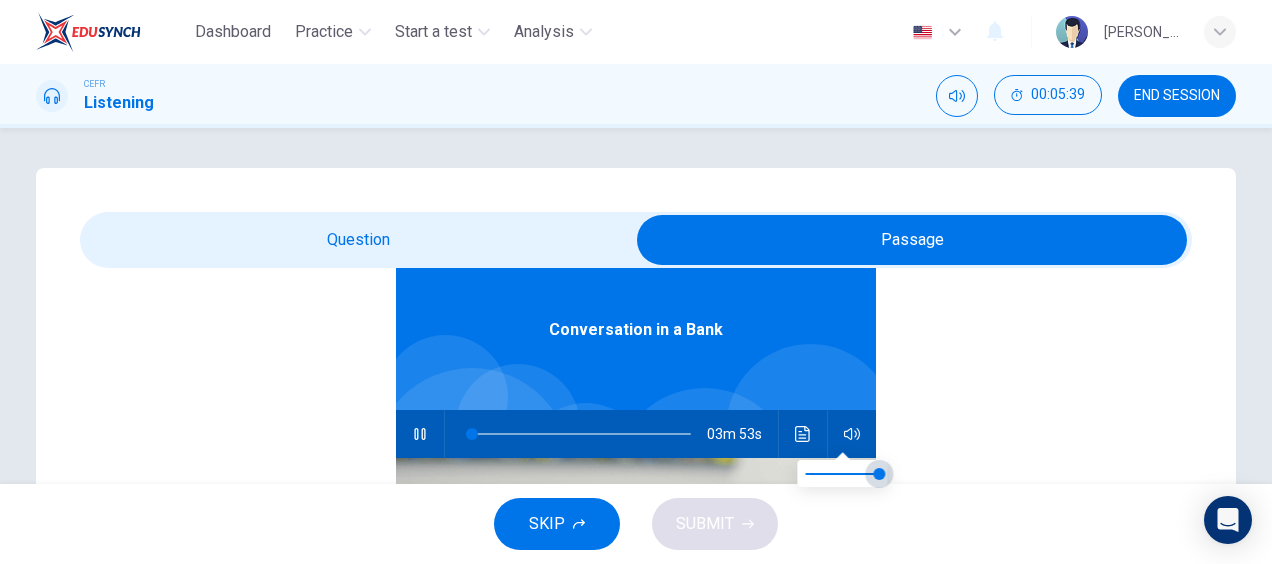 type on "2" 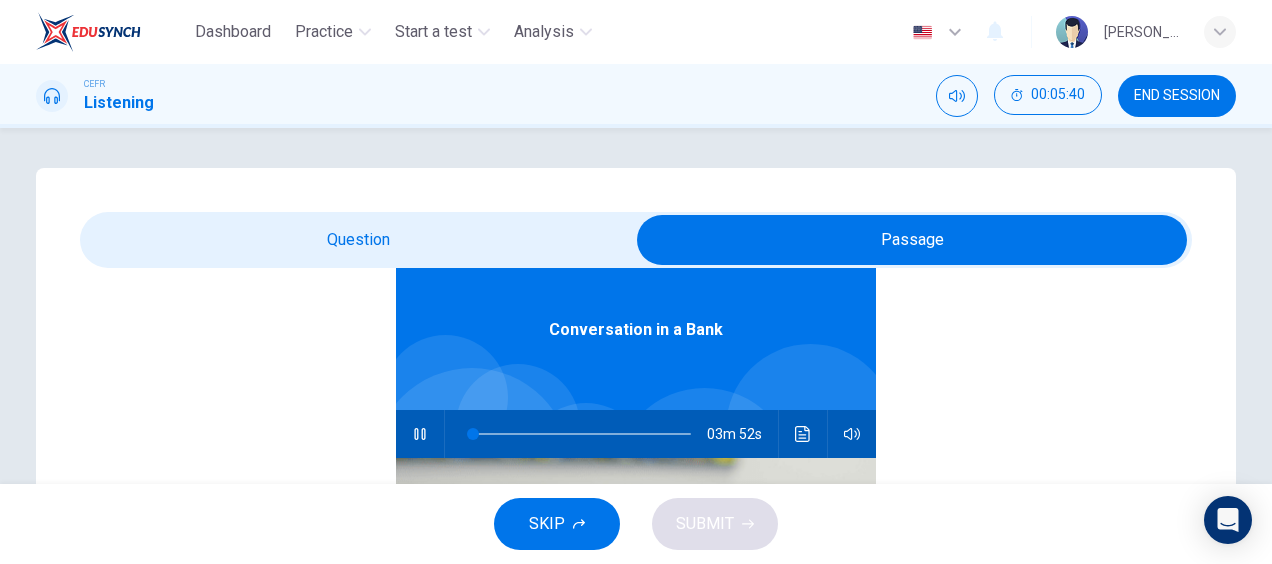 click at bounding box center (912, 240) 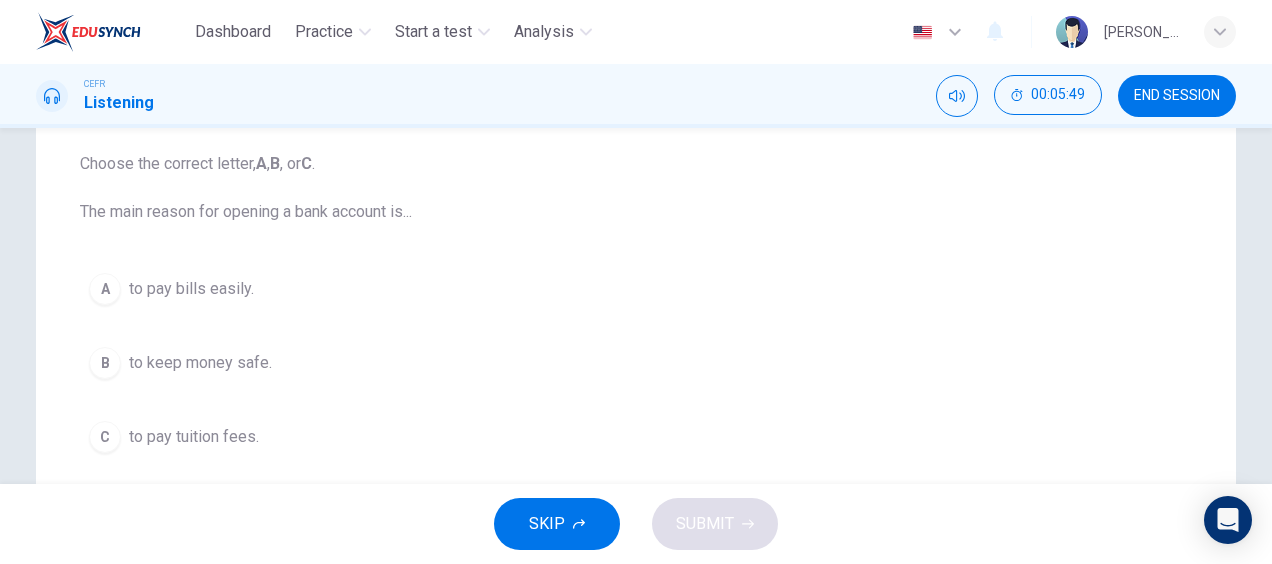 scroll, scrollTop: 238, scrollLeft: 0, axis: vertical 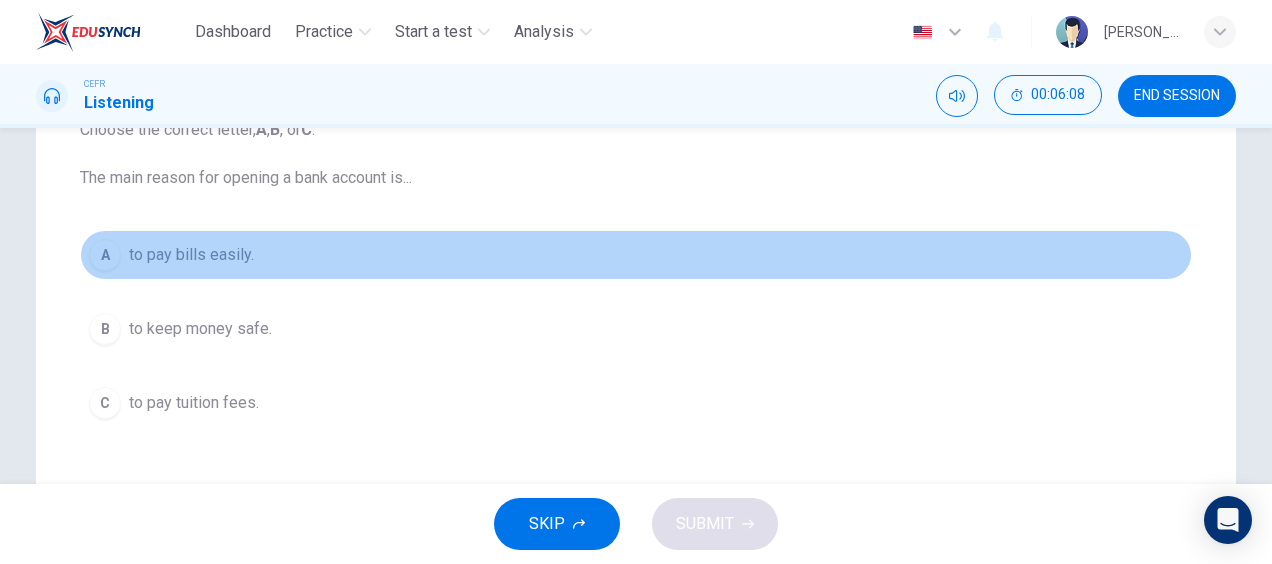 click on "to pay bills easily." at bounding box center [191, 255] 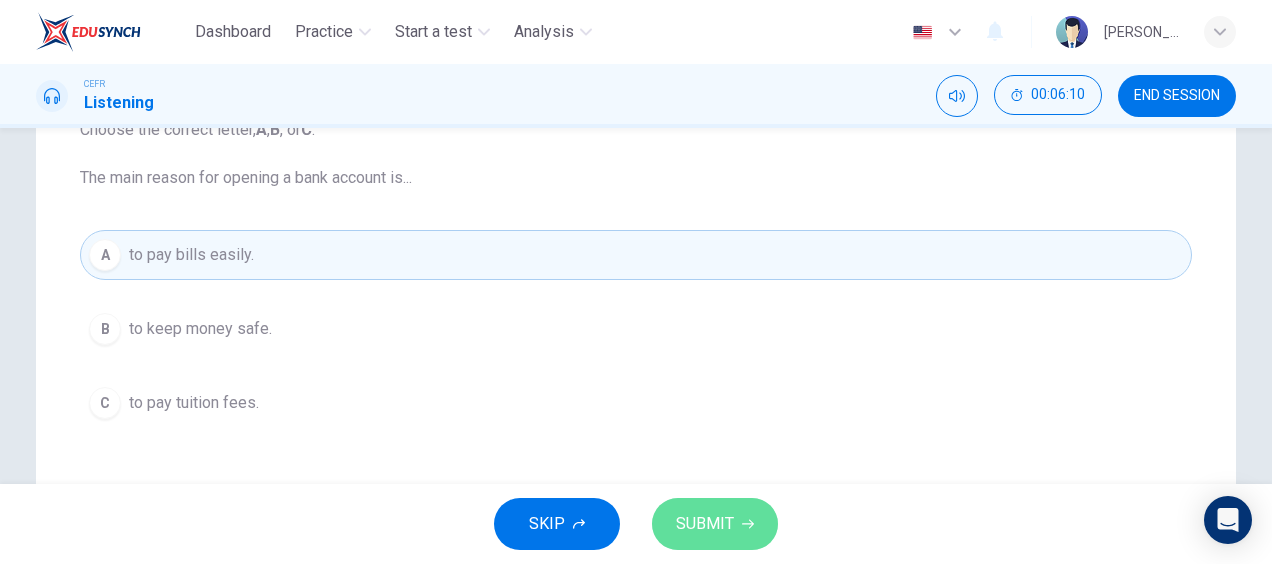 click on "SUBMIT" at bounding box center (705, 524) 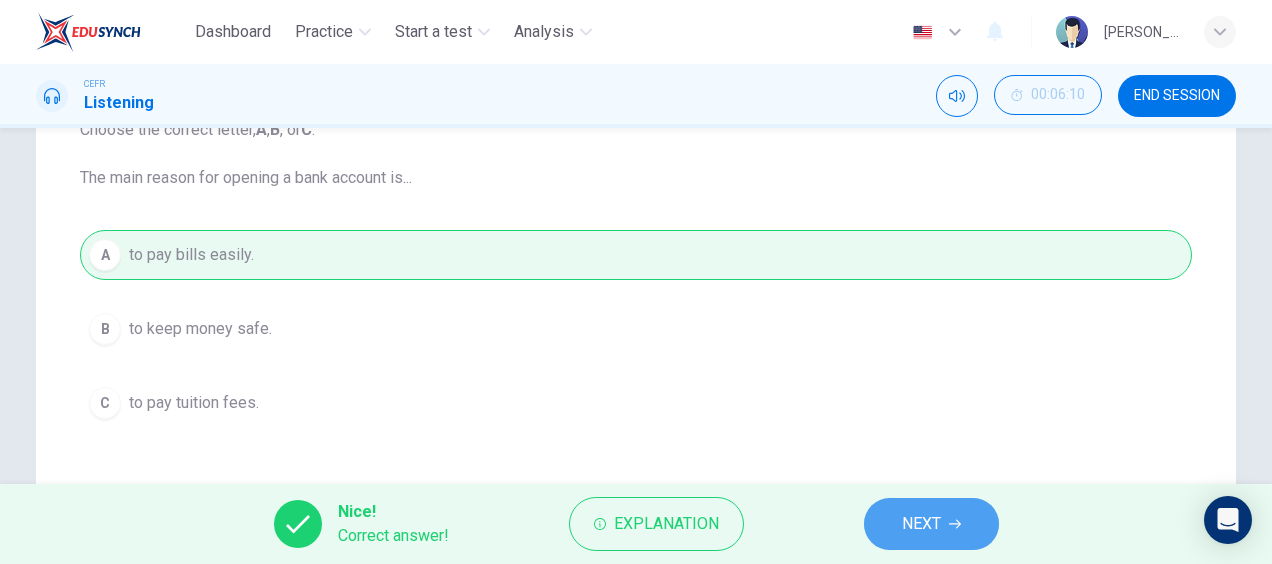 click on "NEXT" at bounding box center (931, 524) 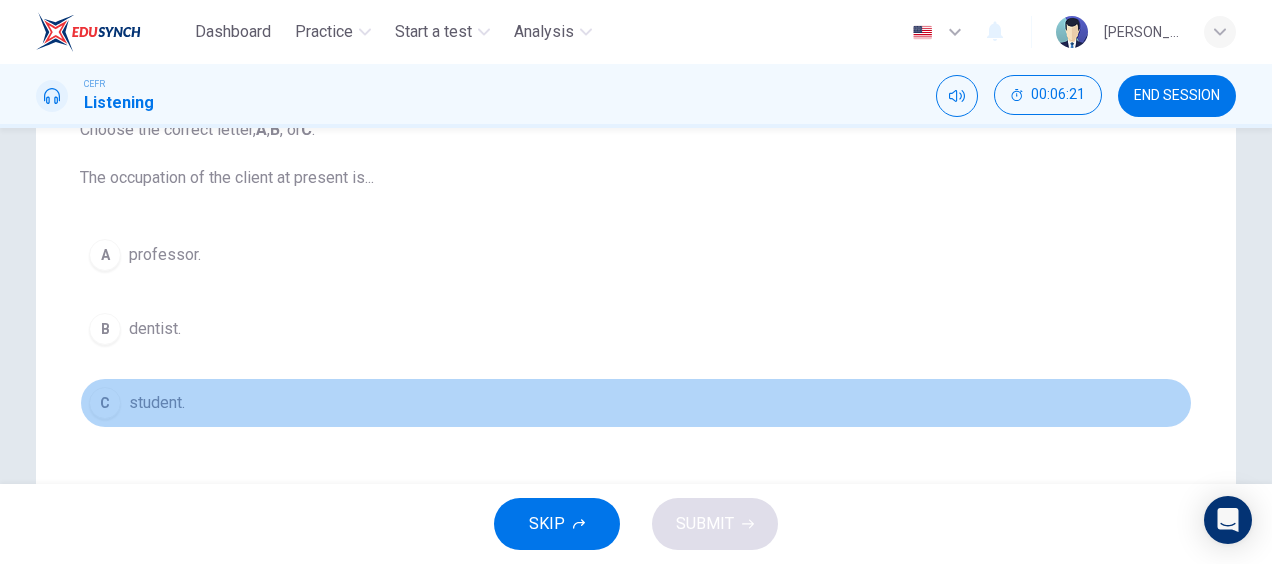 click on "student." at bounding box center [157, 403] 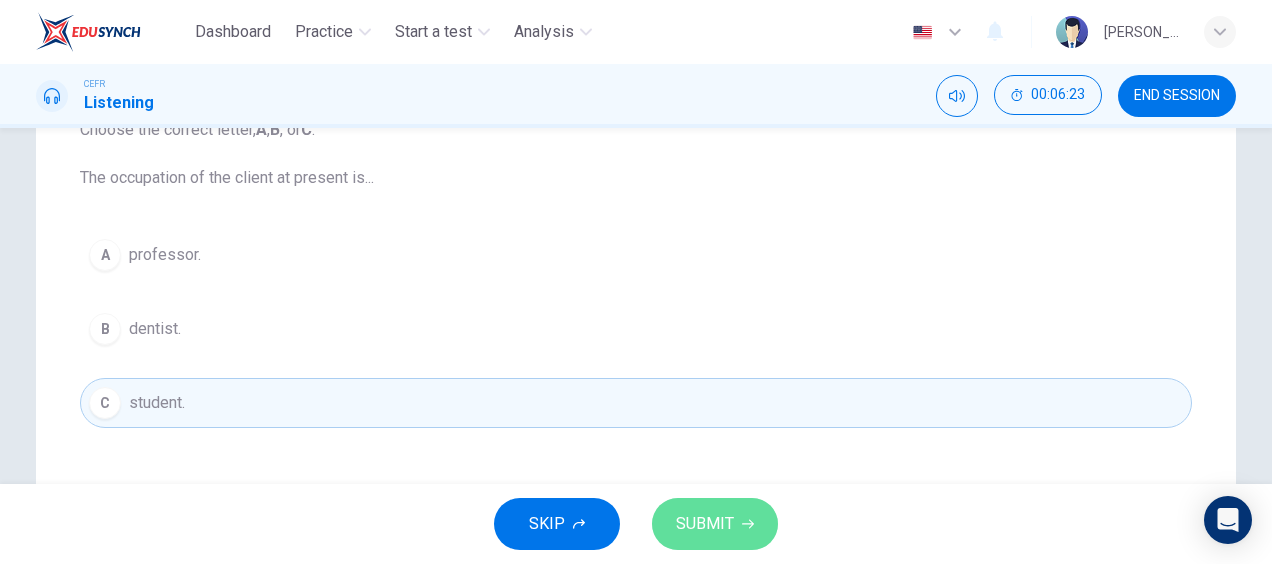 click 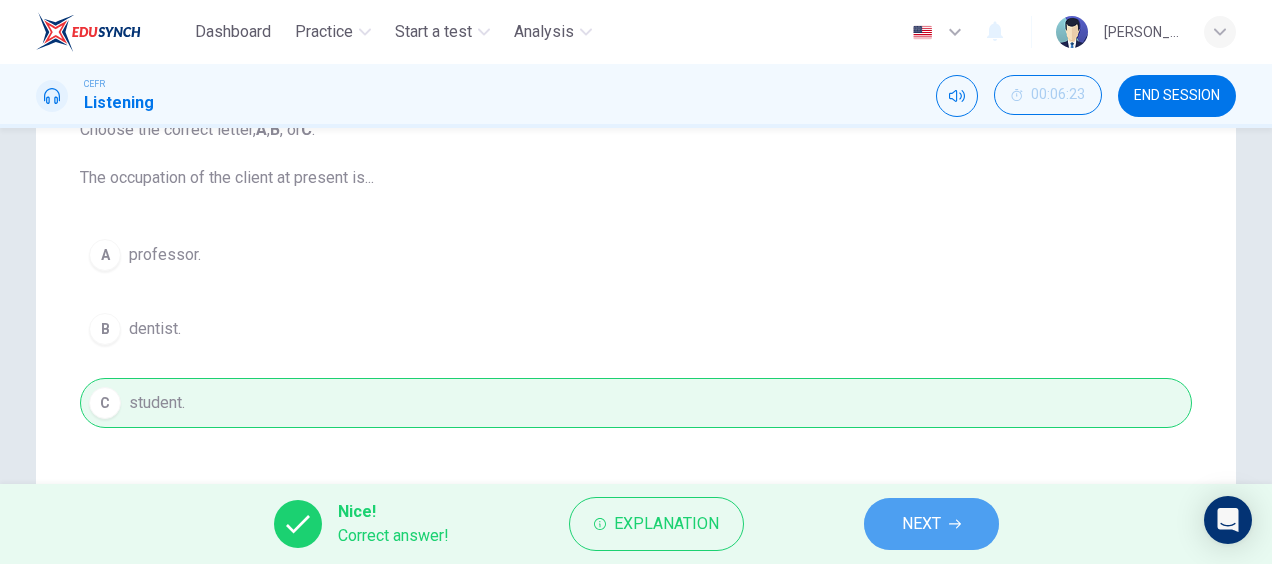 click on "NEXT" at bounding box center [921, 524] 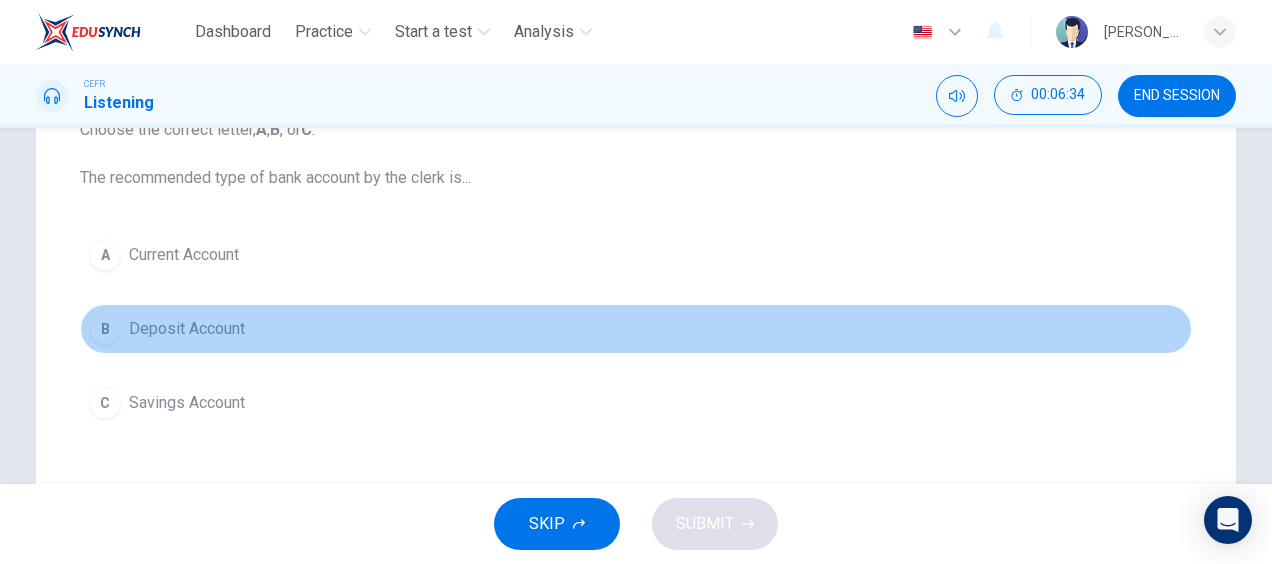 click on "Deposit Account" at bounding box center (187, 329) 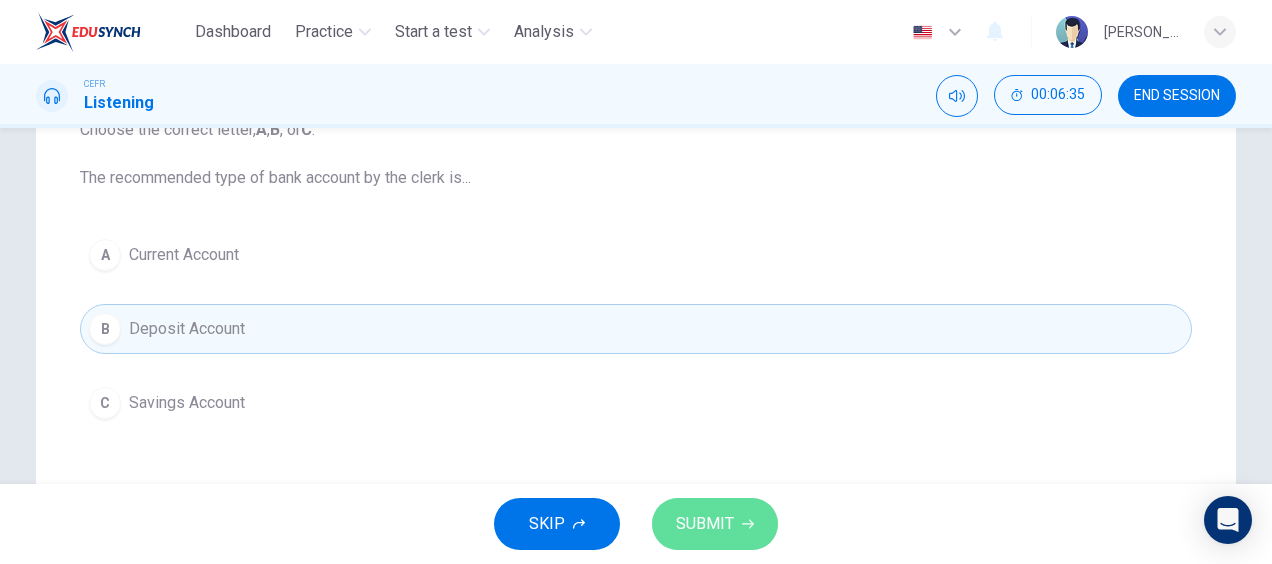 click on "SUBMIT" at bounding box center [705, 524] 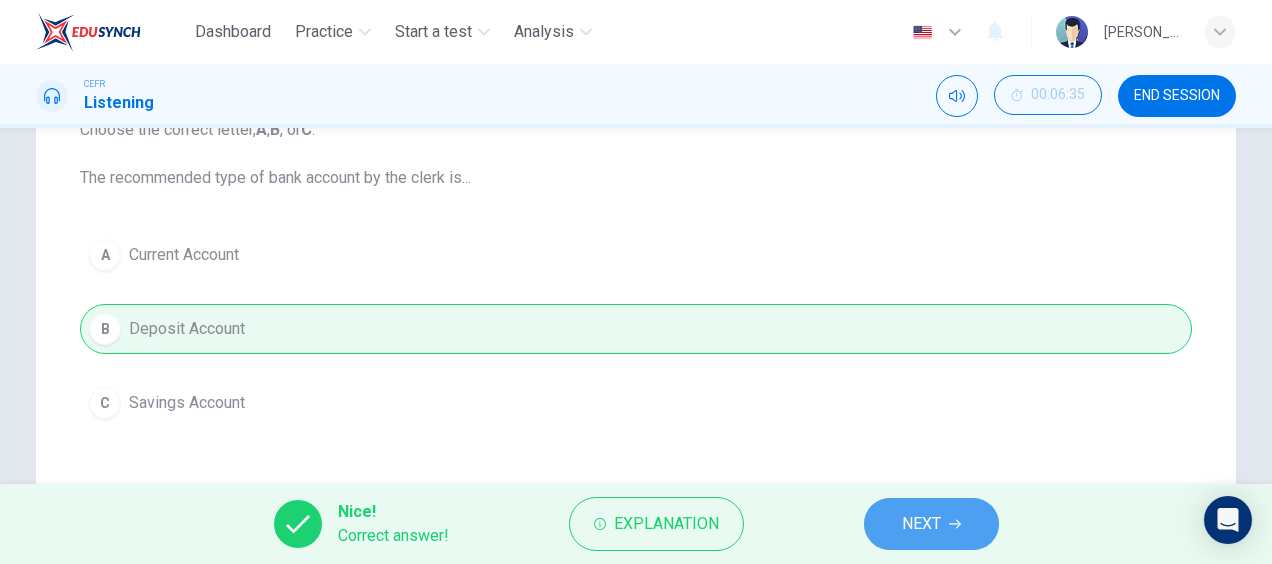 click on "NEXT" at bounding box center (921, 524) 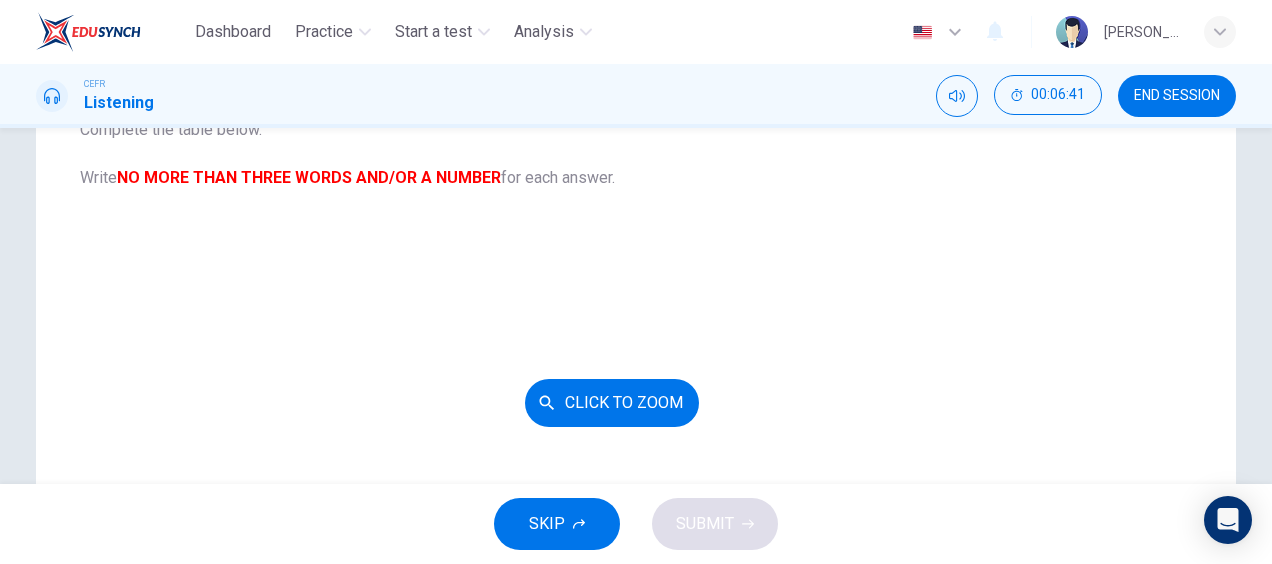 scroll, scrollTop: 269, scrollLeft: 0, axis: vertical 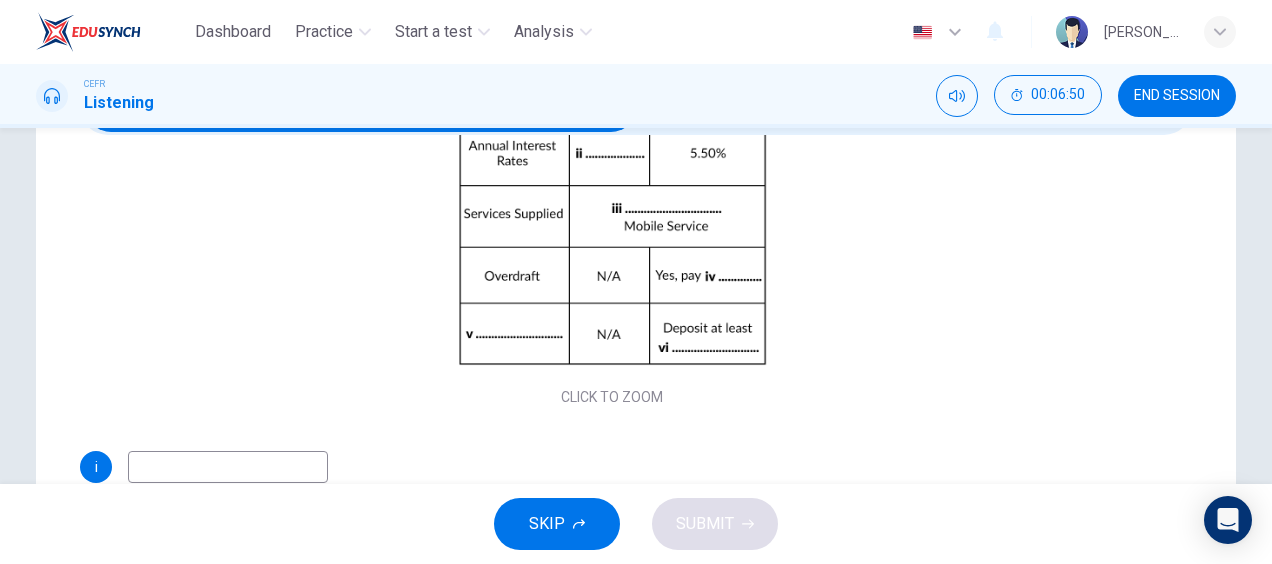 click at bounding box center (228, 467) 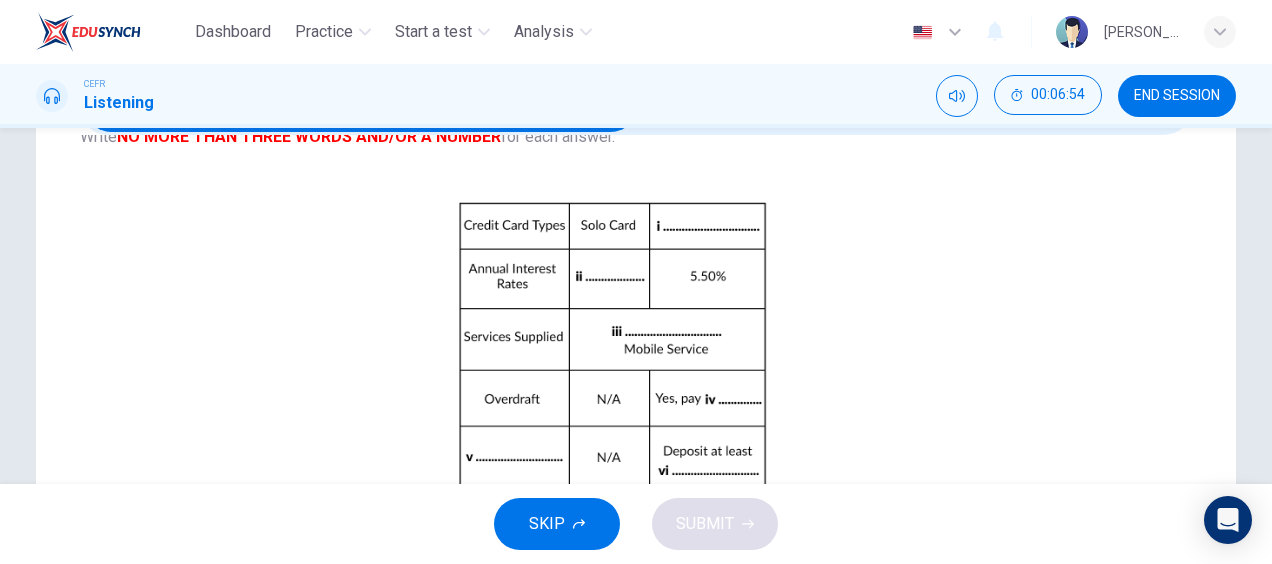 scroll, scrollTop: 269, scrollLeft: 0, axis: vertical 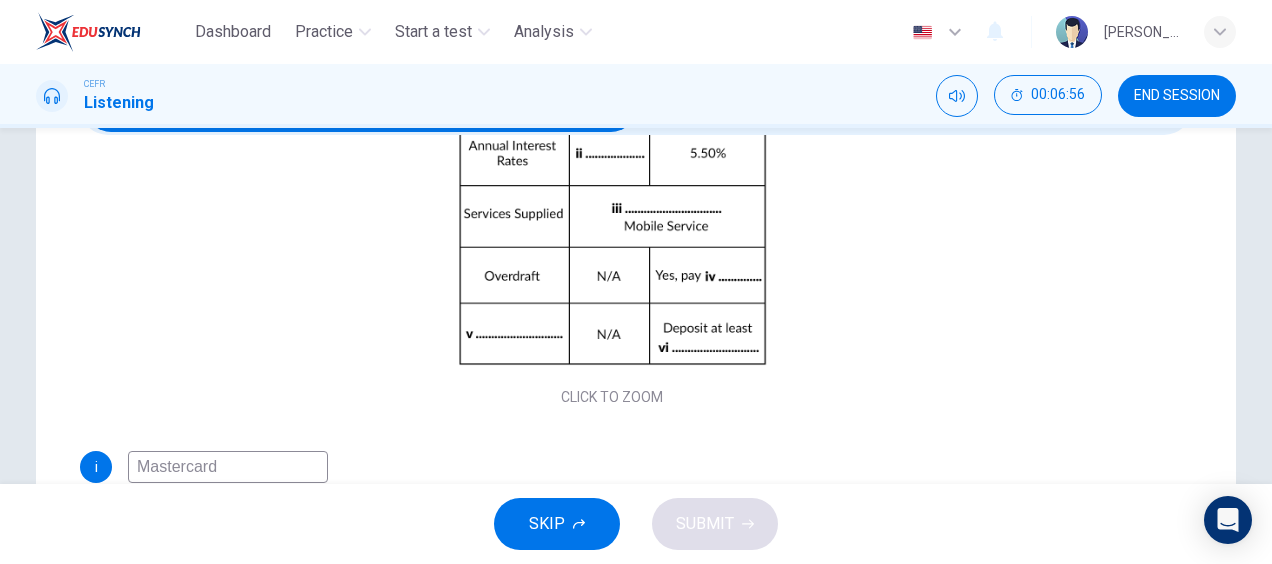 click on "Mastercard" at bounding box center [228, 467] 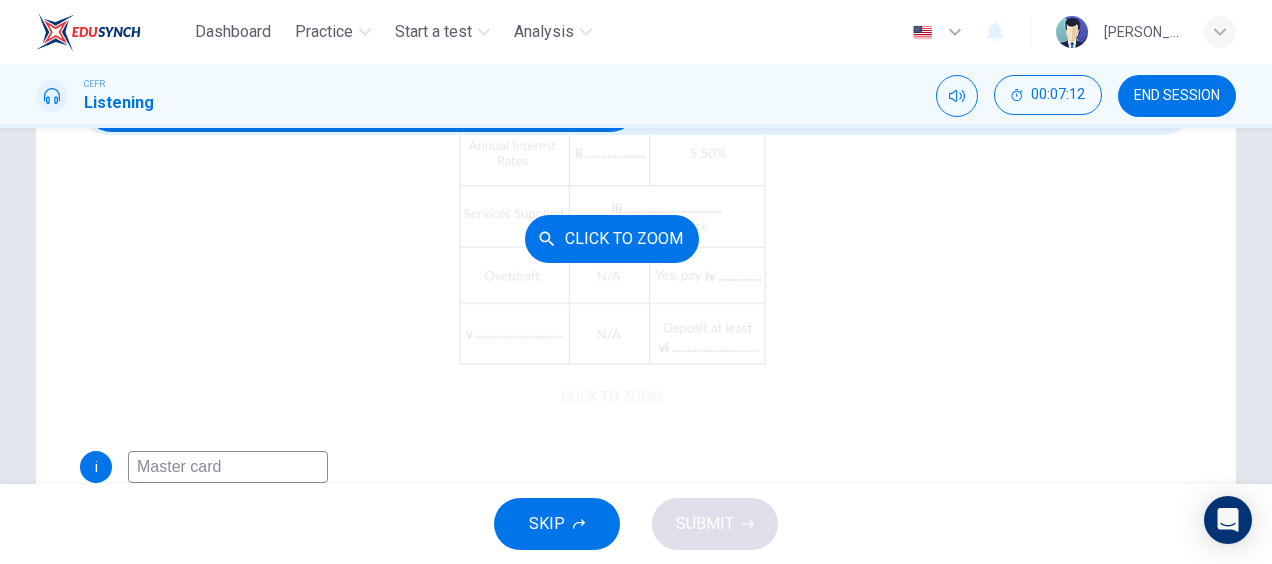 type on "Master card" 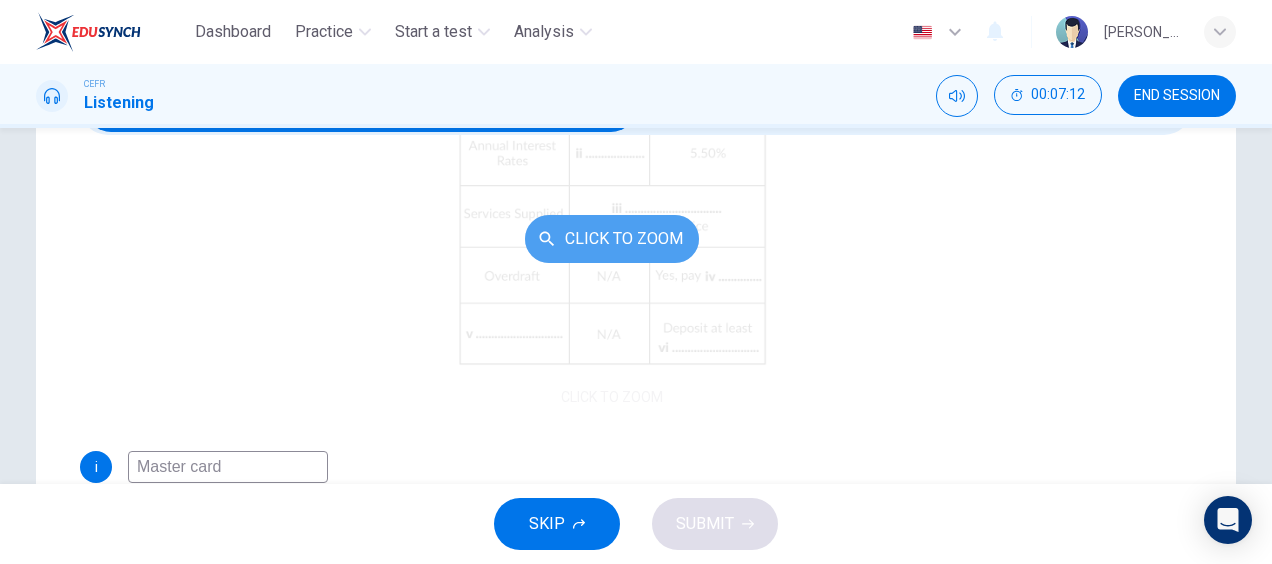click on "Click to Zoom" at bounding box center (612, 239) 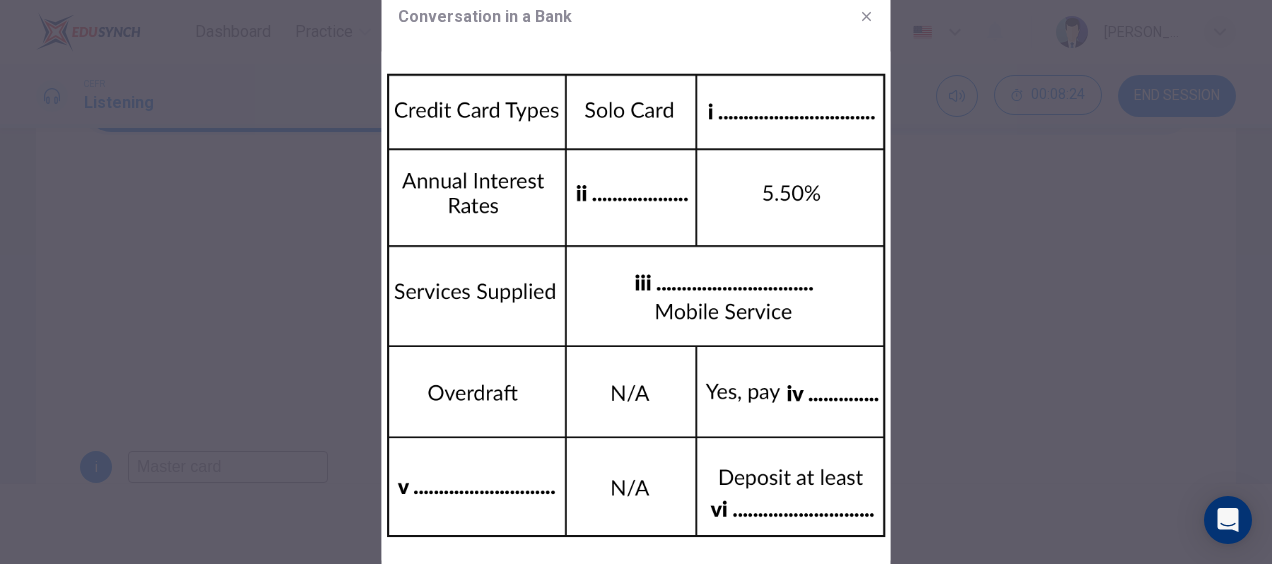 click 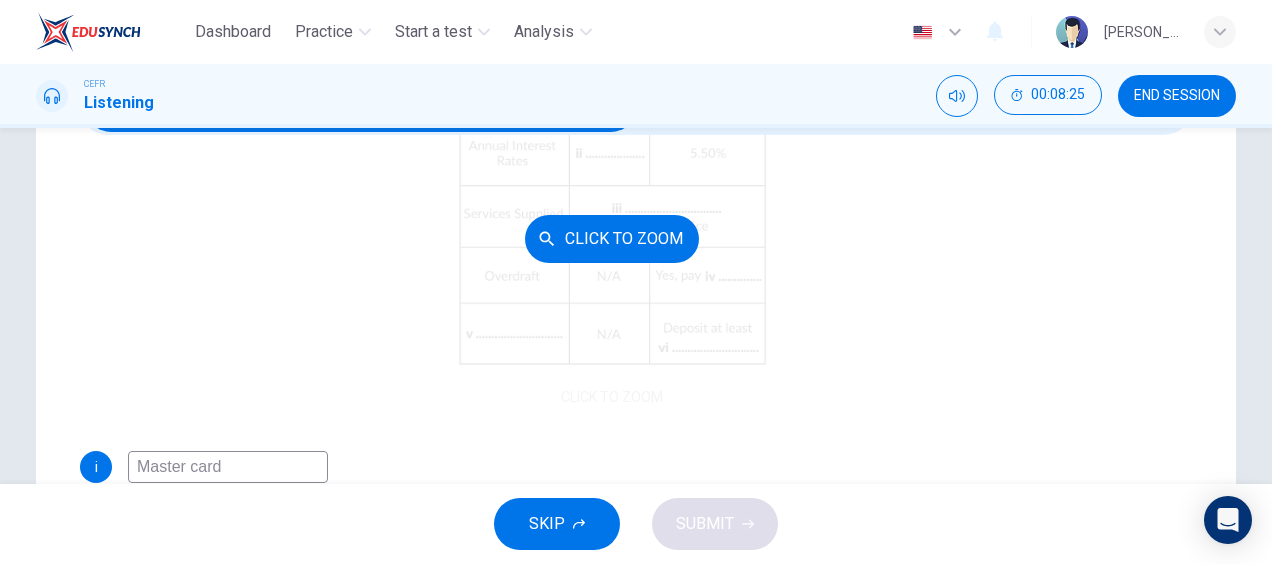 scroll, scrollTop: 0, scrollLeft: 0, axis: both 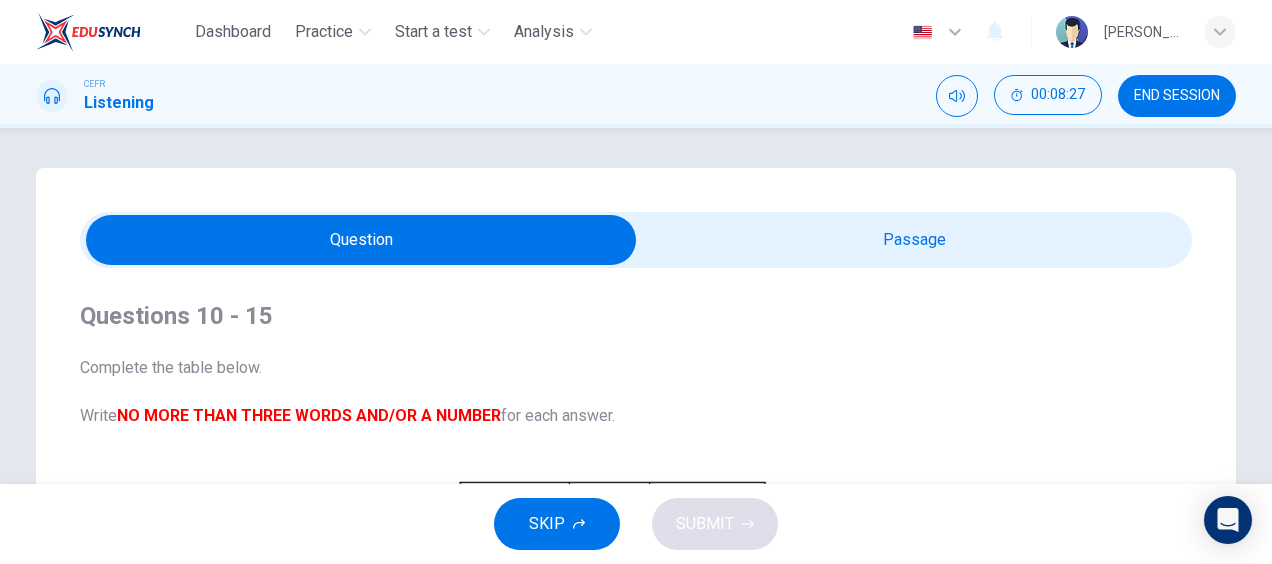 type on "83" 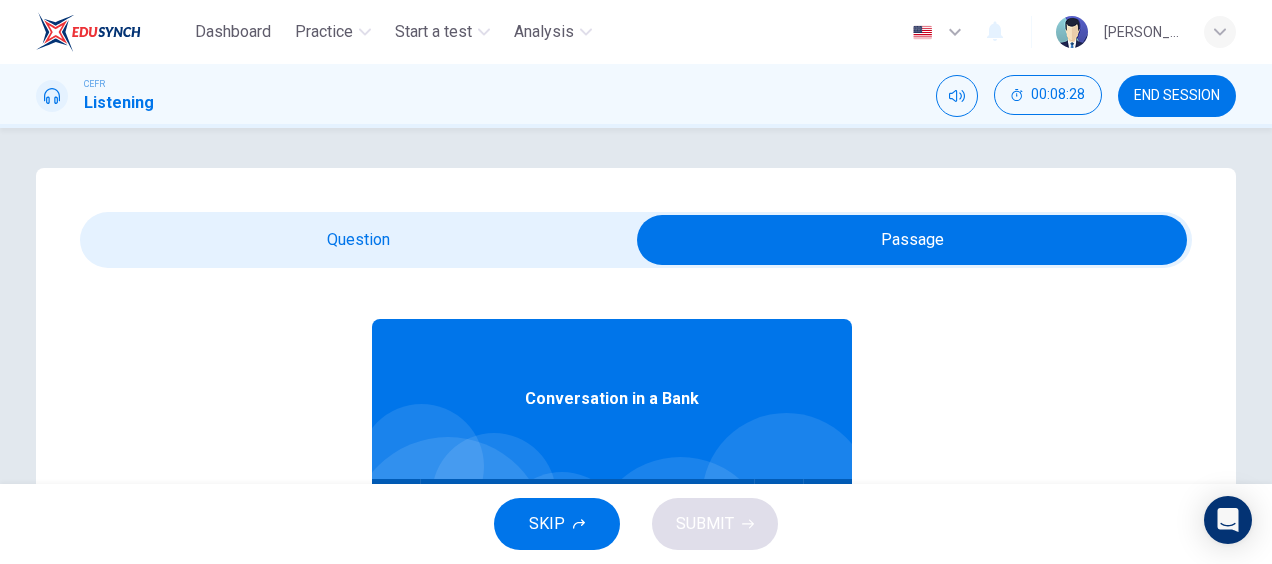 scroll, scrollTop: 106, scrollLeft: 0, axis: vertical 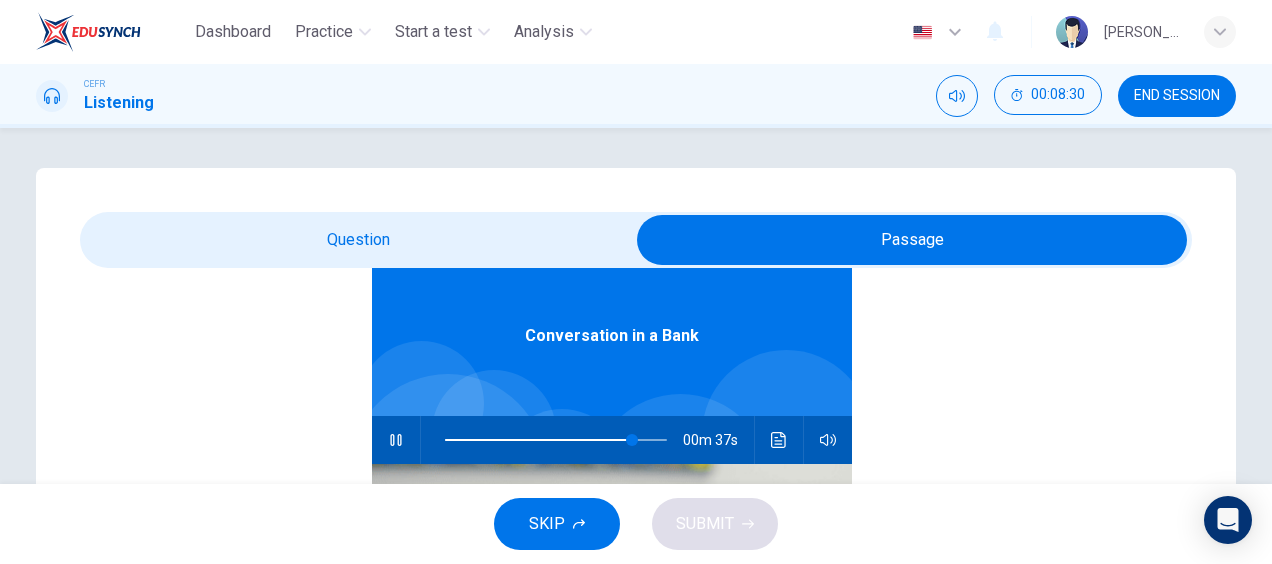click at bounding box center (556, 440) 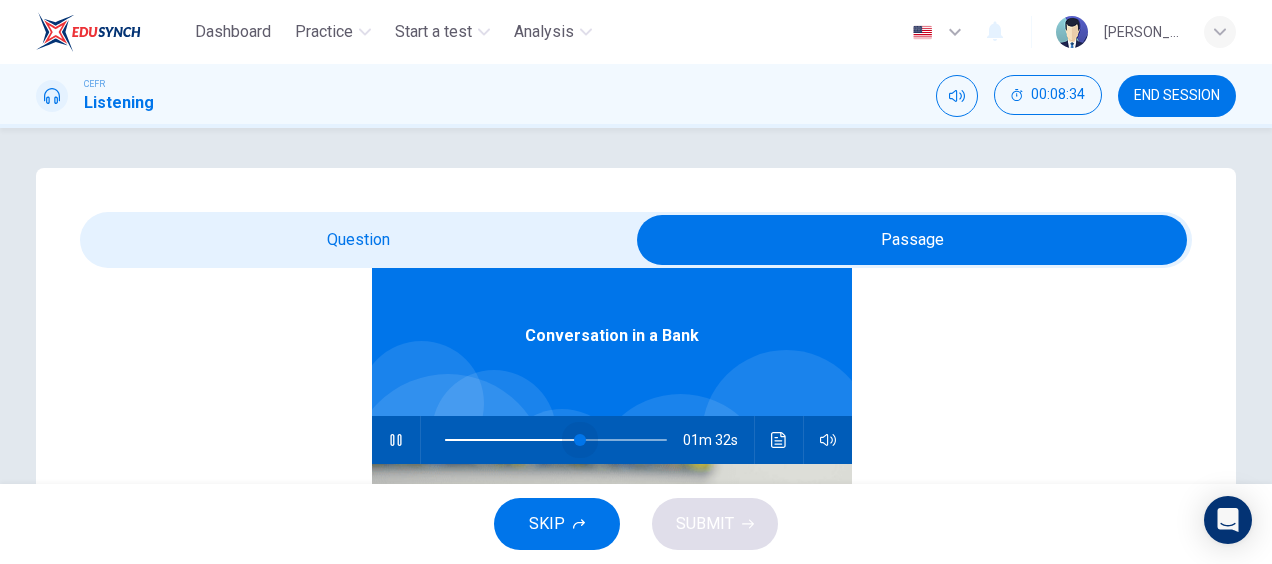 click at bounding box center (556, 440) 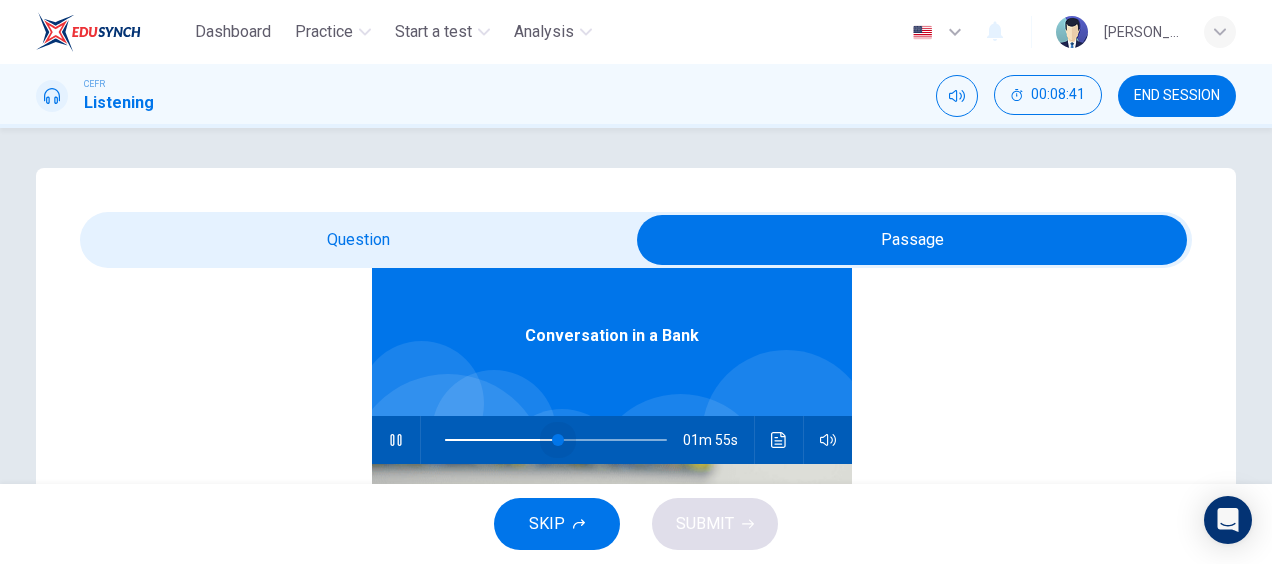 click at bounding box center (556, 440) 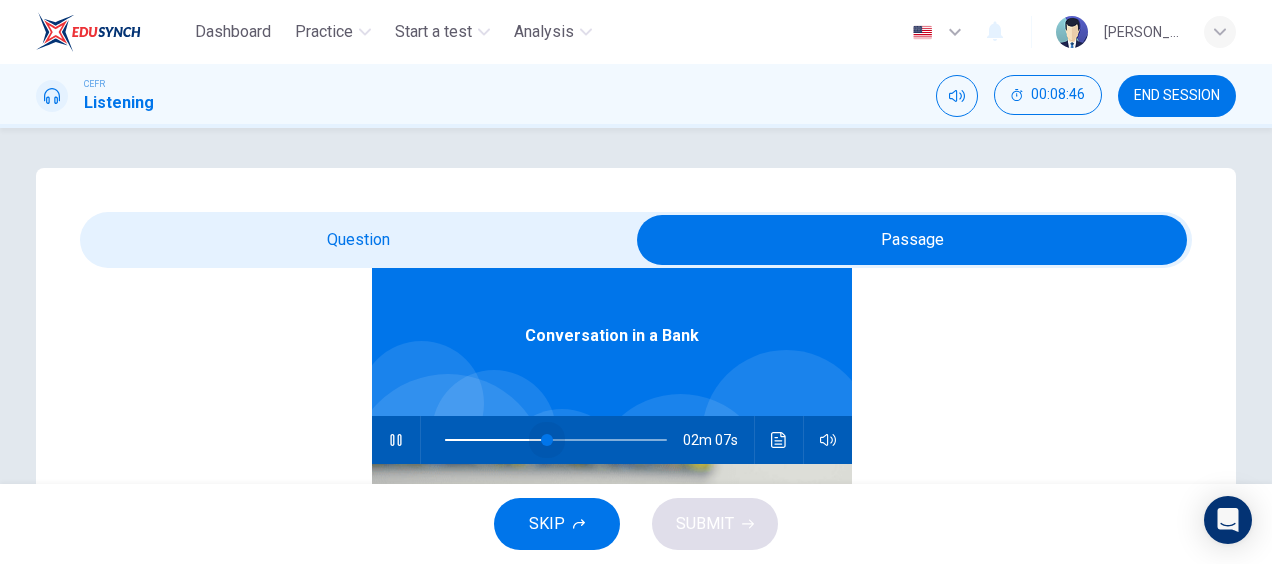 click at bounding box center (547, 440) 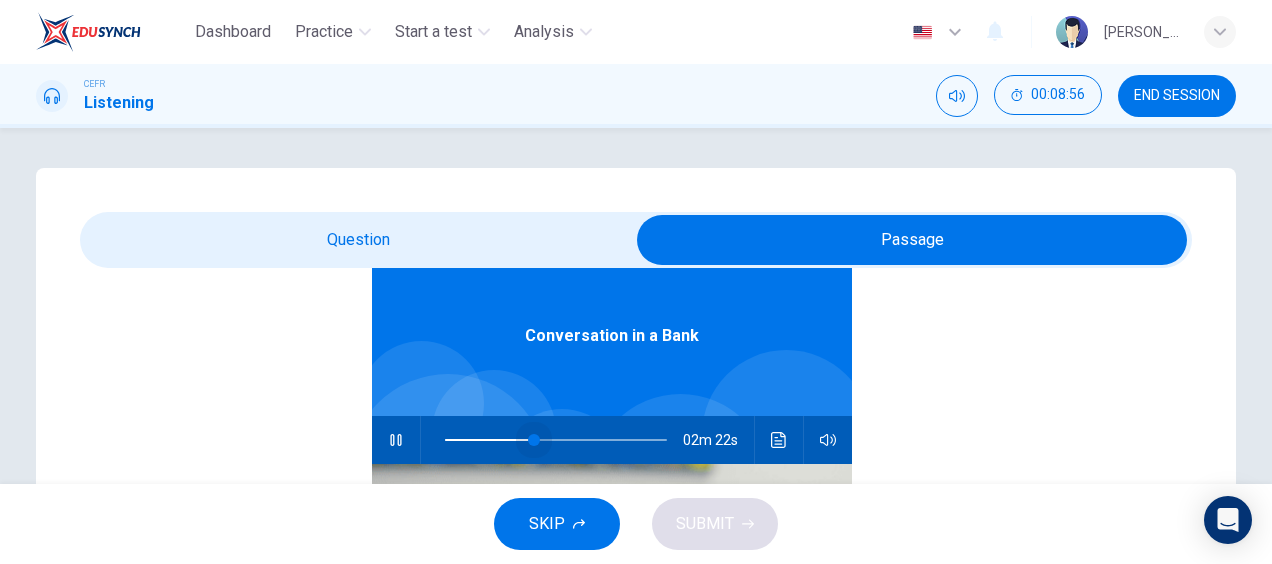 click at bounding box center (534, 440) 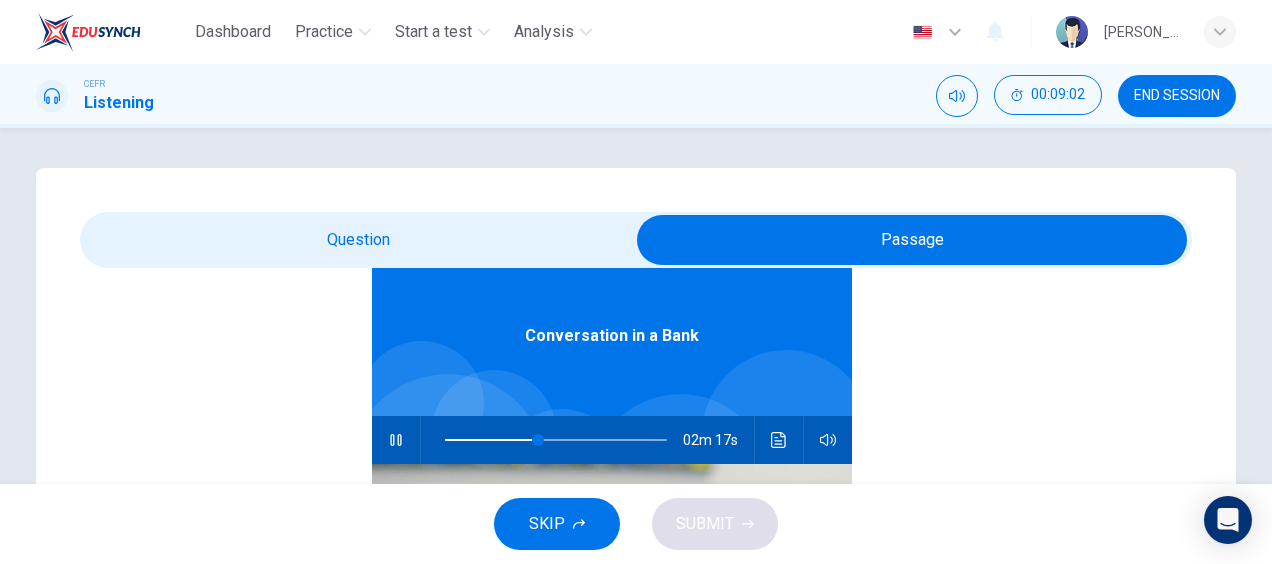 type on "43" 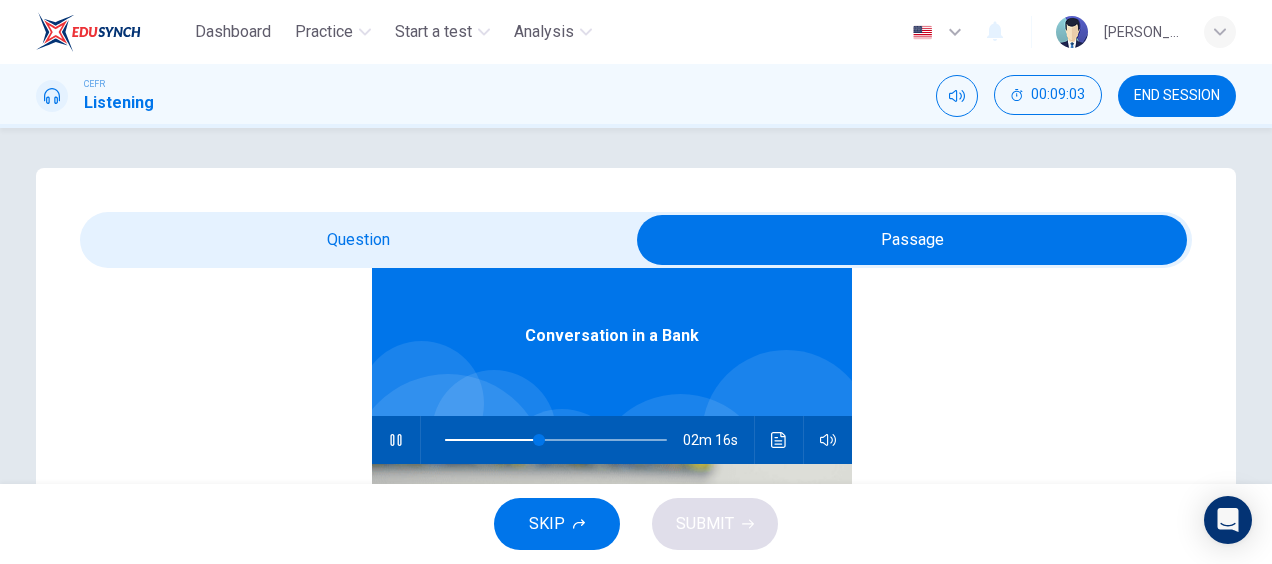 click at bounding box center [912, 240] 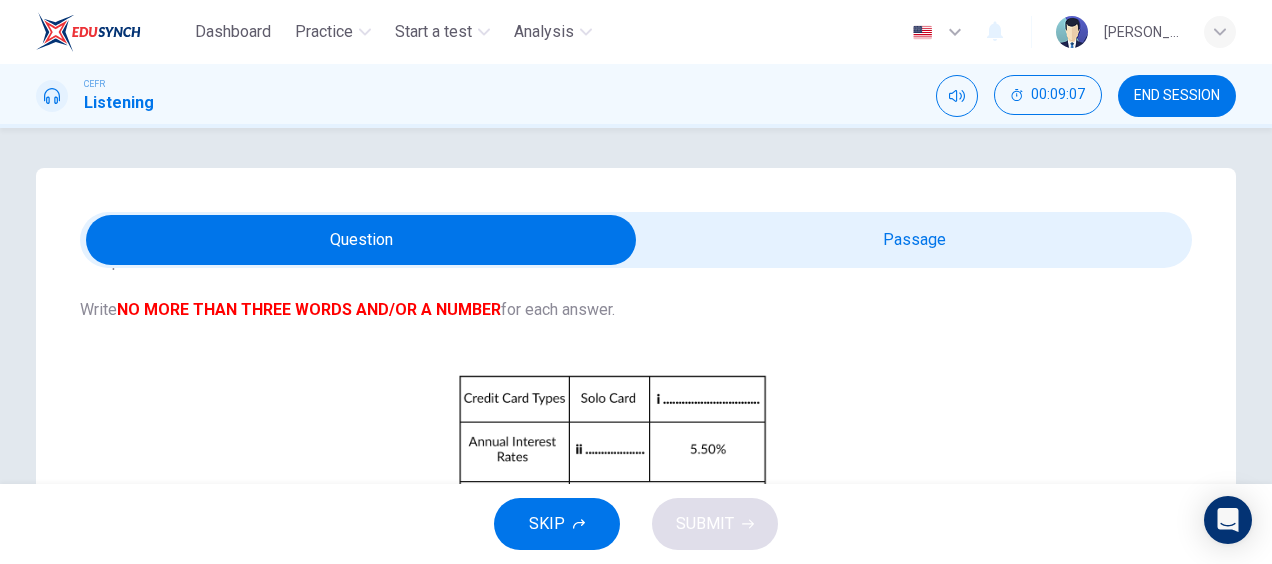 scroll, scrollTop: 269, scrollLeft: 0, axis: vertical 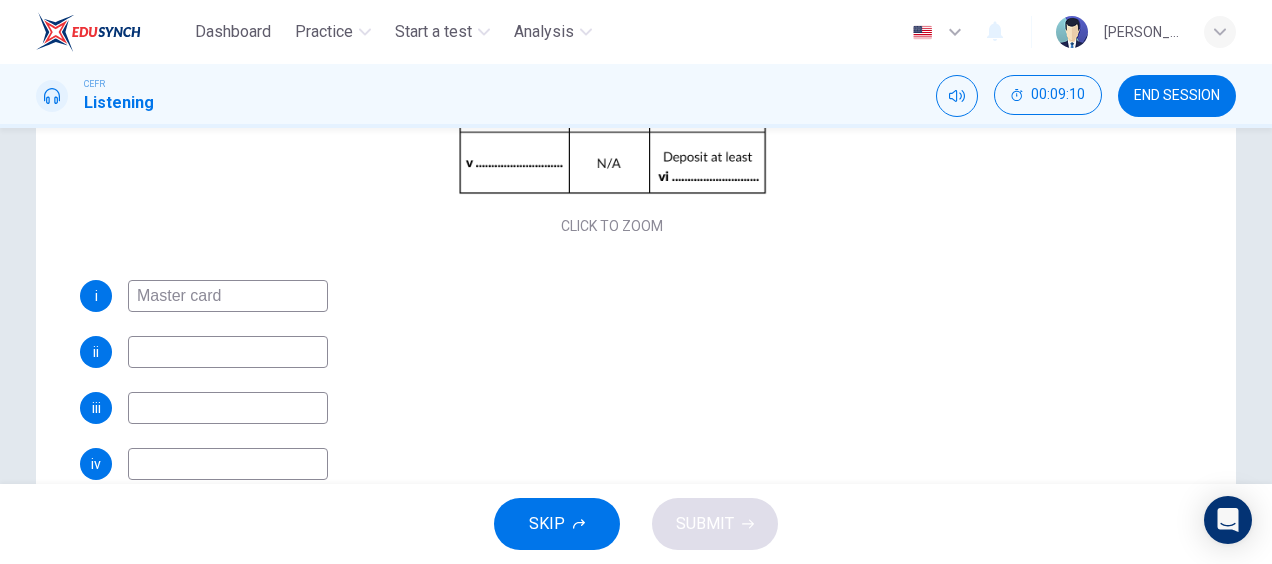 click at bounding box center [228, 352] 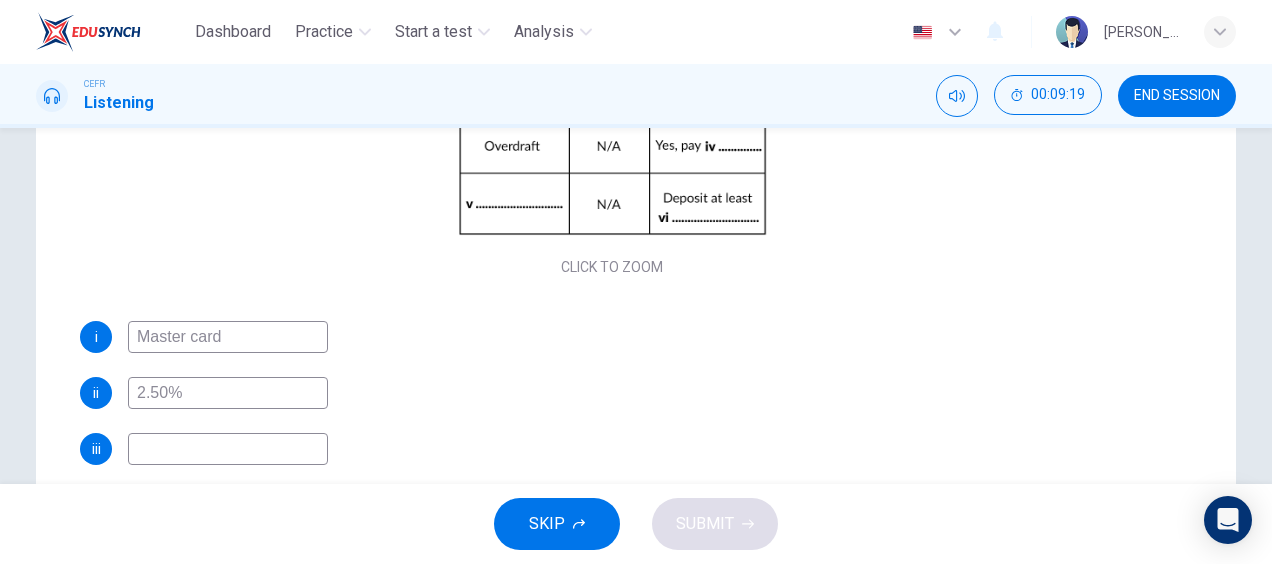 scroll, scrollTop: 229, scrollLeft: 0, axis: vertical 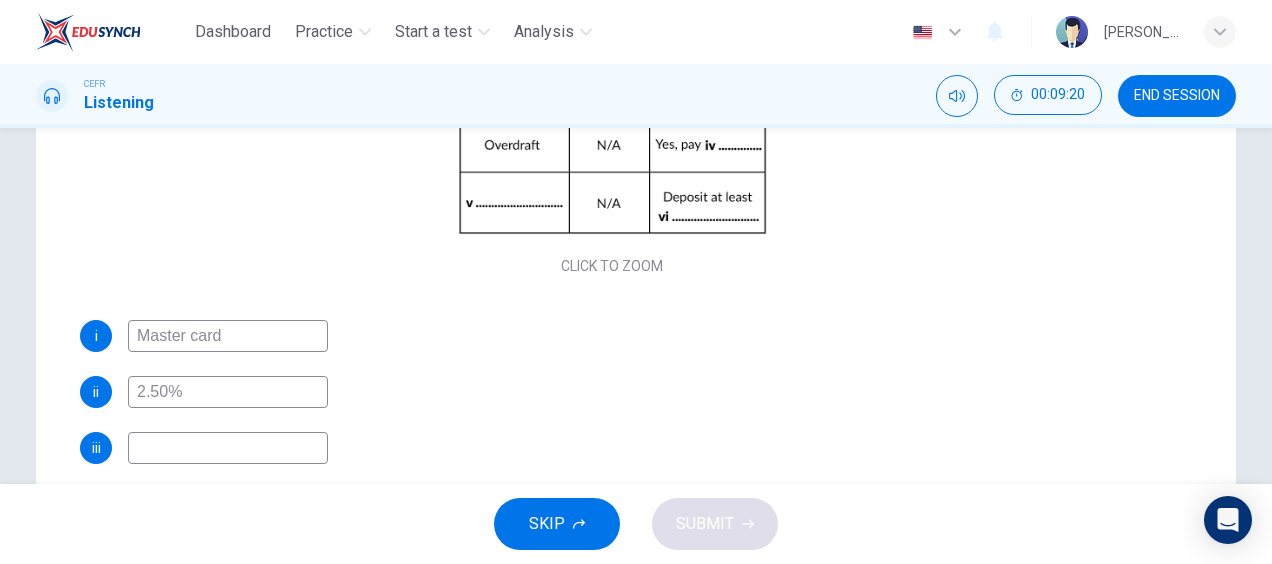 type on "2.50%" 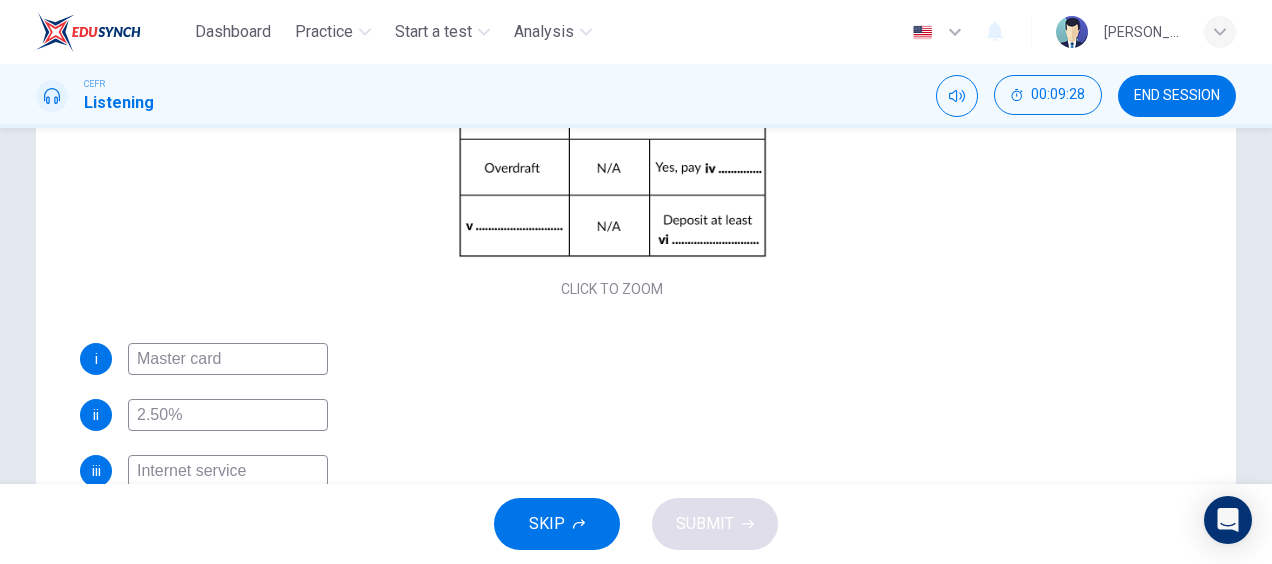 scroll, scrollTop: 205, scrollLeft: 0, axis: vertical 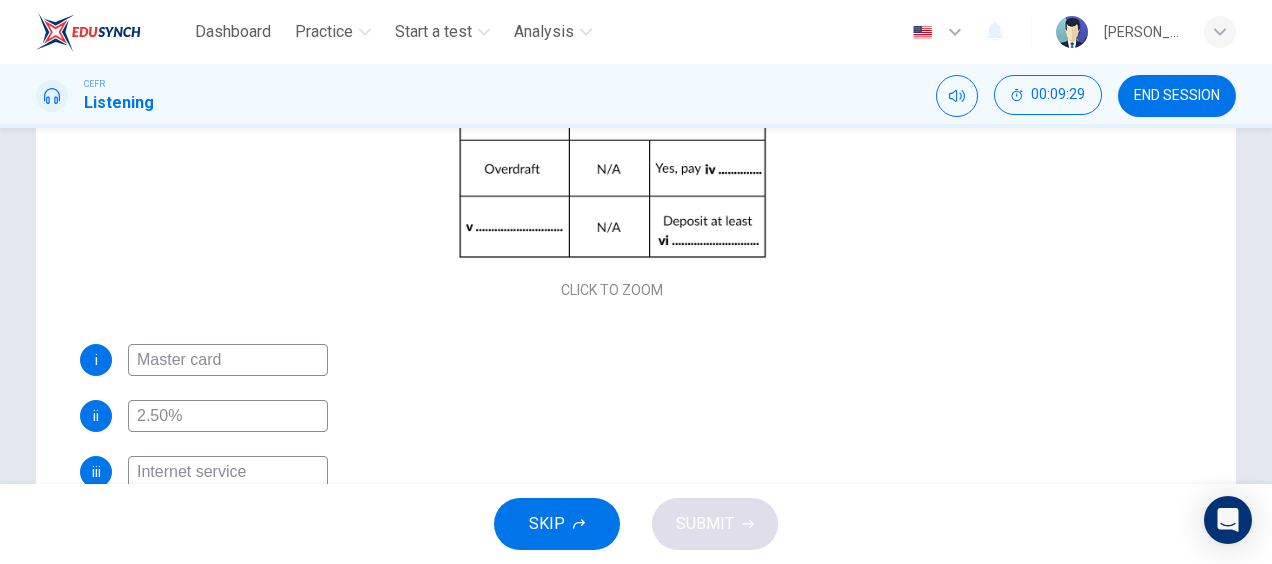 click on "Internet service" at bounding box center [228, 472] 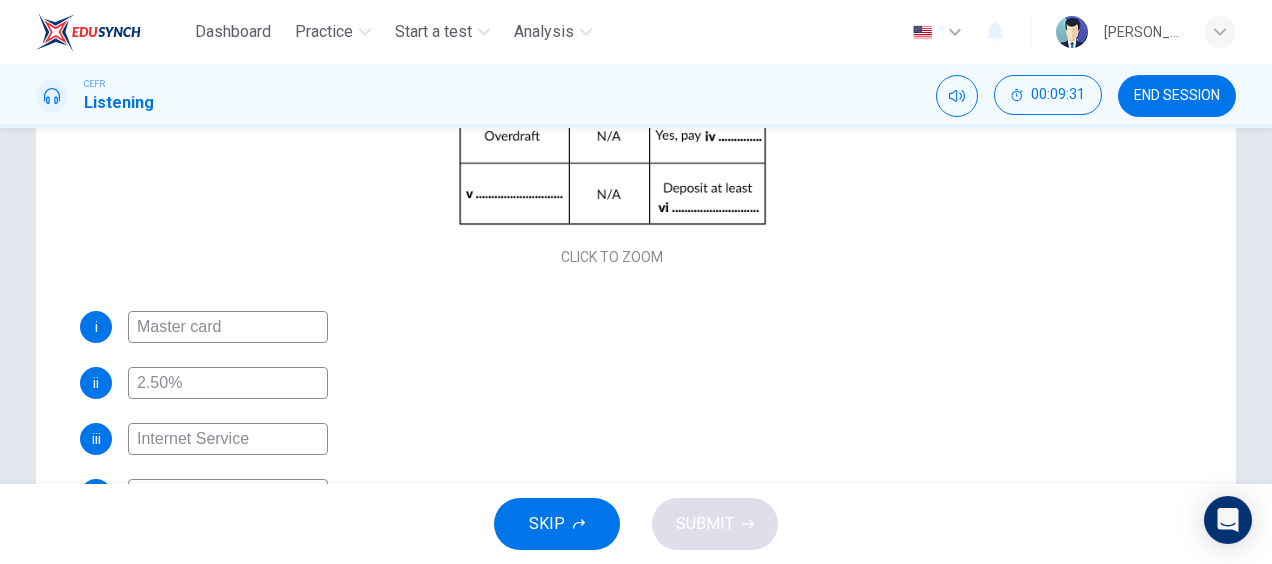scroll, scrollTop: 269, scrollLeft: 0, axis: vertical 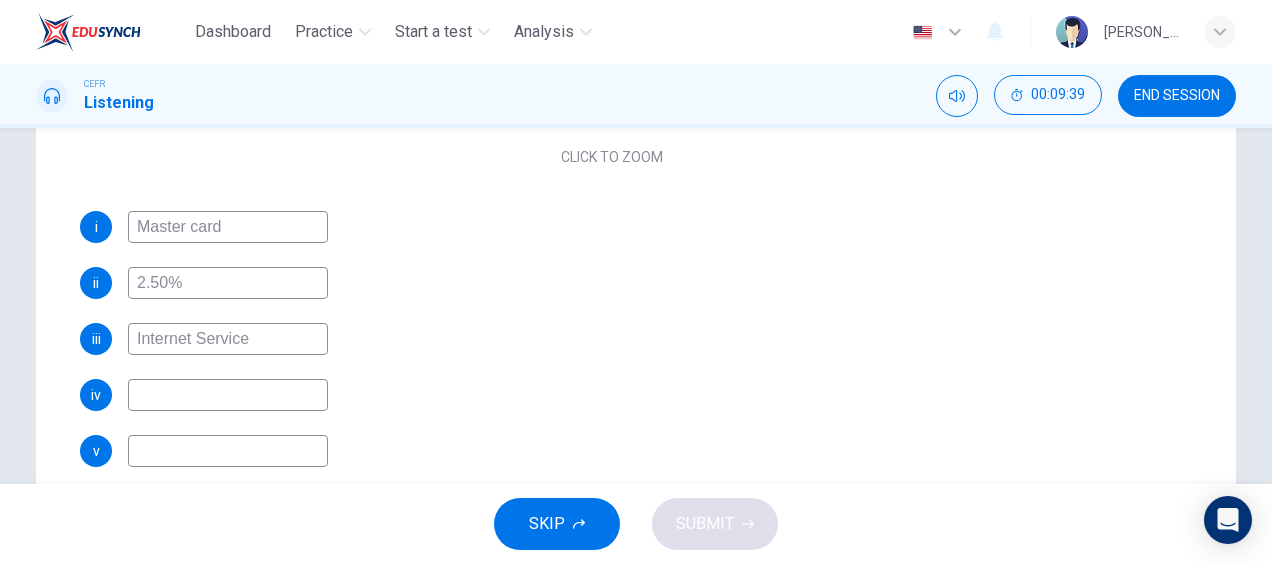 type on "Internet Service" 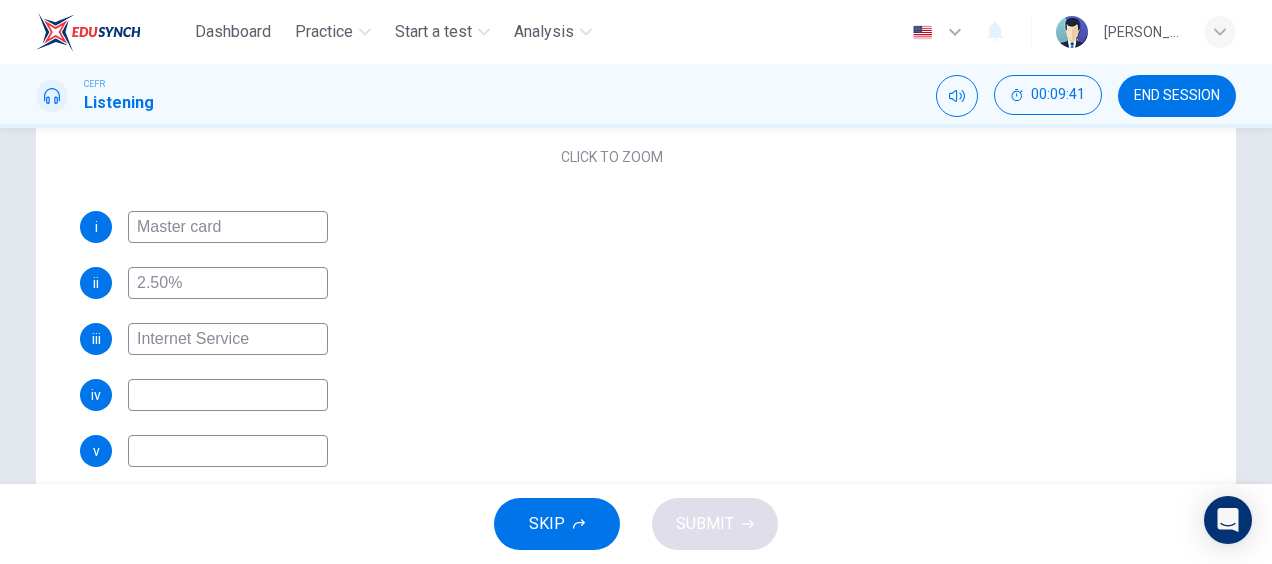 type on "@" 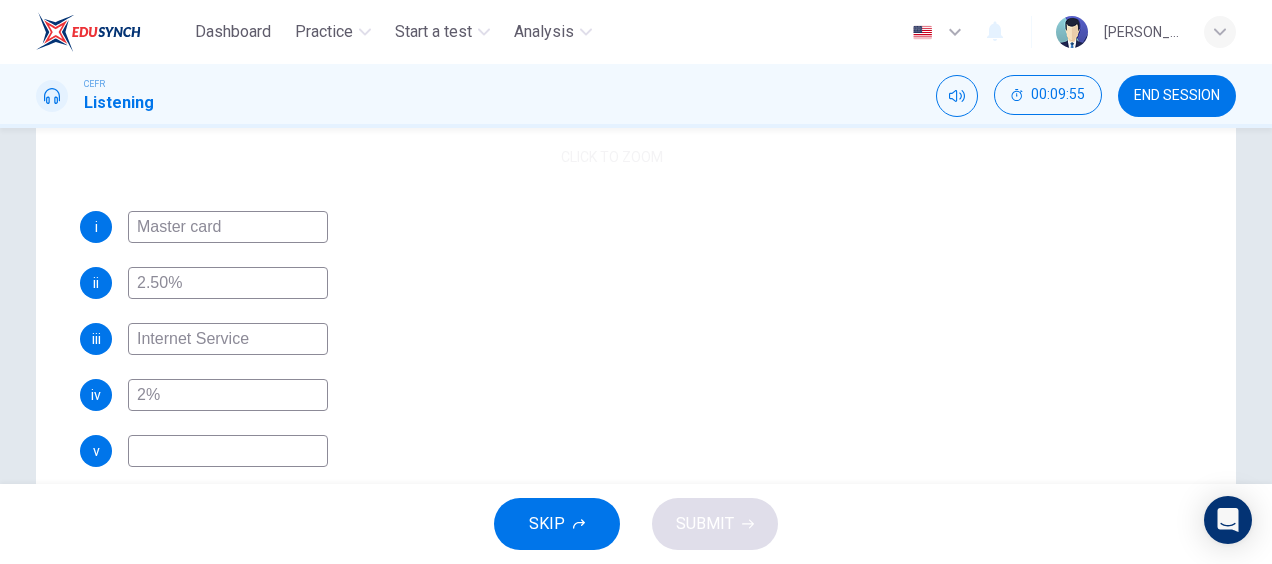 scroll, scrollTop: 0, scrollLeft: 0, axis: both 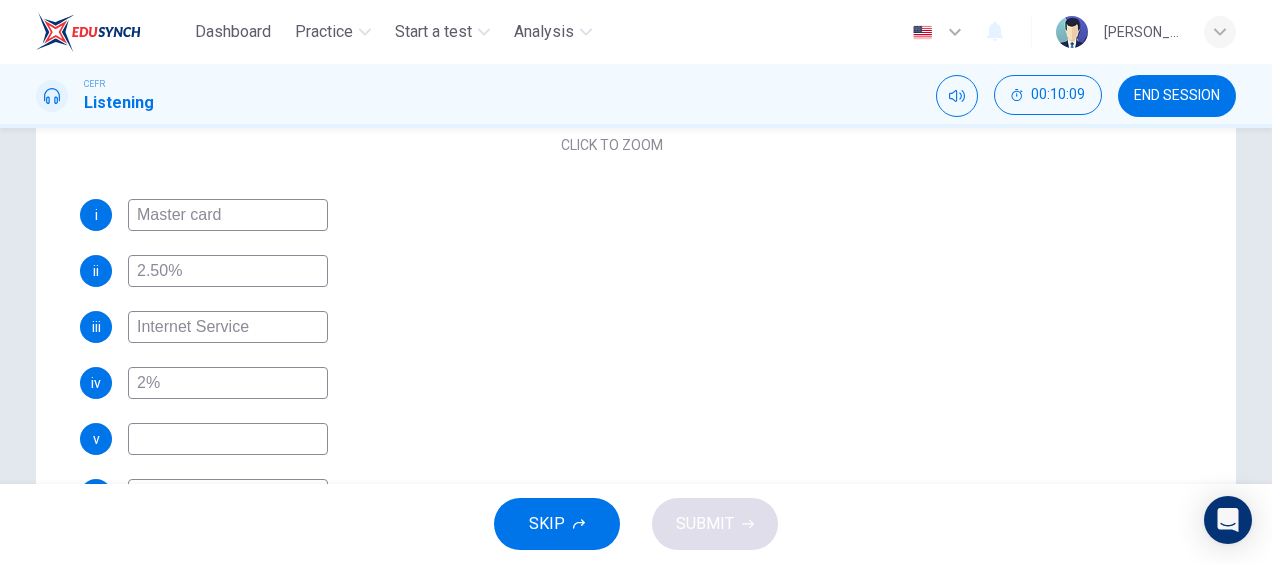 type on "2%" 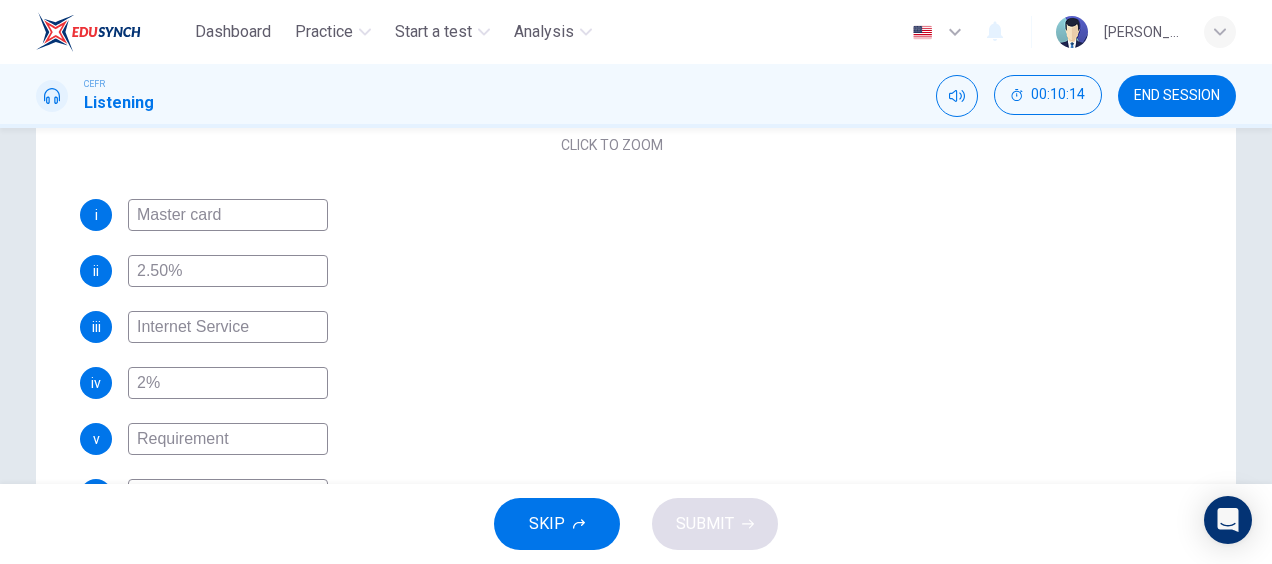 type on "Requirement" 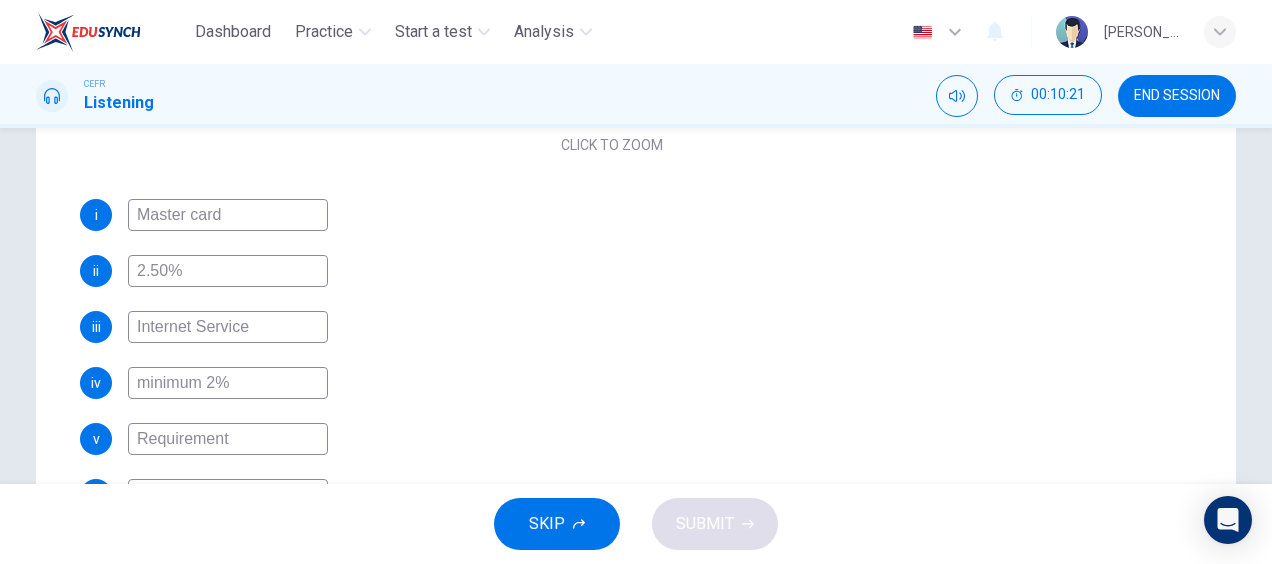 click on "minimum 2%" at bounding box center [228, 383] 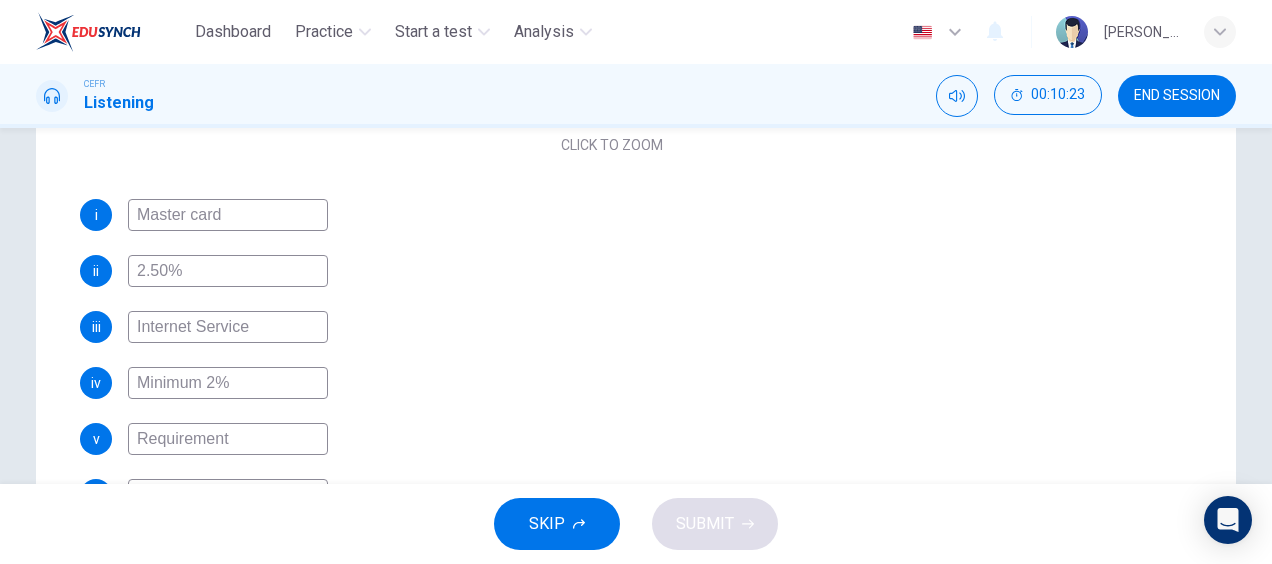 scroll, scrollTop: 0, scrollLeft: 0, axis: both 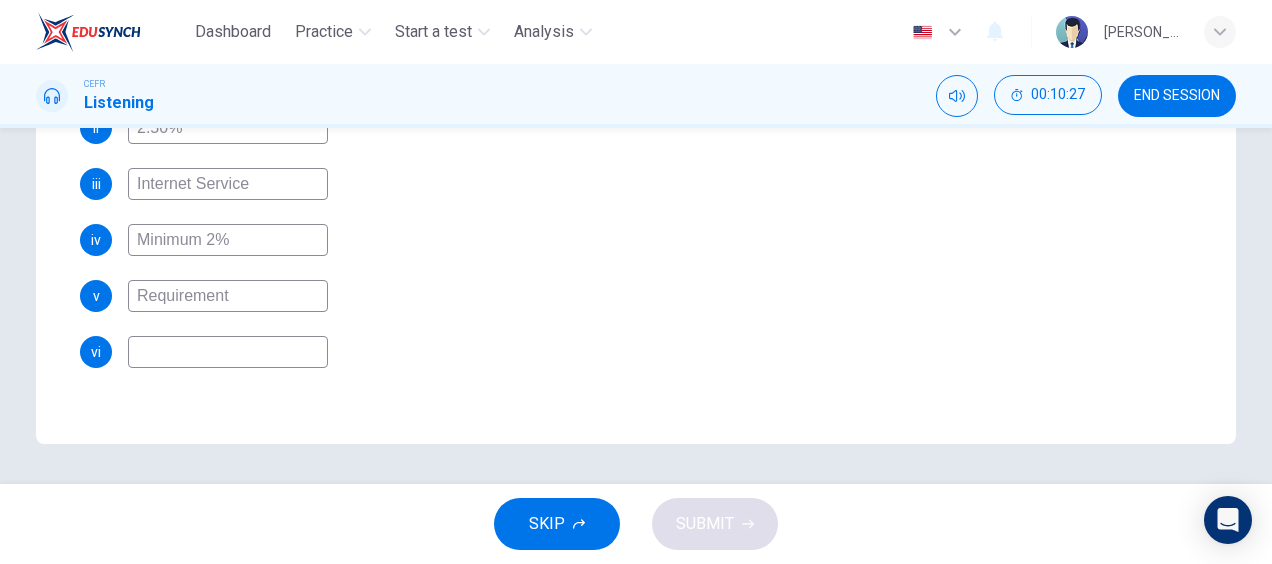 type on "Minimum 2%" 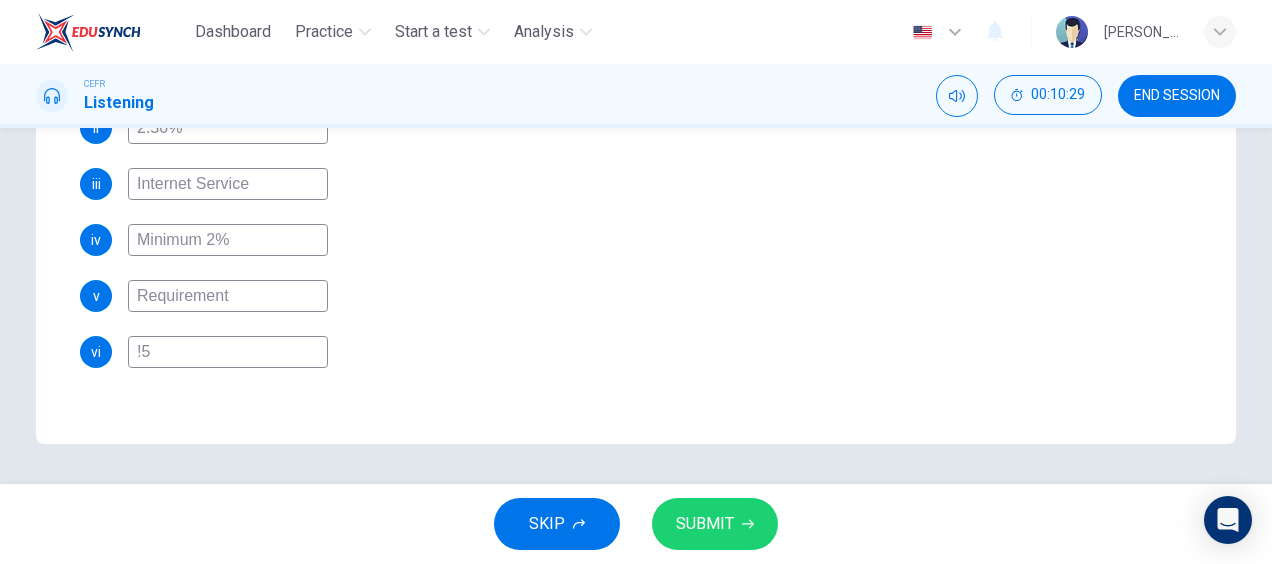 type on "!" 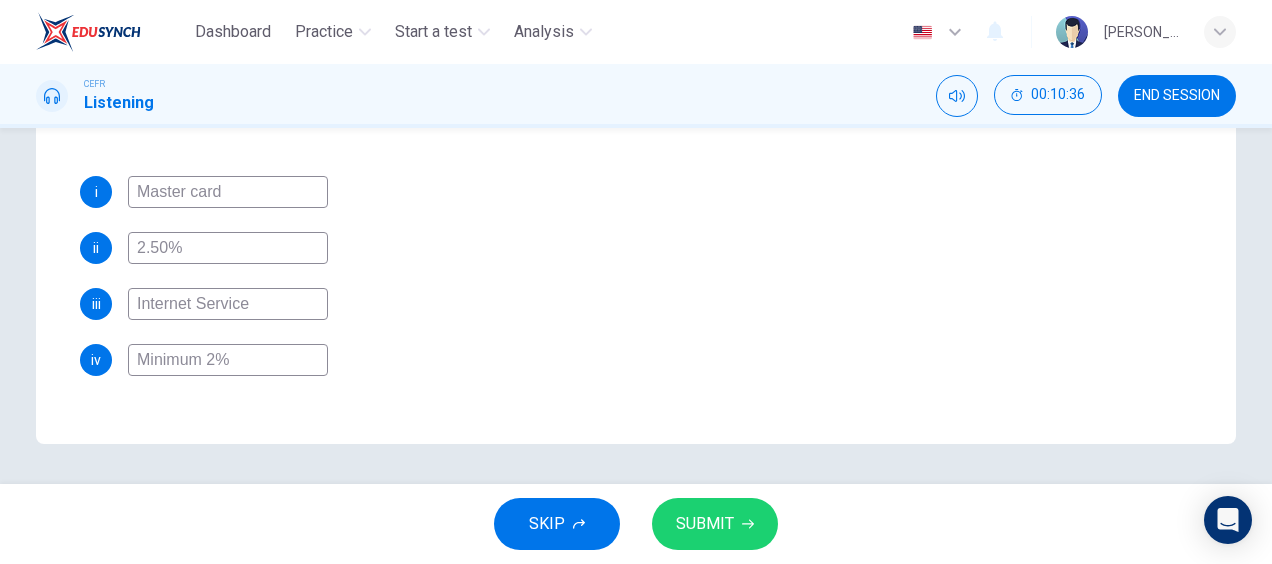 scroll, scrollTop: 0, scrollLeft: 0, axis: both 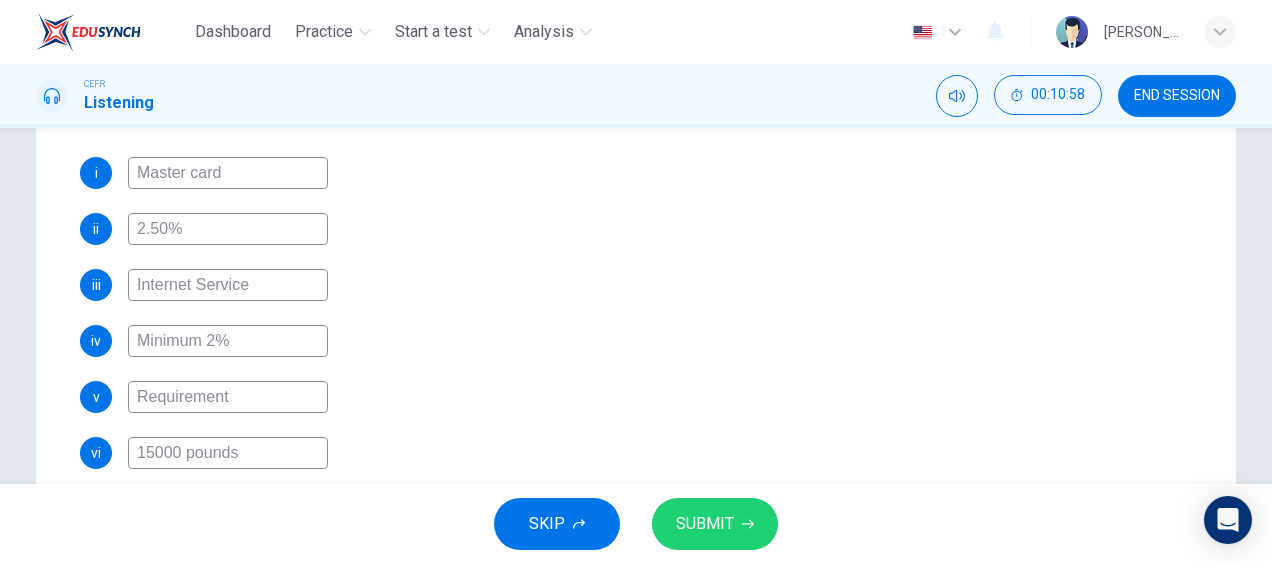 click on "15000 pounds" at bounding box center (228, 453) 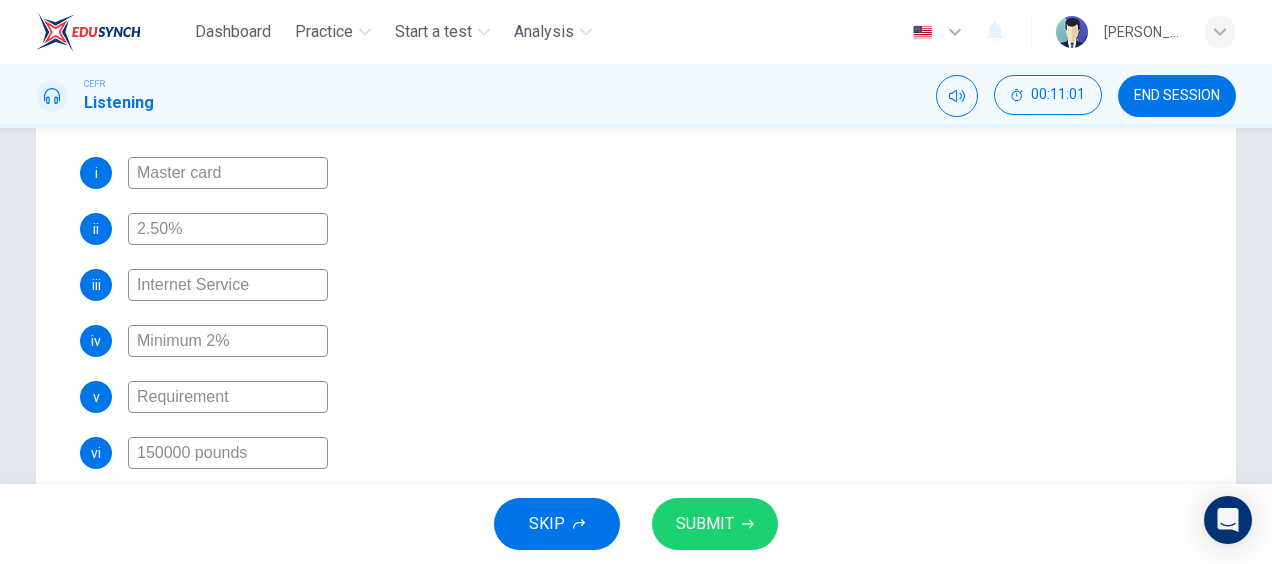 type on "150000 pounds" 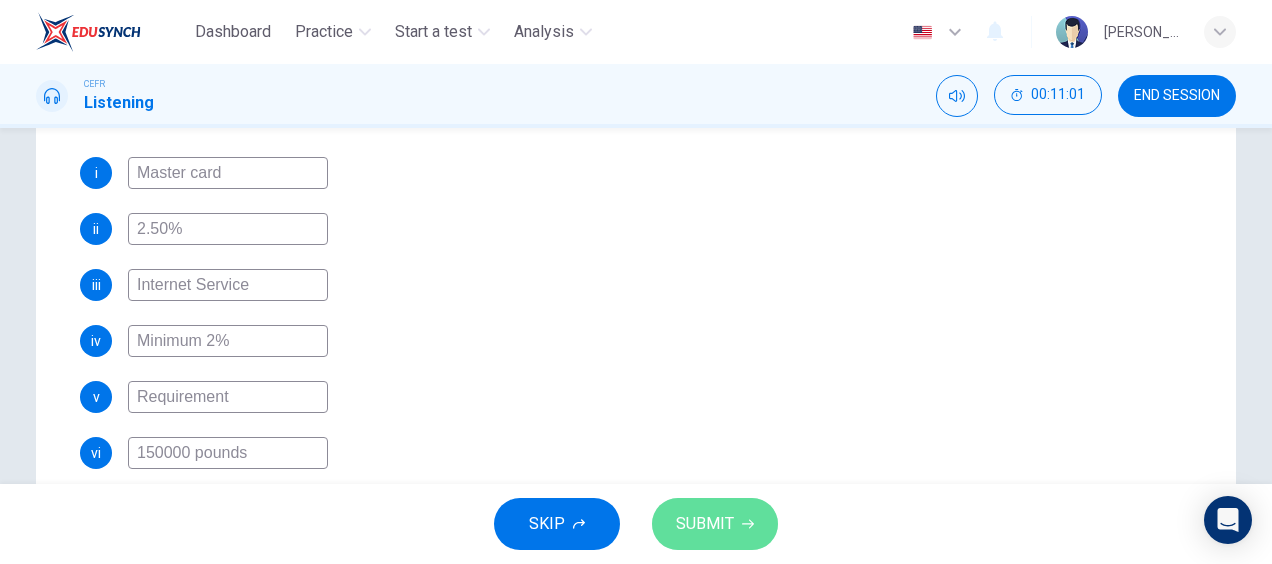 click on "SUBMIT" at bounding box center (705, 524) 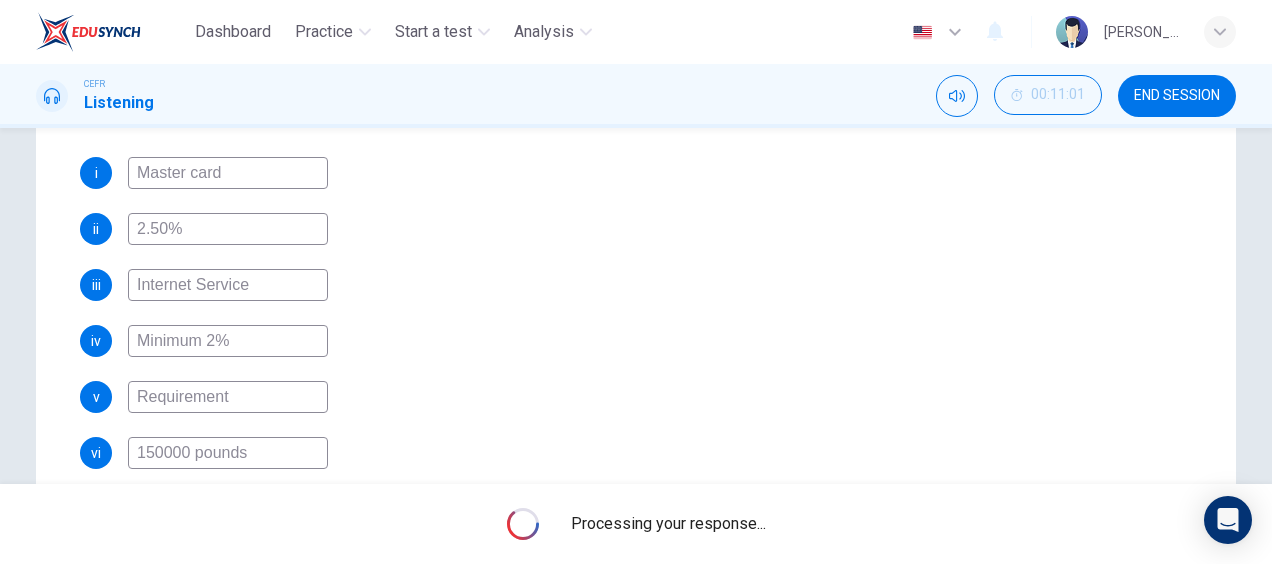 scroll, scrollTop: 528, scrollLeft: 0, axis: vertical 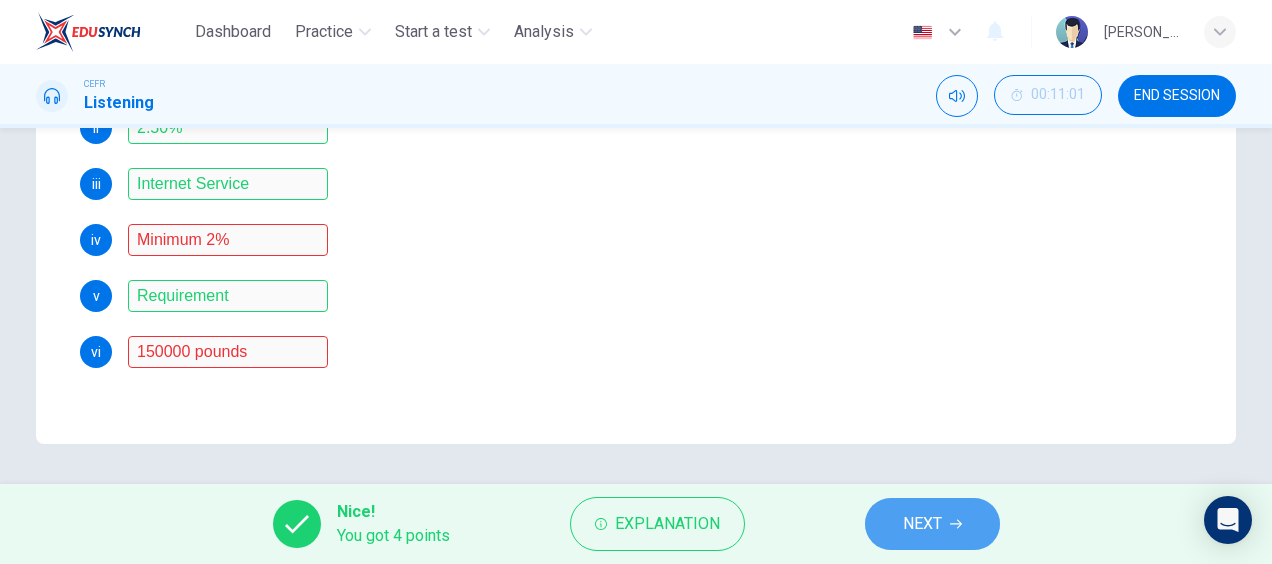 click on "NEXT" at bounding box center (932, 524) 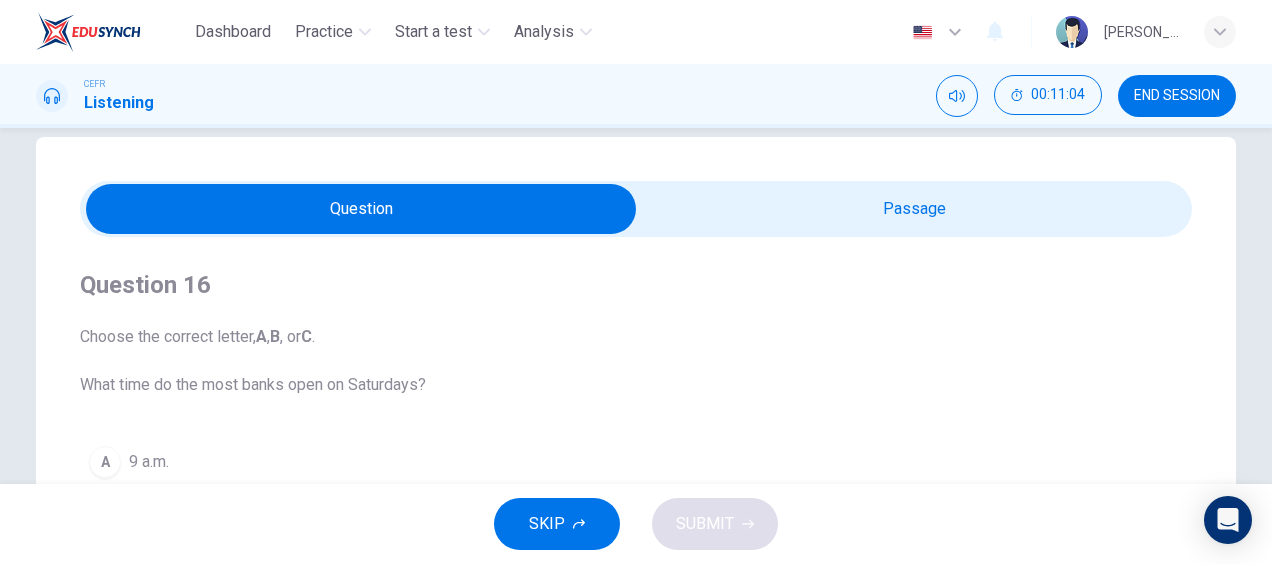 scroll, scrollTop: 0, scrollLeft: 0, axis: both 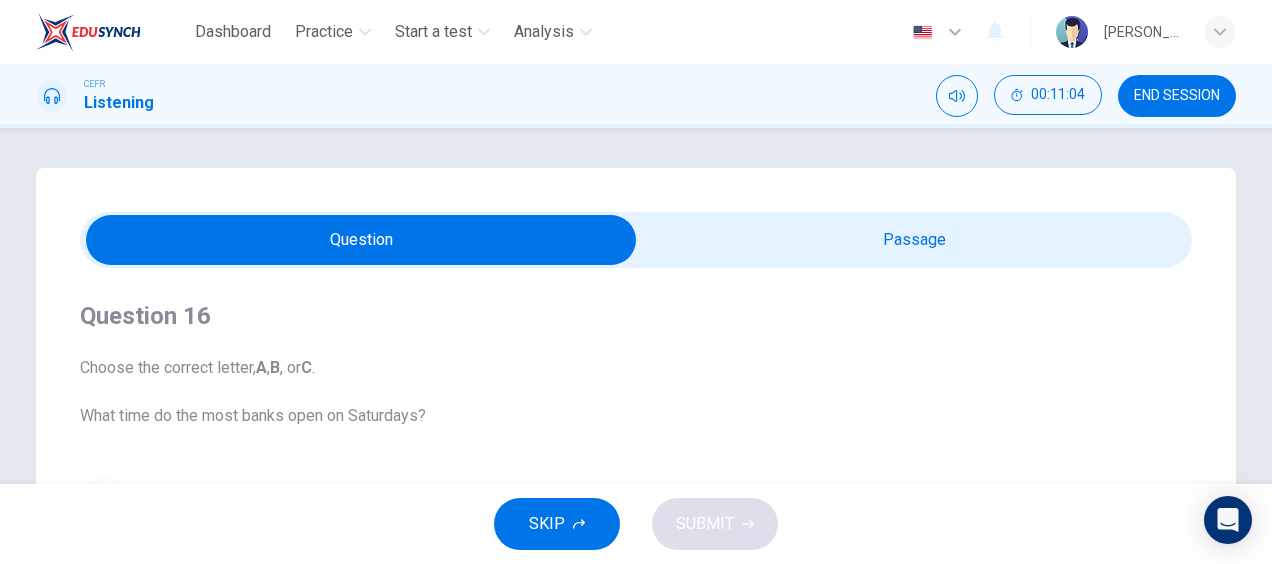 click at bounding box center [361, 240] 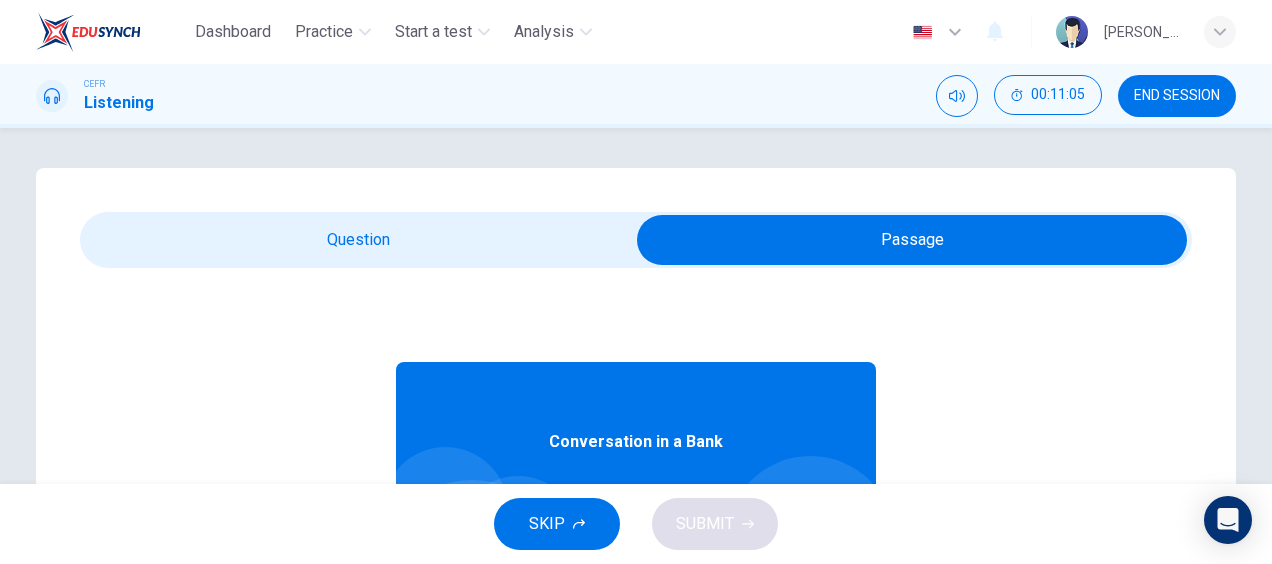 scroll, scrollTop: 112, scrollLeft: 0, axis: vertical 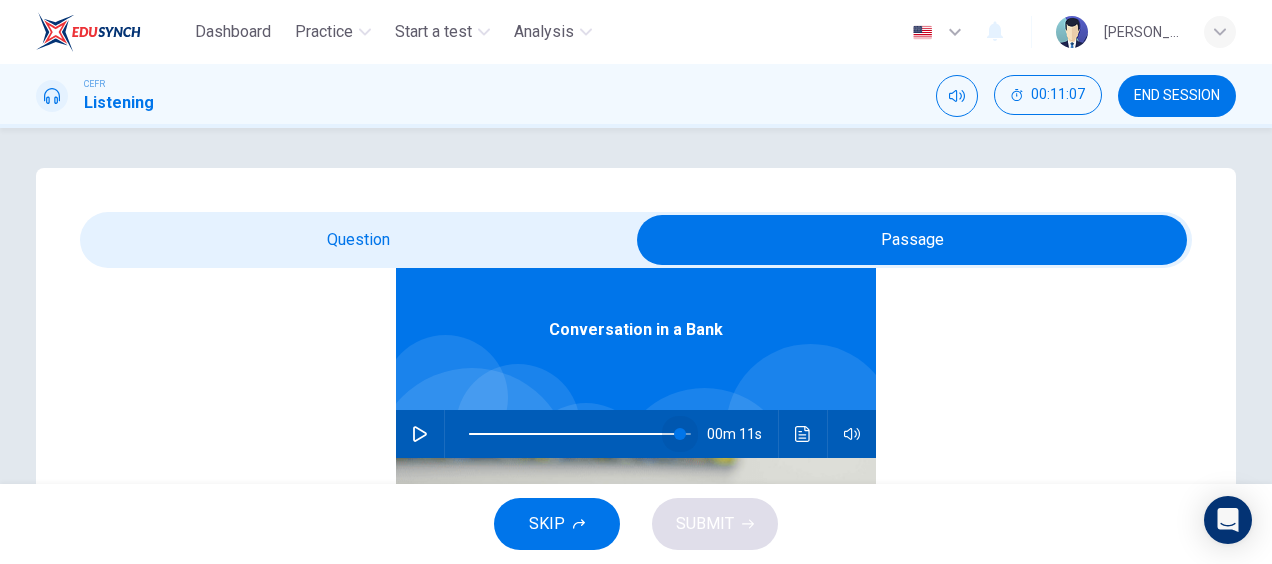 click at bounding box center [580, 434] 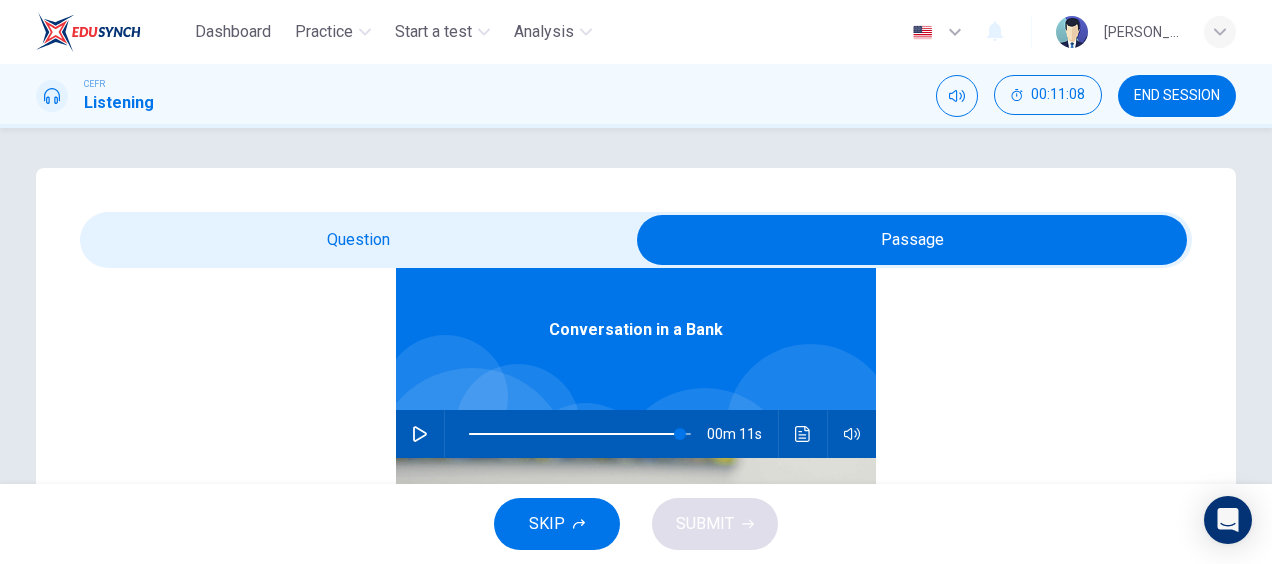 click 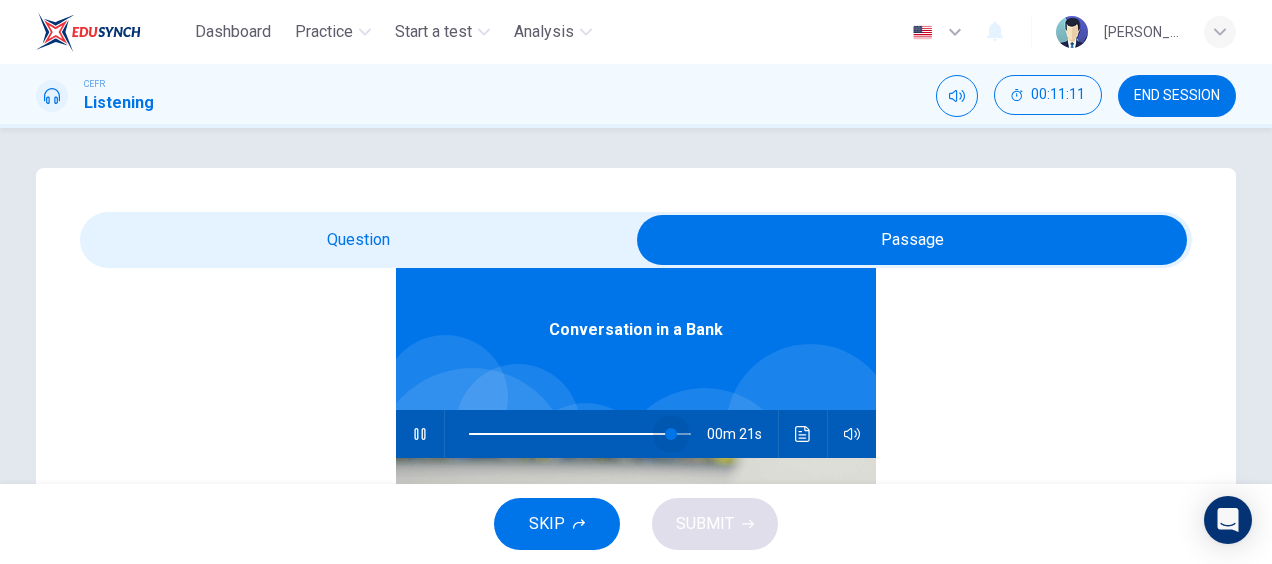click at bounding box center [671, 434] 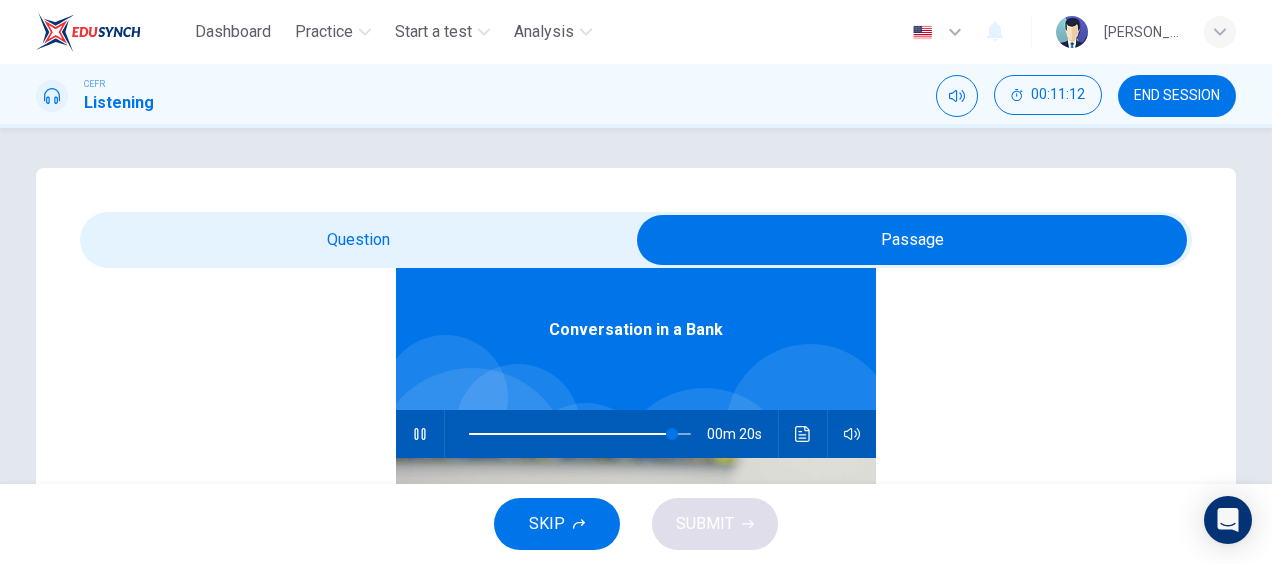 type on "92" 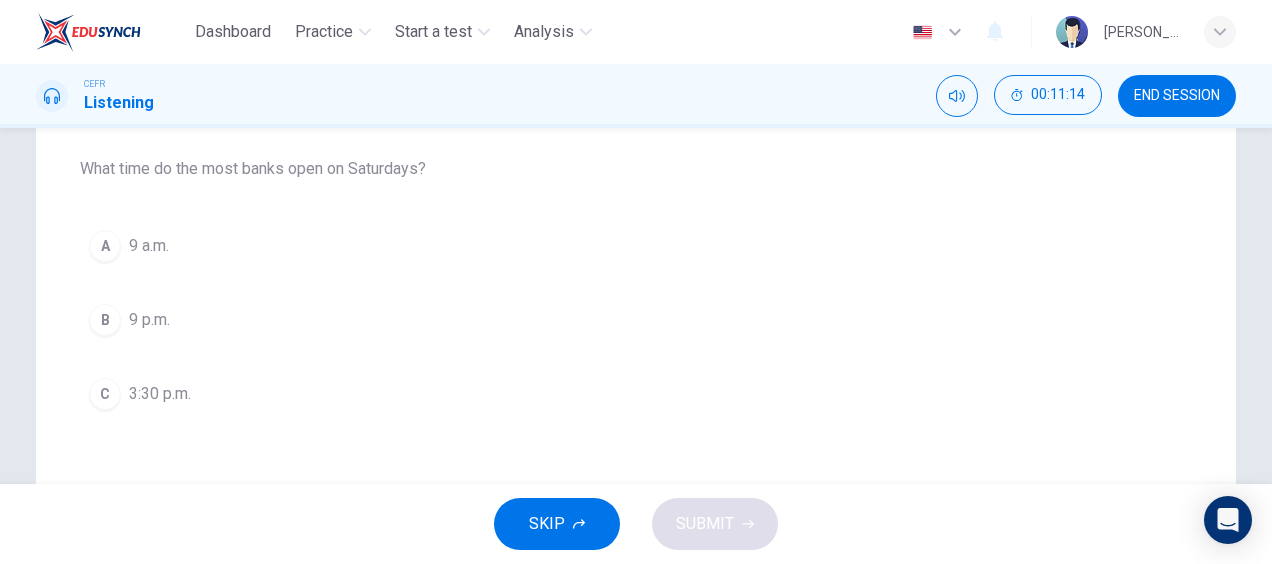 scroll, scrollTop: 246, scrollLeft: 0, axis: vertical 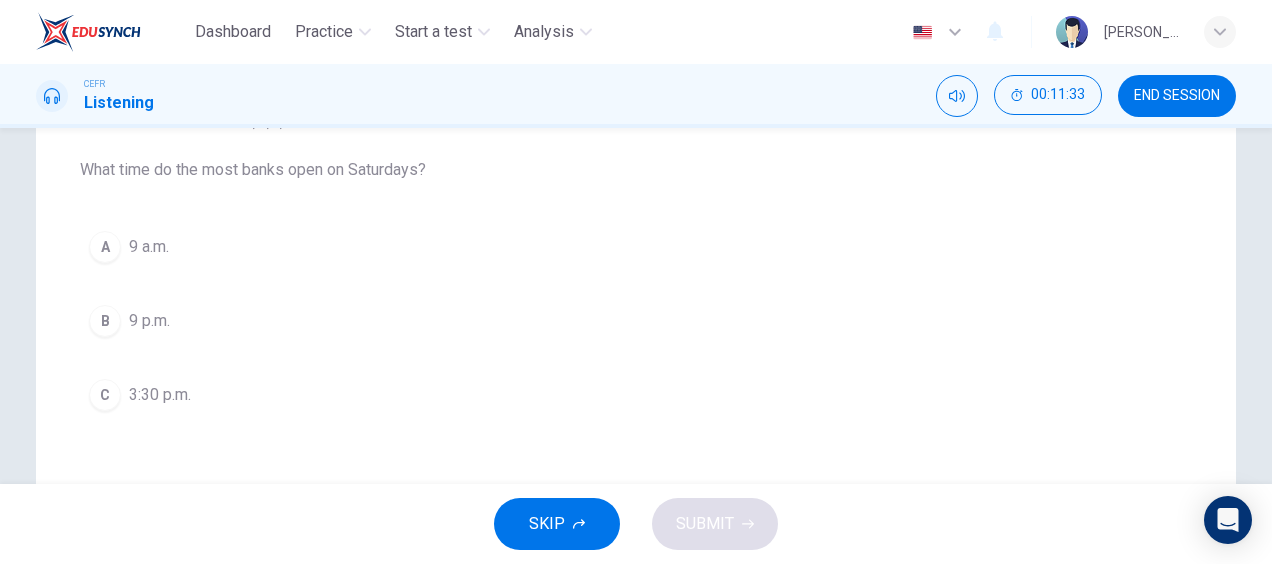 click on "A 9 a.m." at bounding box center [636, 247] 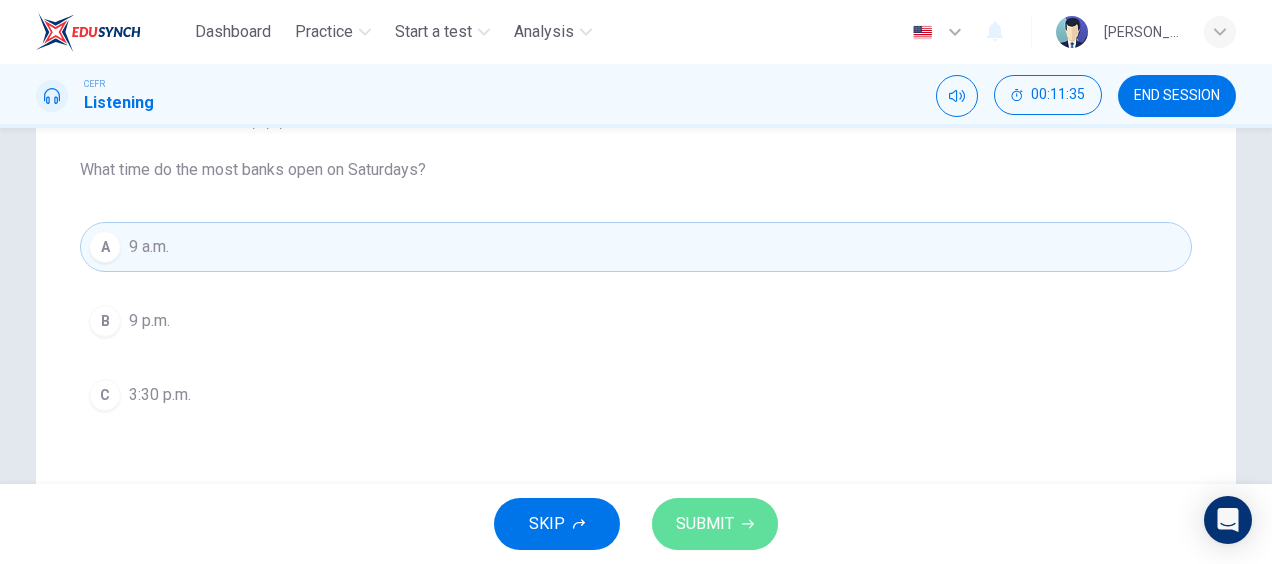 click 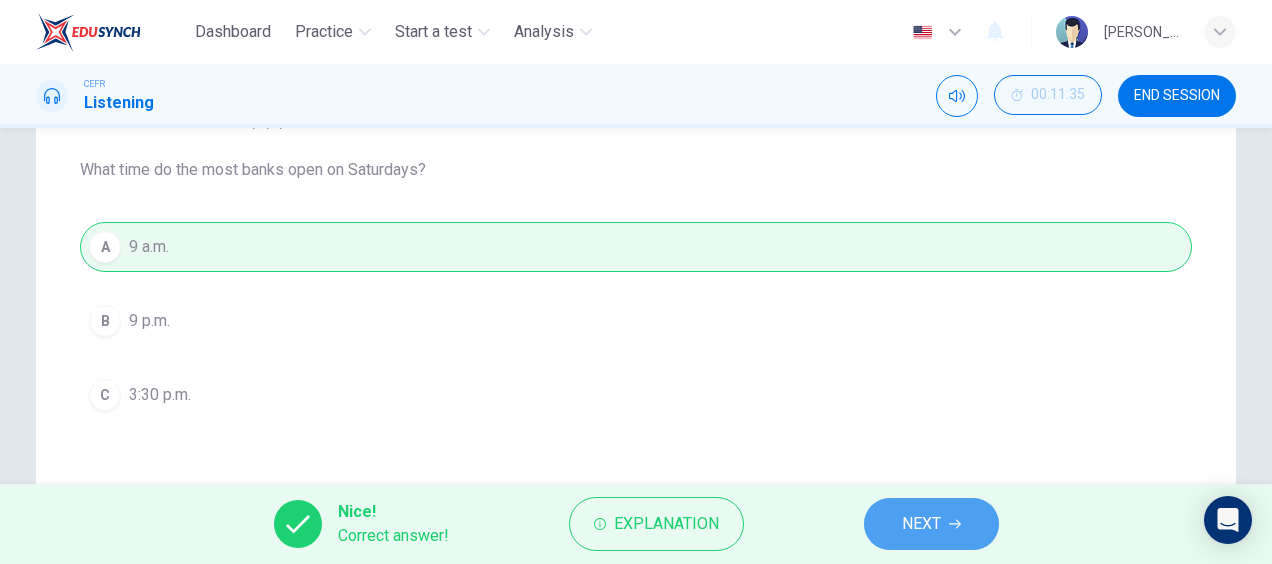 click on "NEXT" at bounding box center [921, 524] 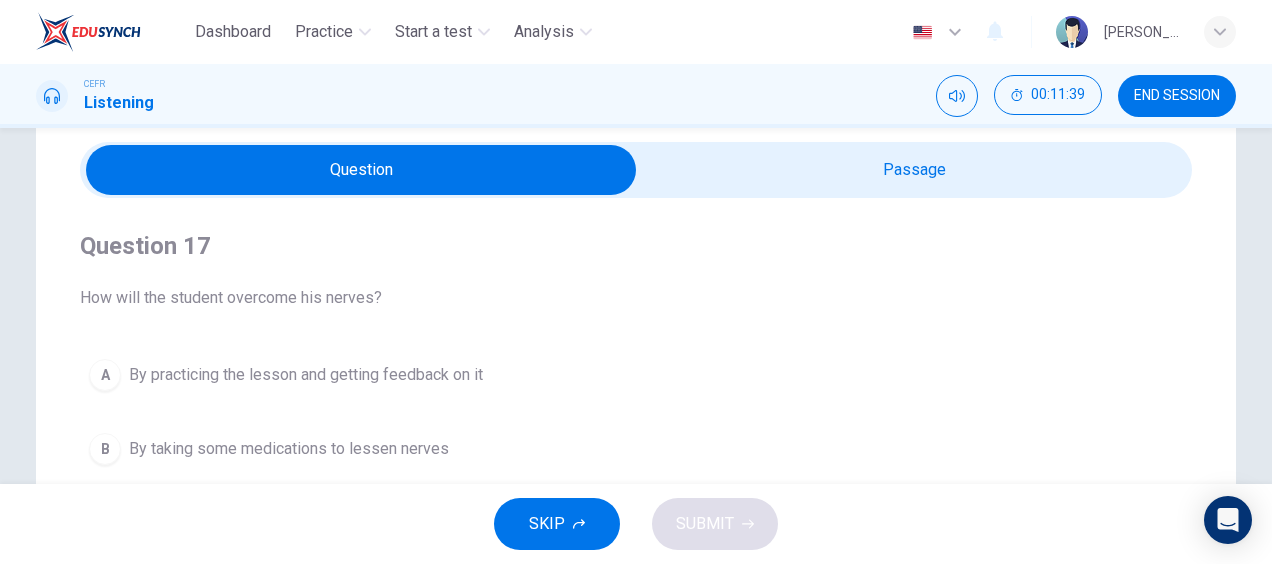scroll, scrollTop: 69, scrollLeft: 0, axis: vertical 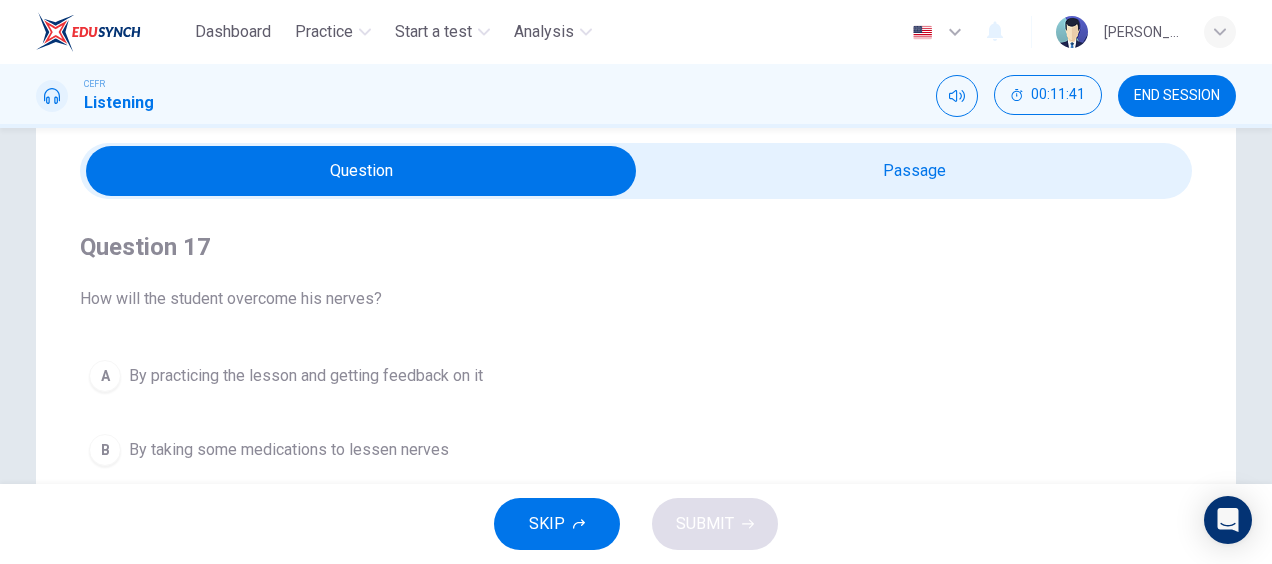 click at bounding box center (361, 171) 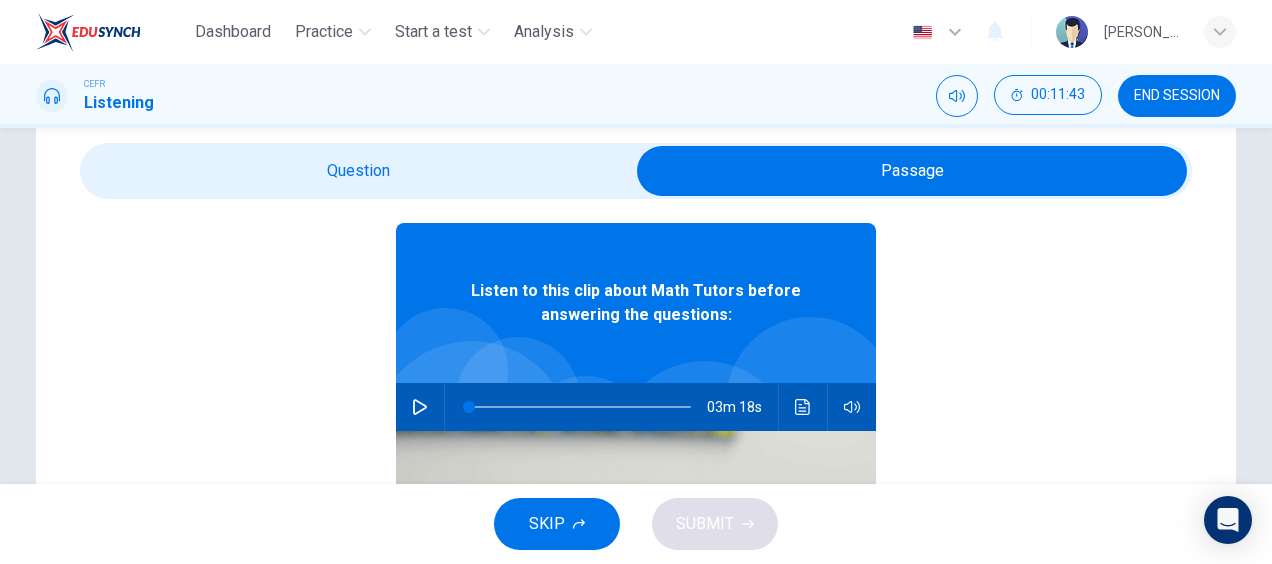 scroll, scrollTop: 98, scrollLeft: 0, axis: vertical 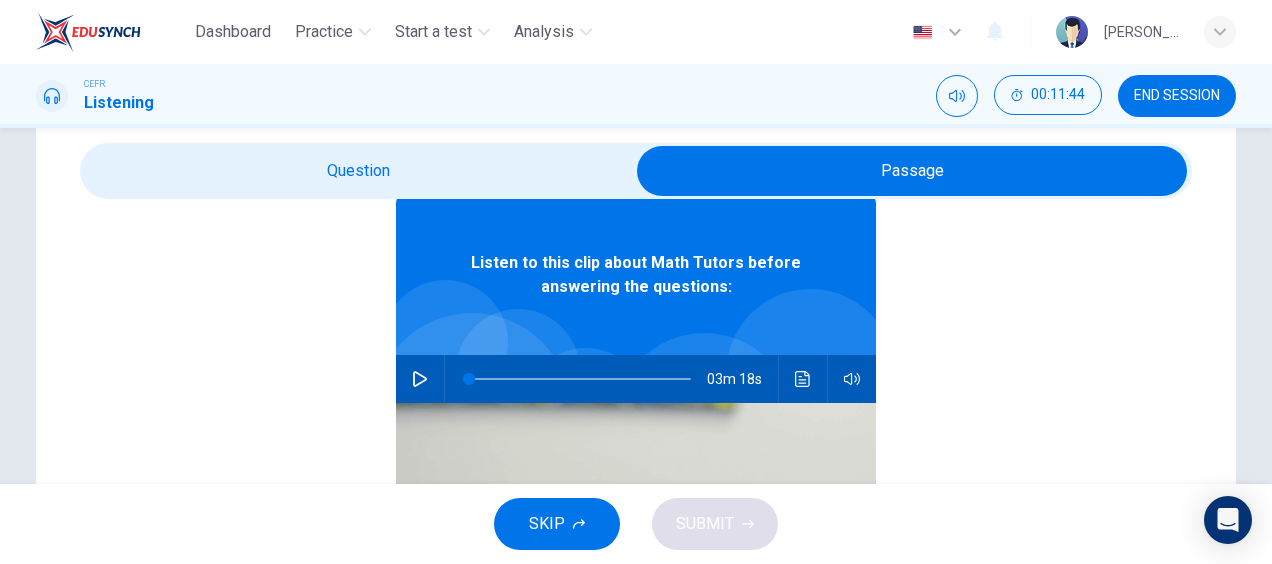 click 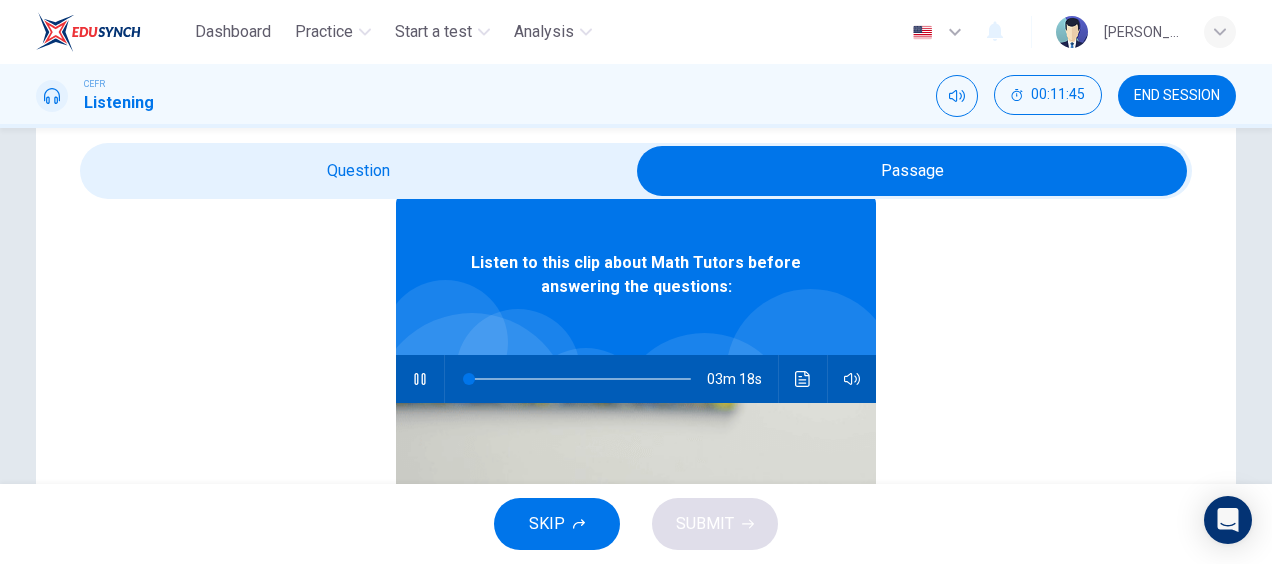 type on "0" 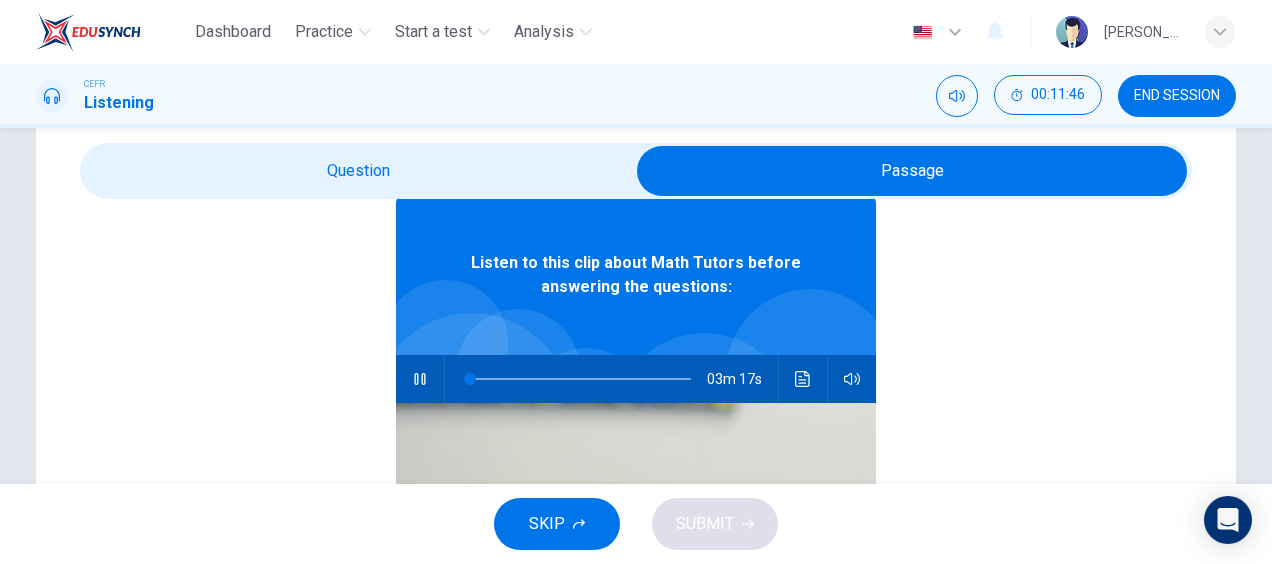 click at bounding box center [912, 171] 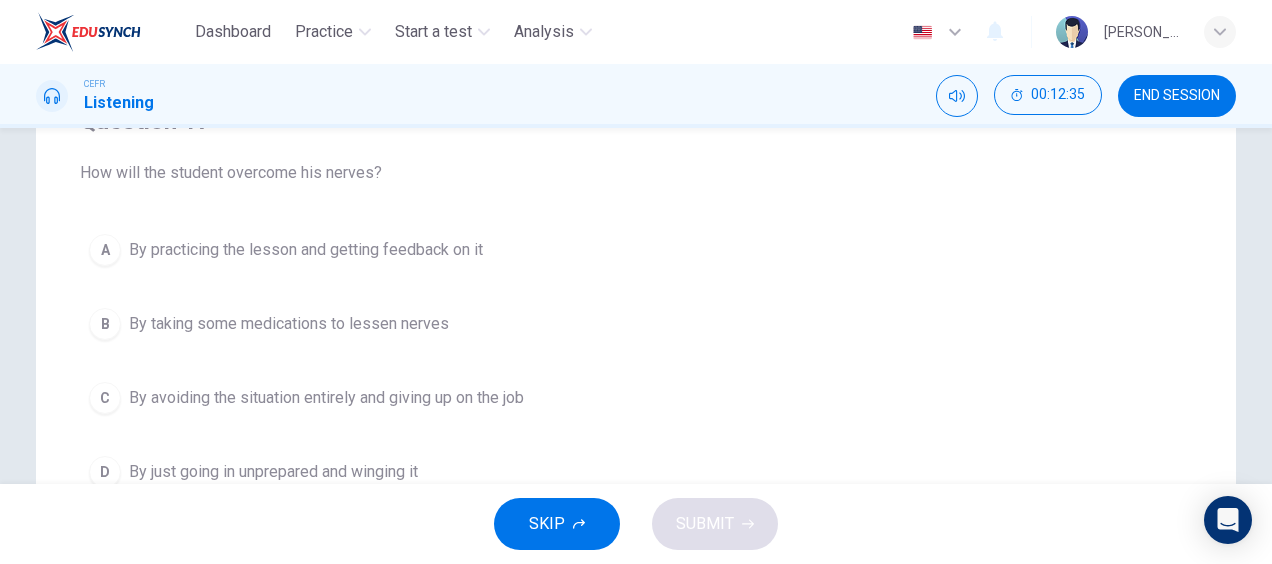 scroll, scrollTop: 229, scrollLeft: 0, axis: vertical 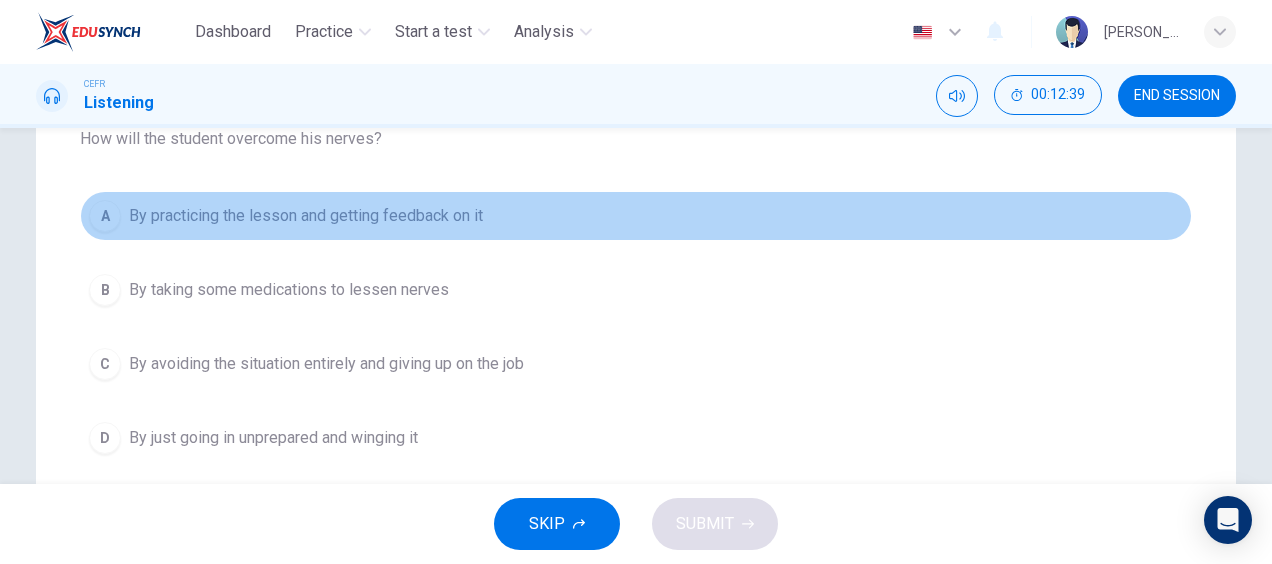 click on "By practicing the lesson and getting feedback on it" at bounding box center [306, 216] 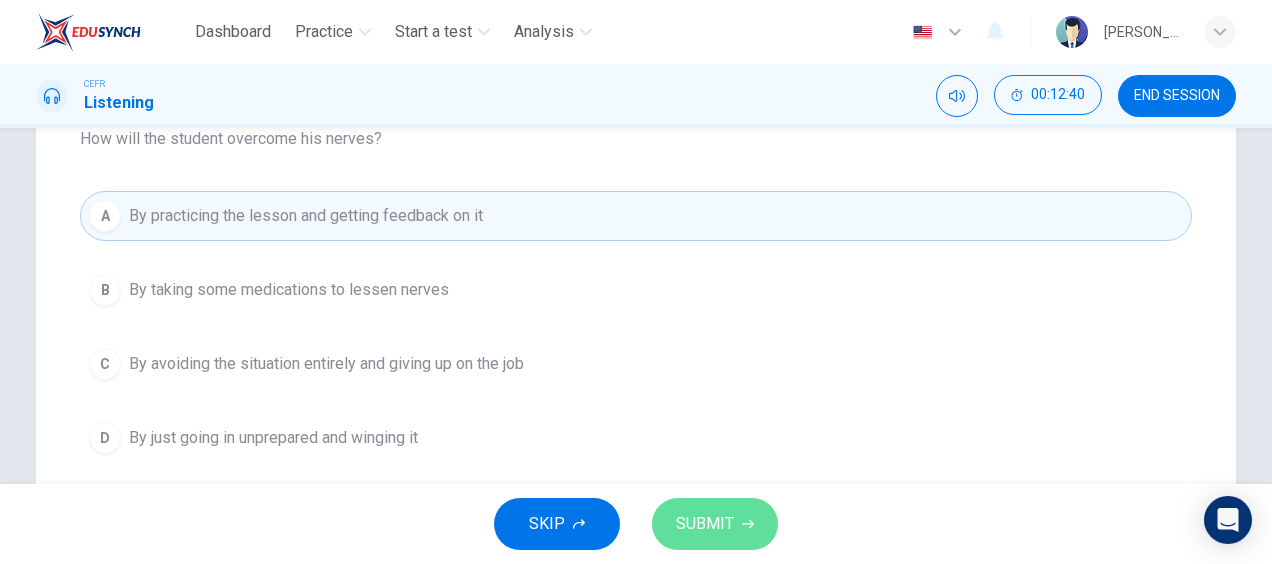 click on "SUBMIT" at bounding box center (705, 524) 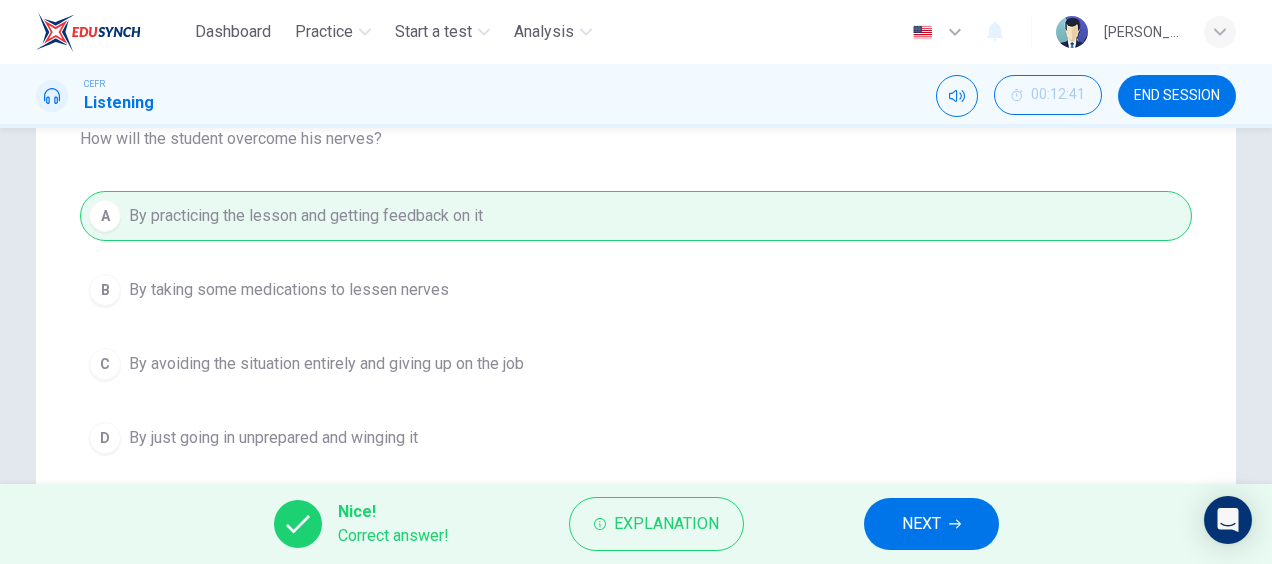 click on "NEXT" at bounding box center (931, 524) 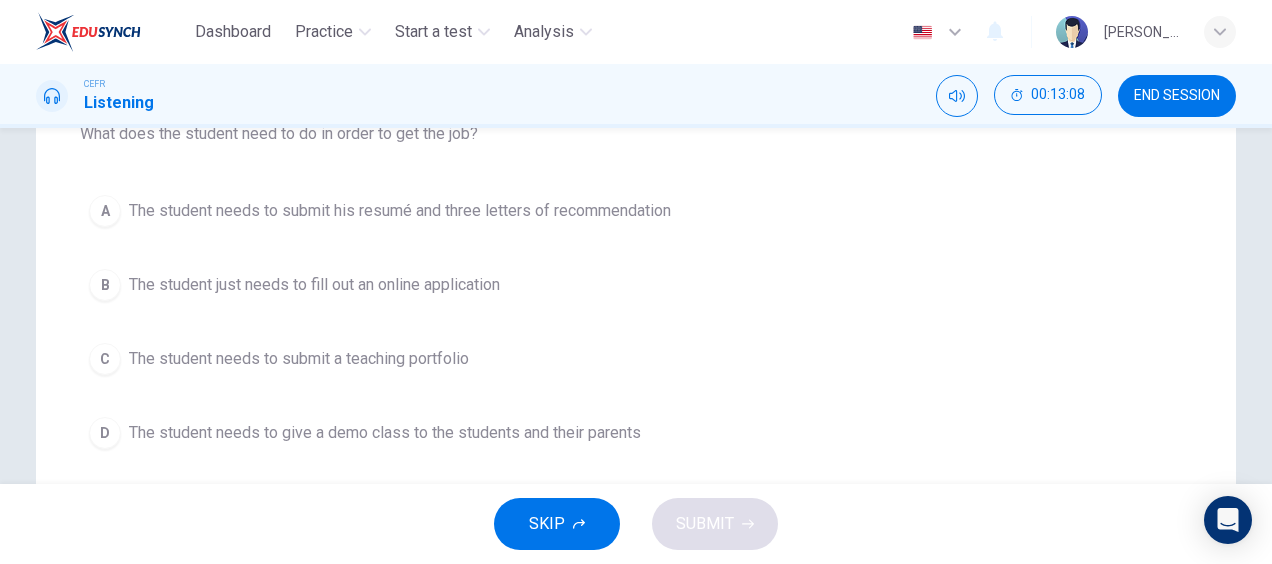 scroll, scrollTop: 244, scrollLeft: 0, axis: vertical 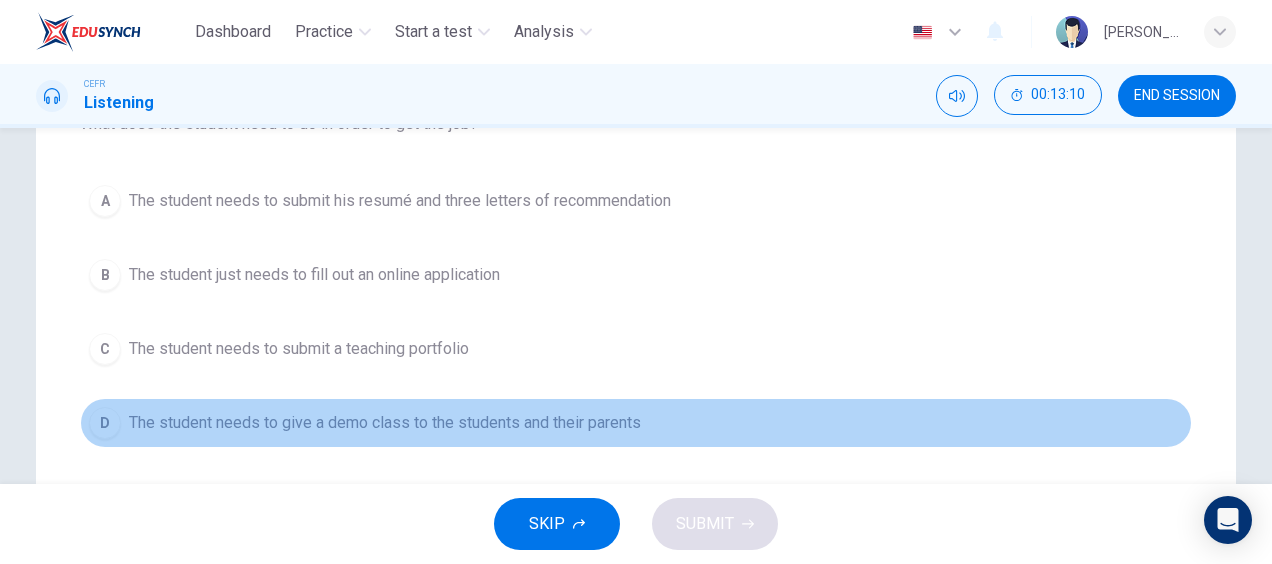 click on "The student needs to give a demo class to the students and their parents" at bounding box center (385, 423) 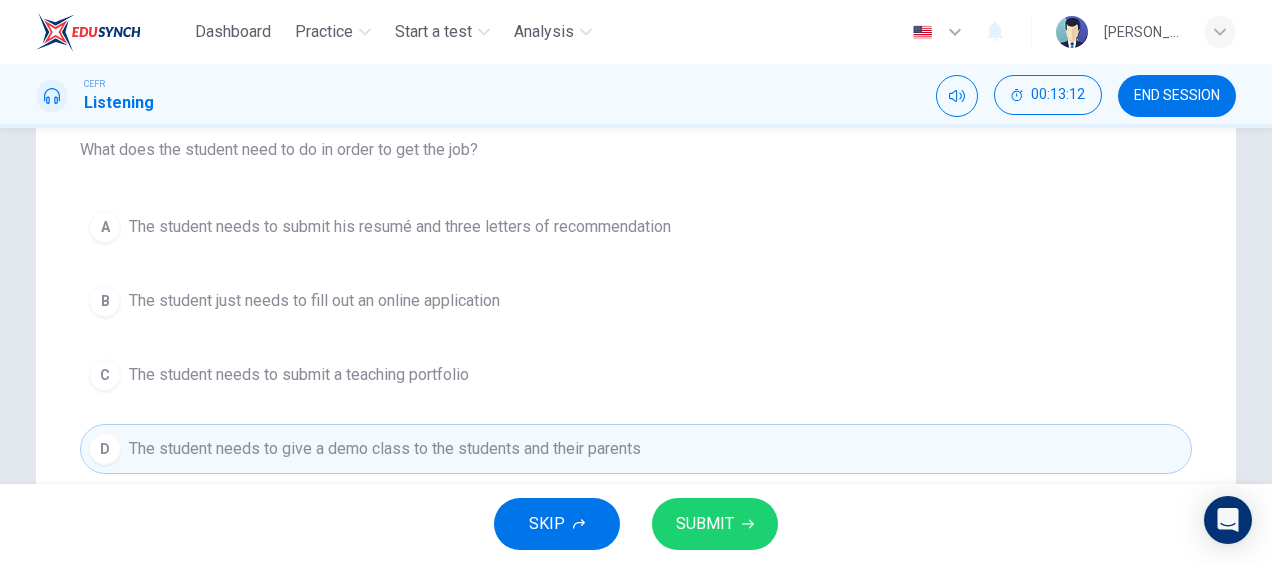 scroll, scrollTop: 216, scrollLeft: 0, axis: vertical 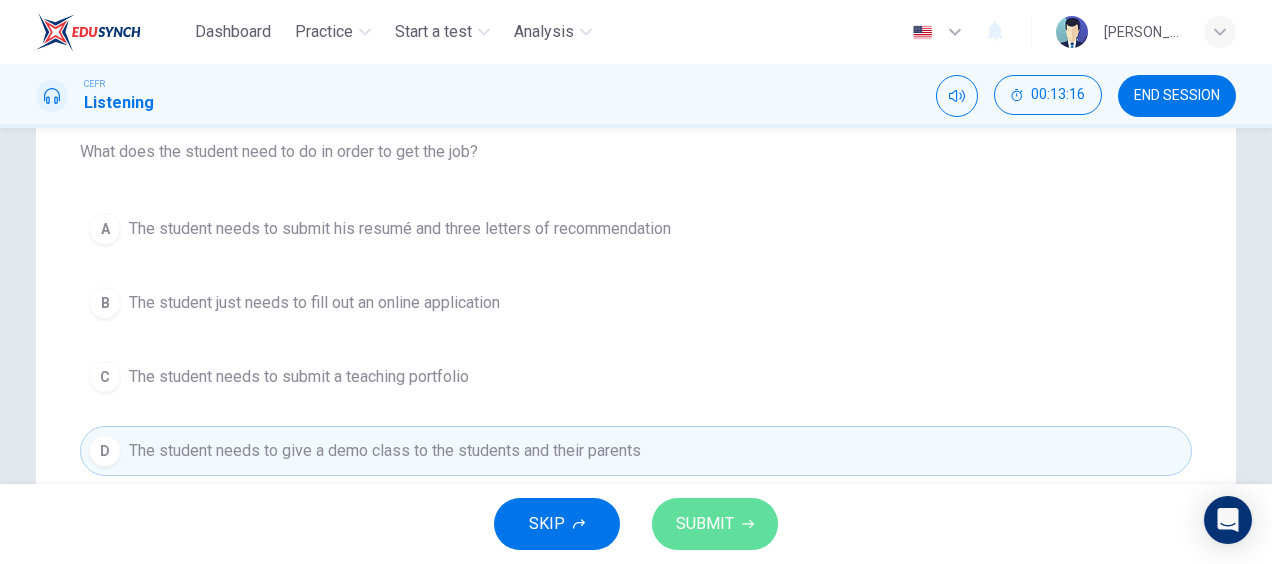 click on "SUBMIT" at bounding box center (705, 524) 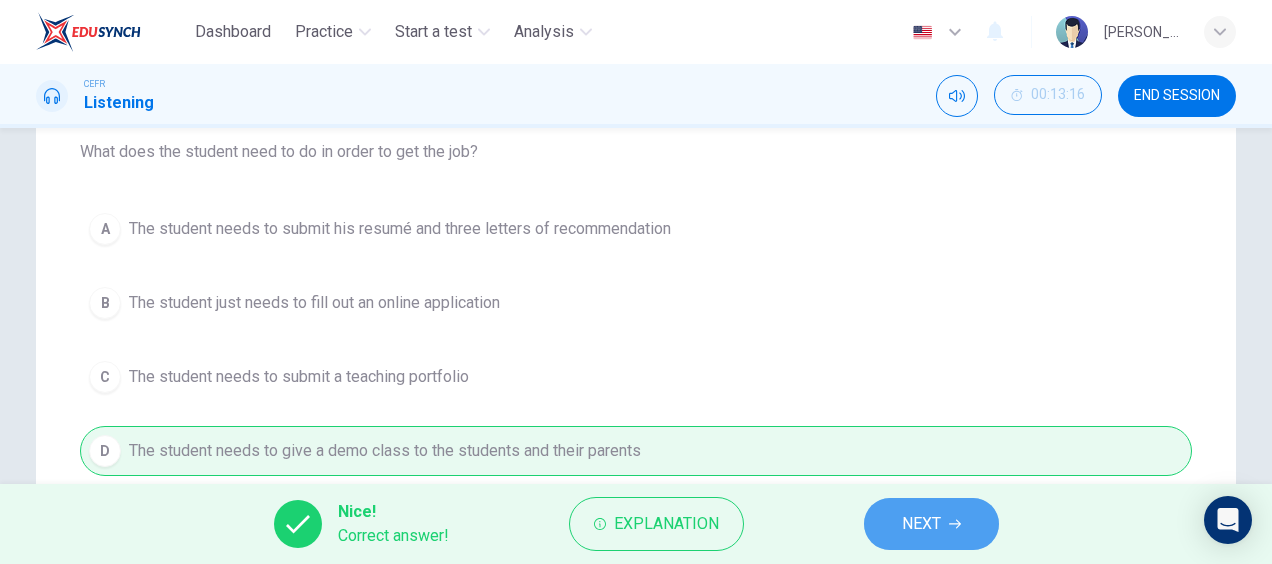 click on "NEXT" at bounding box center (931, 524) 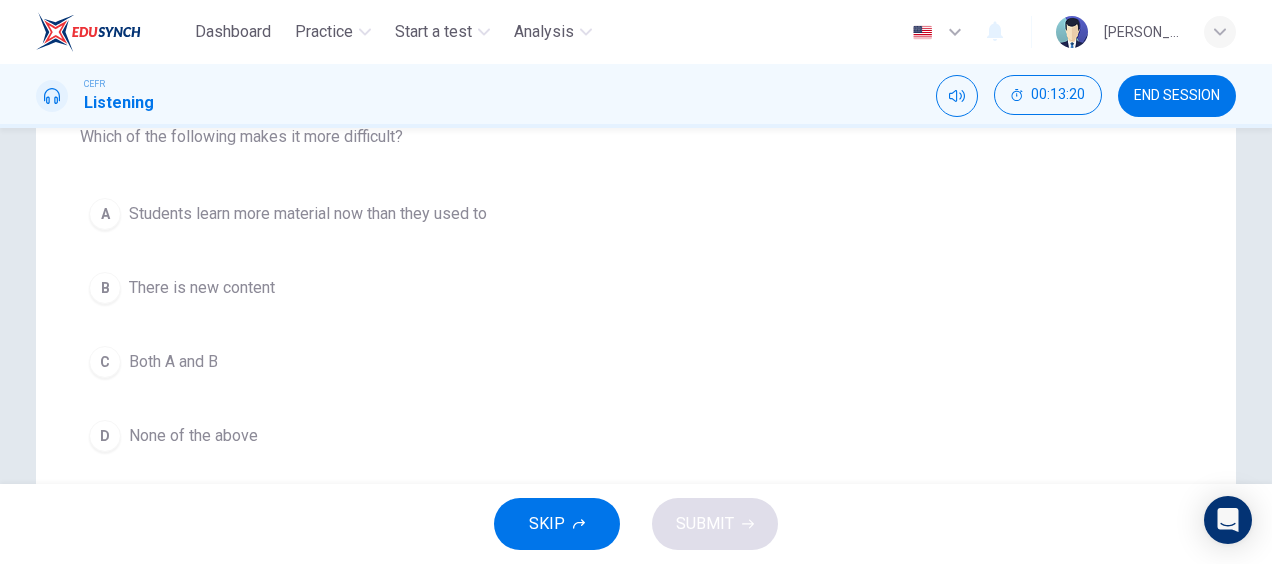 scroll, scrollTop: 232, scrollLeft: 0, axis: vertical 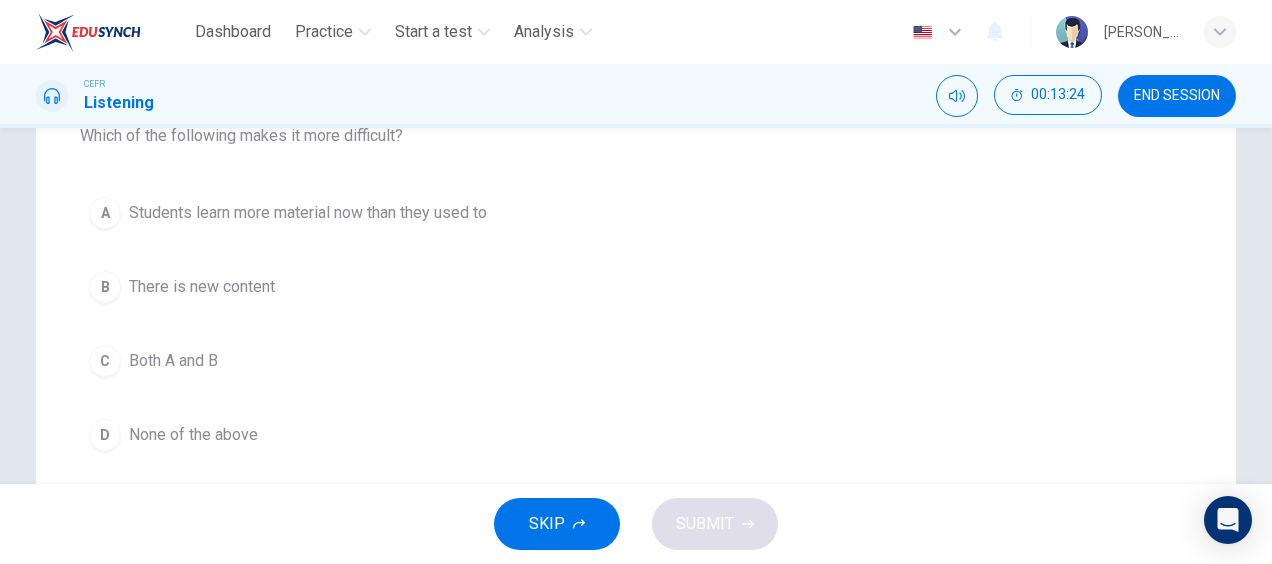 click on "There is new content" at bounding box center [202, 287] 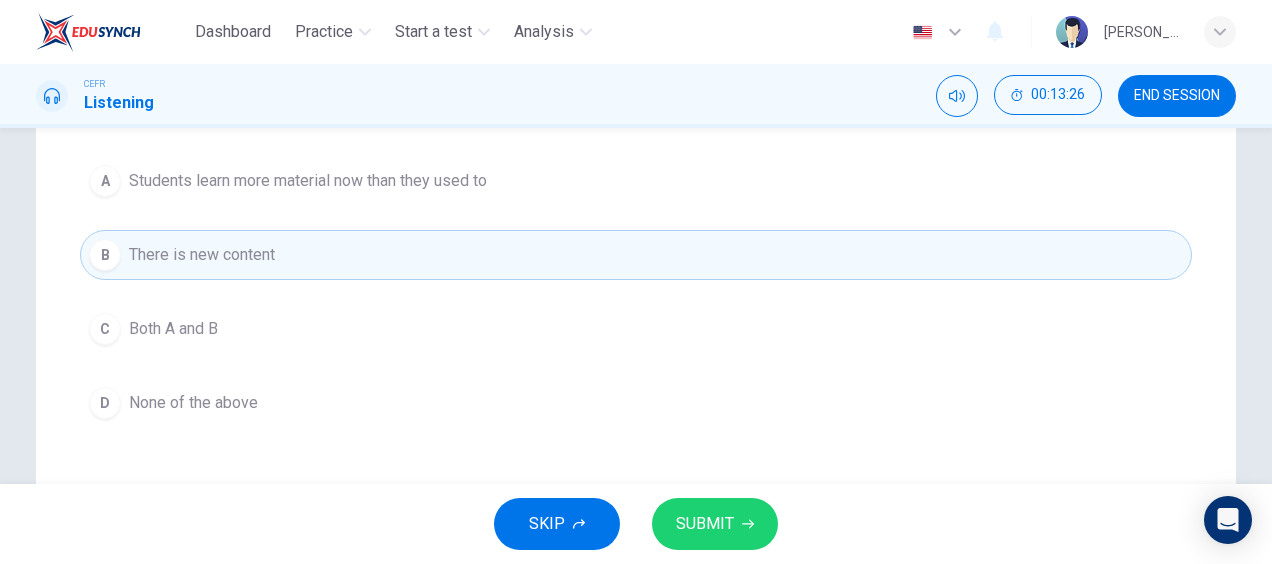 scroll, scrollTop: 265, scrollLeft: 0, axis: vertical 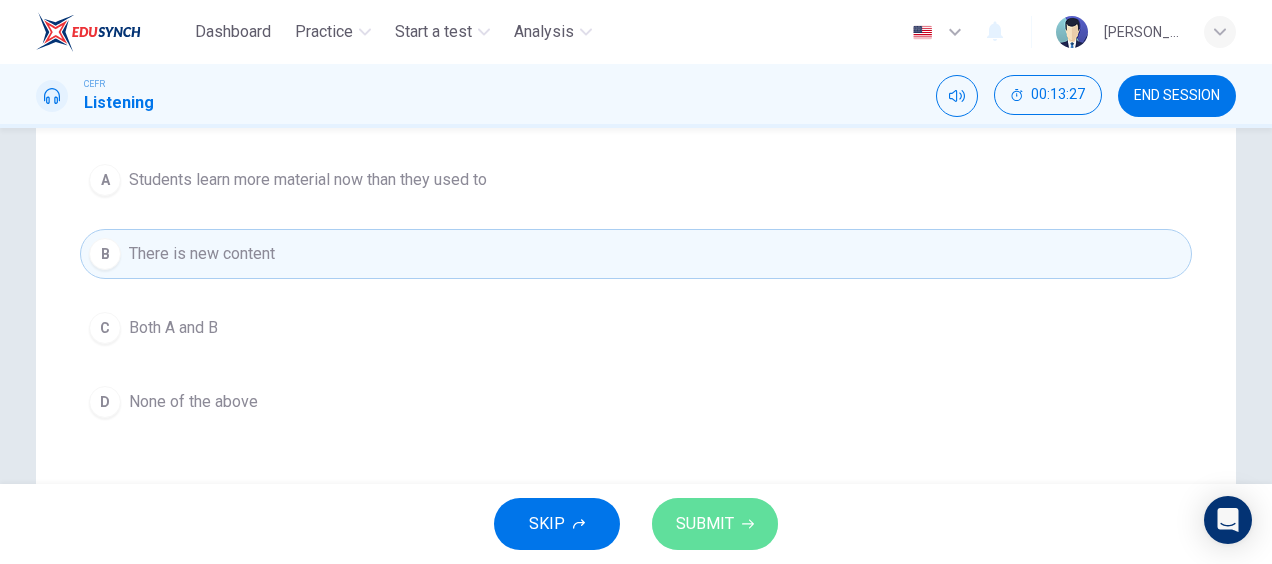 click on "SUBMIT" at bounding box center (705, 524) 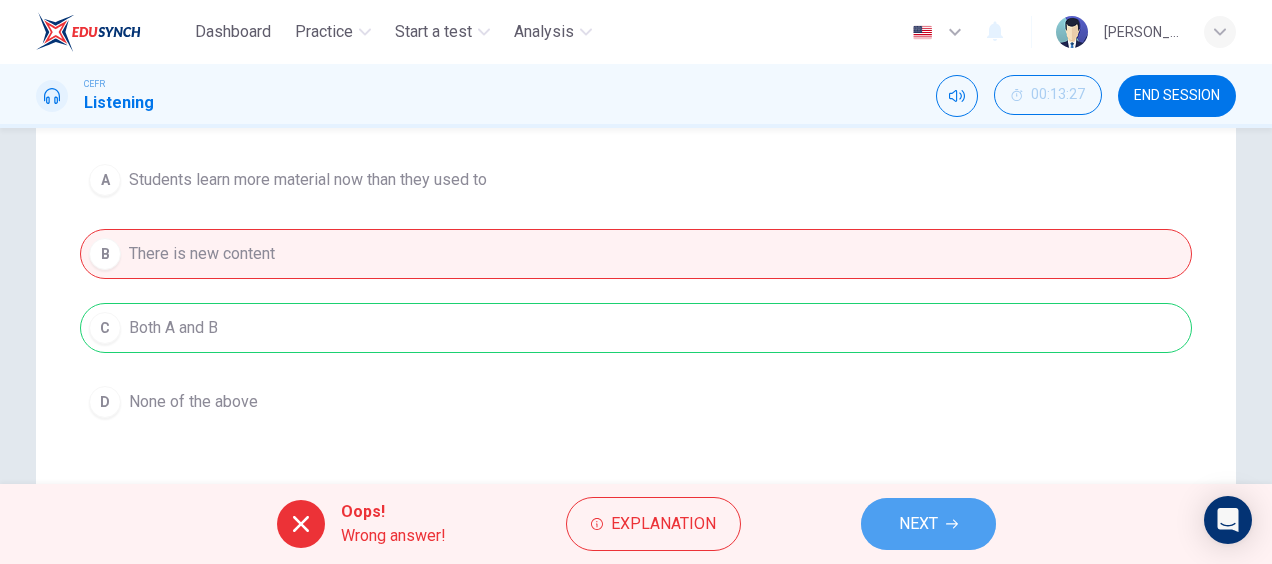 click on "NEXT" at bounding box center (928, 524) 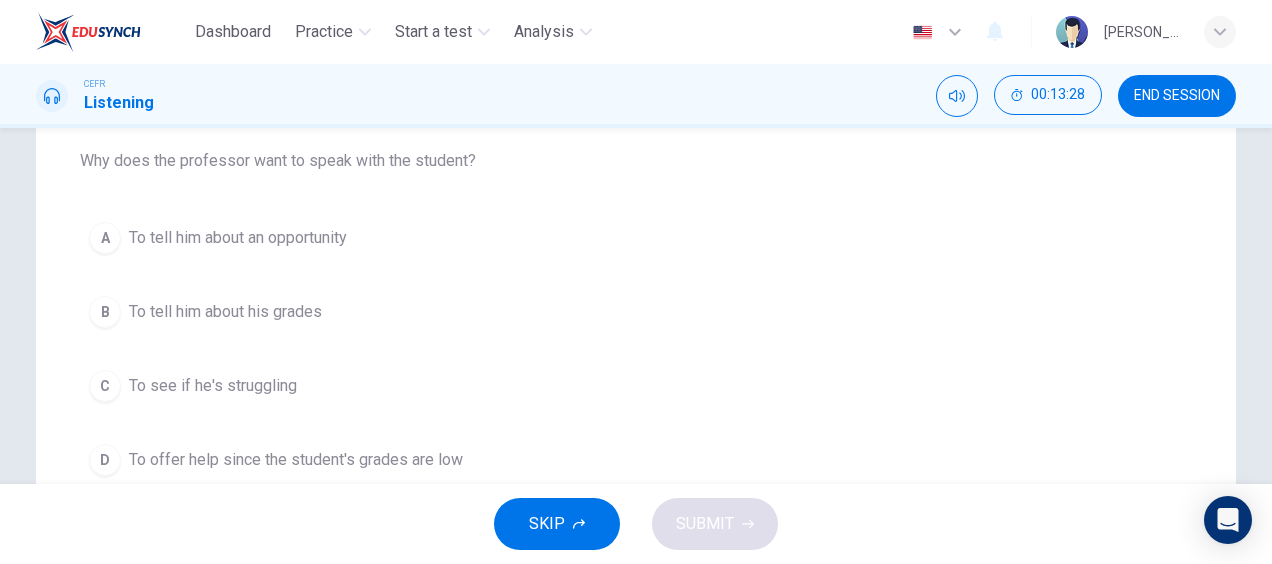 scroll, scrollTop: 206, scrollLeft: 0, axis: vertical 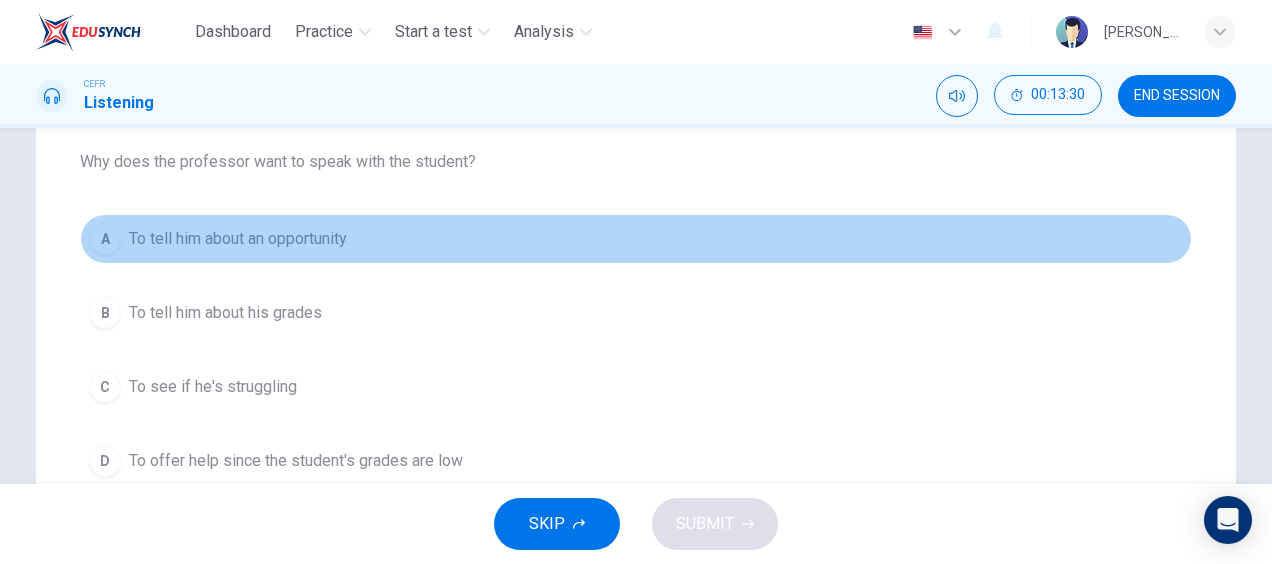 click on "To tell him about an opportunity" at bounding box center [238, 239] 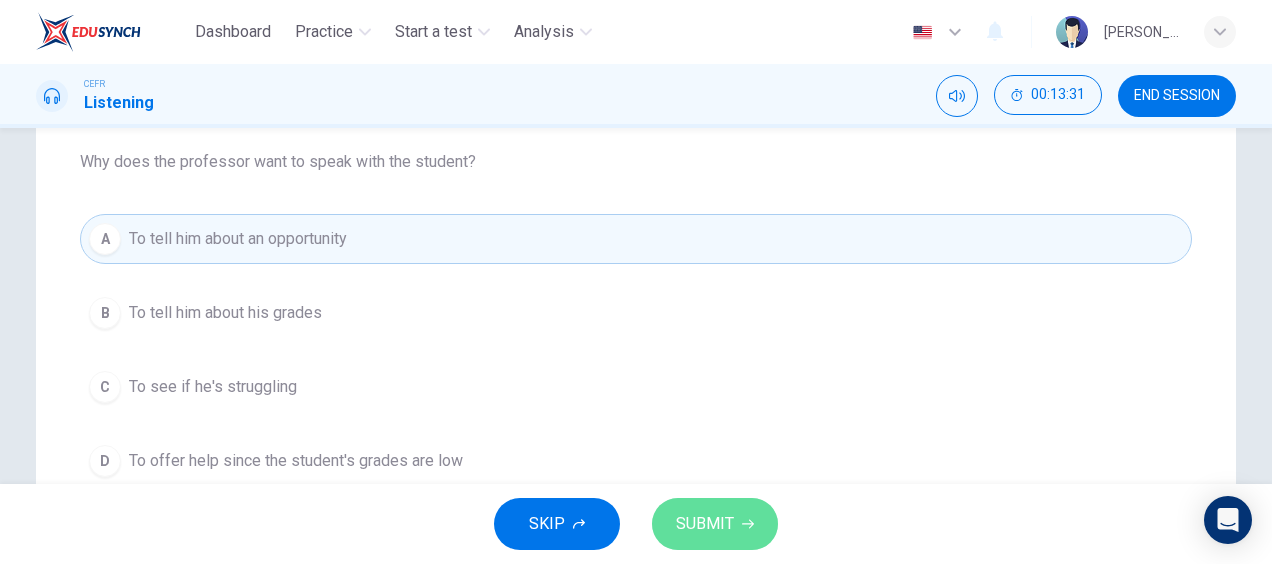 click on "SUBMIT" at bounding box center [715, 524] 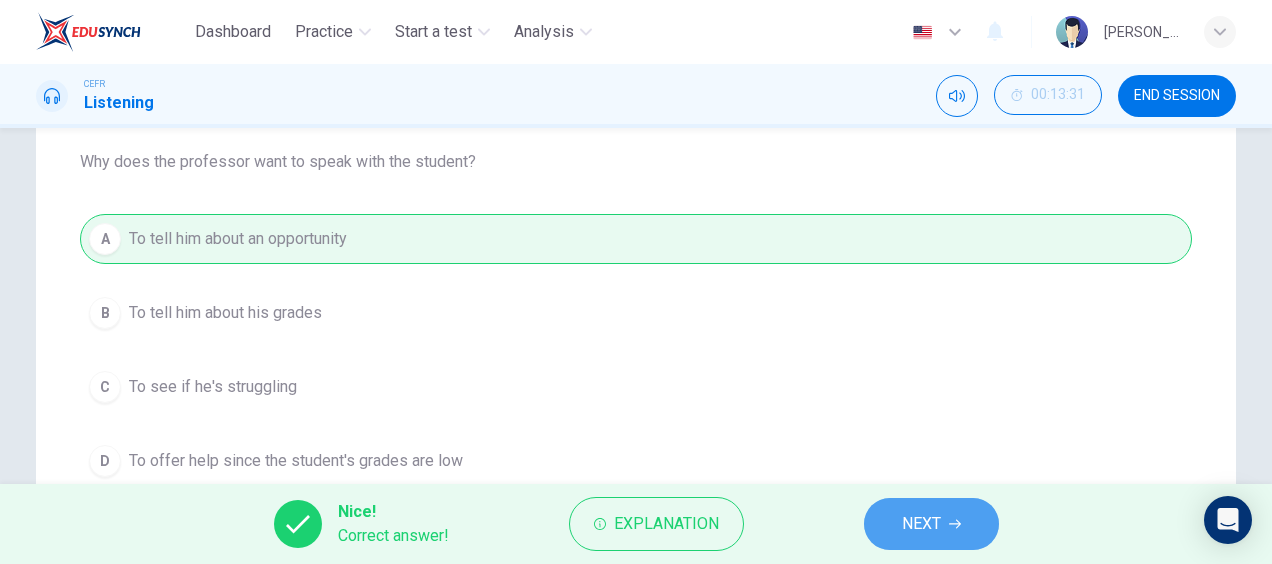 click on "NEXT" at bounding box center (931, 524) 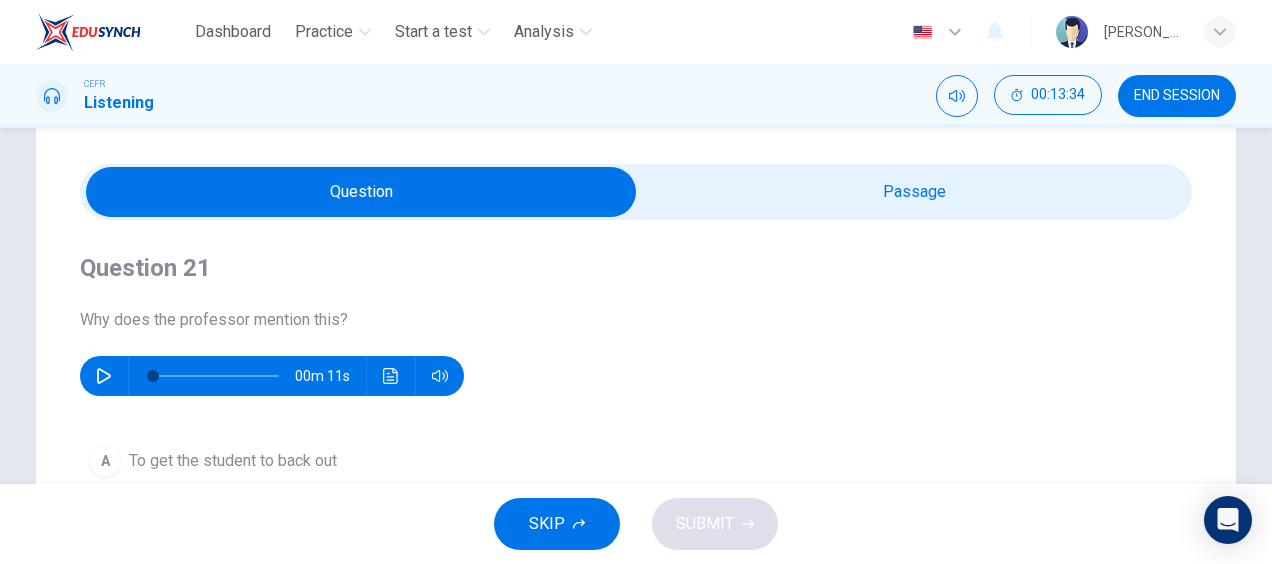 scroll, scrollTop: 47, scrollLeft: 0, axis: vertical 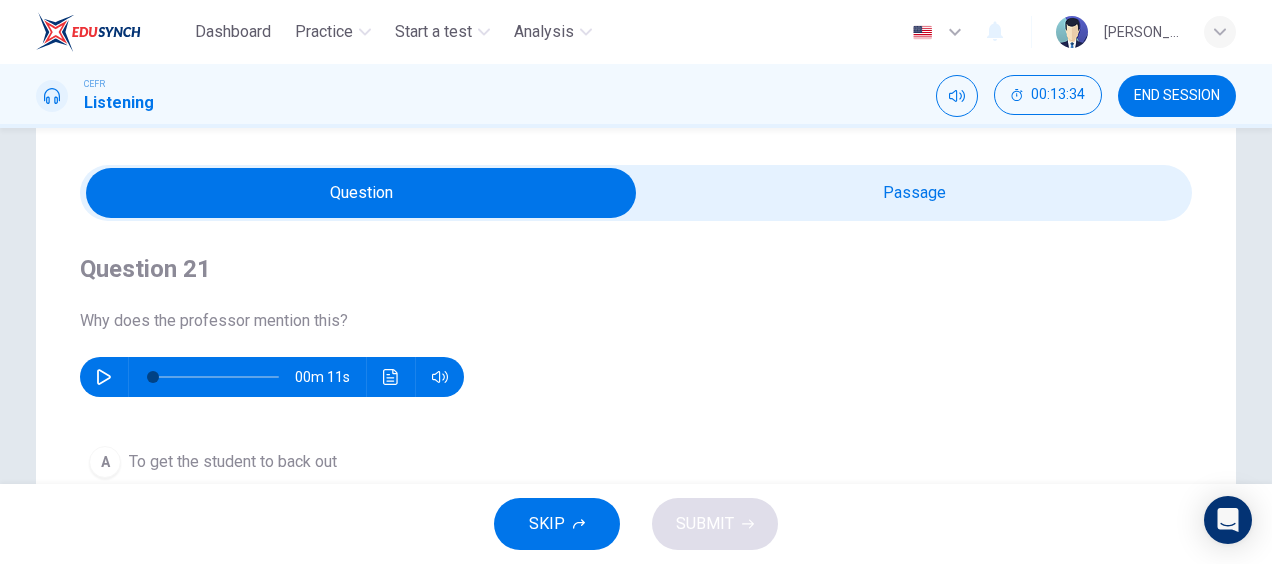 type on "63" 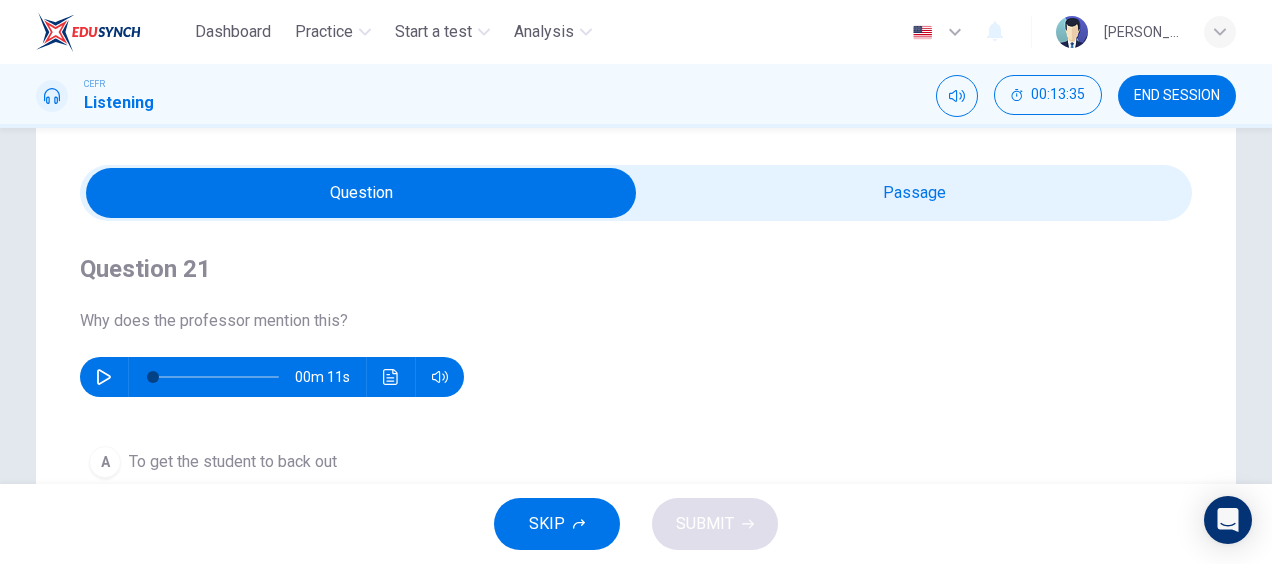 click at bounding box center (361, 193) 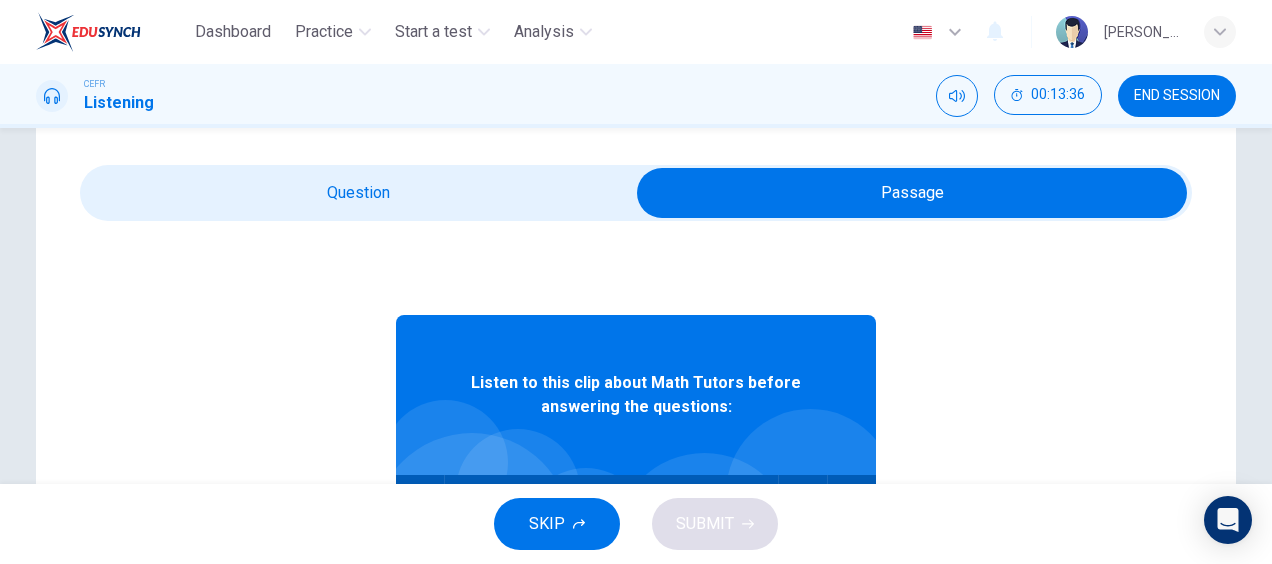 scroll, scrollTop: 112, scrollLeft: 0, axis: vertical 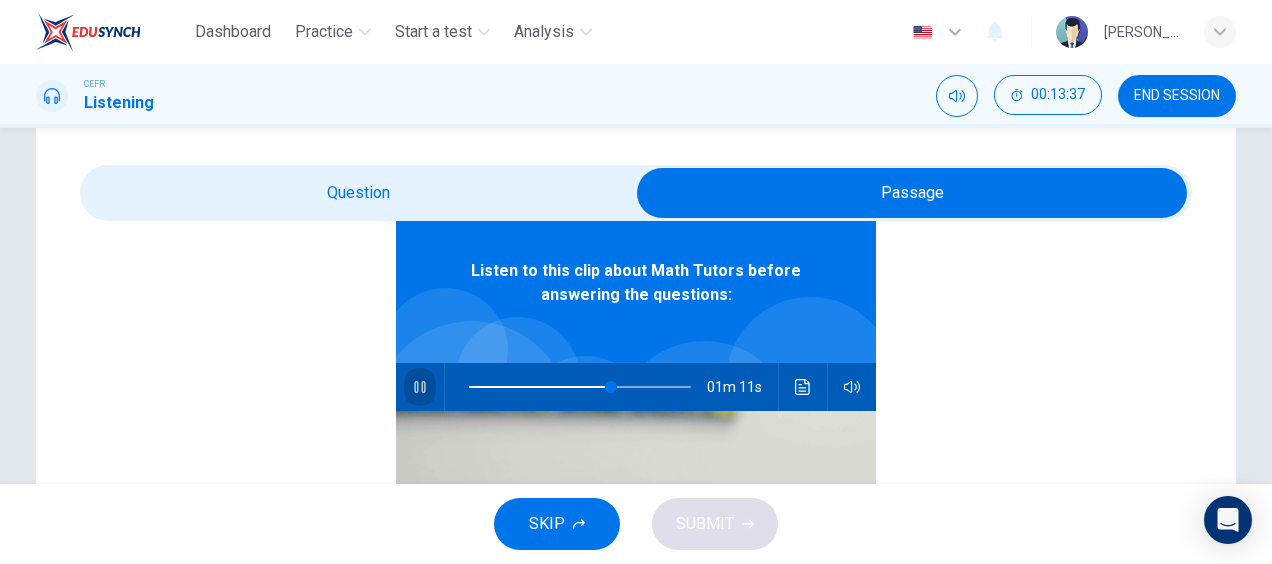 click at bounding box center (420, 387) 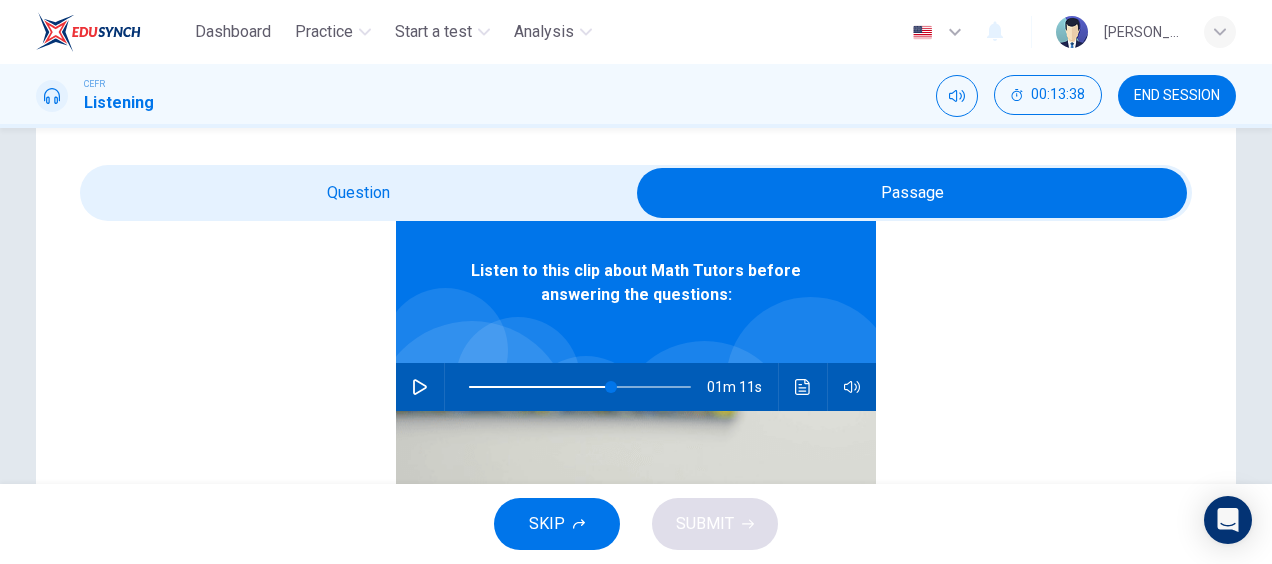 click at bounding box center (912, 193) 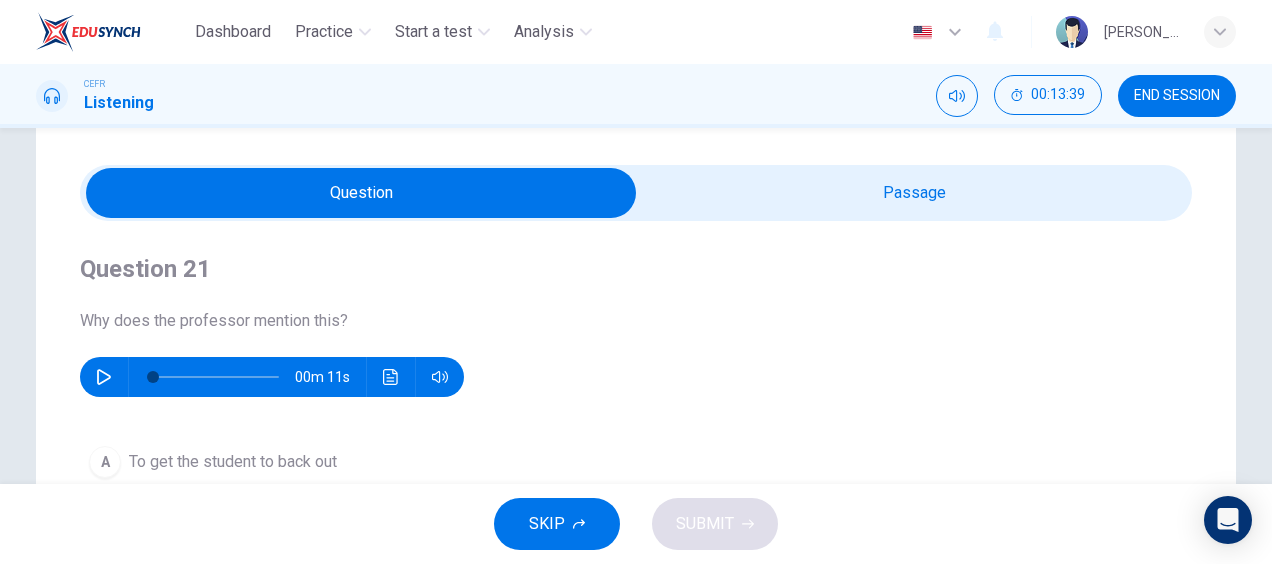 scroll, scrollTop: 0, scrollLeft: 0, axis: both 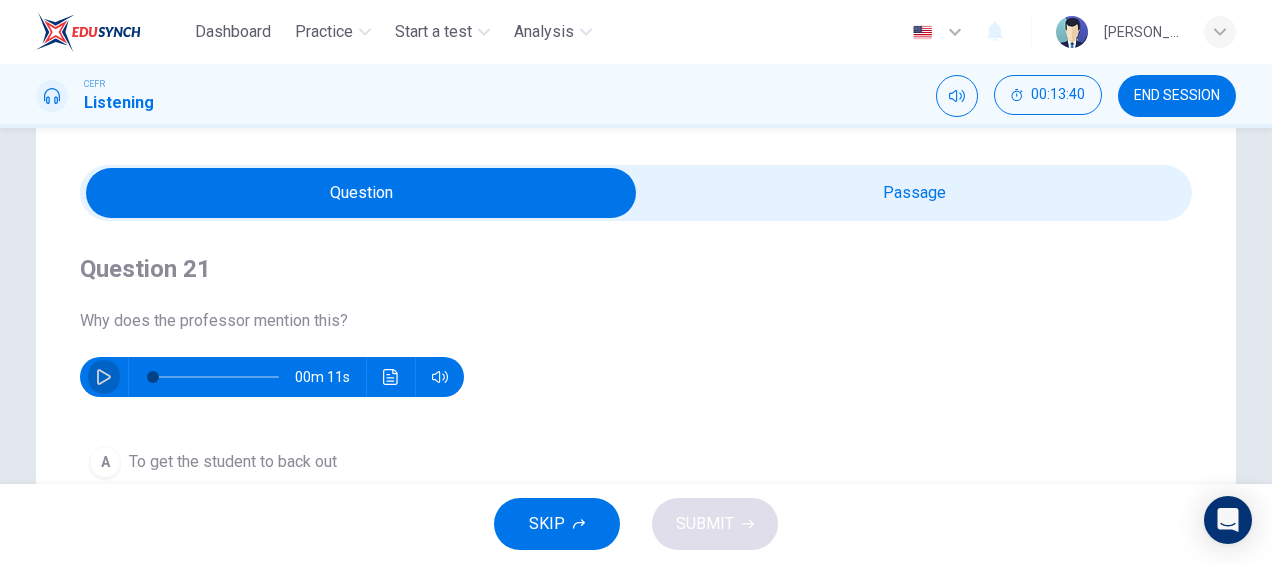 click 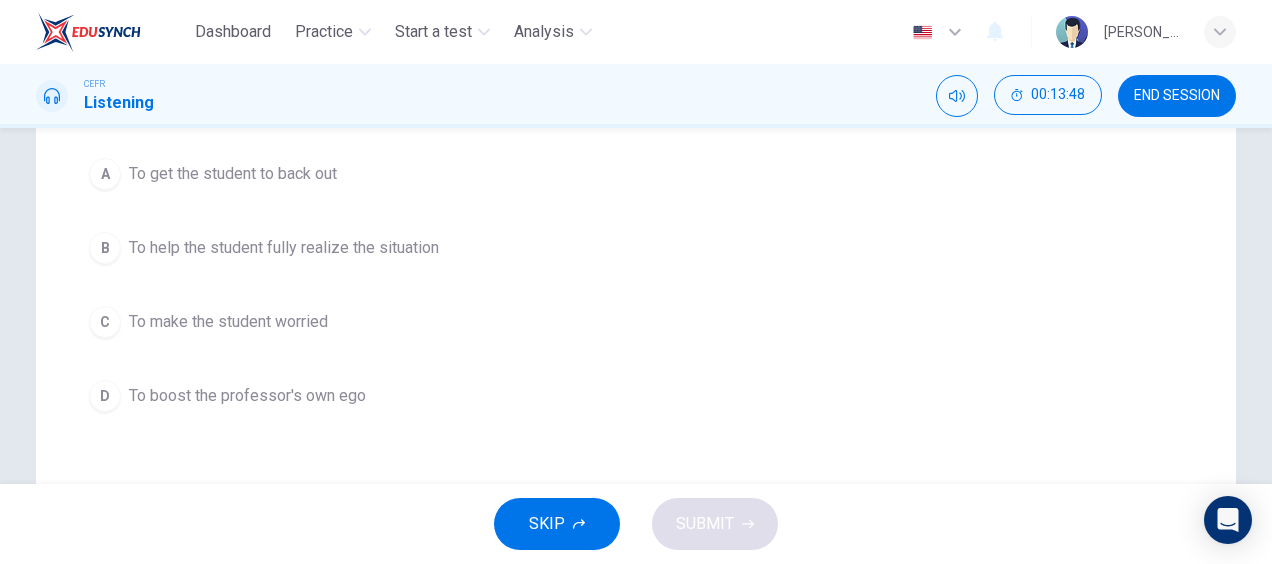 scroll, scrollTop: 337, scrollLeft: 0, axis: vertical 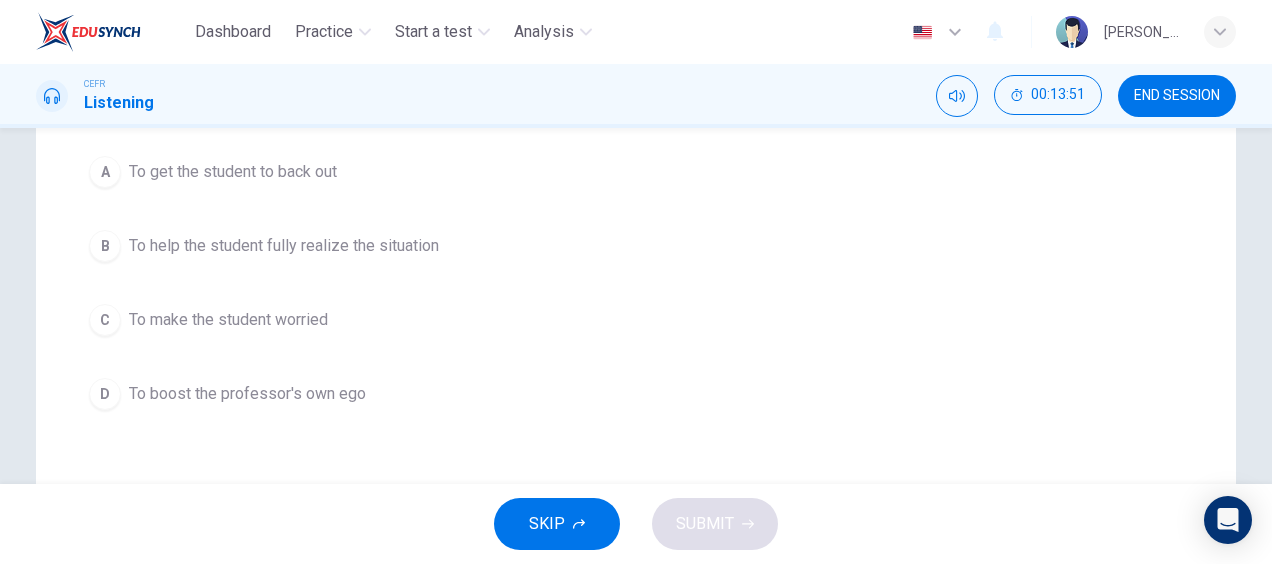 type on "0" 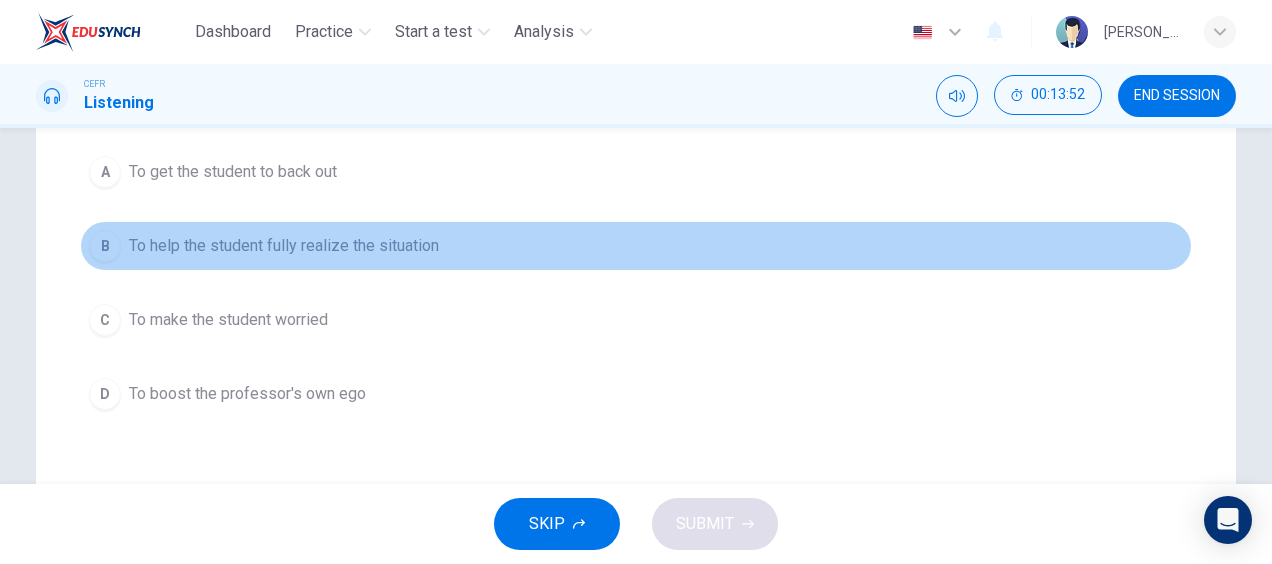 click on "To help the student fully realize the situation" at bounding box center [284, 246] 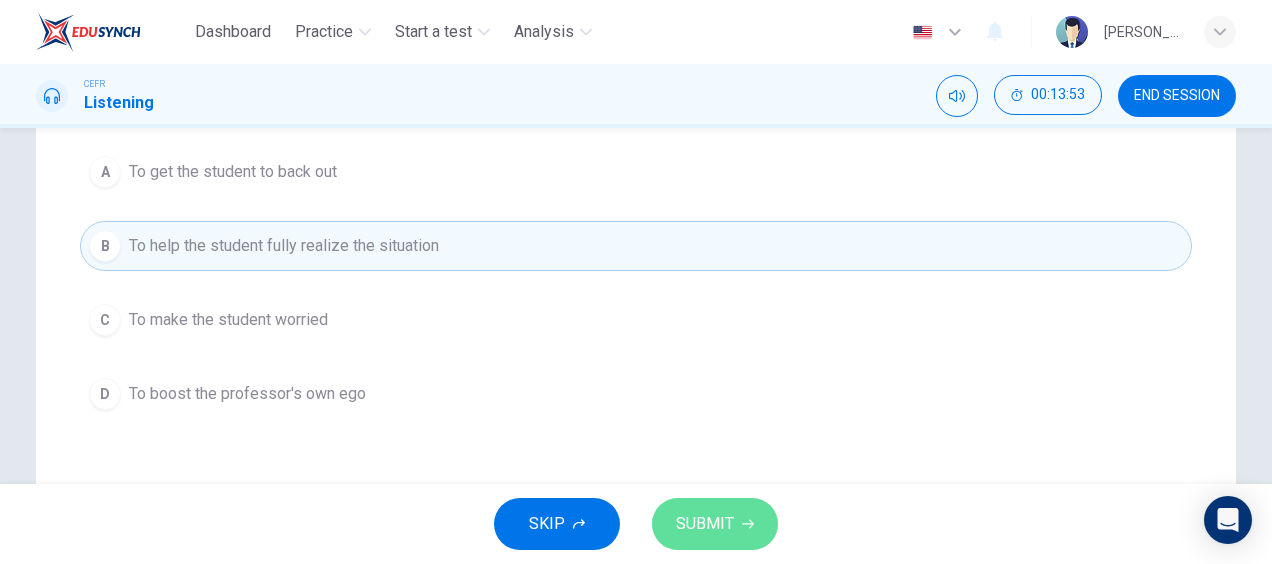 click on "SUBMIT" at bounding box center [705, 524] 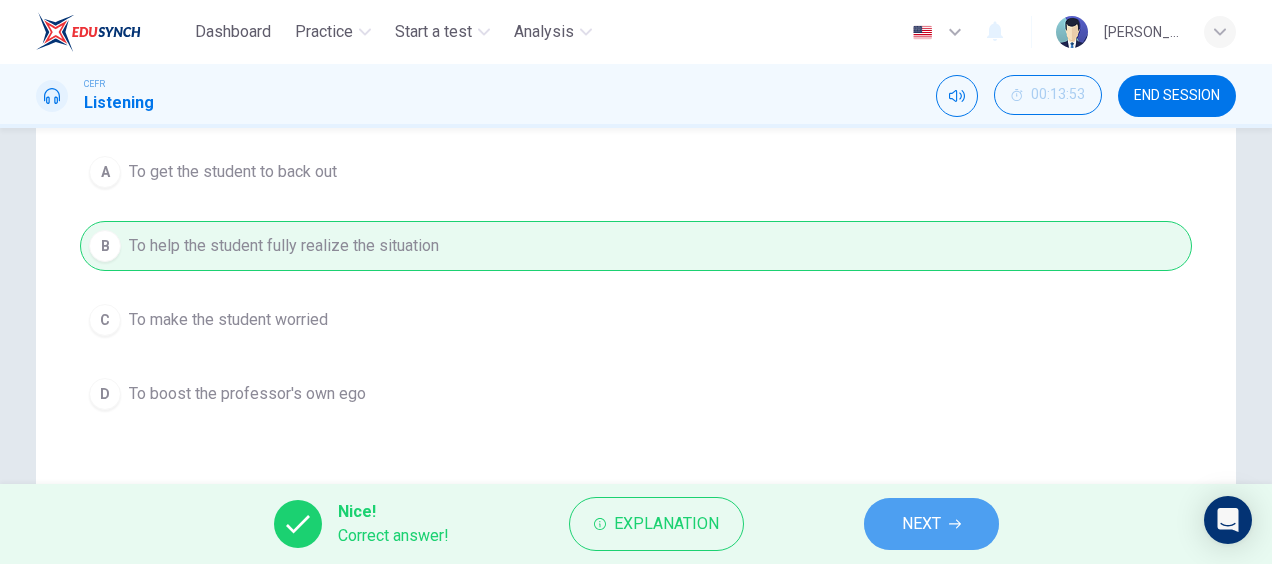 click on "NEXT" at bounding box center [921, 524] 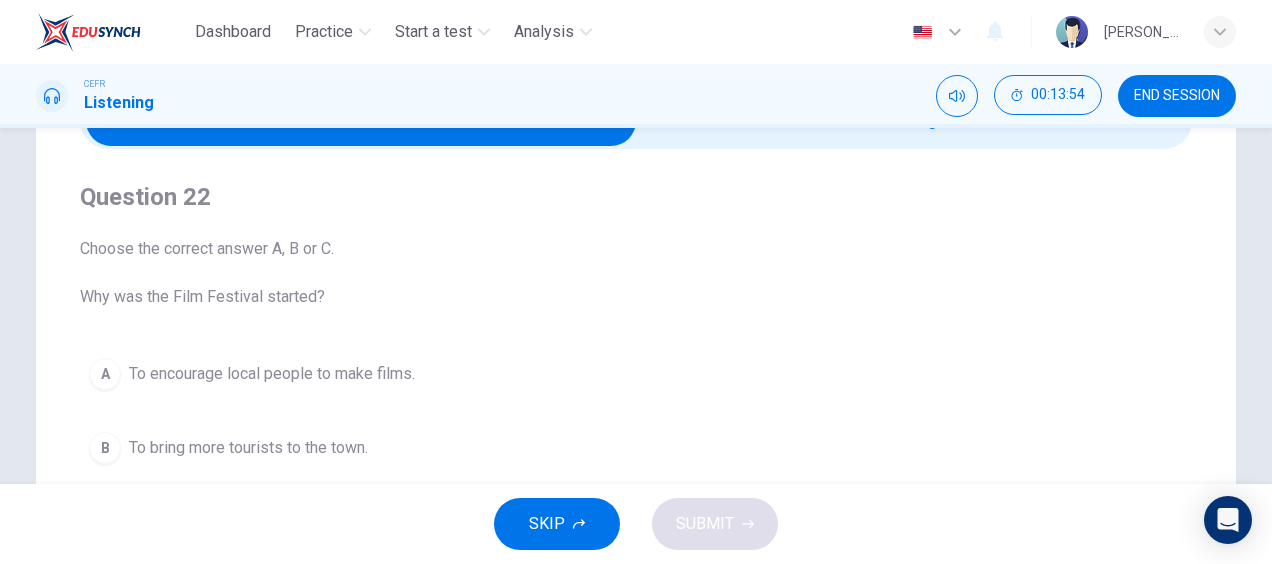 scroll, scrollTop: 0, scrollLeft: 0, axis: both 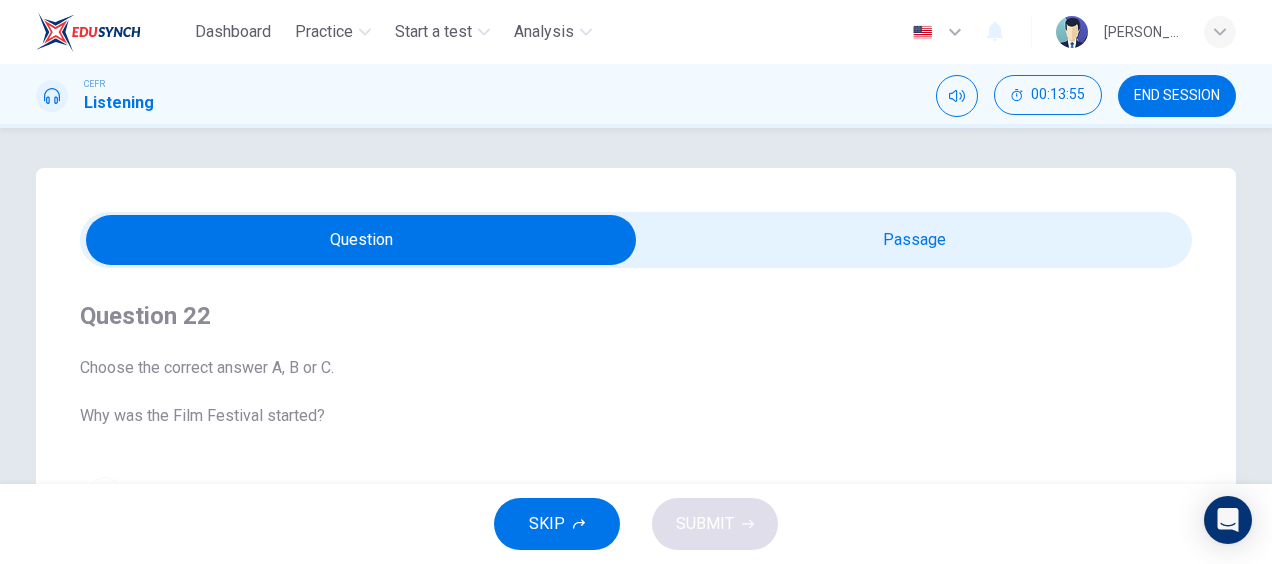 click at bounding box center [361, 240] 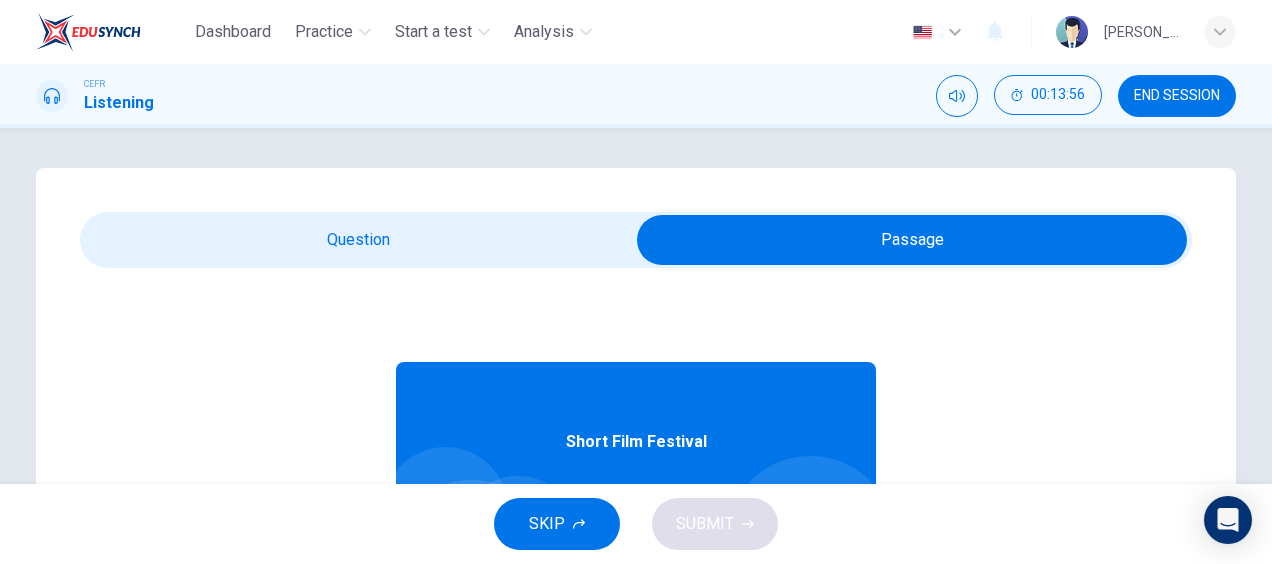 scroll, scrollTop: 112, scrollLeft: 0, axis: vertical 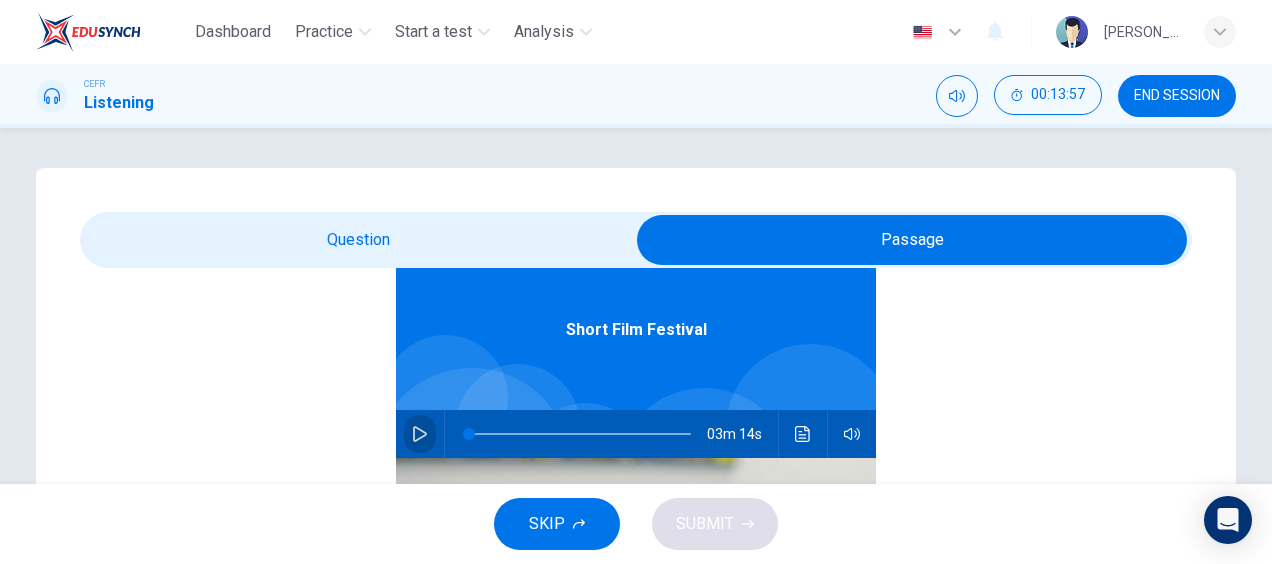 click 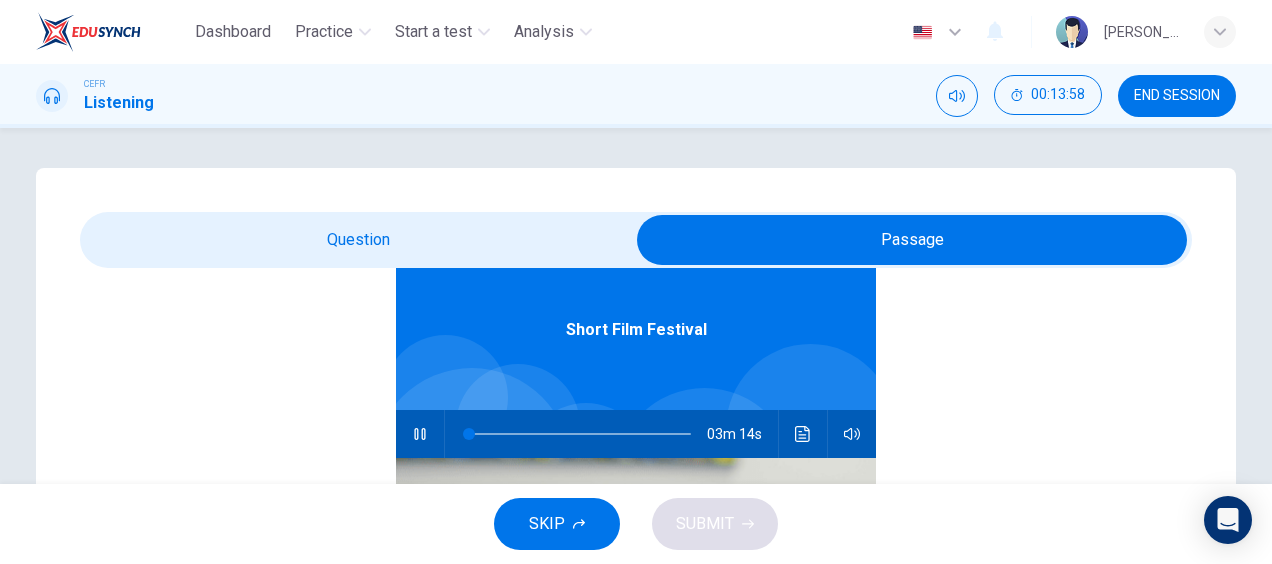 type on "0" 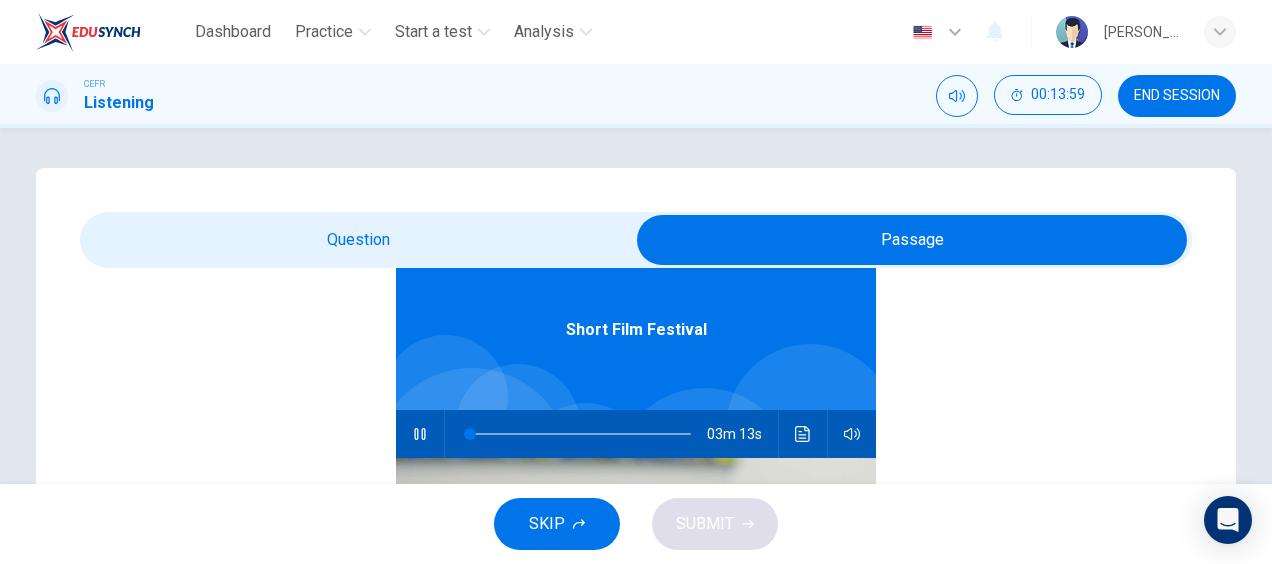 click at bounding box center [912, 240] 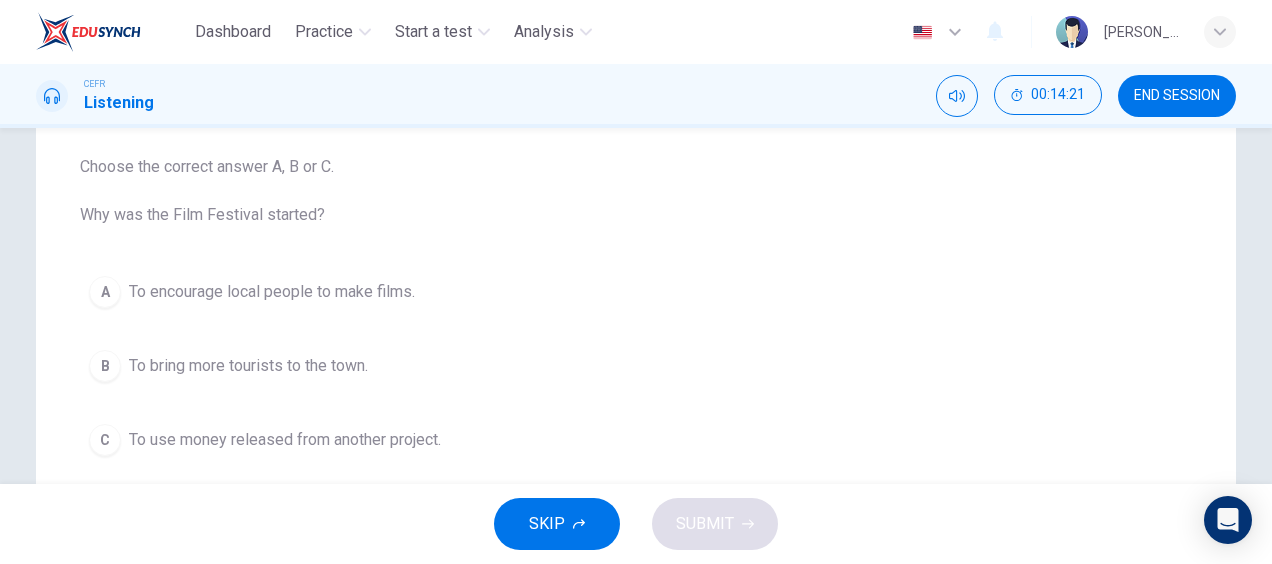 scroll, scrollTop: 200, scrollLeft: 0, axis: vertical 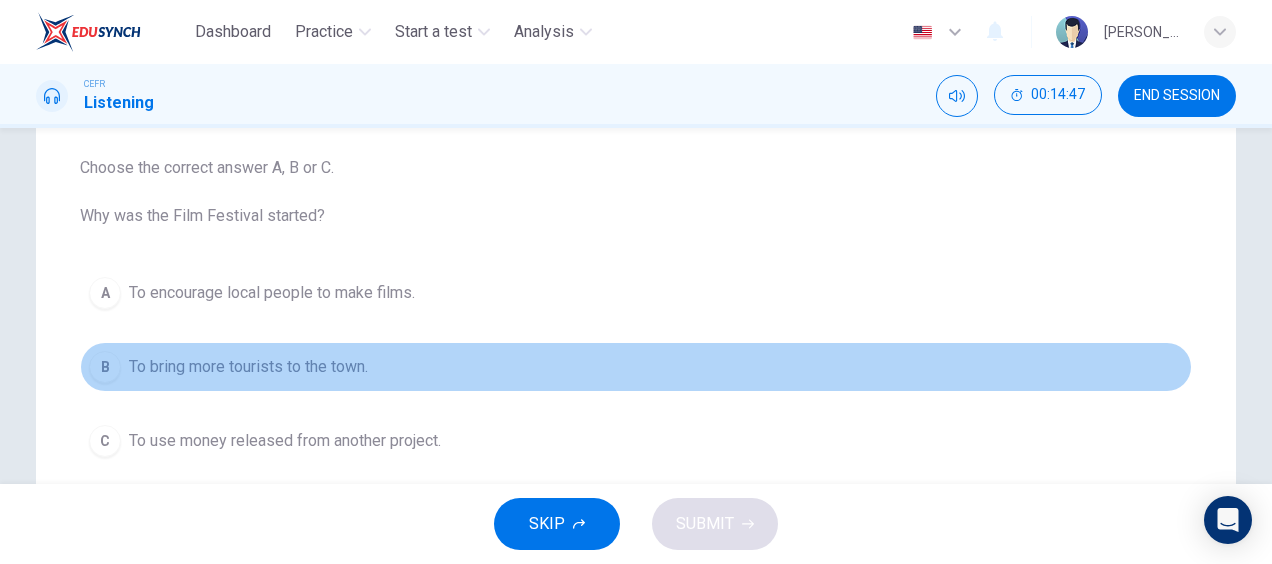 click on "To bring more tourists to the town." at bounding box center (248, 367) 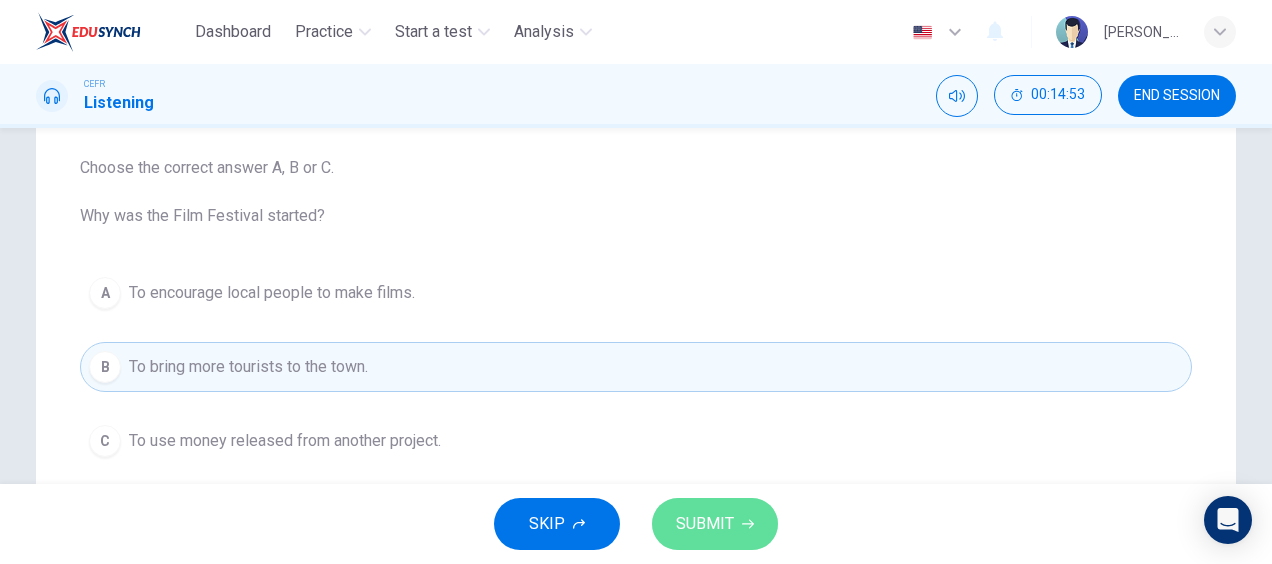 click on "SUBMIT" at bounding box center [715, 524] 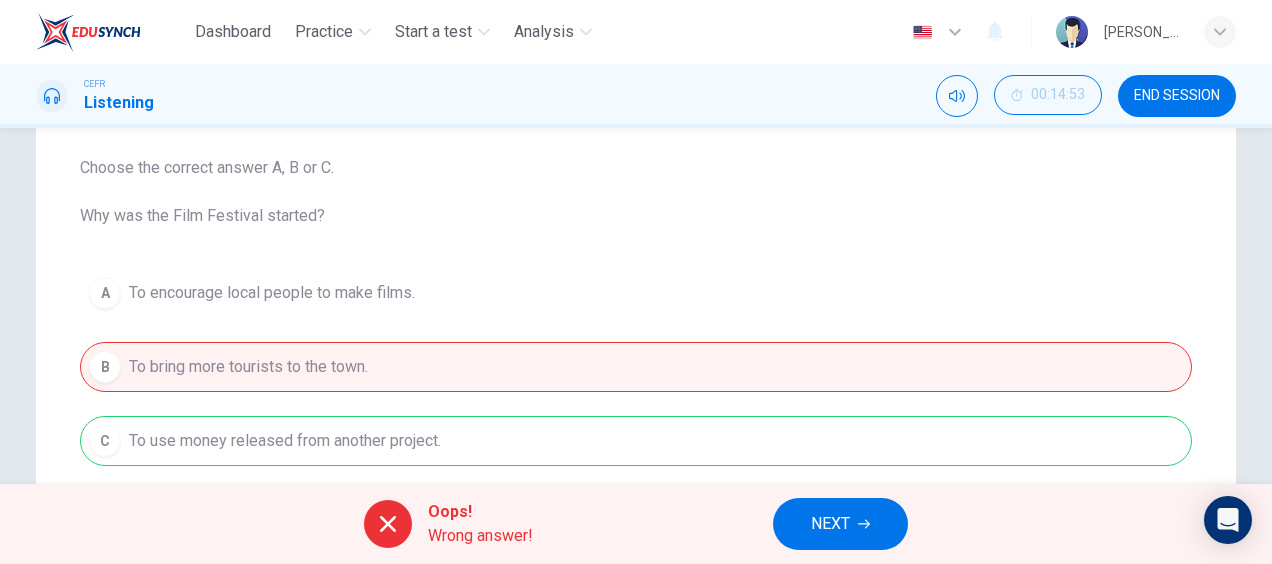 click on "A To encourage local people to make films. B To bring more tourists to the town. C To use money released from another project." at bounding box center (636, 367) 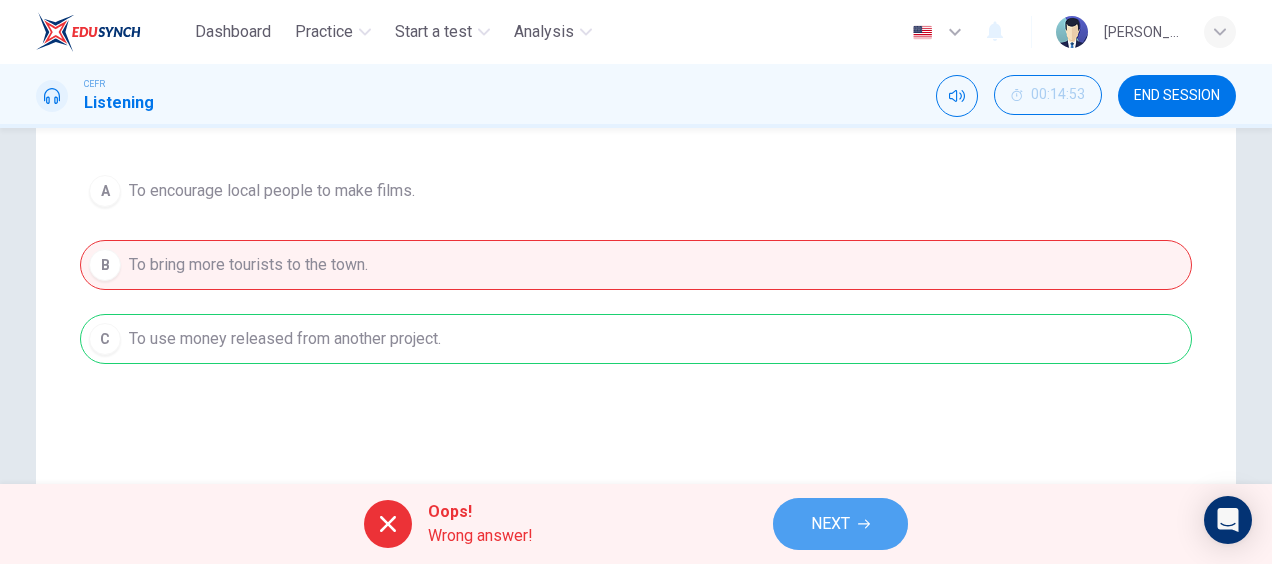 click on "NEXT" at bounding box center [840, 524] 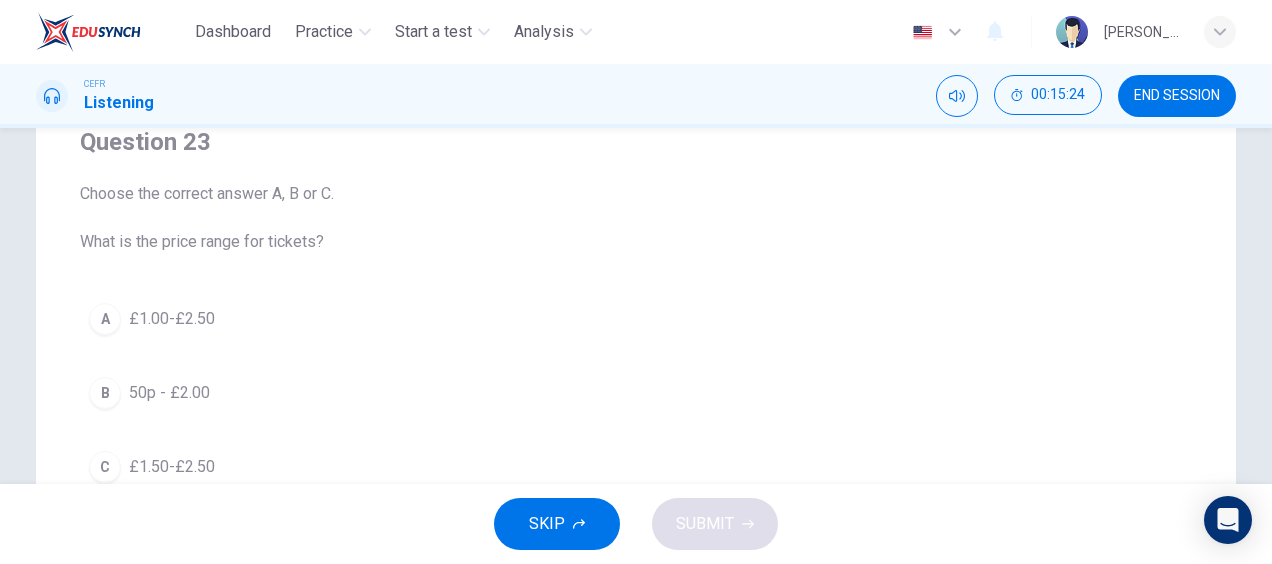 scroll, scrollTop: 175, scrollLeft: 0, axis: vertical 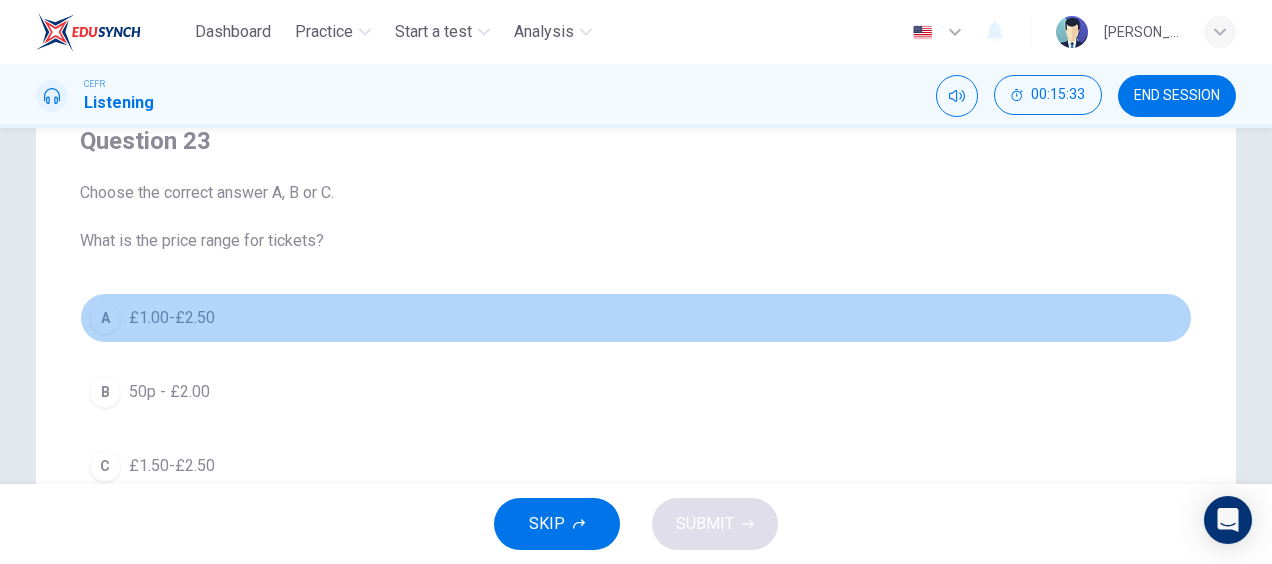 click on "A £1.00-£2.50" at bounding box center [636, 318] 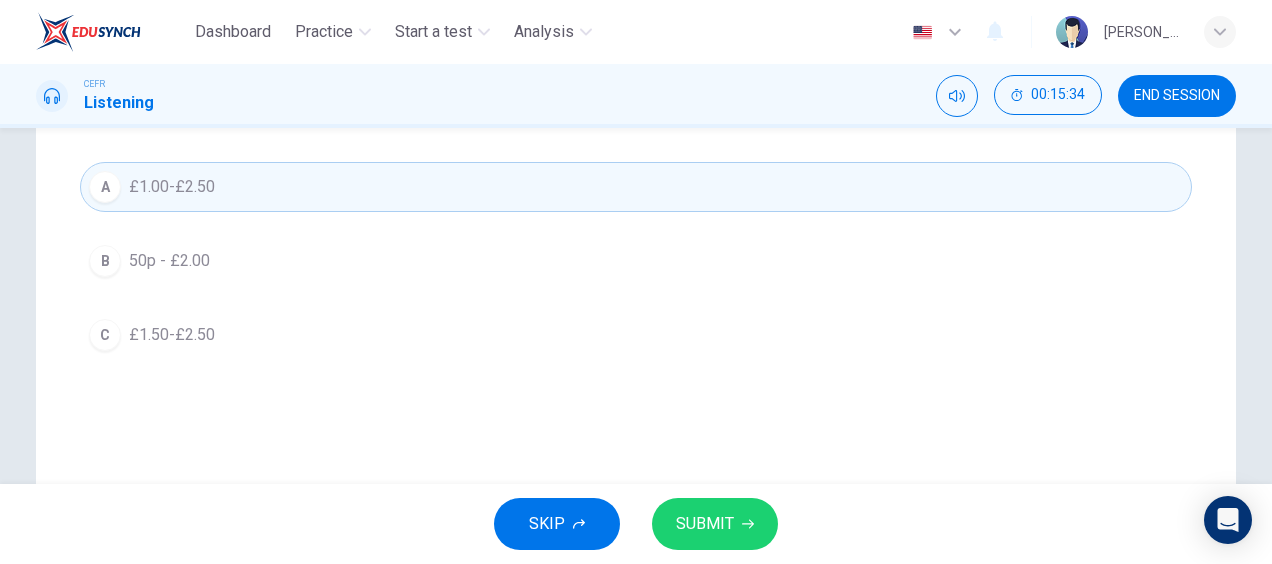 scroll, scrollTop: 307, scrollLeft: 0, axis: vertical 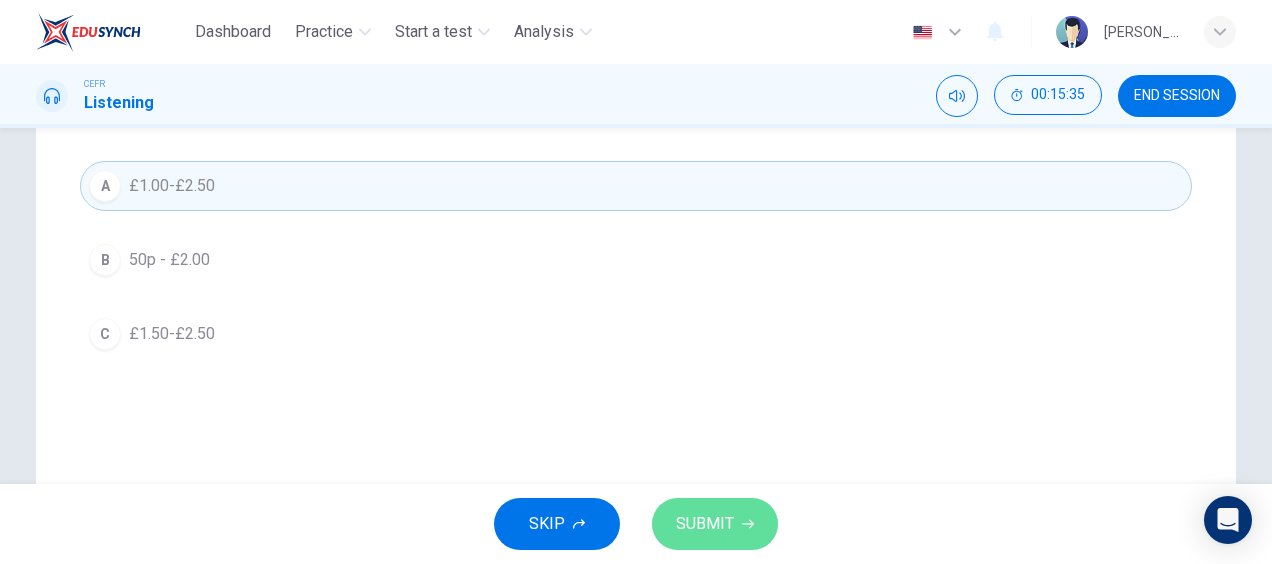 click on "SUBMIT" at bounding box center (715, 524) 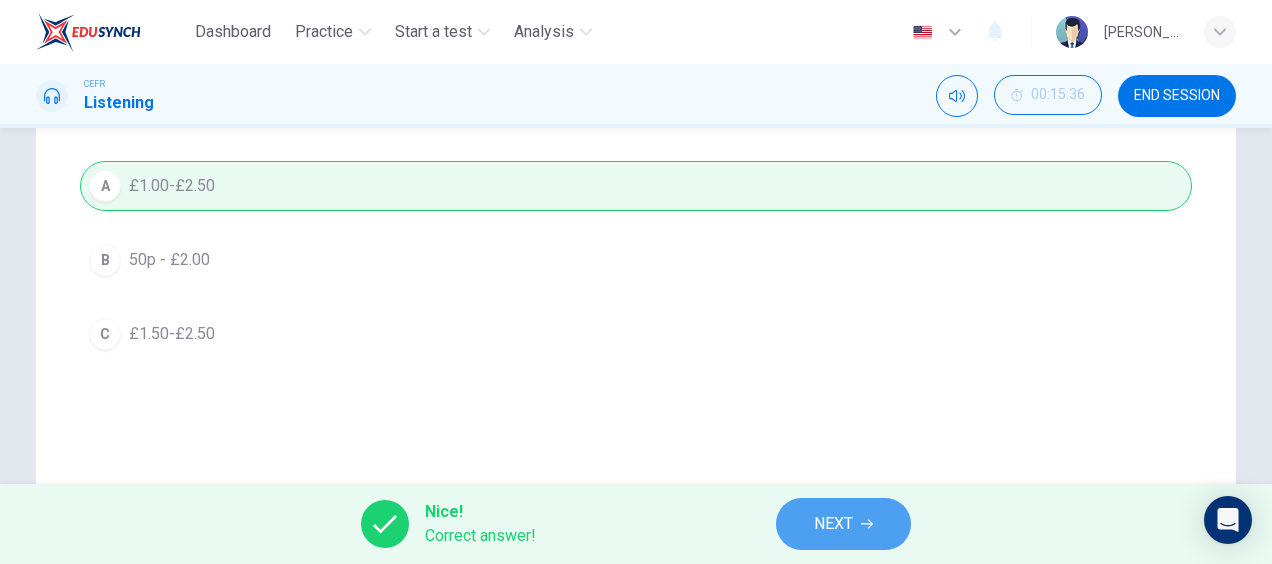 click on "NEXT" at bounding box center [833, 524] 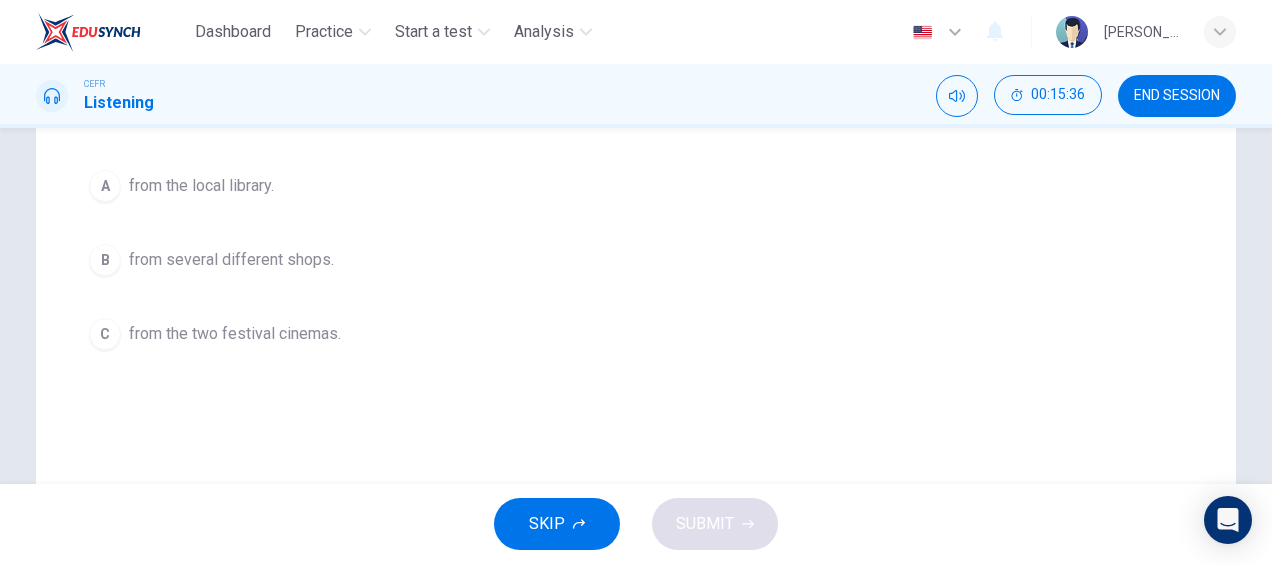 scroll, scrollTop: 250, scrollLeft: 0, axis: vertical 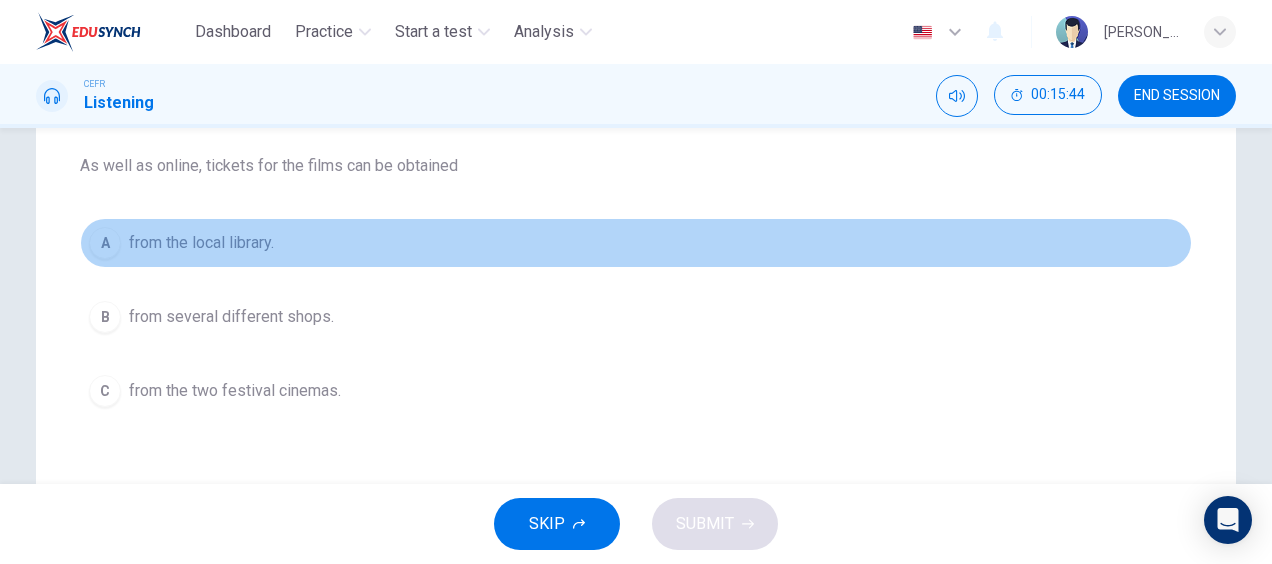 click on "from the local library." at bounding box center [201, 243] 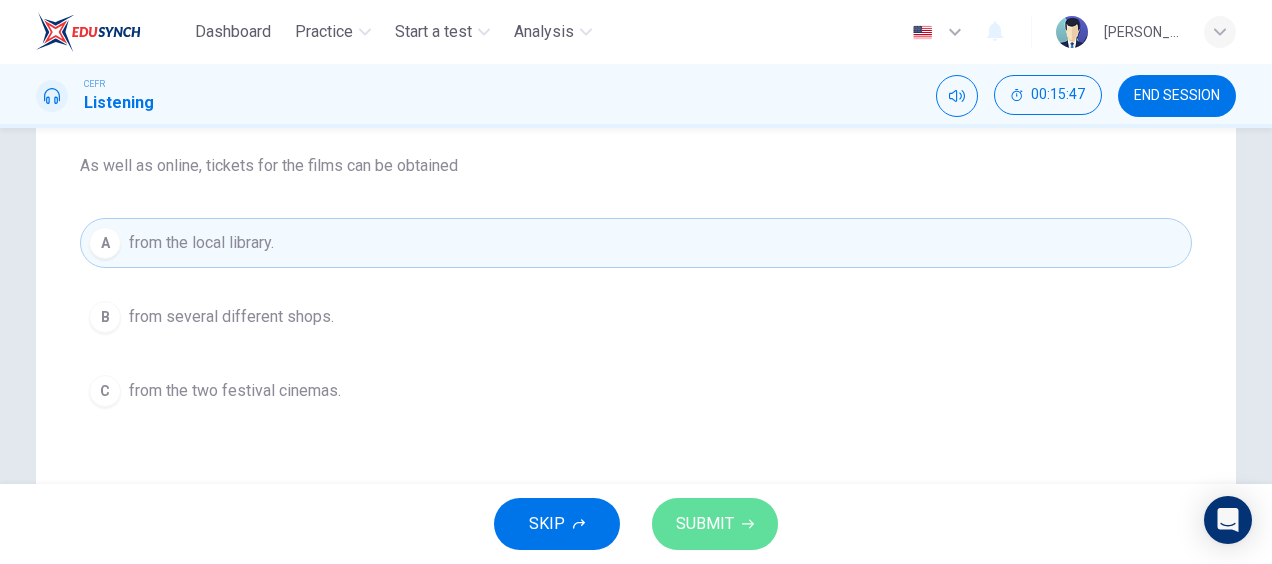 click on "SUBMIT" at bounding box center [705, 524] 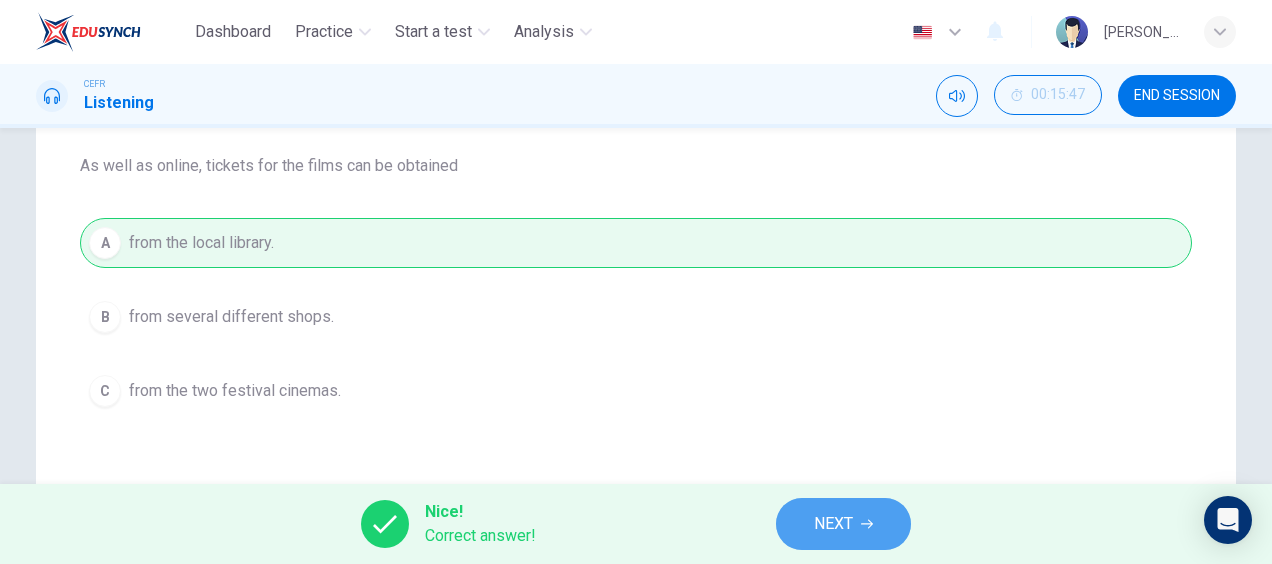 click on "NEXT" at bounding box center (843, 524) 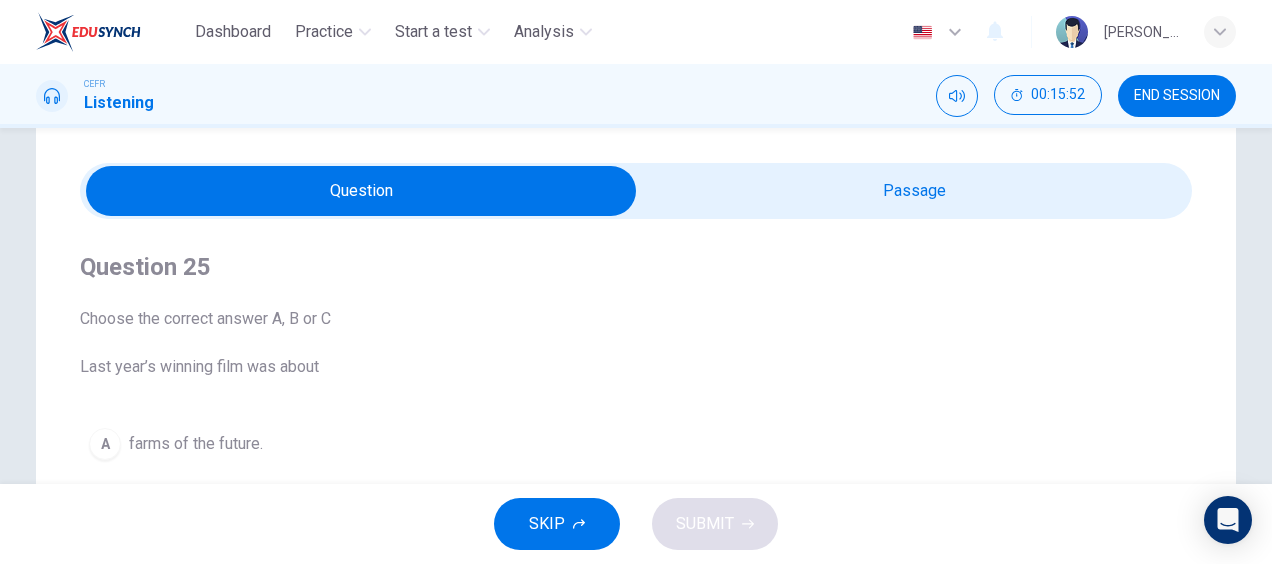 scroll, scrollTop: 20, scrollLeft: 0, axis: vertical 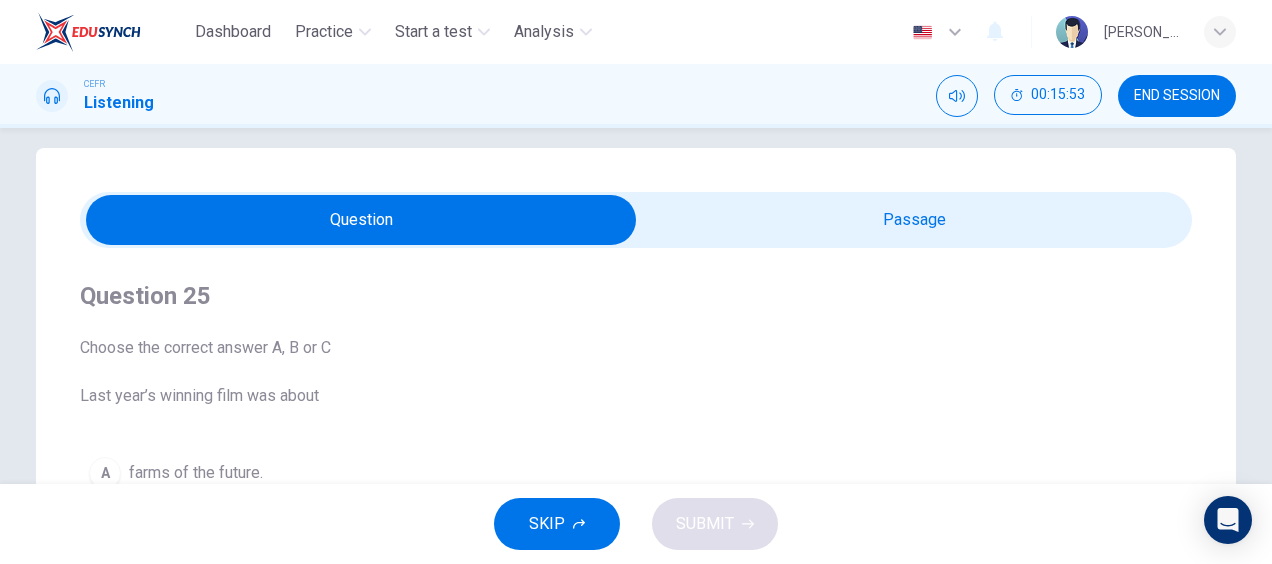 click at bounding box center (361, 220) 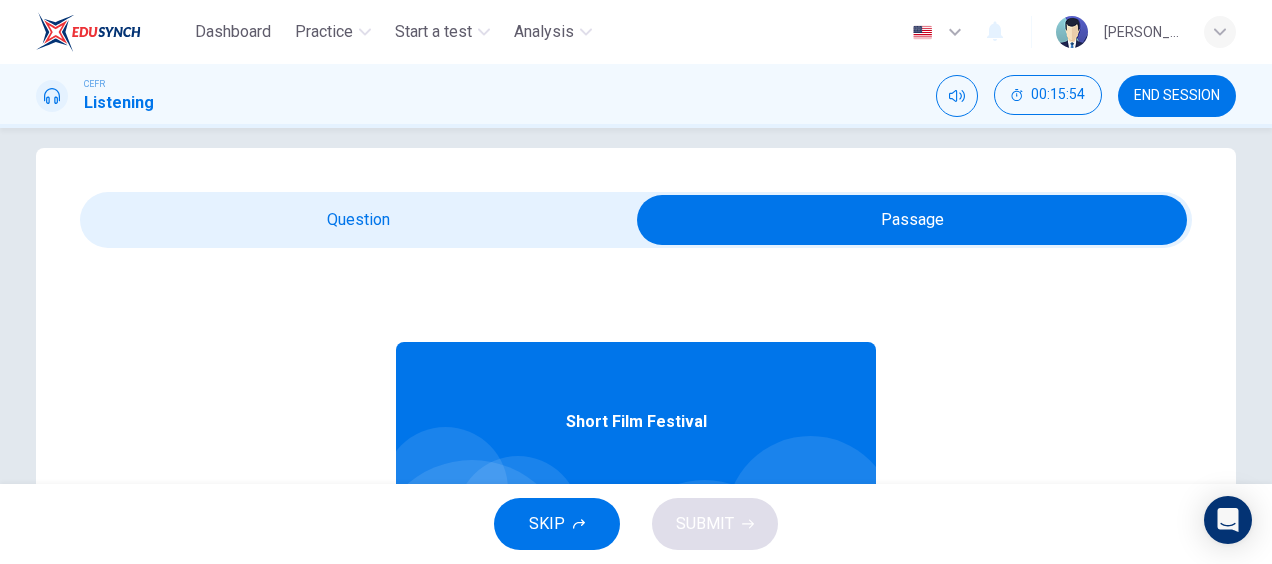 scroll, scrollTop: 112, scrollLeft: 0, axis: vertical 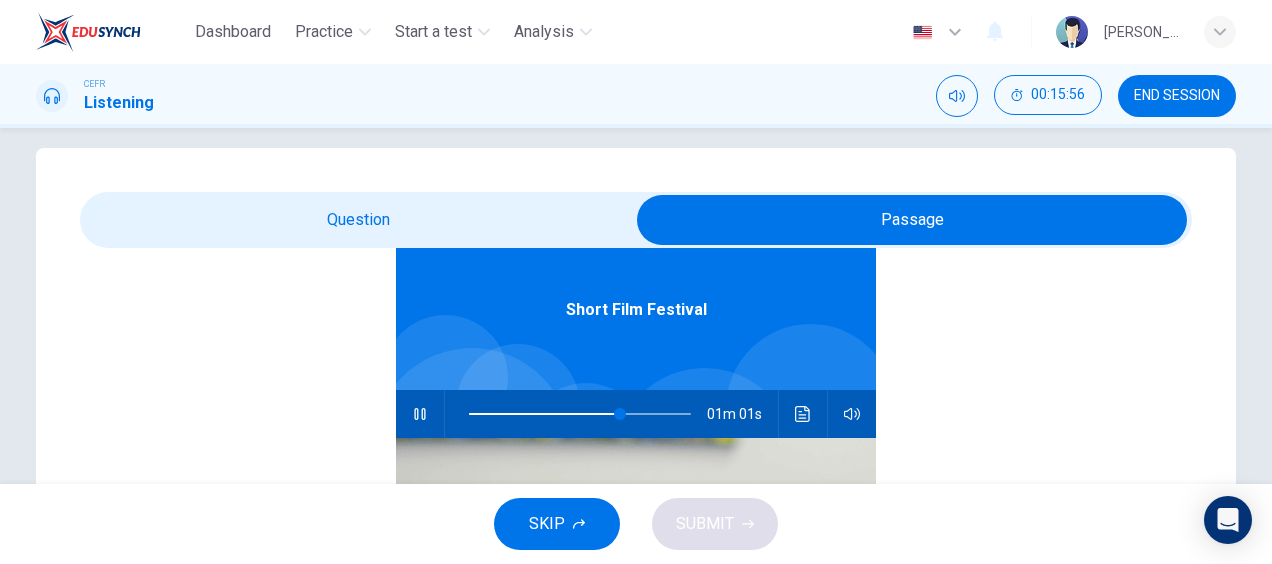 type on "68" 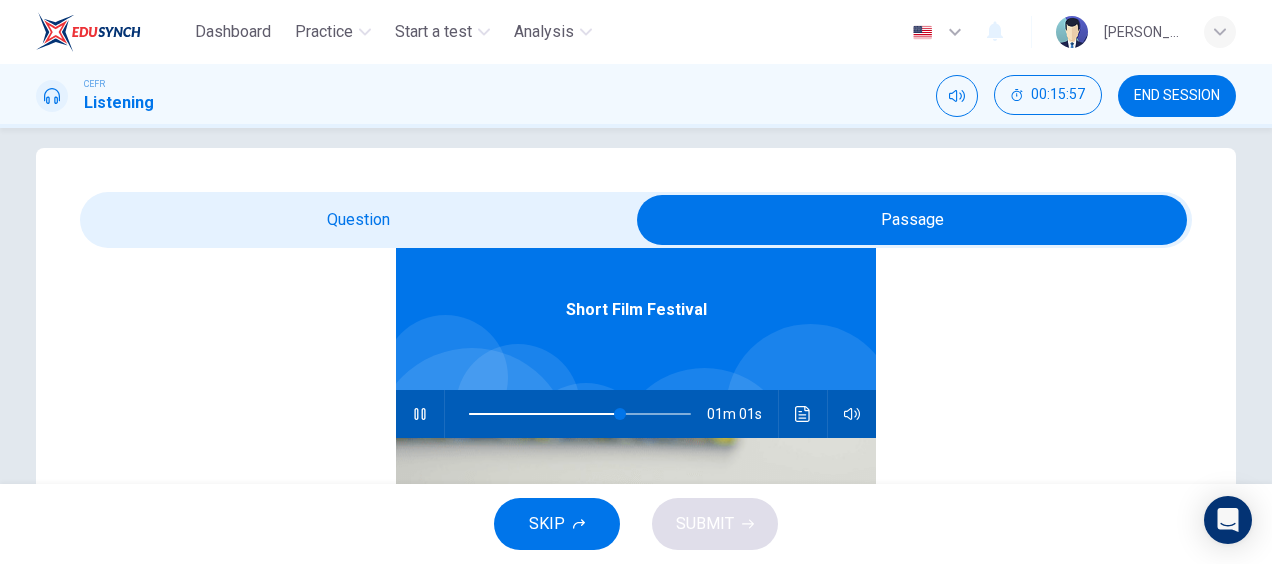 click at bounding box center (912, 220) 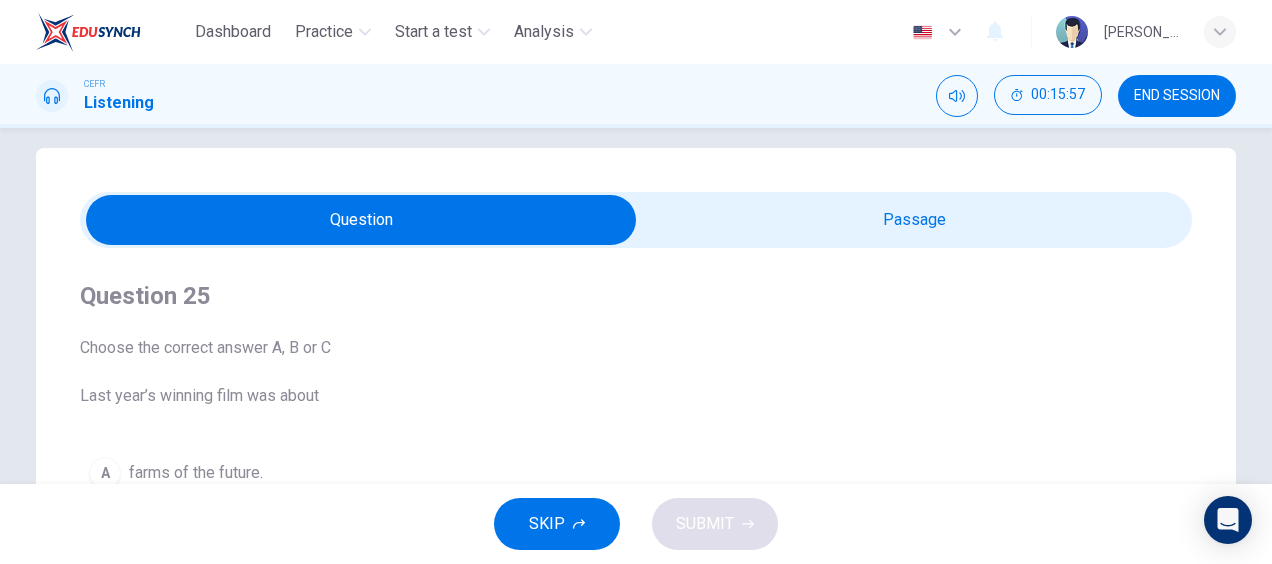 scroll, scrollTop: 0, scrollLeft: 0, axis: both 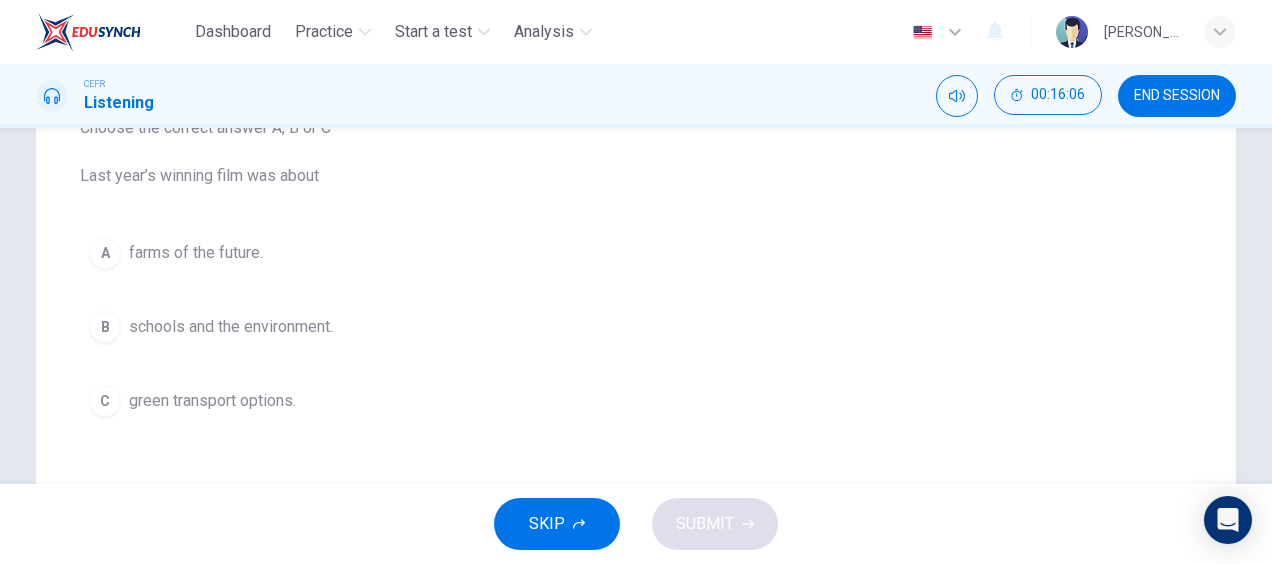 click on "A farms of the future." at bounding box center [636, 253] 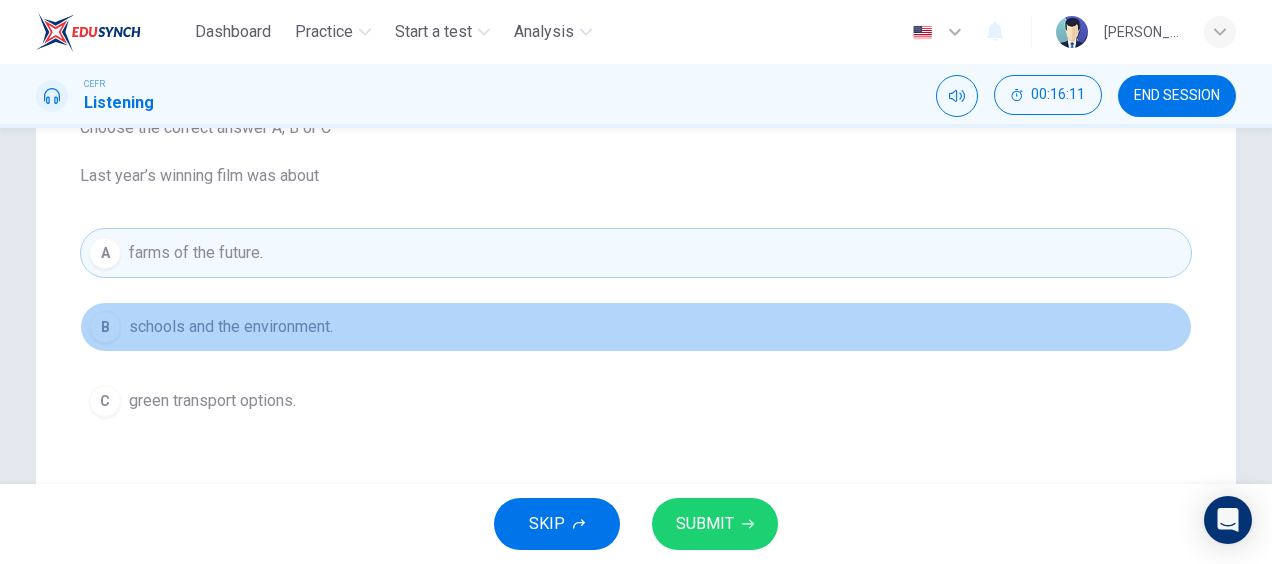 click on "B schools and the environment." at bounding box center (636, 327) 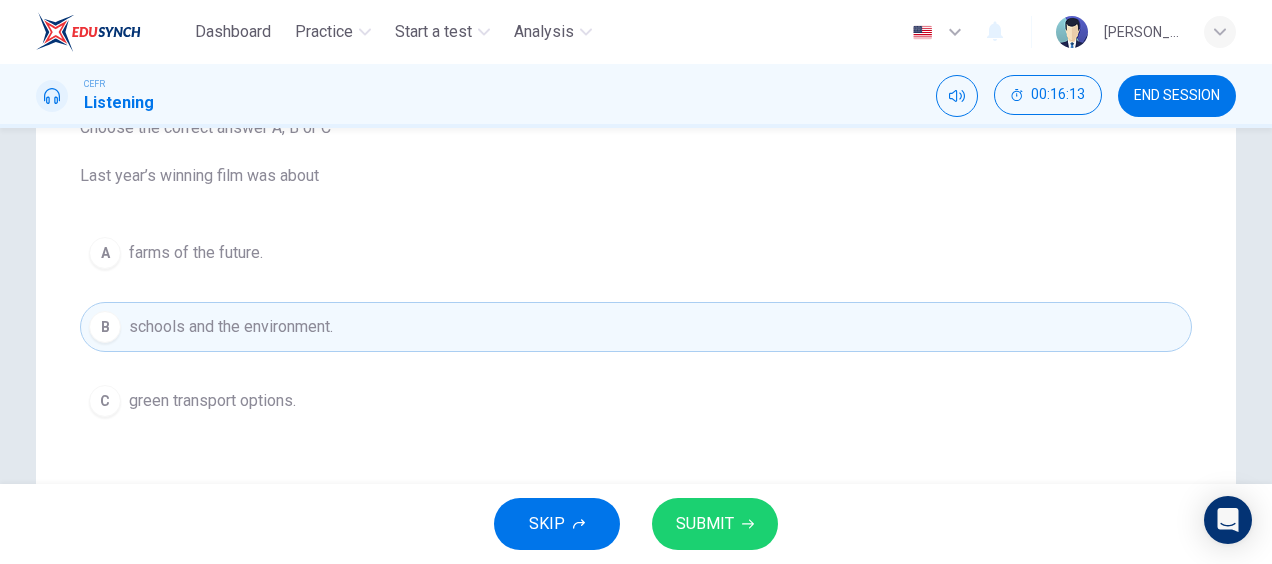 click on "SUBMIT" at bounding box center [715, 524] 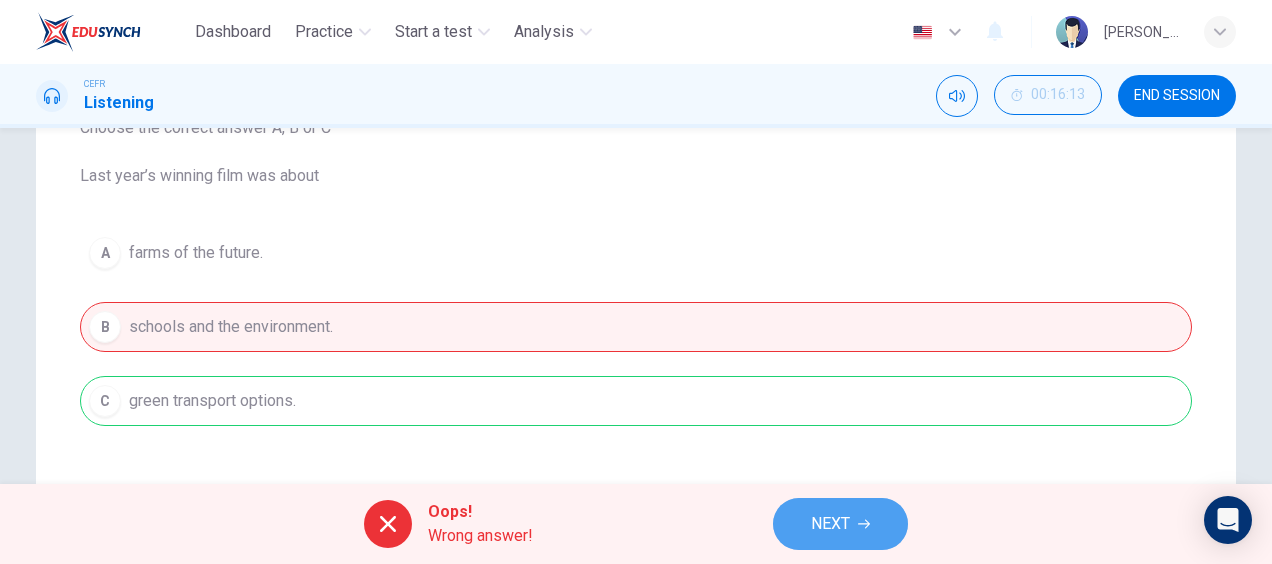 click on "NEXT" at bounding box center [840, 524] 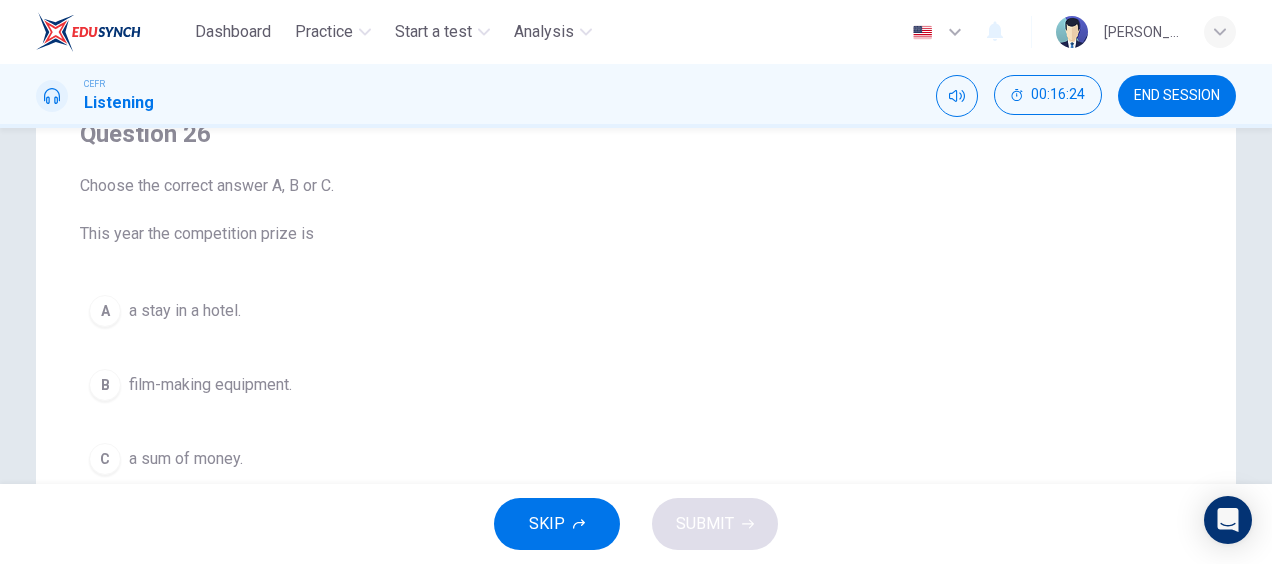 scroll, scrollTop: 0, scrollLeft: 0, axis: both 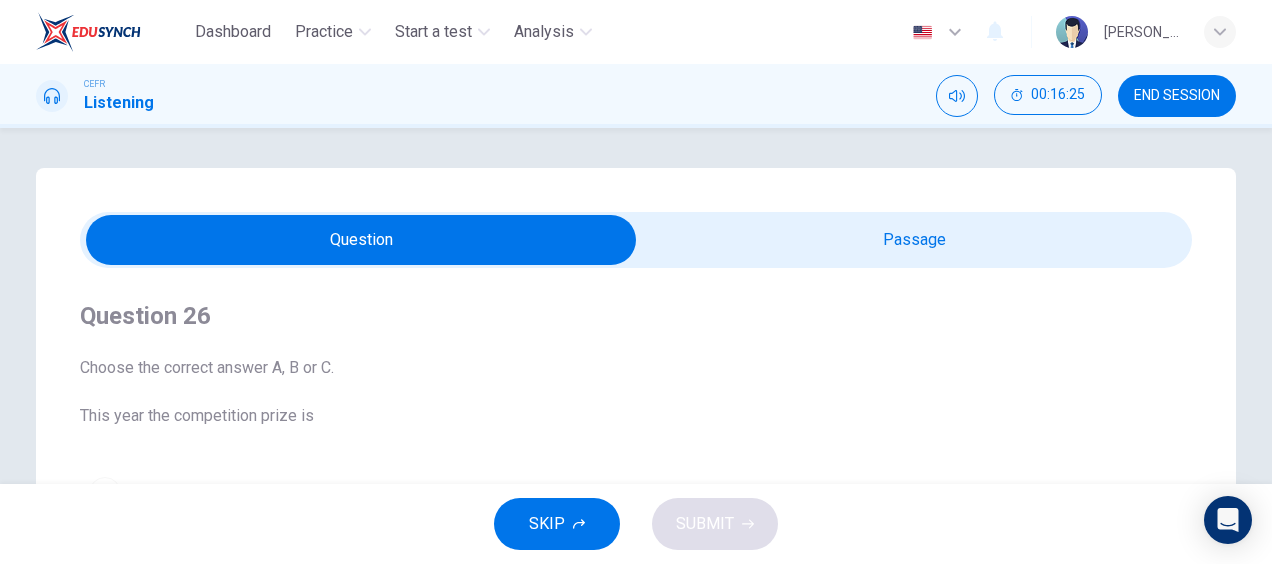 type on "85" 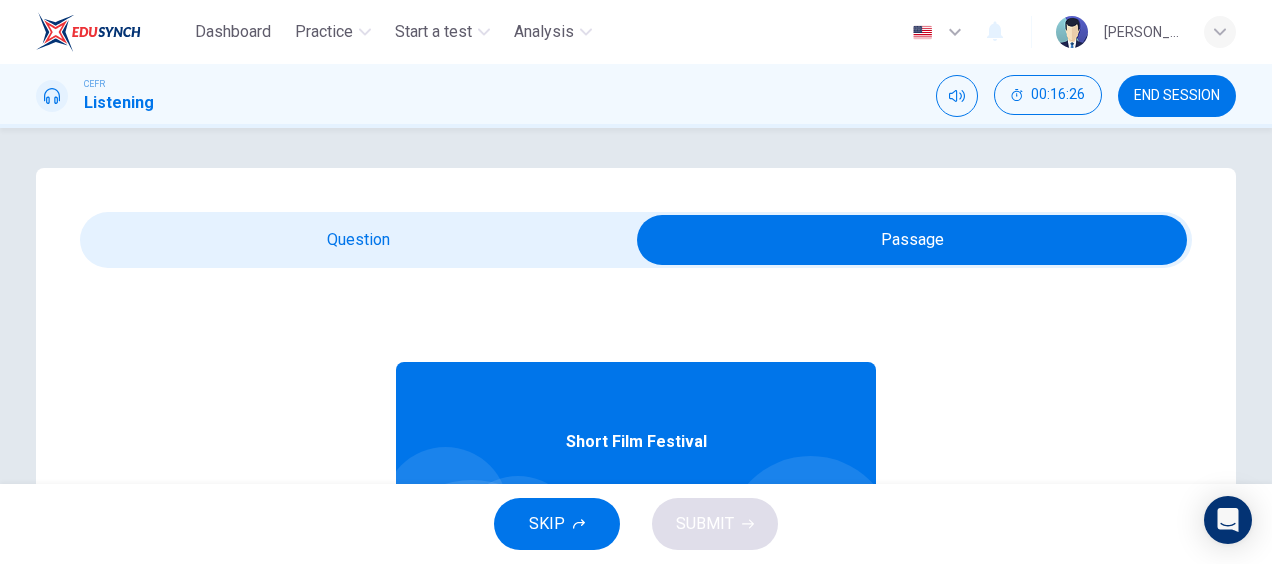 scroll, scrollTop: 112, scrollLeft: 0, axis: vertical 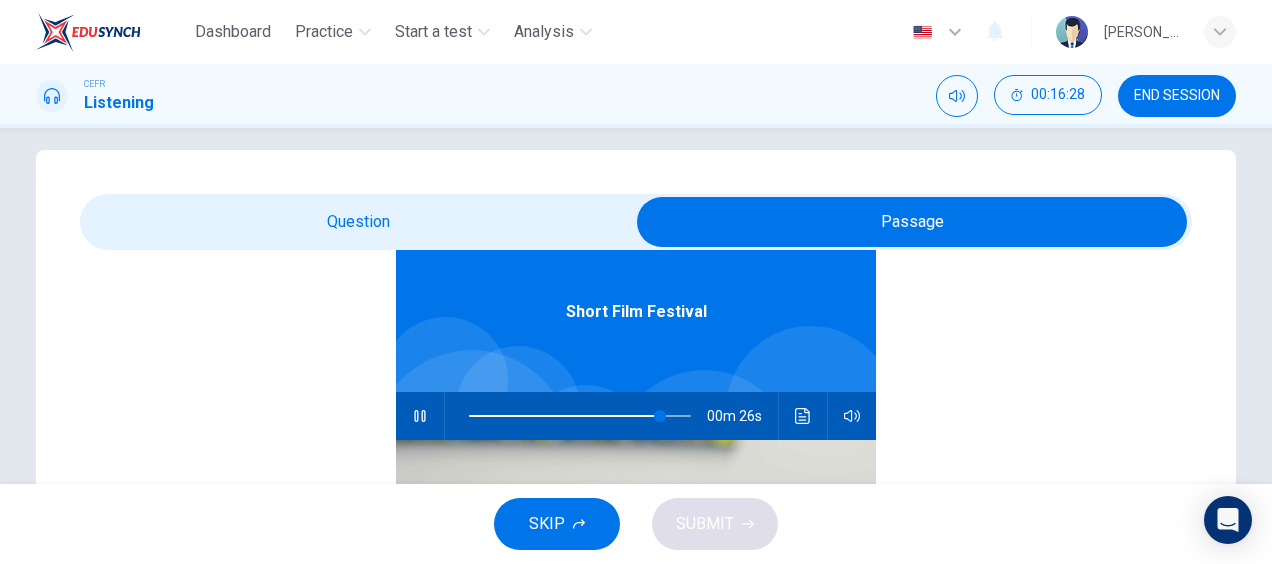 type on "87" 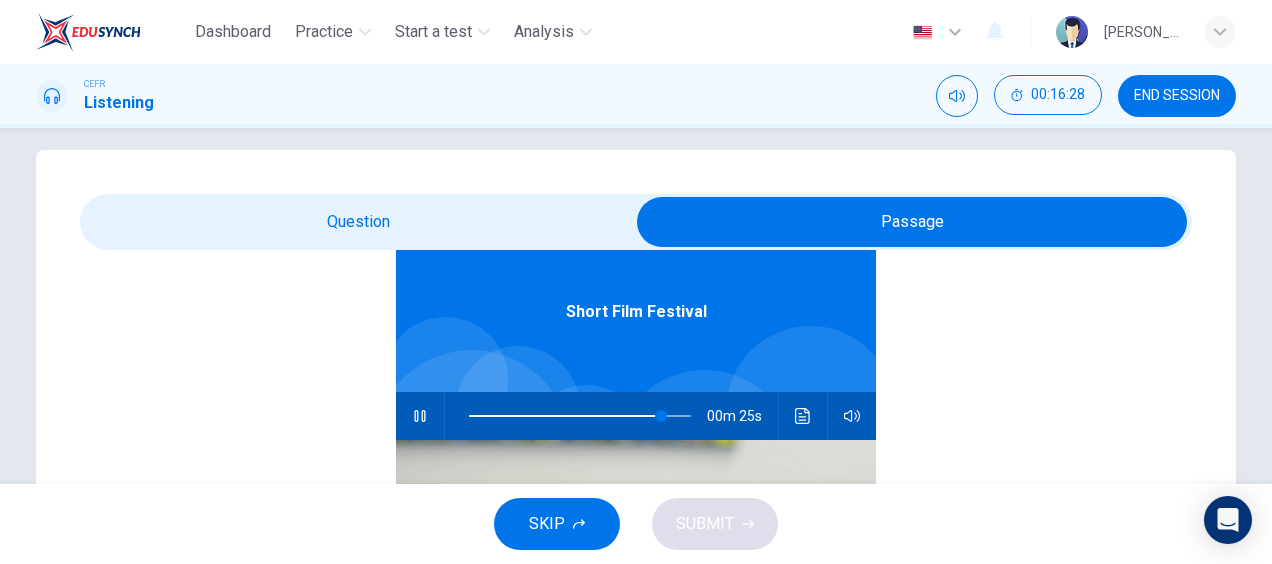 click at bounding box center (912, 222) 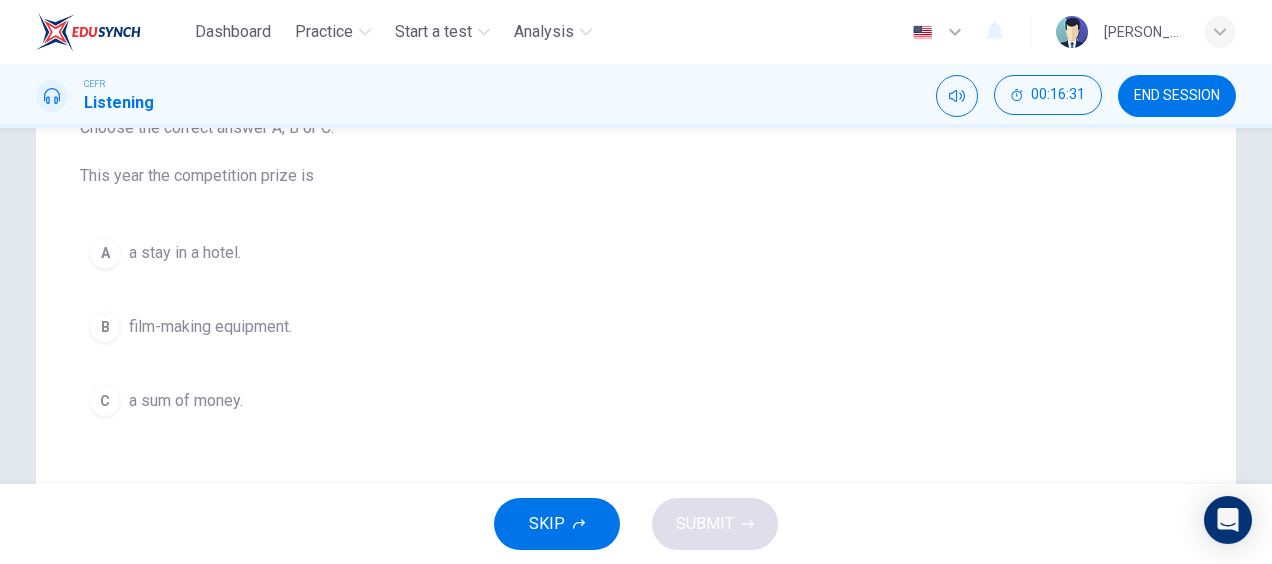 scroll, scrollTop: 244, scrollLeft: 0, axis: vertical 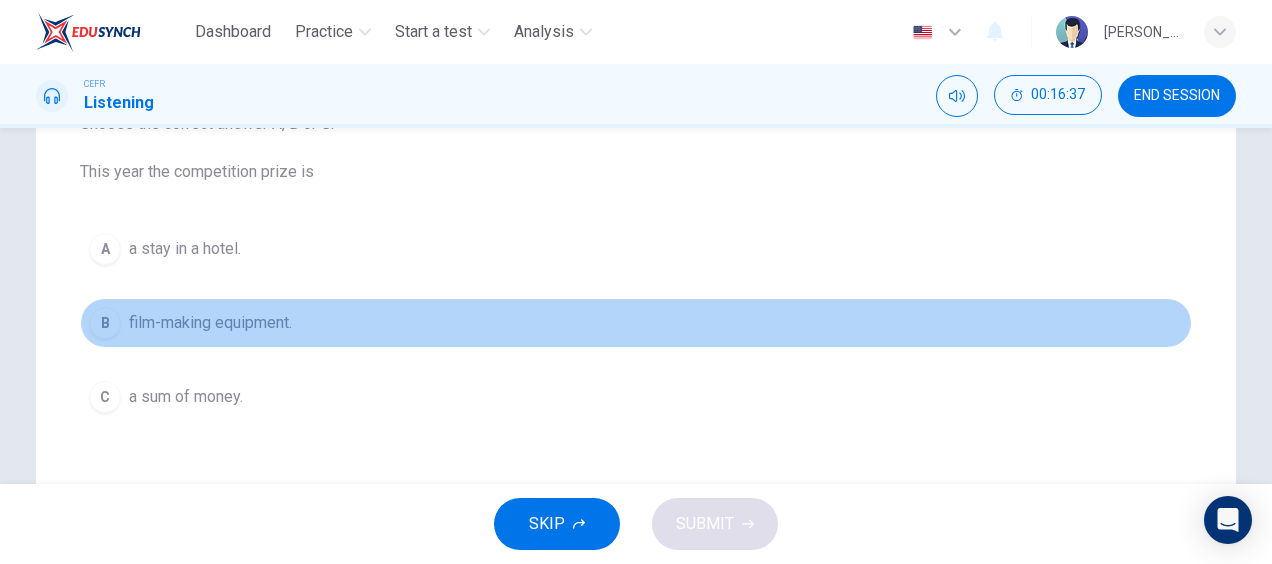 click on "film-making equipment." at bounding box center [210, 323] 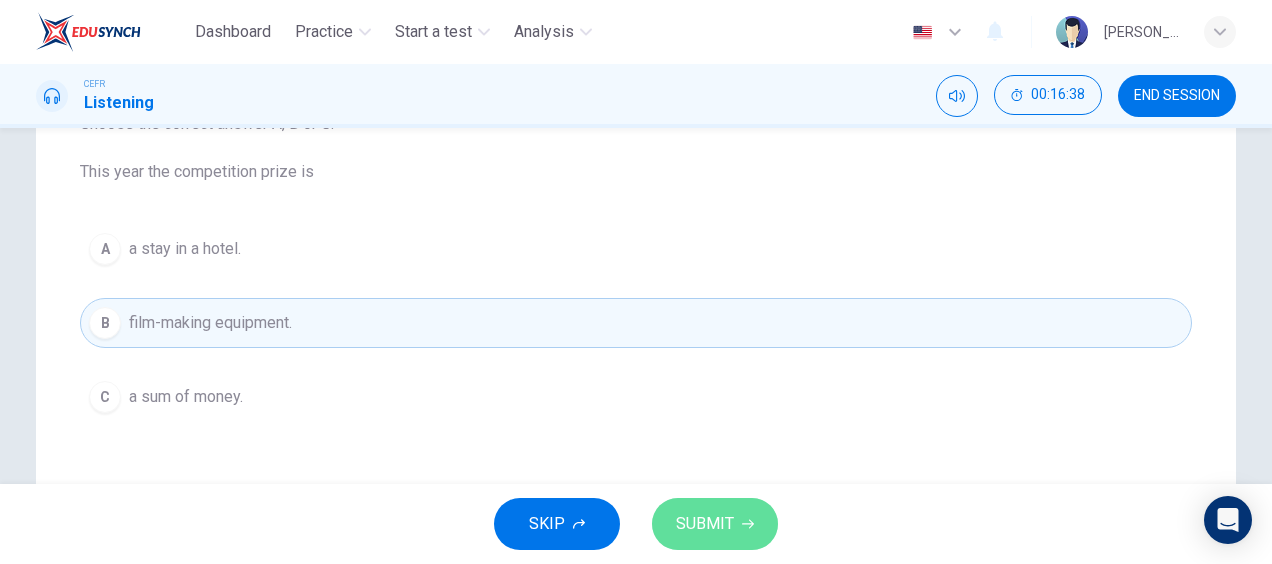 click on "SUBMIT" at bounding box center (705, 524) 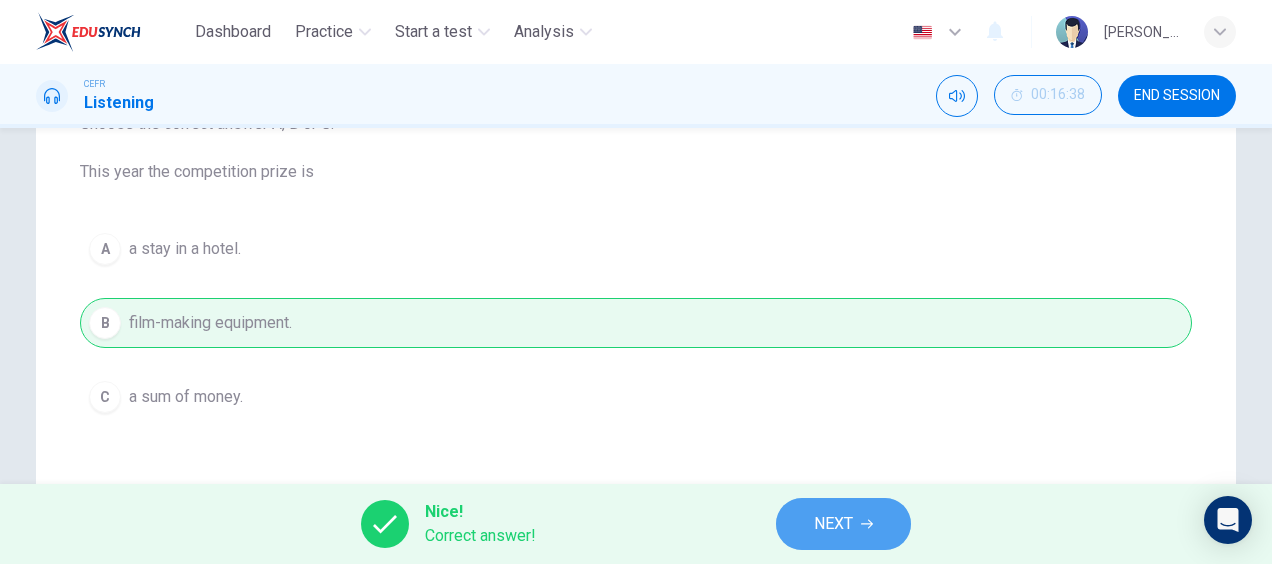click on "NEXT" at bounding box center (833, 524) 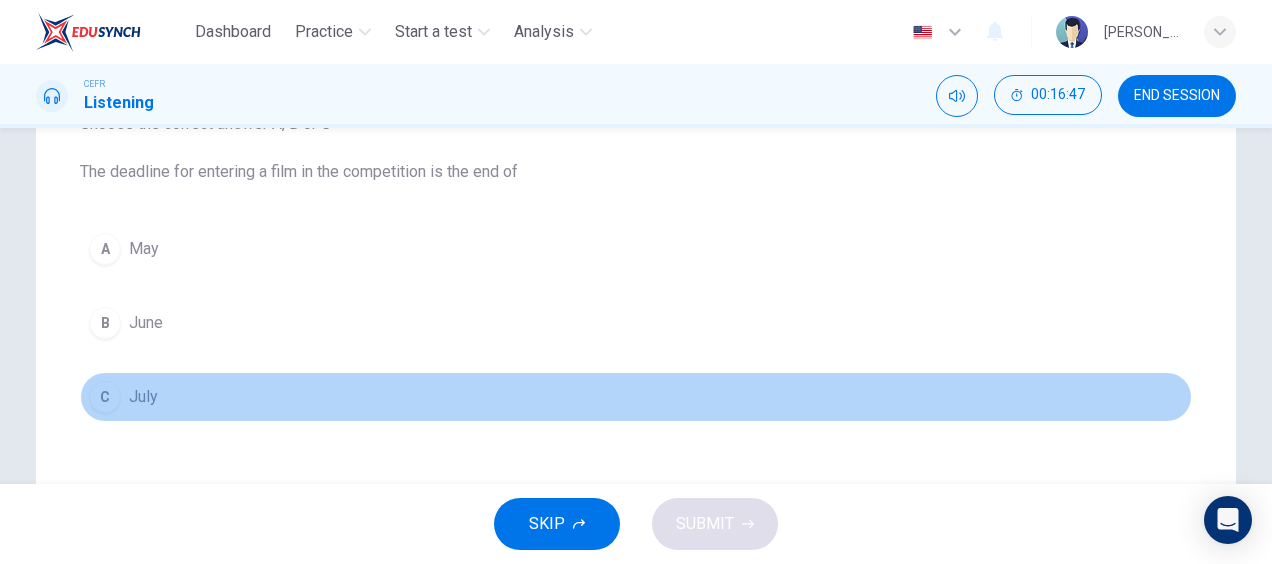 click on "July" at bounding box center (143, 397) 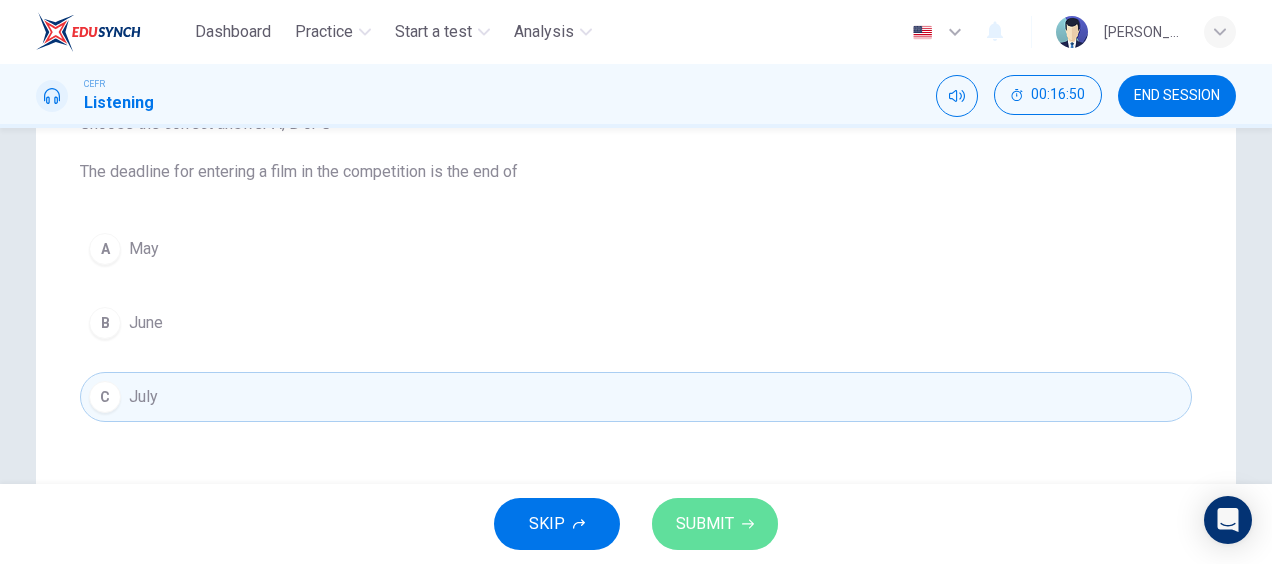 click on "SUBMIT" at bounding box center (705, 524) 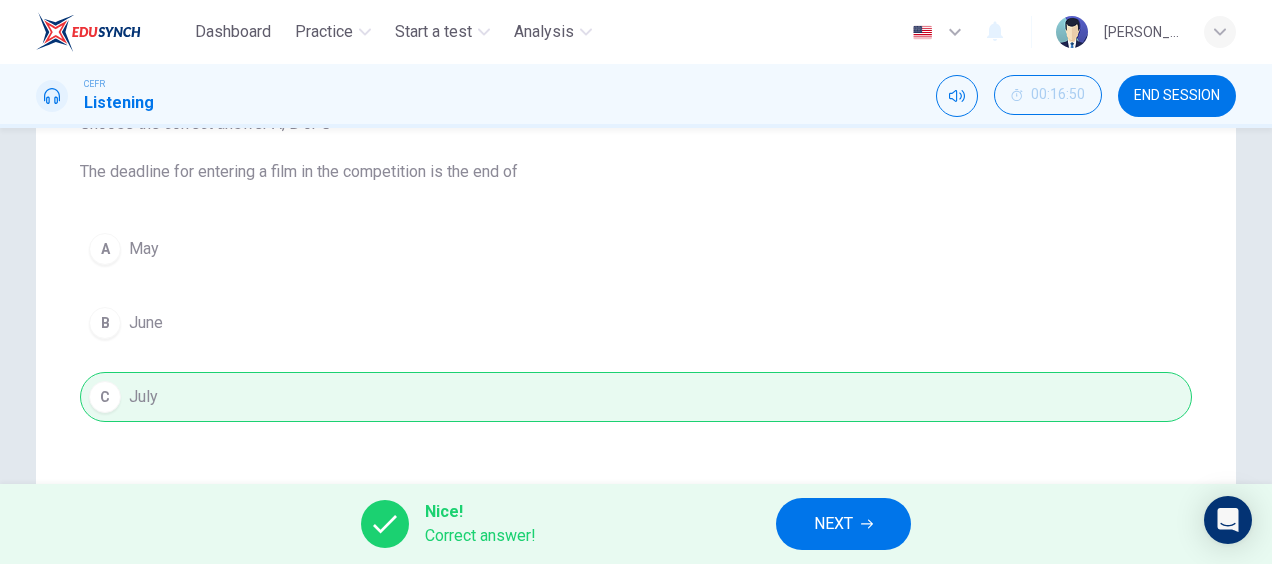 click on "Nice! Correct answer! NEXT" at bounding box center (636, 524) 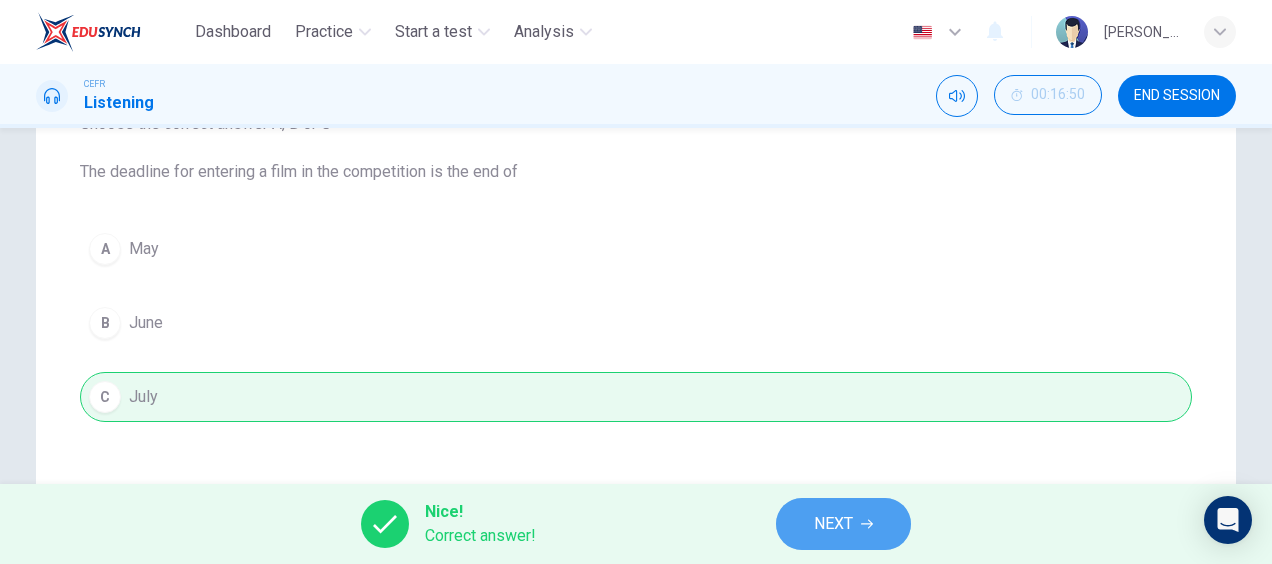 click on "NEXT" at bounding box center [843, 524] 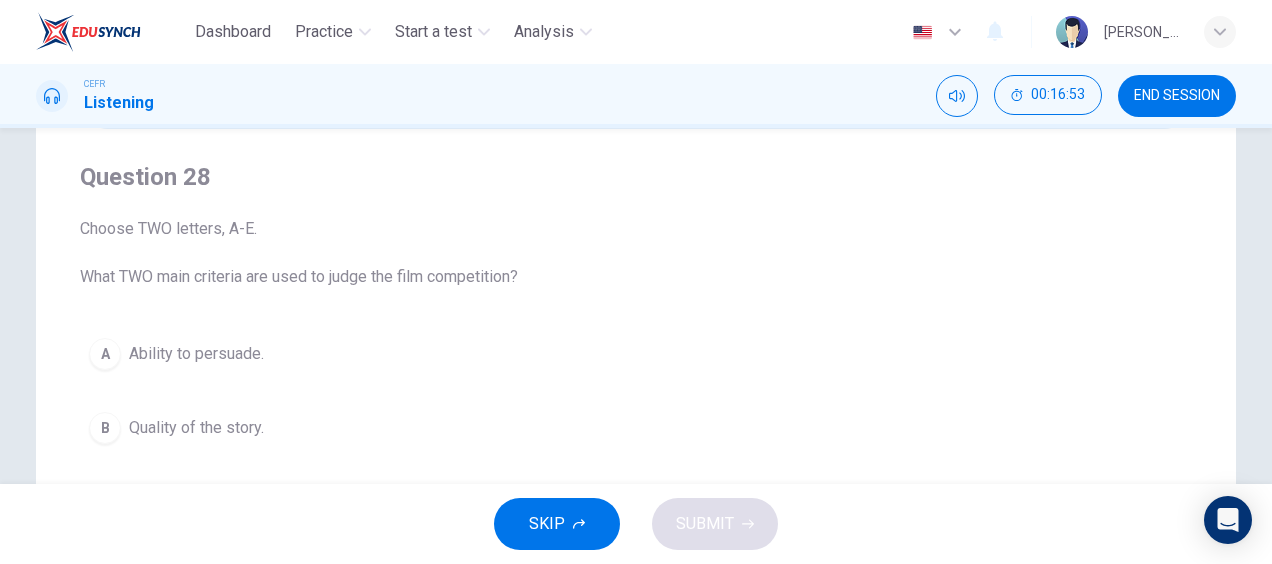 scroll, scrollTop: 7, scrollLeft: 0, axis: vertical 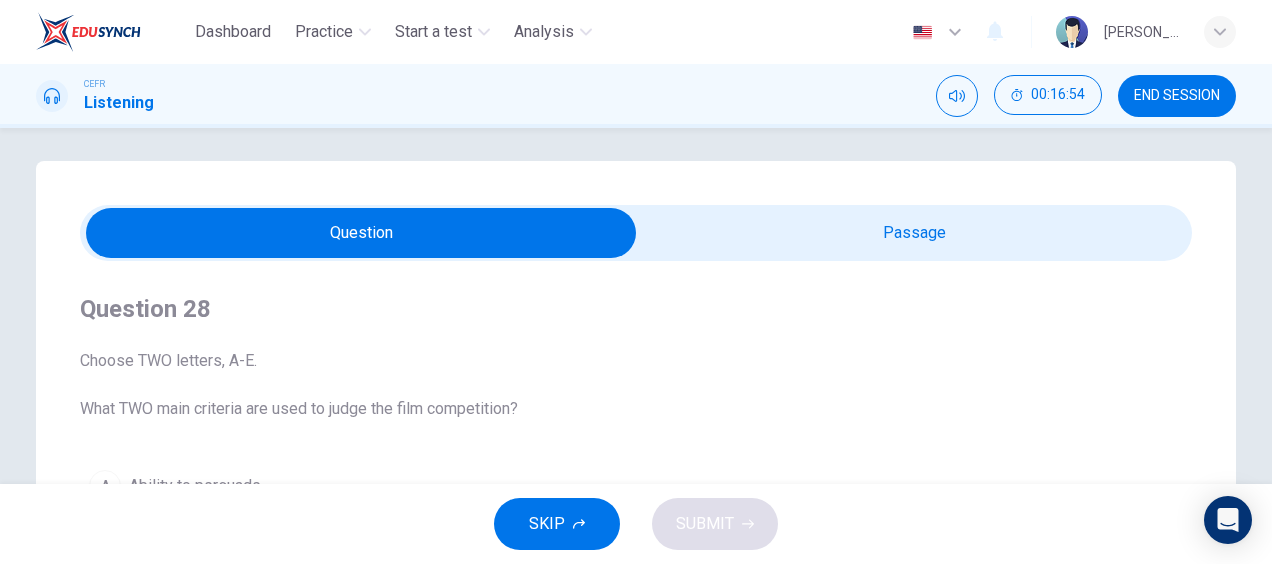 click at bounding box center [361, 233] 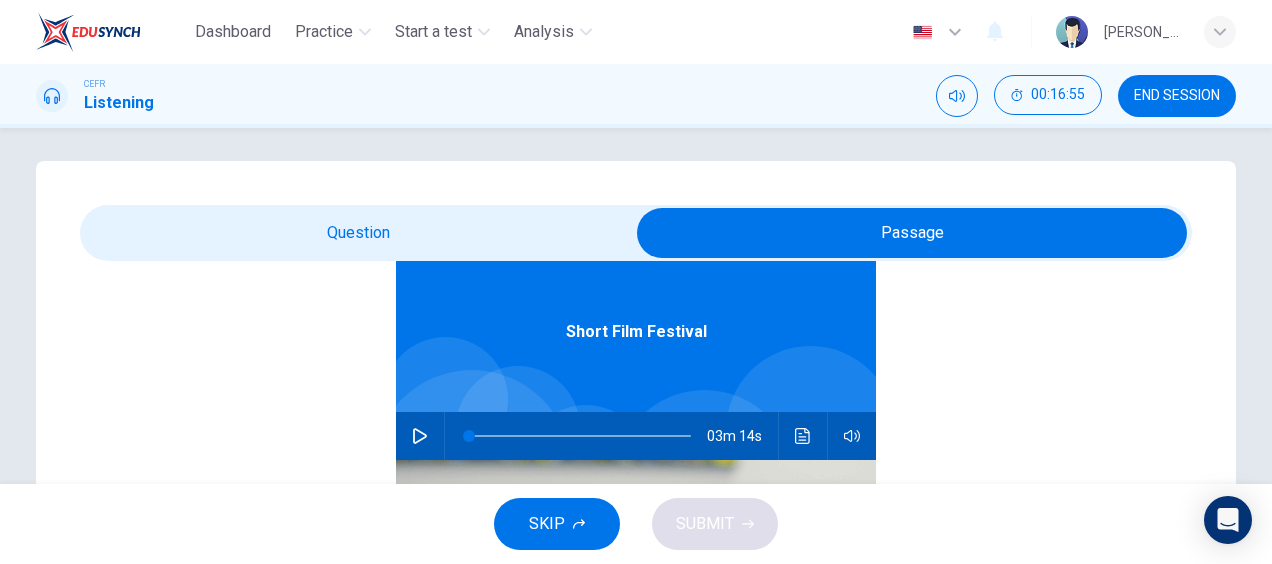 scroll, scrollTop: 112, scrollLeft: 0, axis: vertical 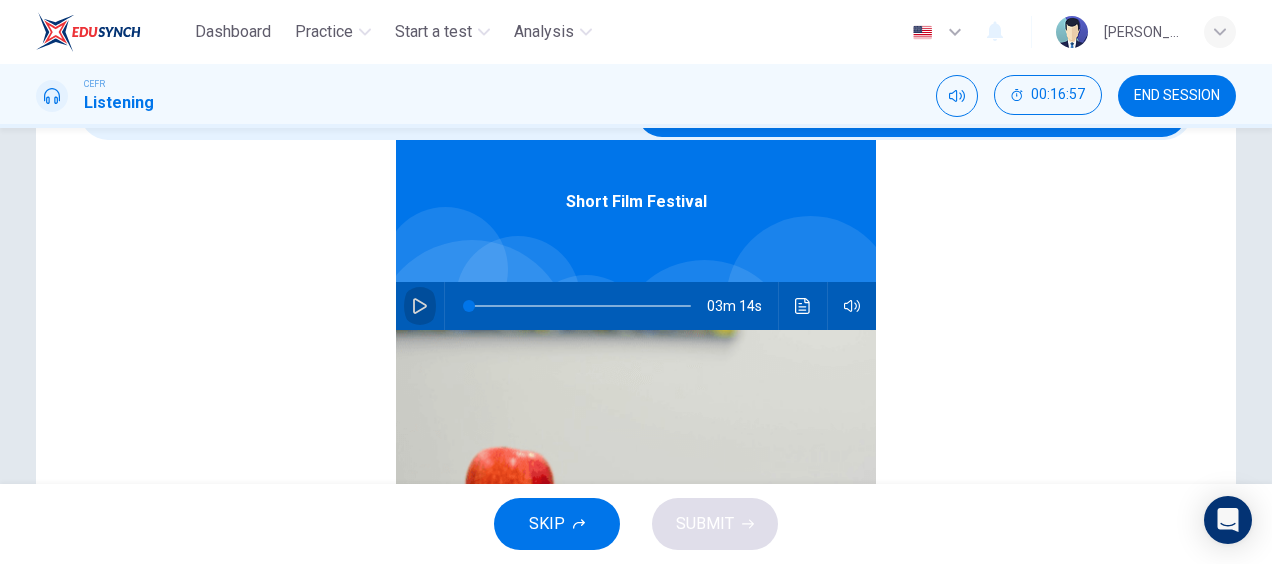 click 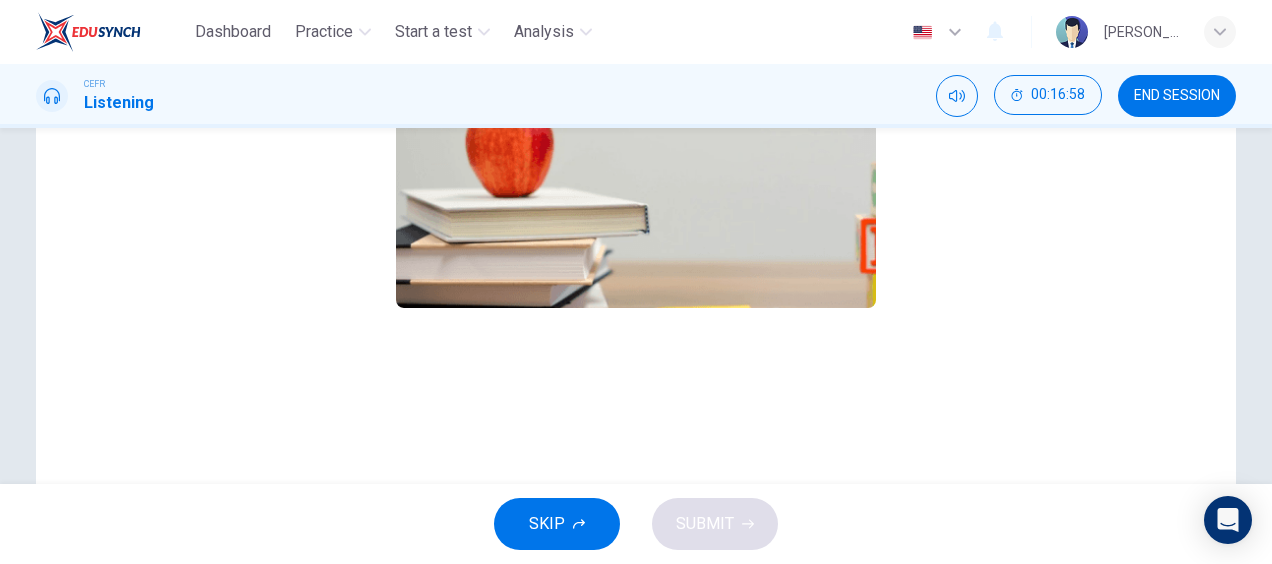 scroll, scrollTop: 471, scrollLeft: 0, axis: vertical 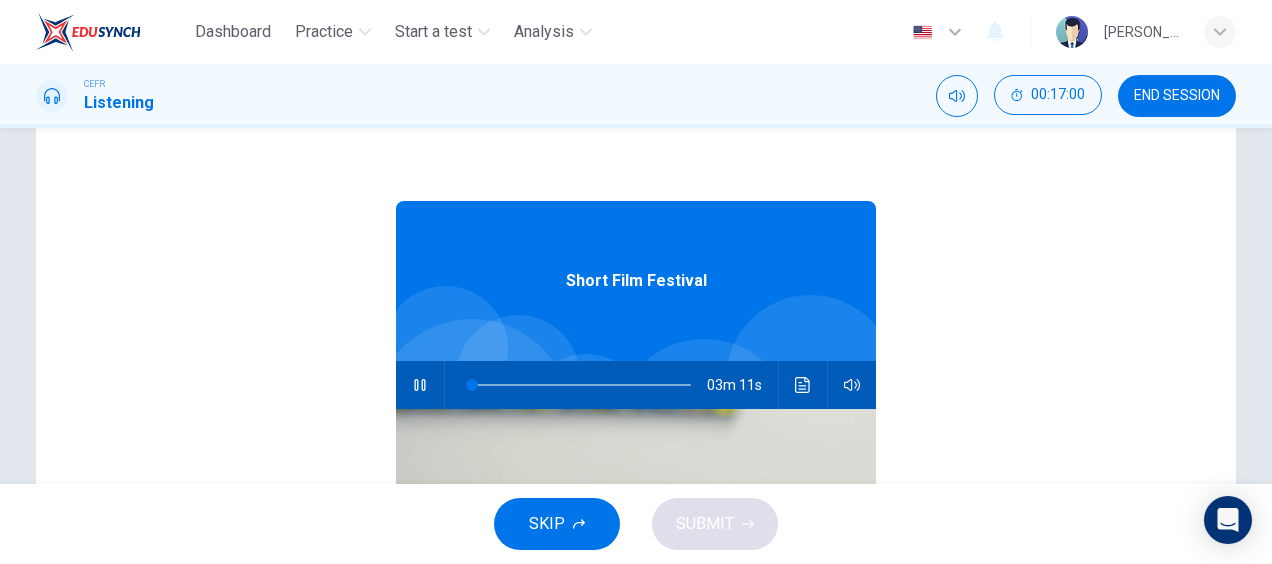 click at bounding box center (576, 385) 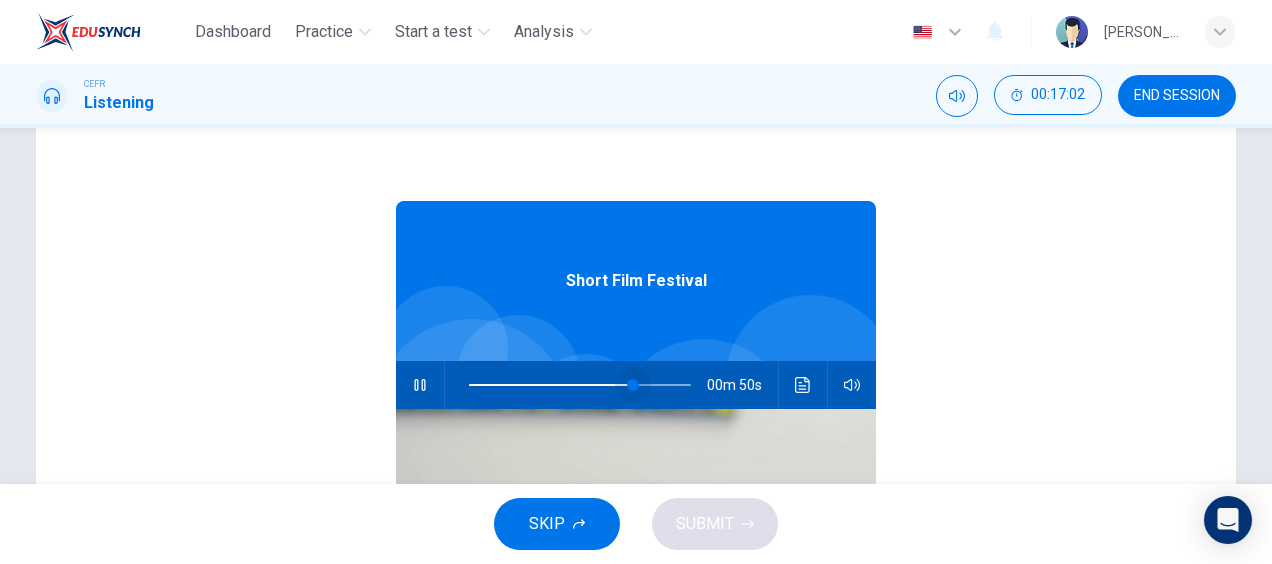 click at bounding box center [580, 385] 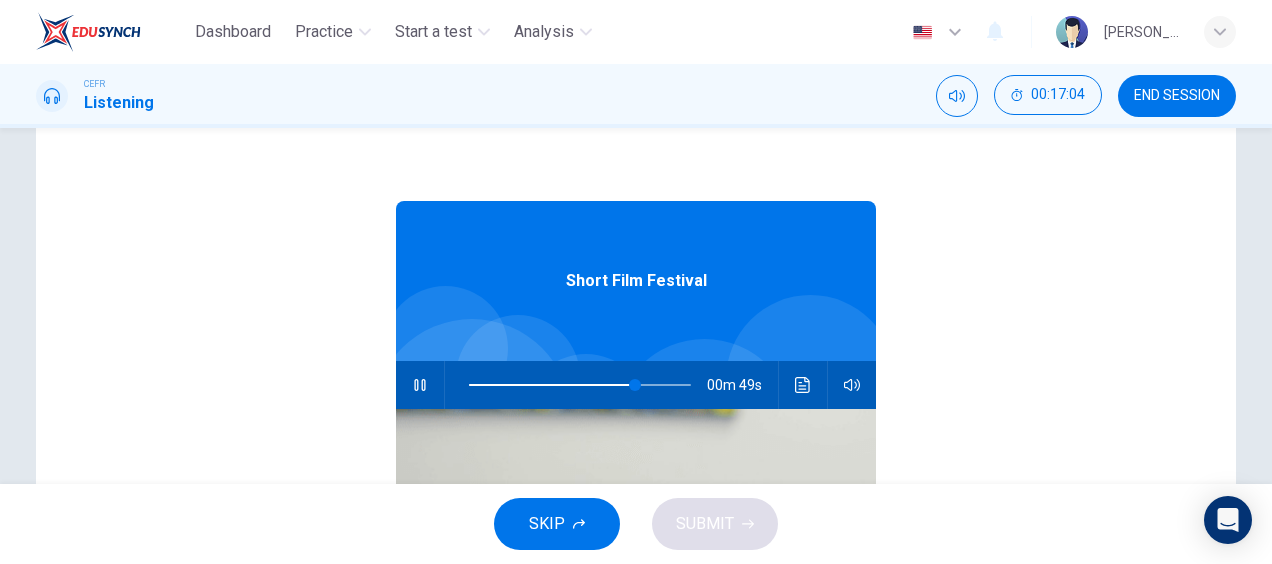 click at bounding box center [580, 385] 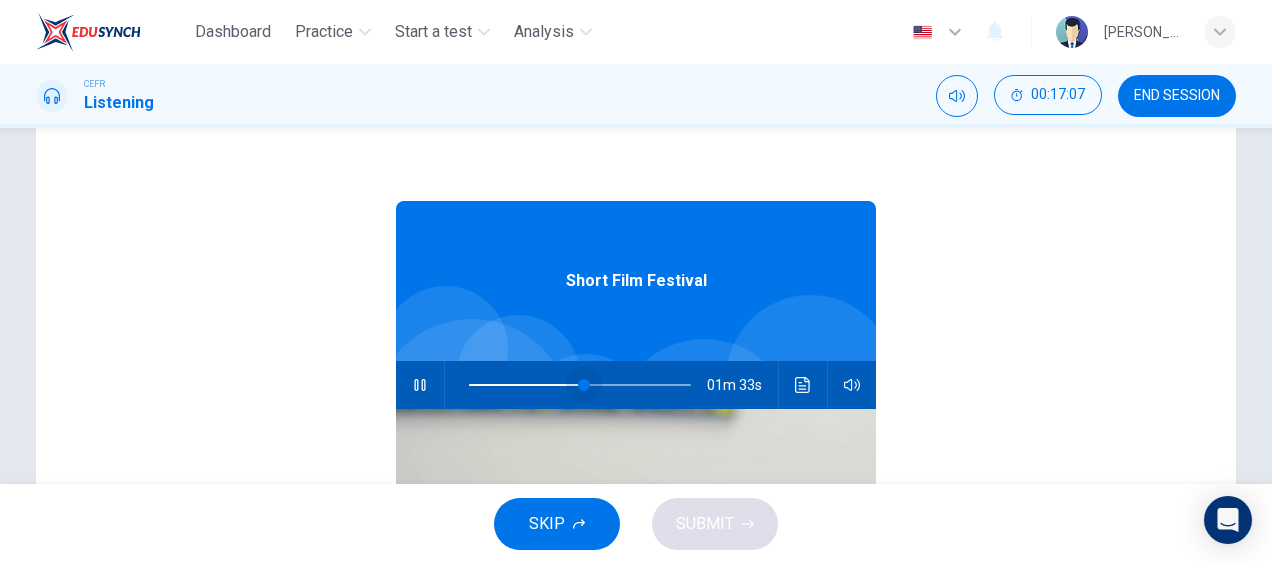 click at bounding box center (584, 385) 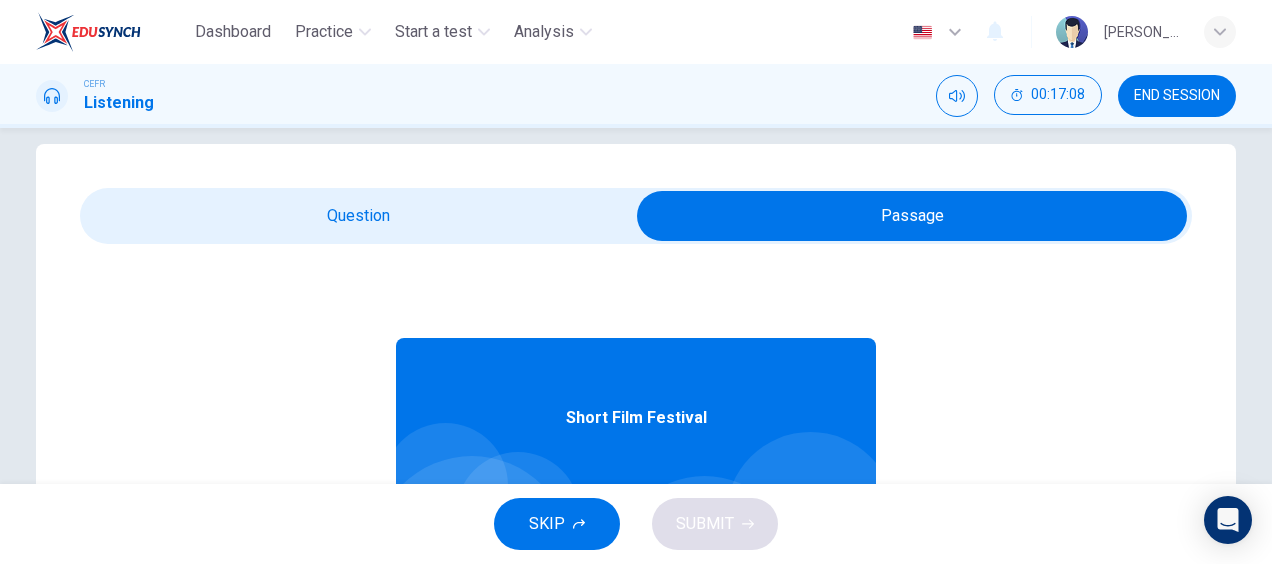 scroll, scrollTop: 23, scrollLeft: 0, axis: vertical 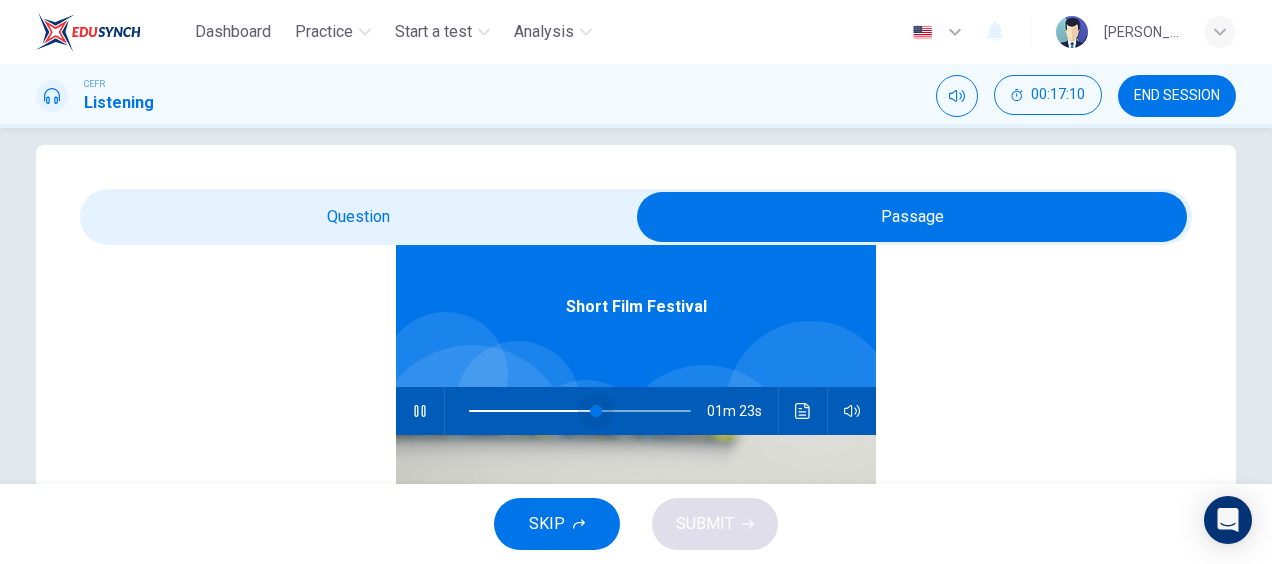 click at bounding box center [596, 411] 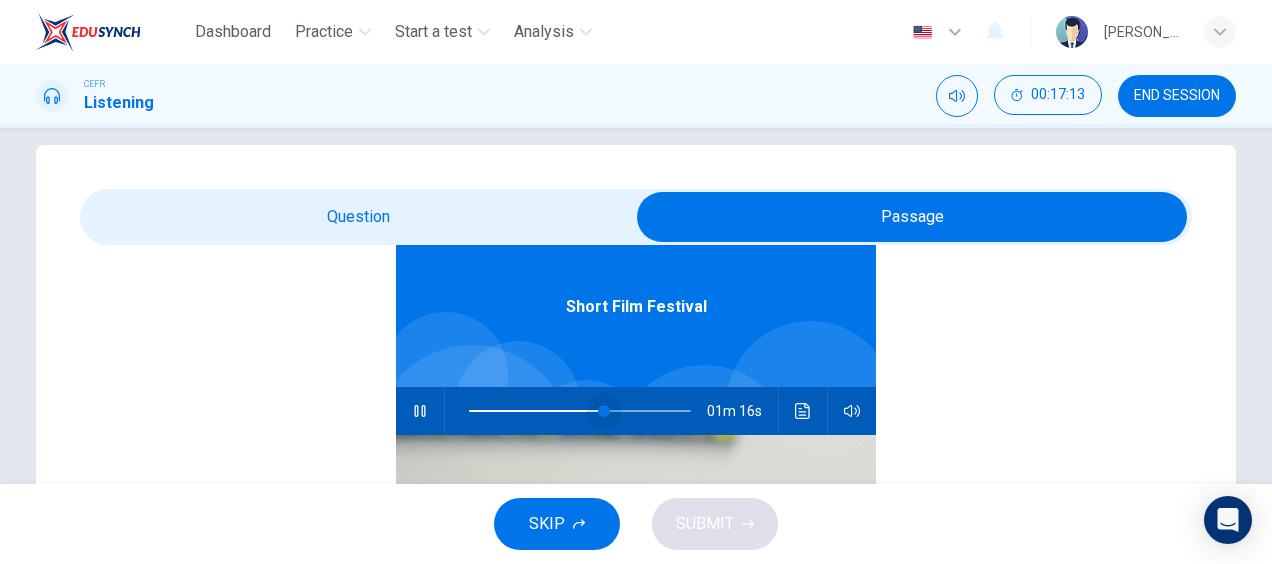 click at bounding box center (604, 411) 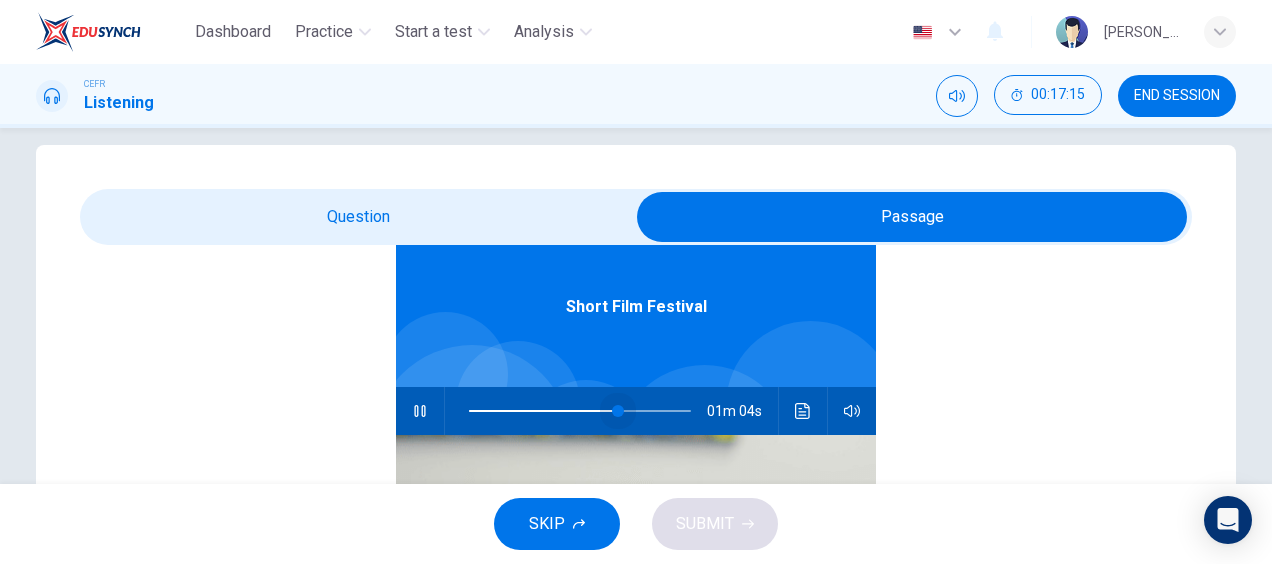 click at bounding box center [618, 411] 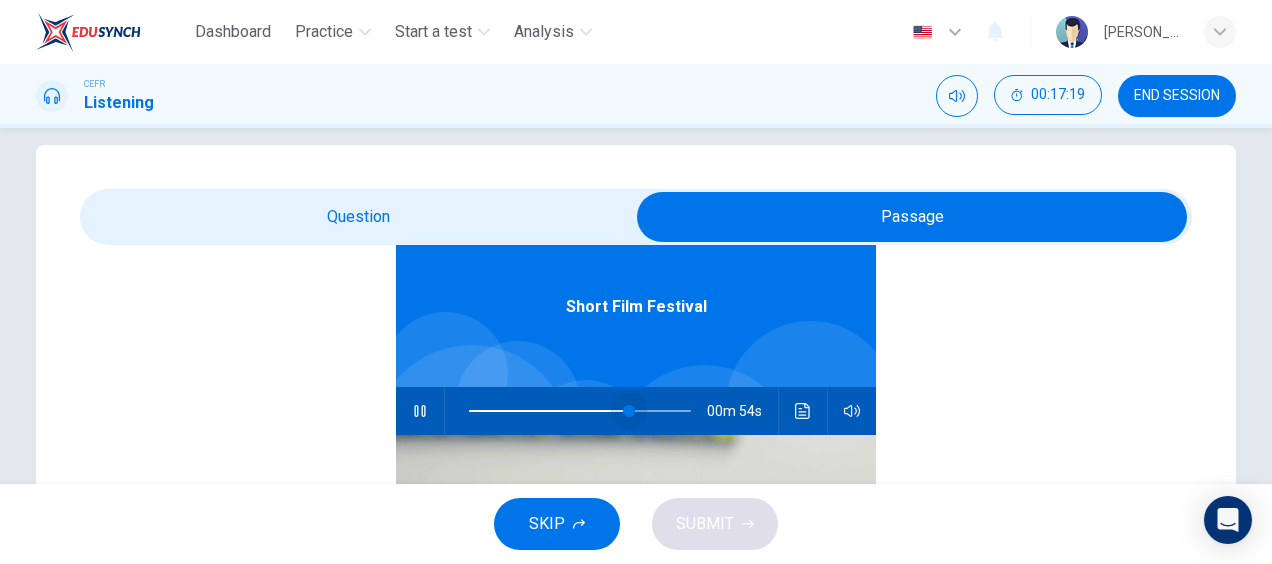 click at bounding box center (629, 411) 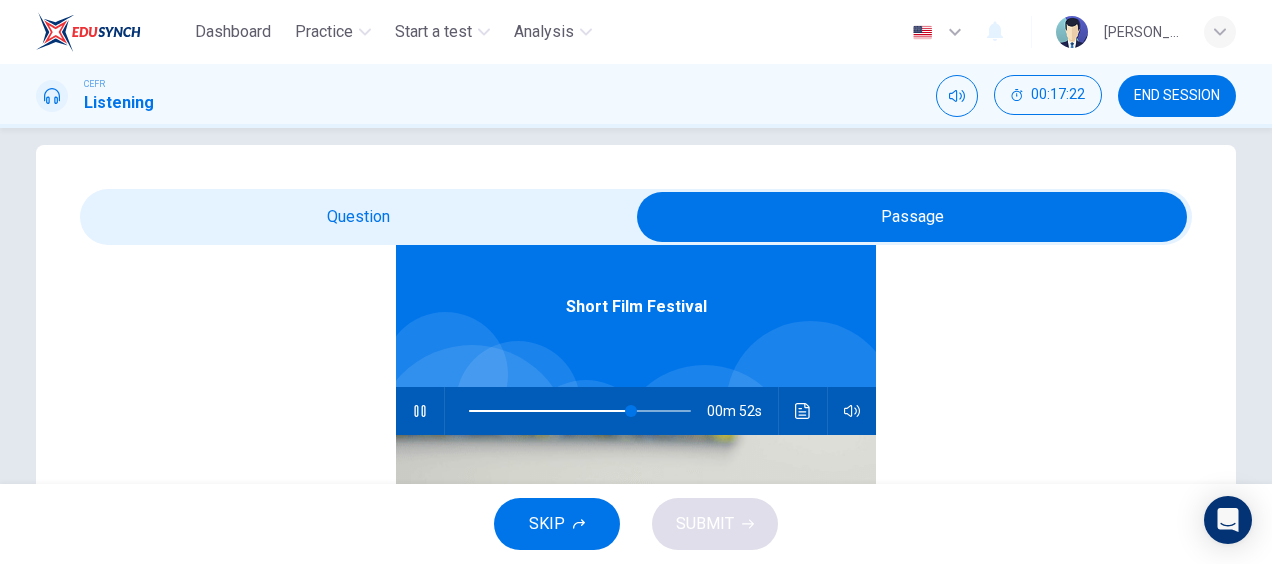 type on "73" 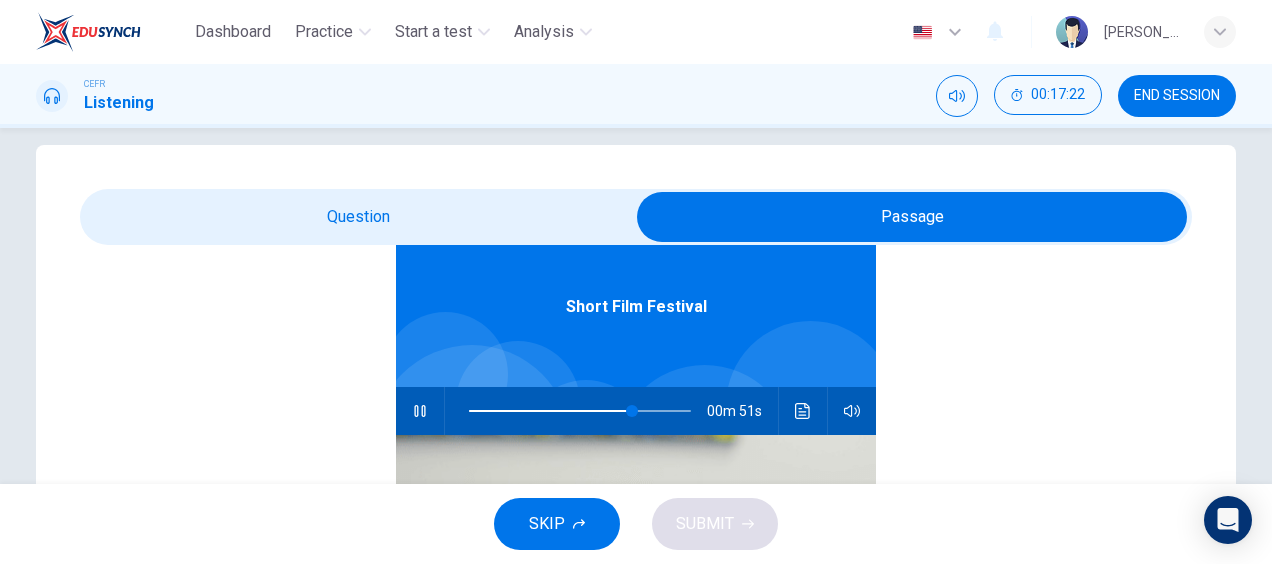 click at bounding box center [912, 217] 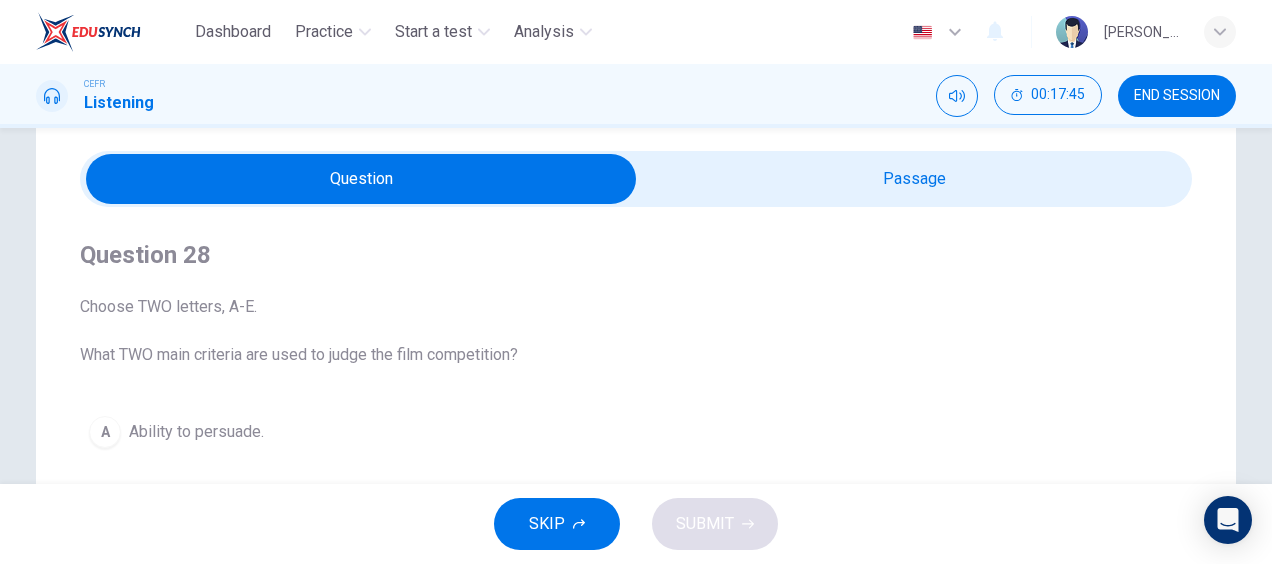 scroll, scrollTop: 48, scrollLeft: 0, axis: vertical 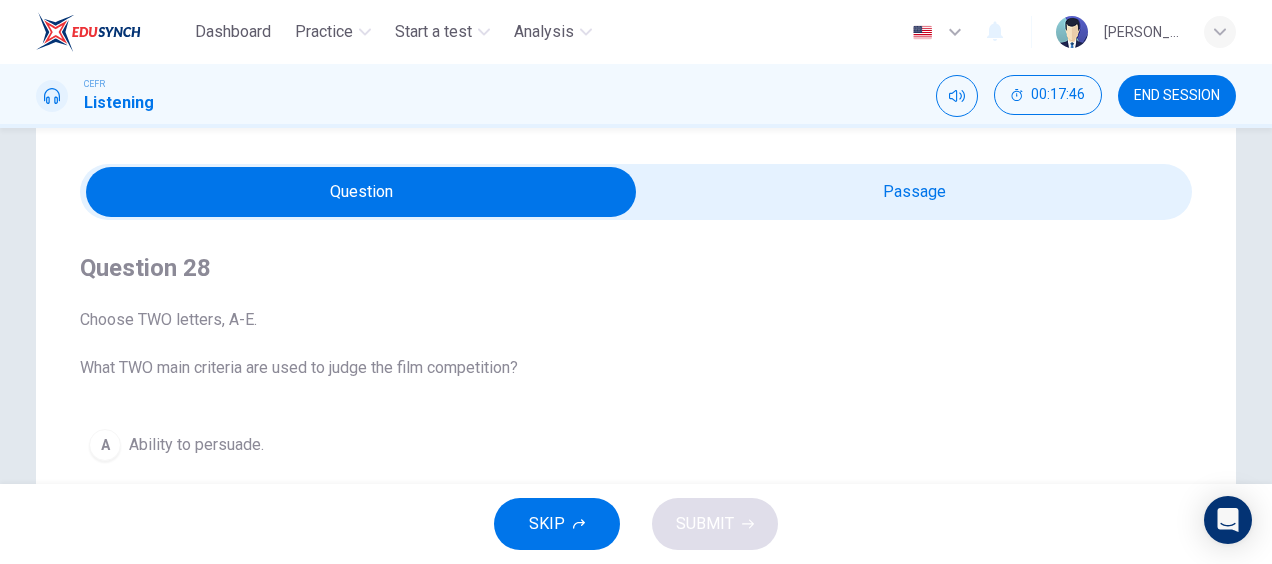type on "86" 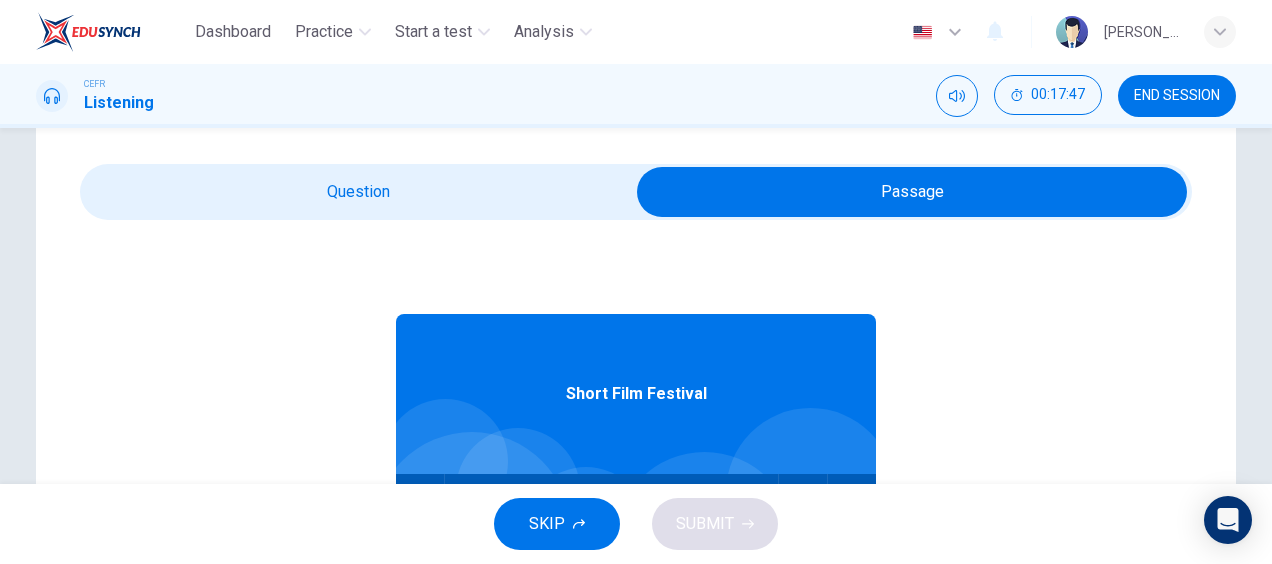scroll, scrollTop: 112, scrollLeft: 0, axis: vertical 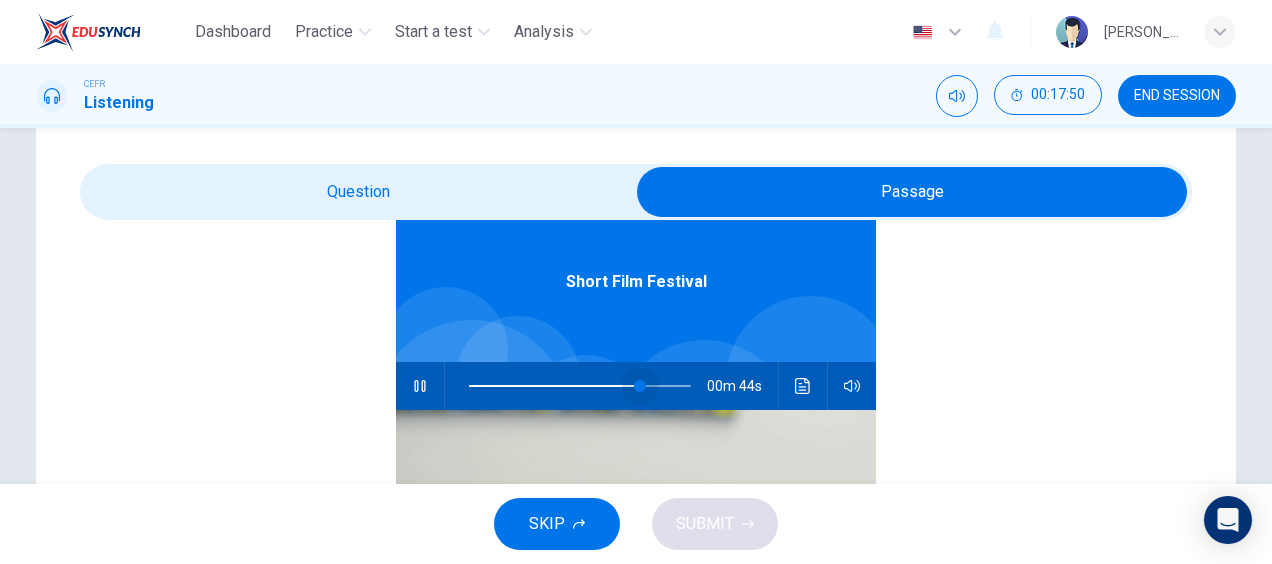 click at bounding box center [580, 386] 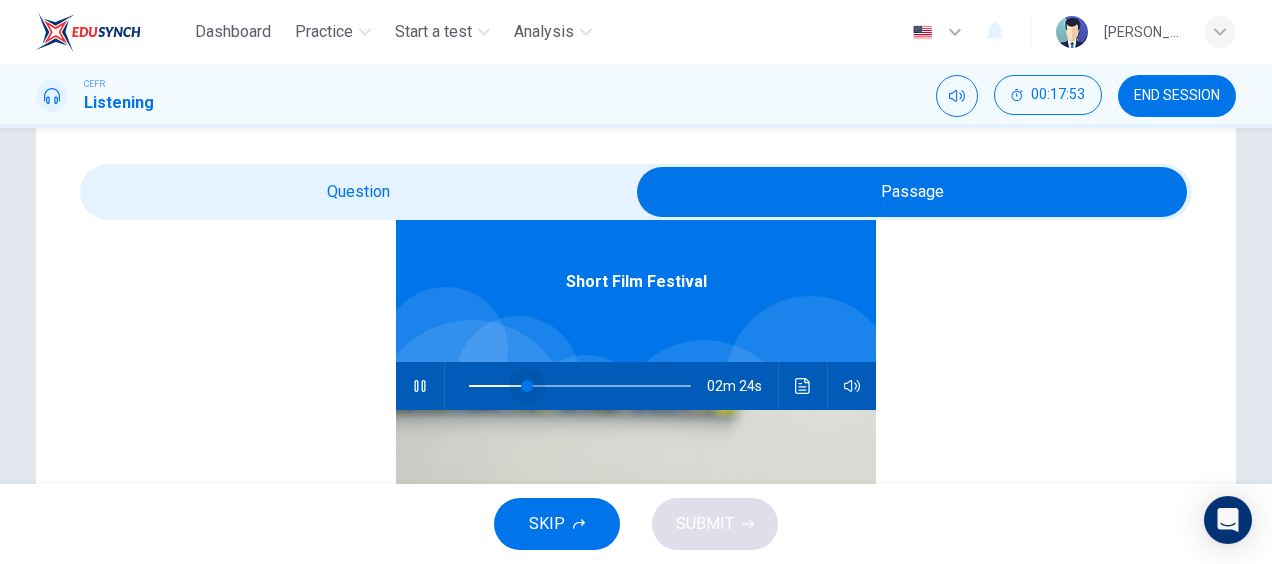 click at bounding box center (580, 386) 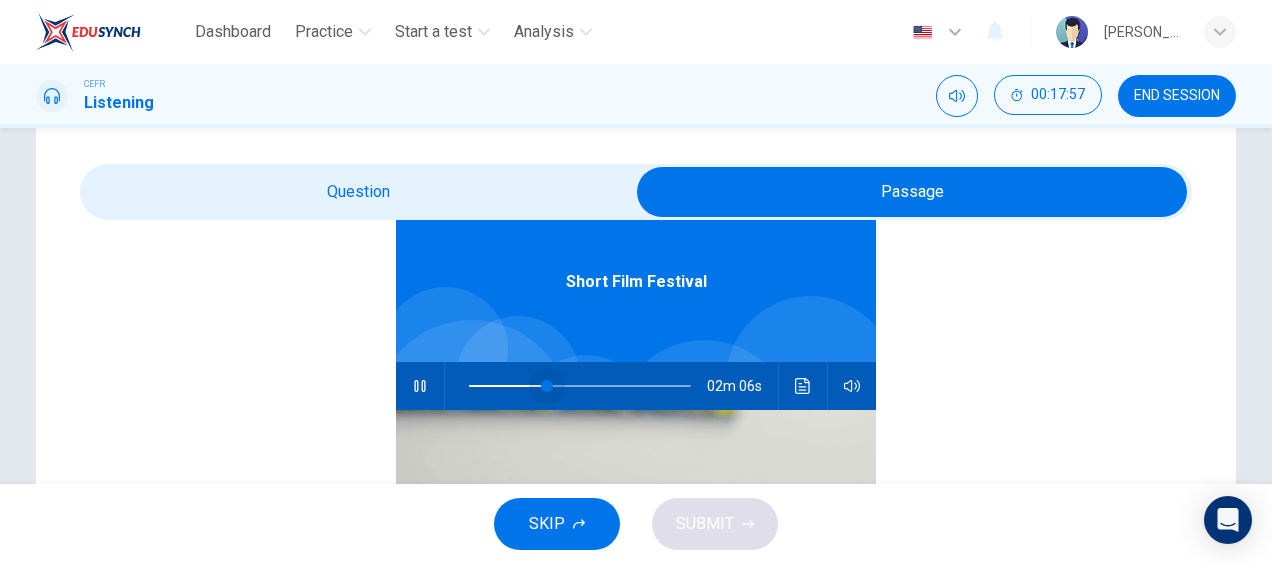 click at bounding box center [547, 386] 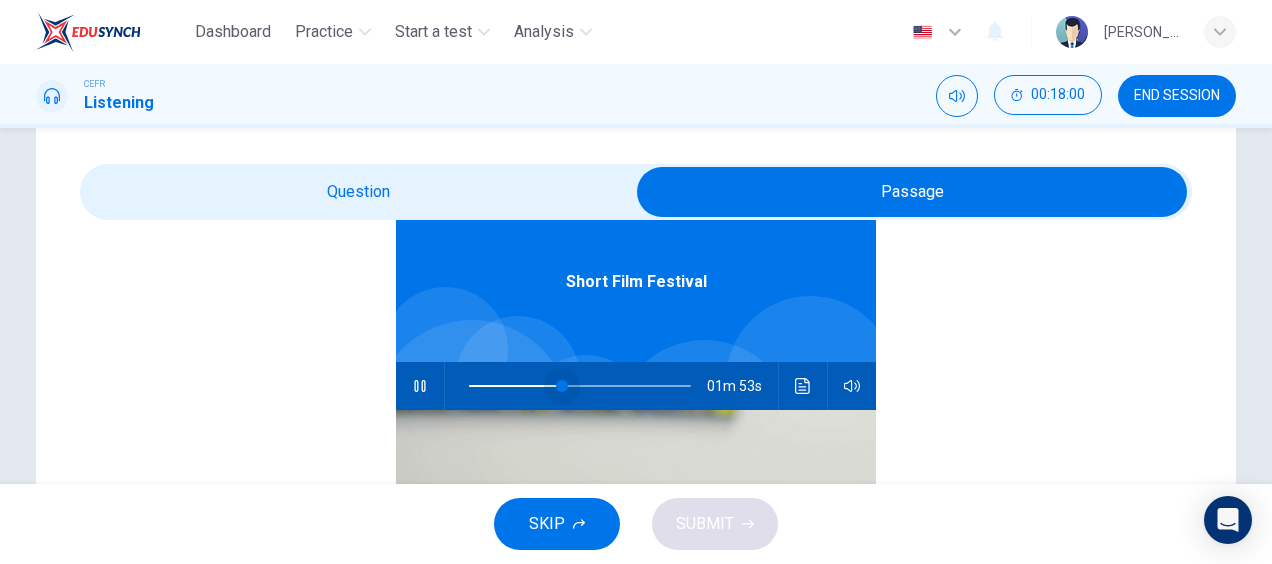 click at bounding box center (562, 386) 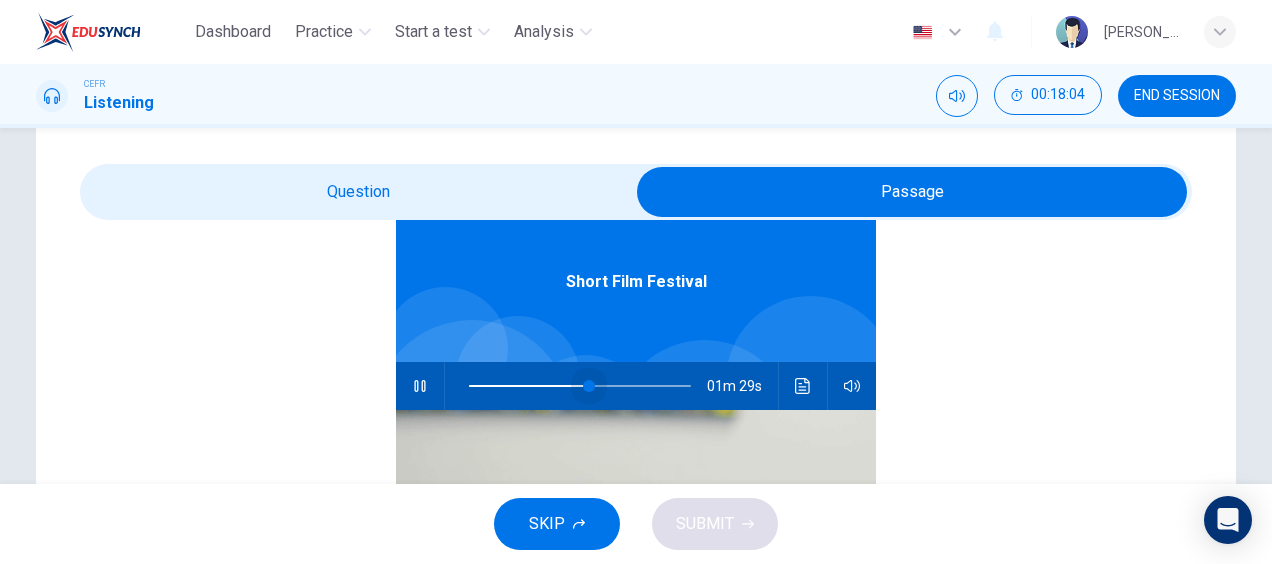 click at bounding box center (580, 386) 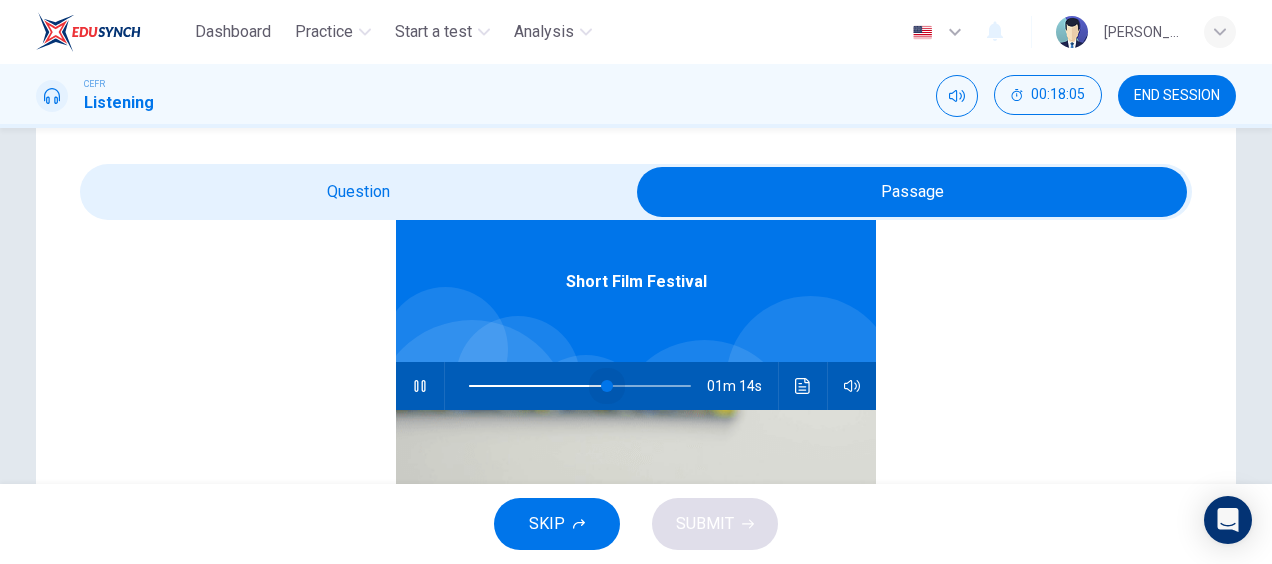 click at bounding box center [607, 386] 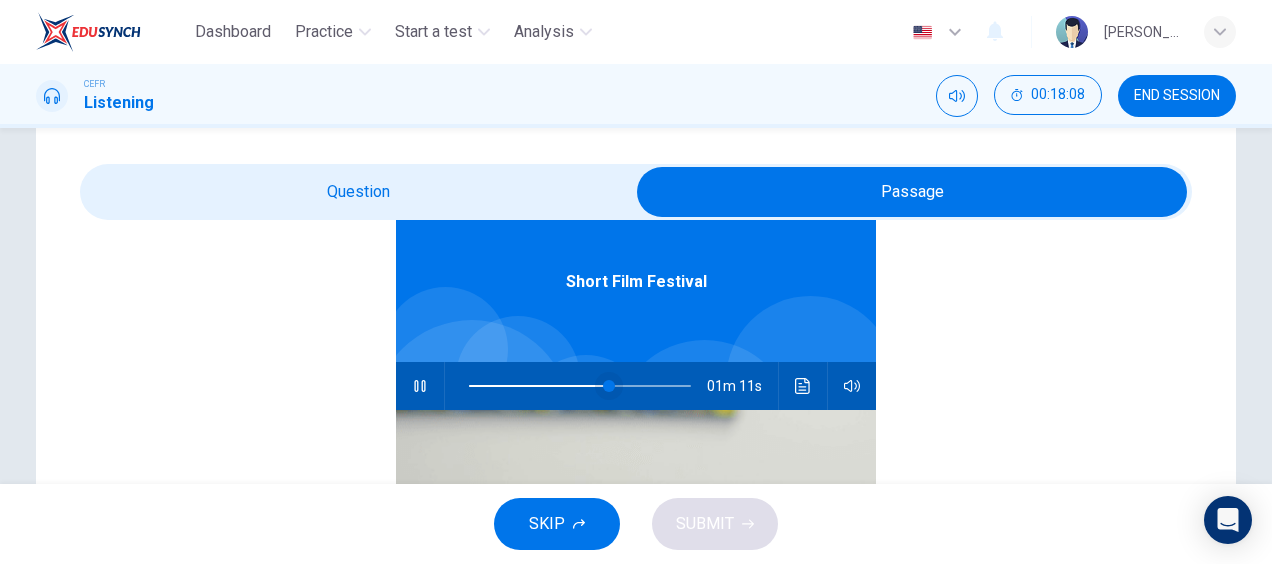 click at bounding box center (609, 386) 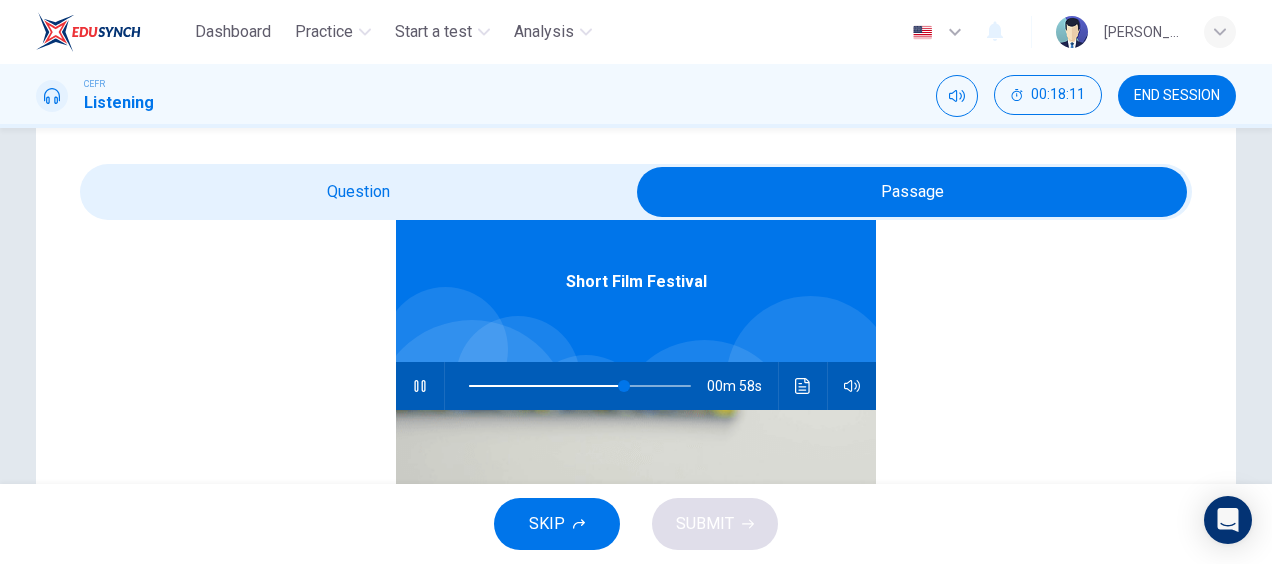 type on "71" 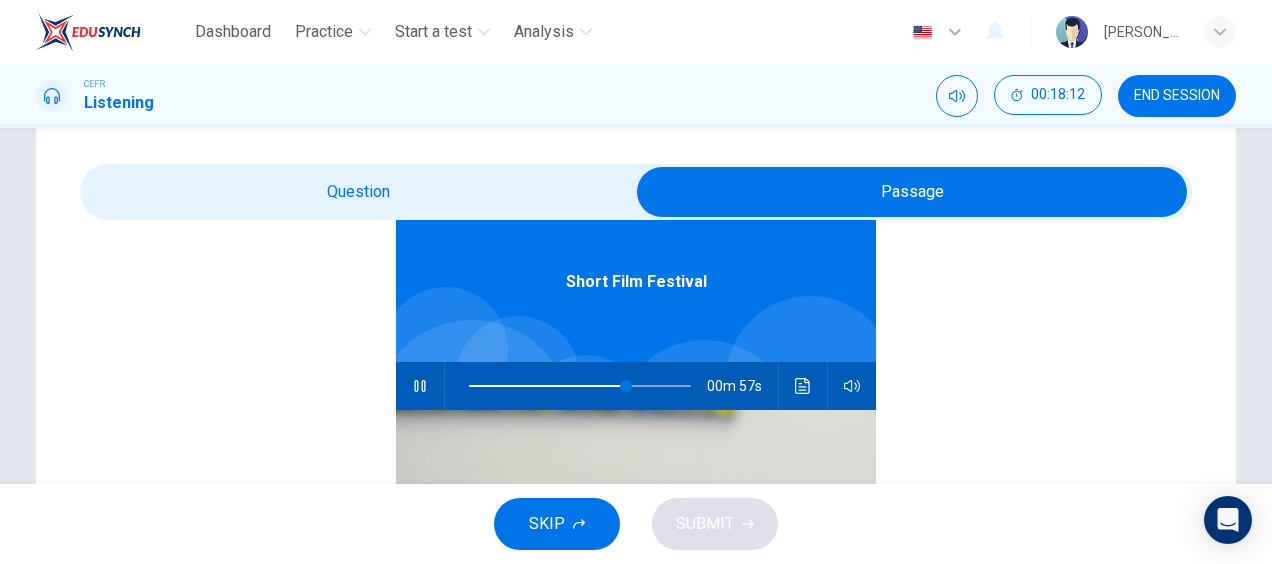 click at bounding box center [912, 192] 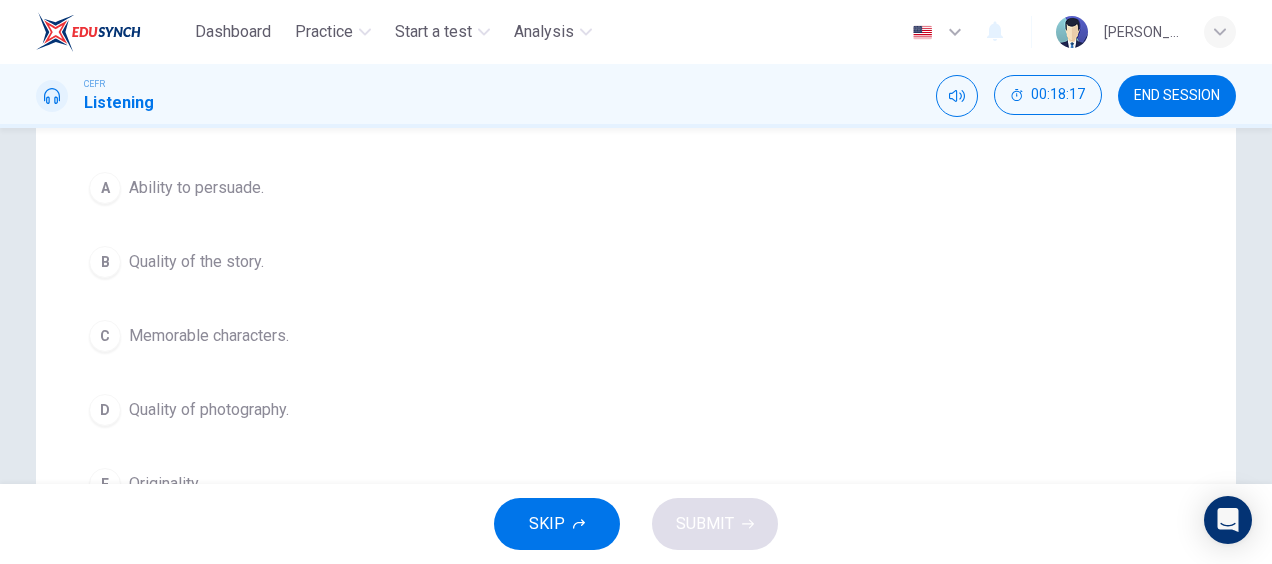 scroll, scrollTop: 302, scrollLeft: 0, axis: vertical 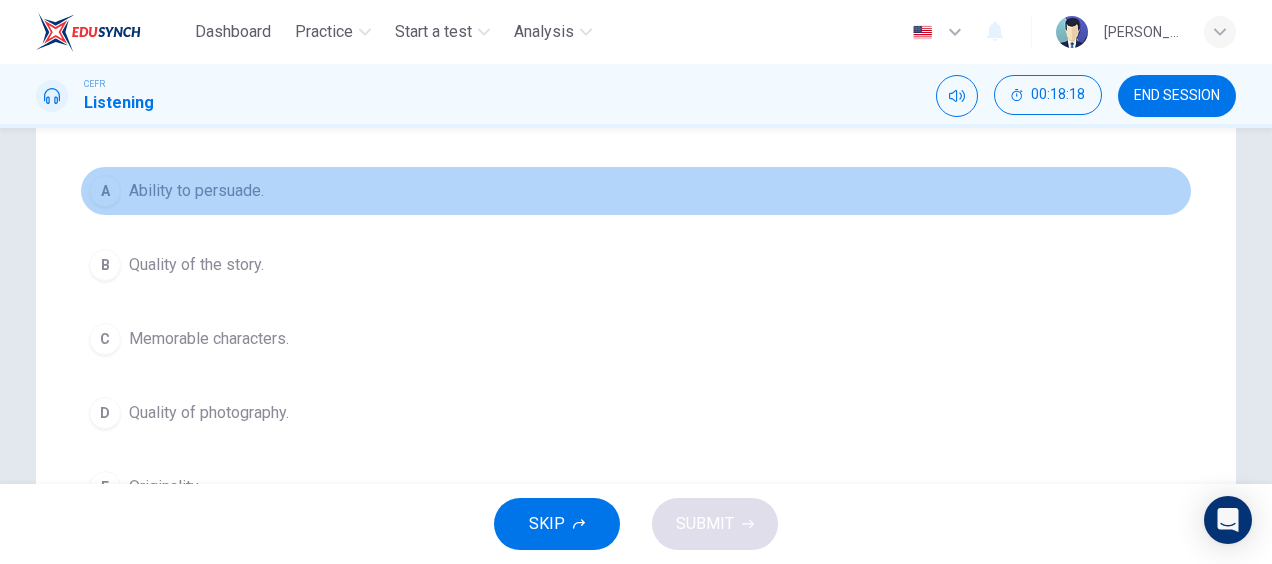 click on "Ability to persuade." at bounding box center [196, 191] 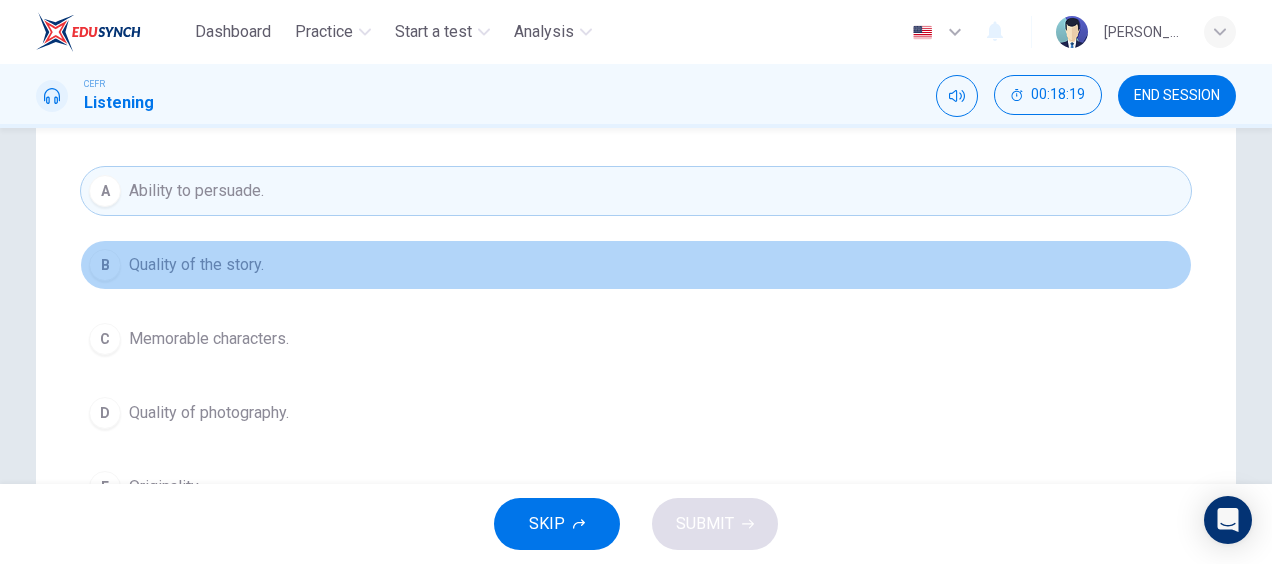 click on "B Quality of the story." at bounding box center (636, 265) 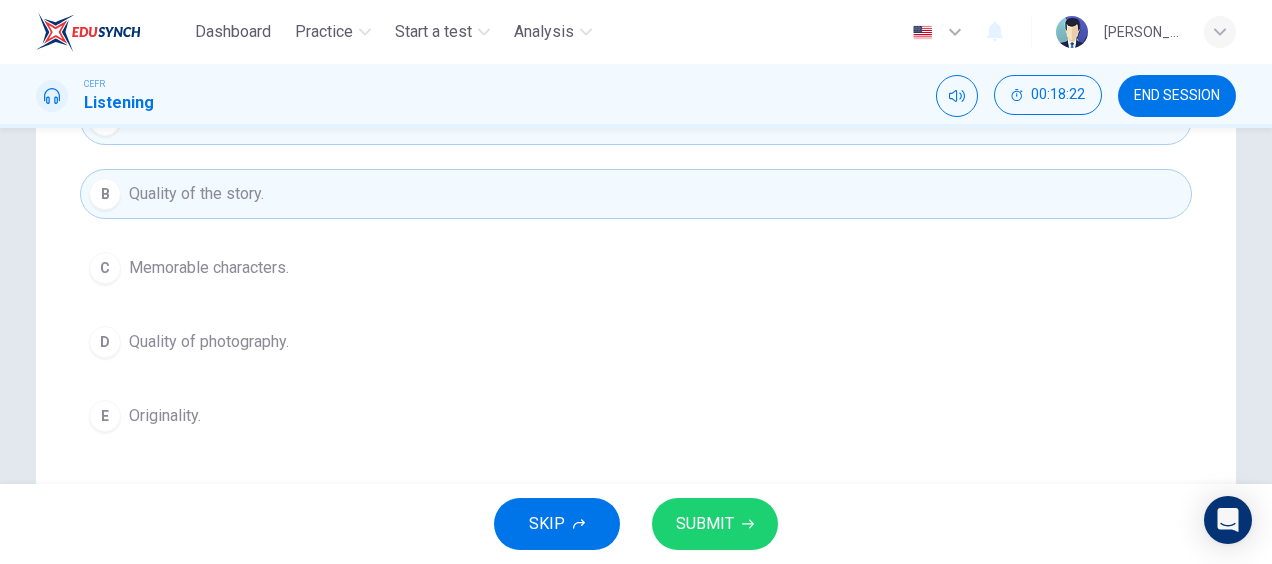scroll, scrollTop: 393, scrollLeft: 0, axis: vertical 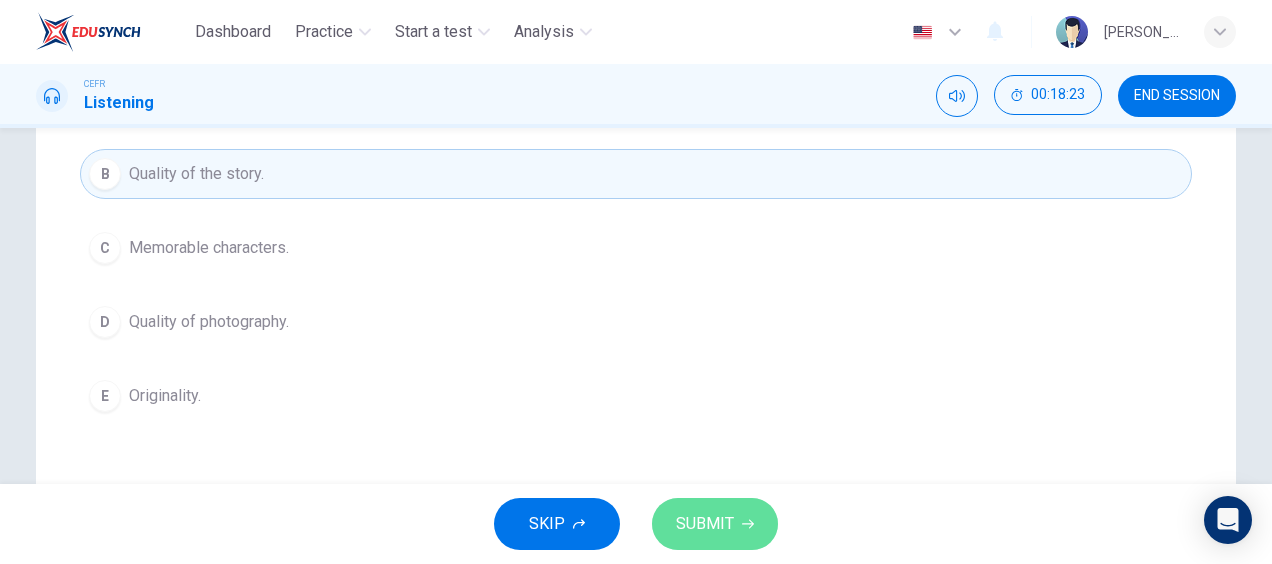 click on "SUBMIT" at bounding box center (715, 524) 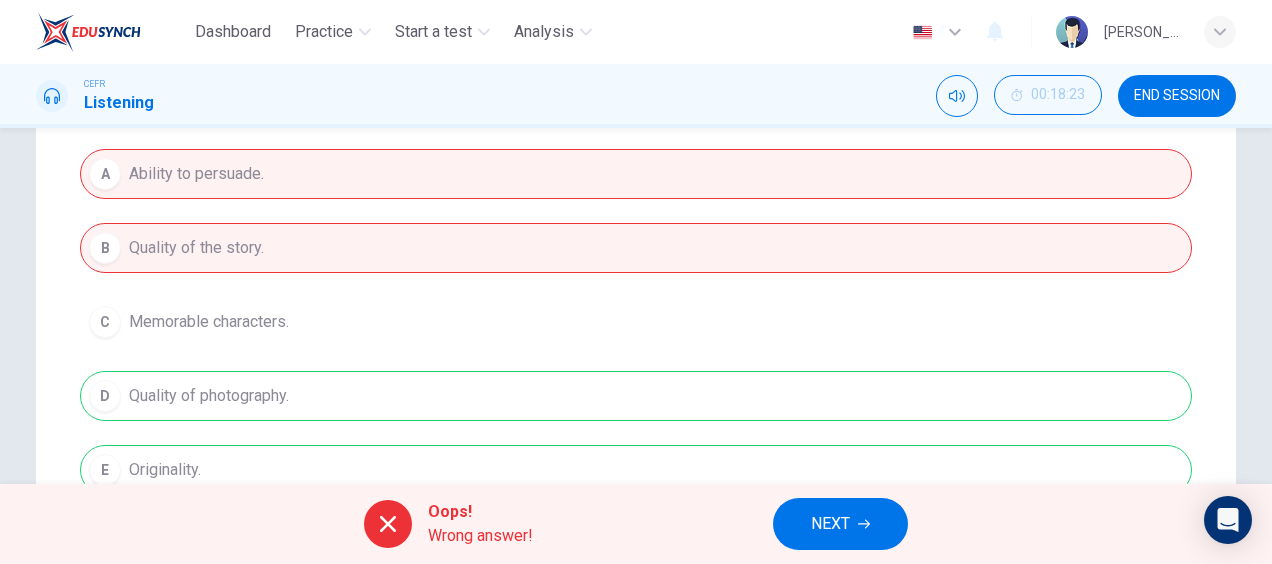 scroll, scrollTop: 421, scrollLeft: 0, axis: vertical 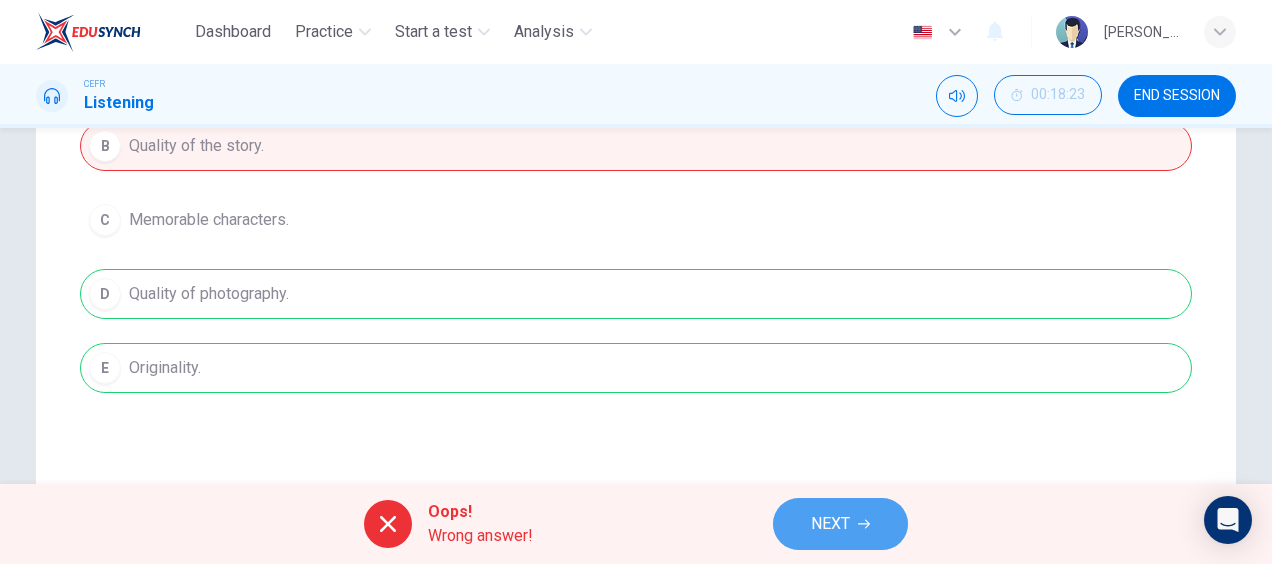 click on "NEXT" at bounding box center (830, 524) 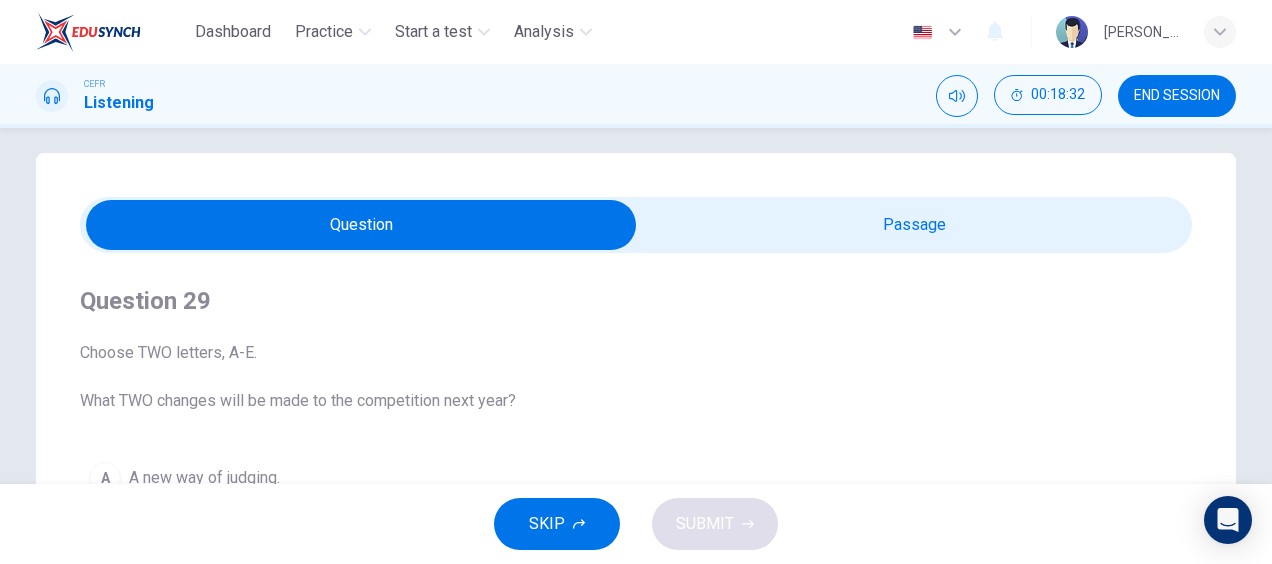 scroll, scrollTop: 0, scrollLeft: 0, axis: both 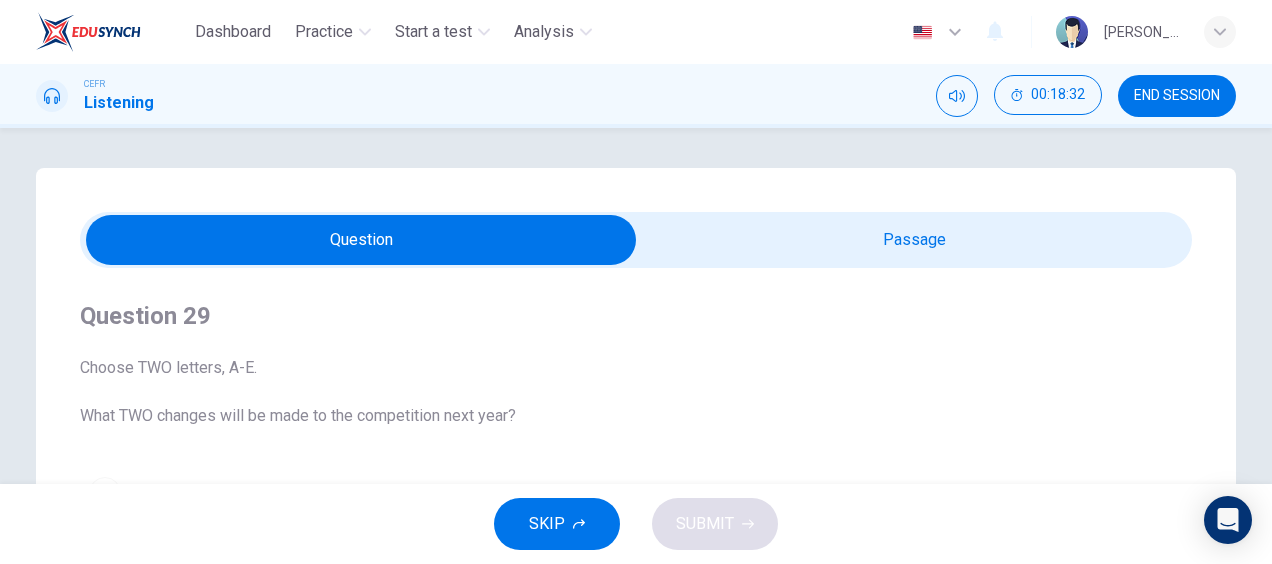 type on "84" 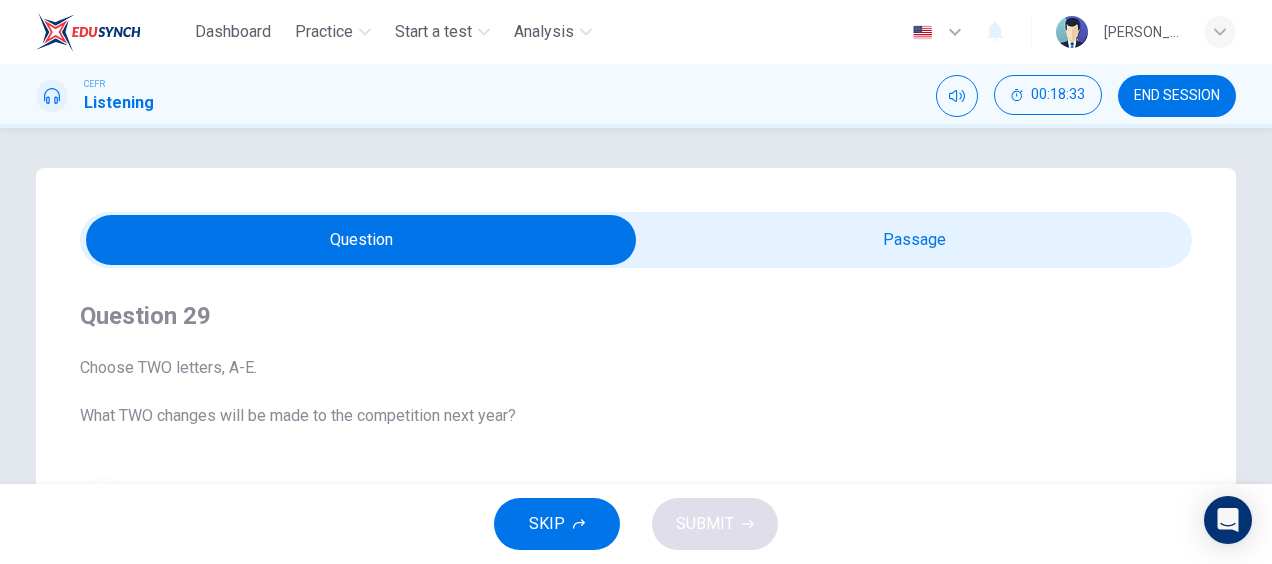 click at bounding box center (361, 240) 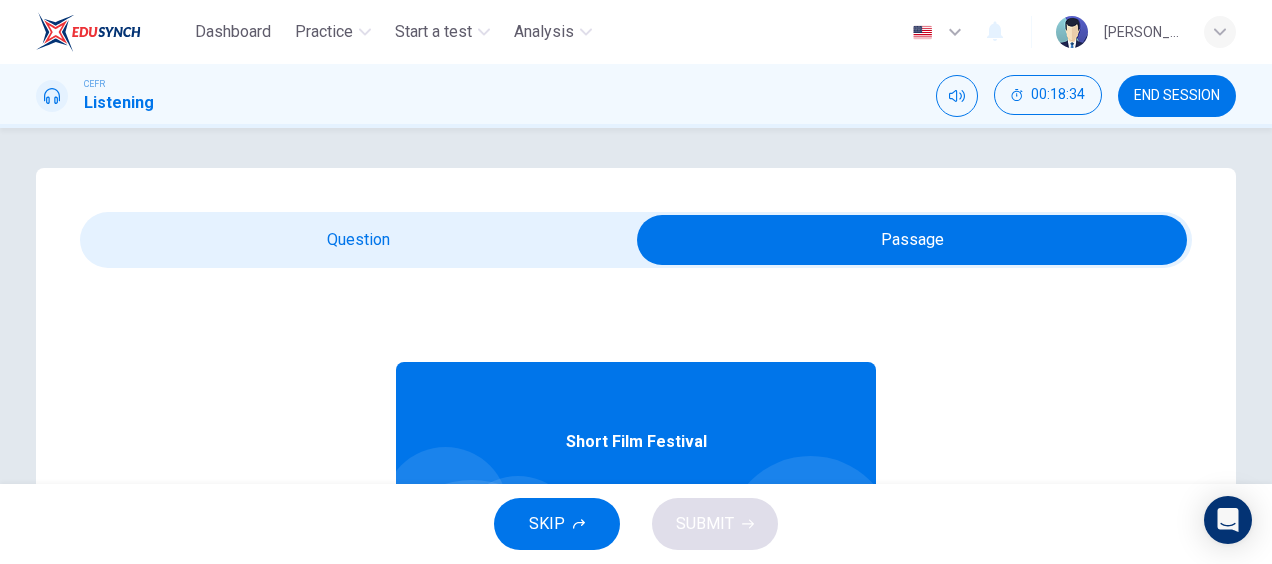 scroll, scrollTop: 112, scrollLeft: 0, axis: vertical 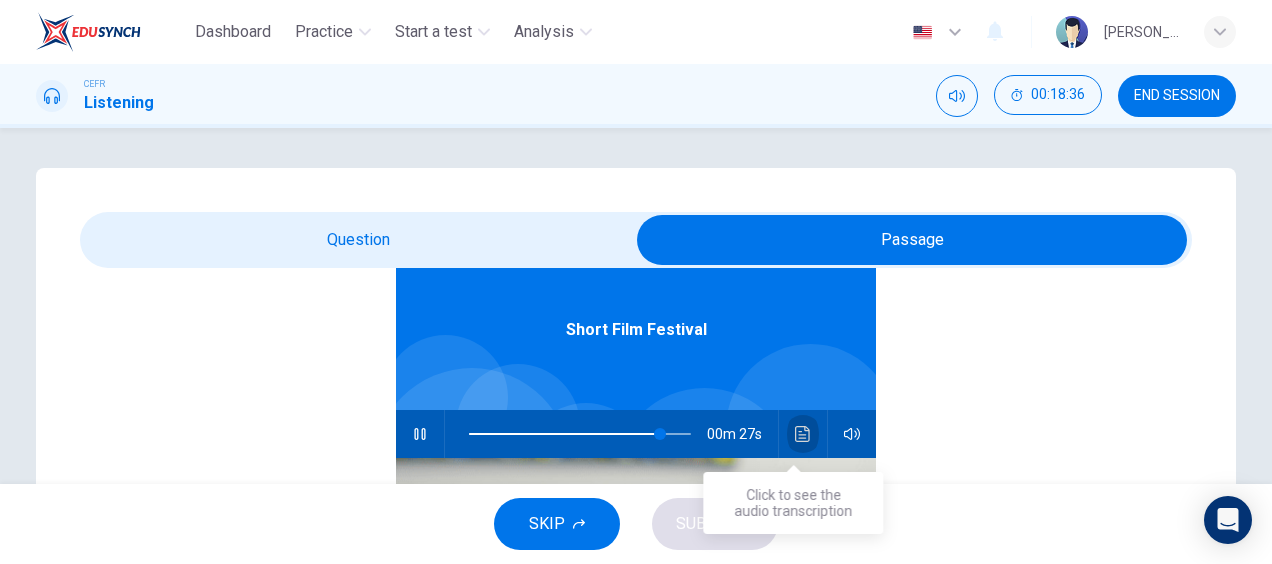 click 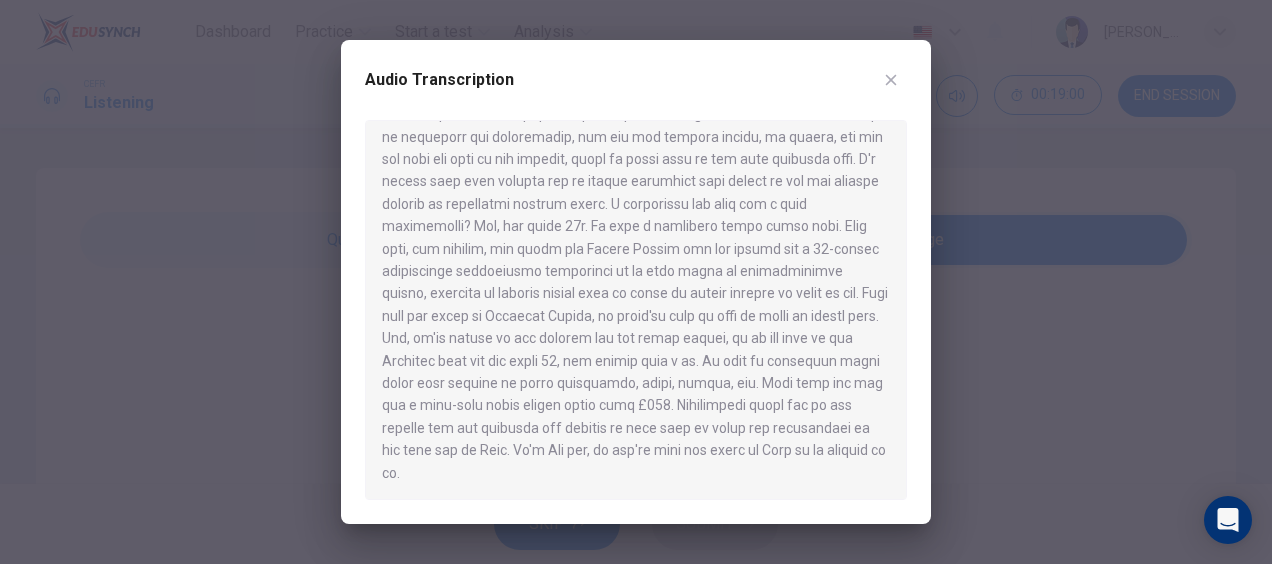 scroll, scrollTop: 0, scrollLeft: 0, axis: both 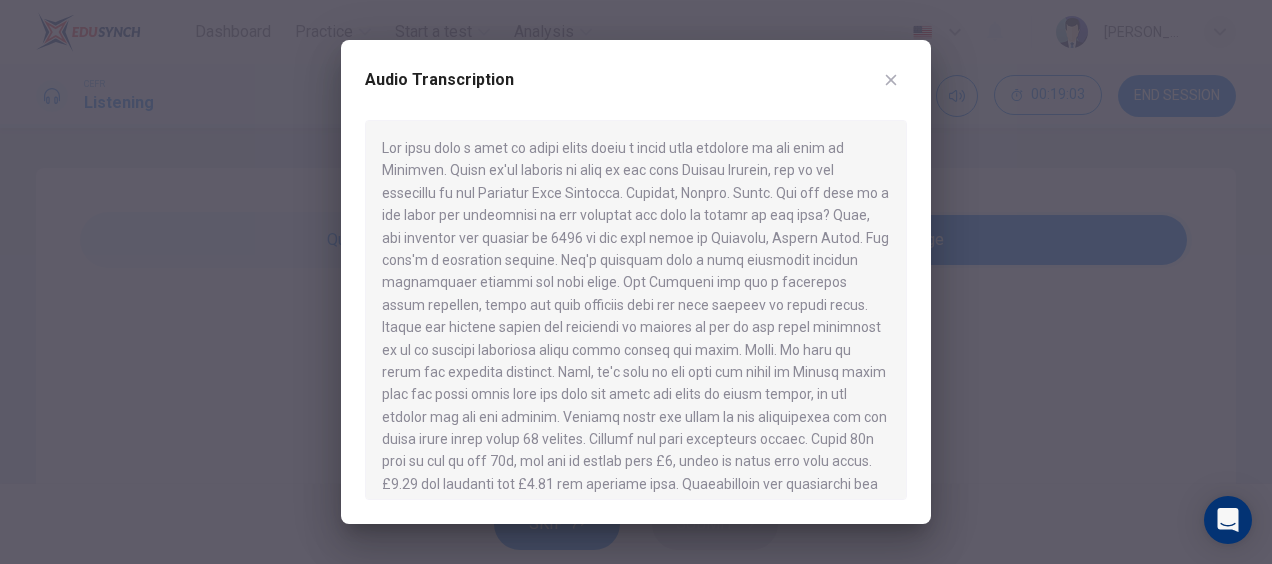 type on "0" 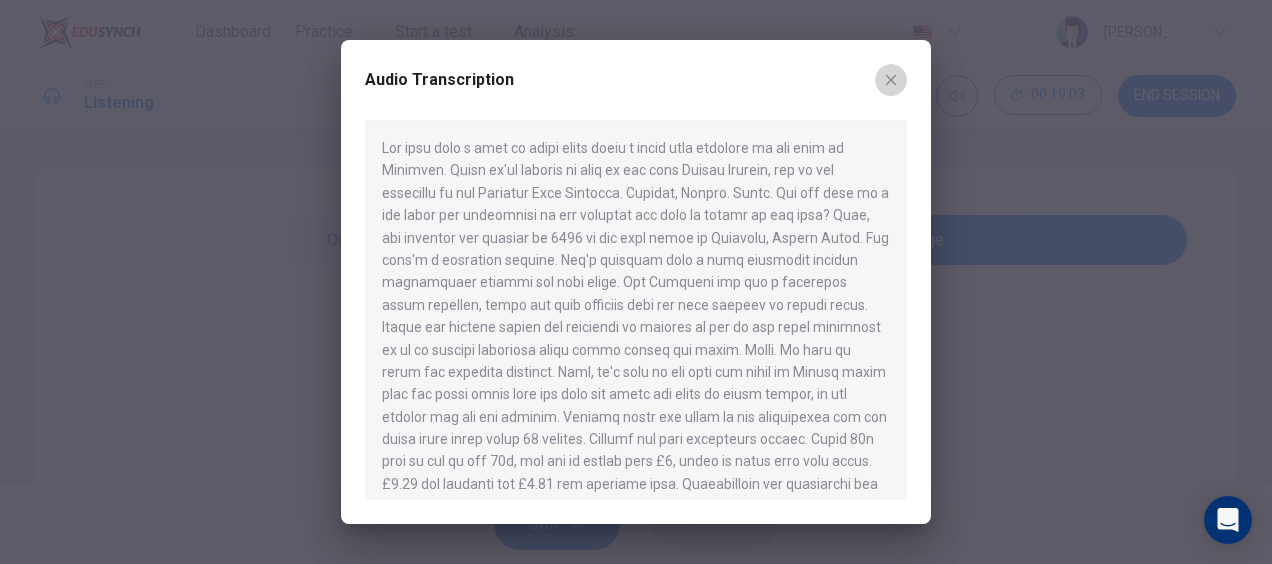 click at bounding box center (891, 80) 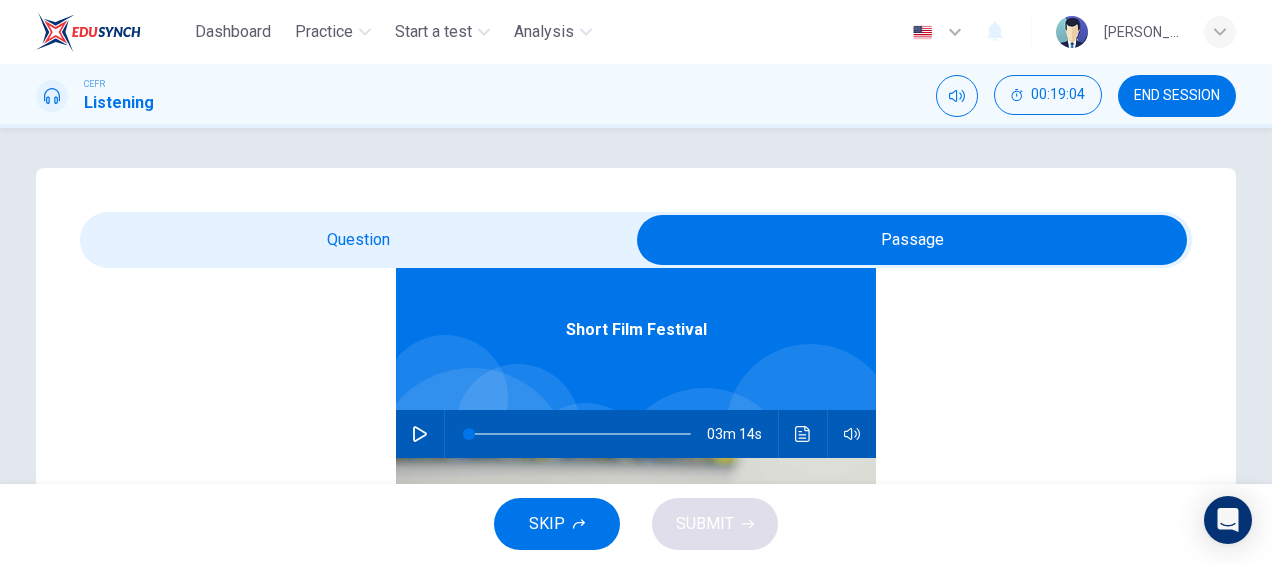click at bounding box center [912, 240] 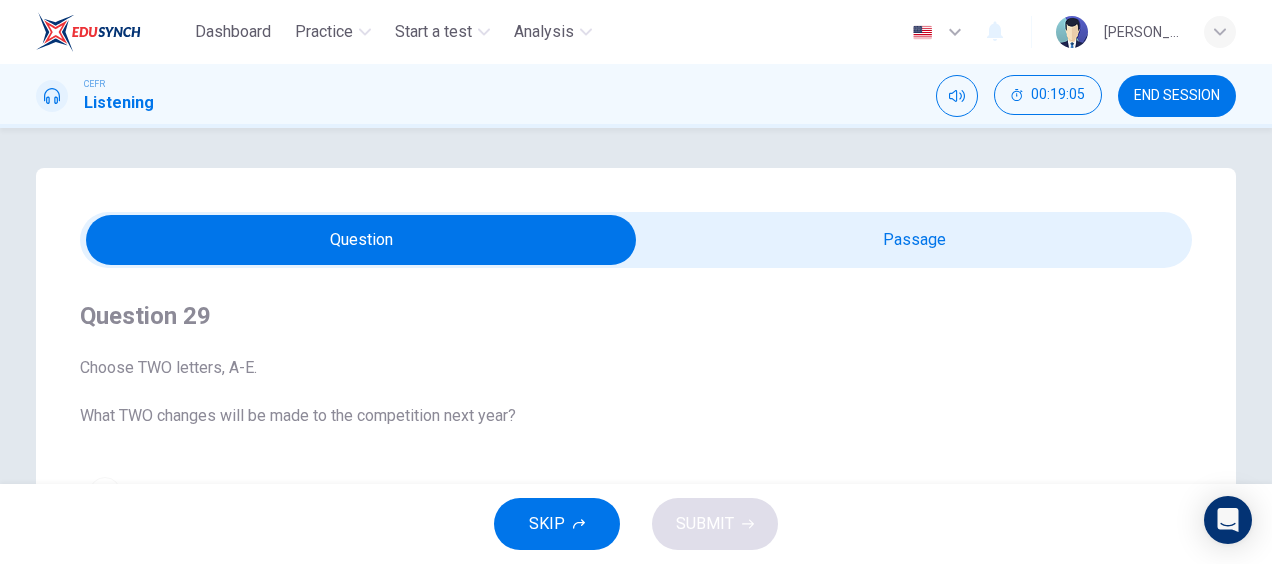 scroll, scrollTop: 0, scrollLeft: 0, axis: both 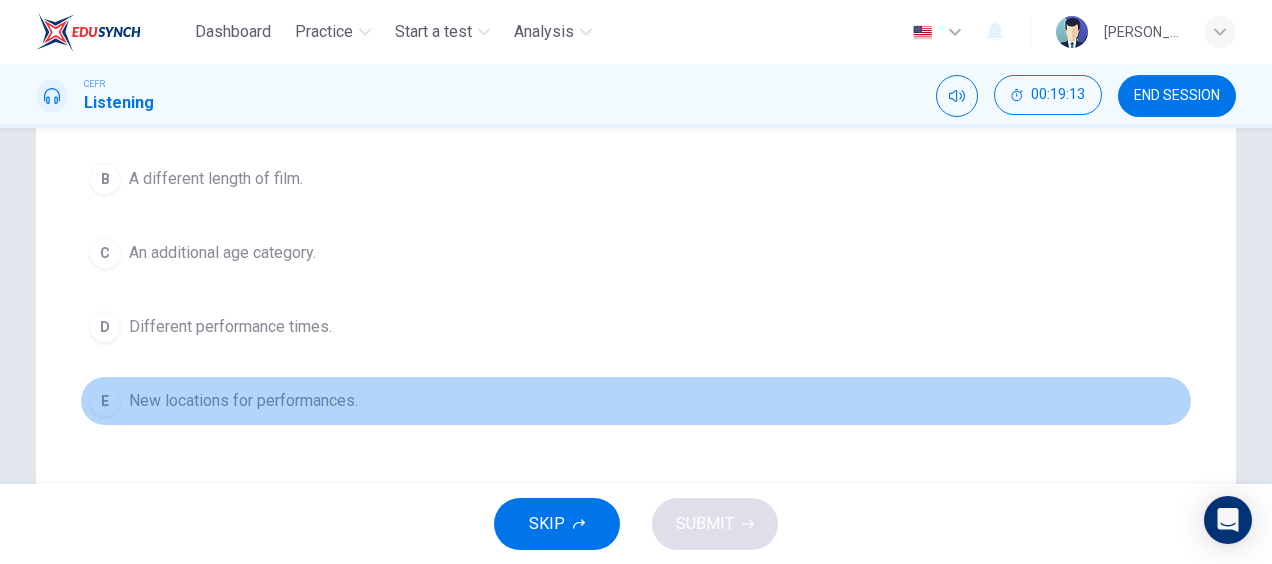 click on "New locations for performances." at bounding box center [243, 401] 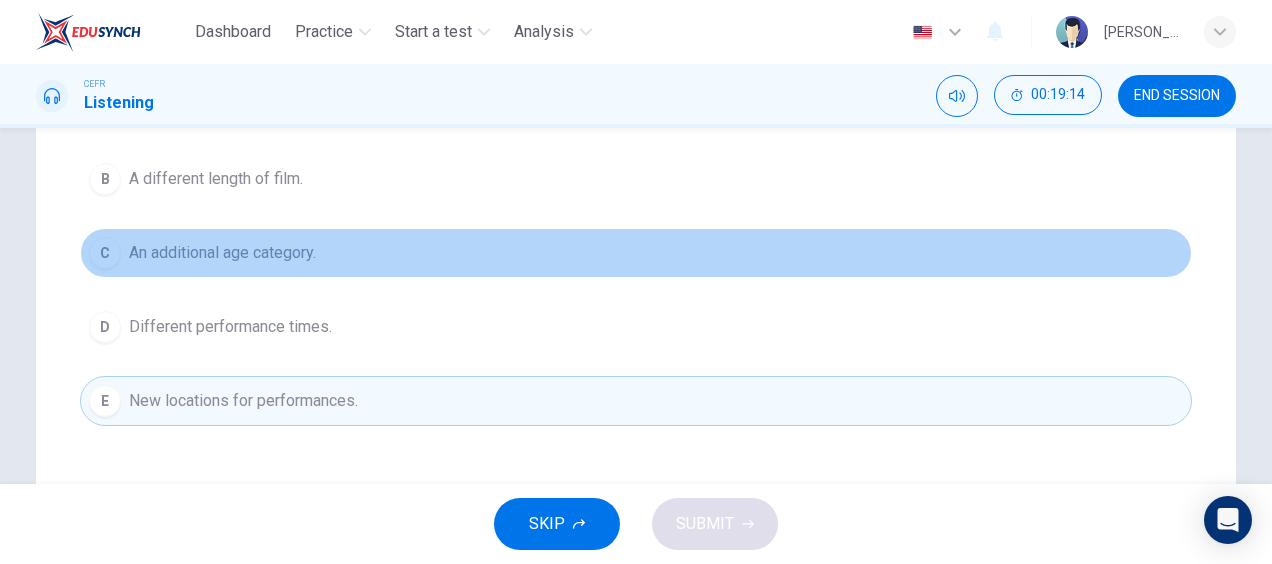 click on "C An additional age category." at bounding box center (636, 253) 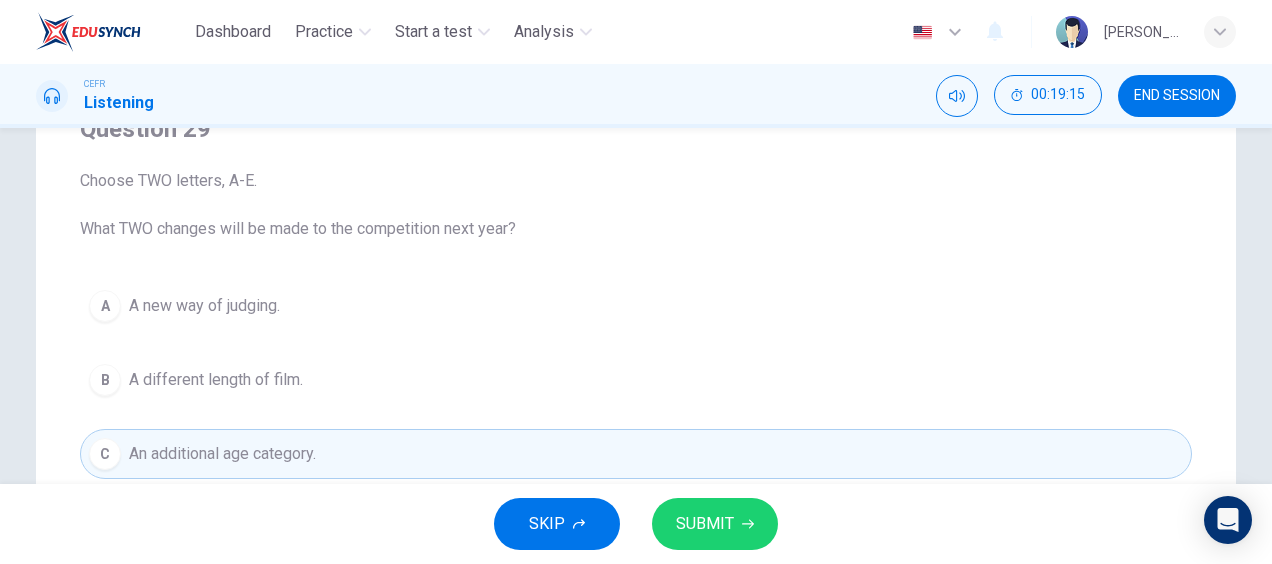 scroll, scrollTop: 184, scrollLeft: 0, axis: vertical 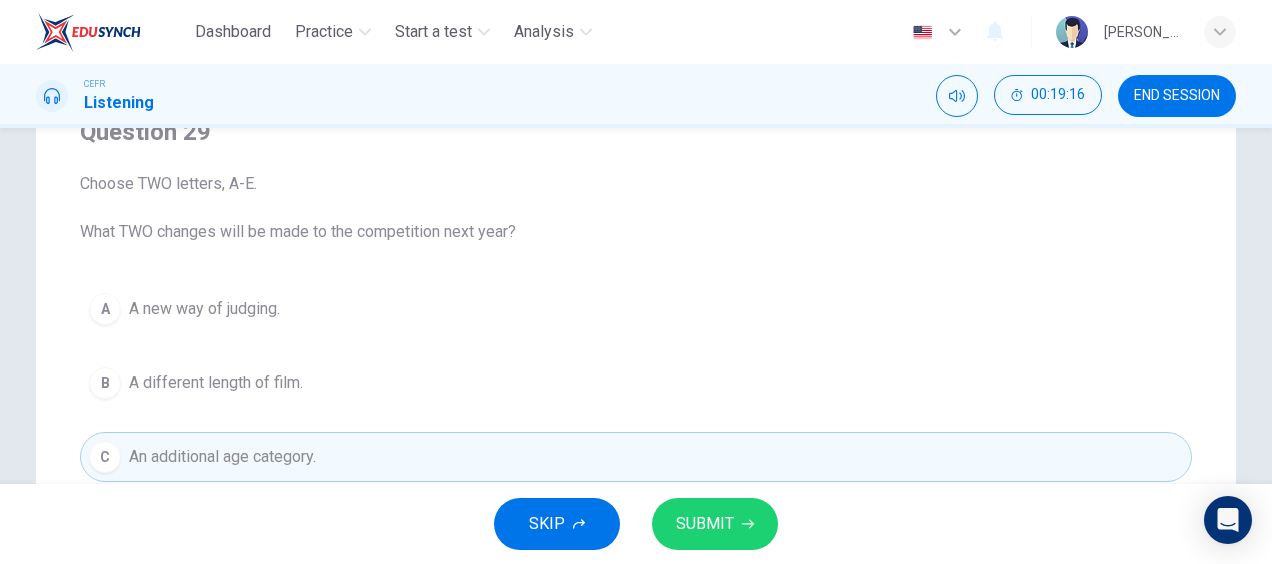 click on "SUBMIT" at bounding box center [715, 524] 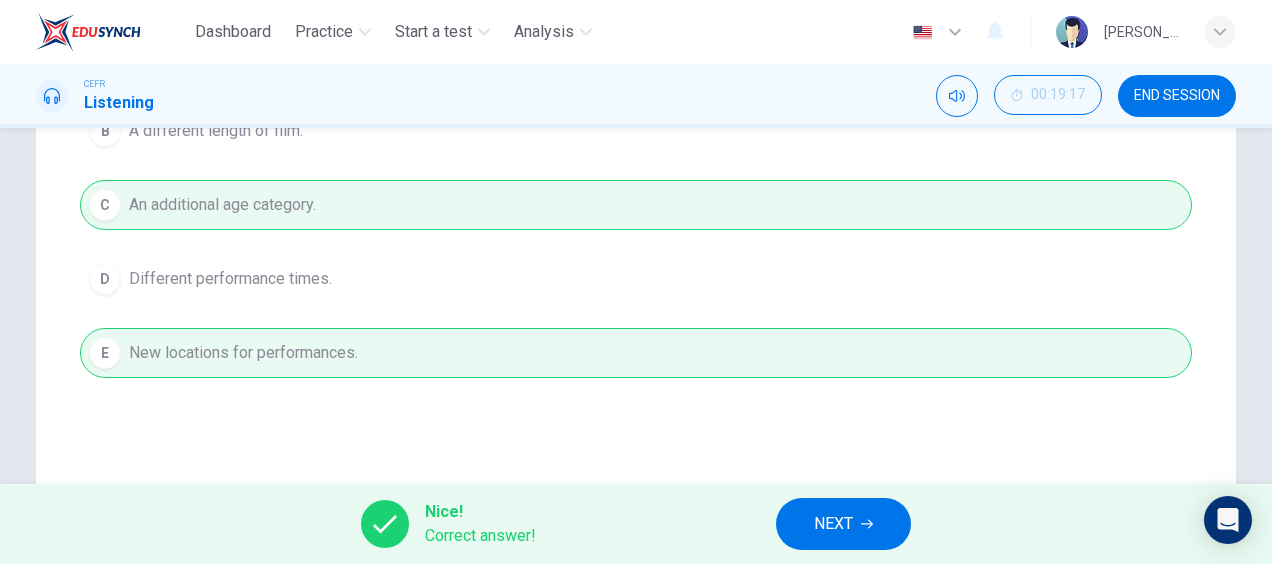 scroll, scrollTop: 438, scrollLeft: 0, axis: vertical 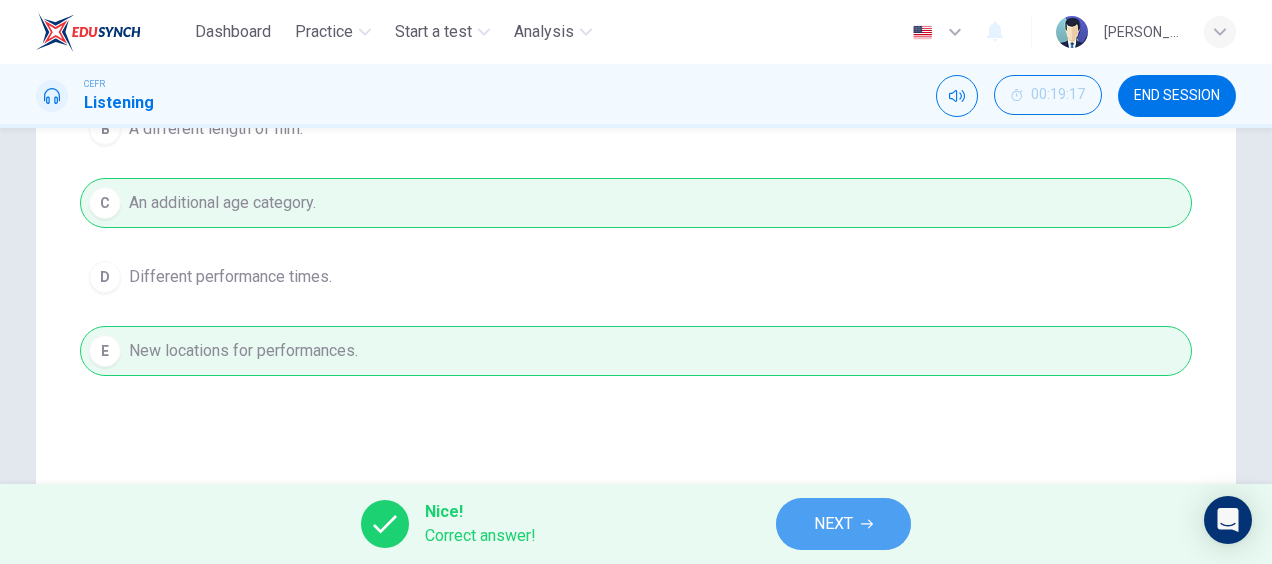 click on "NEXT" at bounding box center (843, 524) 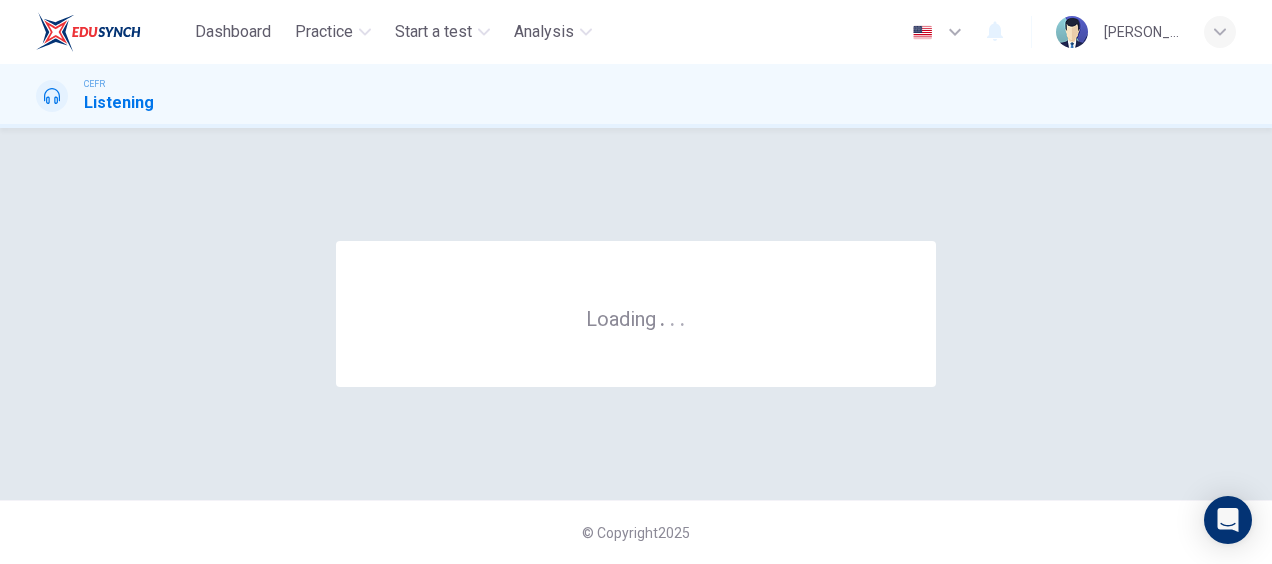 scroll, scrollTop: 0, scrollLeft: 0, axis: both 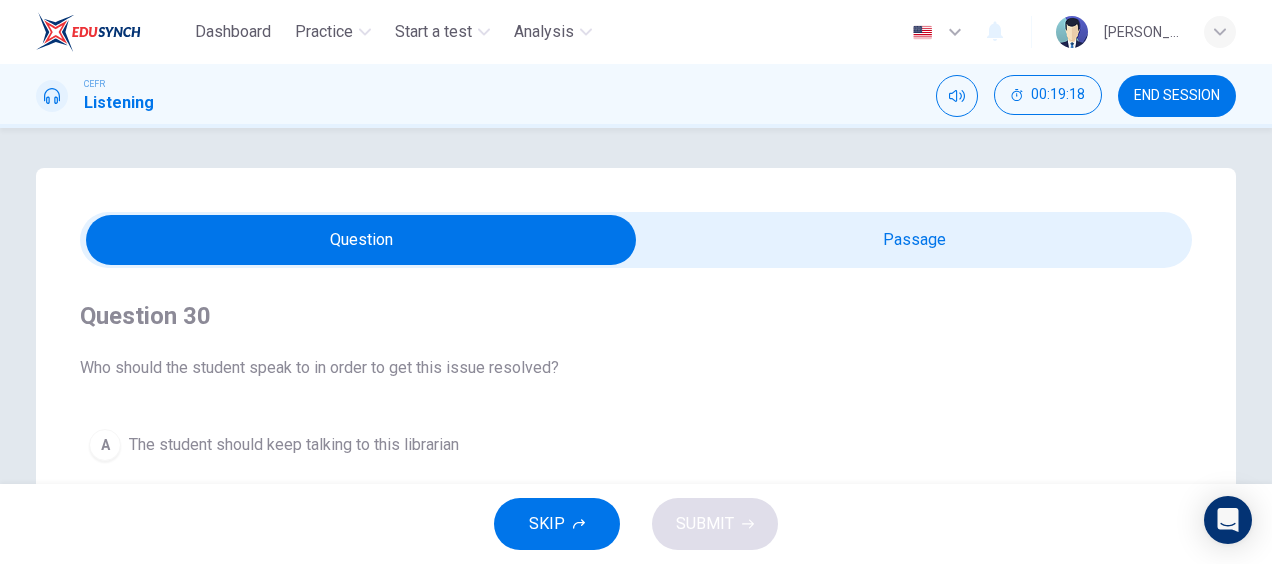 click at bounding box center [361, 240] 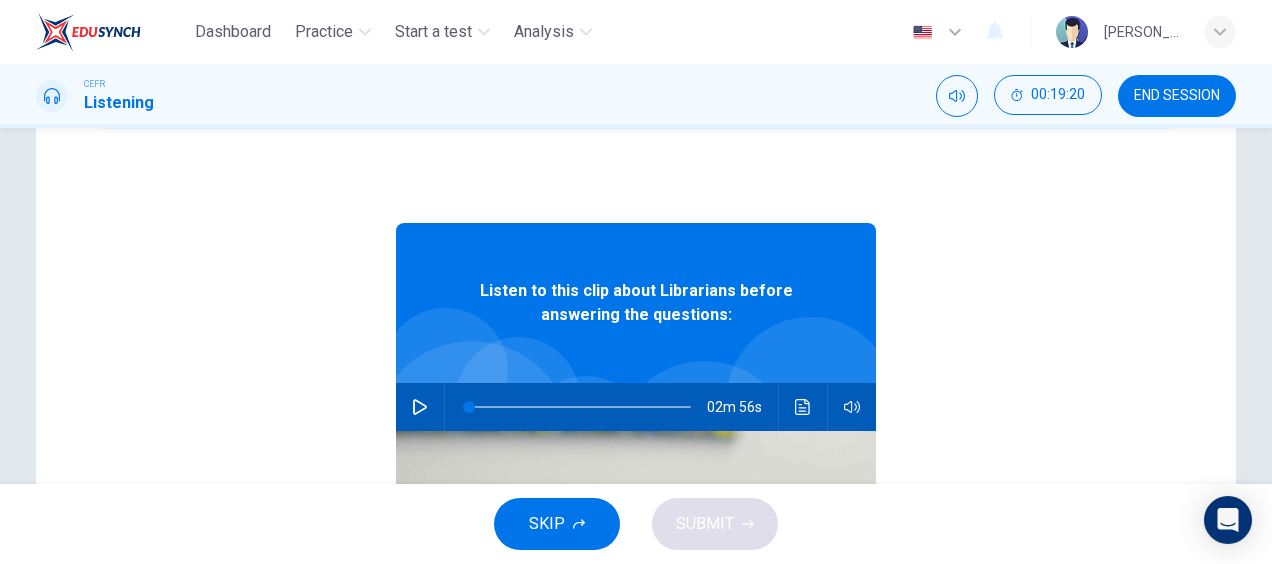scroll, scrollTop: 140, scrollLeft: 0, axis: vertical 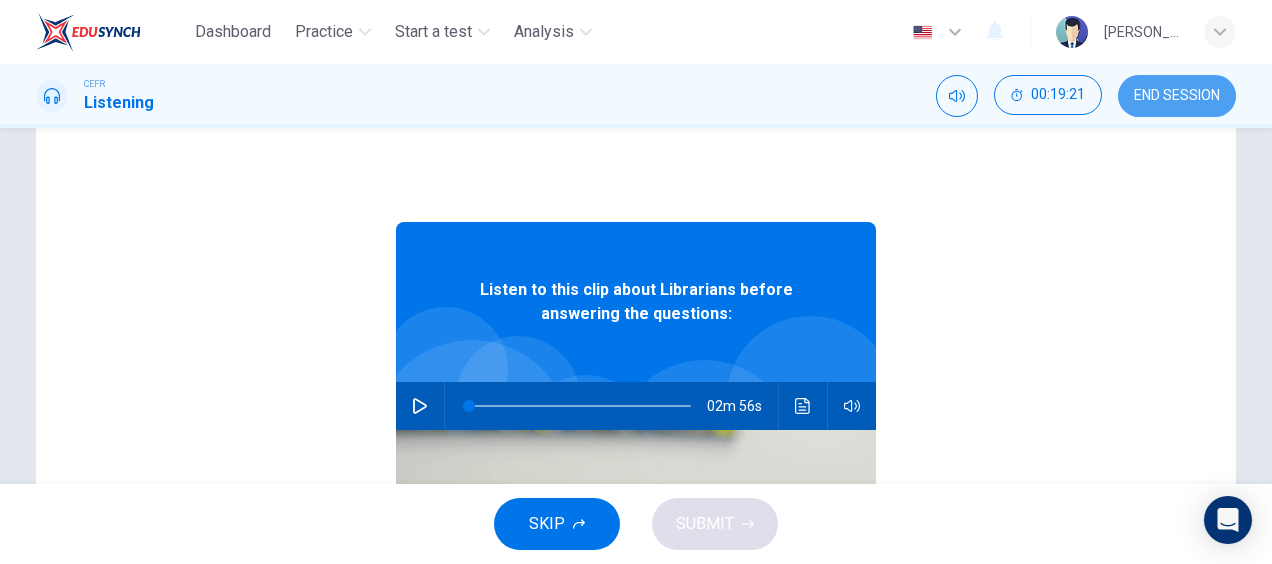 click on "END SESSION" at bounding box center (1177, 96) 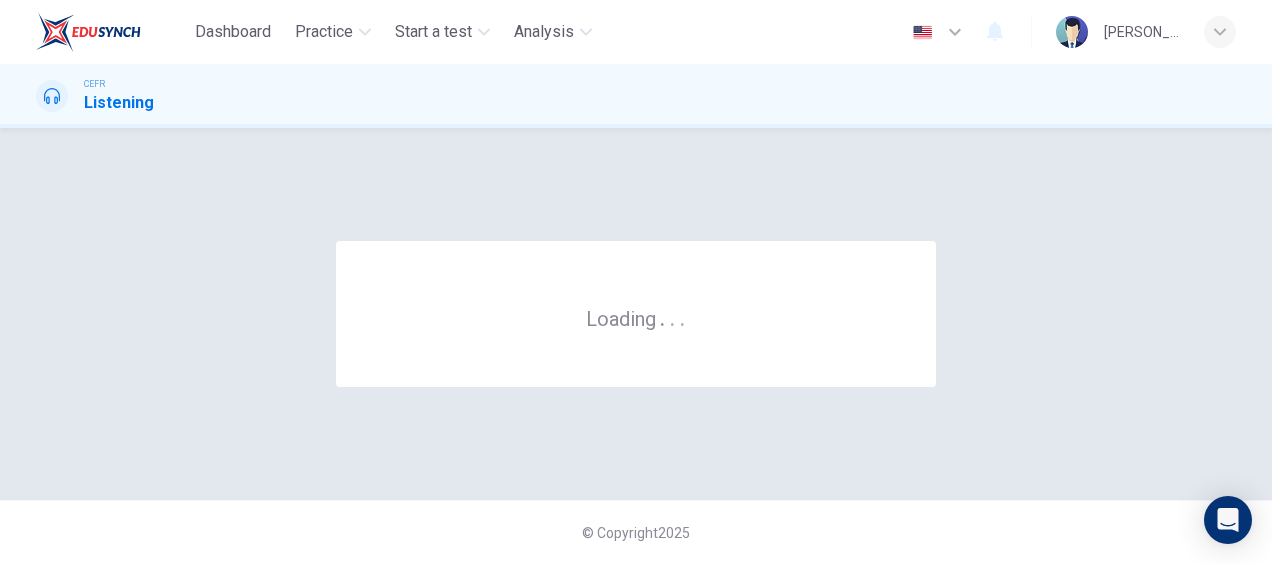 scroll, scrollTop: 0, scrollLeft: 0, axis: both 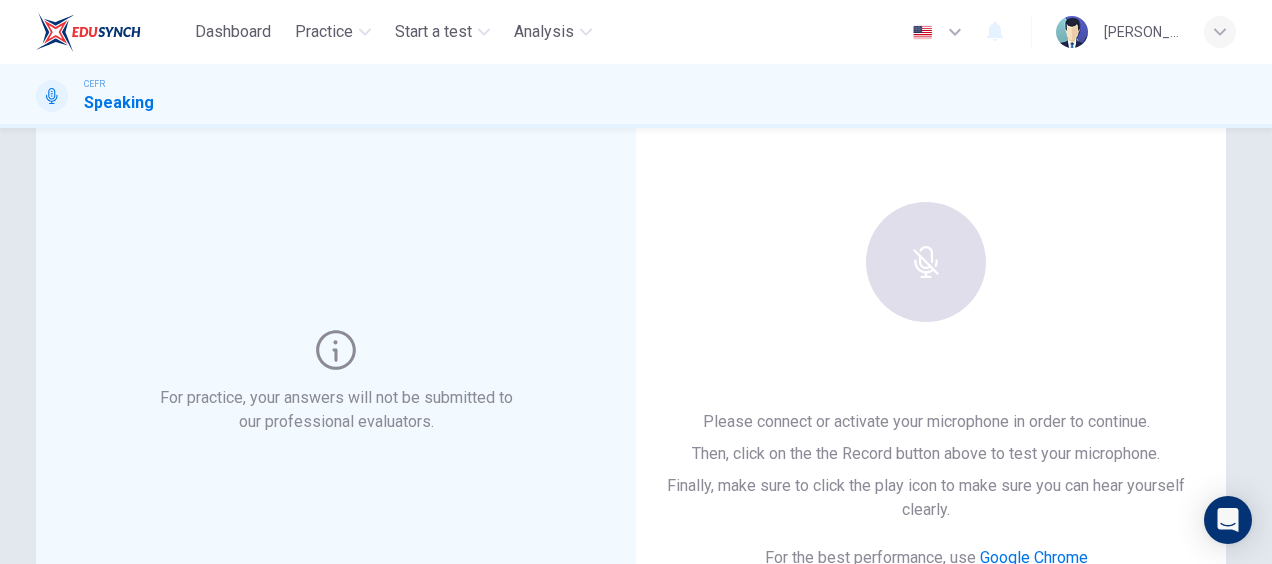 click 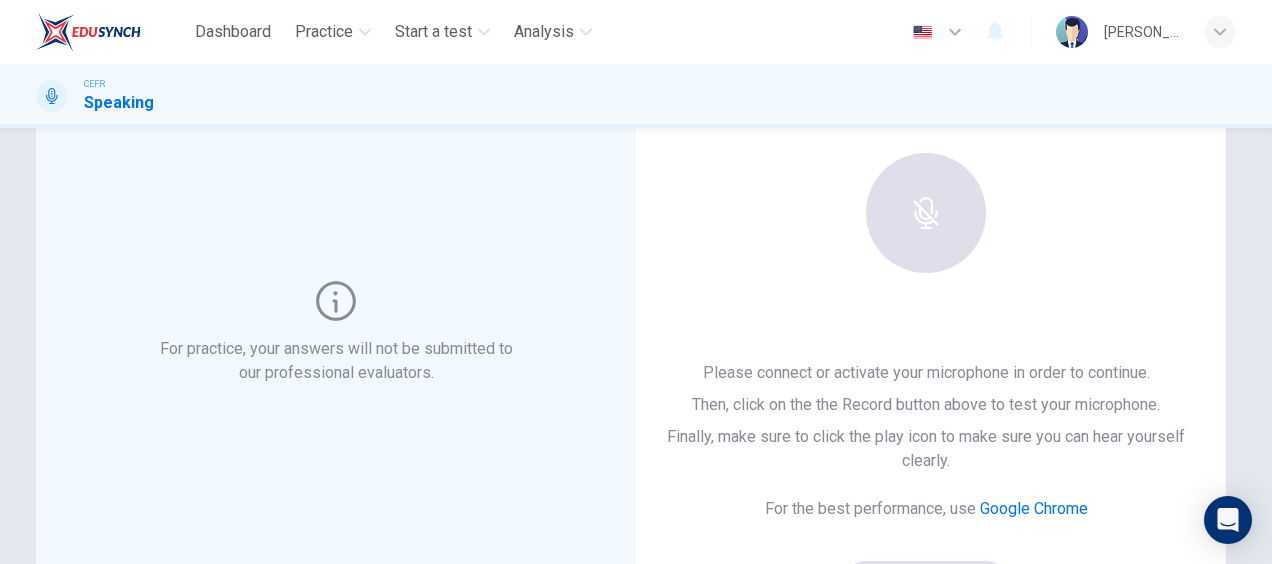 scroll, scrollTop: 129, scrollLeft: 0, axis: vertical 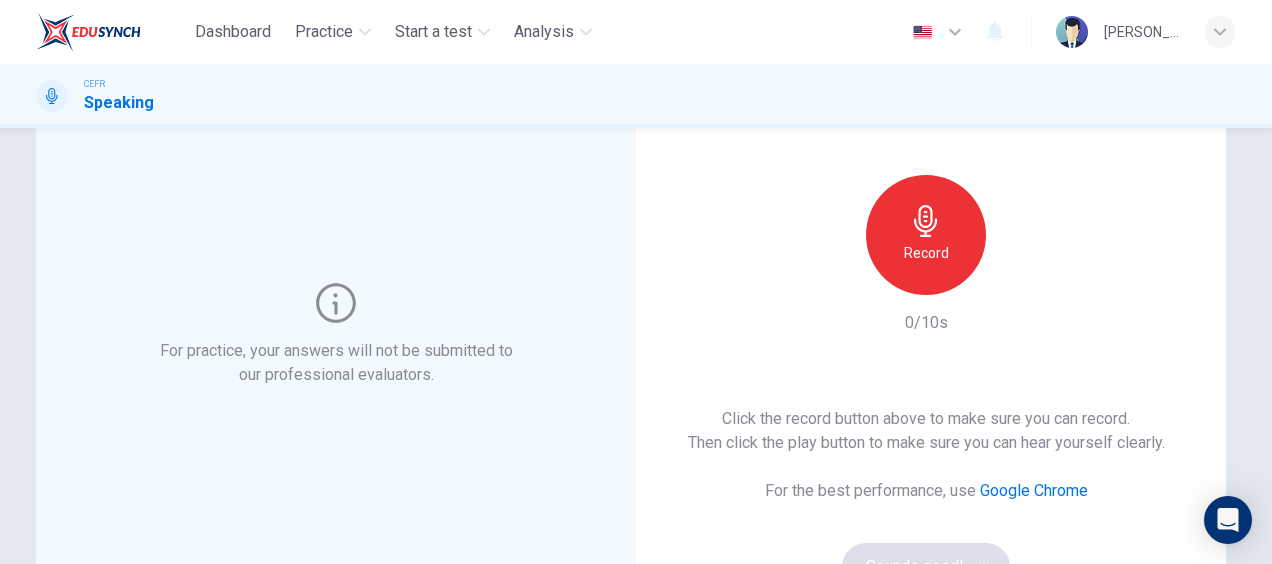 click on "Record" at bounding box center [926, 235] 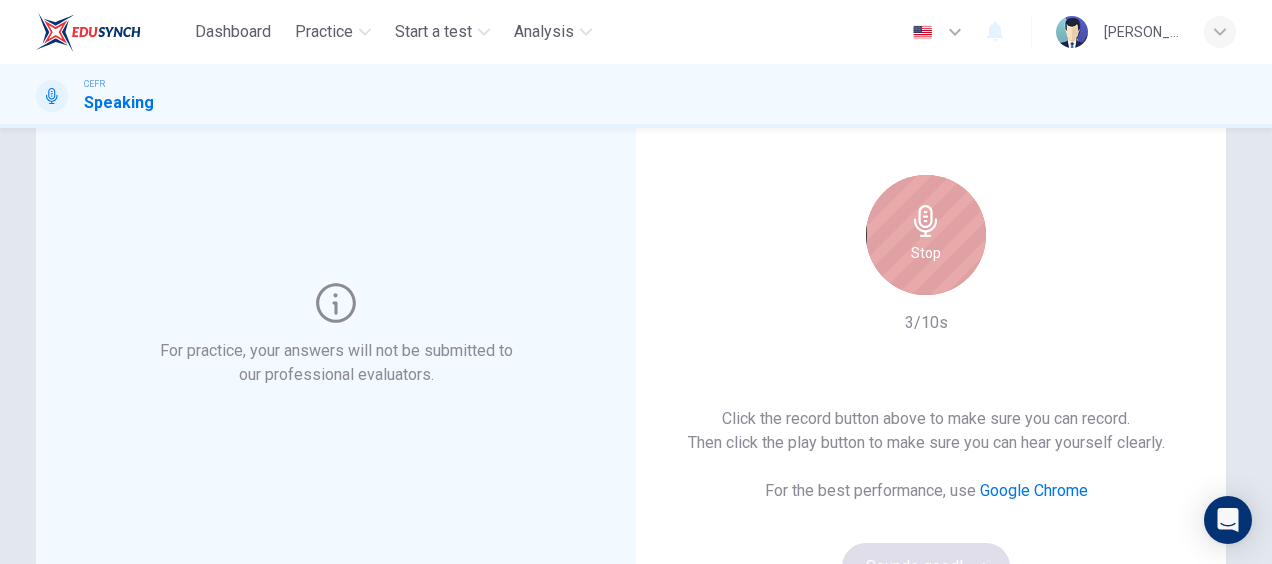 click on "Stop" at bounding box center [926, 235] 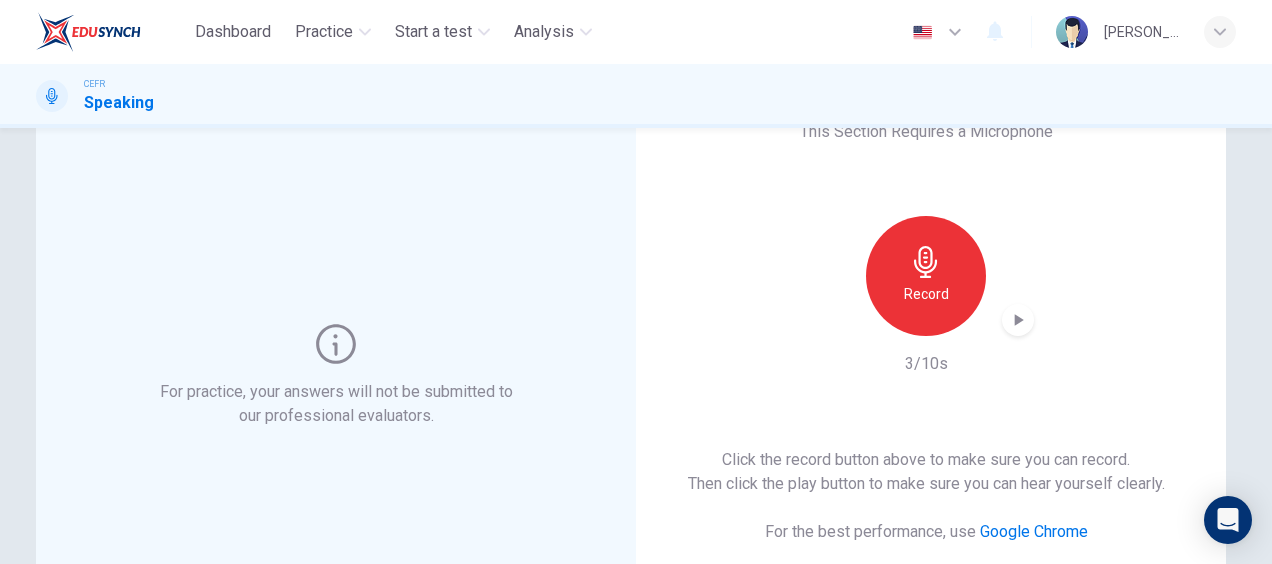 scroll, scrollTop: 86, scrollLeft: 0, axis: vertical 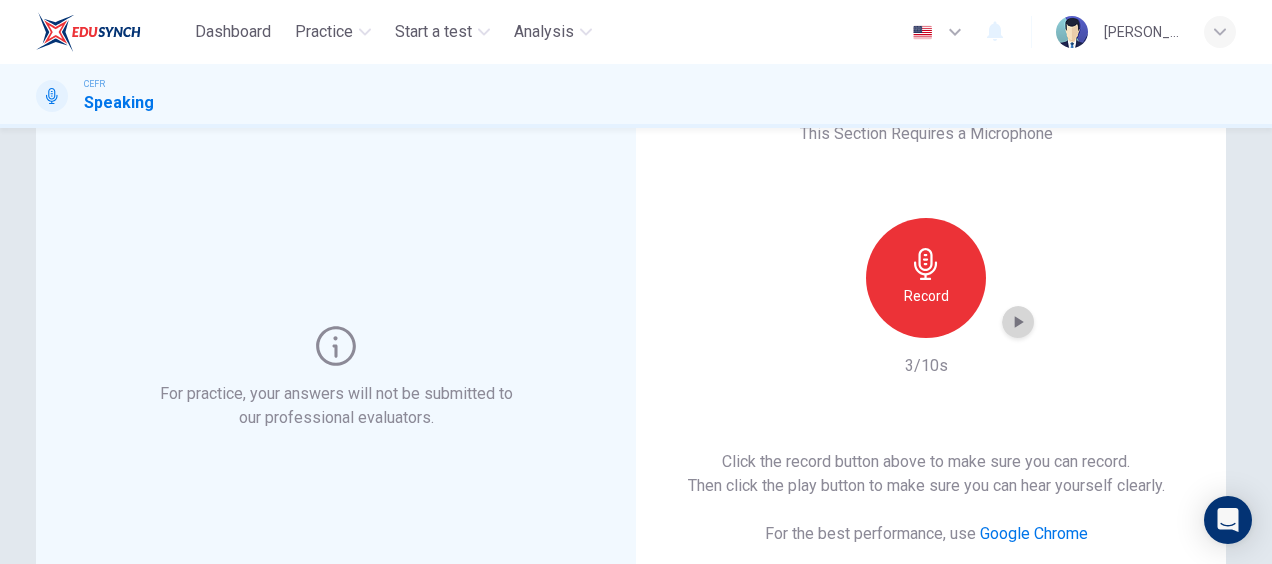 click 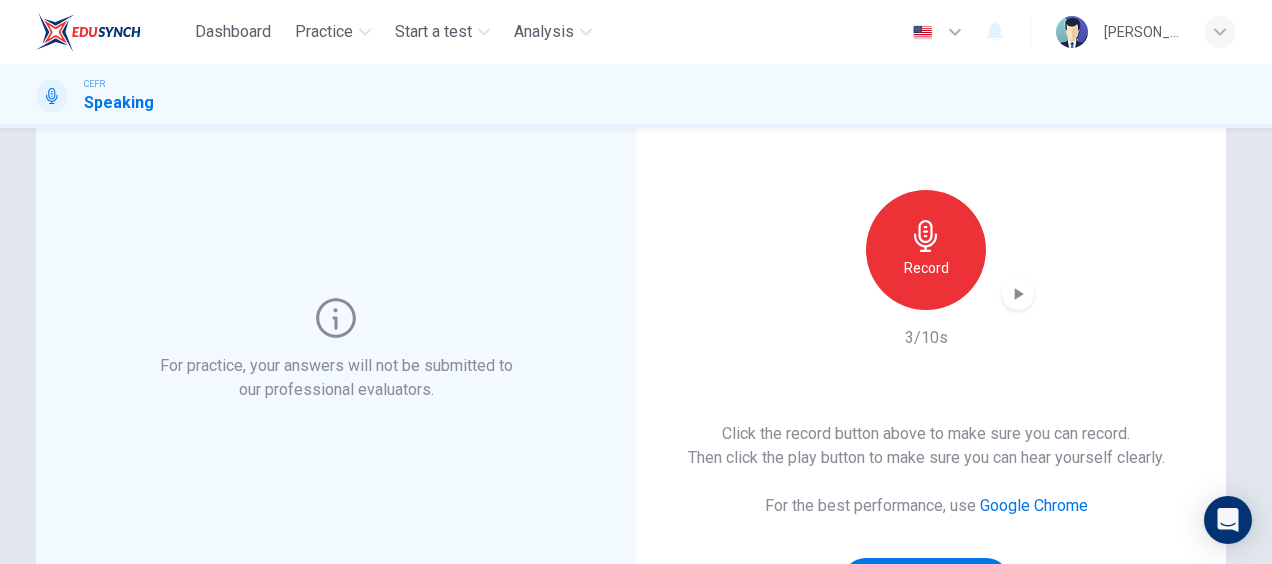 scroll, scrollTop: 105, scrollLeft: 0, axis: vertical 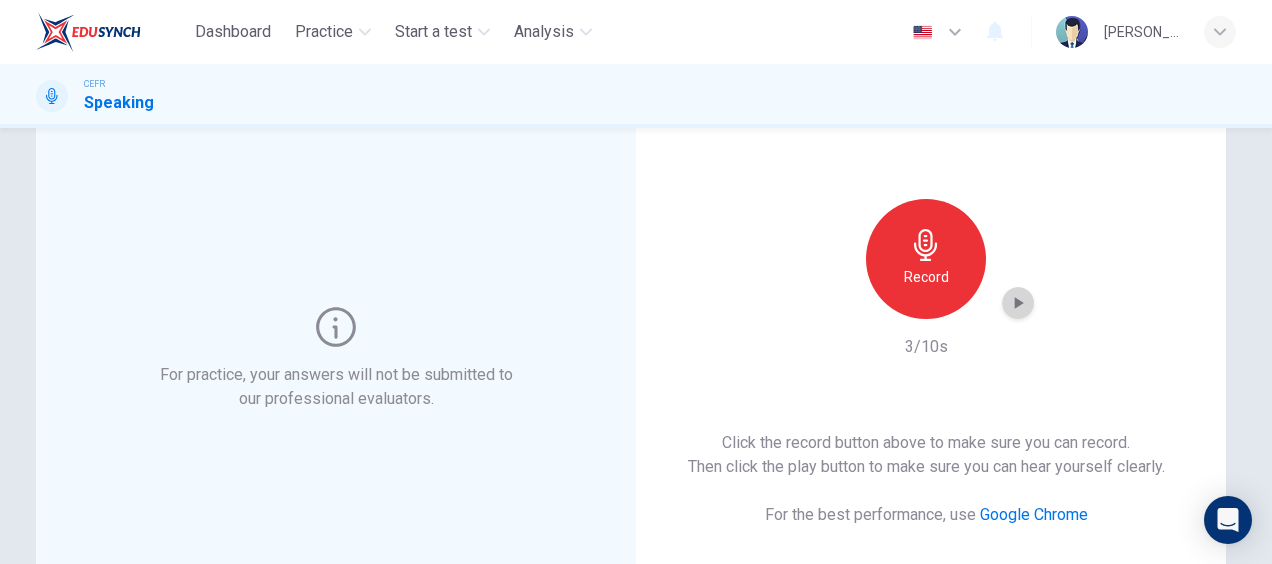 click 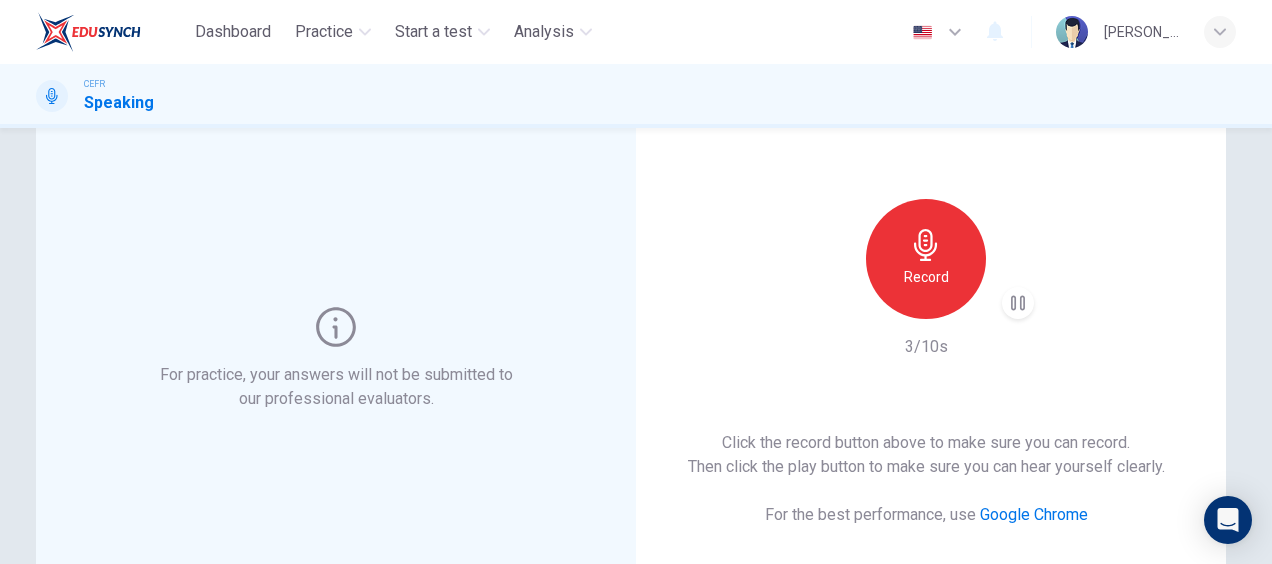 type 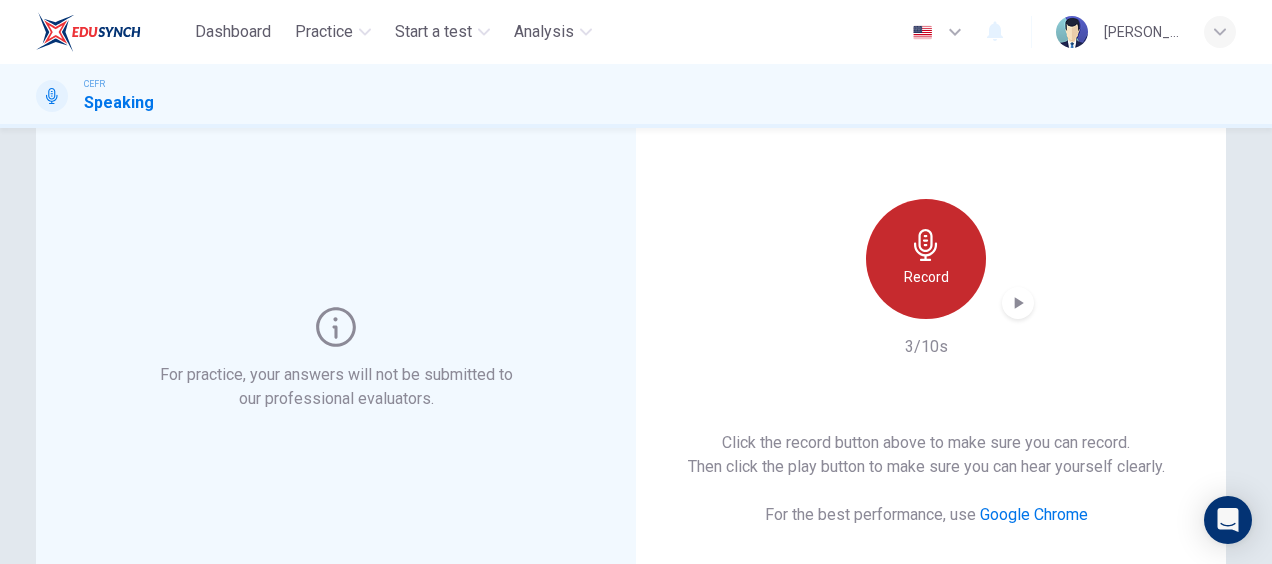 click on "Record" at bounding box center (926, 259) 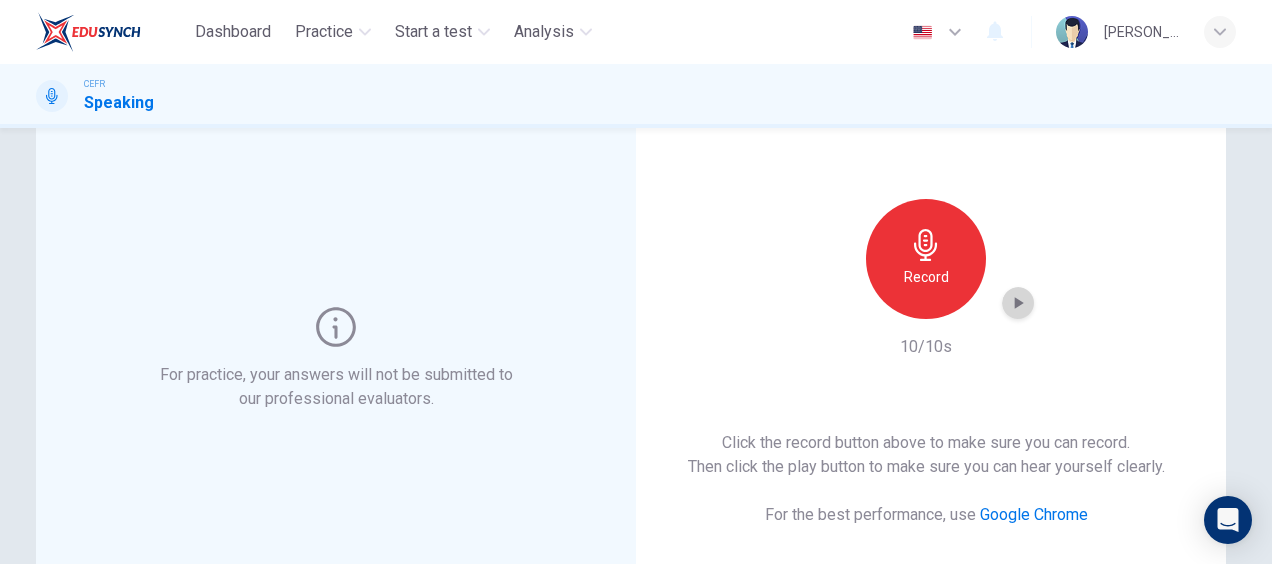 click 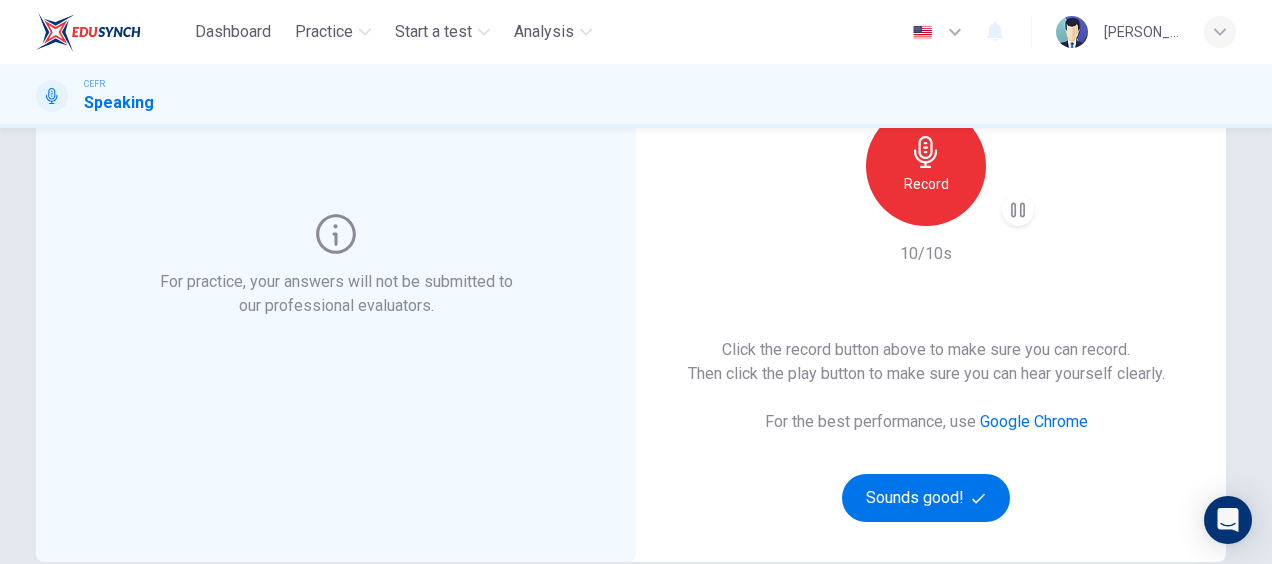 scroll, scrollTop: 263, scrollLeft: 0, axis: vertical 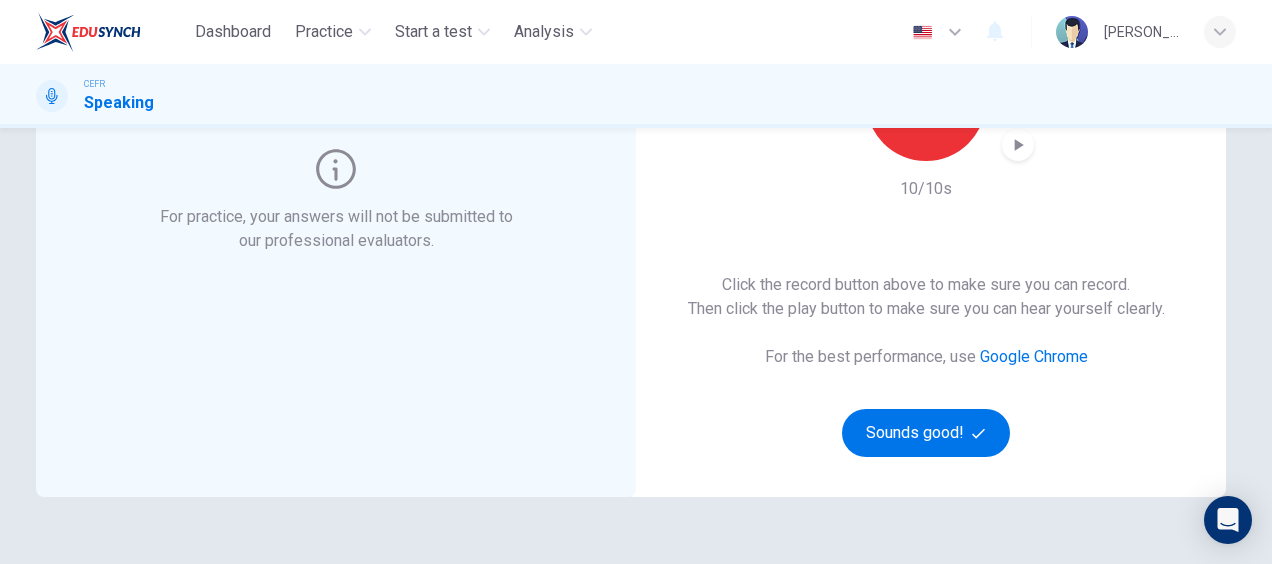 click on "Click the record button above to make sure you can record.     Then click the play button to make sure you can hear yourself clearly. For the best performance, use   Google Chrome Sounds good!" at bounding box center (926, 365) 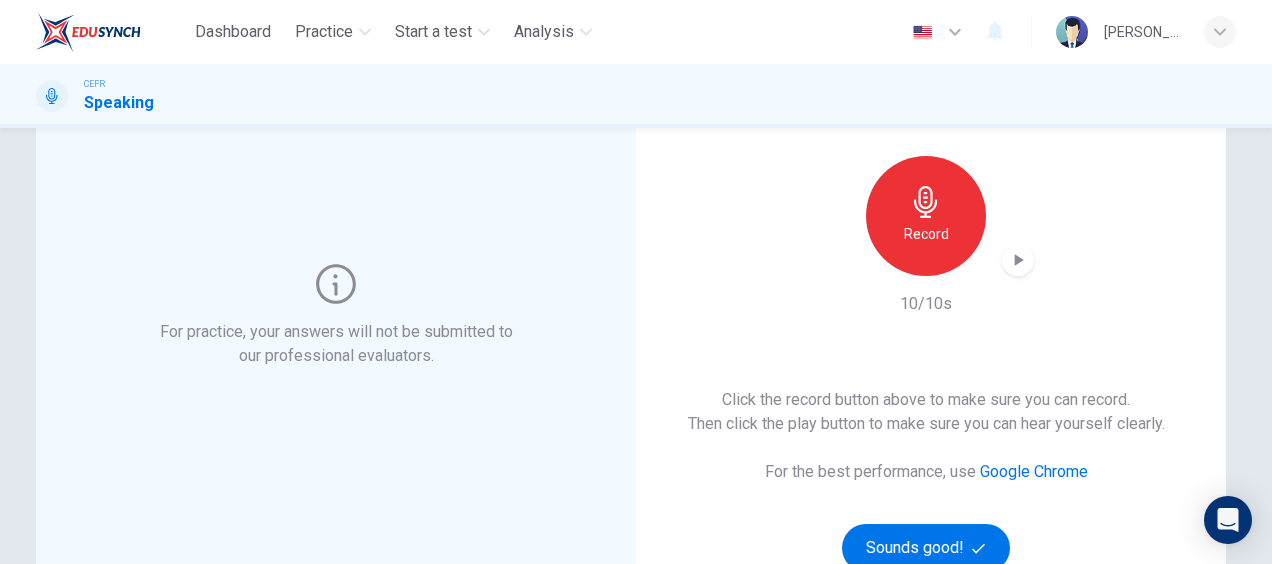 scroll, scrollTop: 147, scrollLeft: 0, axis: vertical 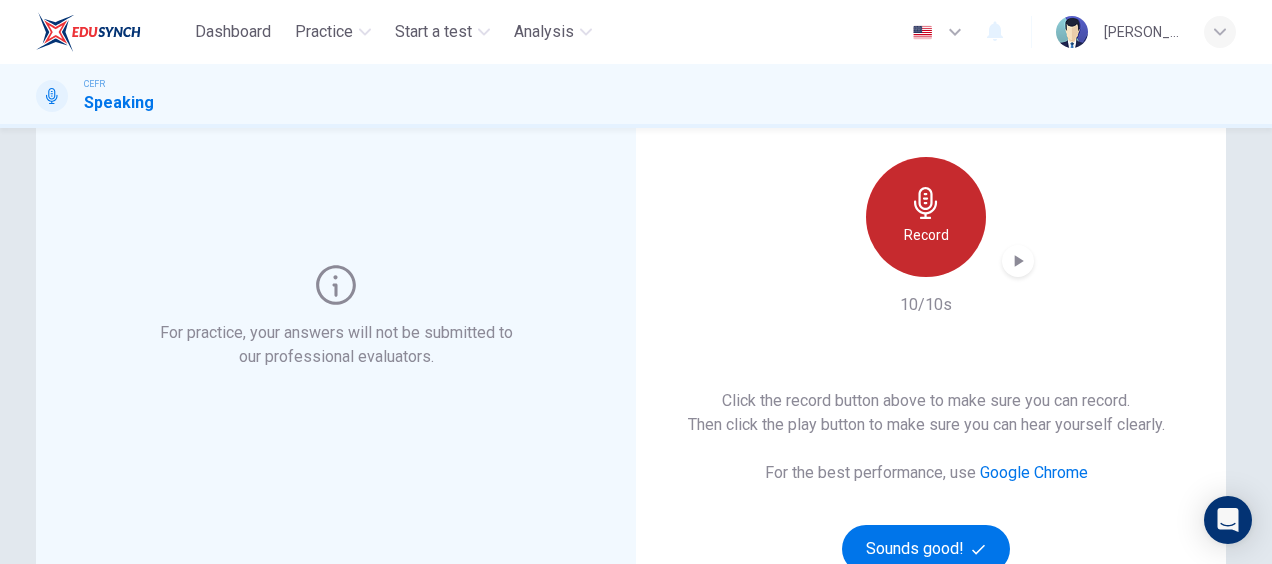 click on "Record" at bounding box center [926, 217] 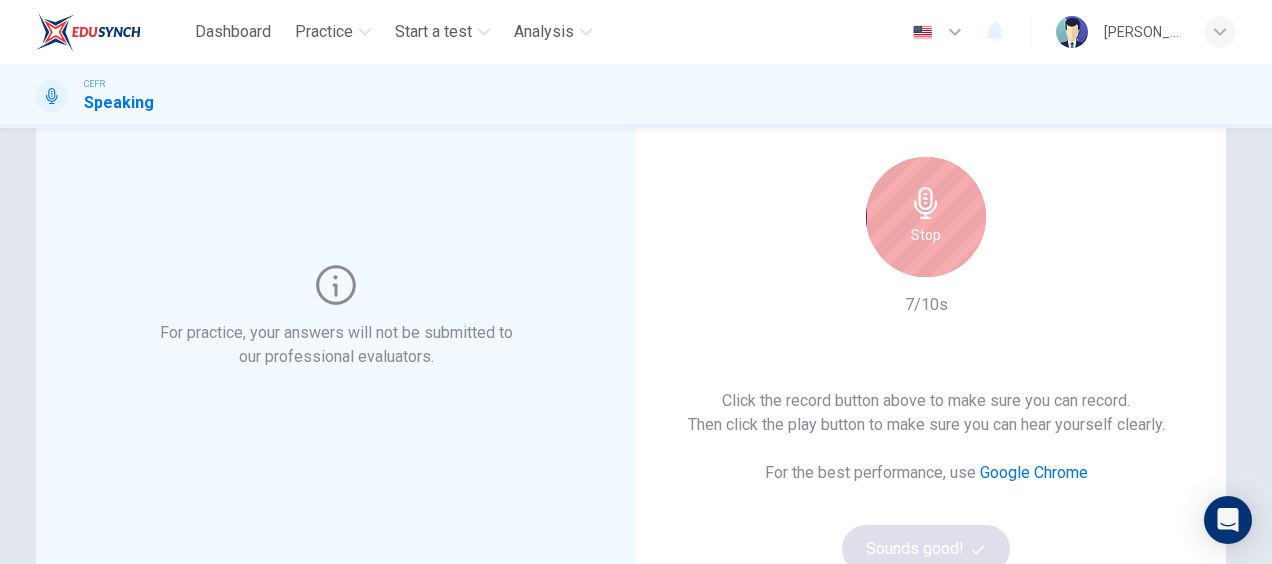 click on "This Section Requires a Microphone Stop 7/10s Click the record button above to make sure you can record.     Then click the play button to make sure you can hear yourself clearly. For the best performance, use   Google Chrome Sounds good!" at bounding box center [926, 317] 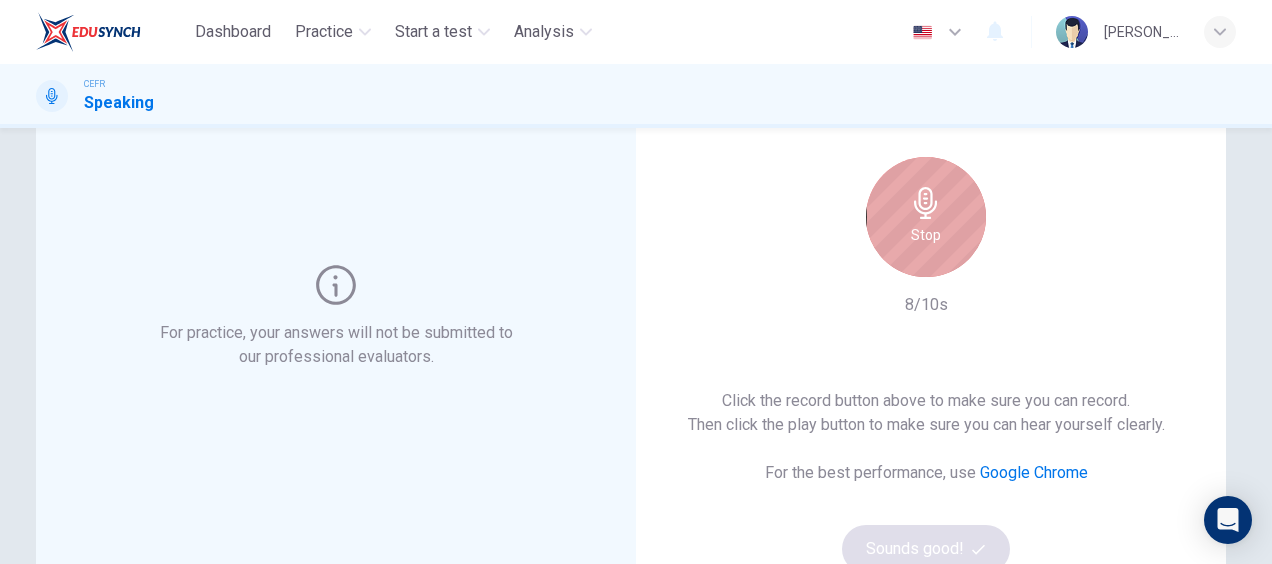 click on "Stop" at bounding box center [926, 235] 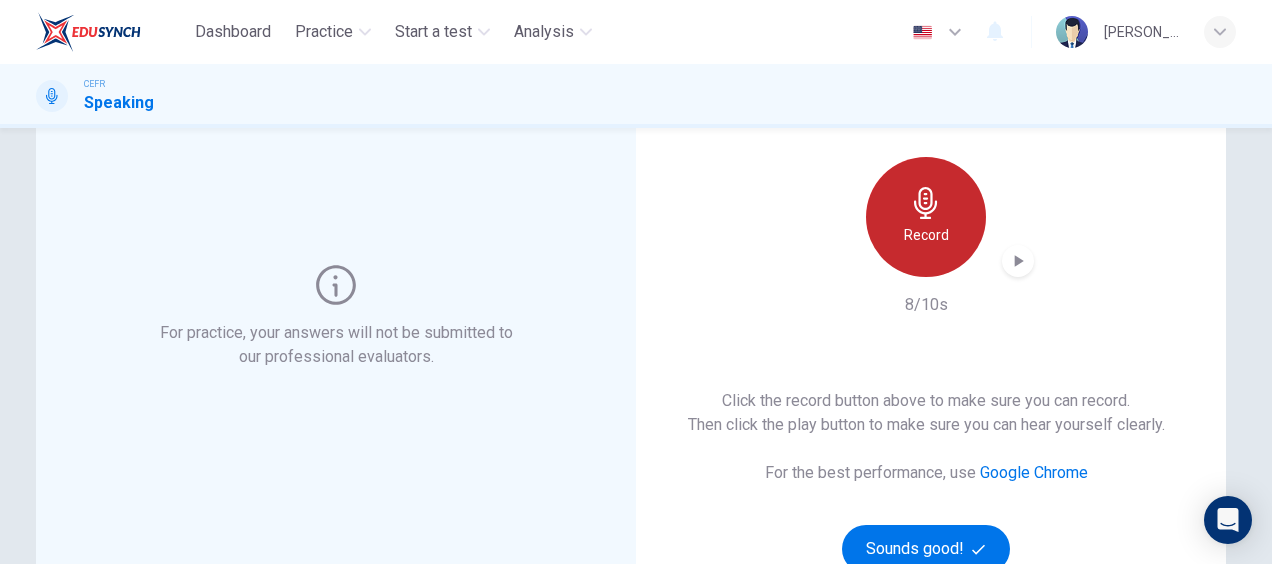 click on "Record" at bounding box center [926, 235] 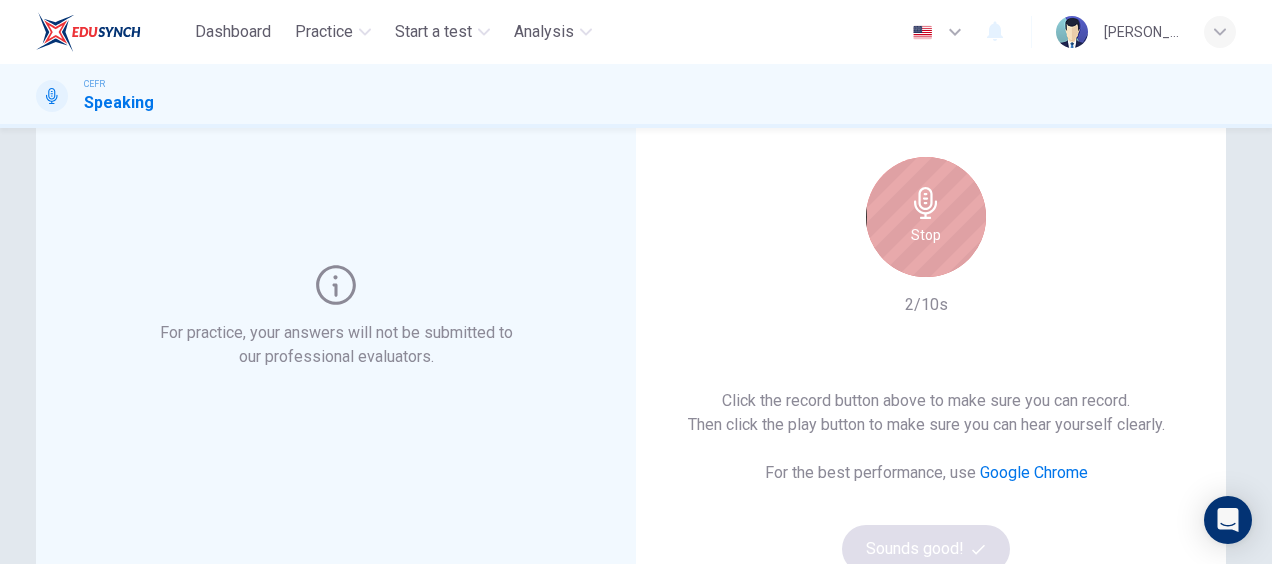 click on "Stop" at bounding box center [926, 217] 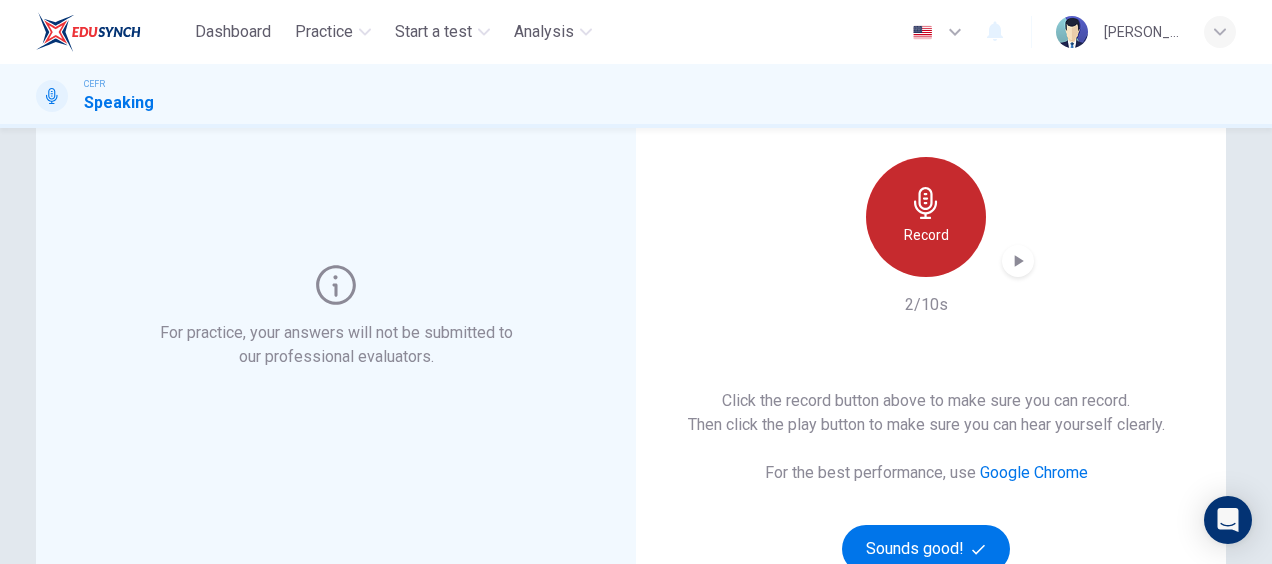 click on "Record" at bounding box center (926, 217) 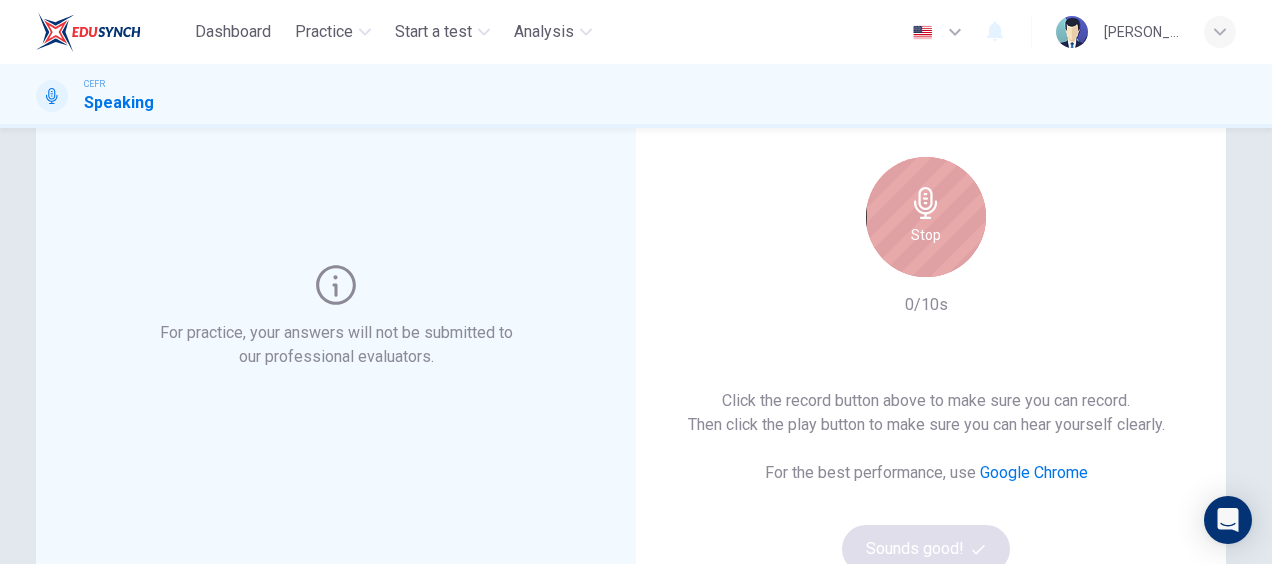 click on "Stop" at bounding box center [926, 217] 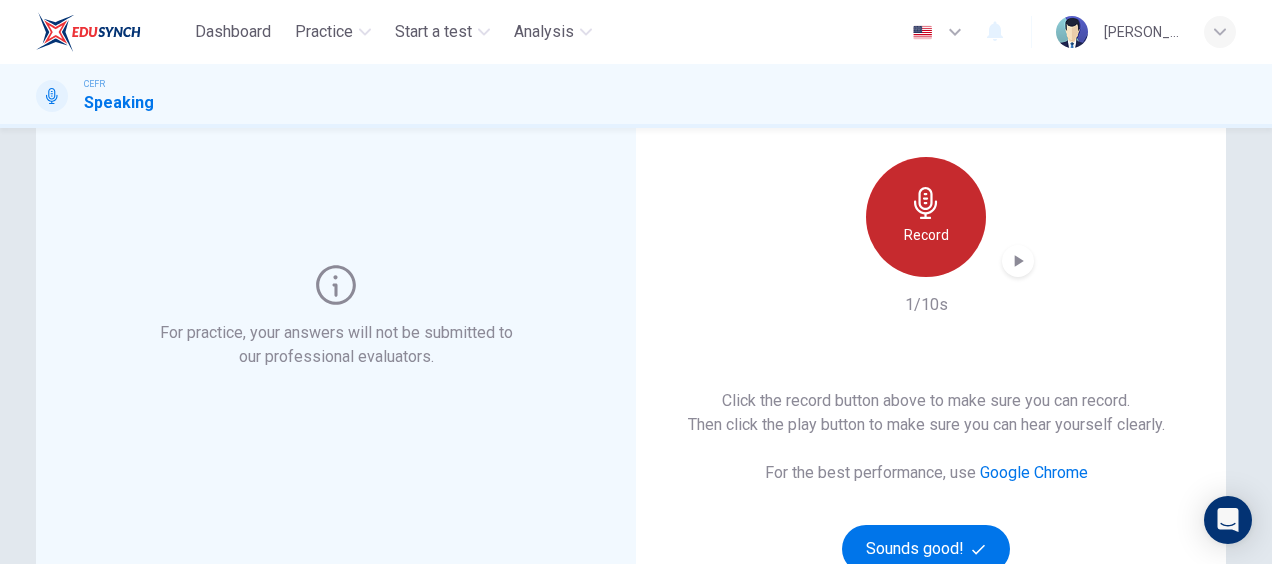 click on "Record" at bounding box center (926, 217) 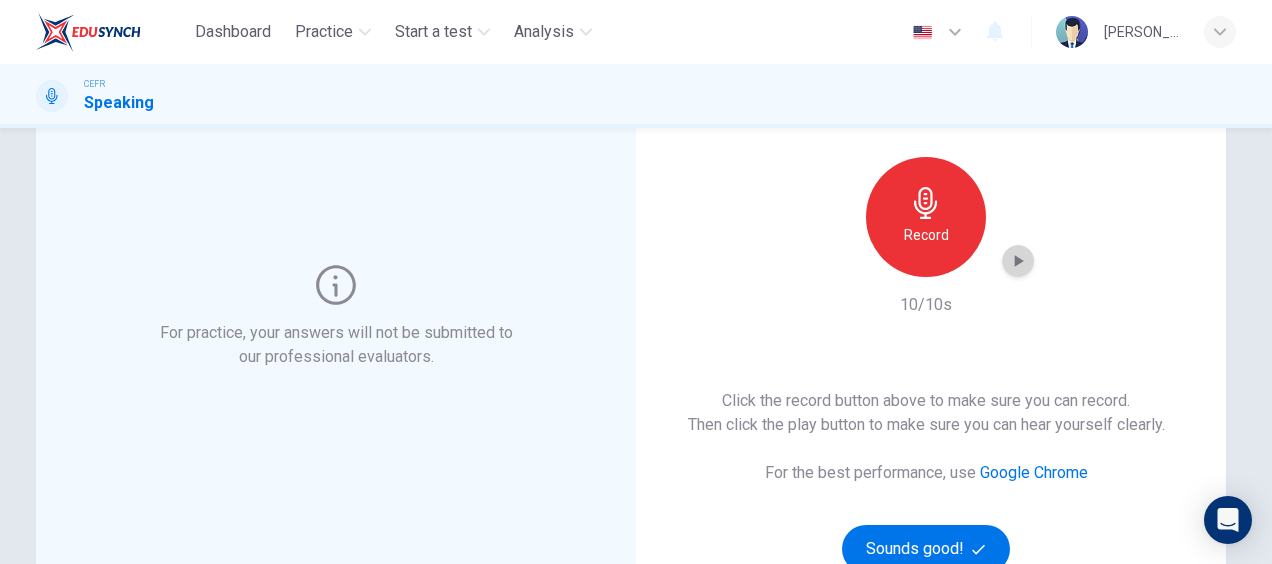 click 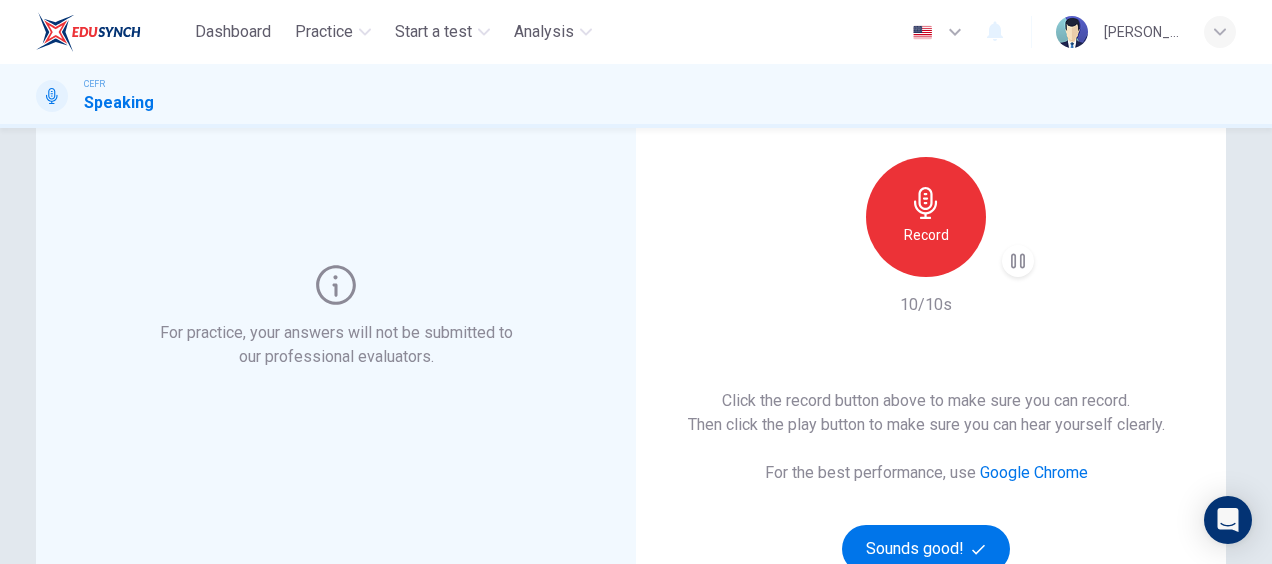 type 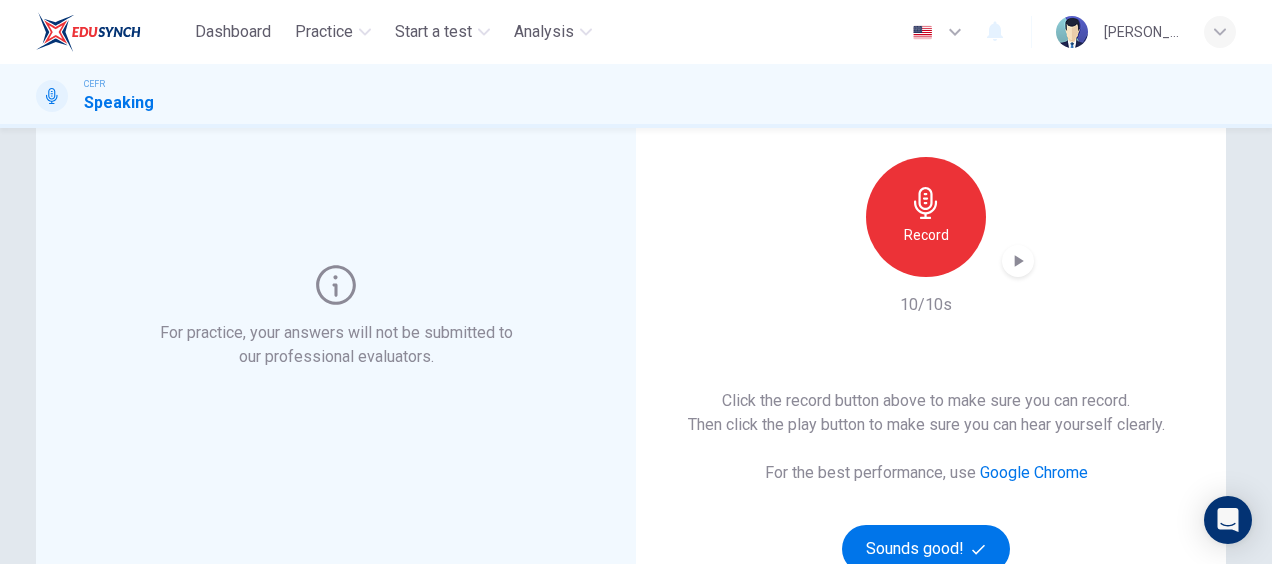 click on "Record" at bounding box center [926, 217] 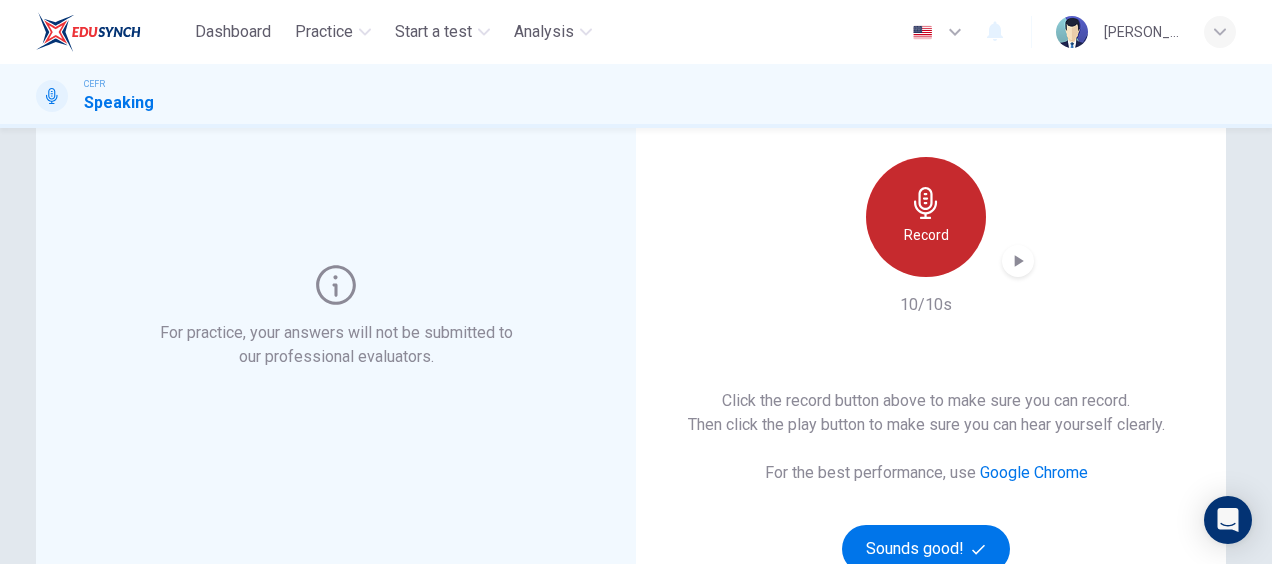 click on "Record" at bounding box center (926, 235) 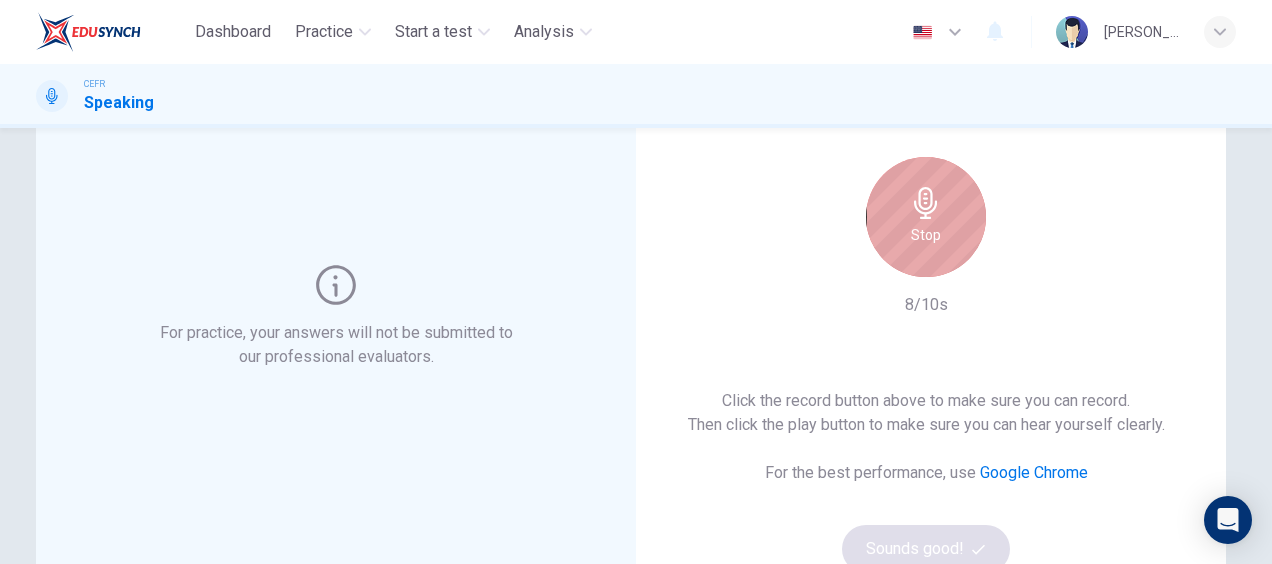 click on "Stop" at bounding box center (926, 235) 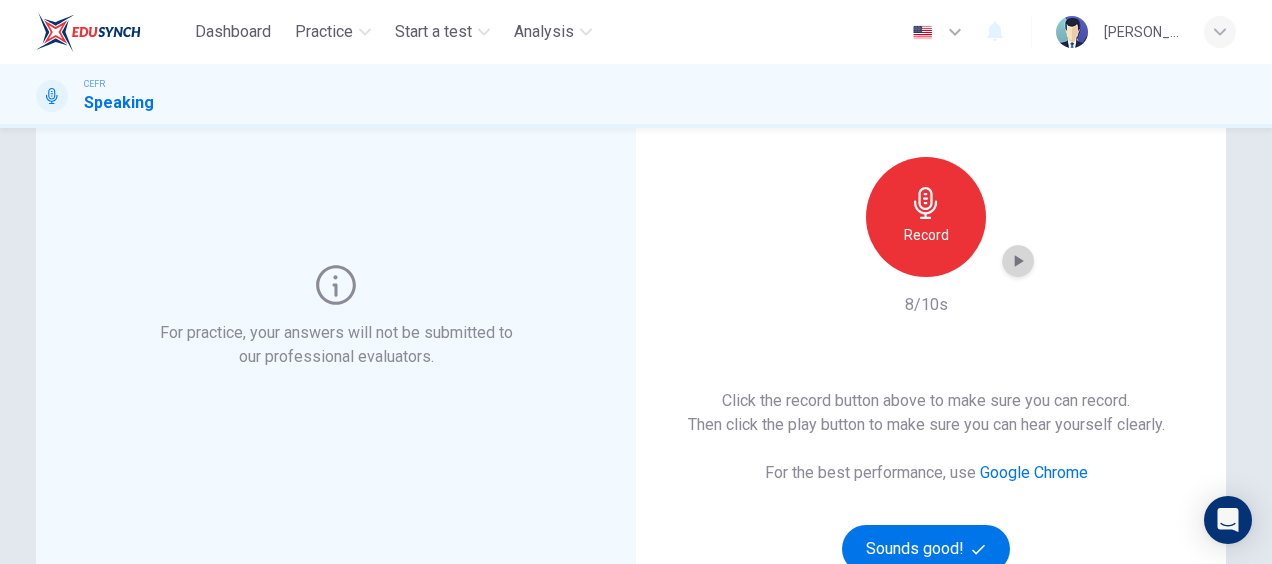 click 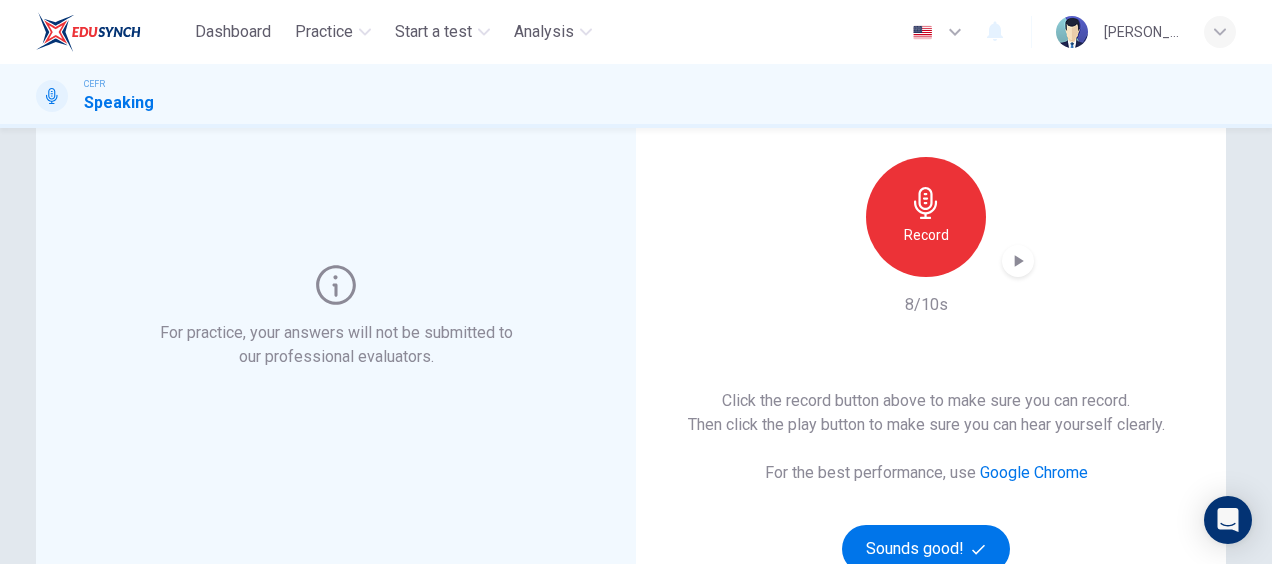 click on "For practice, your answers will not be submitted to our professional evaluators." at bounding box center (336, 317) 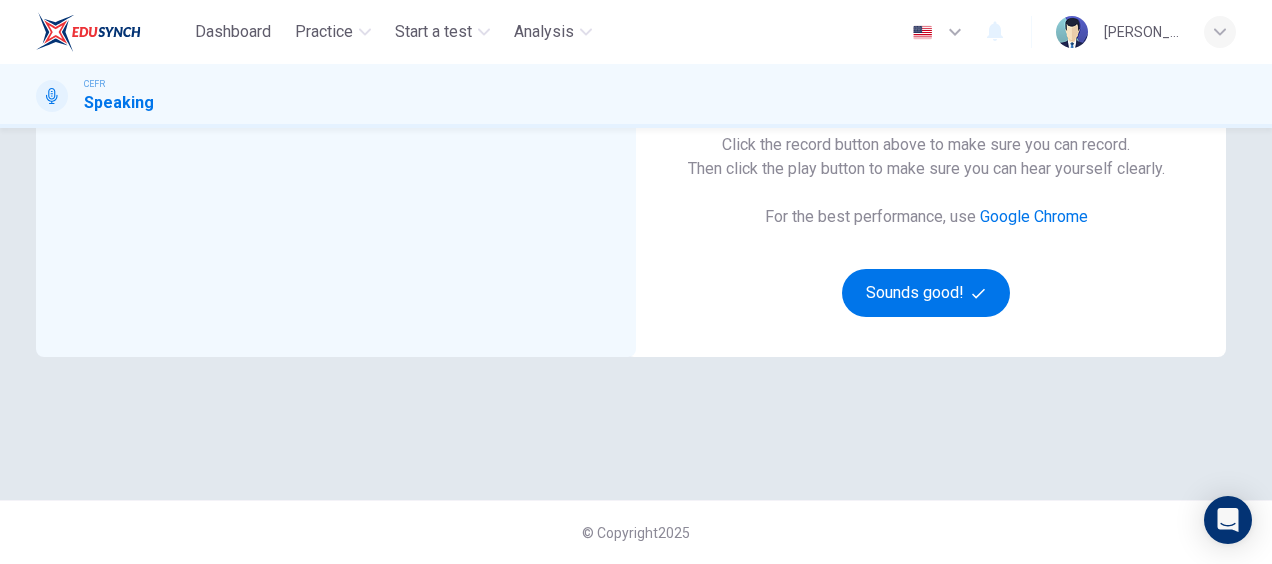 scroll, scrollTop: 0, scrollLeft: 0, axis: both 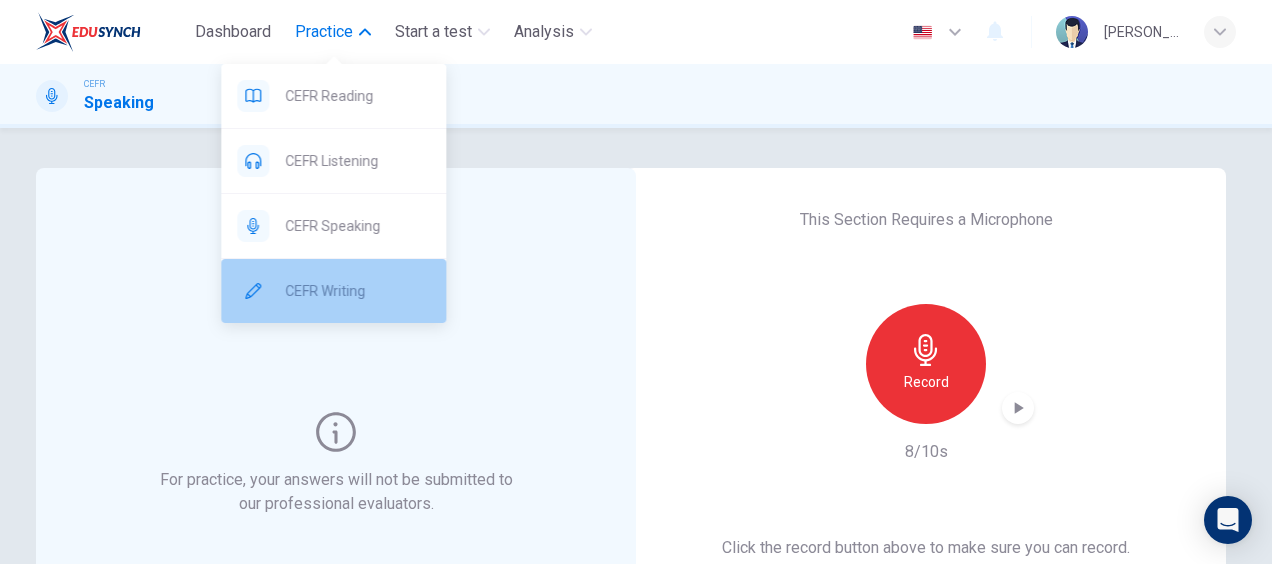 click on "CEFR Writing" at bounding box center (333, 291) 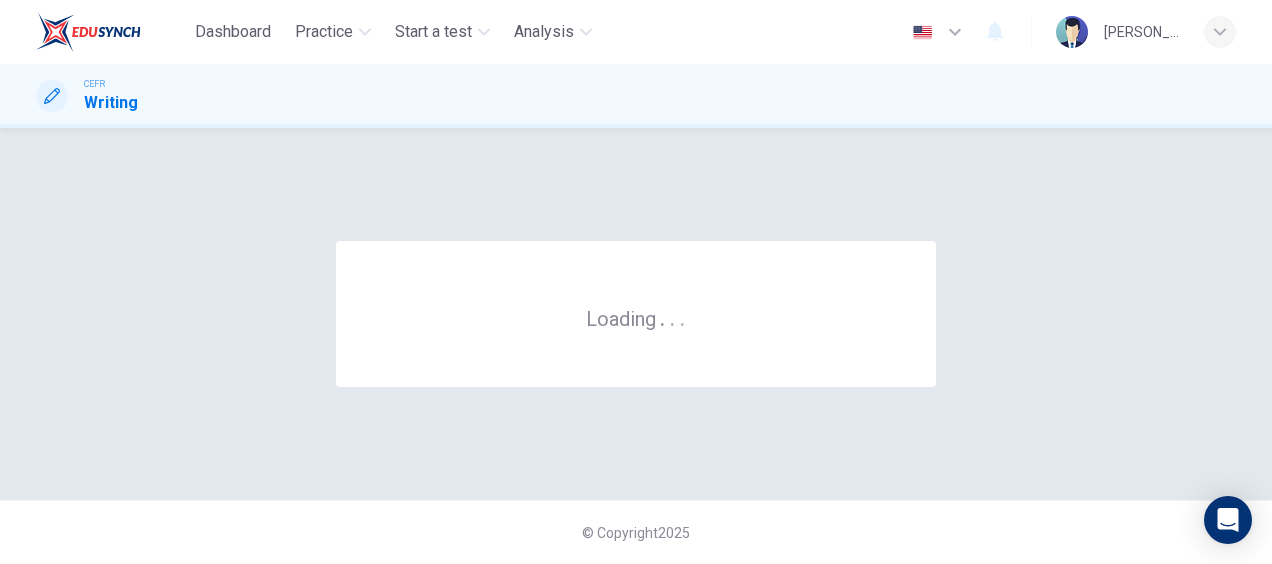 scroll, scrollTop: 0, scrollLeft: 0, axis: both 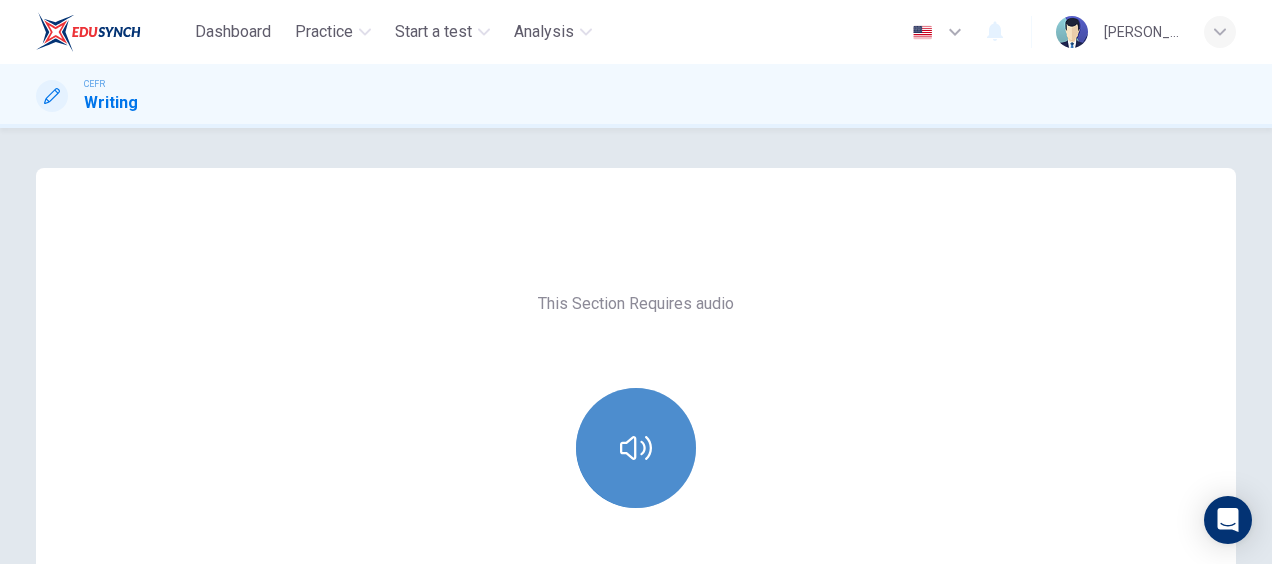 click at bounding box center (636, 448) 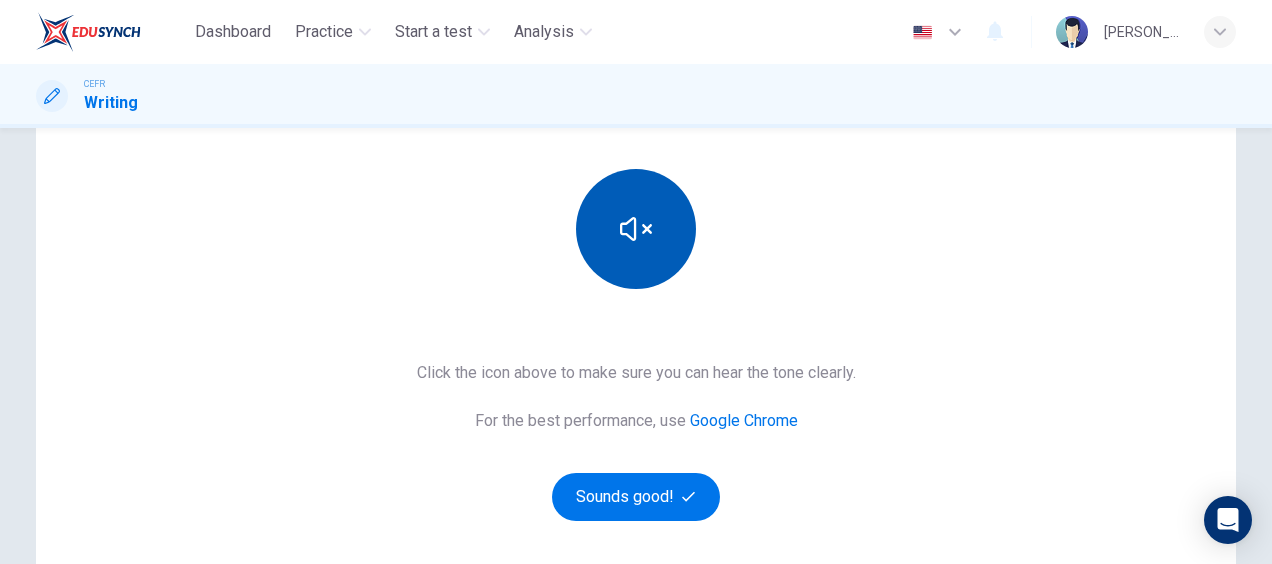 scroll, scrollTop: 238, scrollLeft: 0, axis: vertical 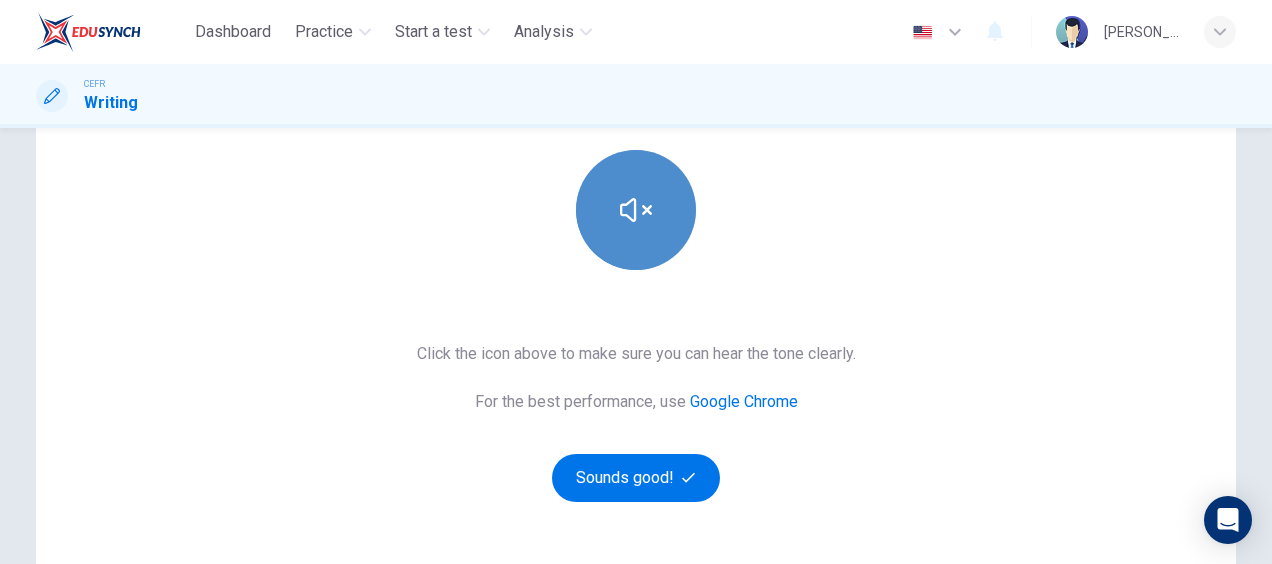 click at bounding box center (636, 210) 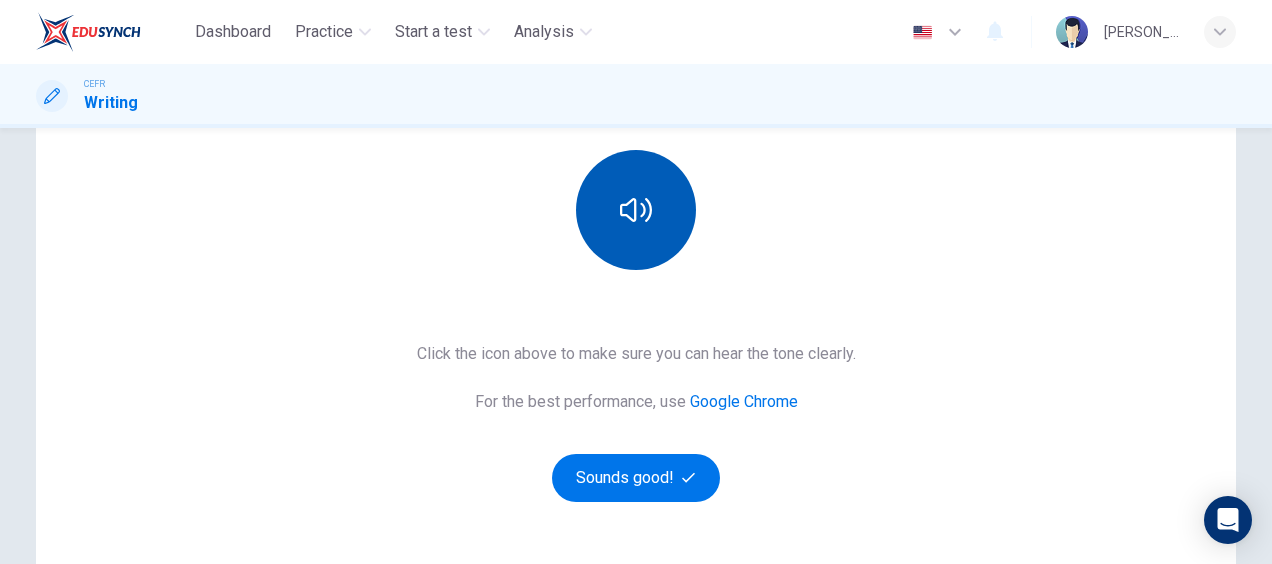 type 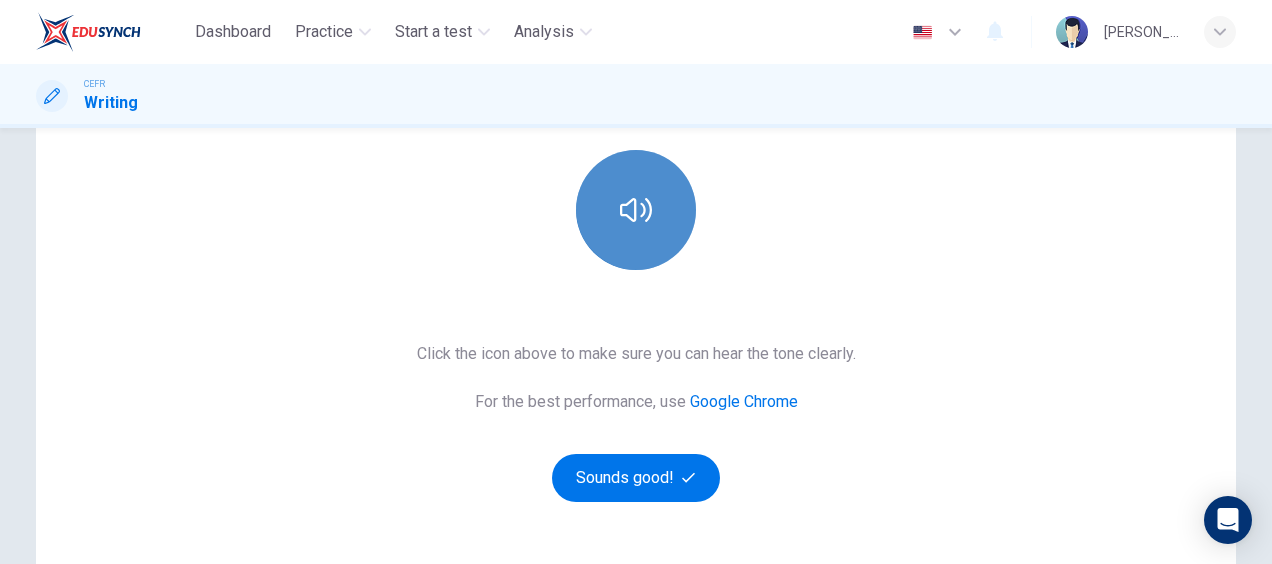 click at bounding box center [636, 210] 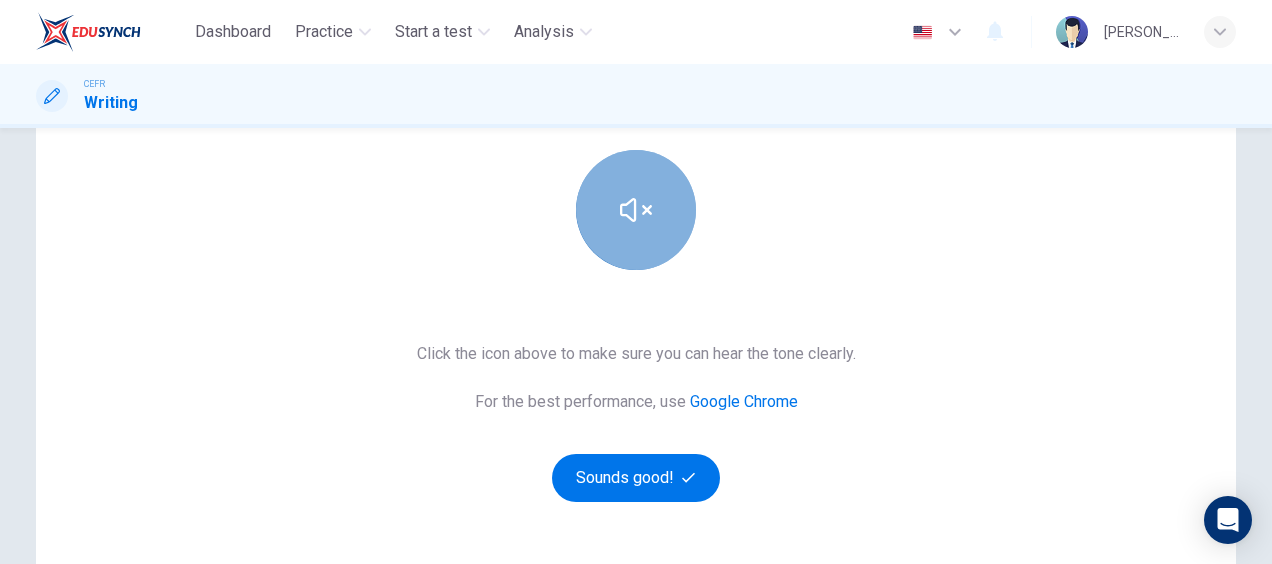 click at bounding box center [636, 210] 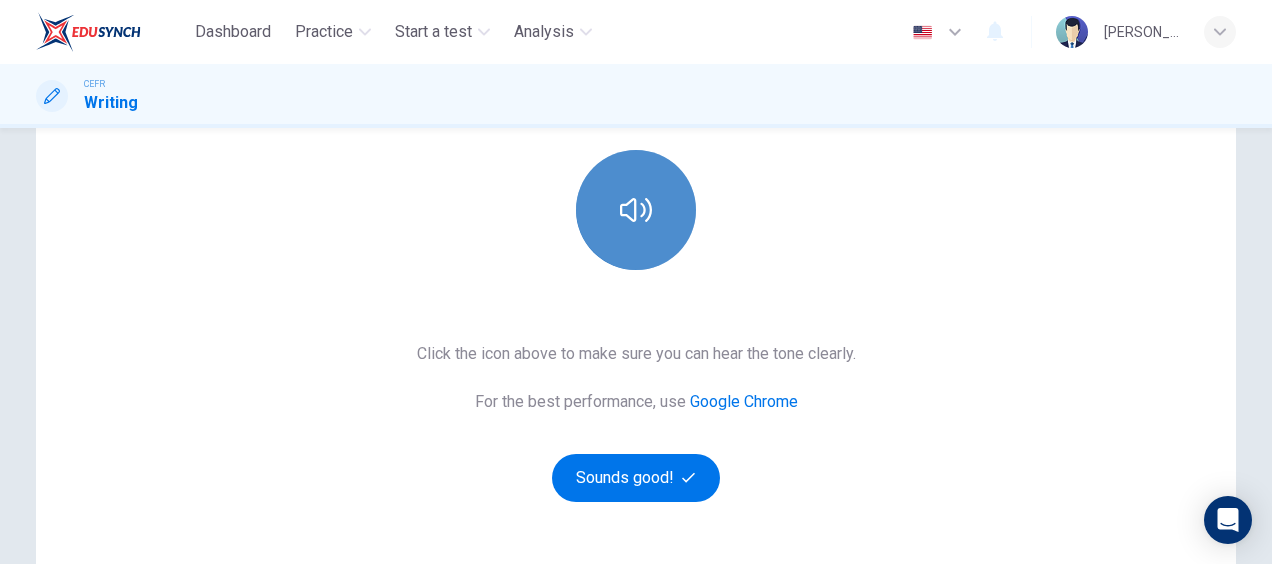 click at bounding box center (636, 210) 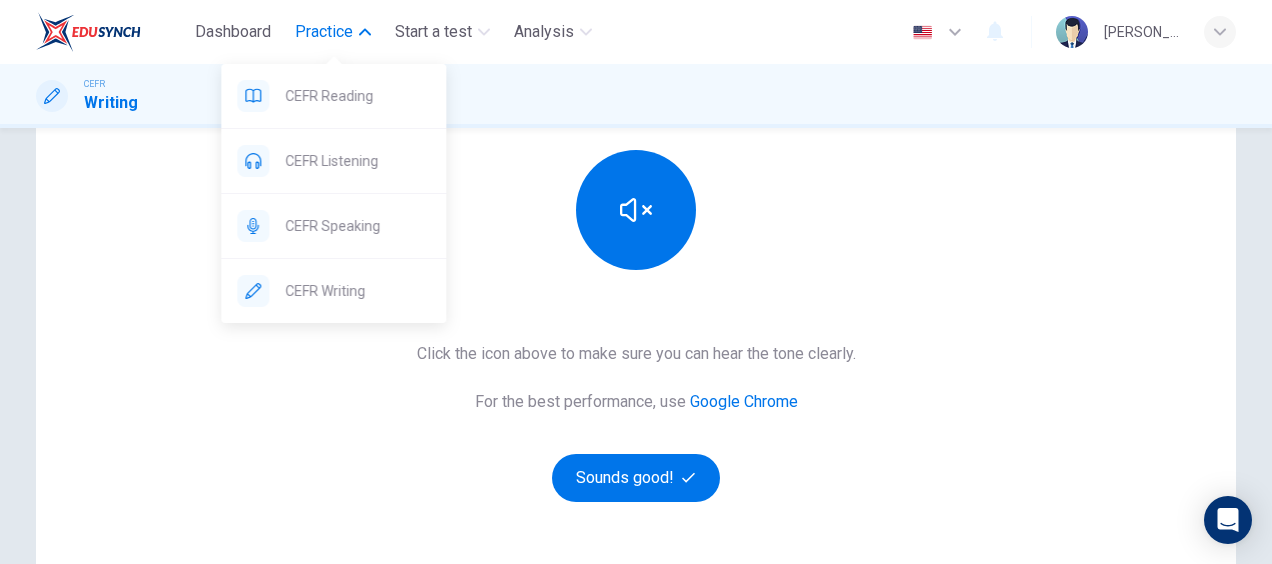 click on "Practice" at bounding box center [324, 32] 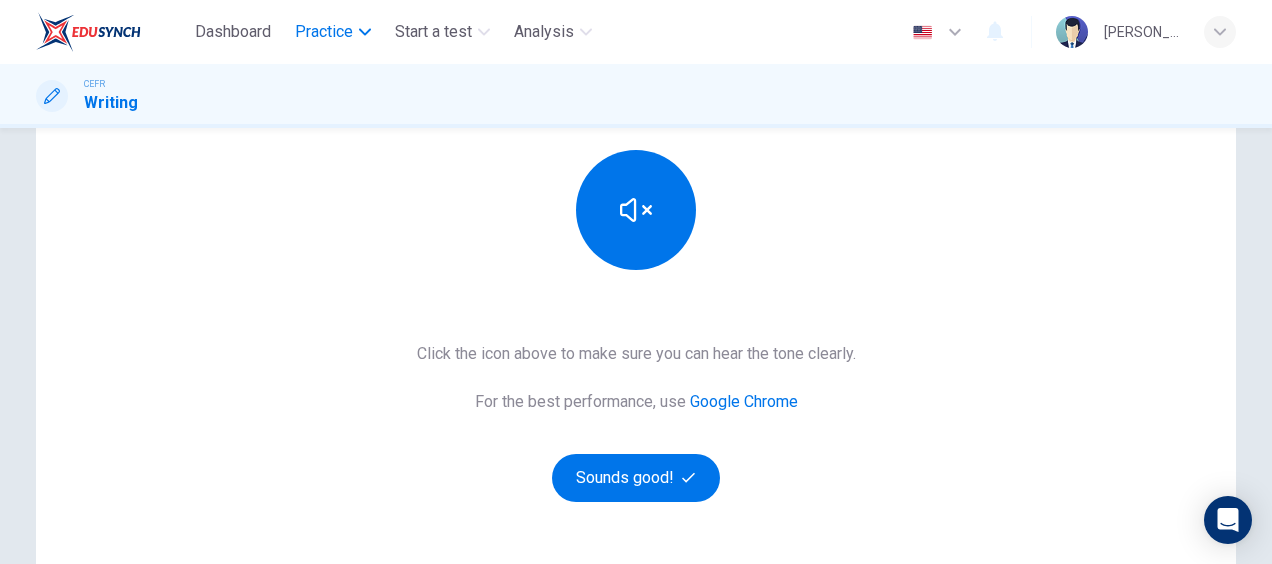 click on "Practice" at bounding box center [324, 32] 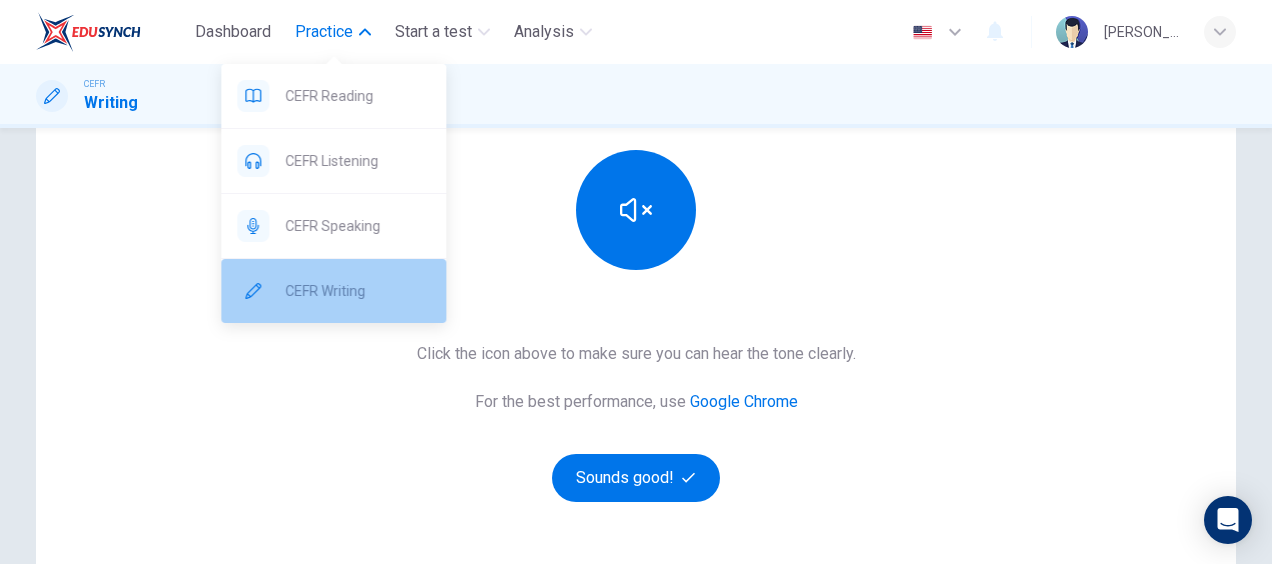 click on "CEFR Writing" at bounding box center [357, 291] 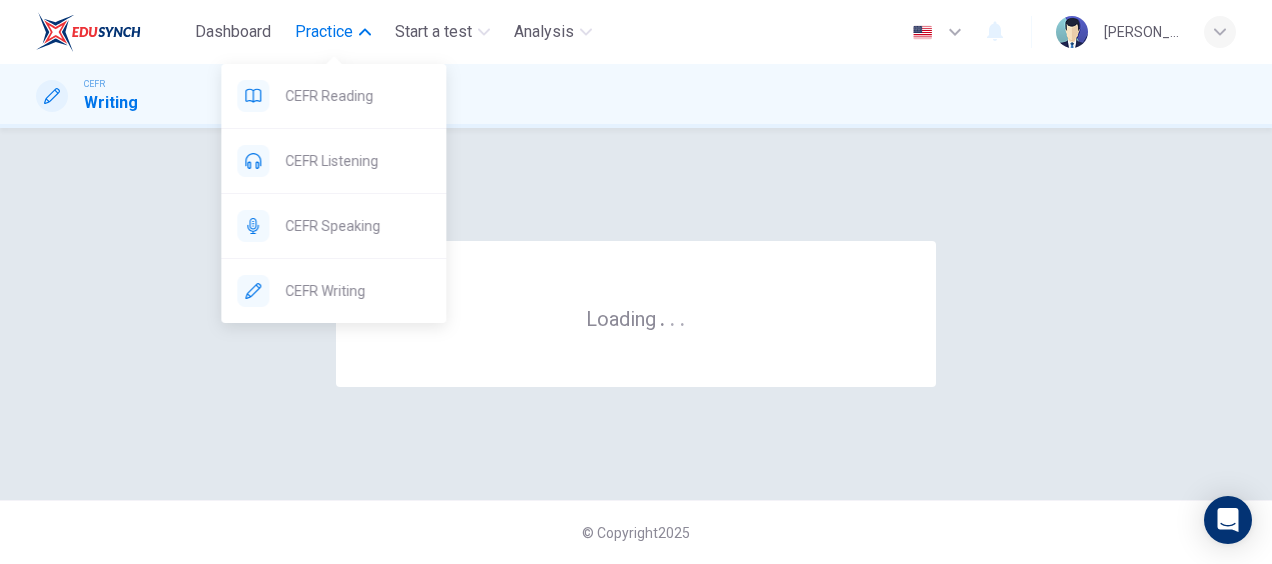 scroll, scrollTop: 0, scrollLeft: 0, axis: both 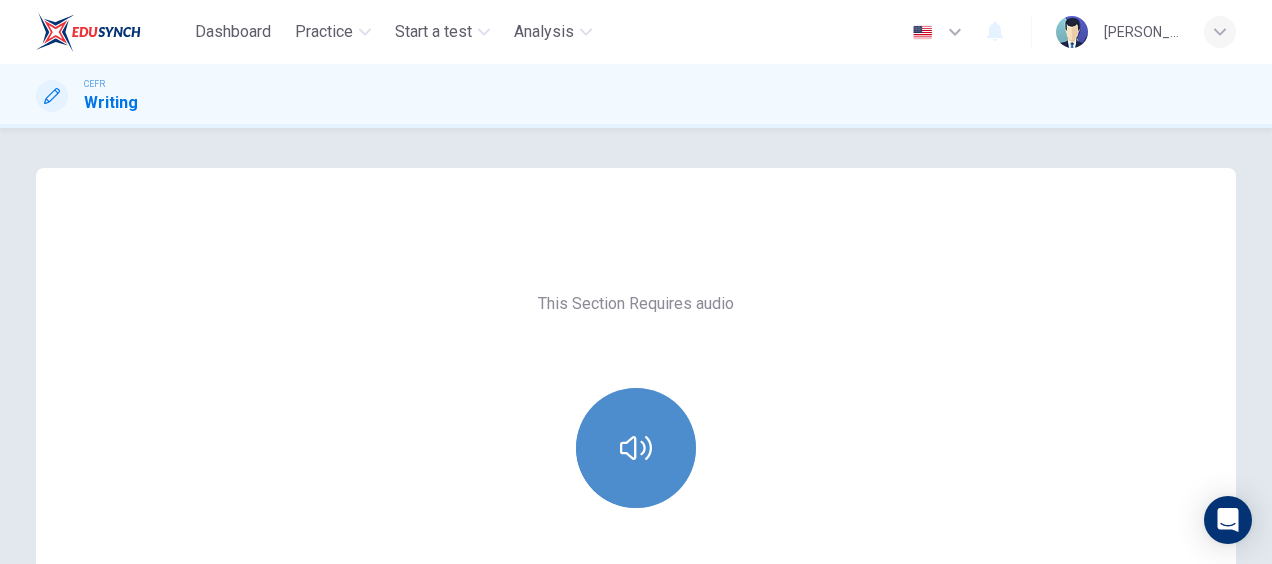 click 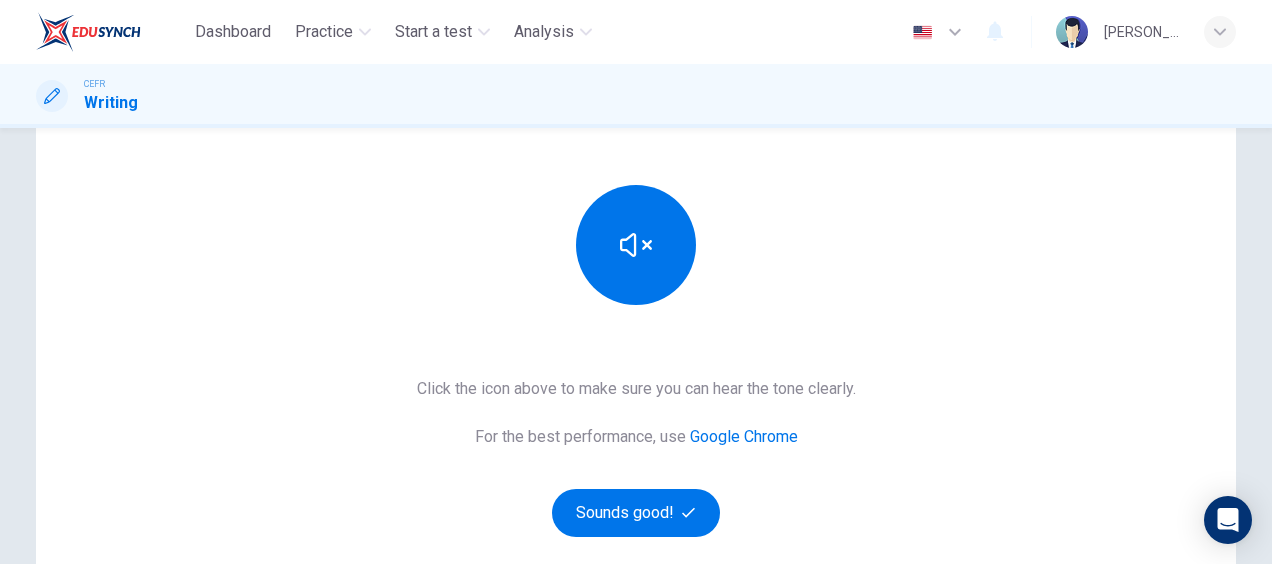 scroll, scrollTop: 202, scrollLeft: 0, axis: vertical 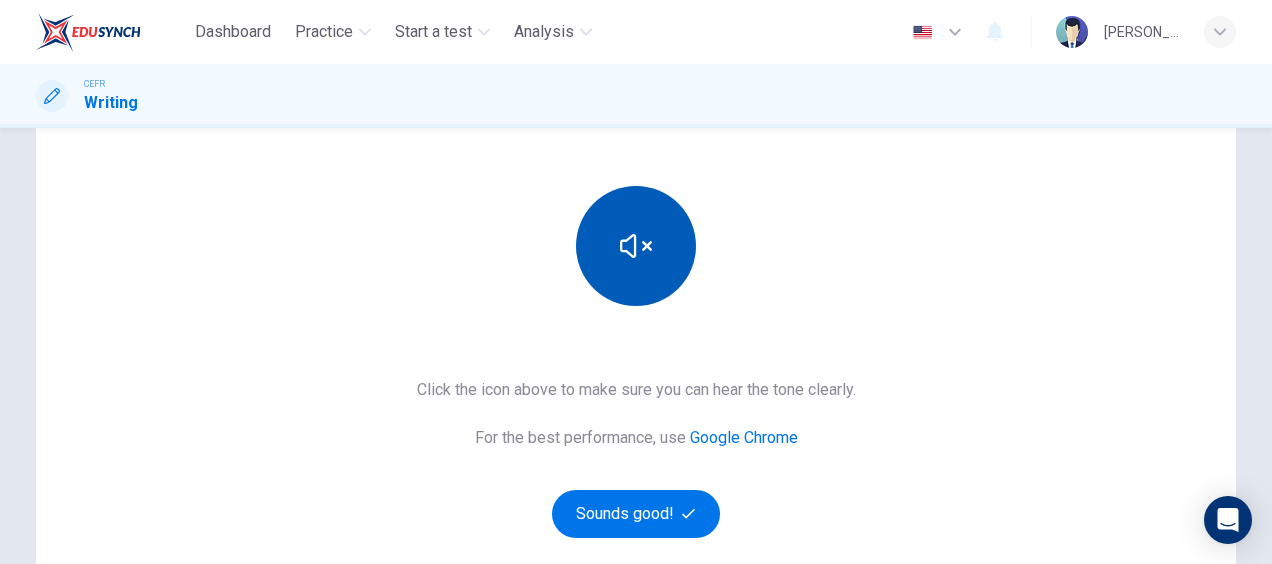 click at bounding box center (636, 246) 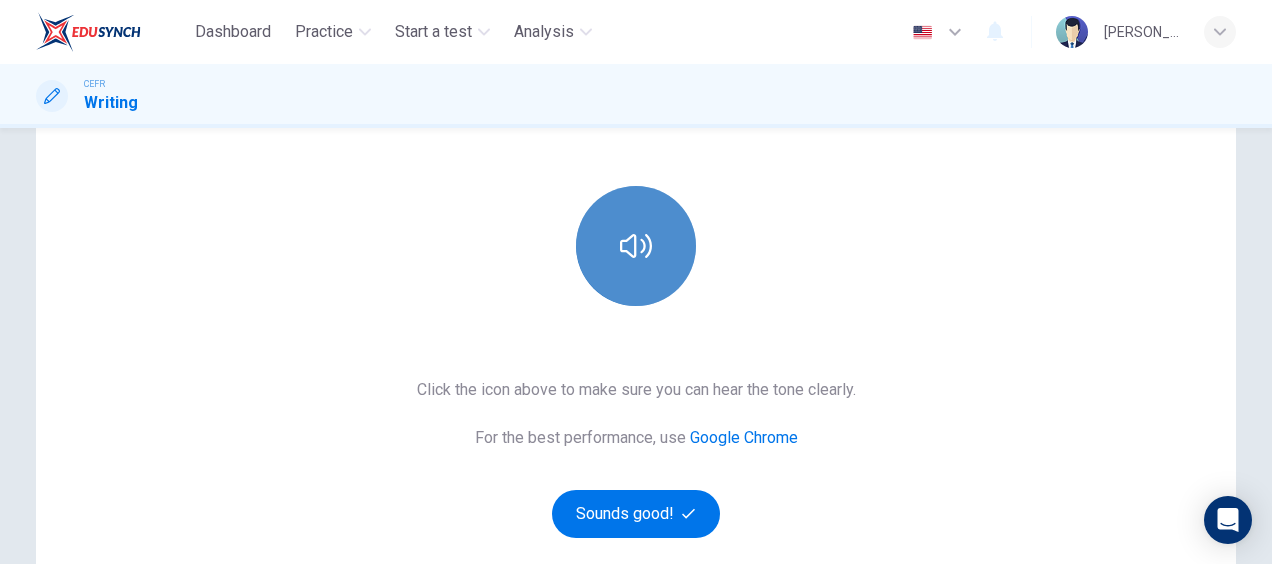 click at bounding box center (636, 246) 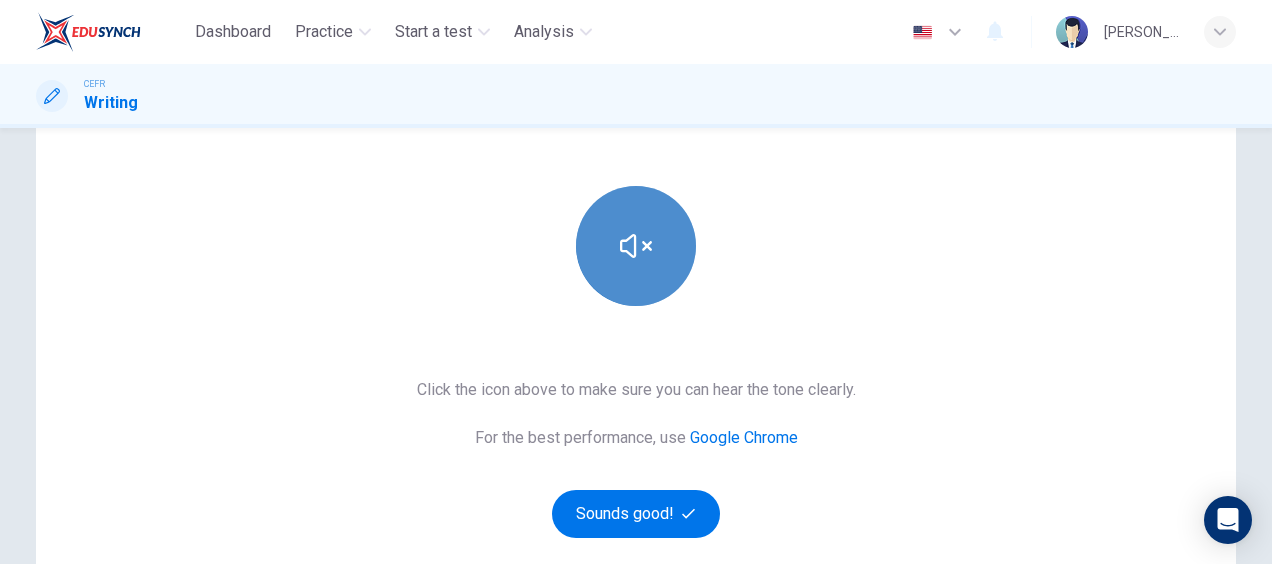 click 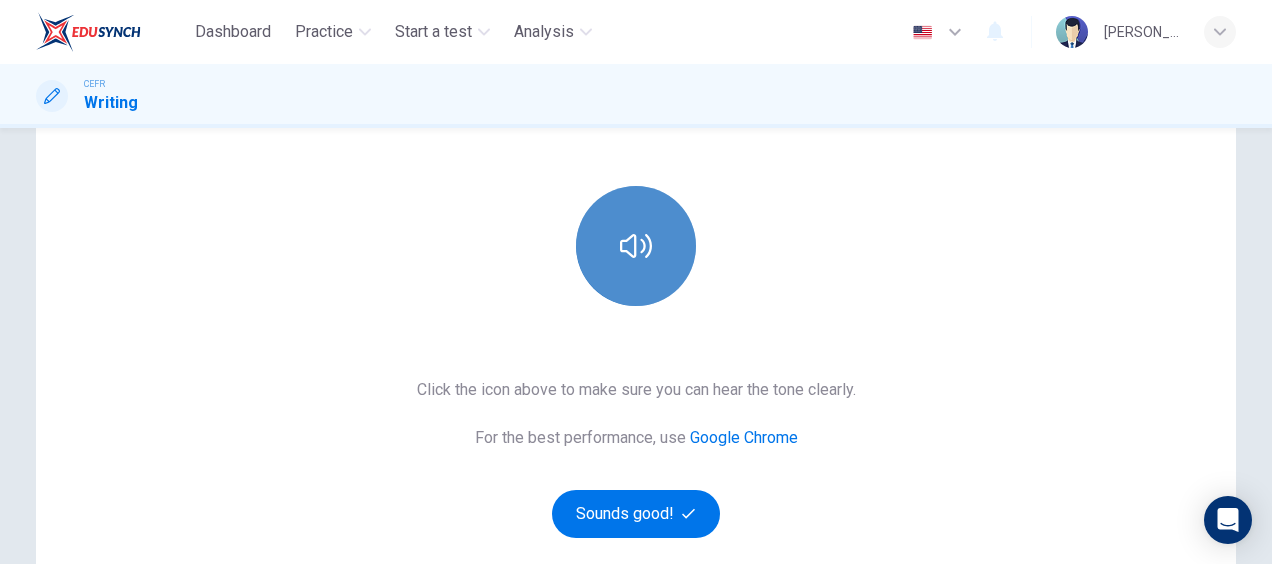 click 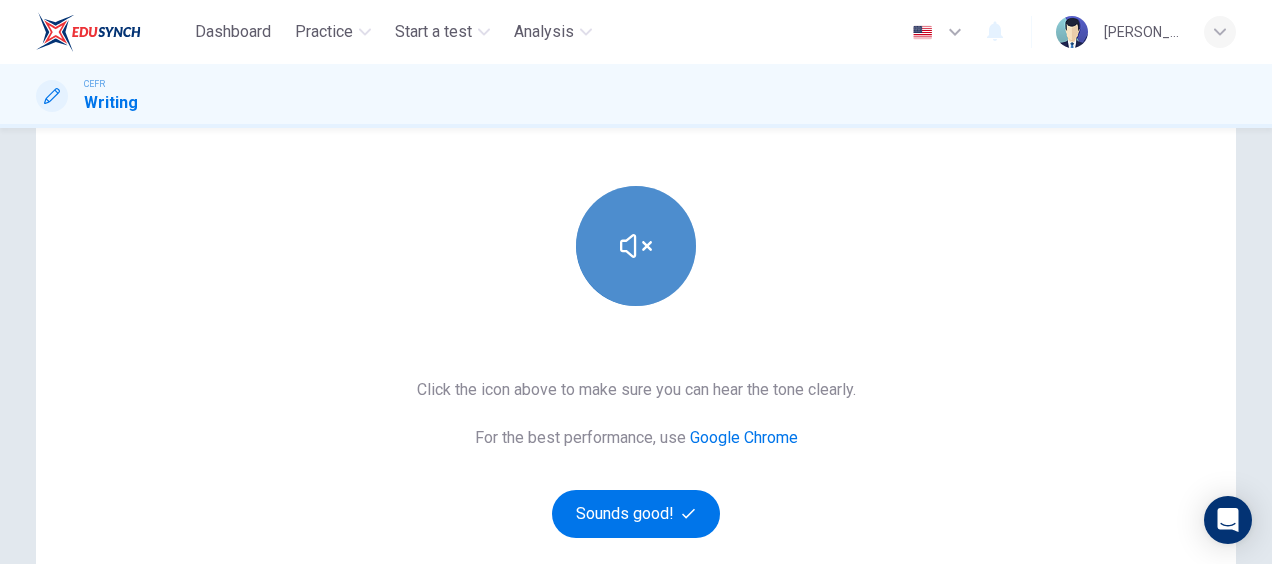 click 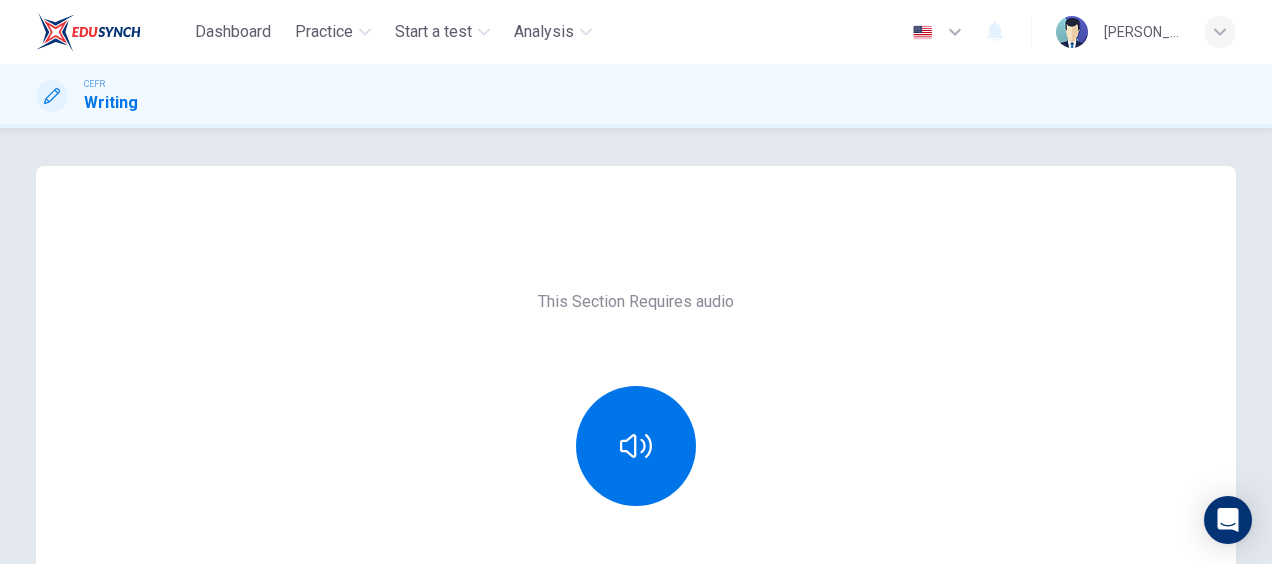 scroll, scrollTop: 0, scrollLeft: 0, axis: both 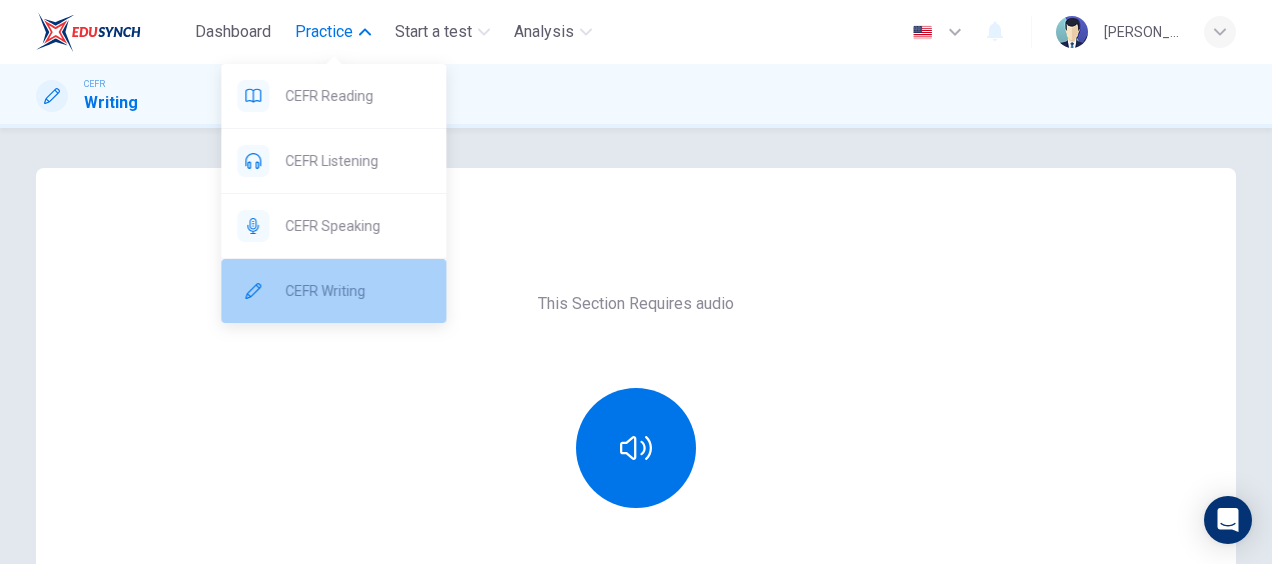 click on "CEFR Writing" at bounding box center [357, 291] 